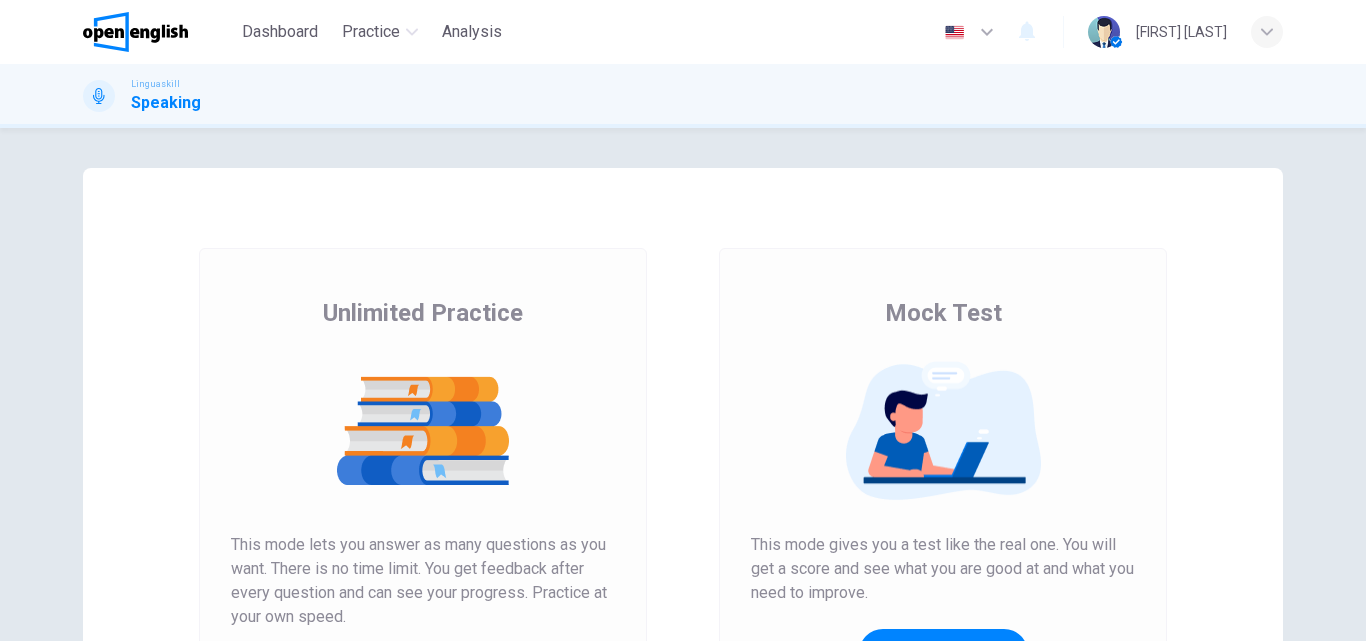 scroll, scrollTop: 0, scrollLeft: 0, axis: both 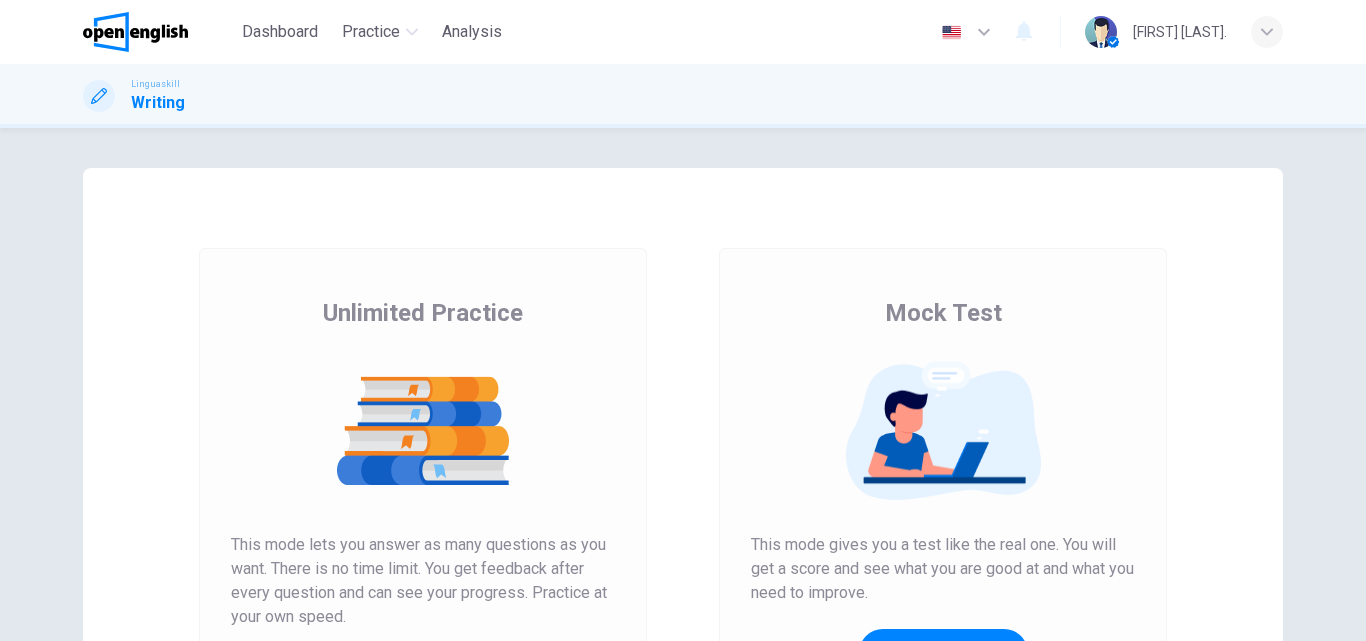 click on "Mock Test This mode gives you a test like the real one. You will get a score and see what you are good at and what you need to improve. Get Your Score How does this work?" at bounding box center [943, 511] 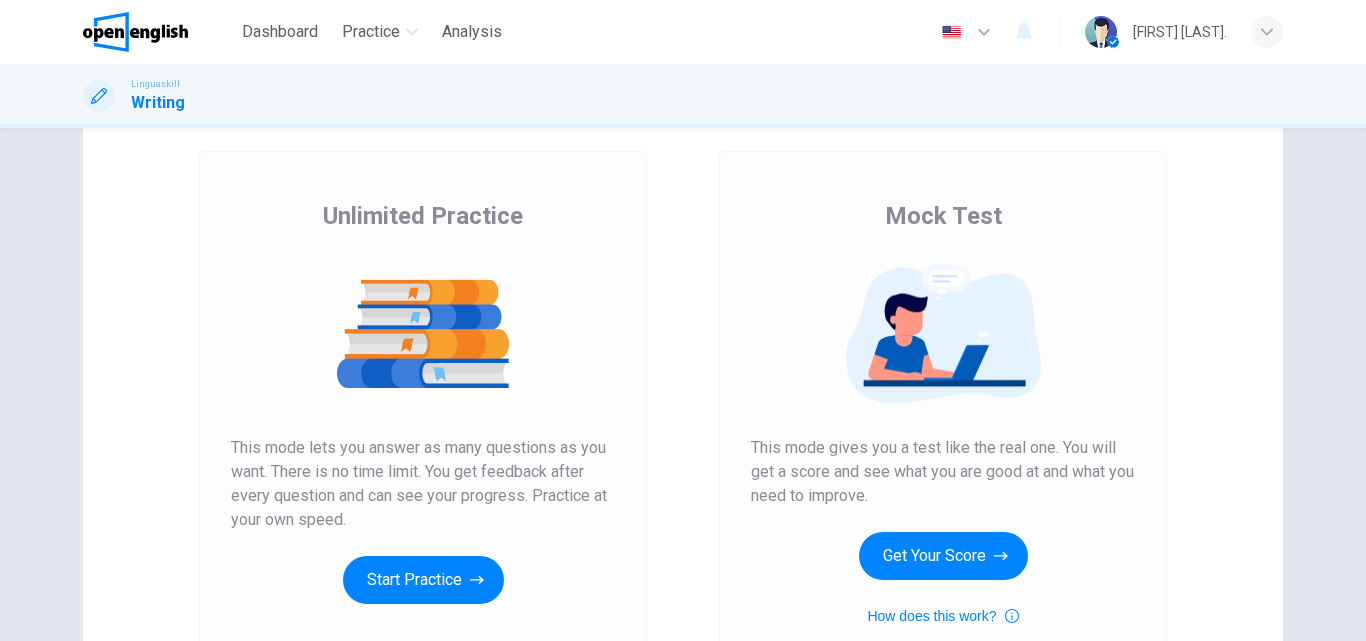 scroll, scrollTop: 120, scrollLeft: 0, axis: vertical 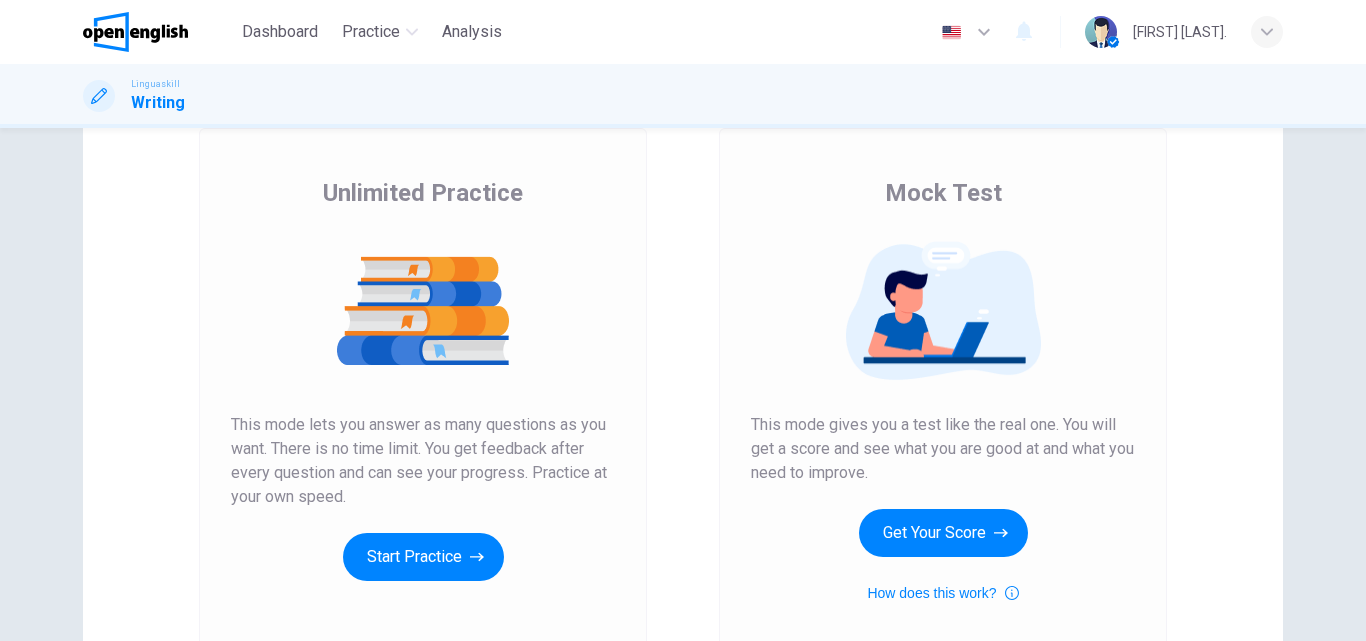 click on "This mode gives you a test like the real one. You will get a score and see what you are good at and what you need to improve." at bounding box center [943, 449] 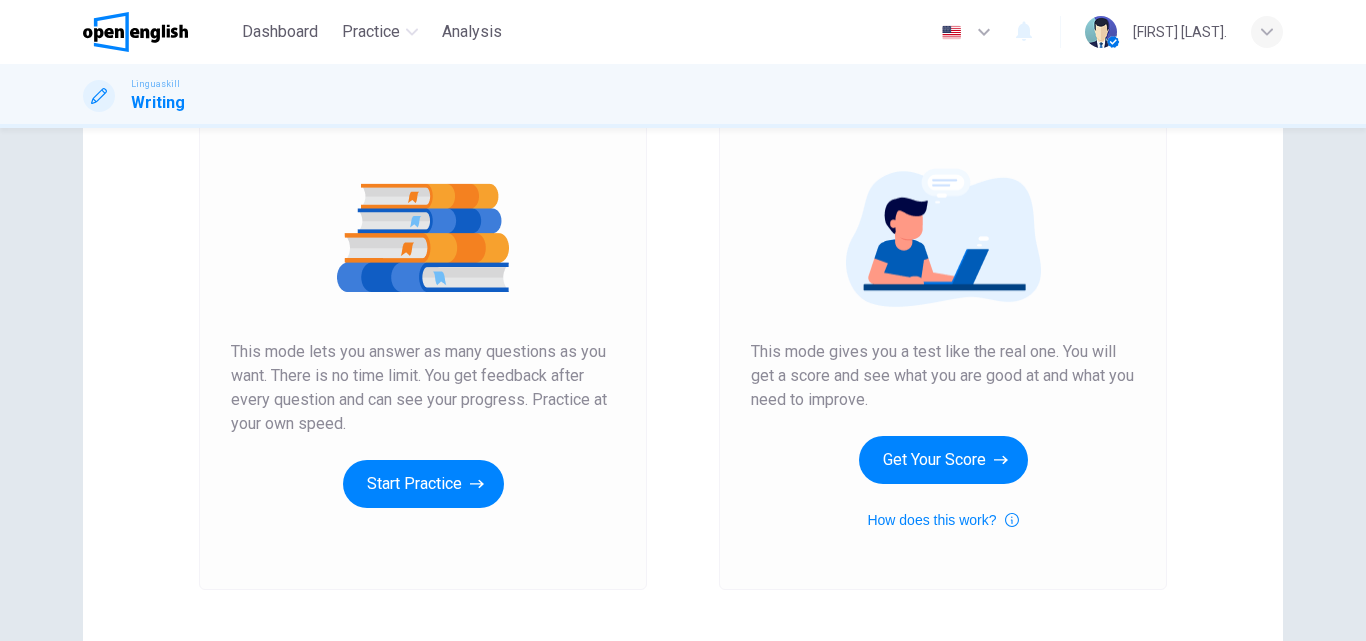 scroll, scrollTop: 200, scrollLeft: 0, axis: vertical 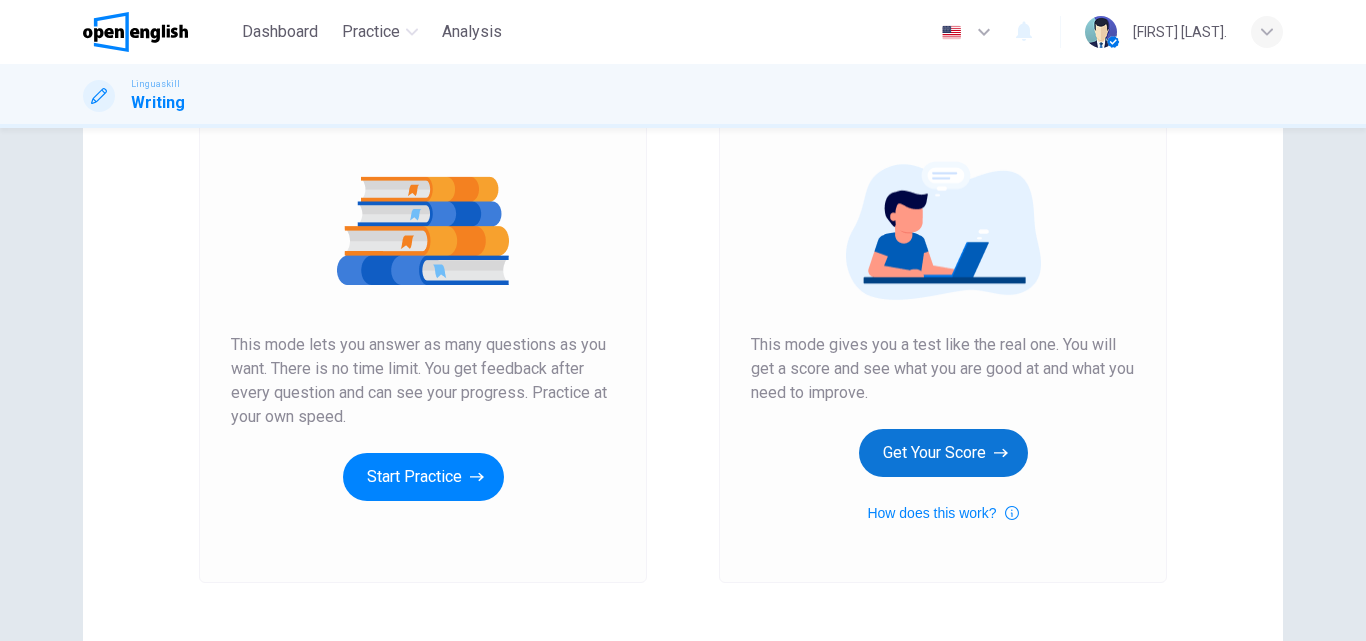 click on "Get Your Score" at bounding box center [943, 453] 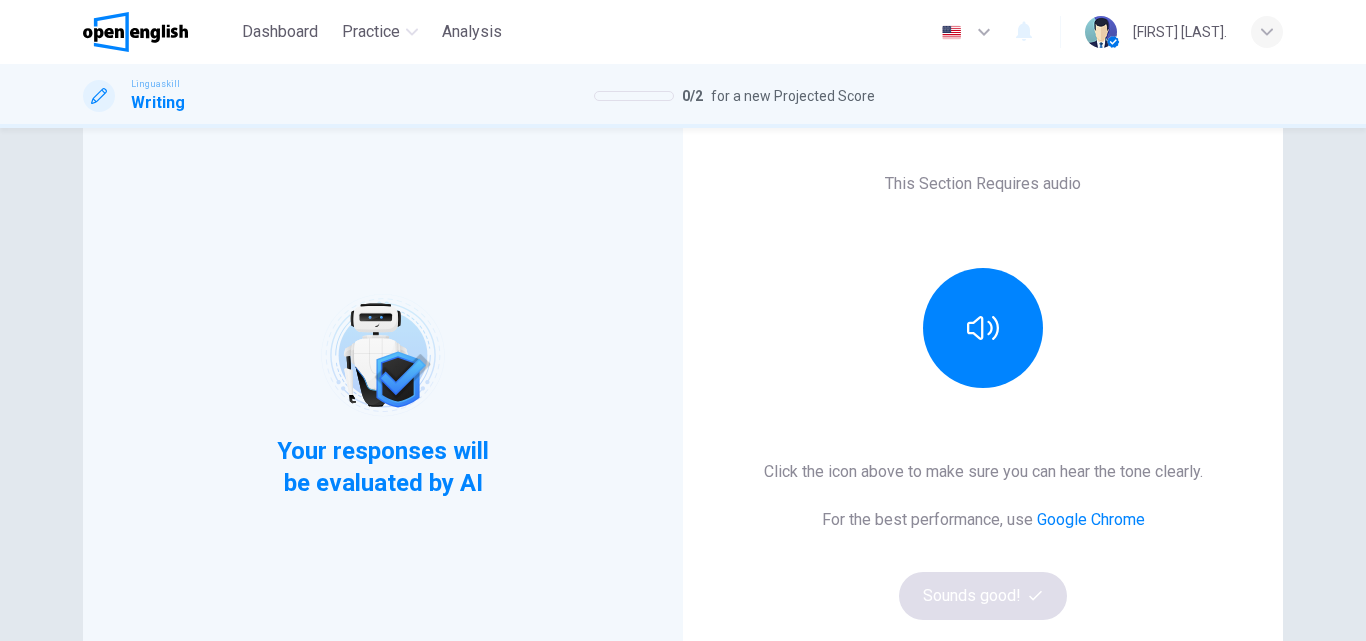 scroll, scrollTop: 160, scrollLeft: 0, axis: vertical 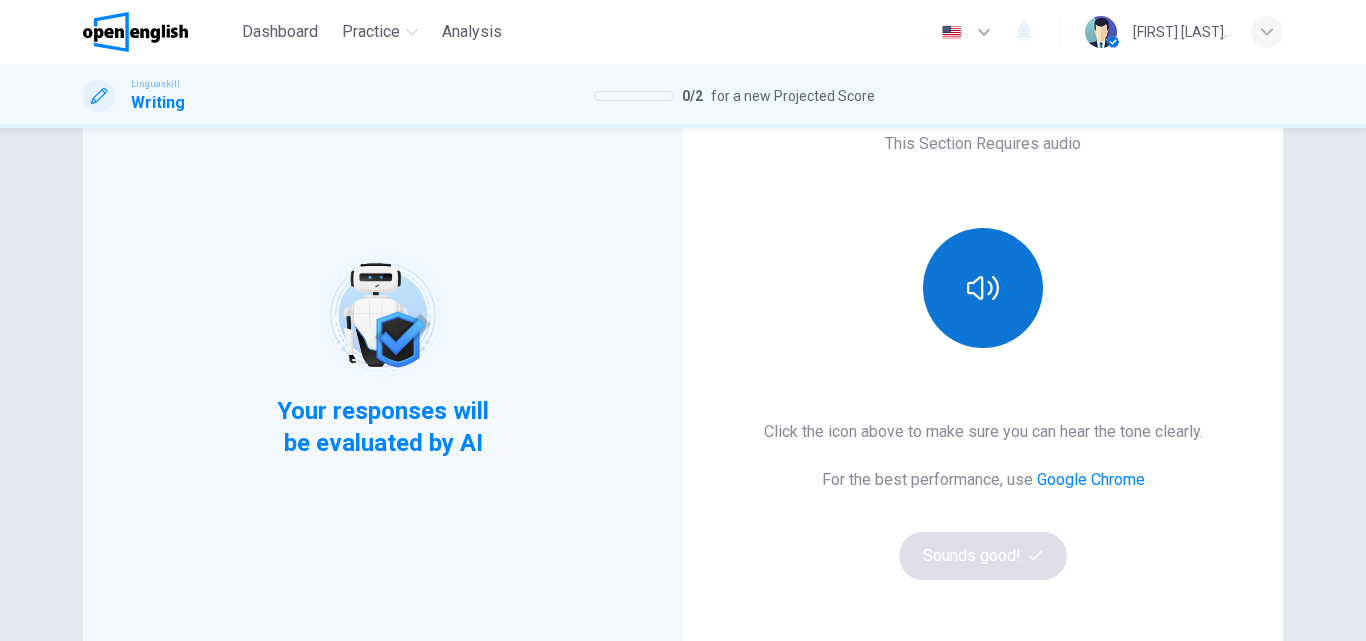 click at bounding box center (983, 288) 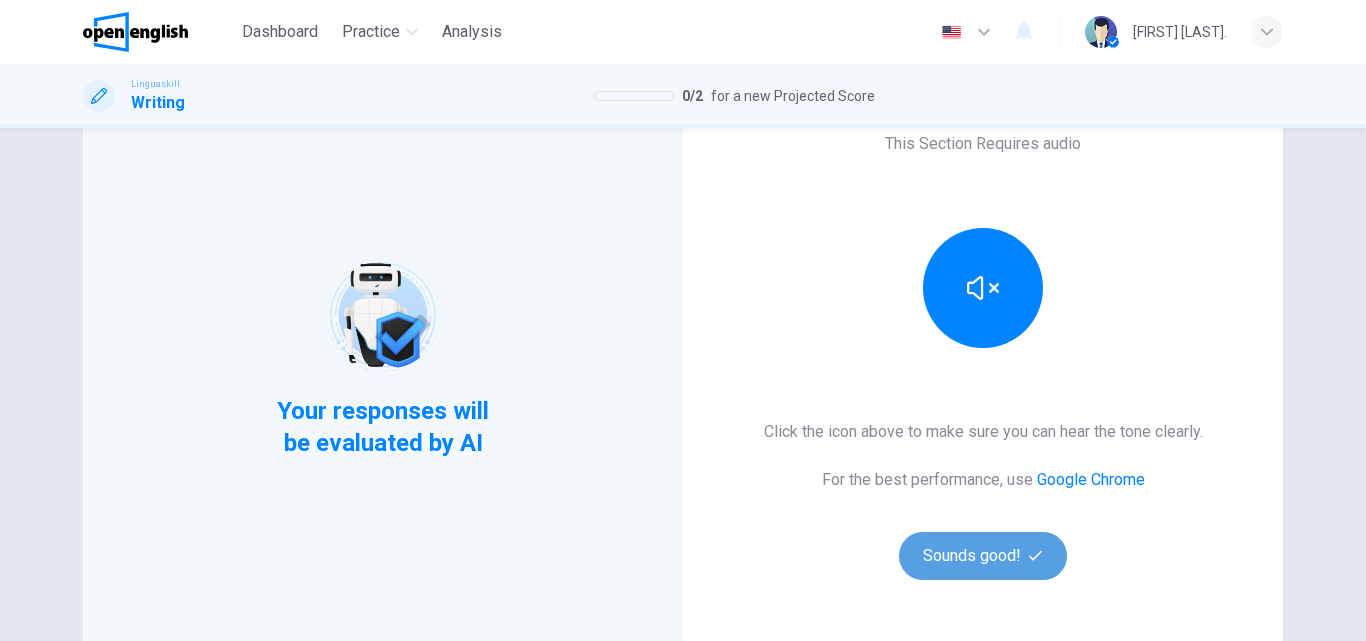 click on "Sounds good!" at bounding box center [983, 556] 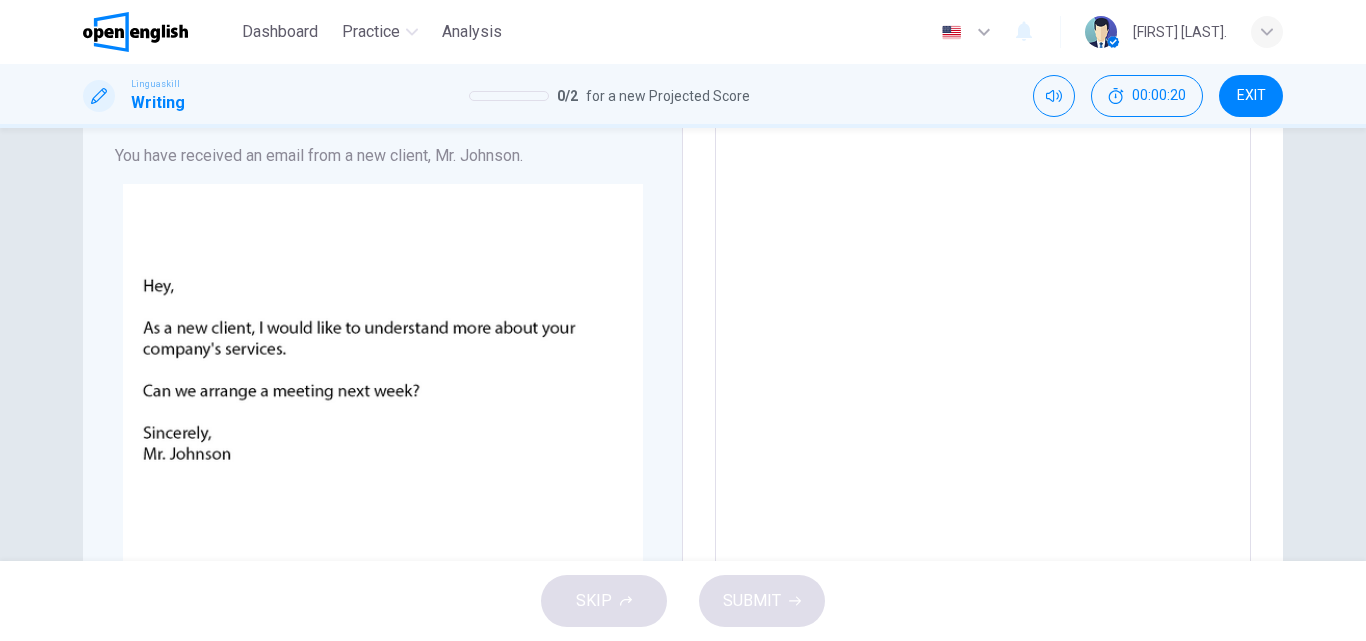 click on "Writing Part 1 You should spend about 15 minutes in this task You have received an email from a new client, Mr. [LAST]. CLICK TO ZOOM Click to Zoom Write an email to Mr. [LAST]. In your response, you should:
- Propose two dates and times for the meeting
- Briefly describe your company's services
- Offer to send more detailed information before the meeting Write at least 50 words. Write your essay here * ​ Word count :  0" at bounding box center (683, 452) 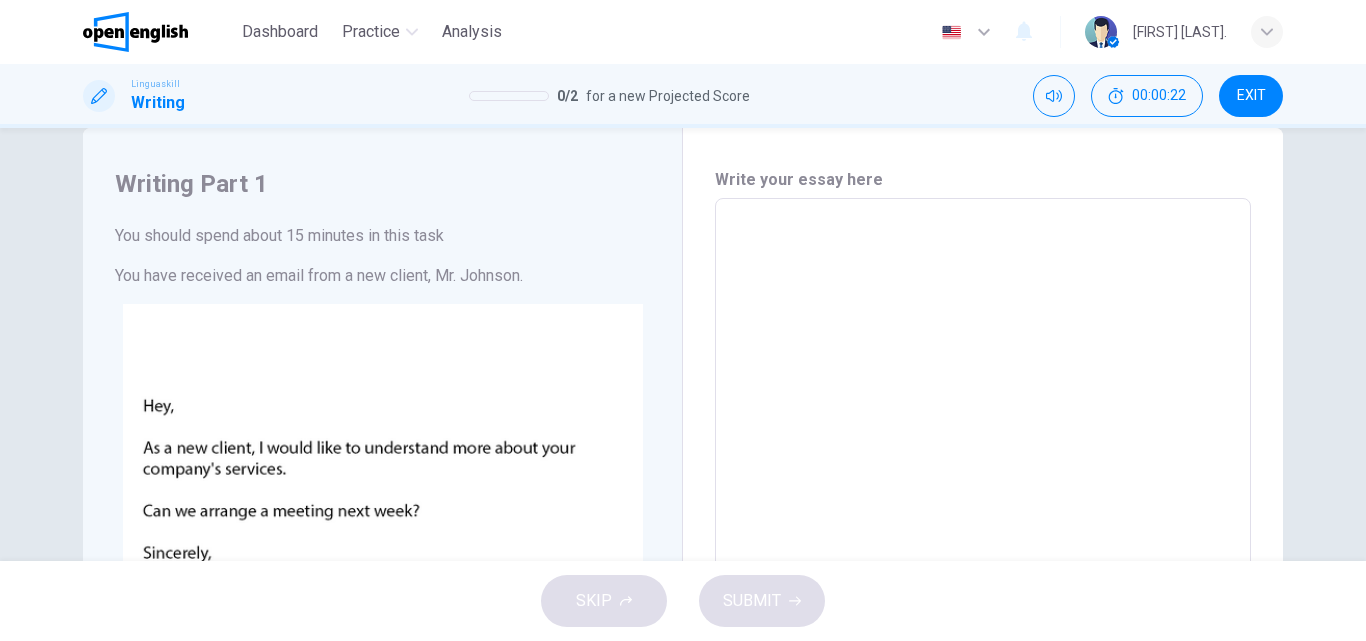 scroll, scrollTop: 0, scrollLeft: 0, axis: both 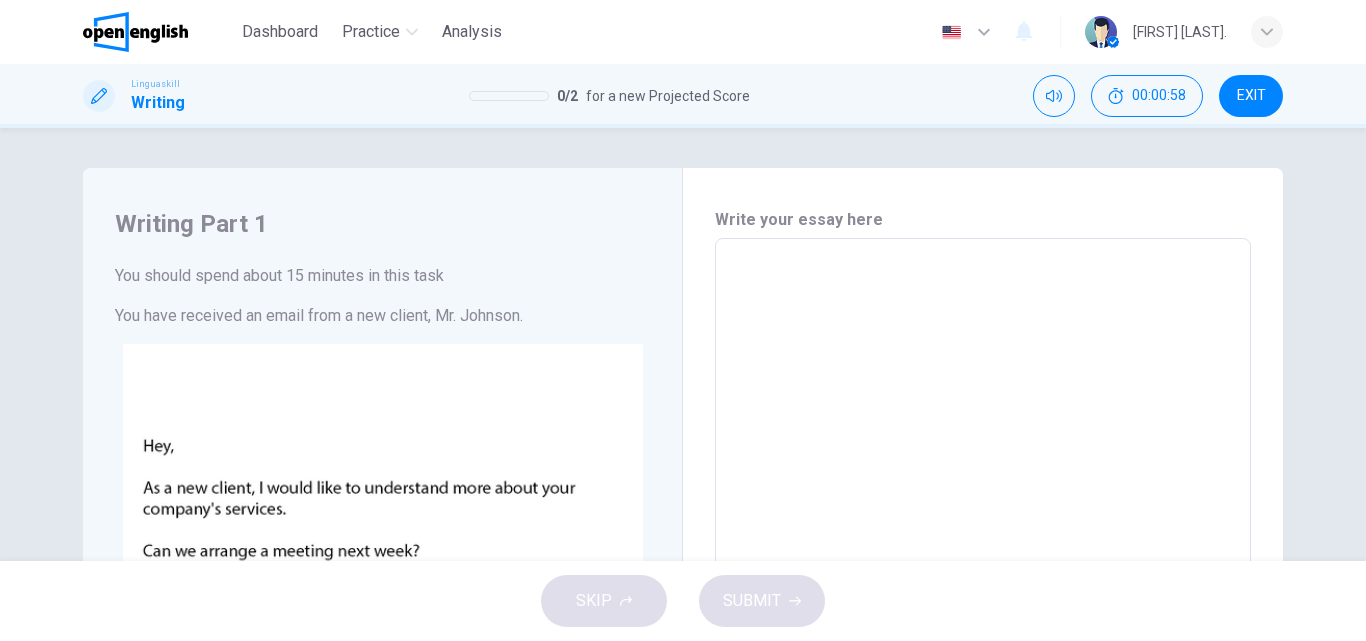 click on "Writing Part 1 You should spend about 15 minutes in this task You have received an email from a new client, Mr. [LAST]. CLICK TO ZOOM Click to Zoom Write an email to Mr. [LAST]. In your response, you should:
- Propose two dates and times for the meeting
- Briefly describe your company's services
- Offer to send more detailed information before the meeting Write at least 50 words." at bounding box center (383, 612) 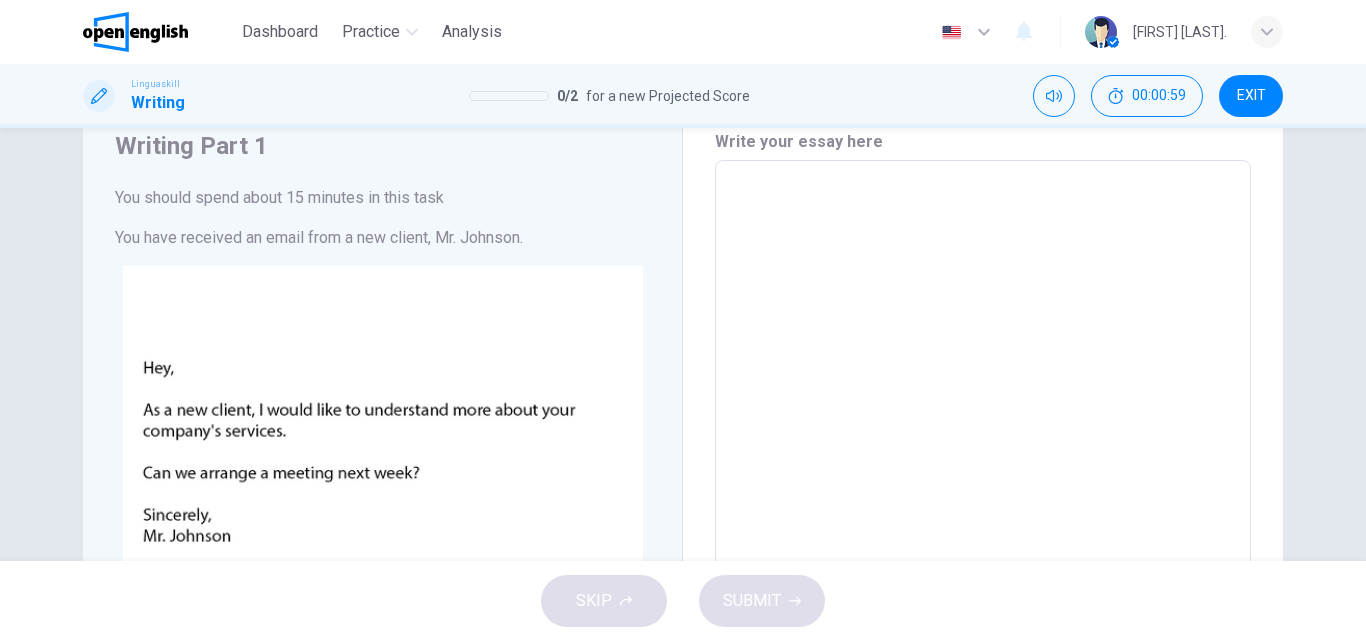 scroll, scrollTop: 80, scrollLeft: 0, axis: vertical 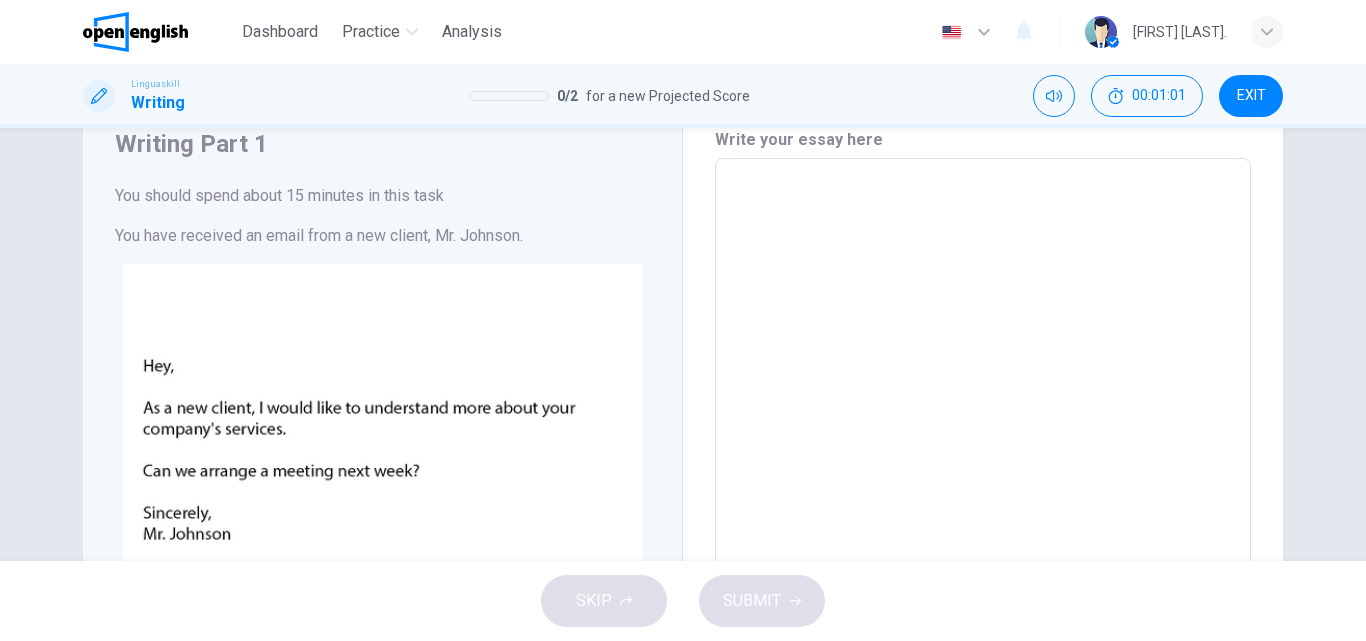 click at bounding box center [983, 531] 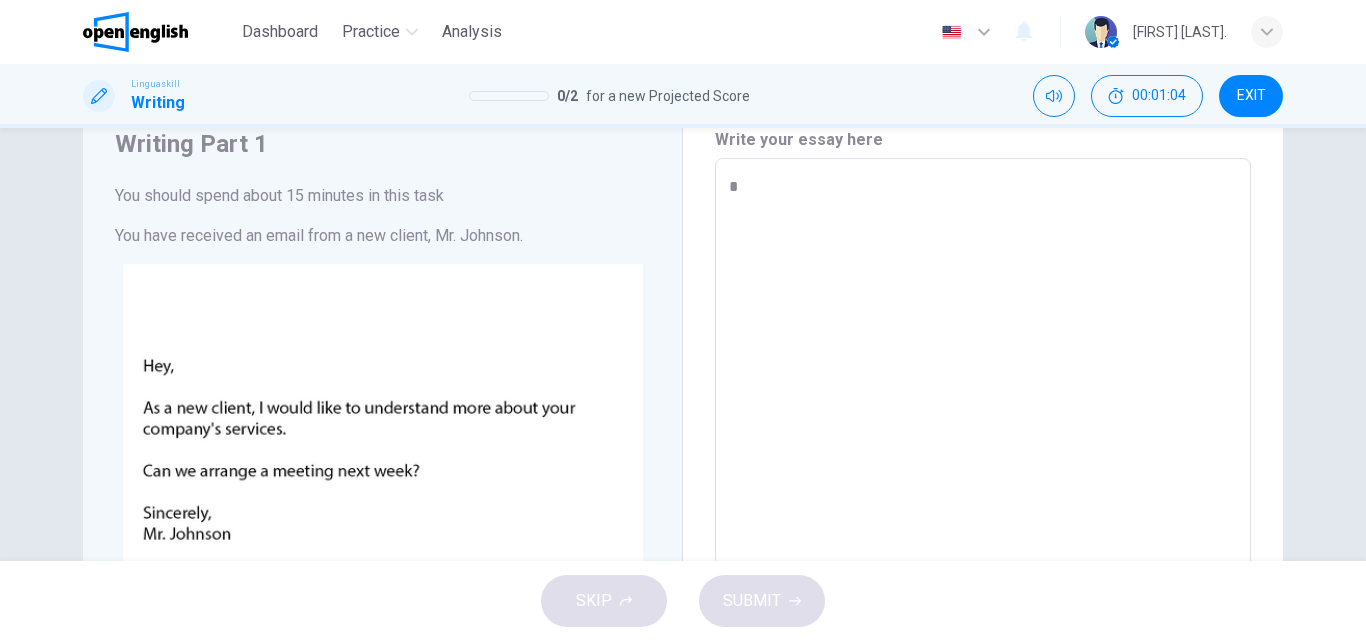 type on "**" 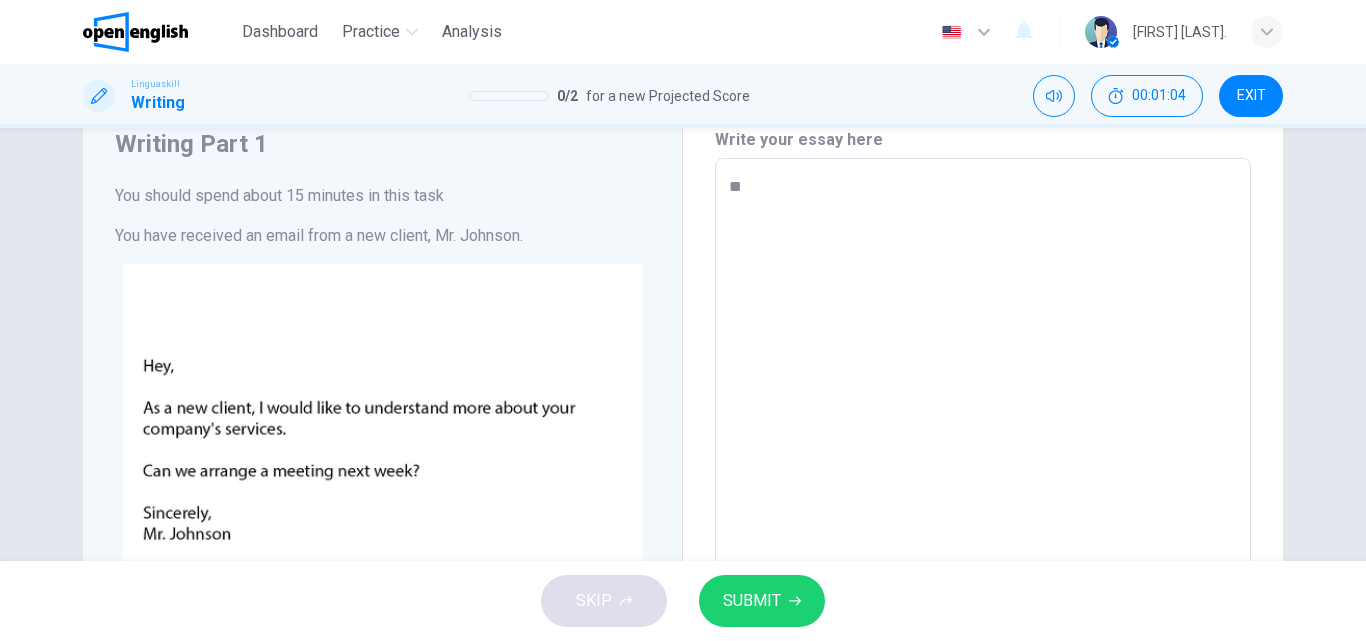 type on "*" 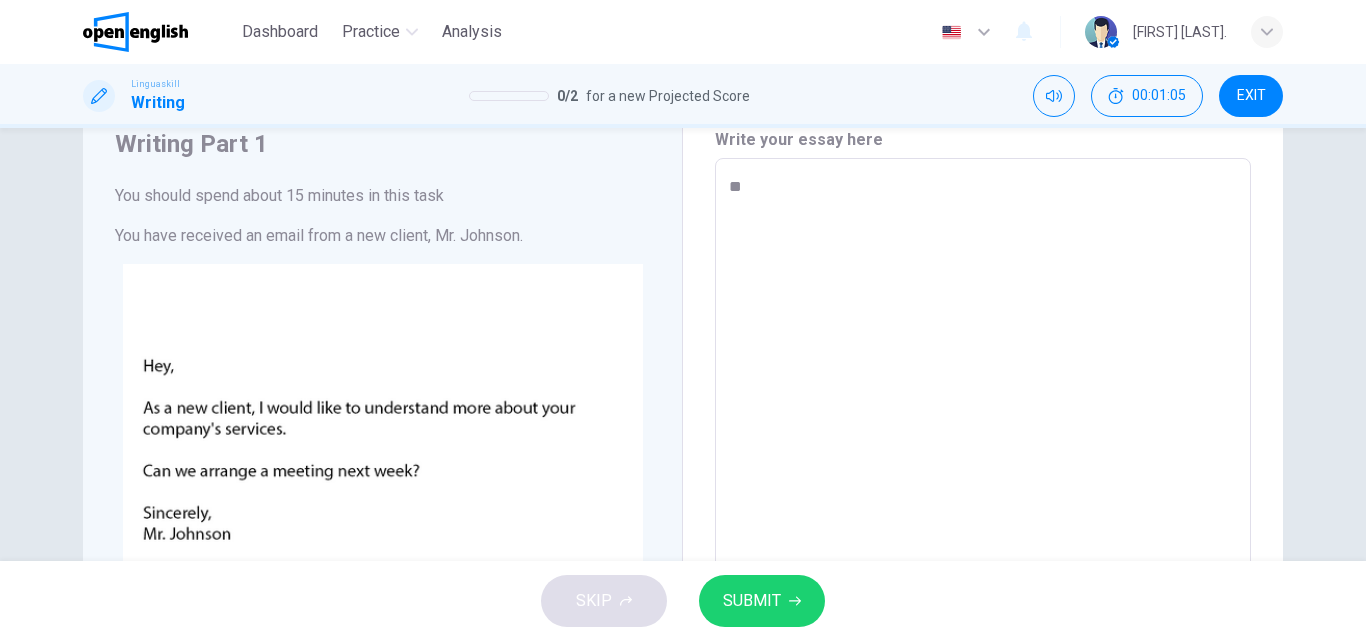 type on "***" 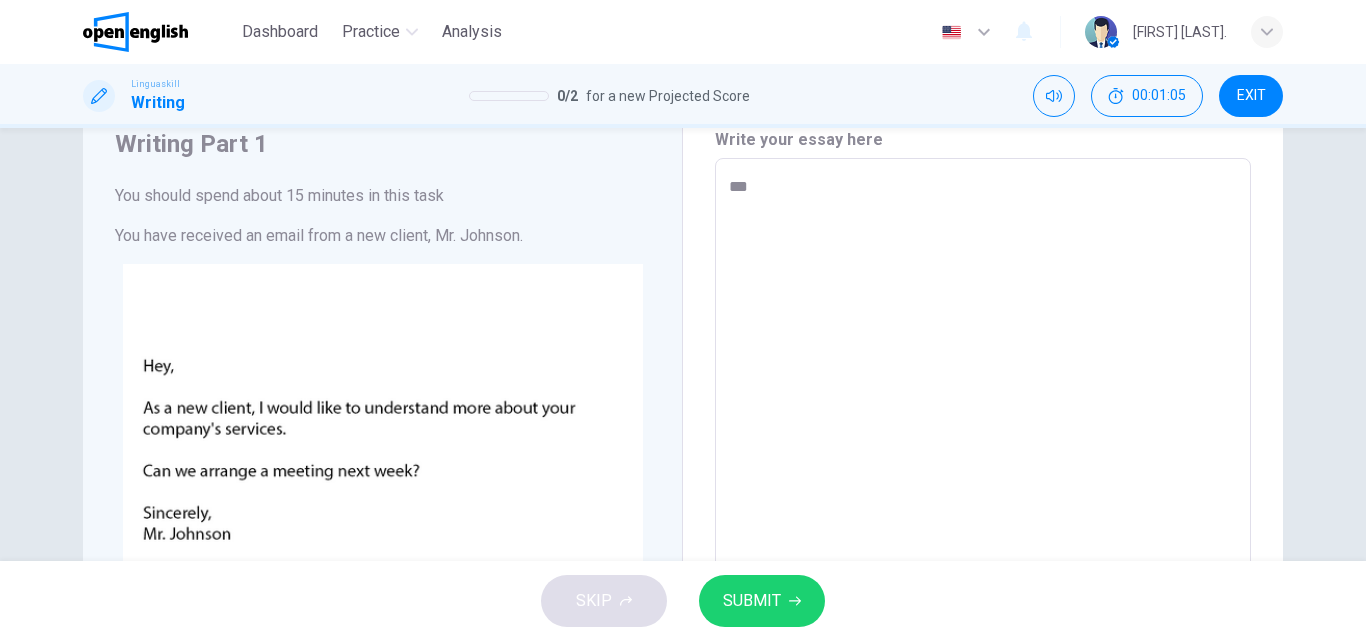 type on "*" 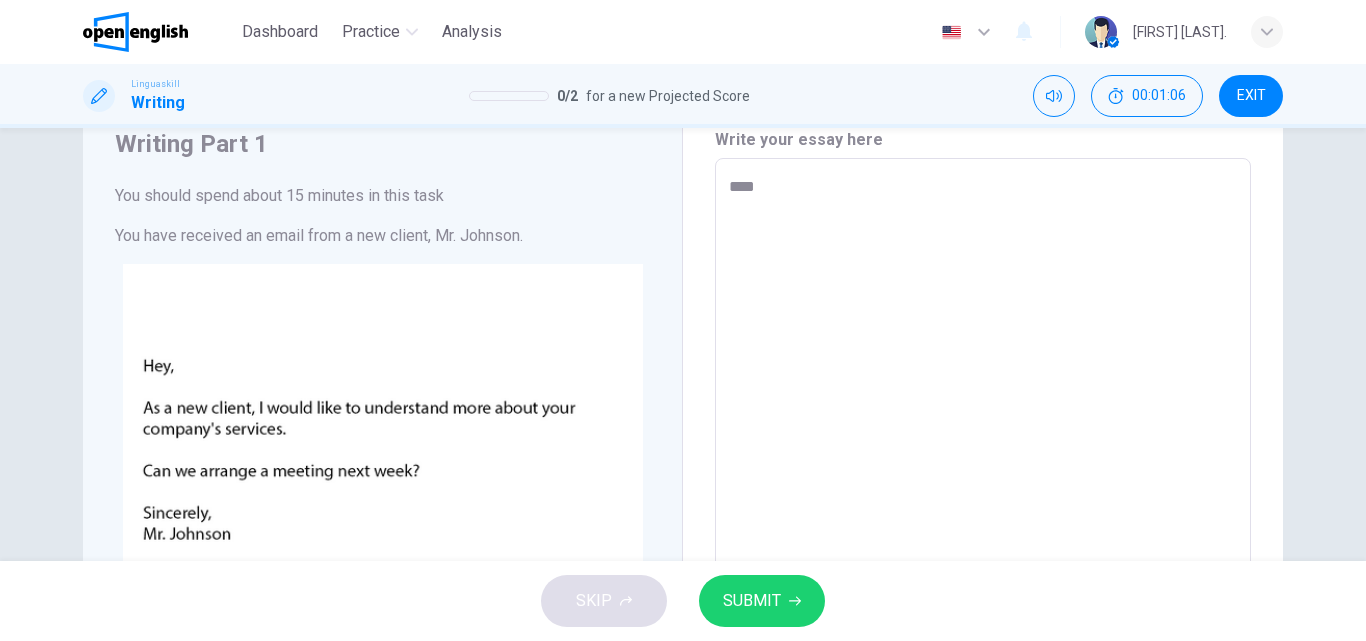 type on "*" 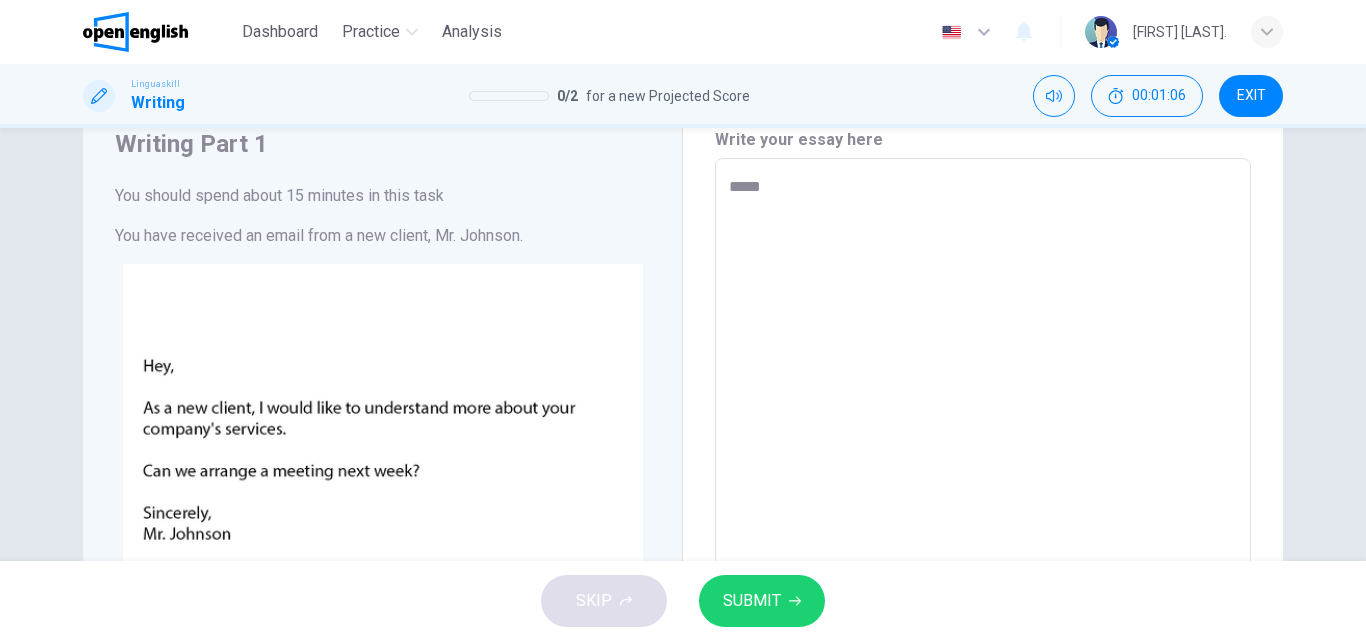 type on "*" 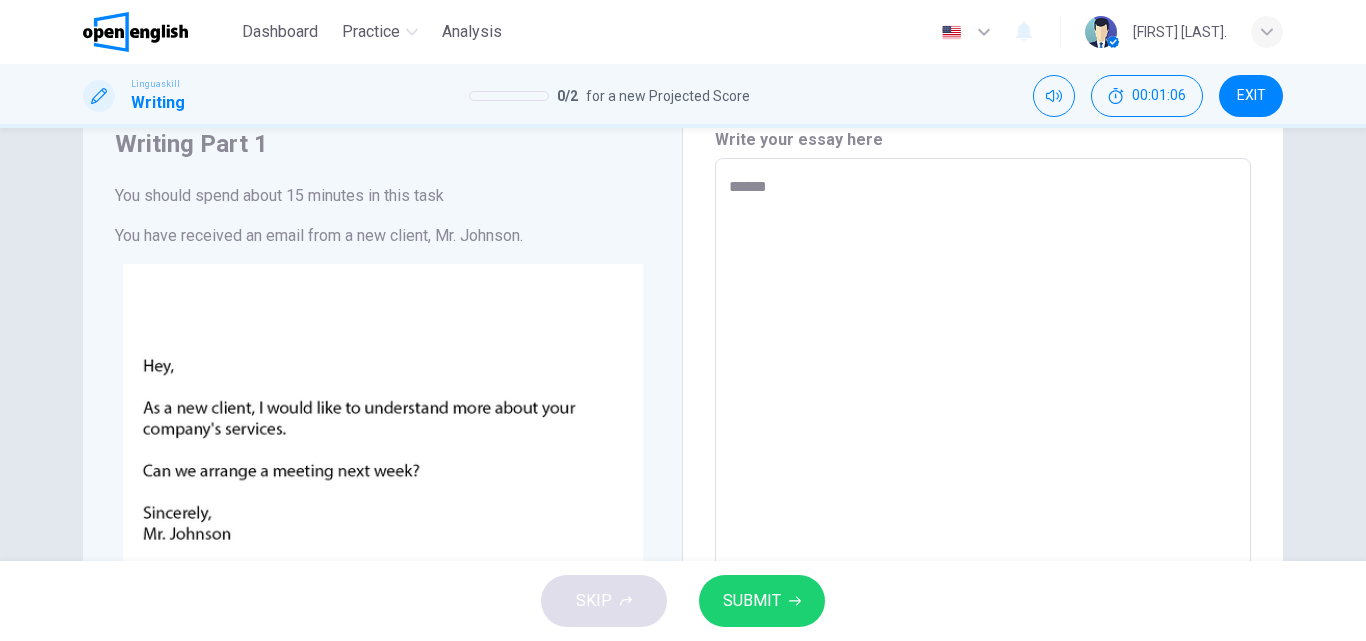 type on "*" 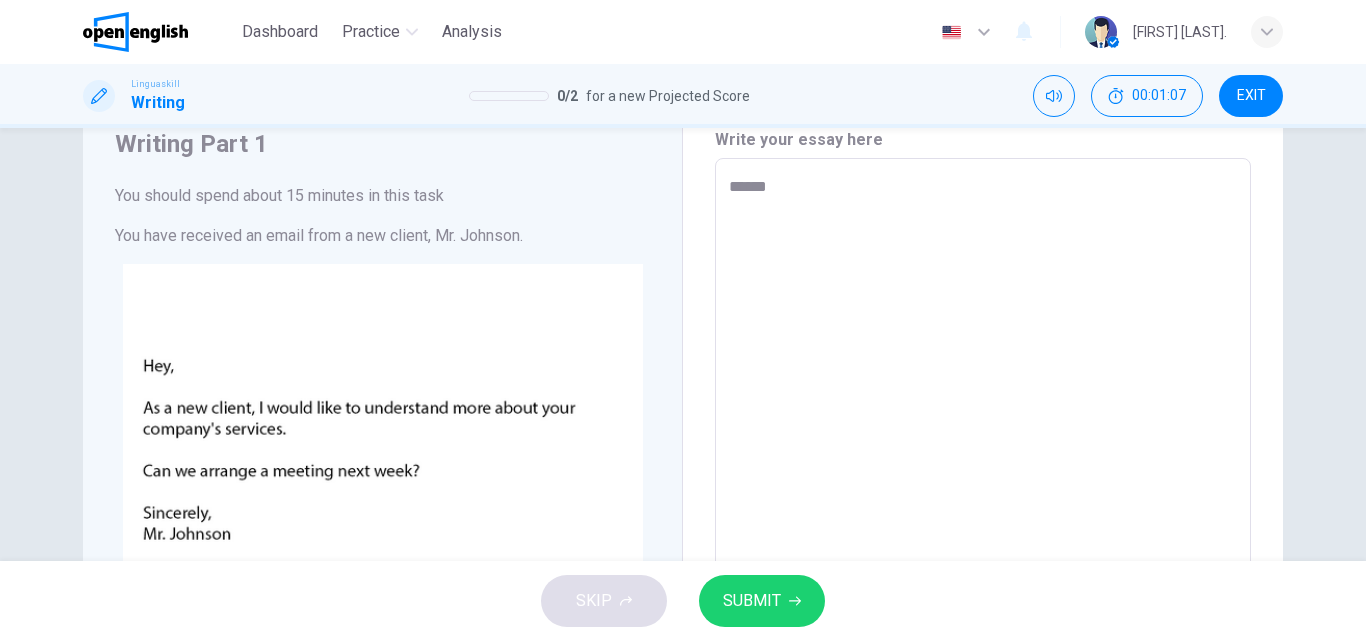 type on "*******" 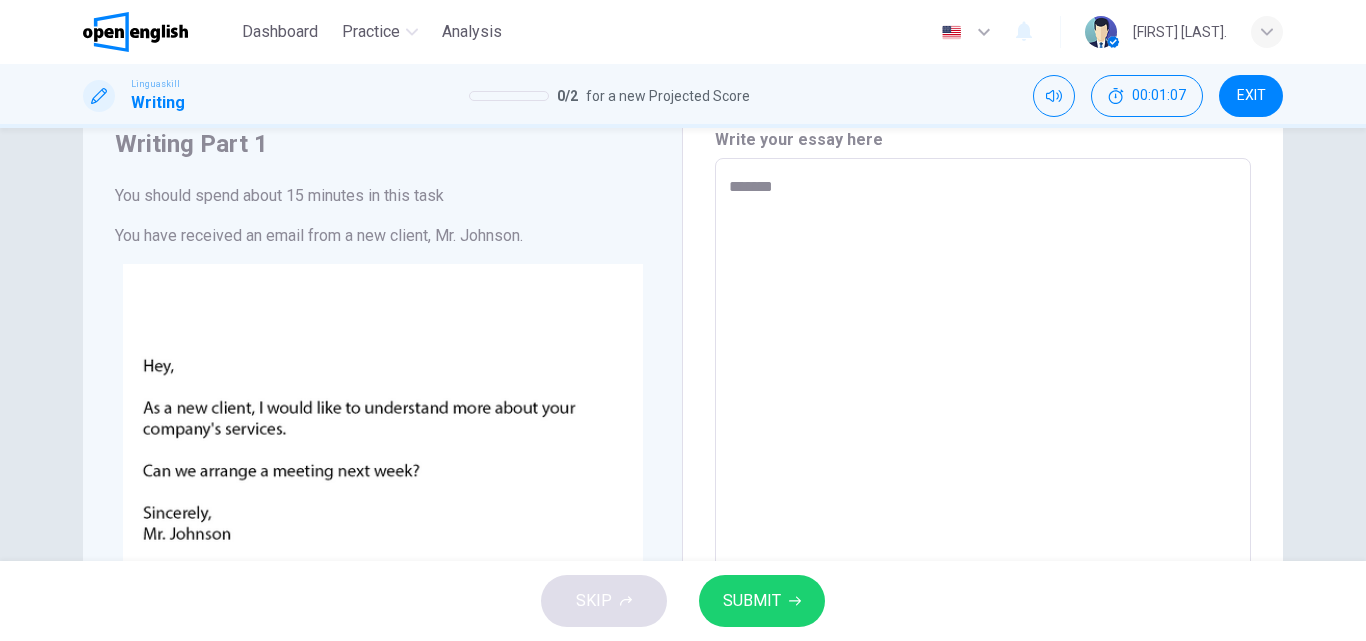 type on "*" 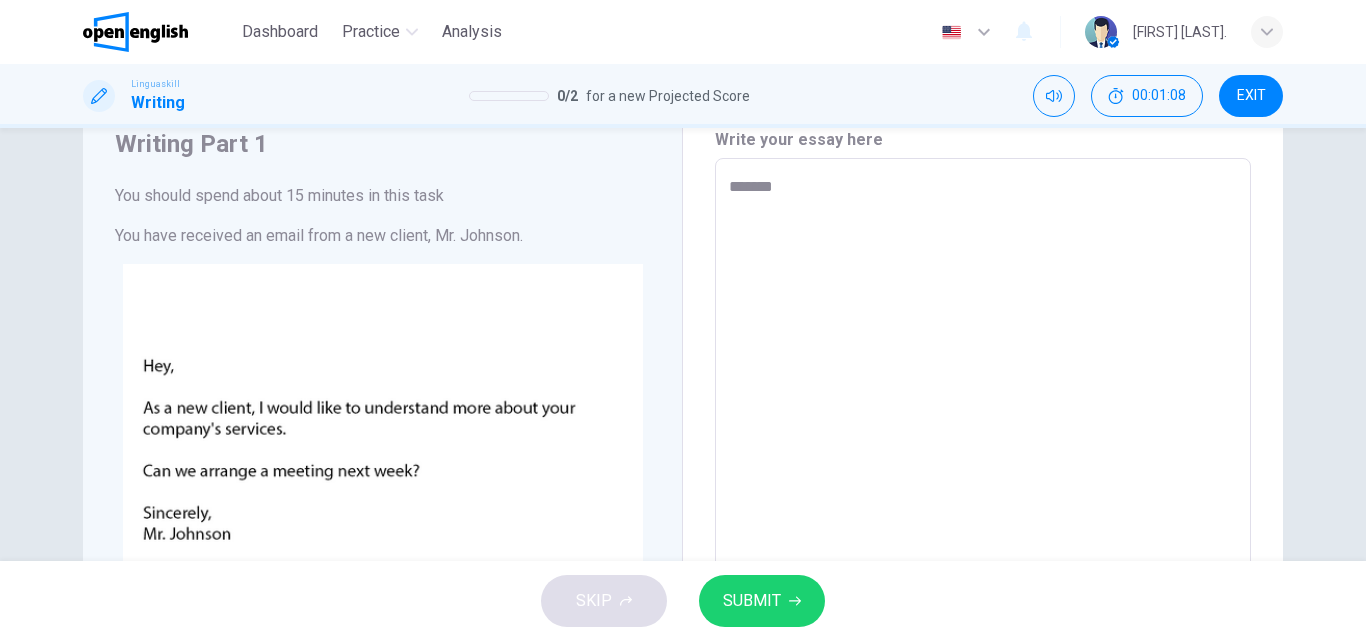 type on "********" 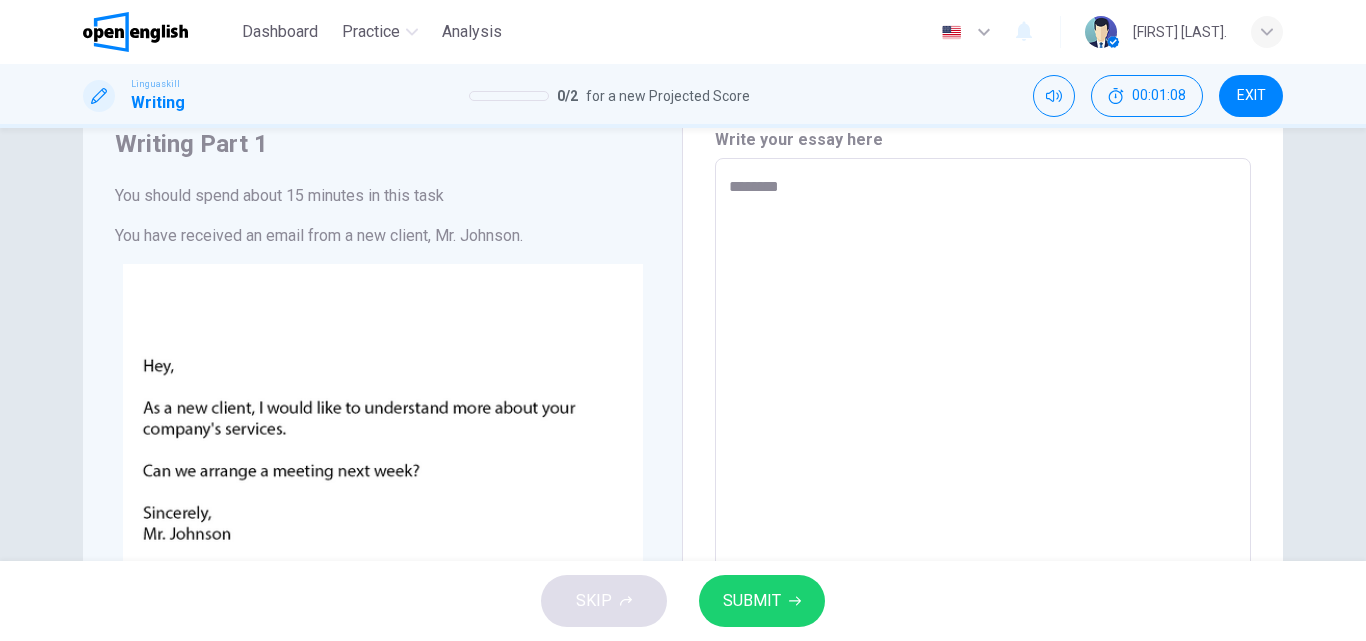type on "*" 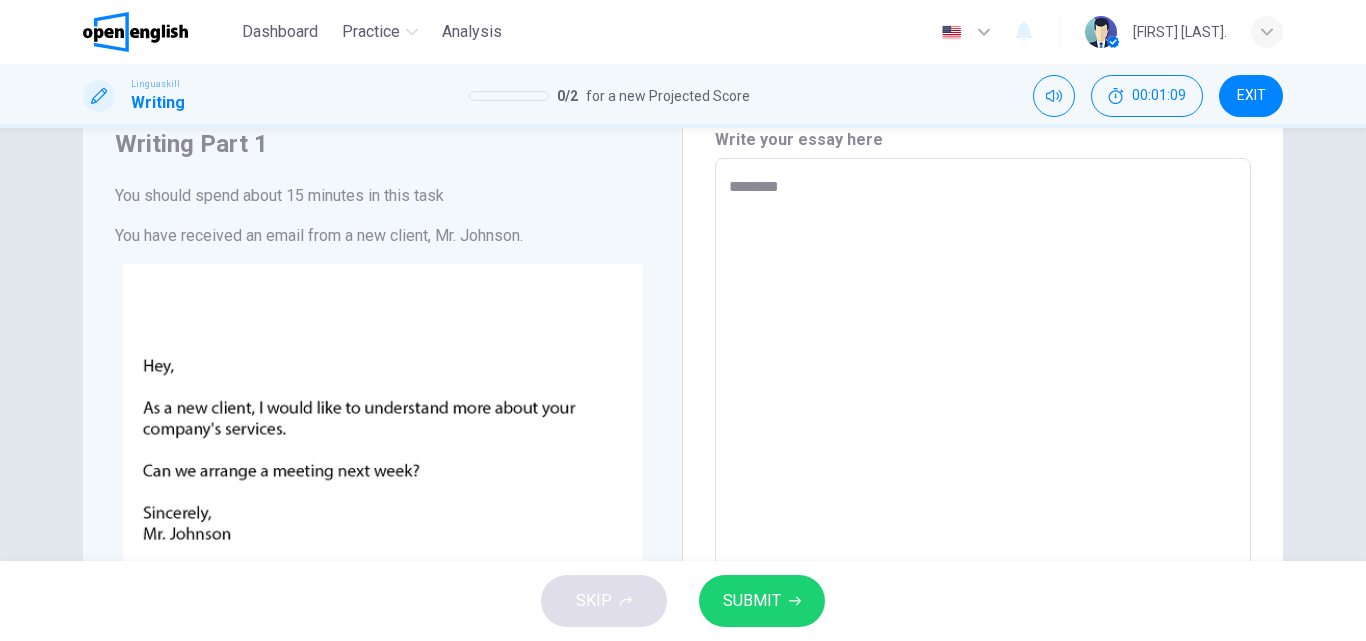 type on "********" 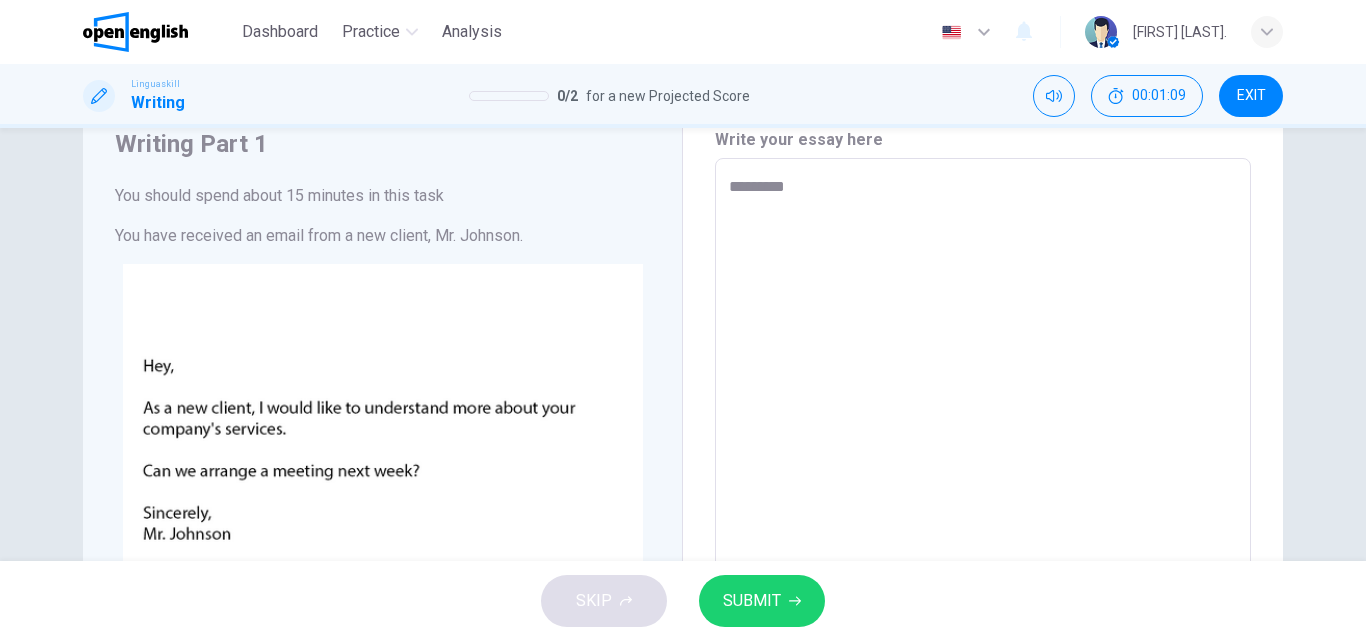 type on "*" 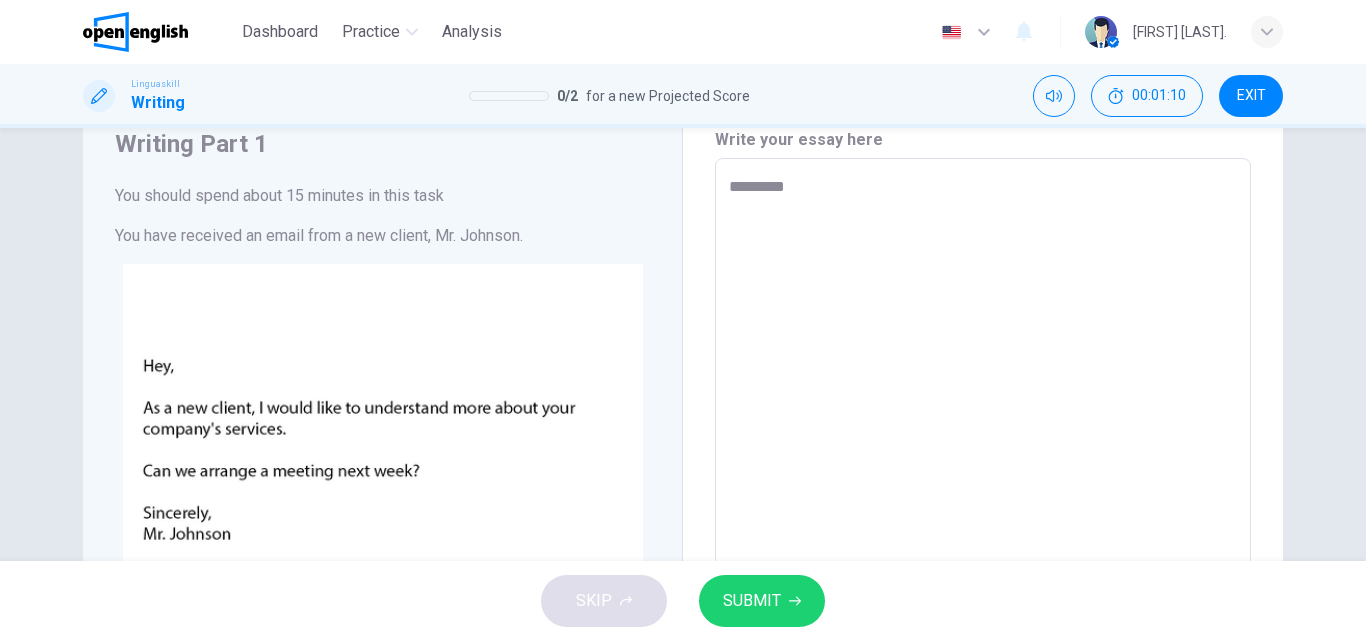 type on "********" 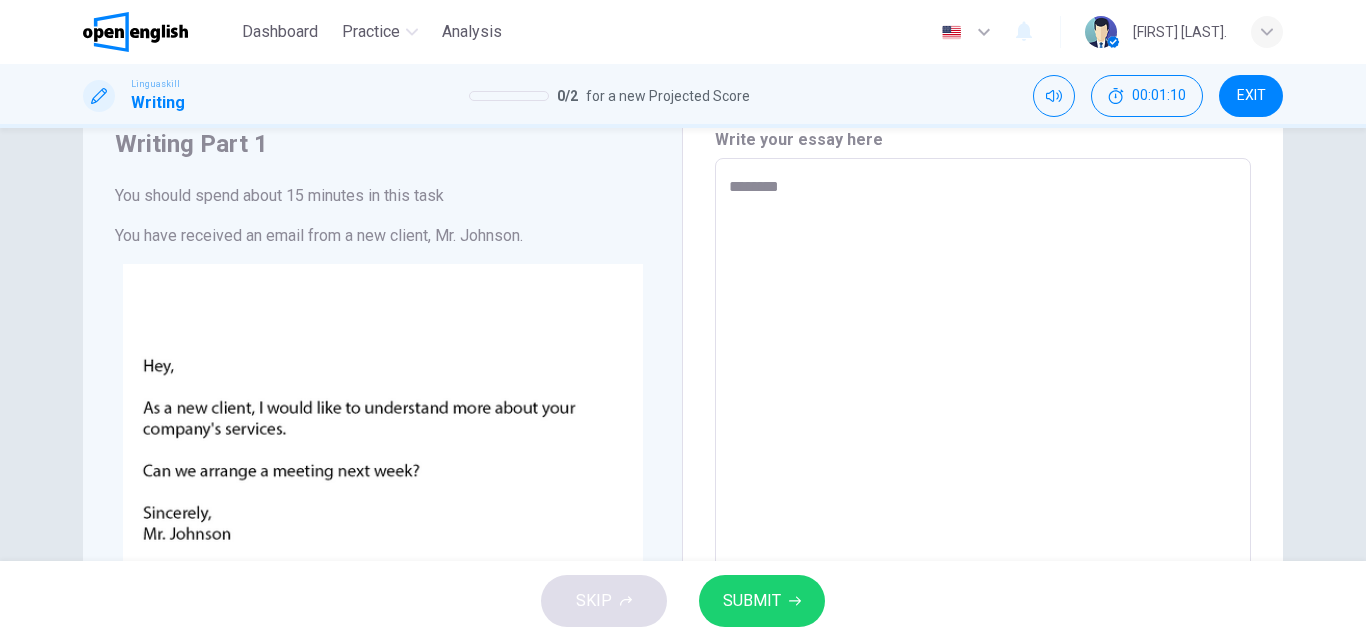 type on "*" 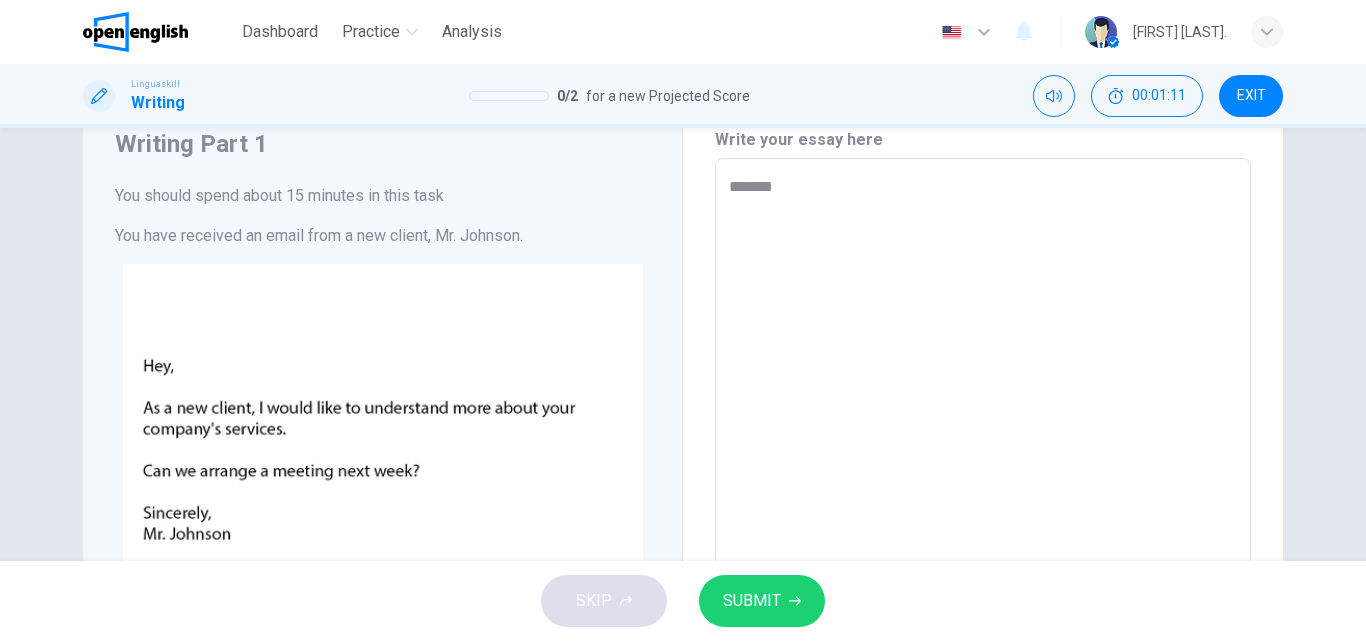 type on "*" 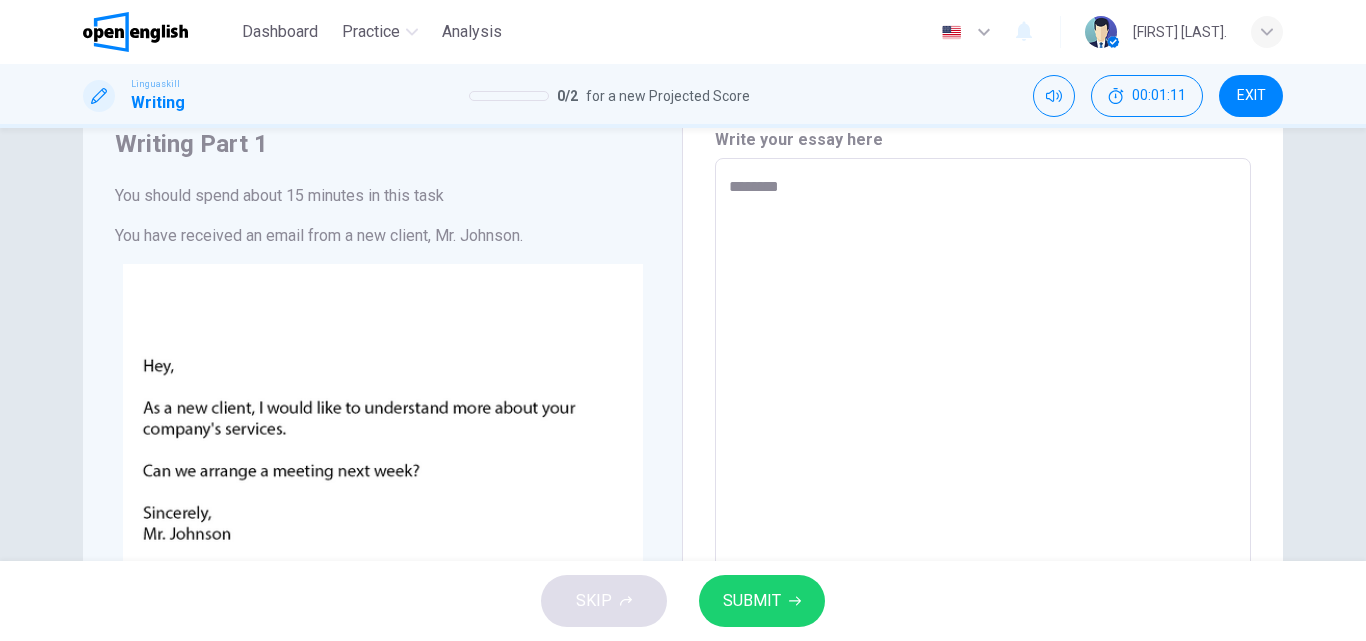 type on "*" 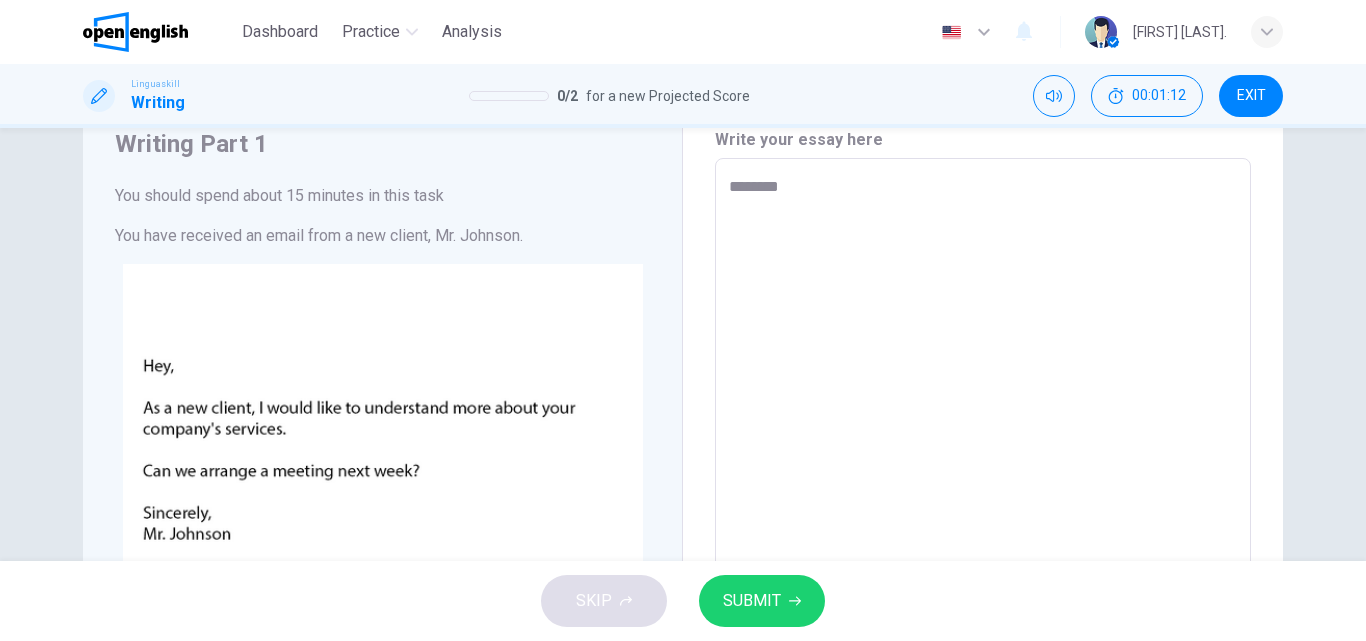 type on "********" 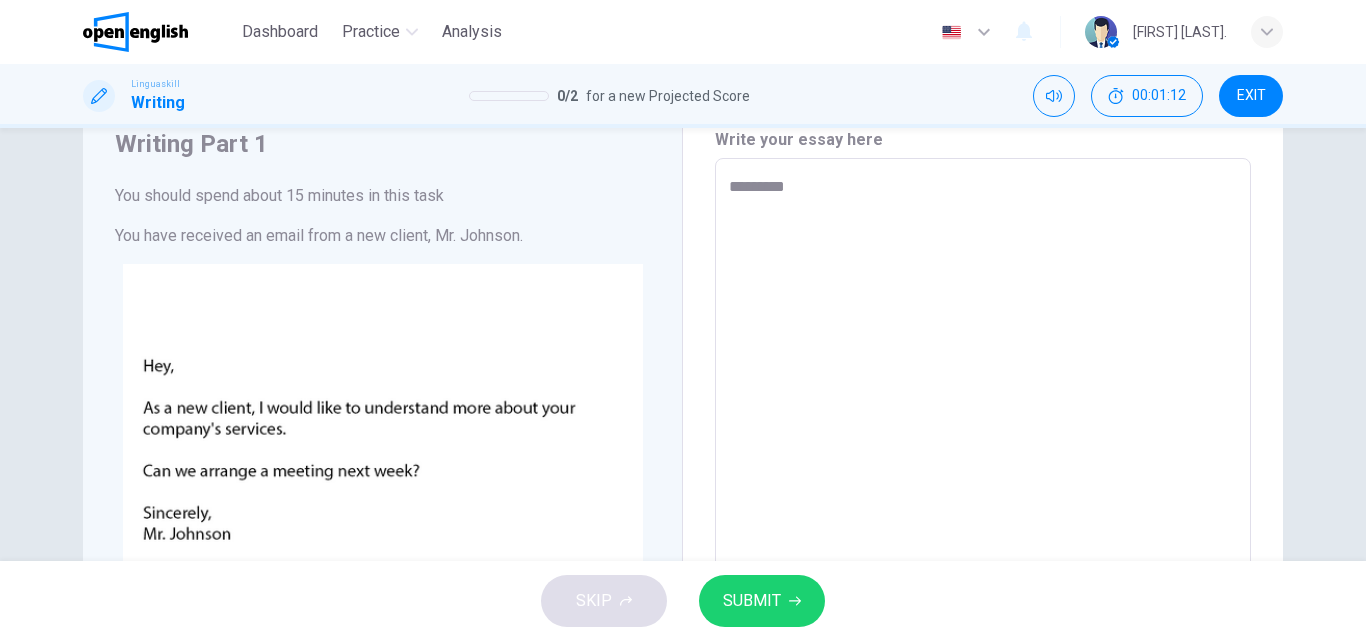 type on "*" 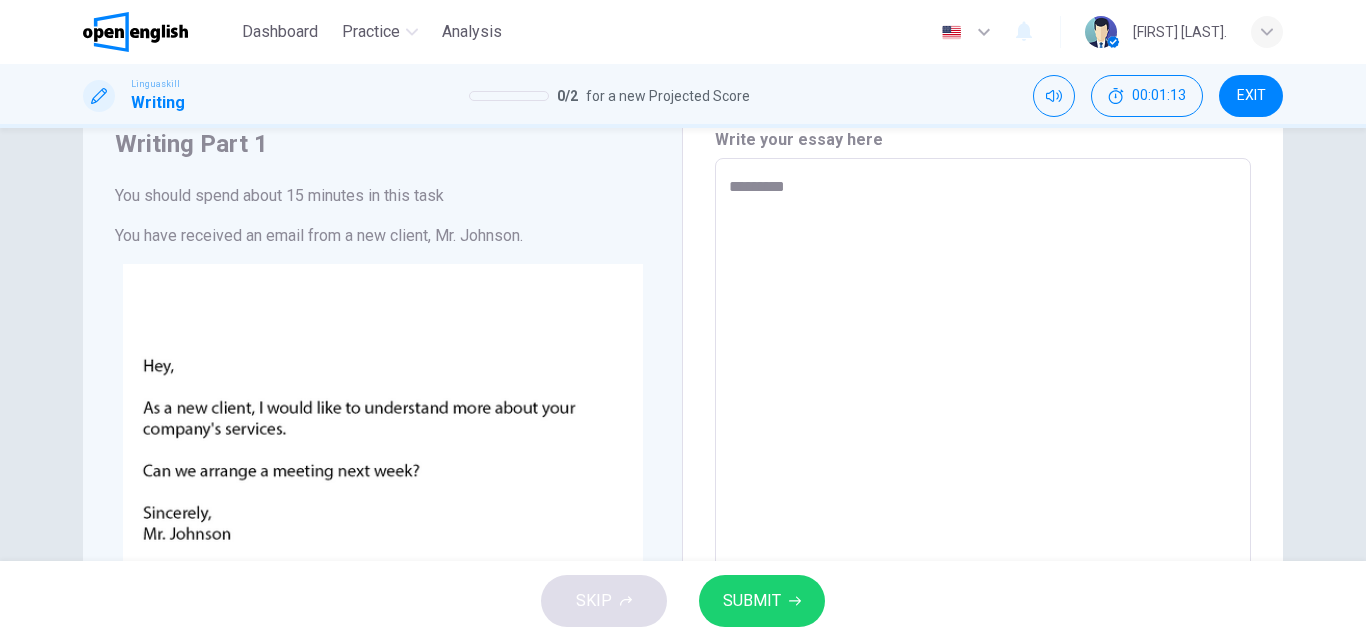 type on "**********" 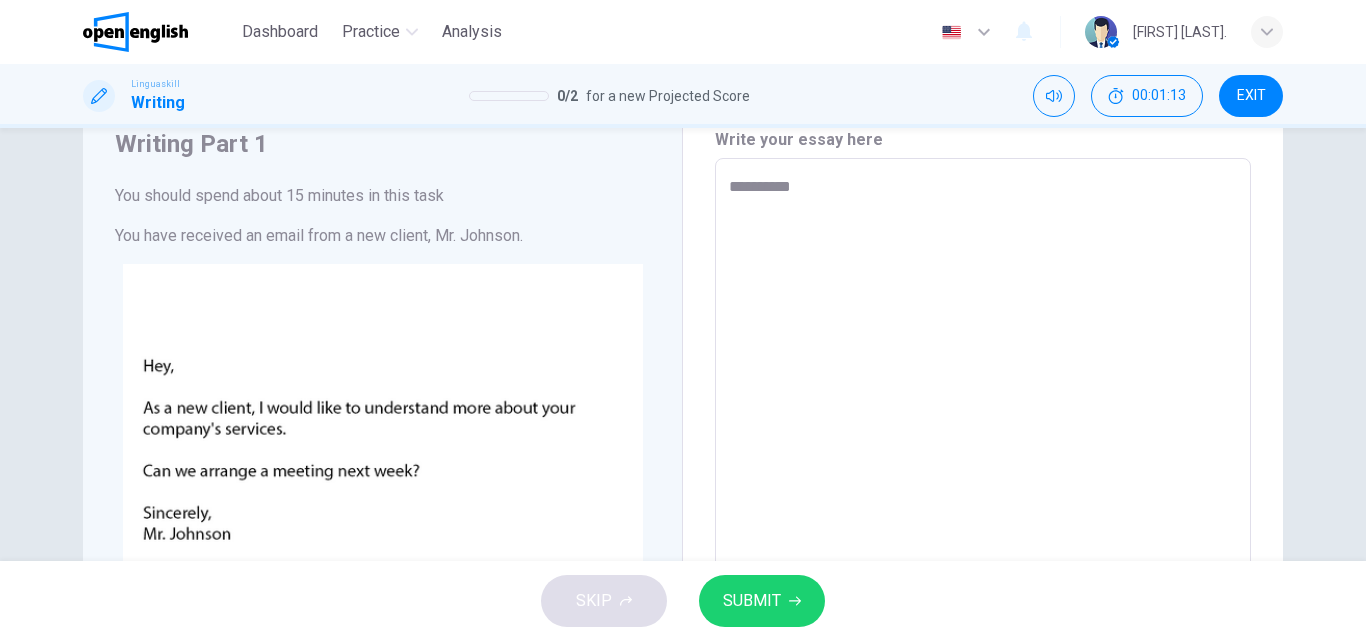 type on "*" 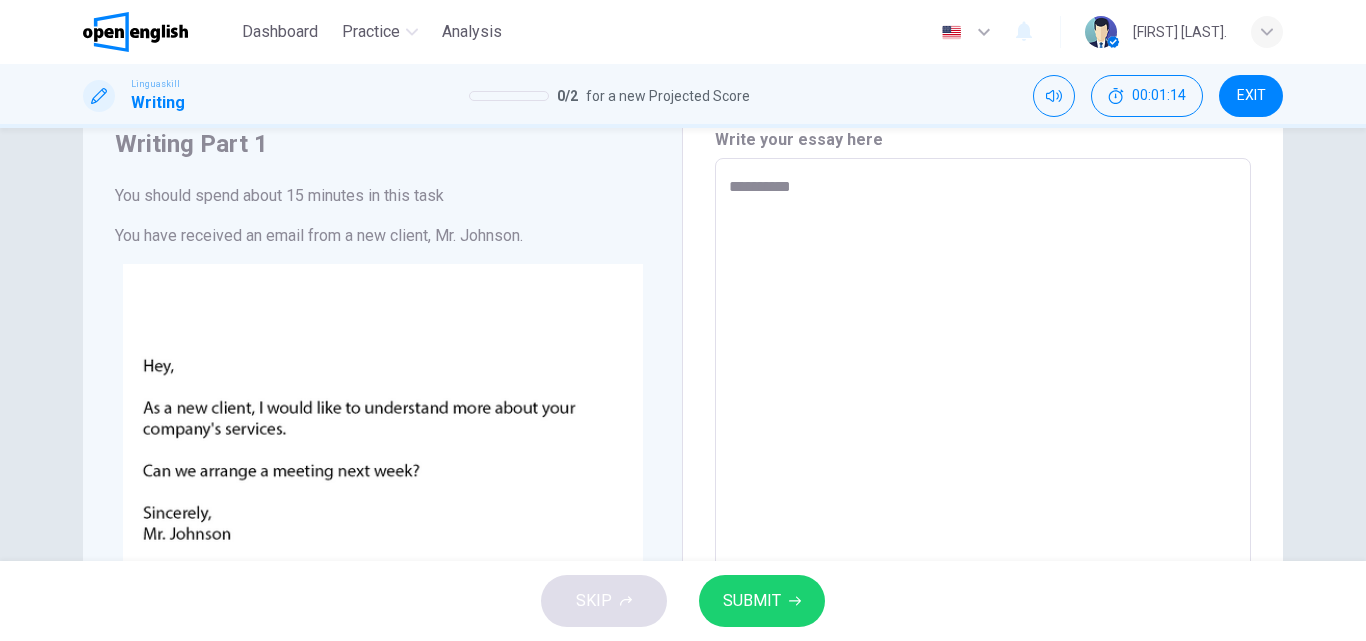 type on "**********" 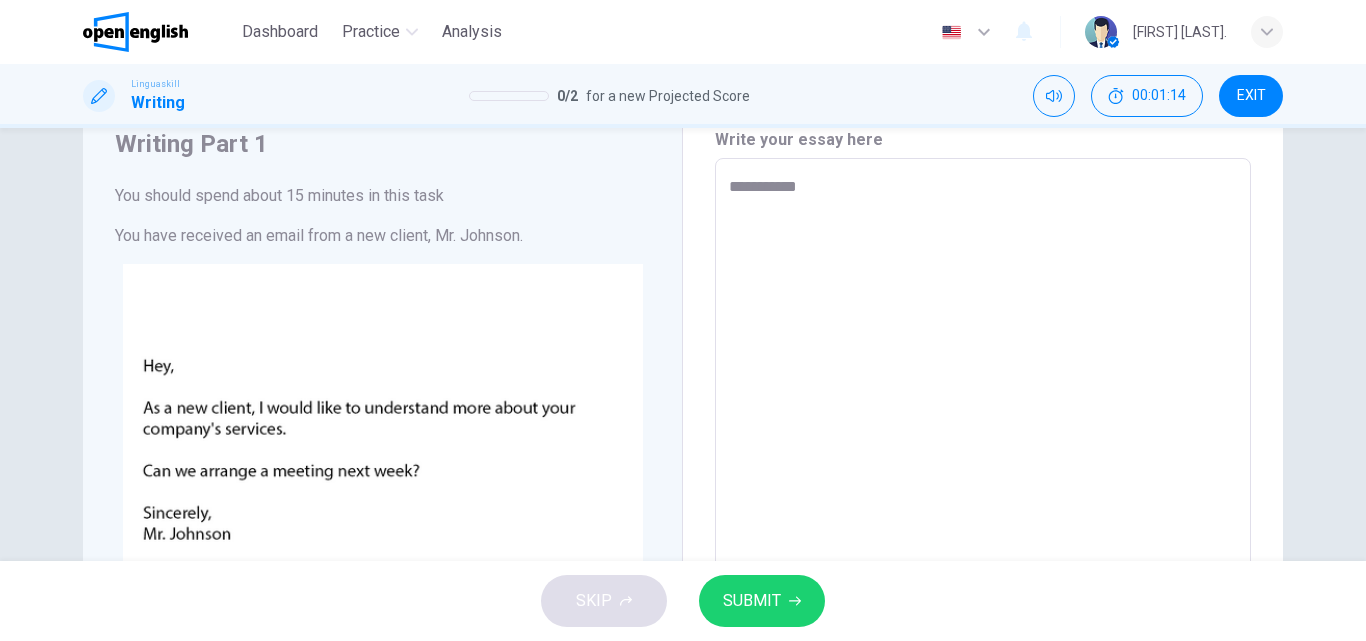 type on "*" 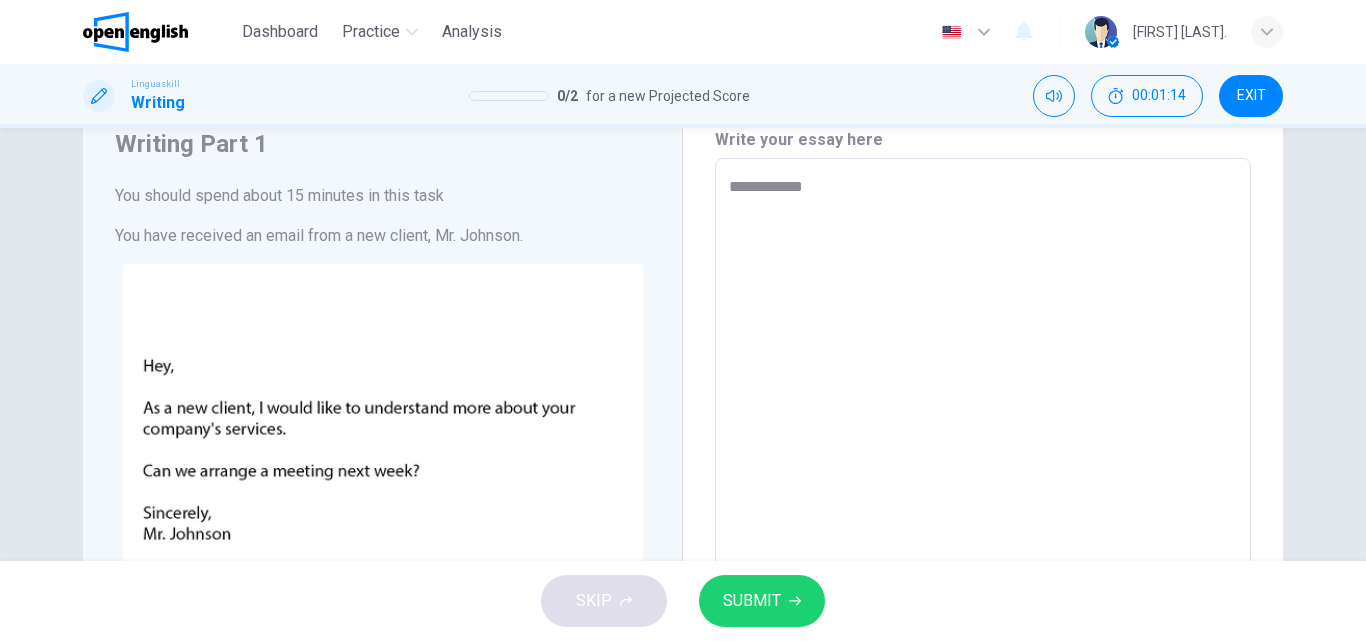 type on "*" 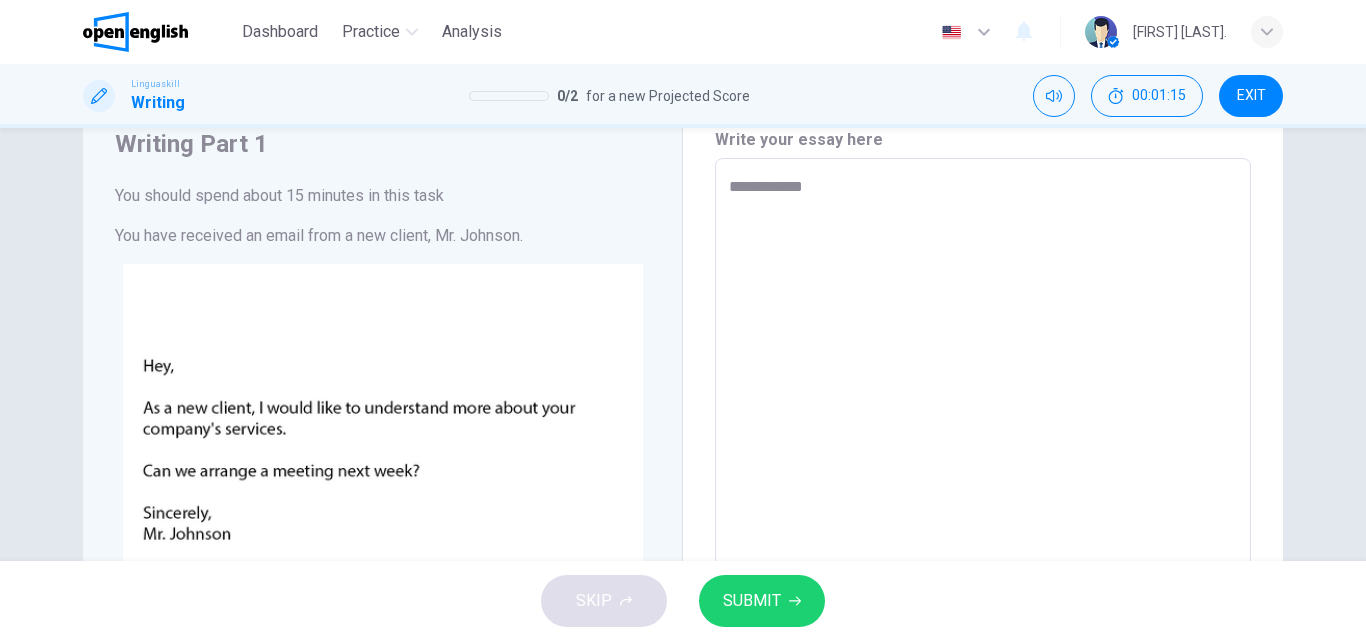 type on "**********" 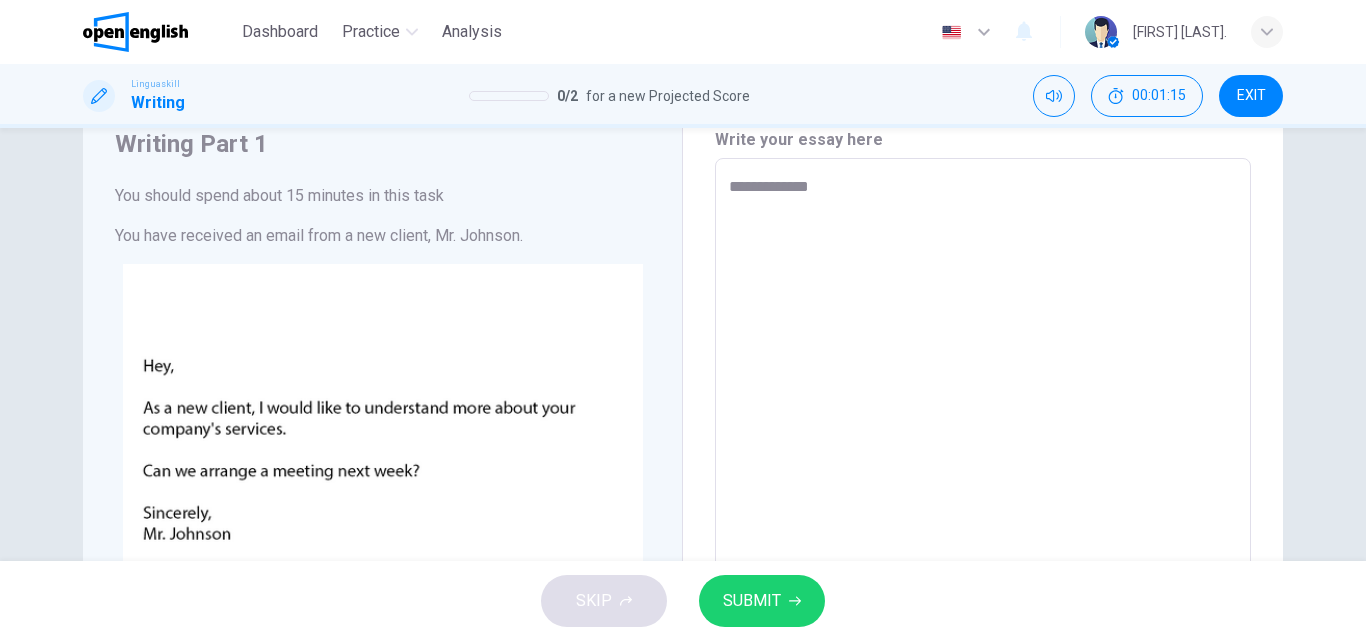 type on "*" 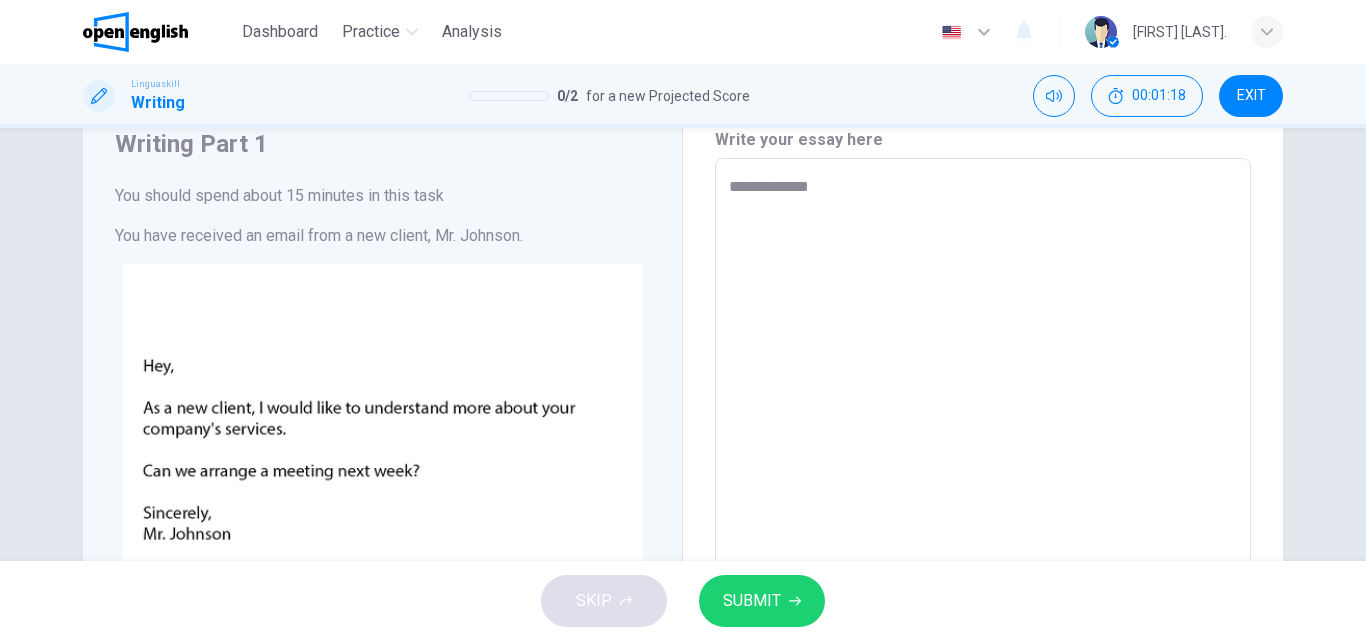type on "**********" 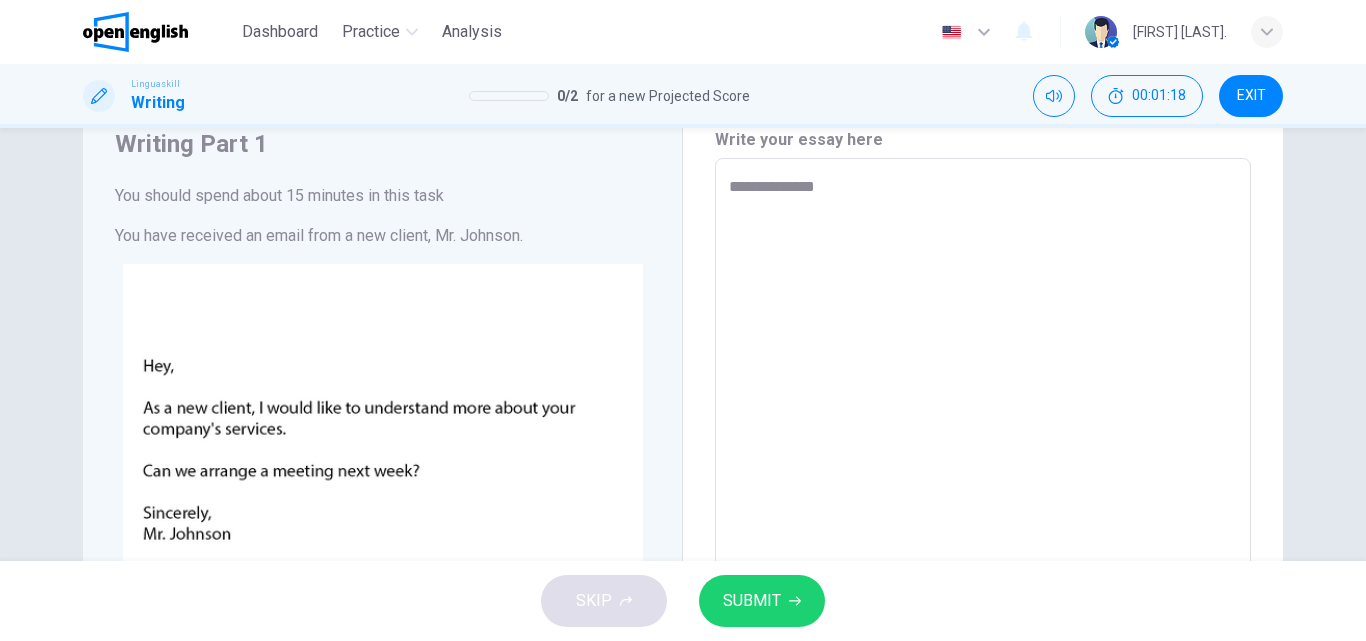 type on "**********" 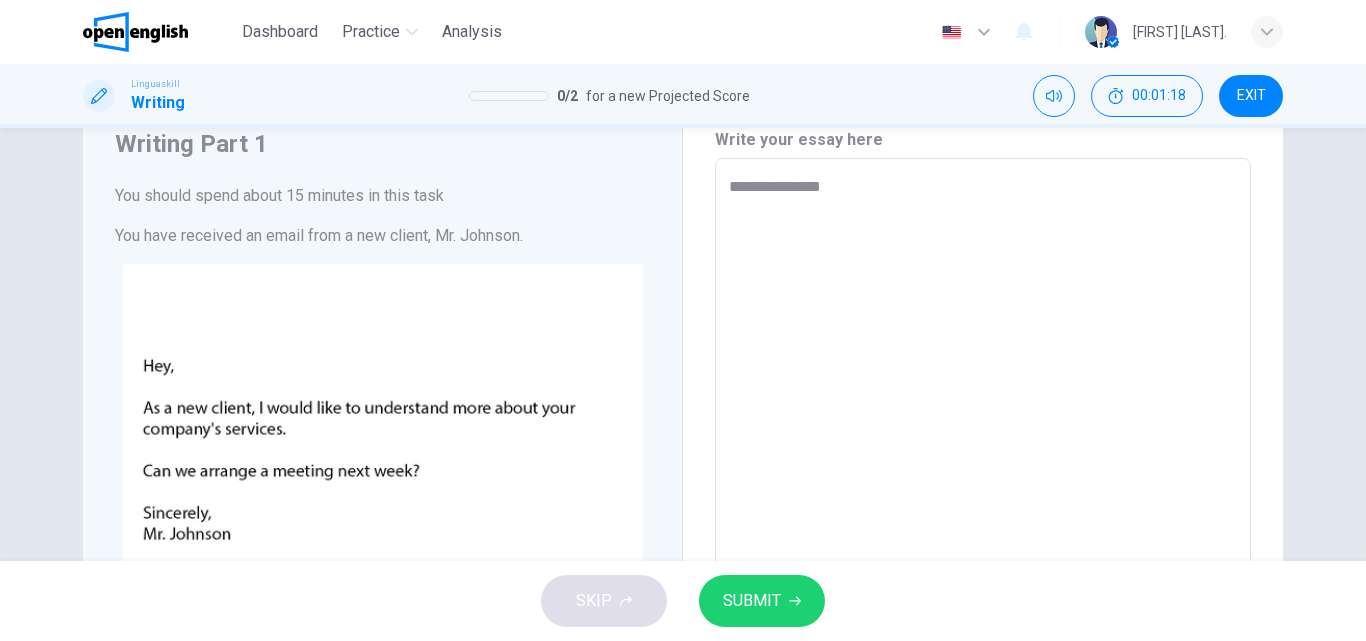type on "*" 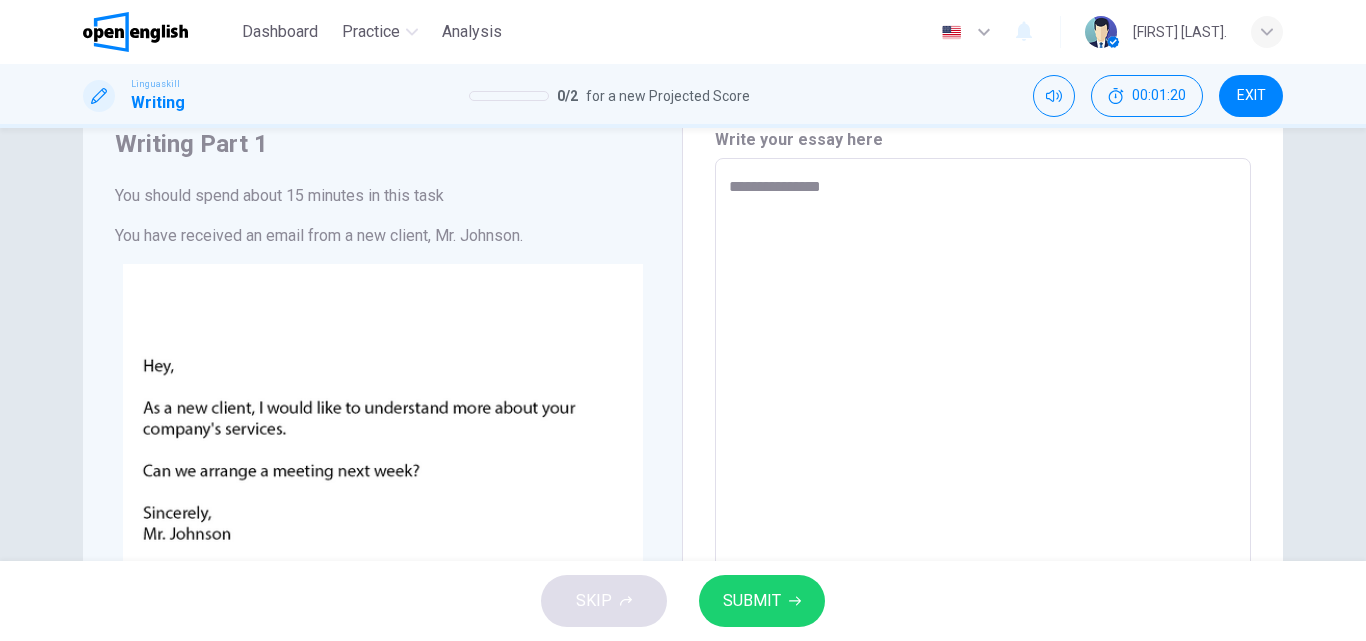 type on "**********" 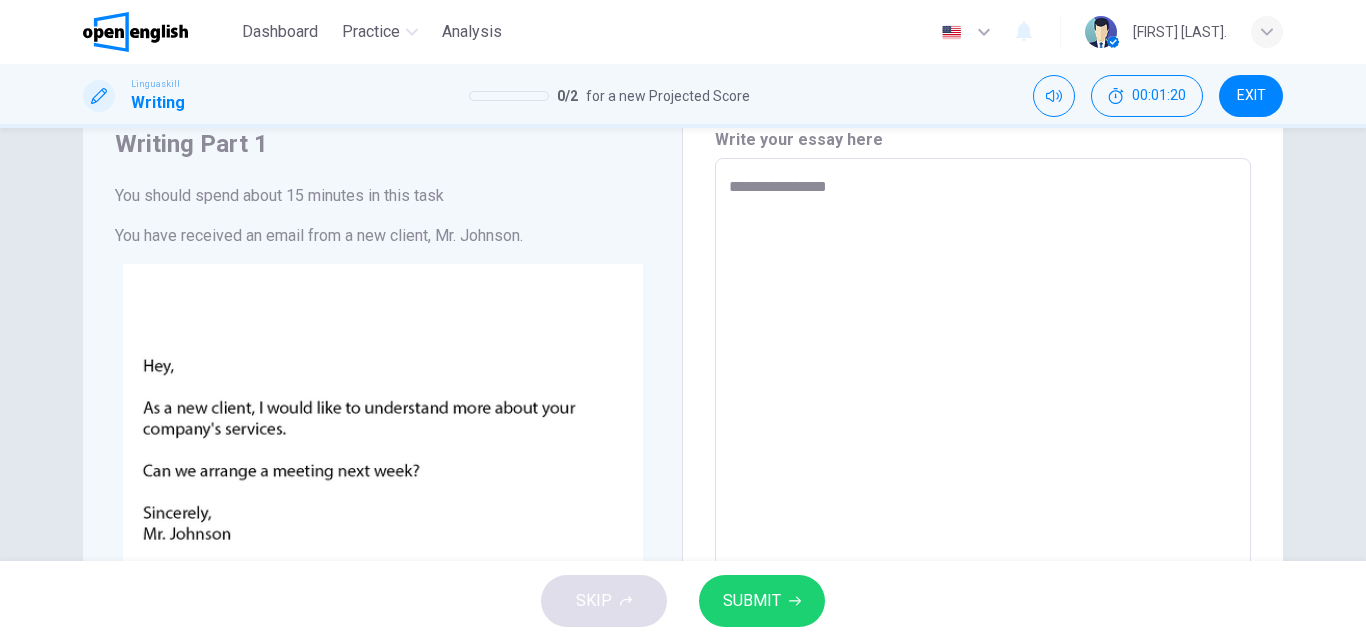 type on "*" 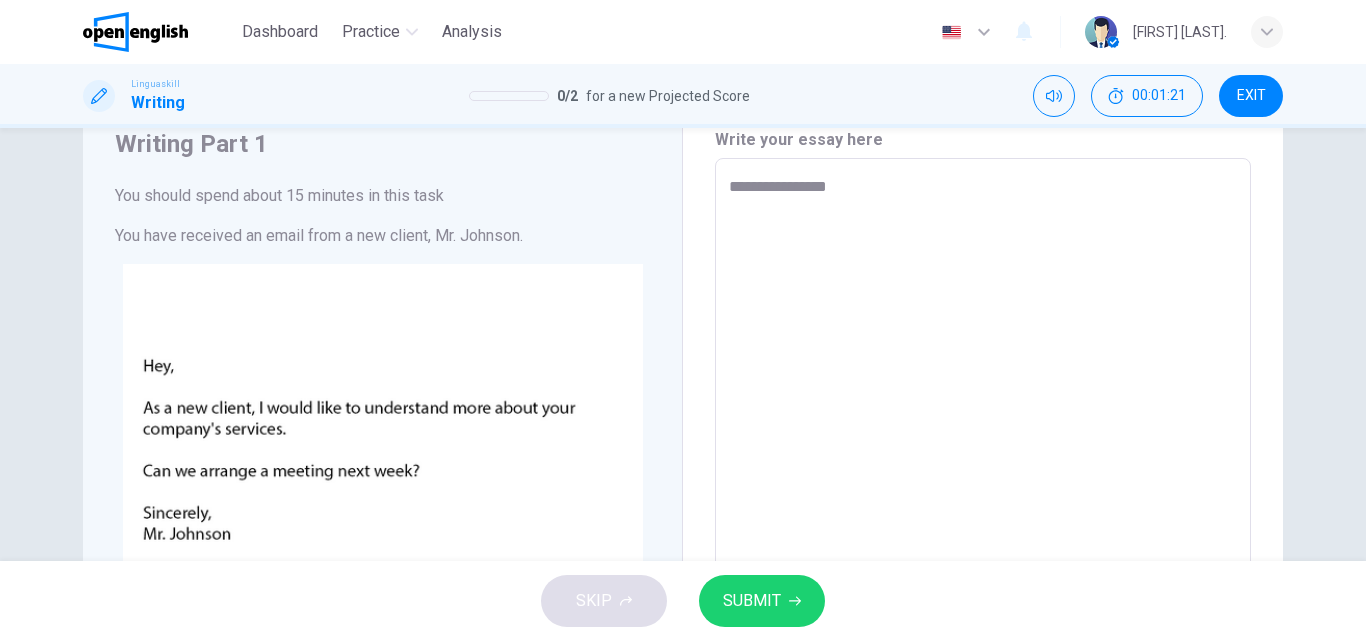 type on "**********" 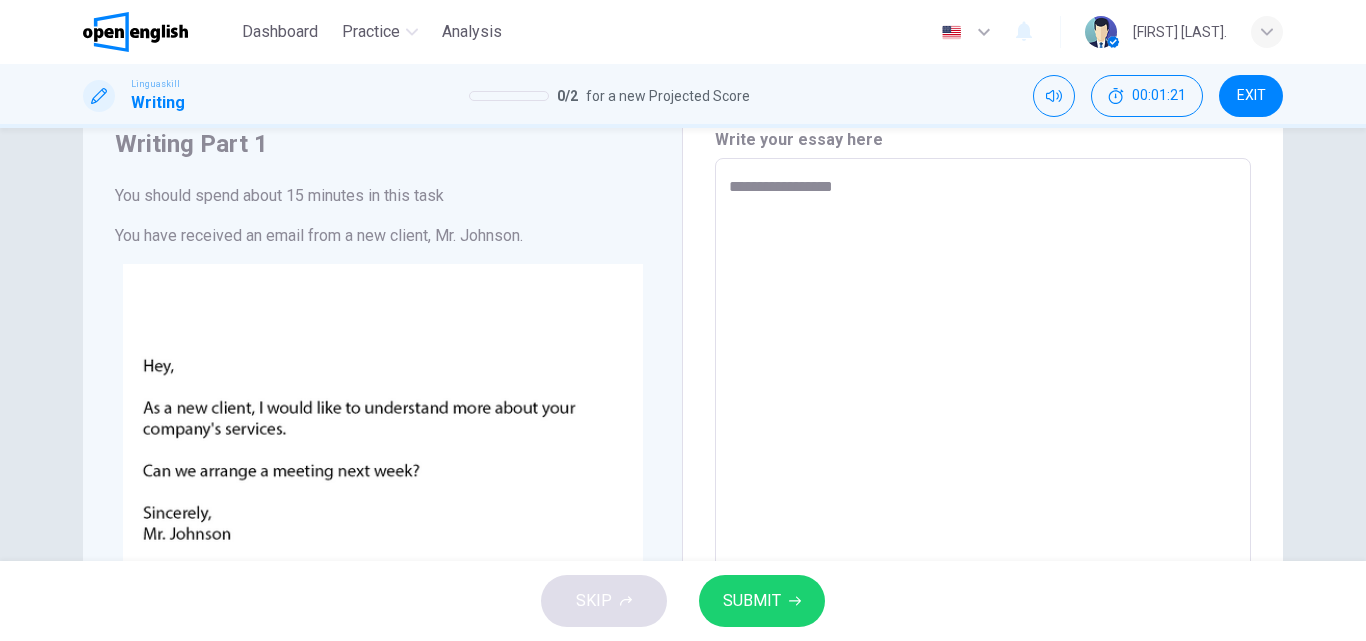 type on "*" 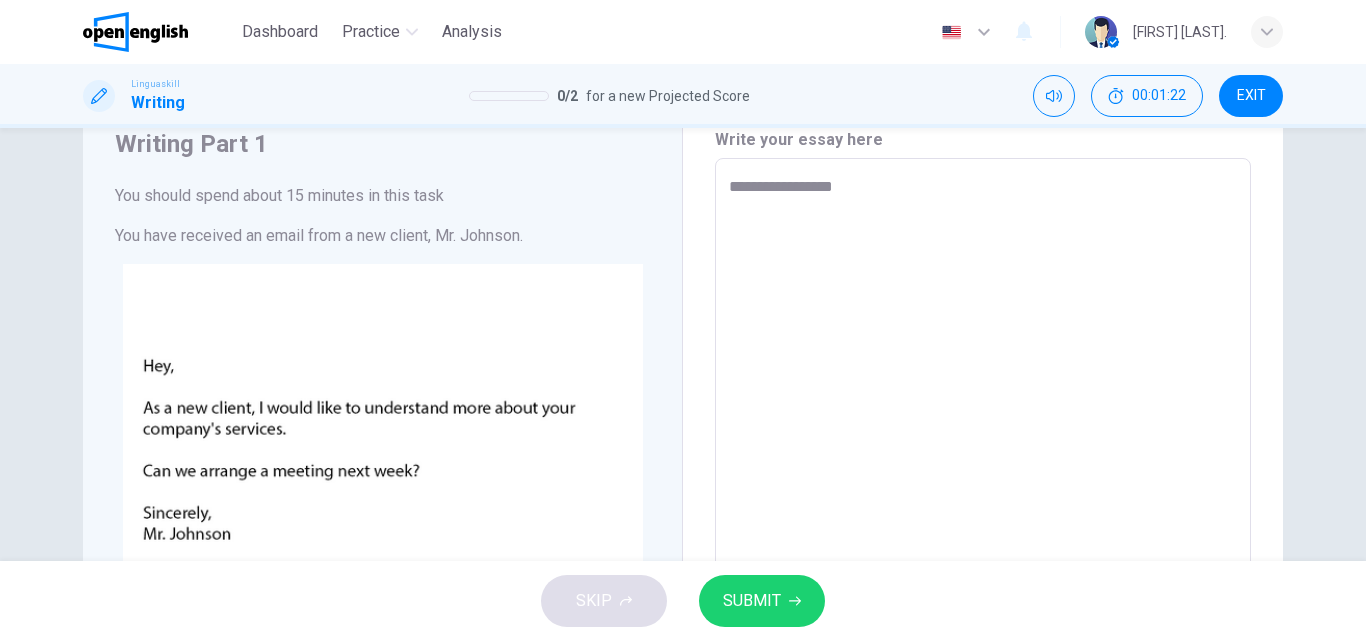 type on "**********" 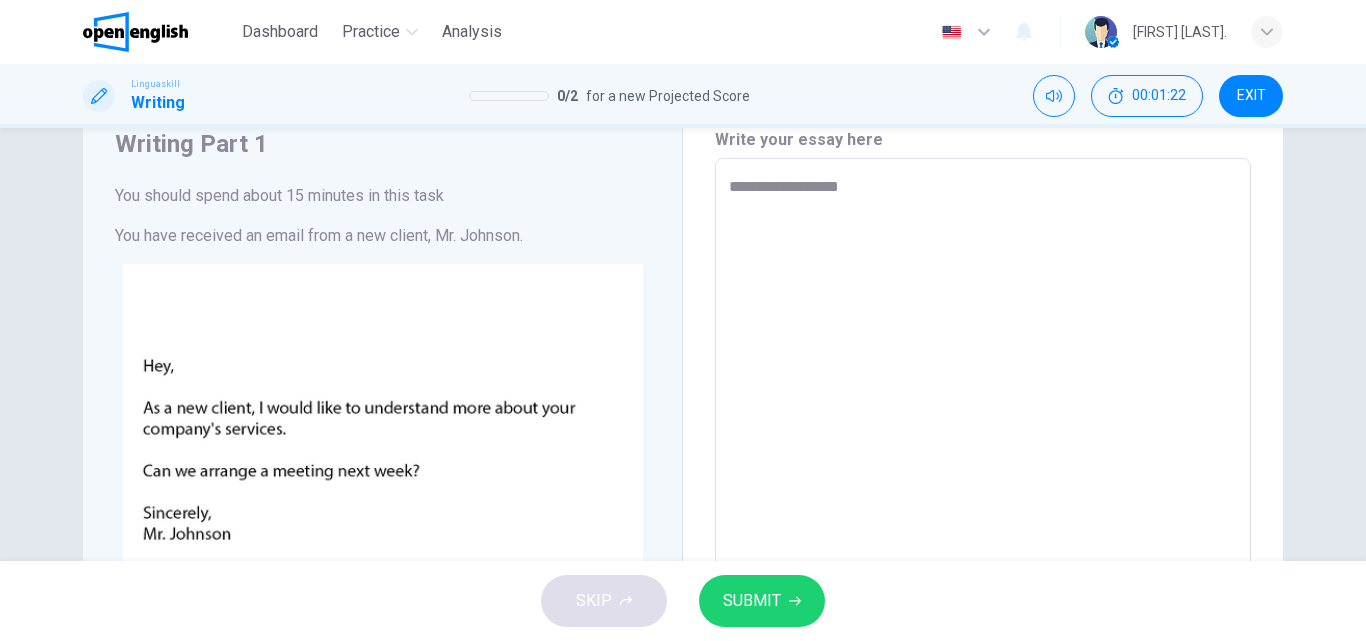 type on "*" 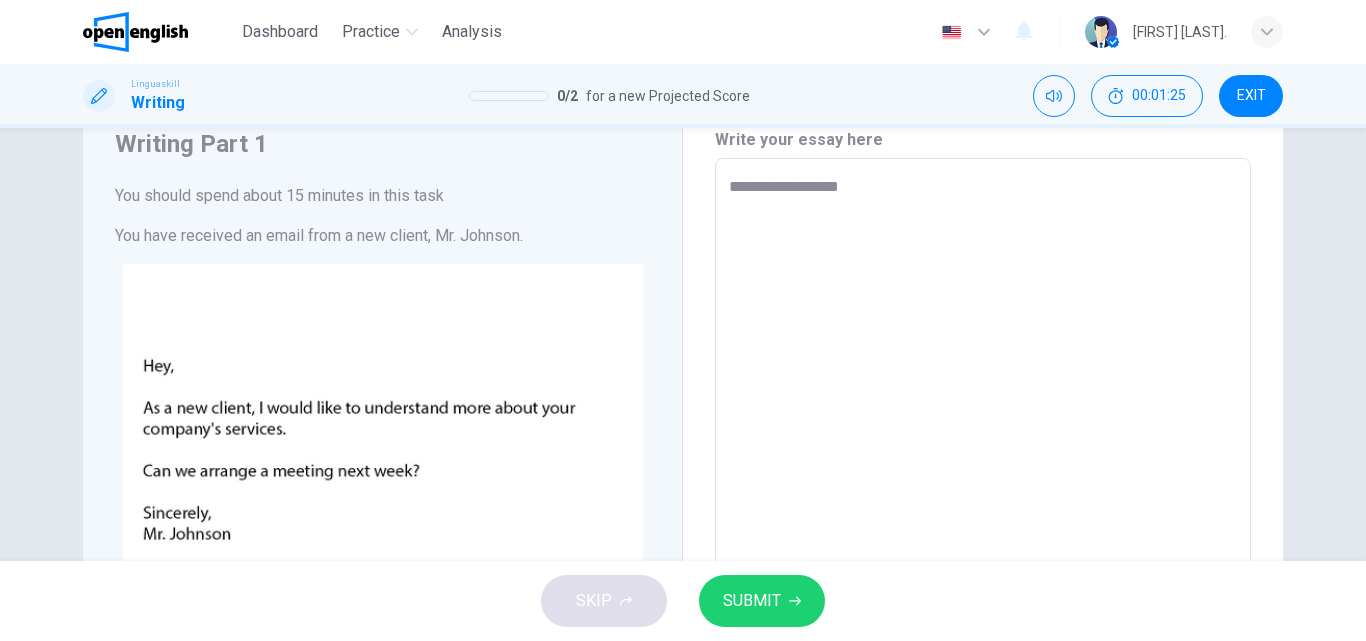 type on "**********" 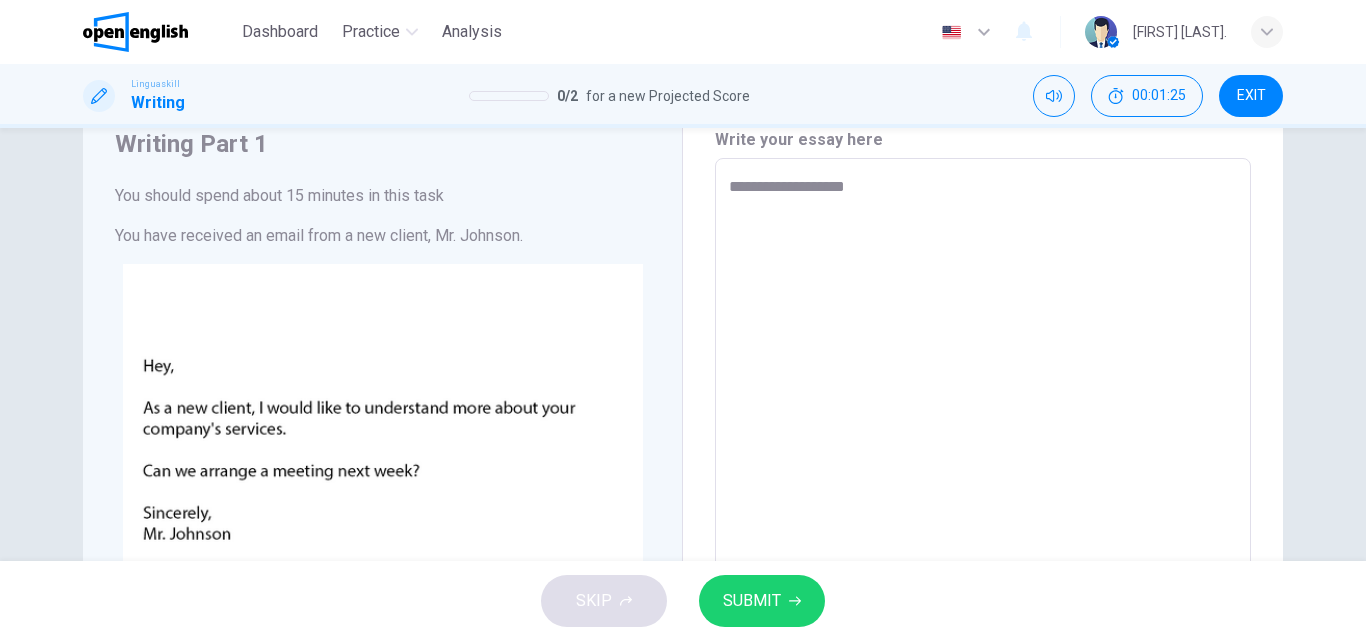 type on "*" 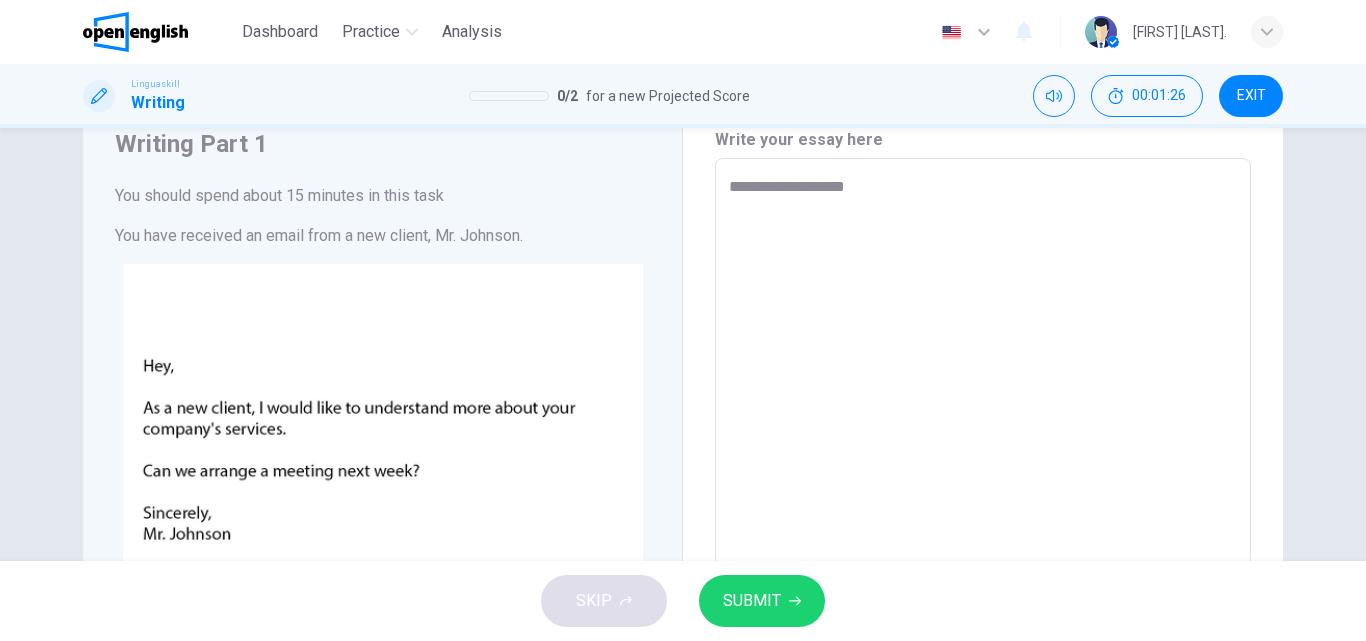 type on "**********" 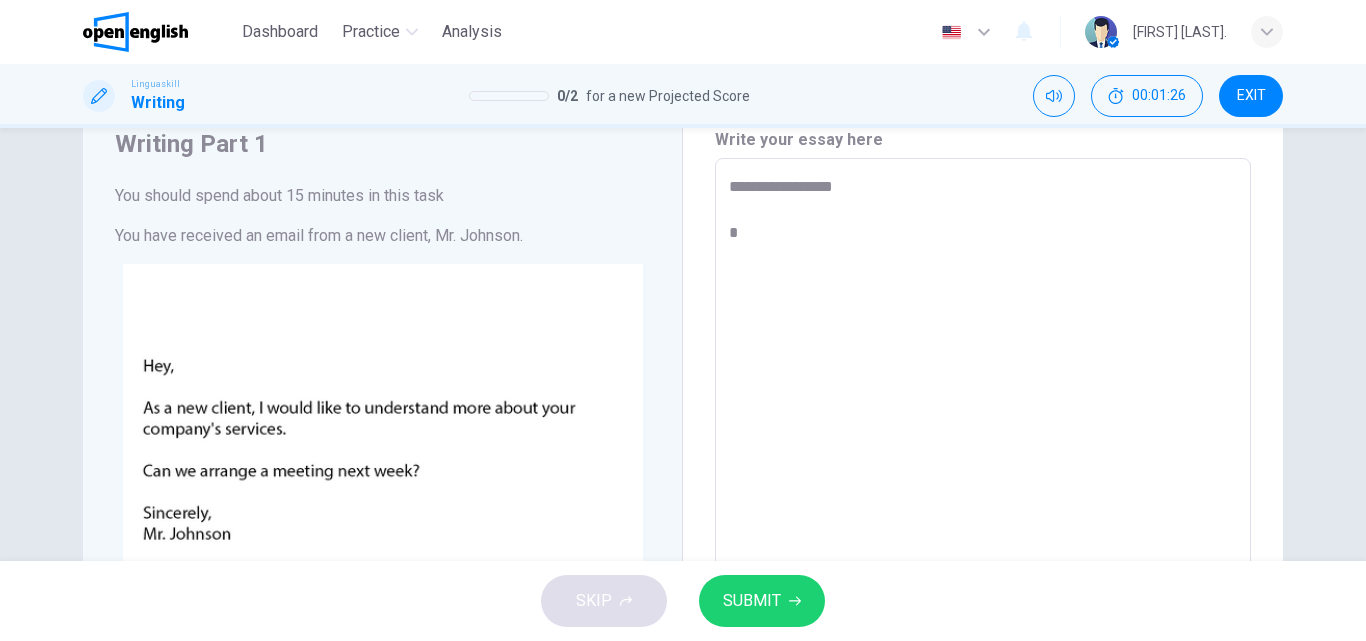 type on "*" 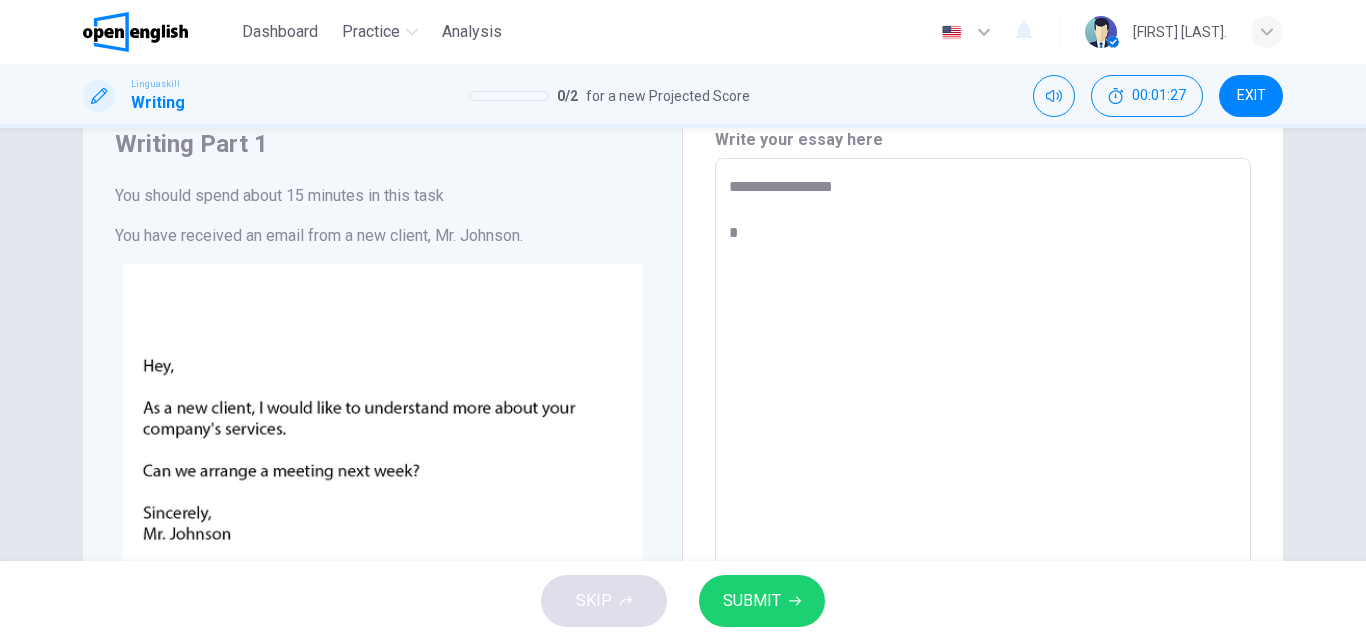 type on "**********" 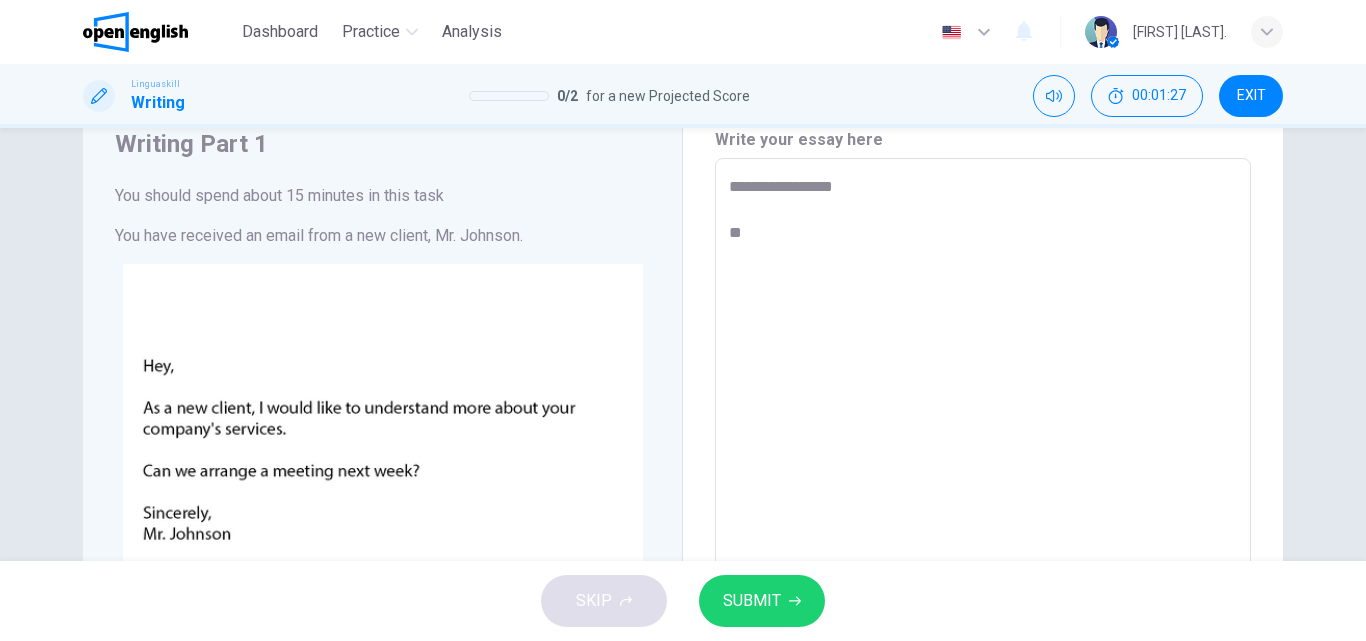 type on "*" 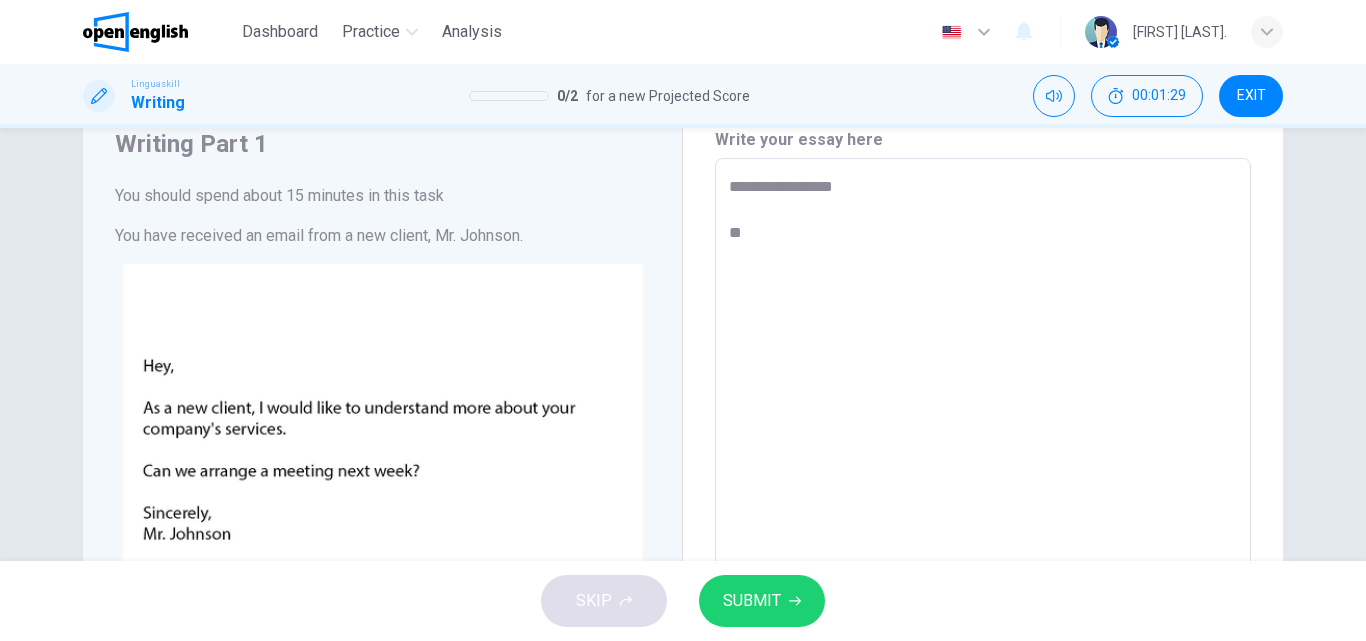 type on "**********" 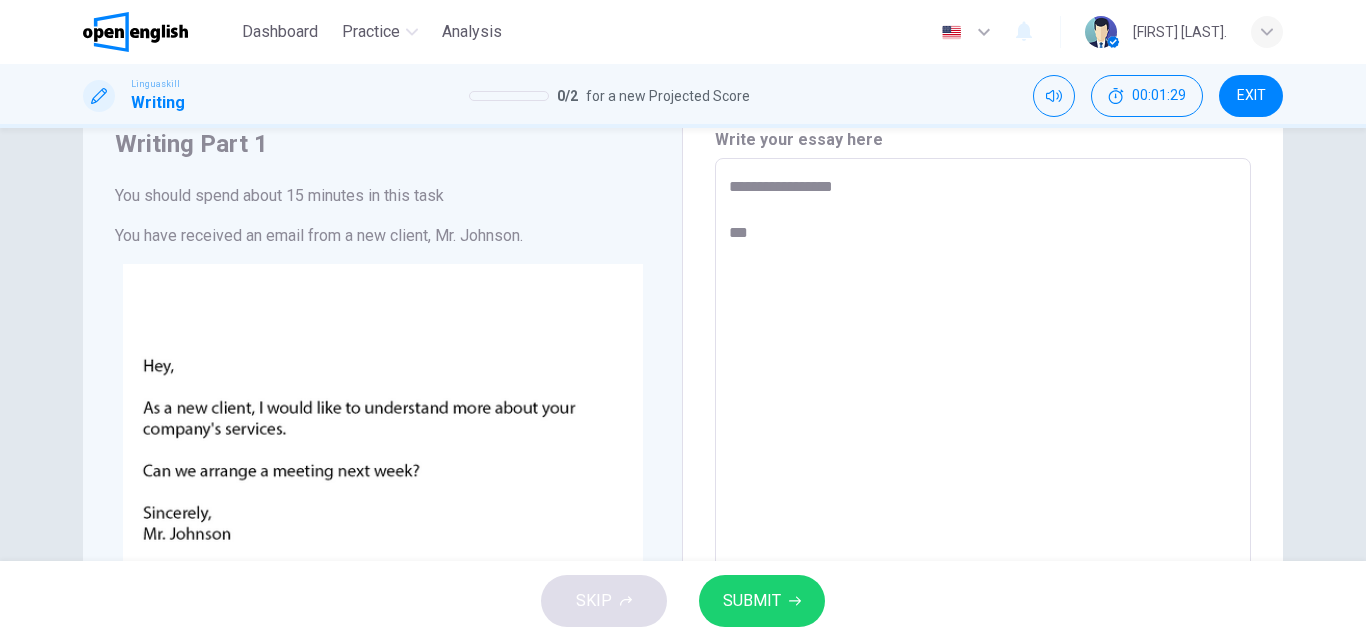 type on "*" 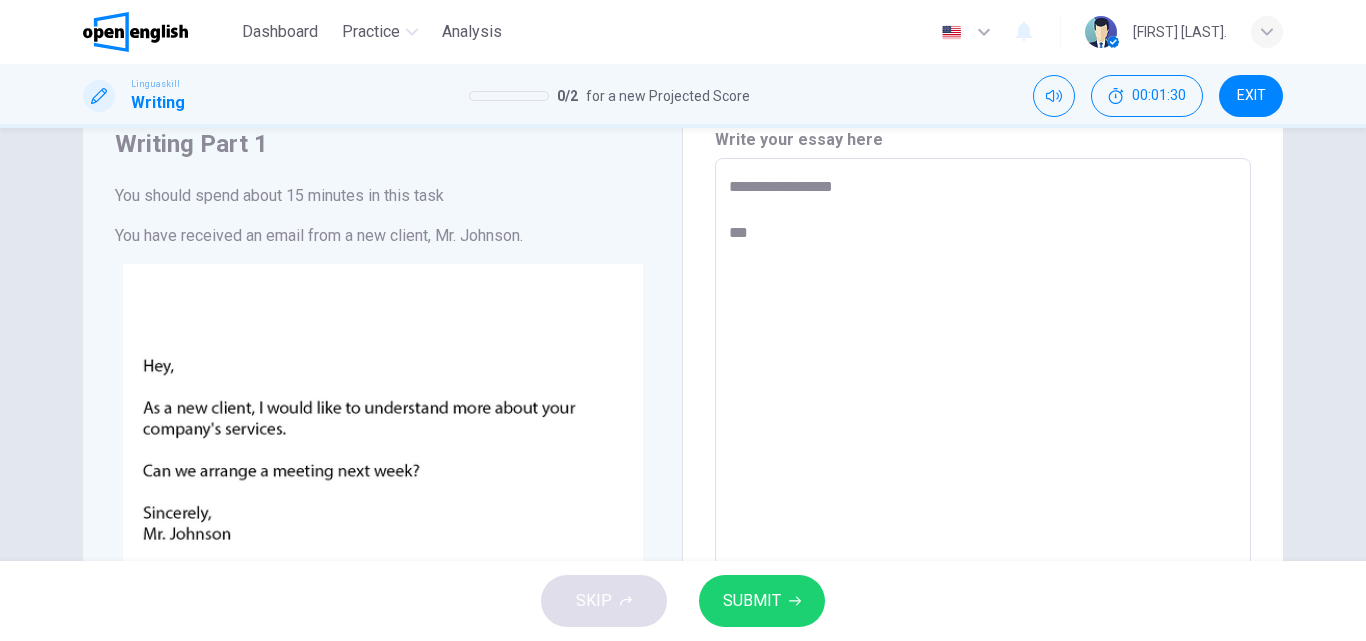type on "**********" 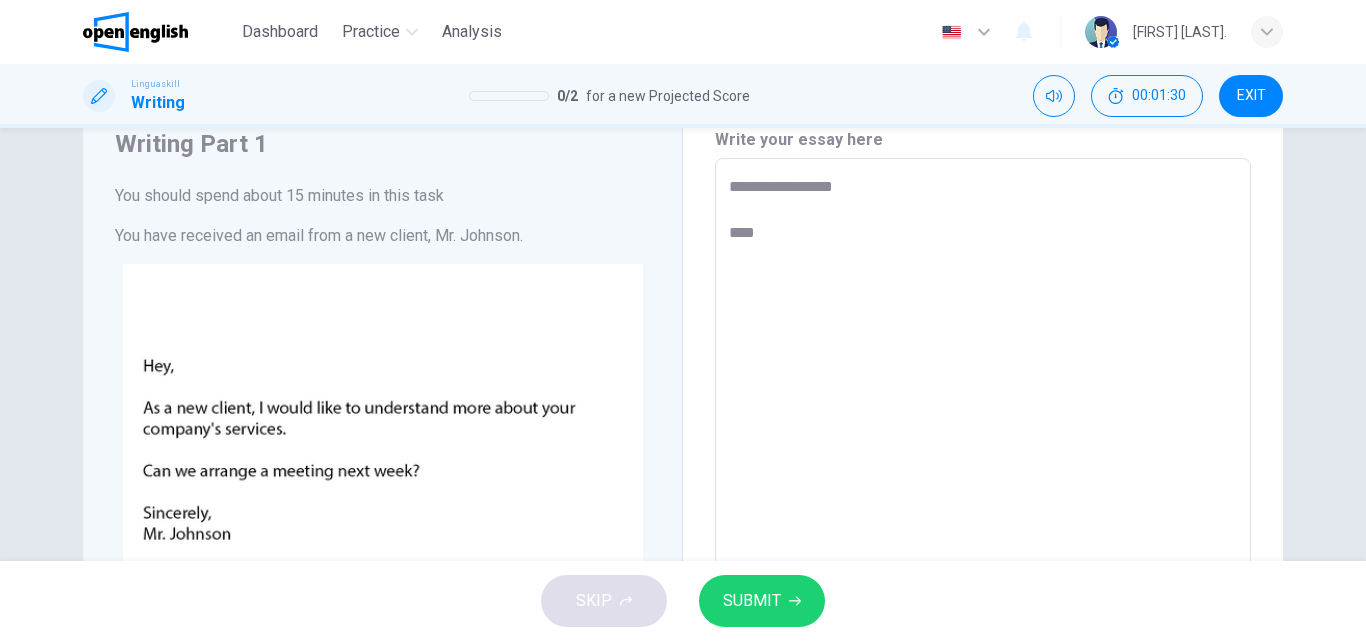 type on "*" 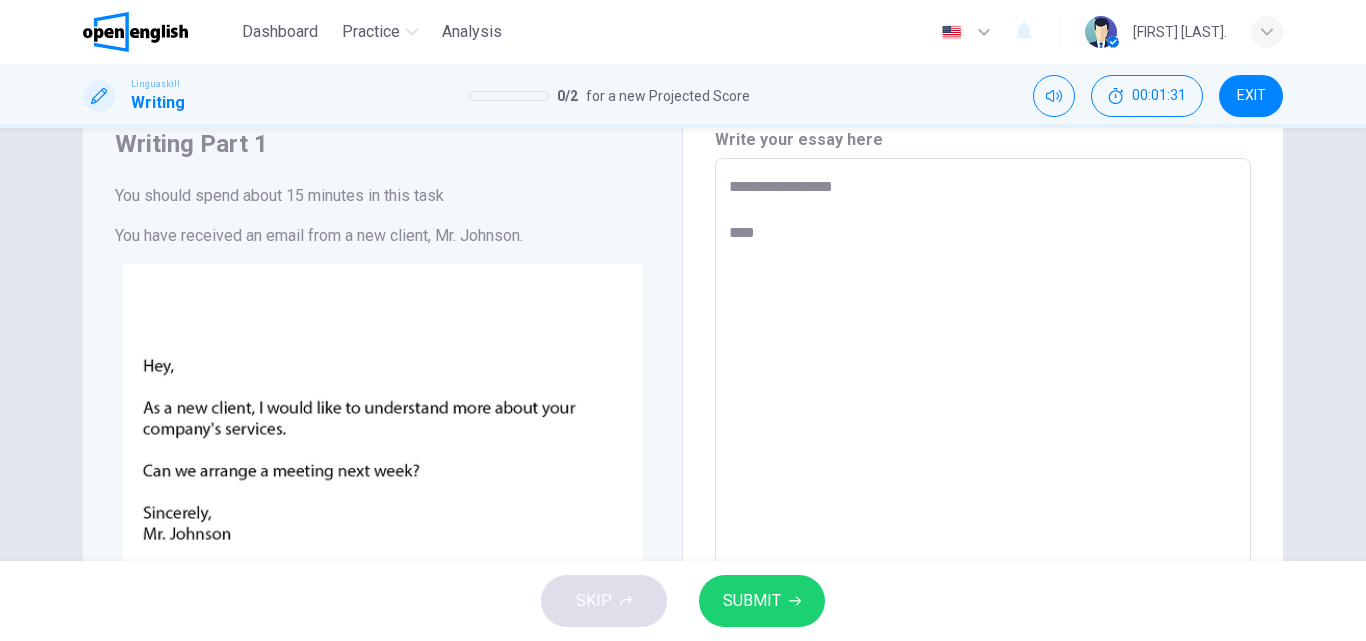 type on "**********" 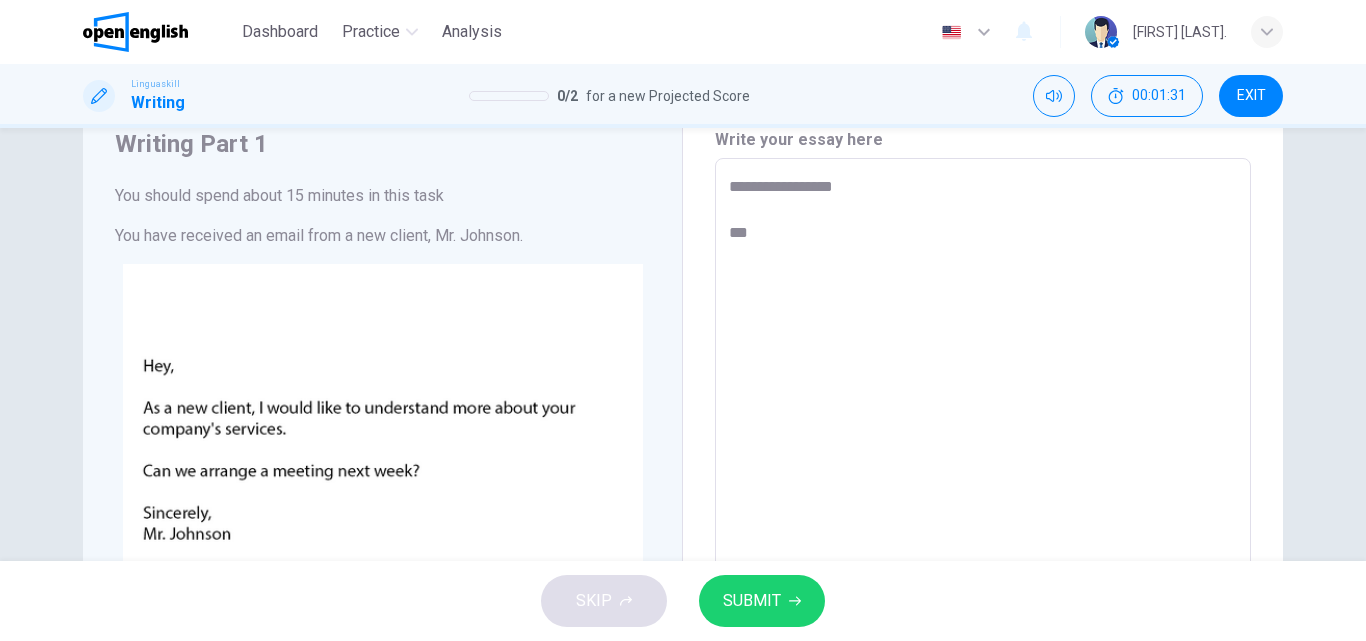 type on "*" 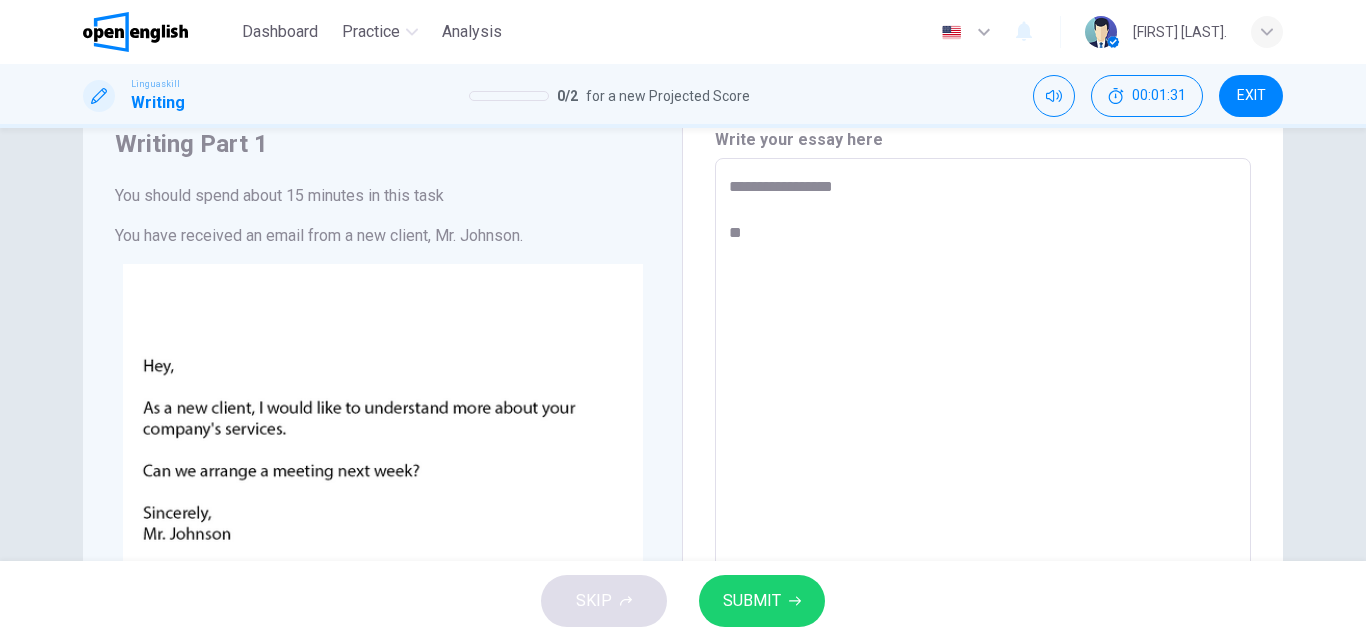 type on "*" 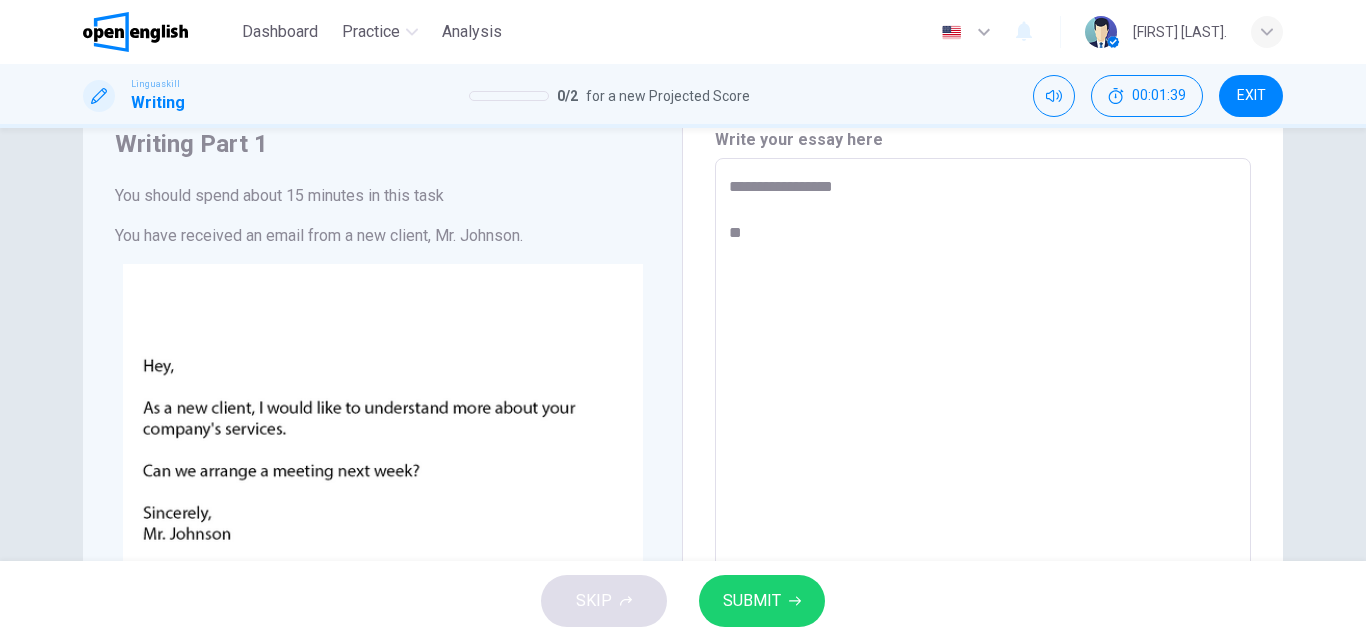 type on "**********" 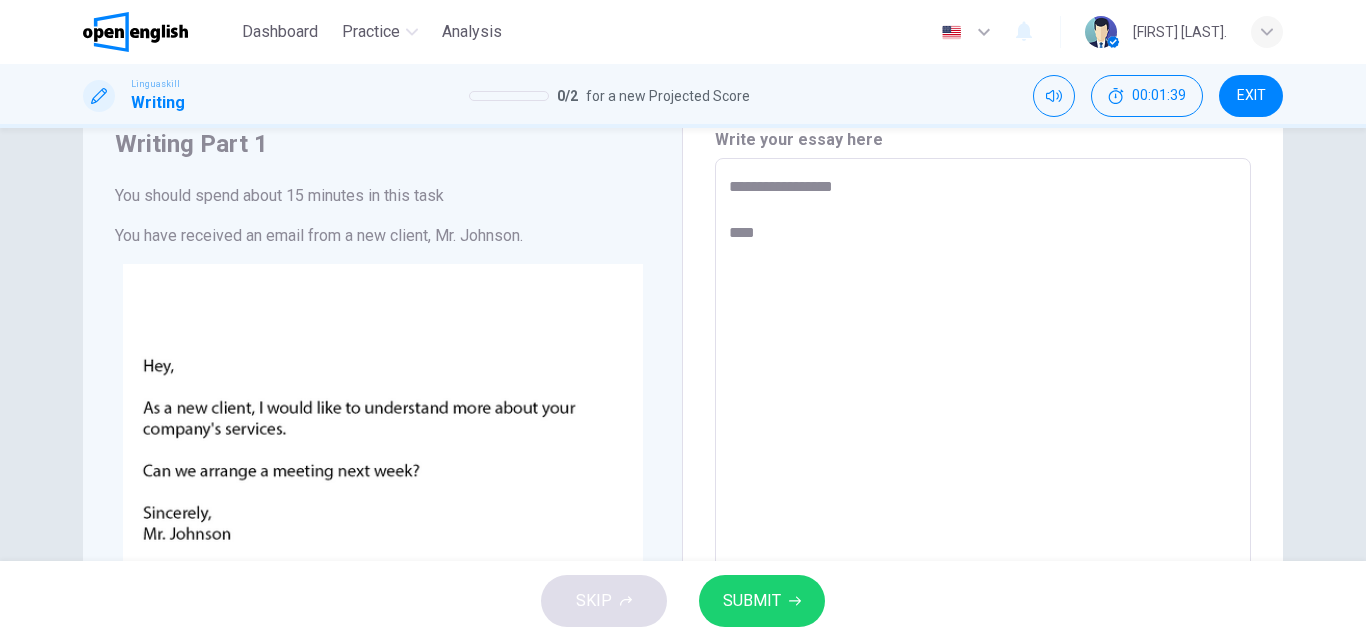type on "*" 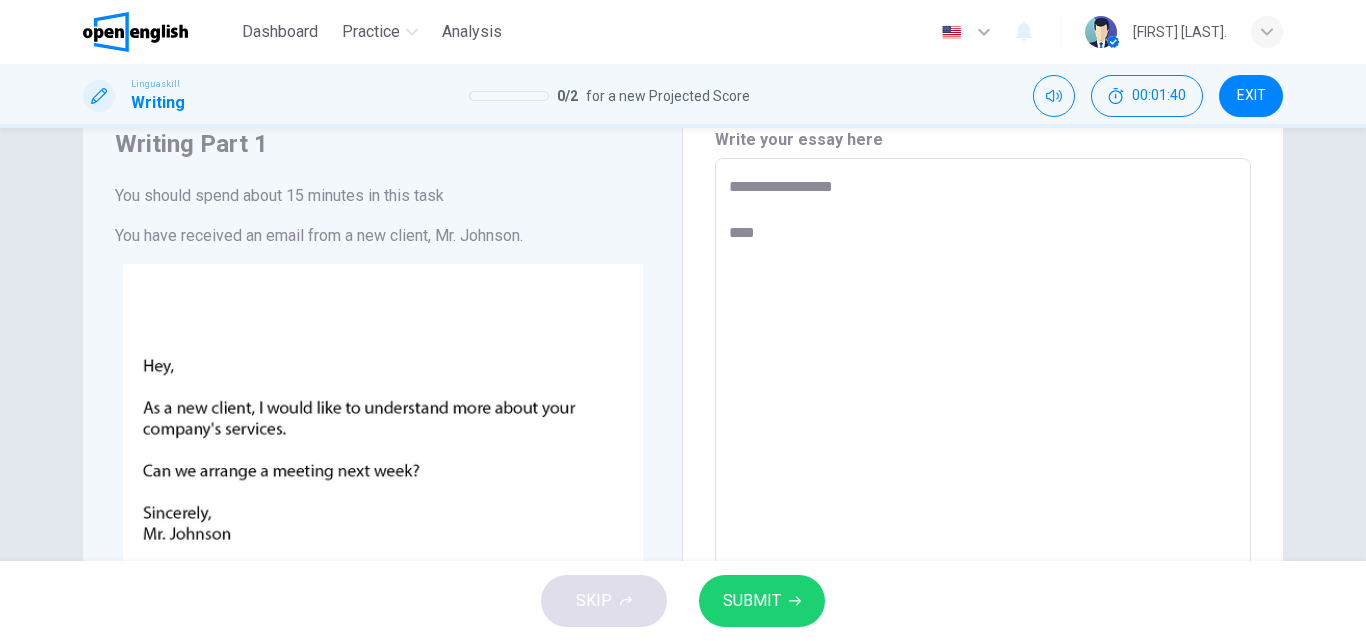 type on "**********" 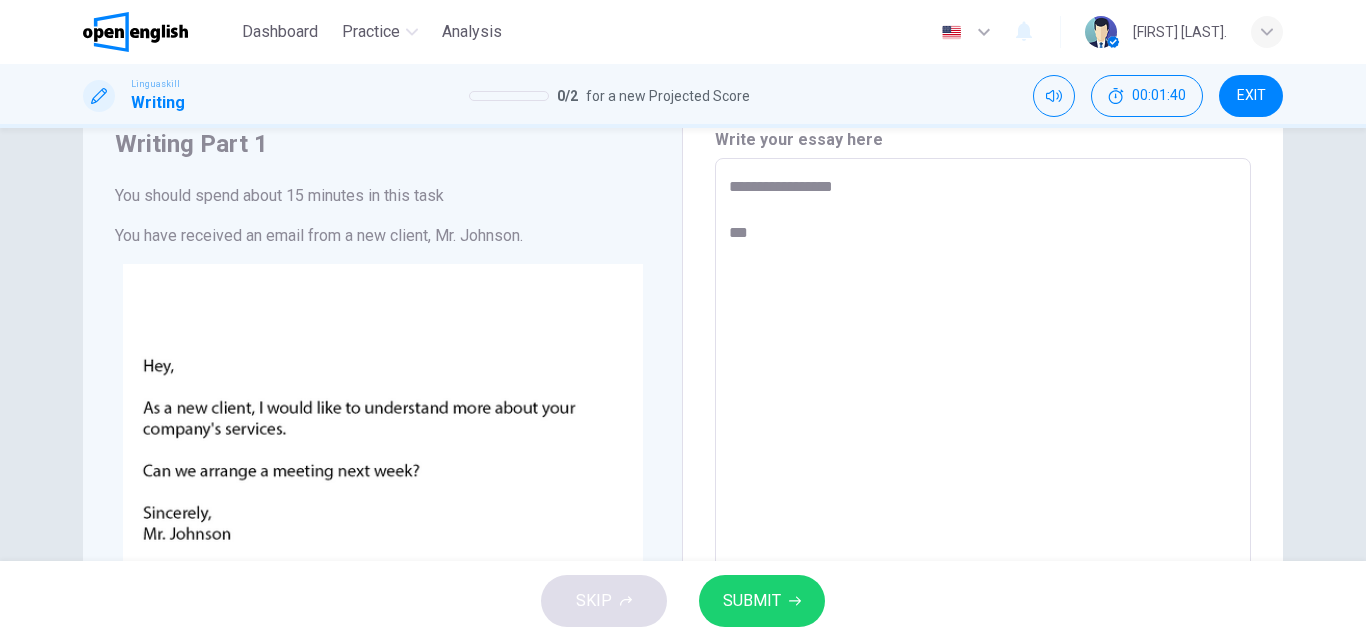 type on "*" 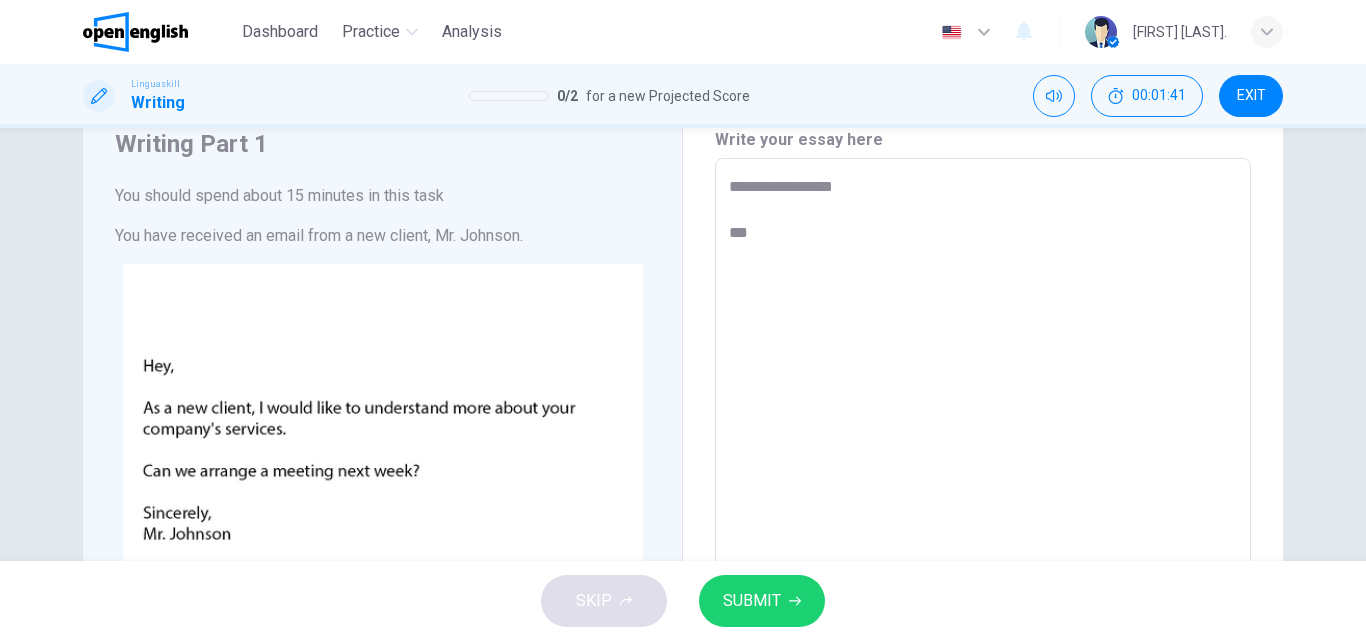 type on "**********" 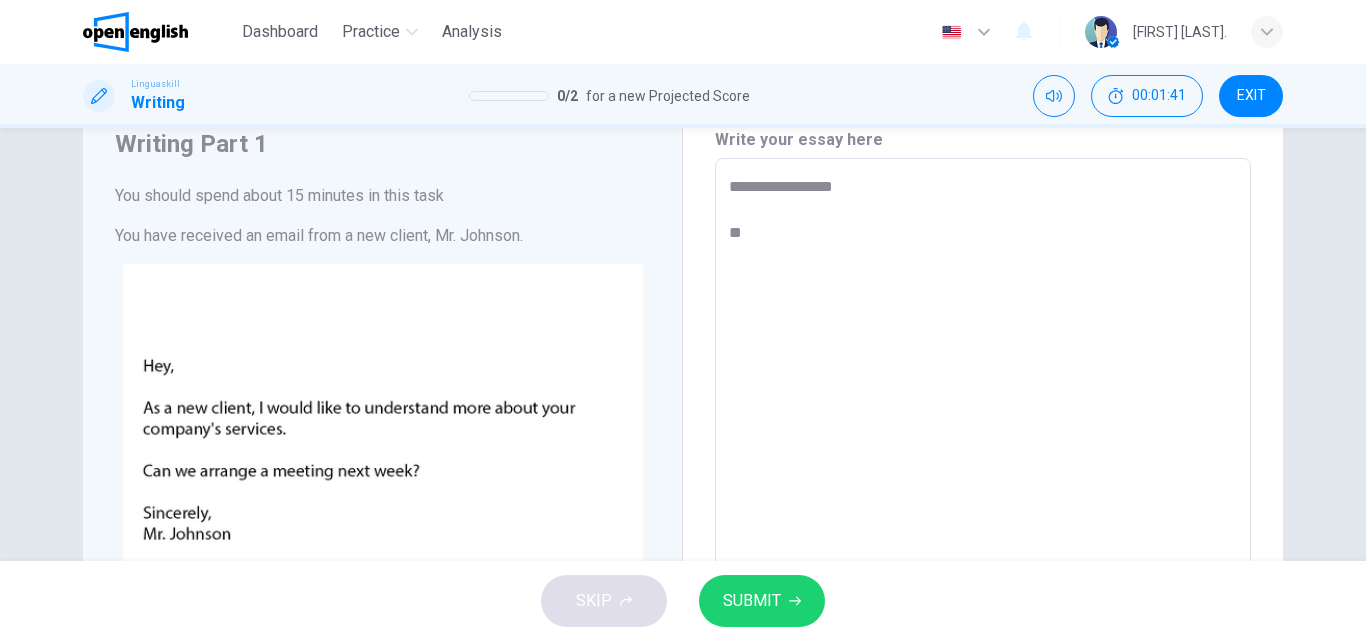 type on "*" 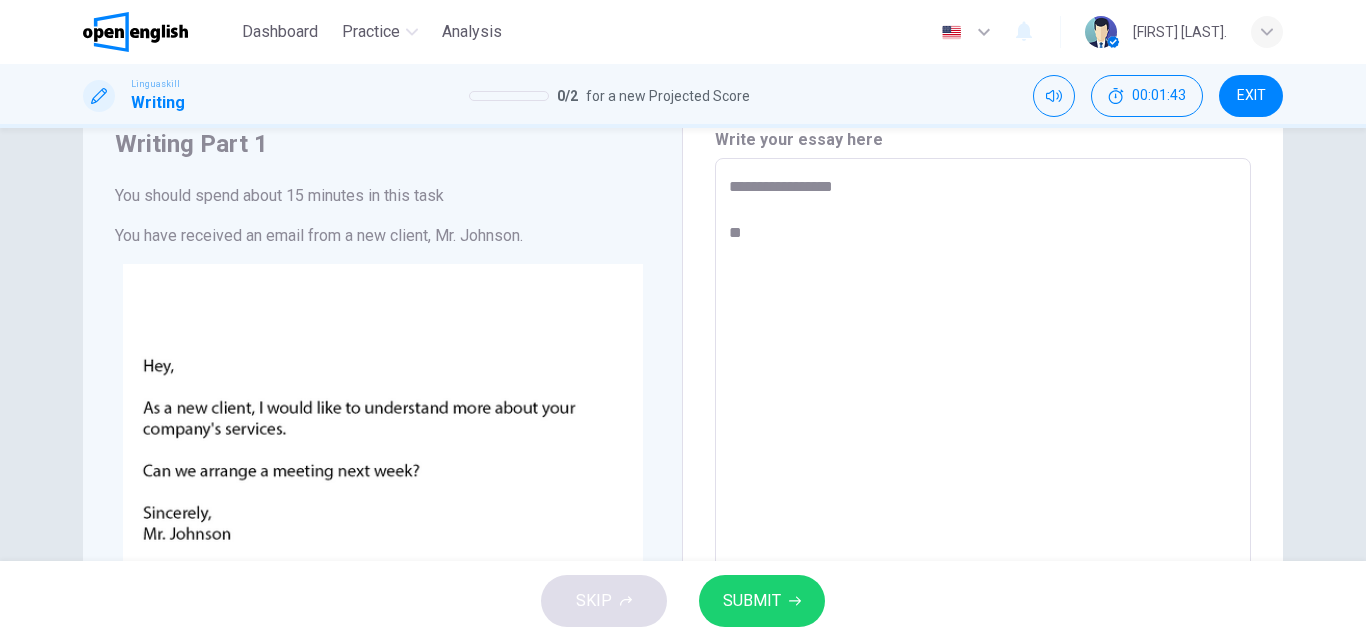 type on "**********" 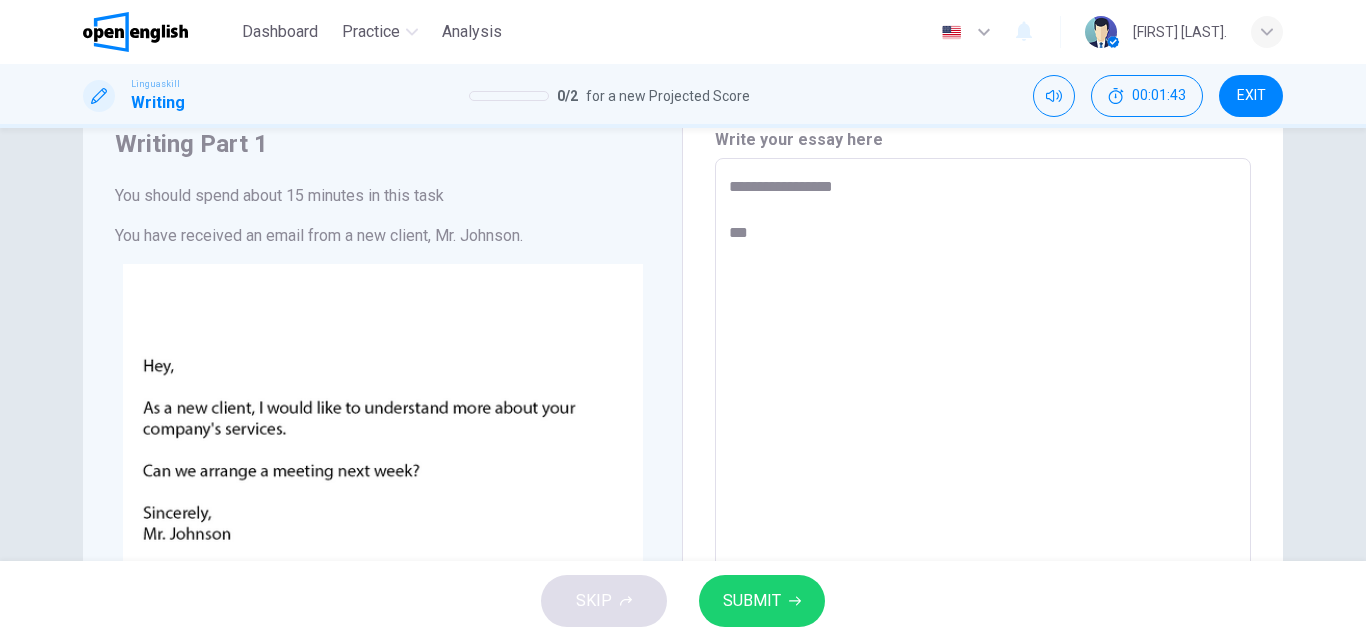type on "*" 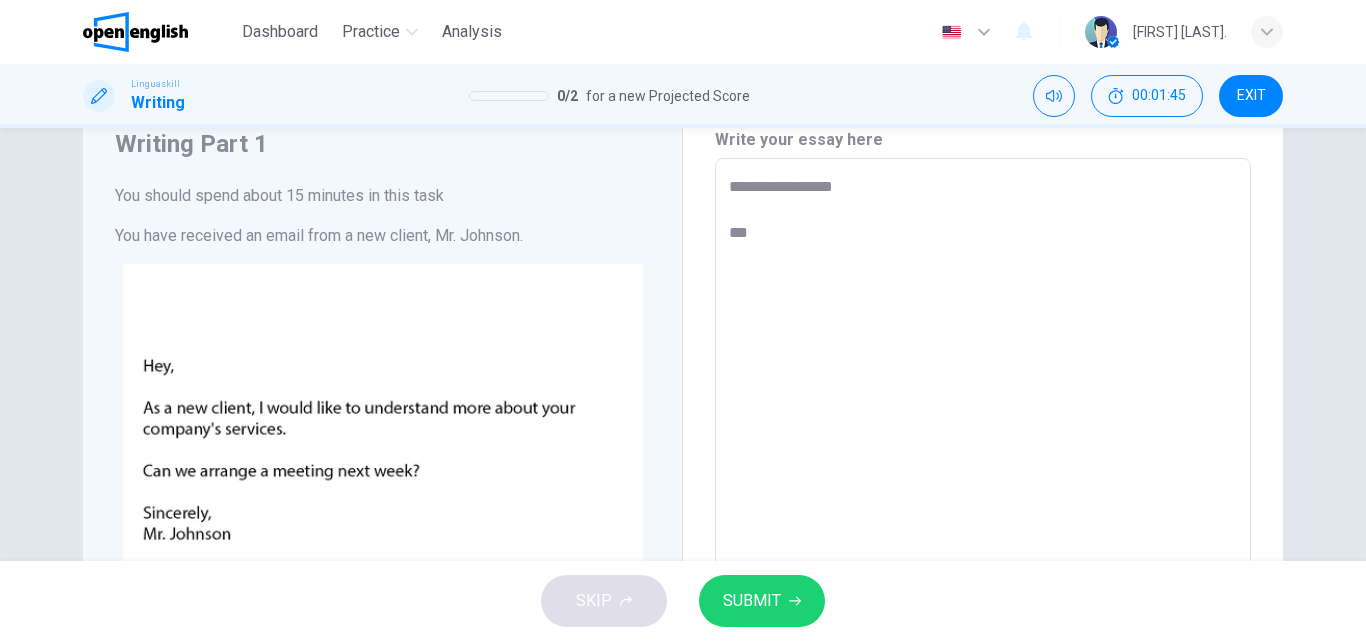 type on "**********" 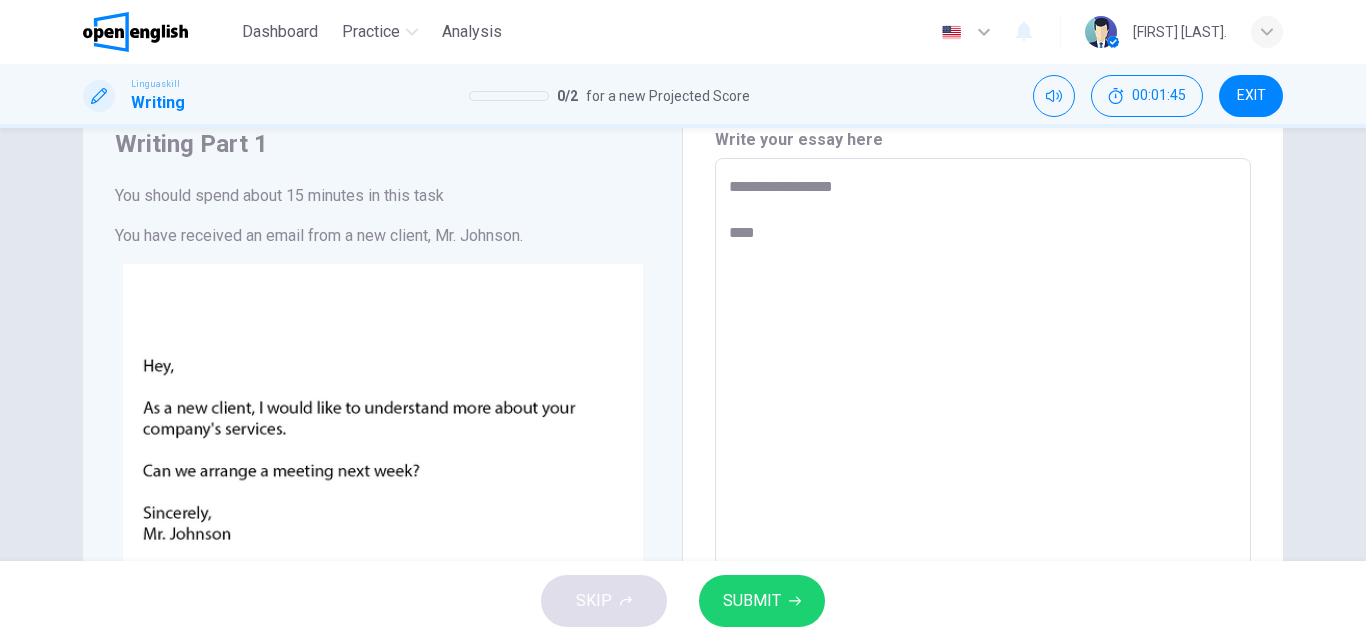 type on "**********" 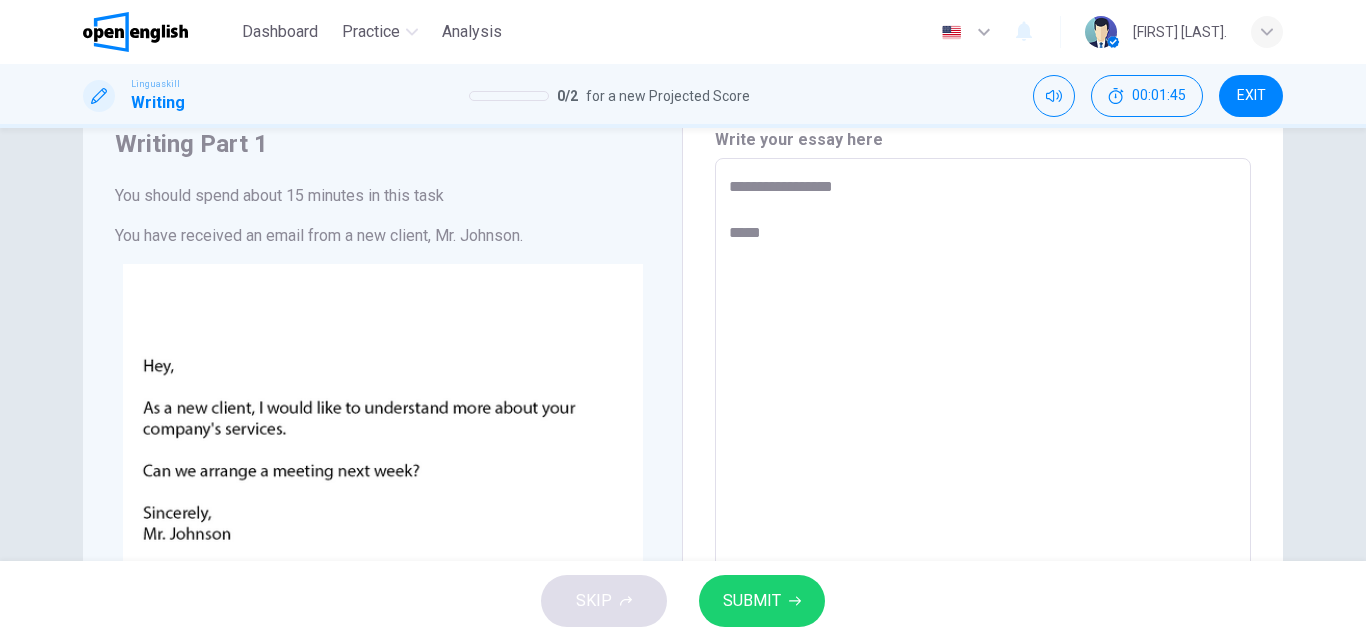 type on "*" 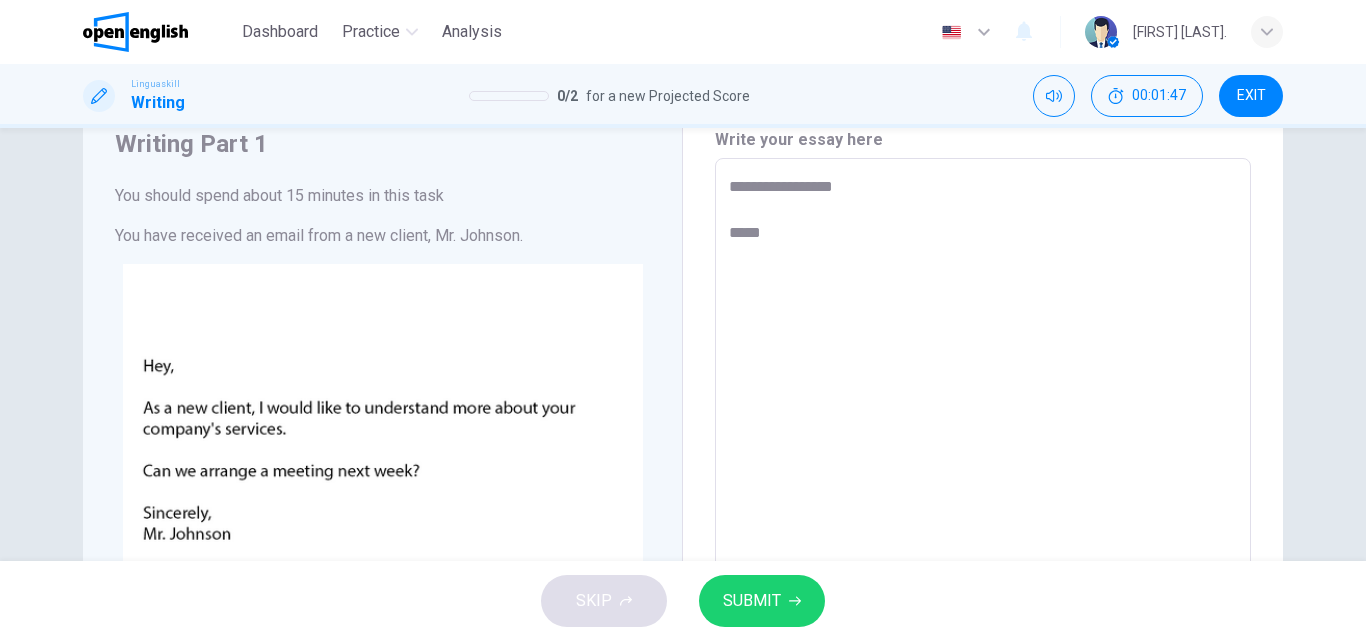 type on "**********" 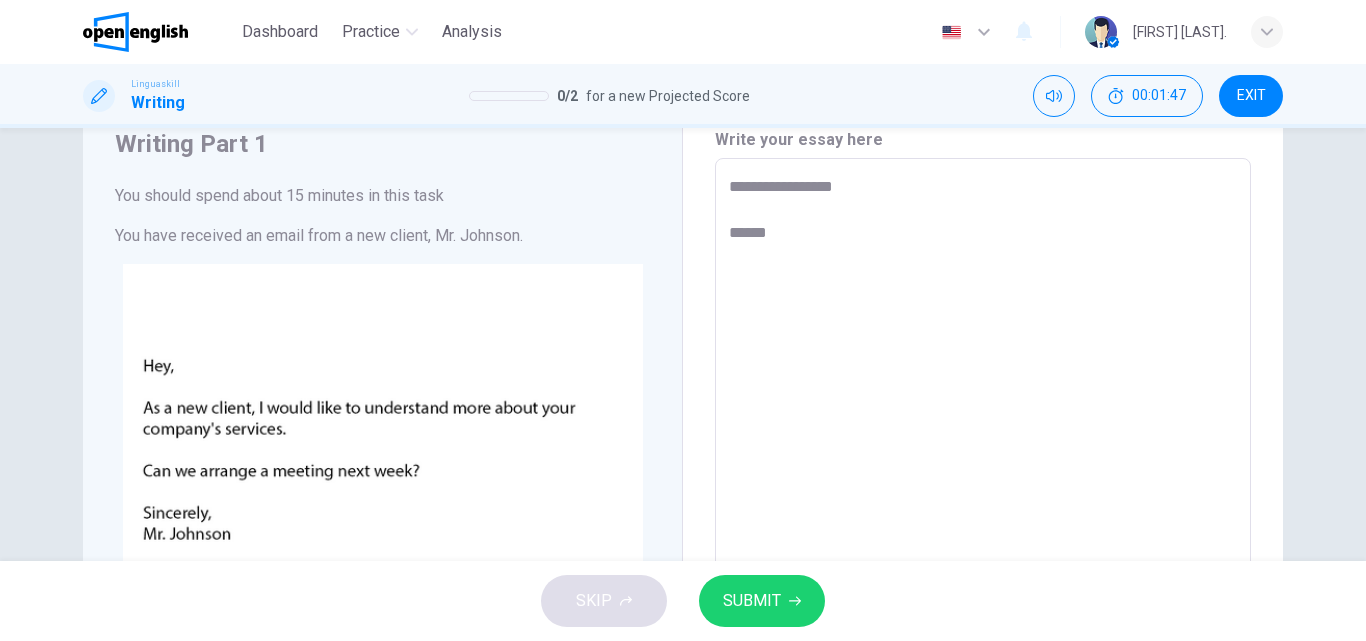 type on "**********" 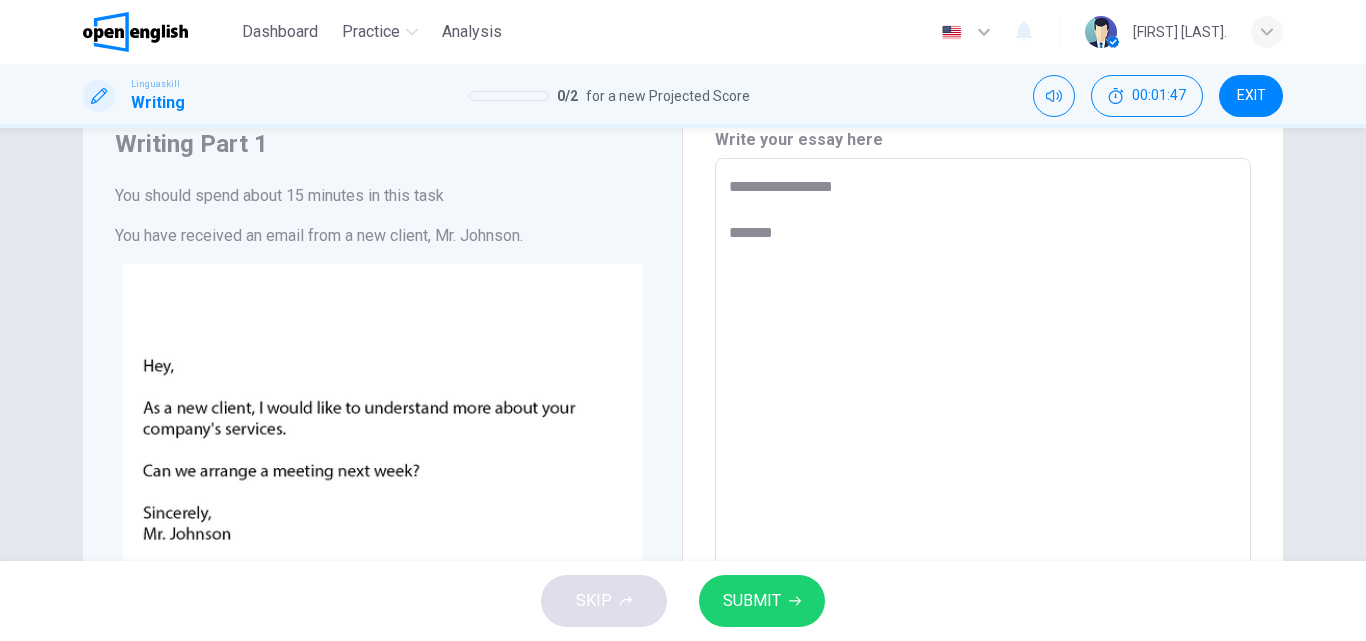 type on "*" 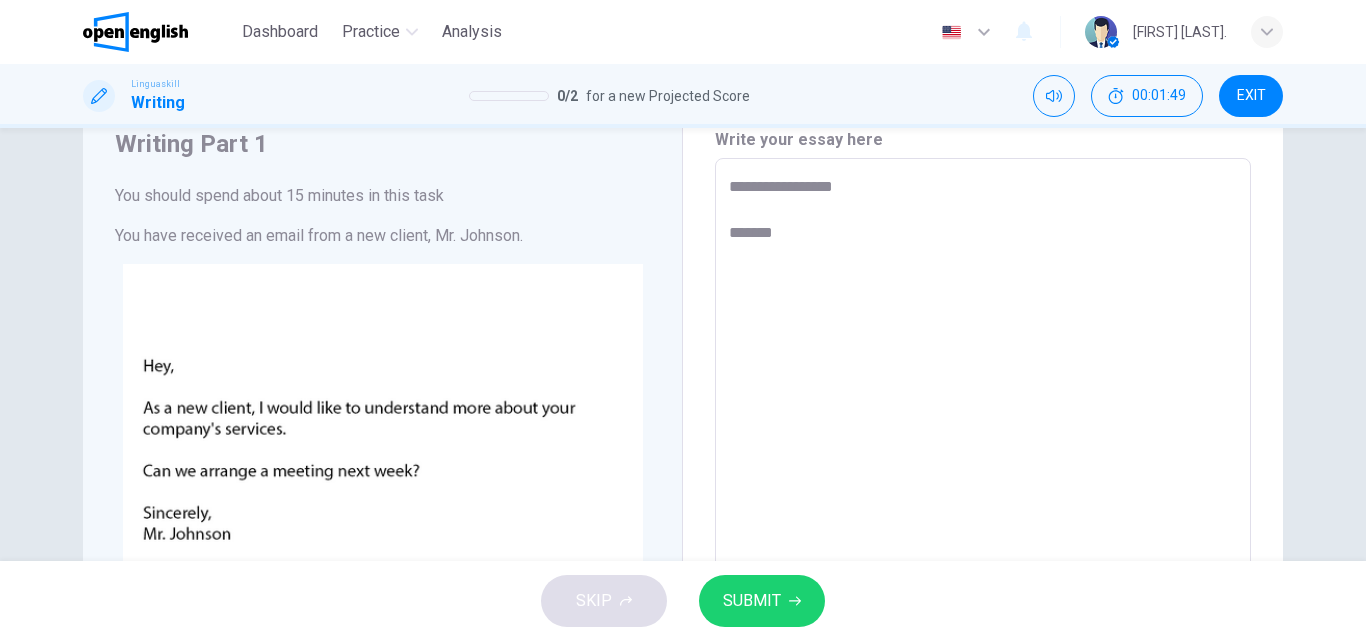 type on "**********" 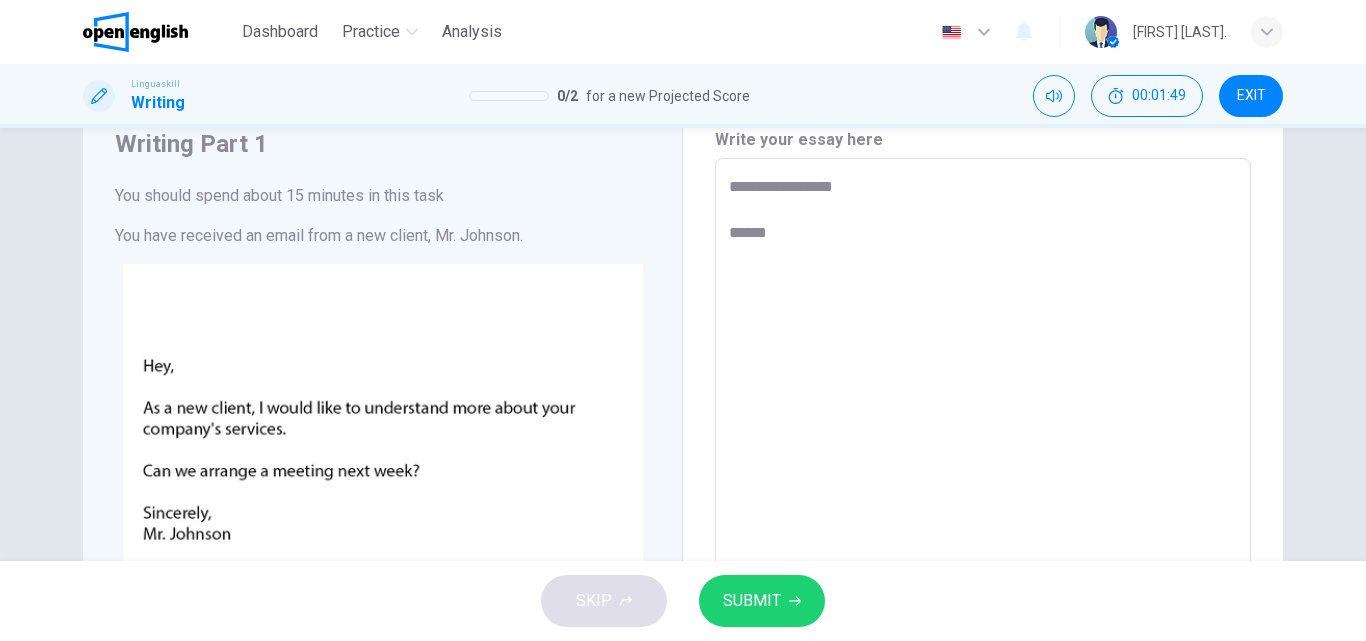 type on "*" 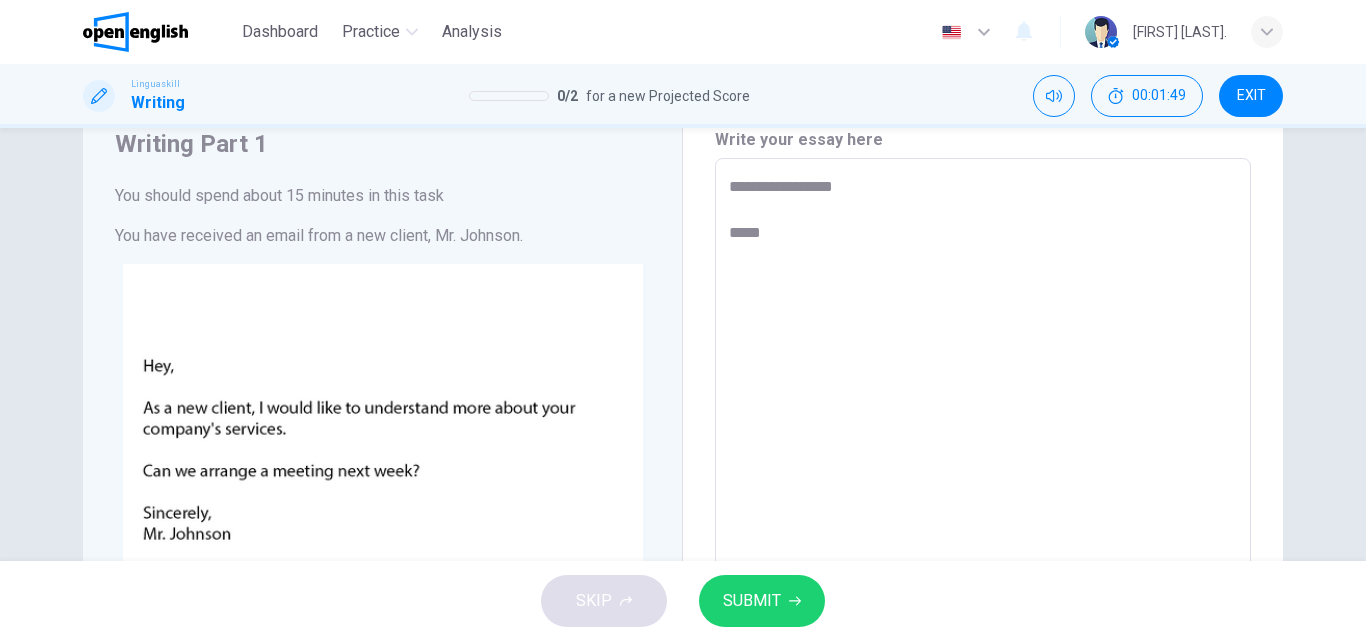 type on "*" 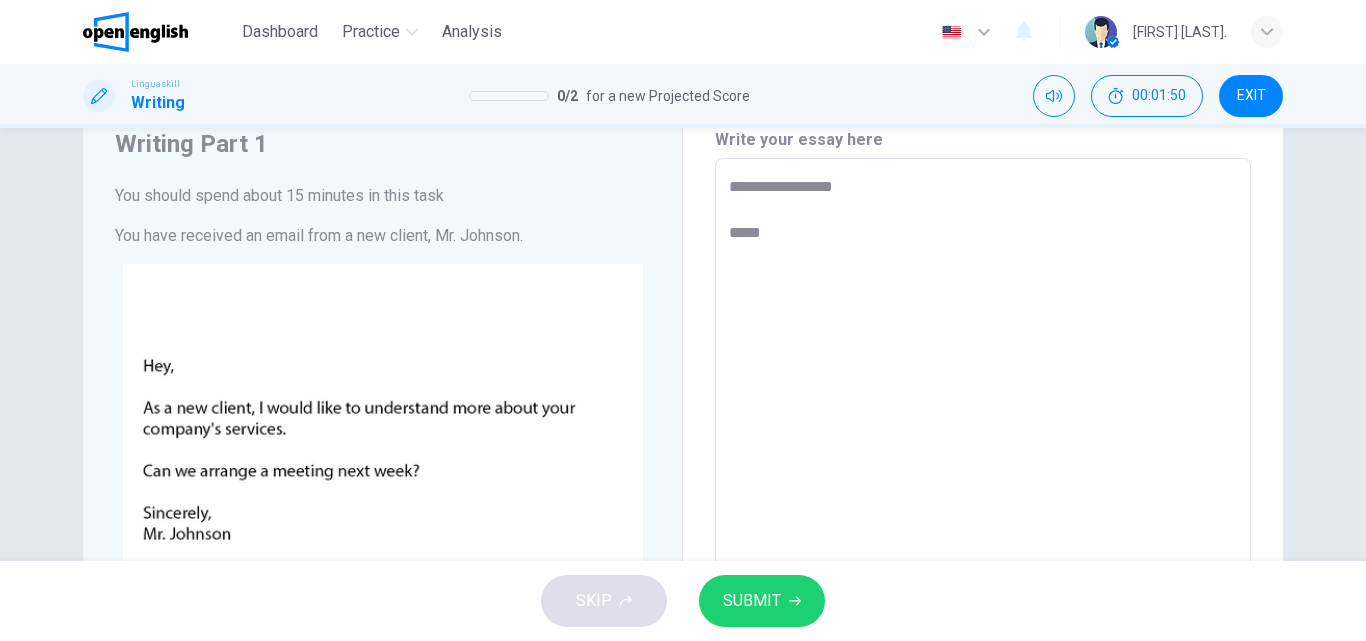 type on "**********" 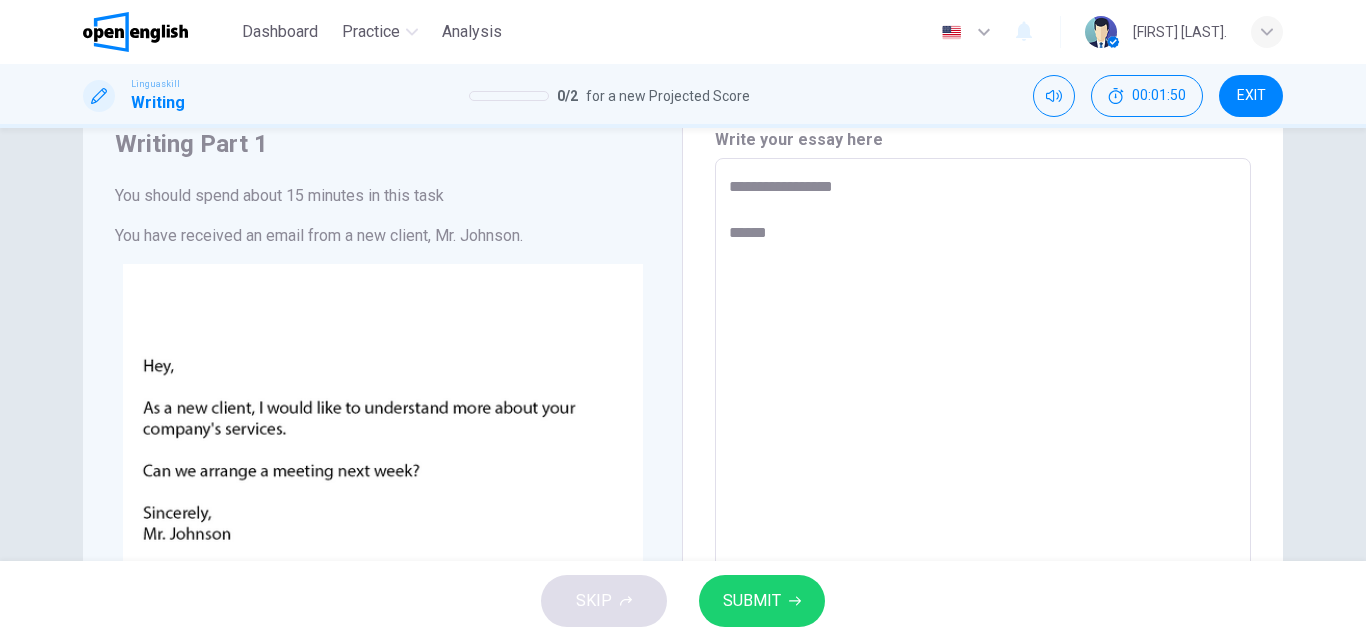 type on "*" 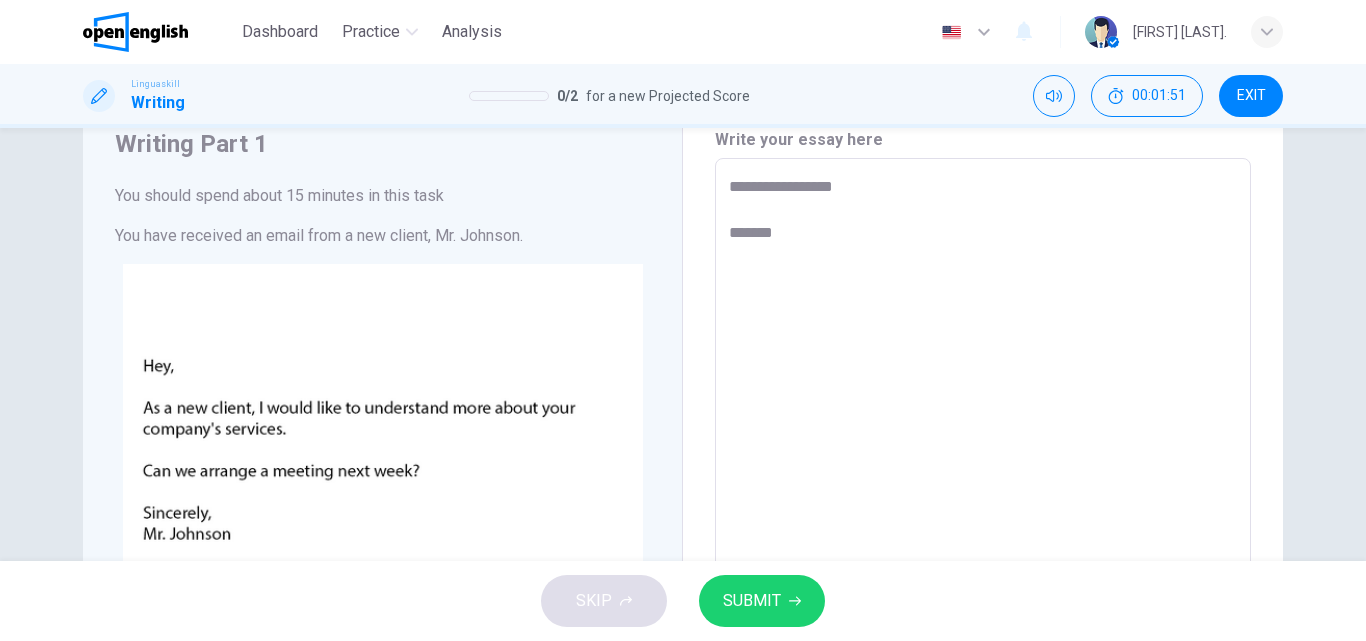 type on "*" 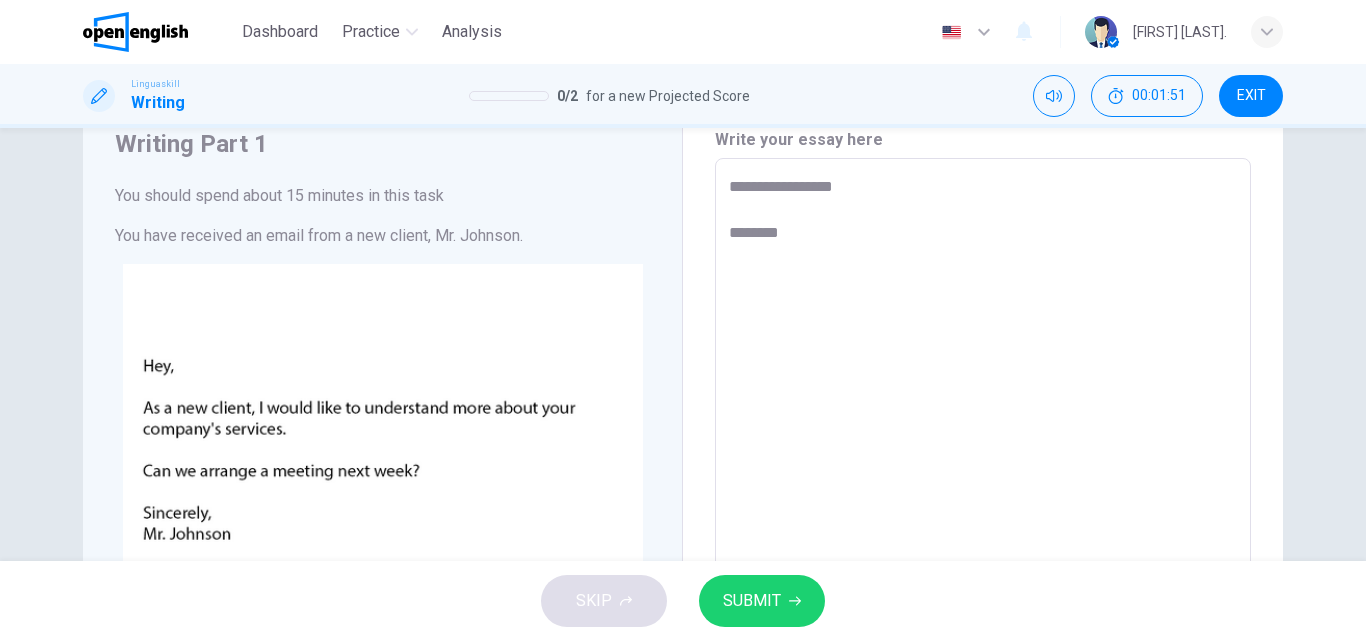 type on "*" 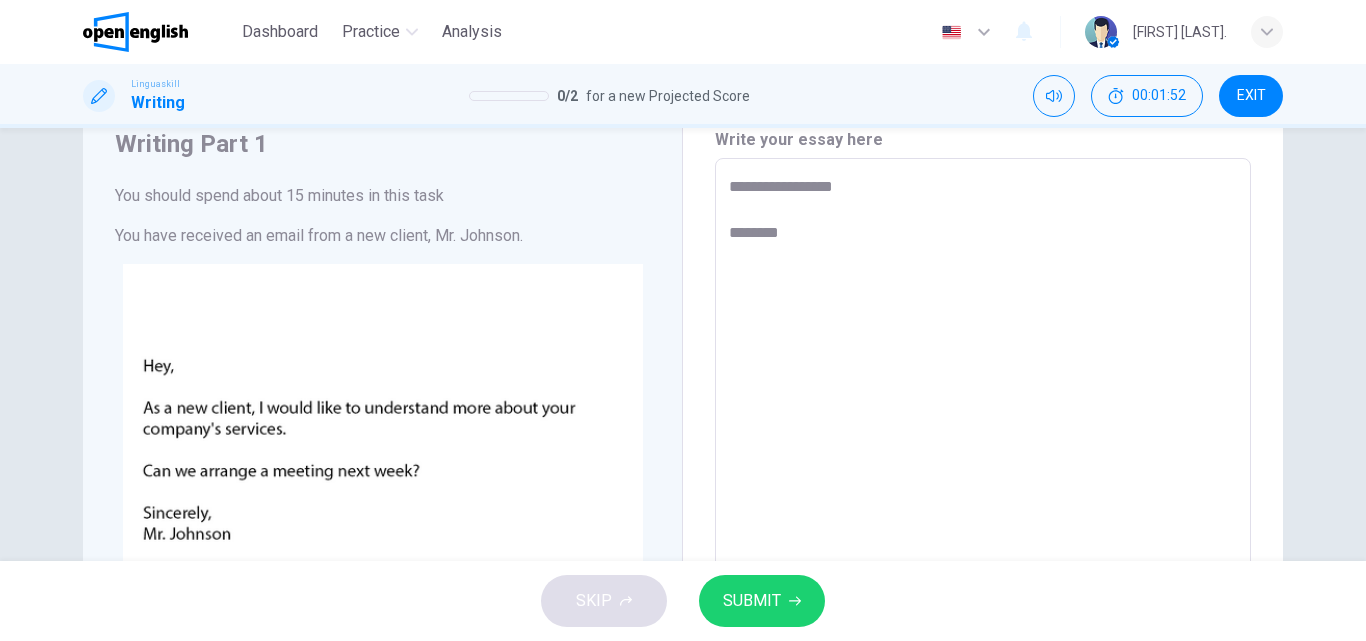 type on "**********" 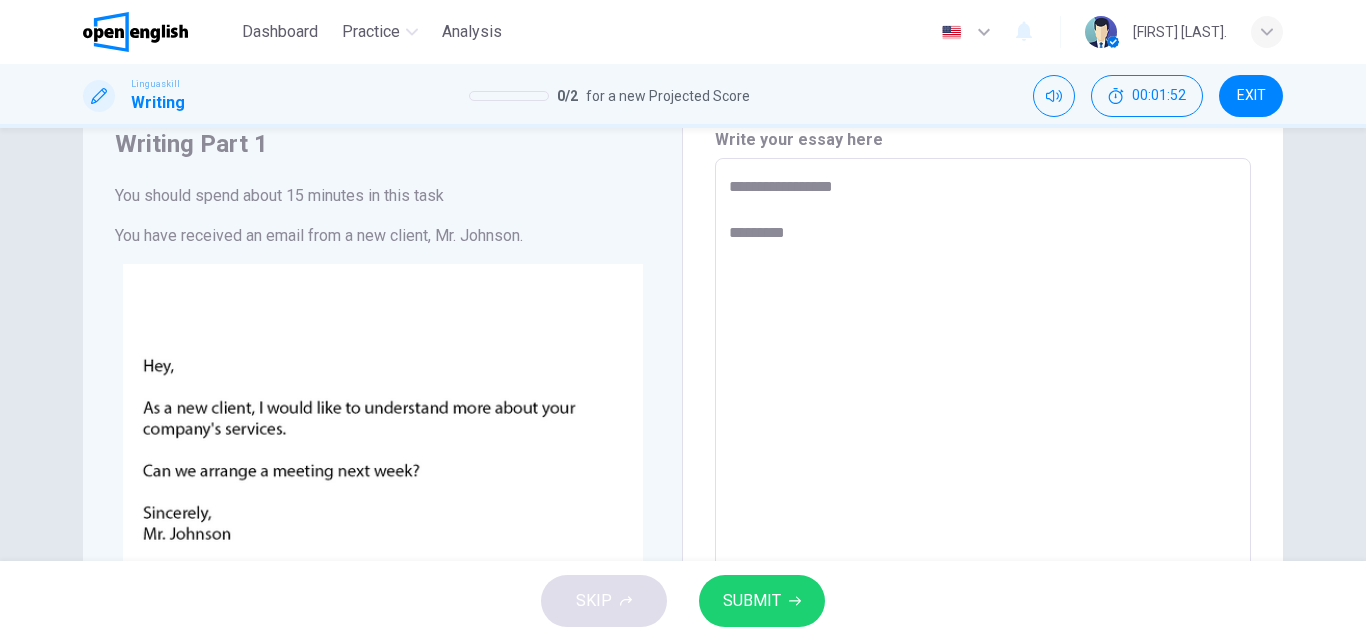 type on "*" 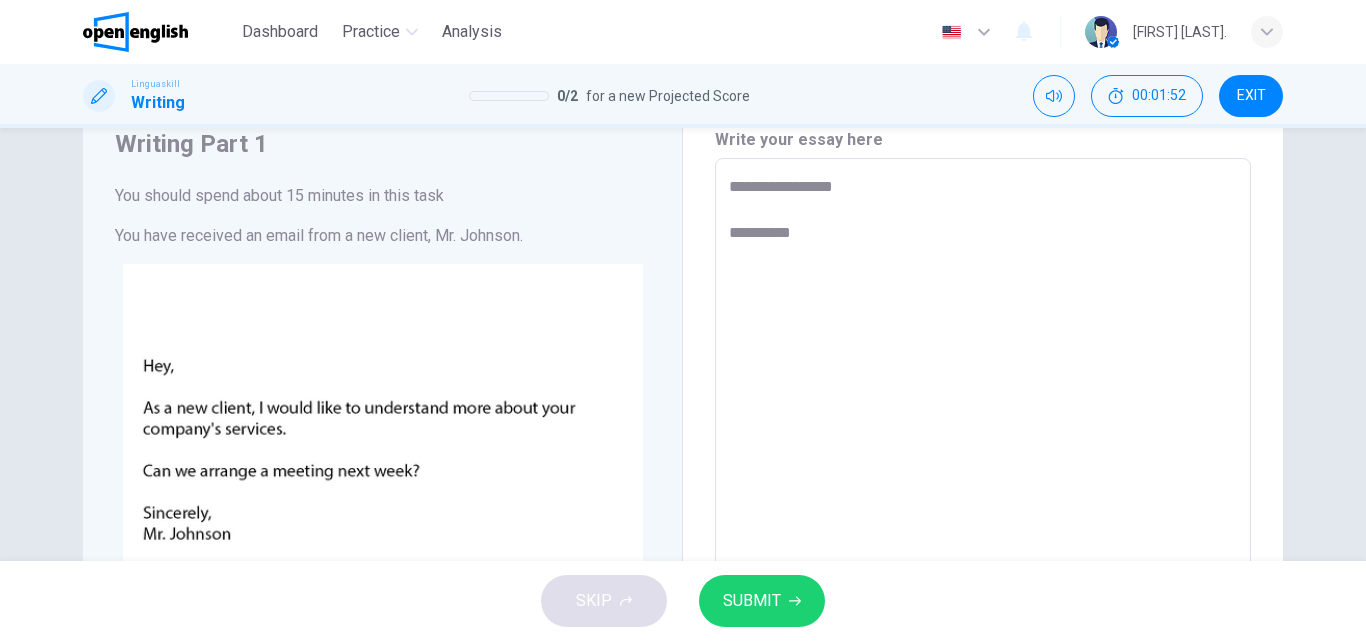 type on "*" 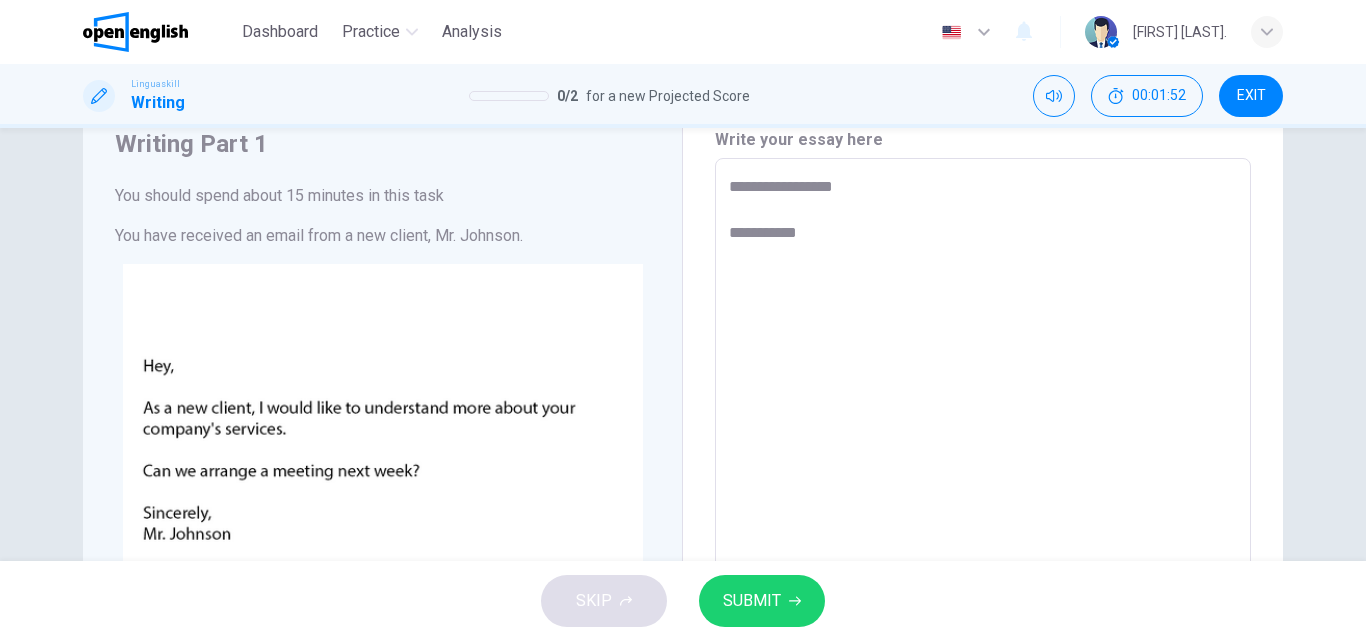 type on "*" 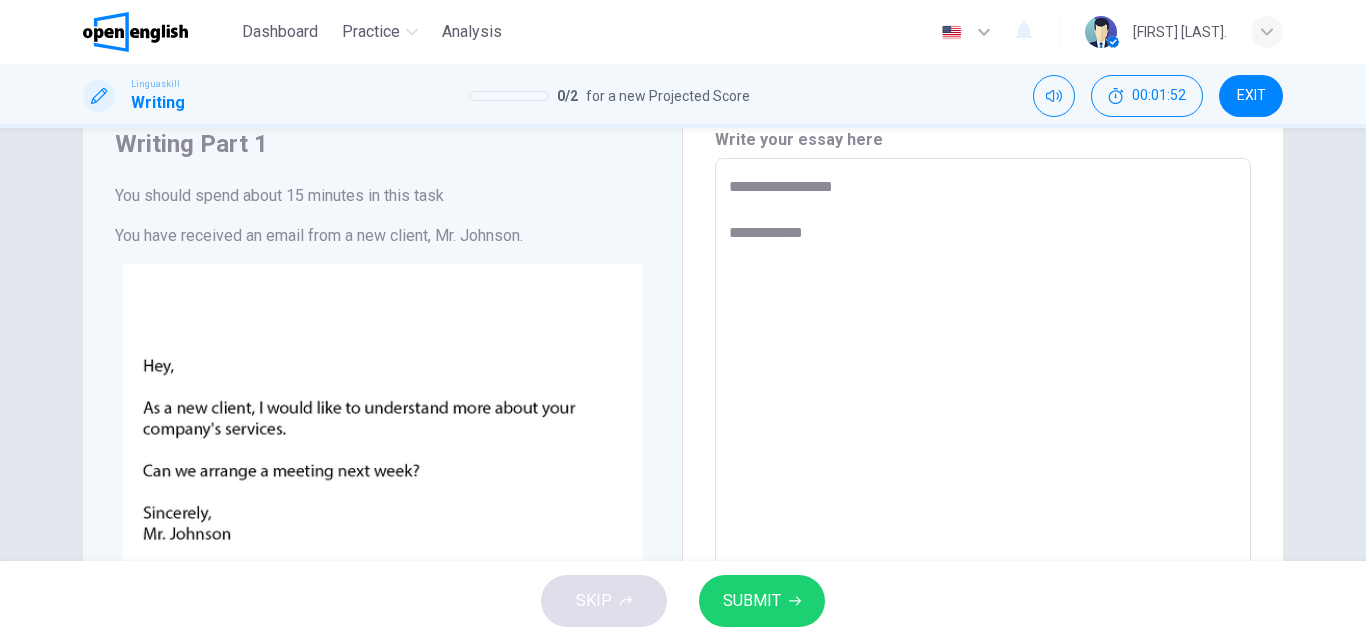 type on "*" 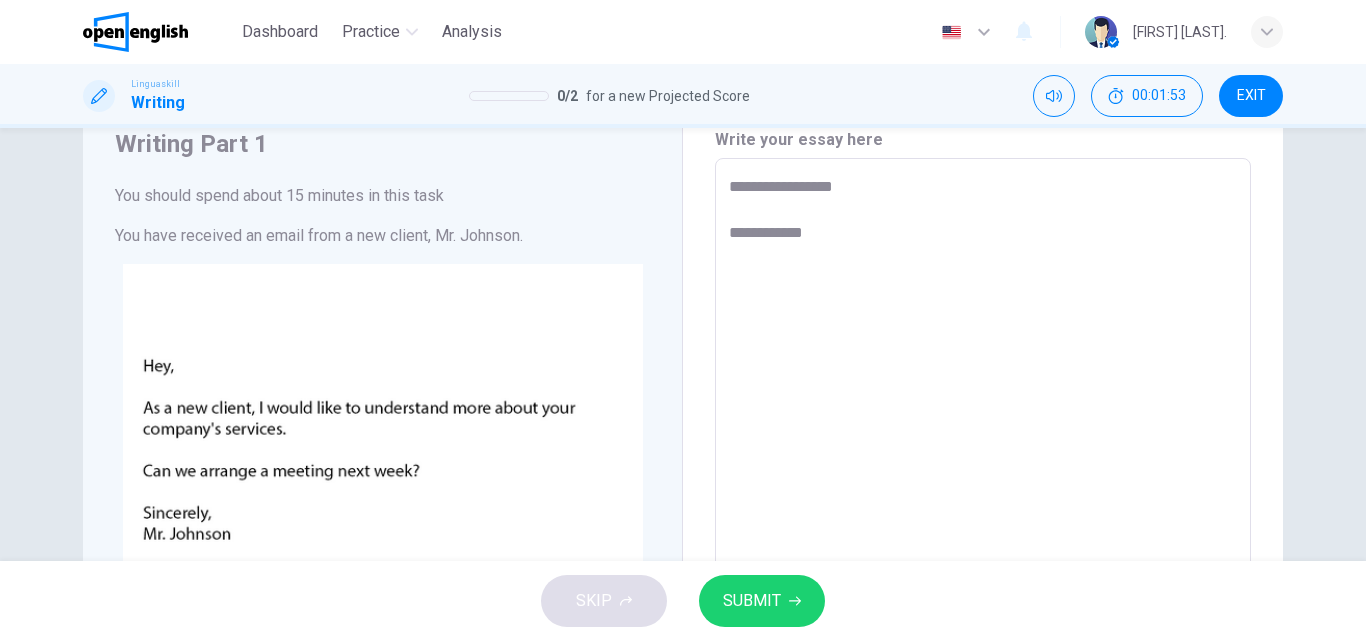 type on "**********" 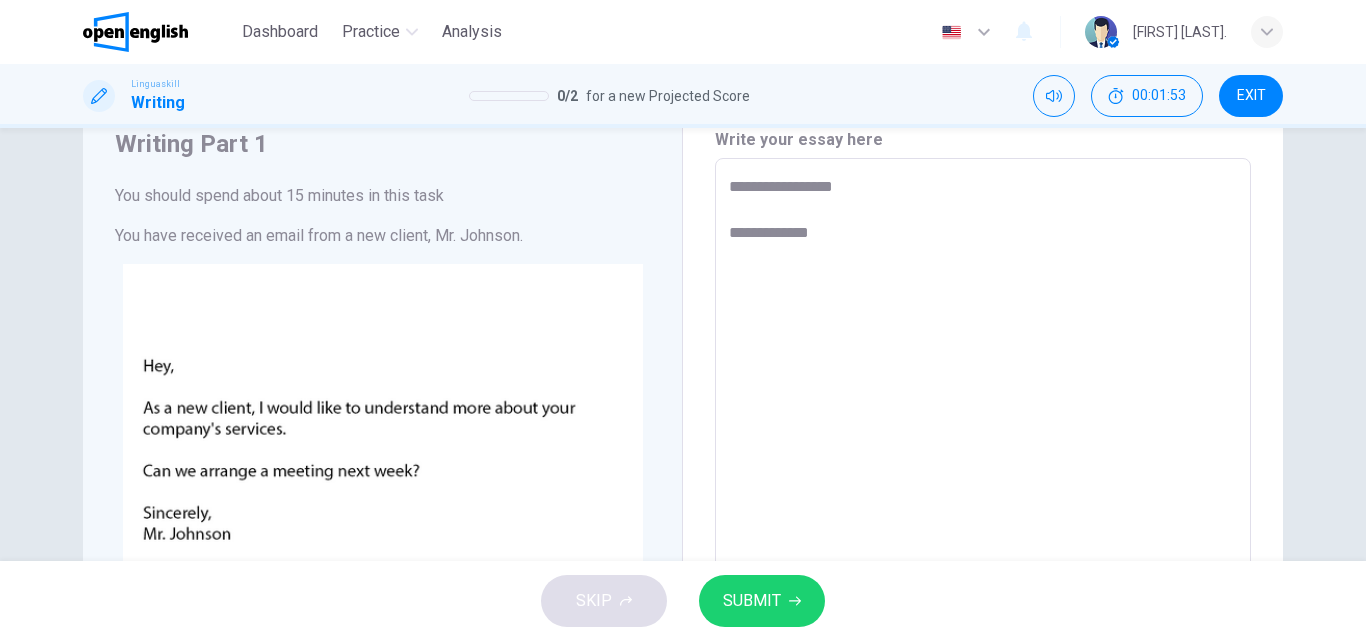 type on "*" 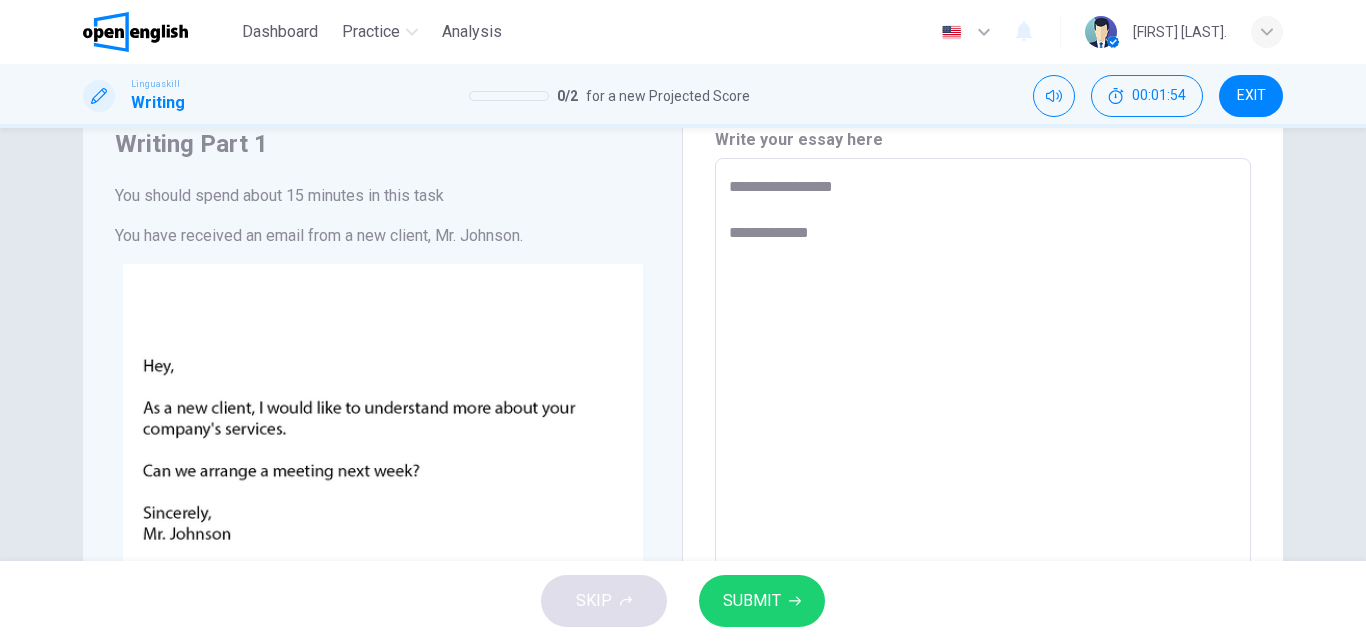 type on "**********" 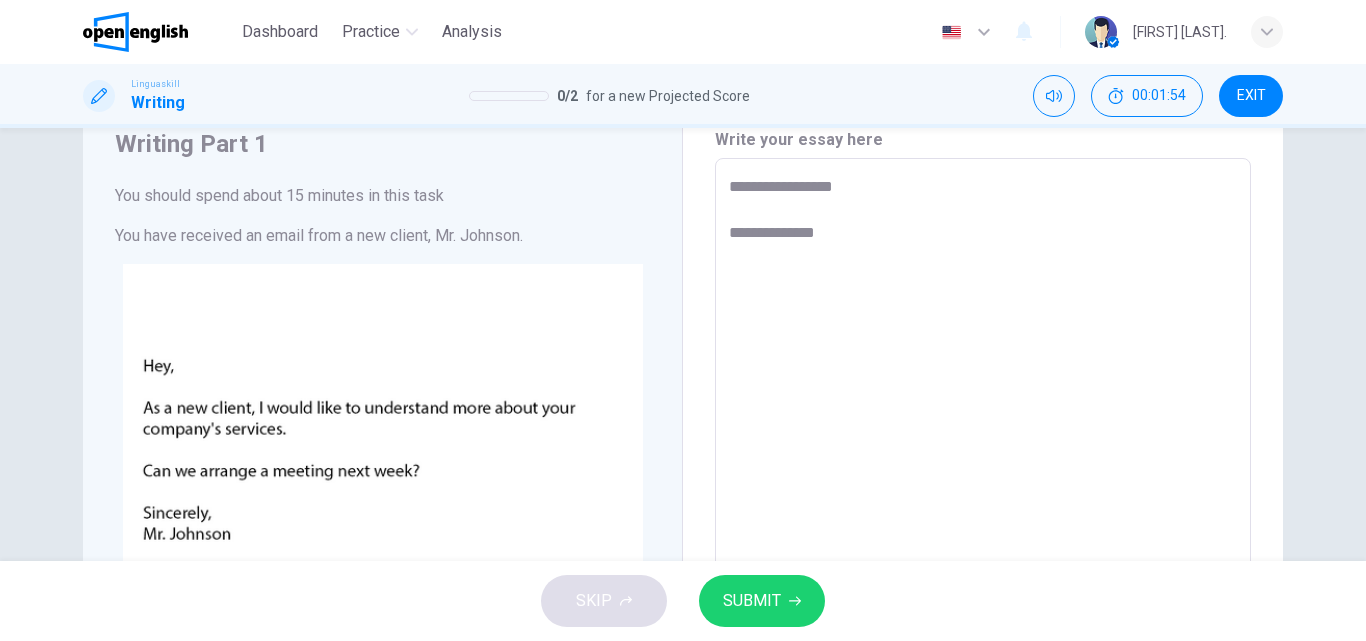 type on "*" 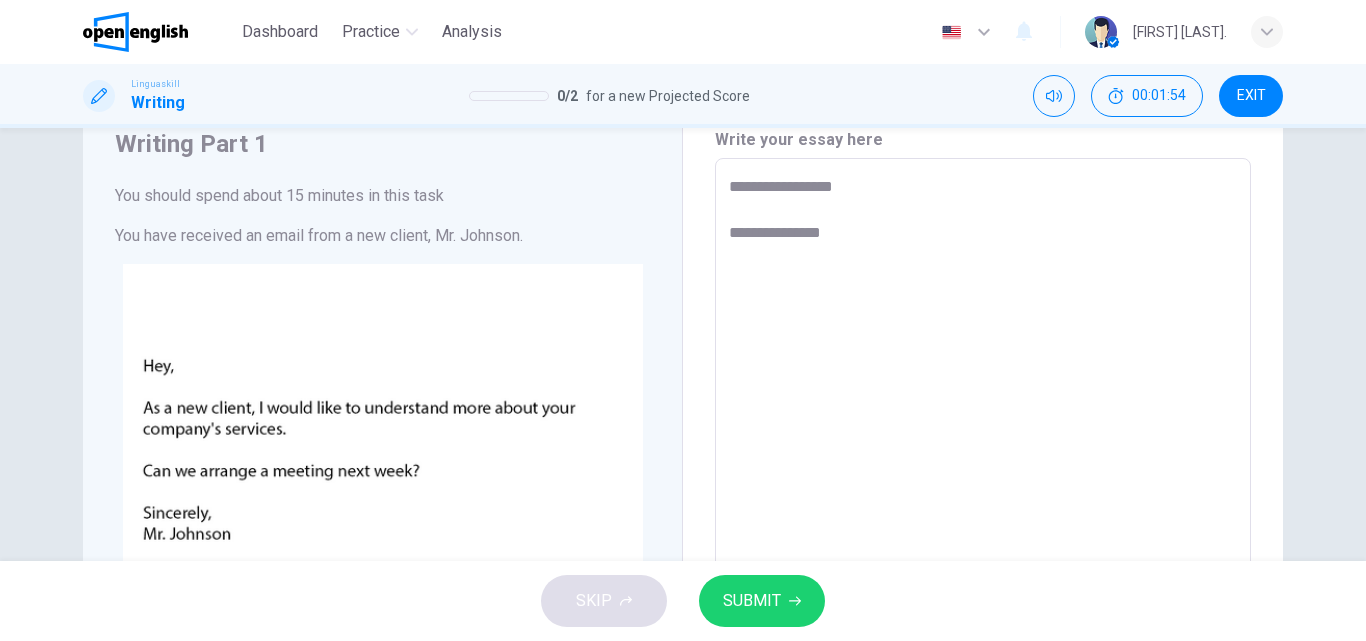 type on "*" 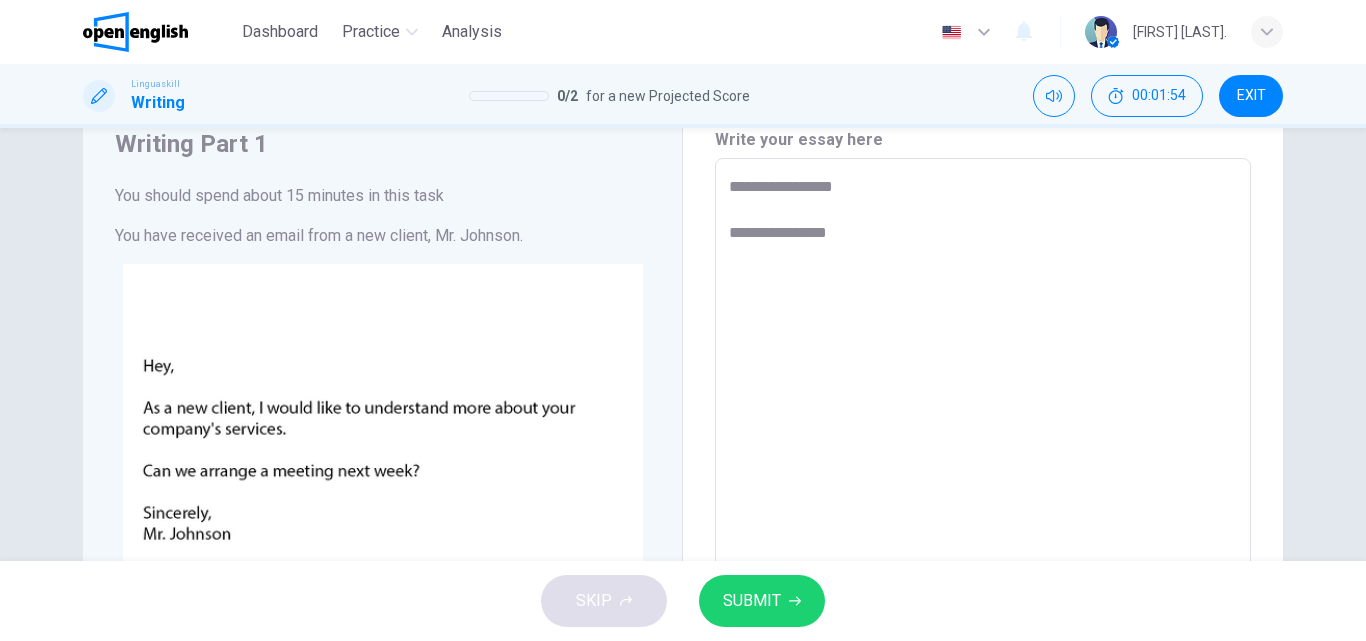 type on "*" 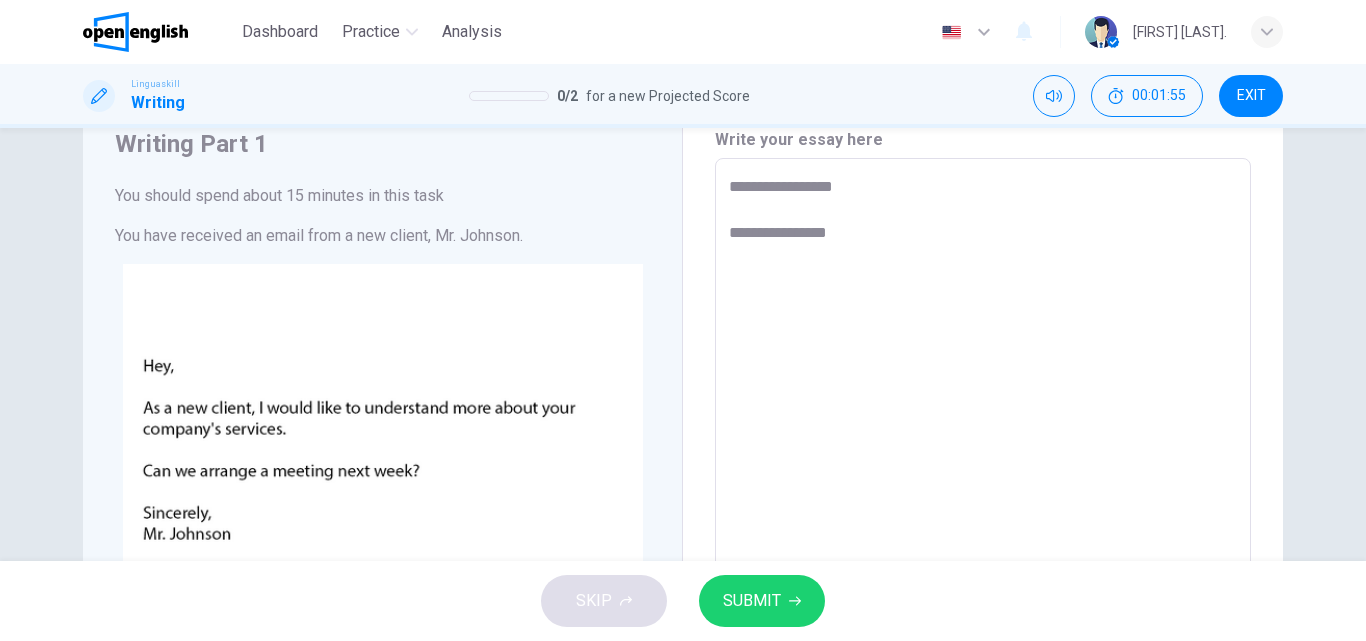 type on "**********" 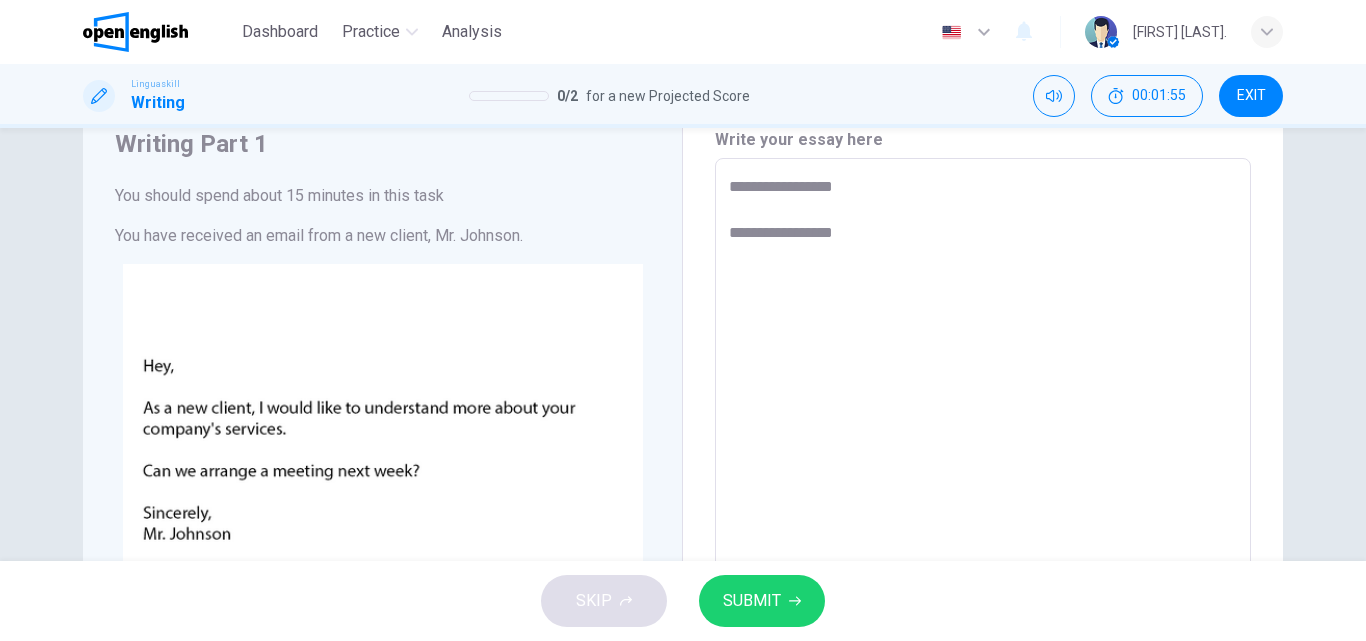 type on "*" 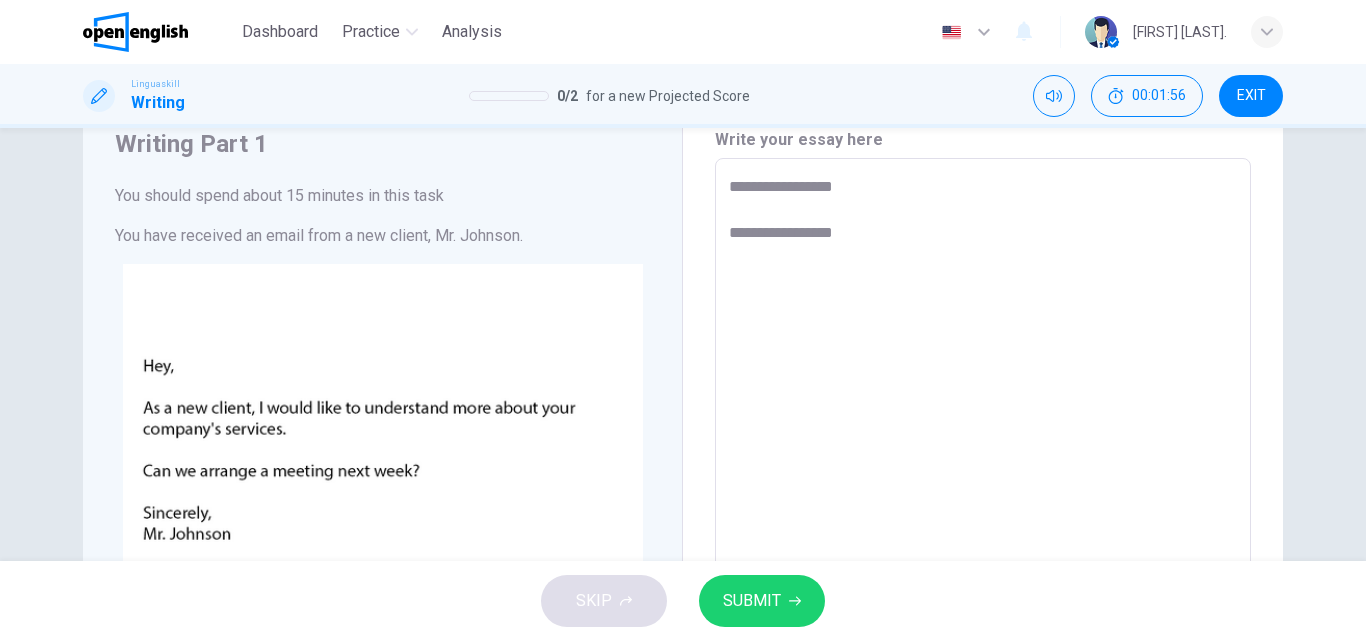 type on "**********" 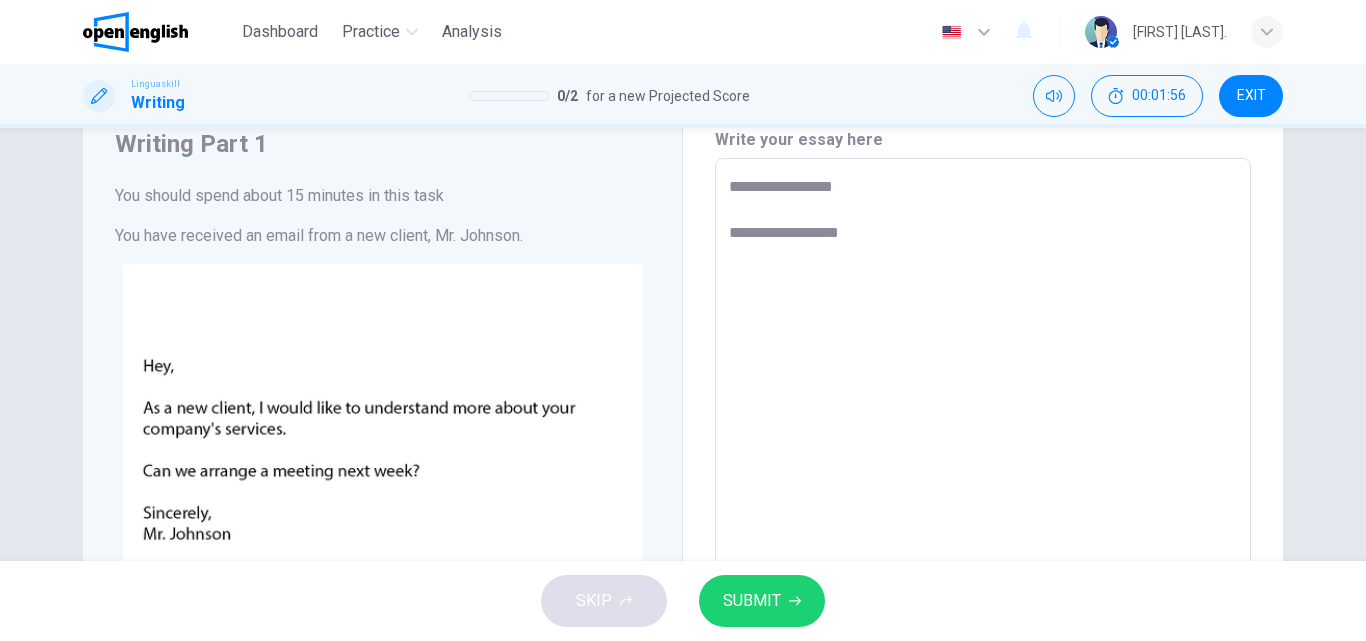 type on "*" 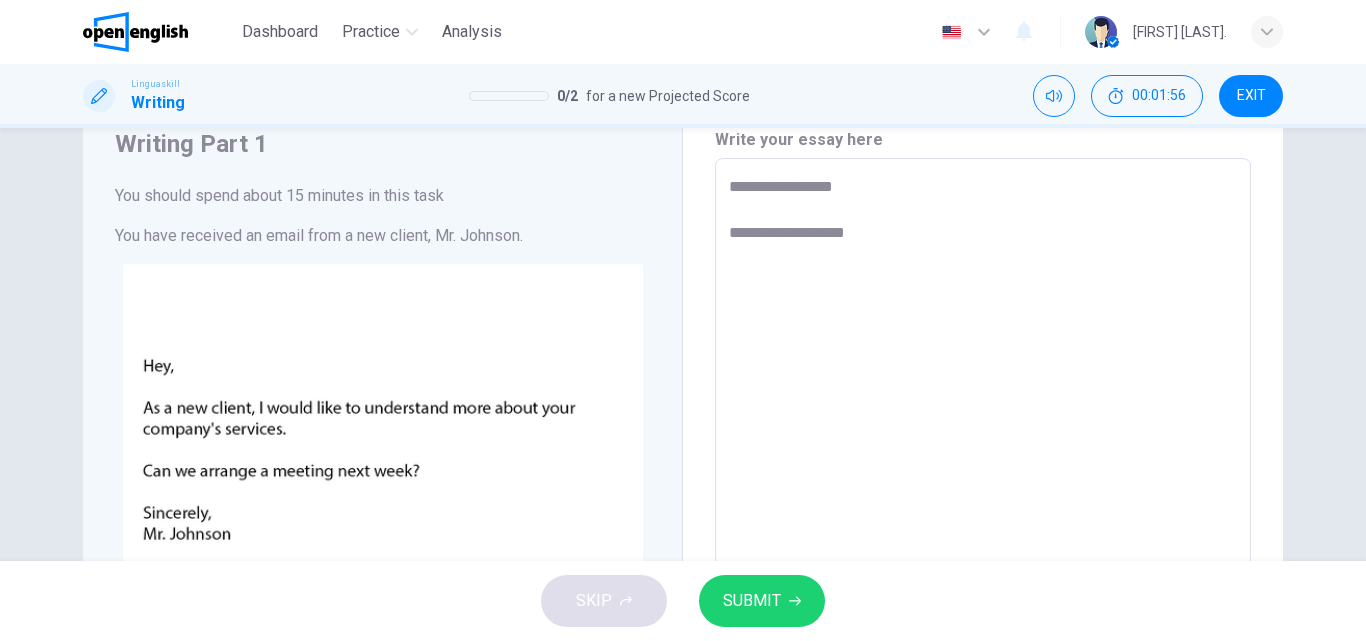 type on "*" 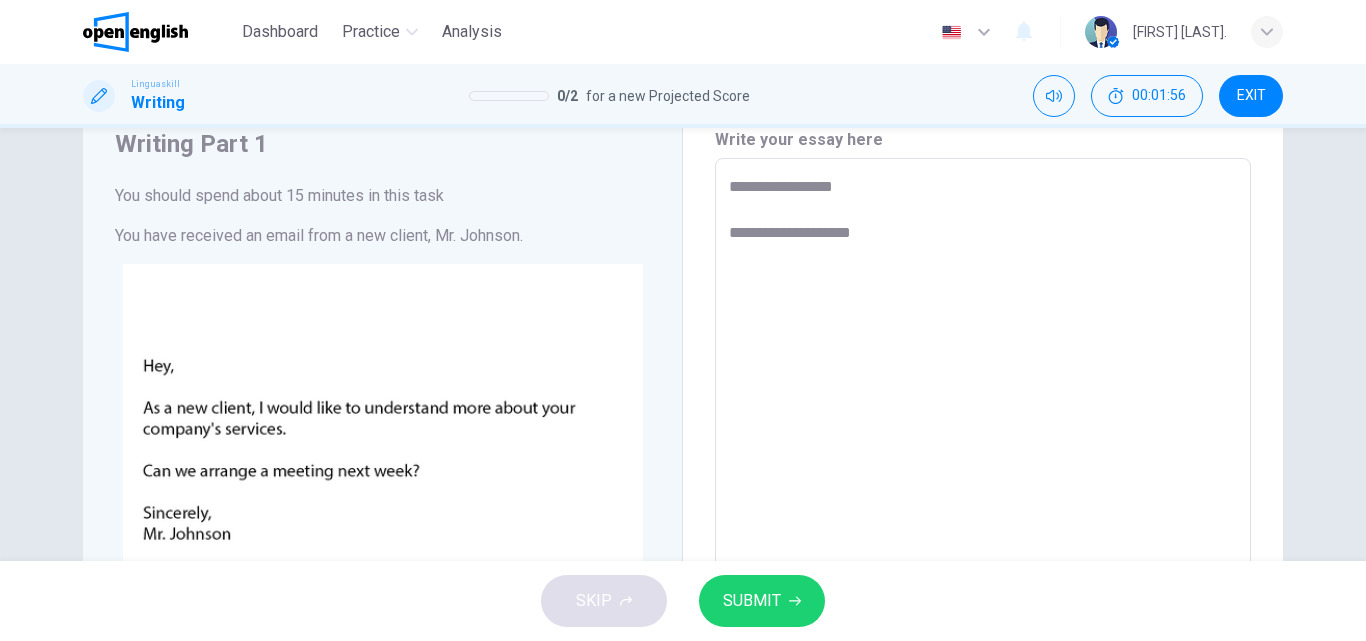 type on "*" 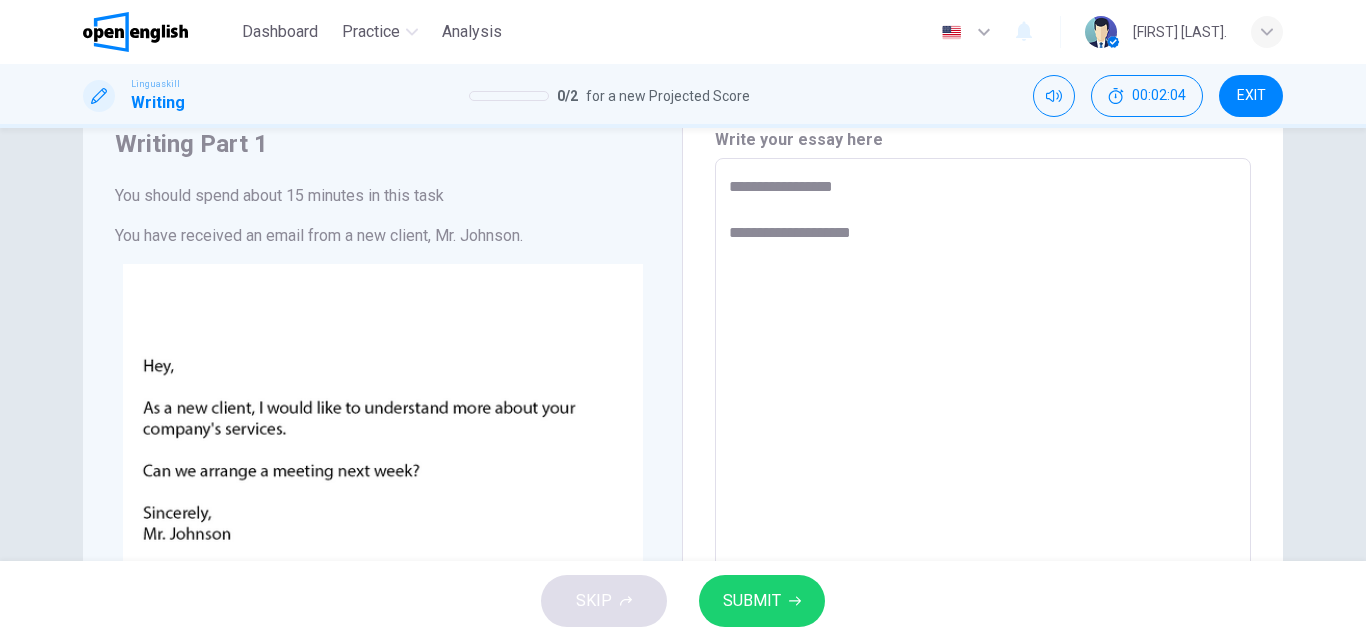 type on "**********" 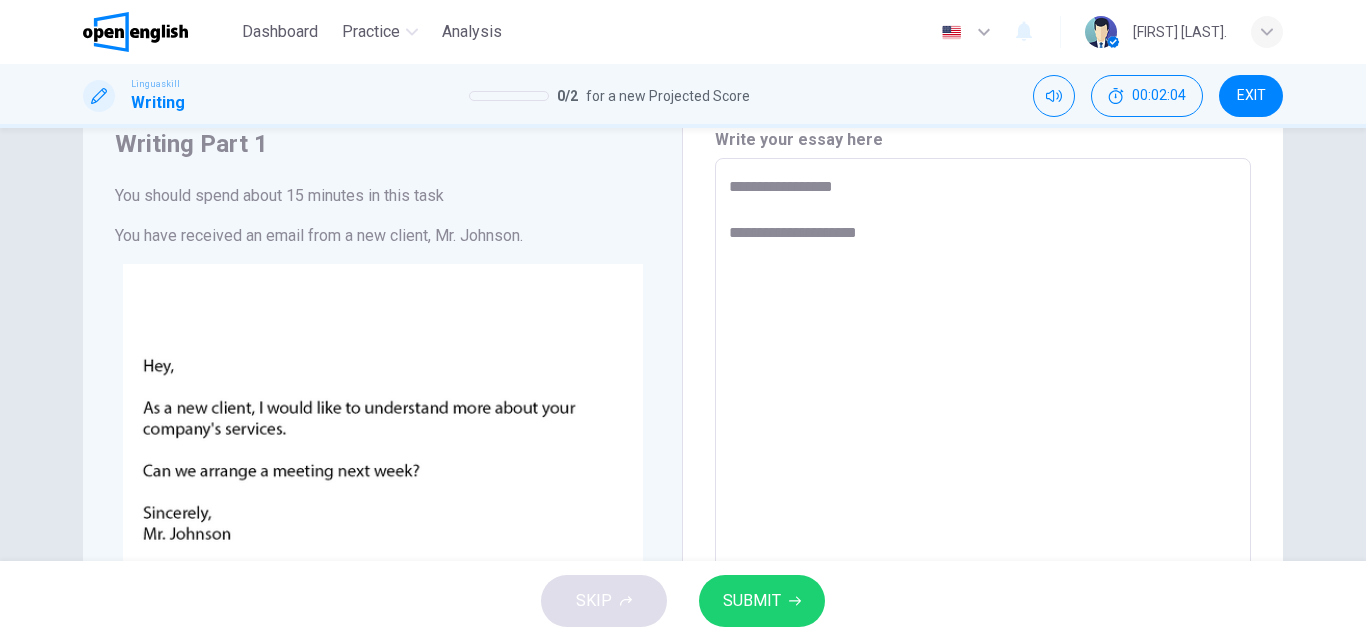 type on "*" 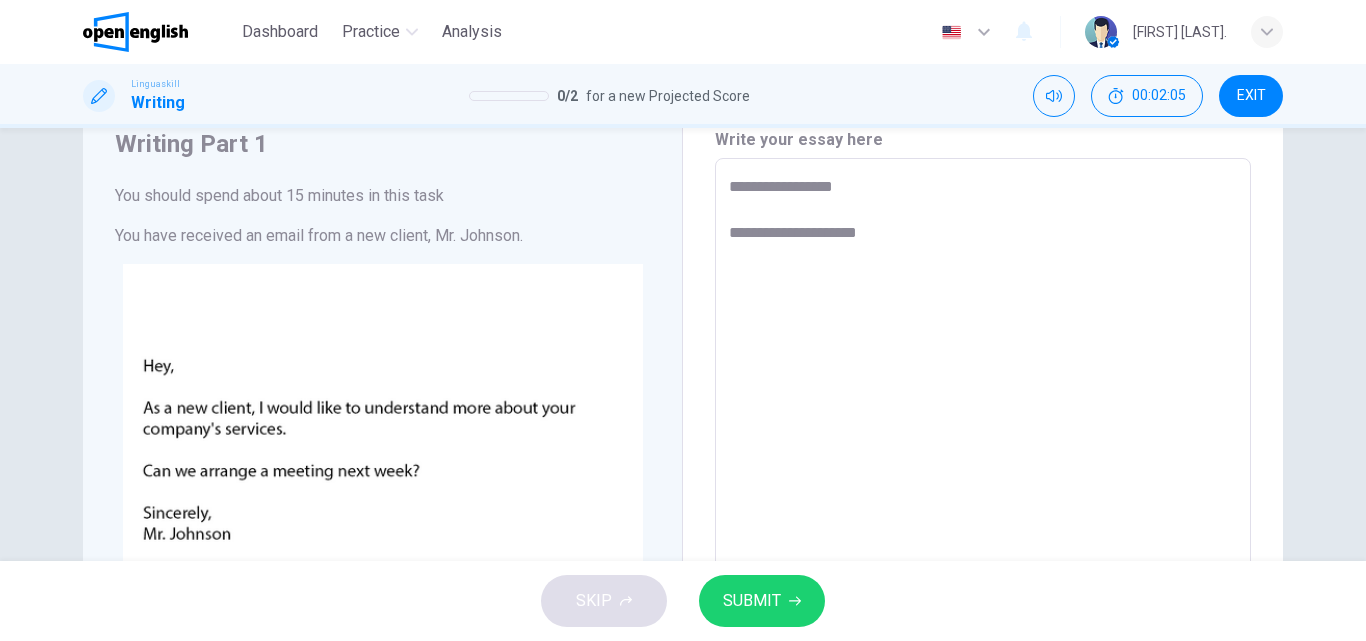type on "**********" 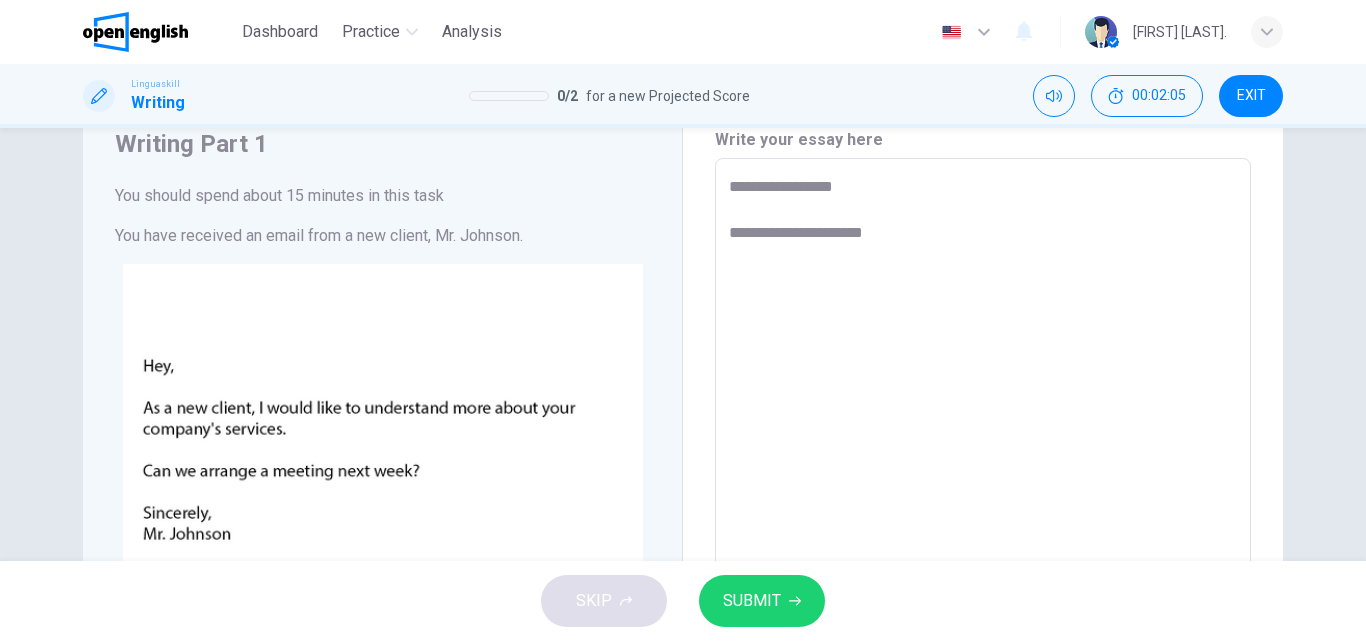 type on "*" 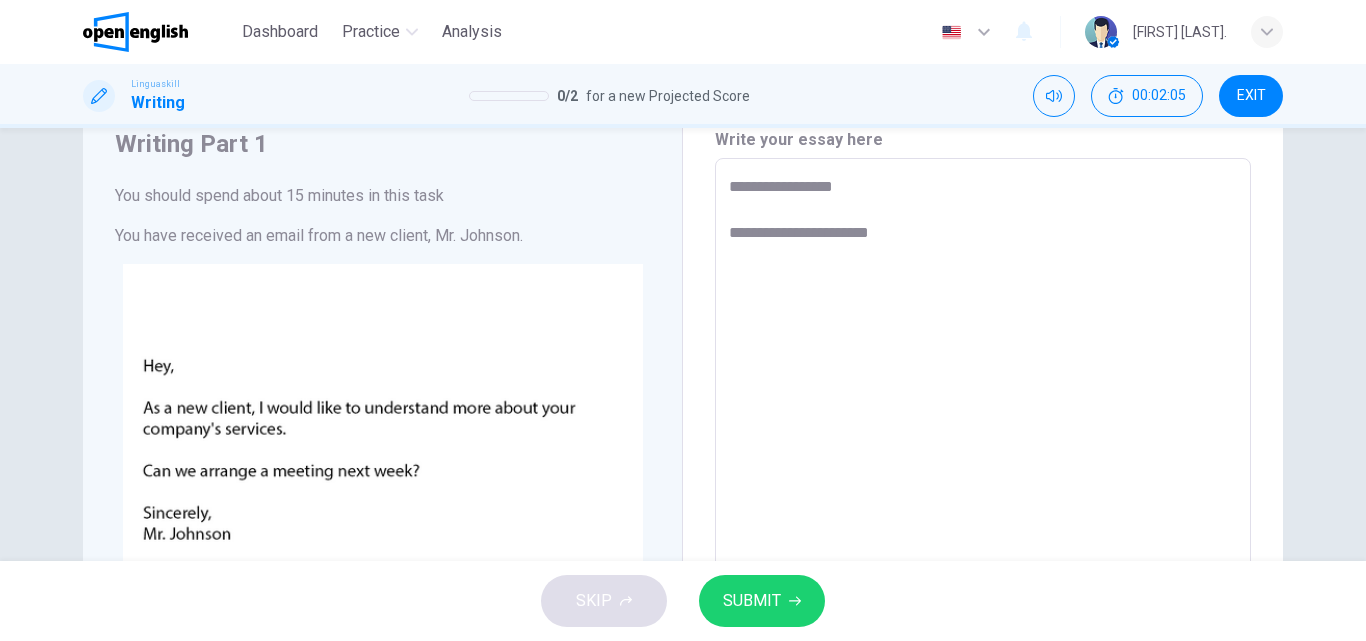 type on "*" 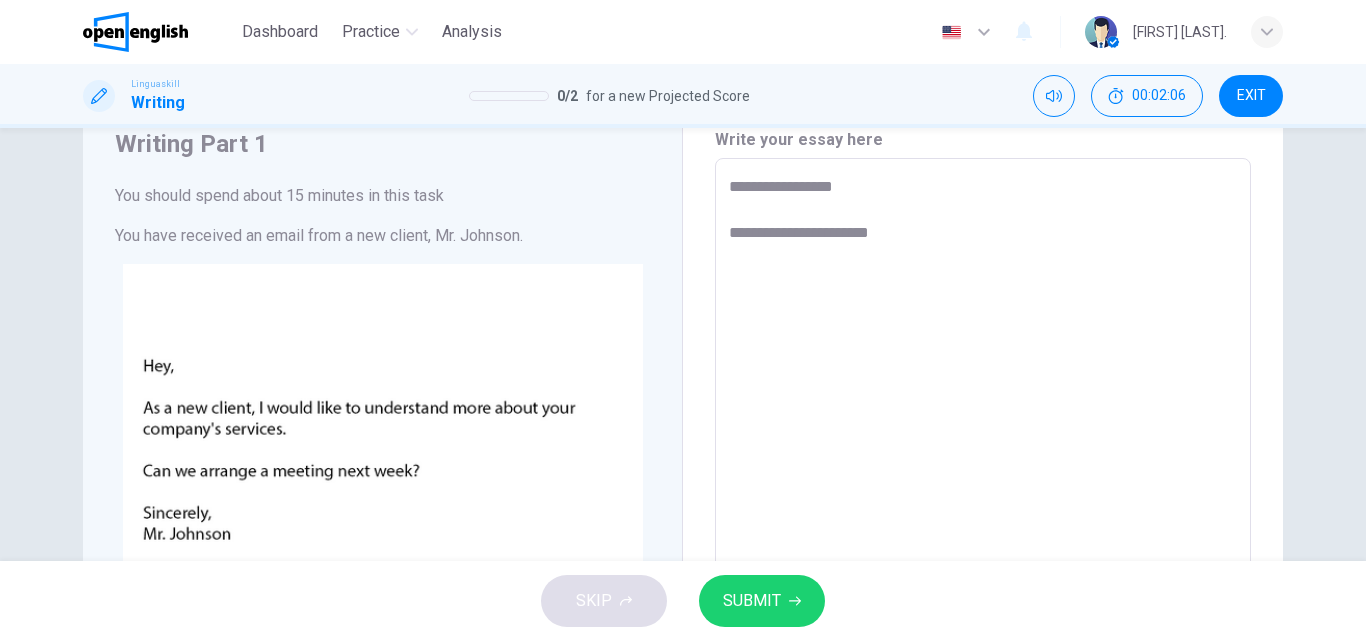 type on "**********" 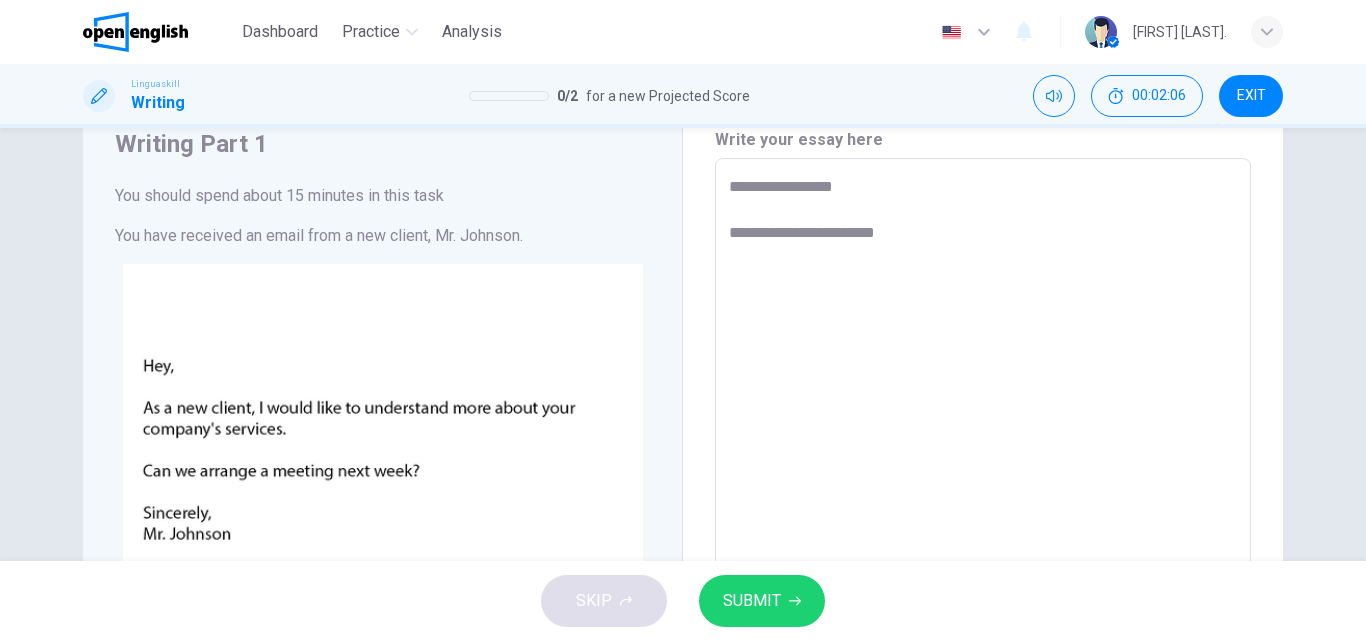 type on "**********" 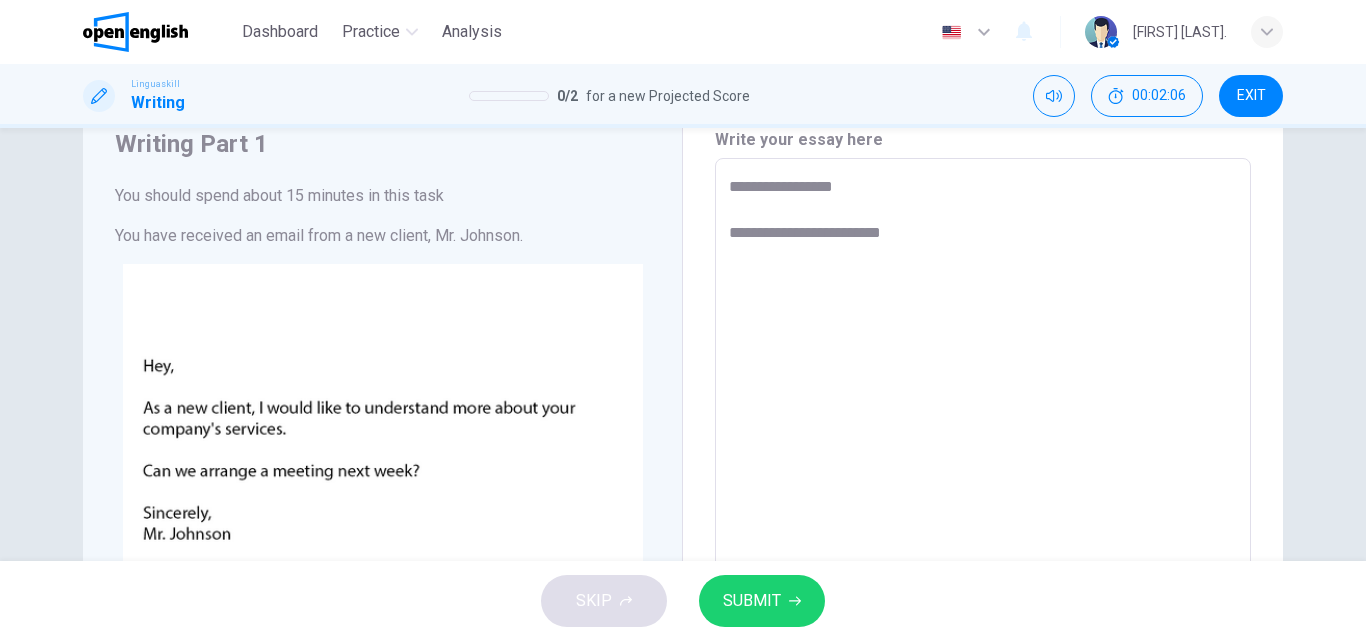 type on "*" 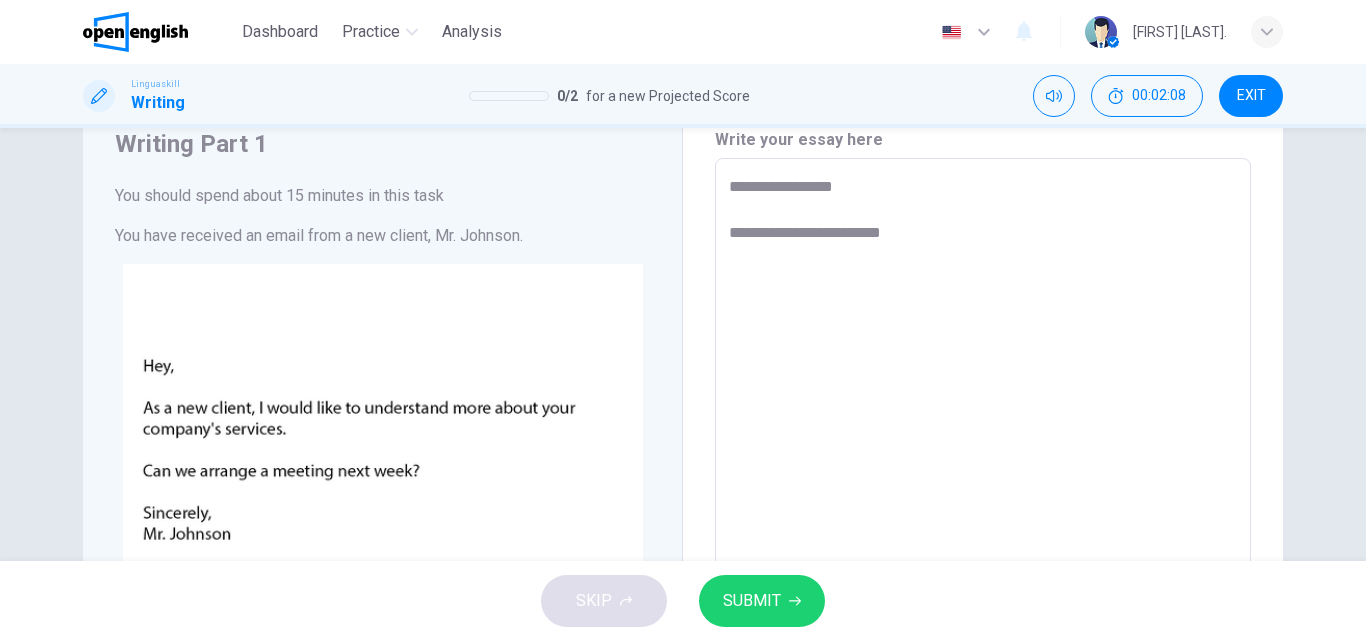 type on "**********" 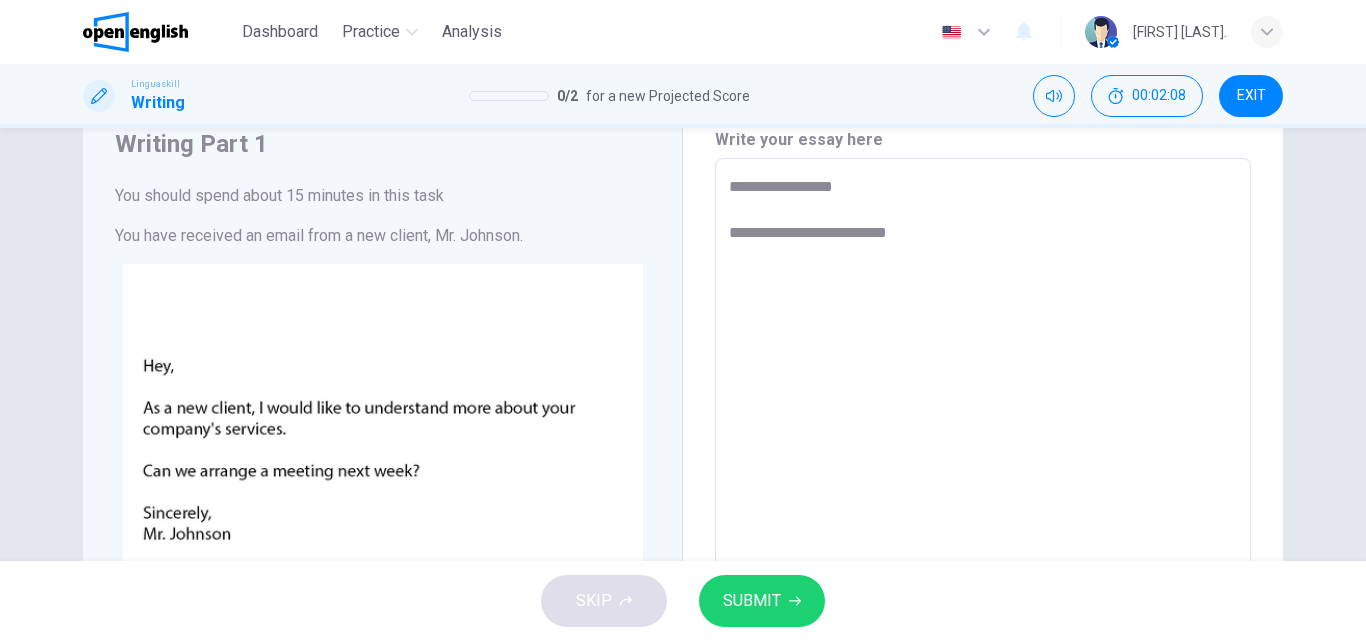 type on "*" 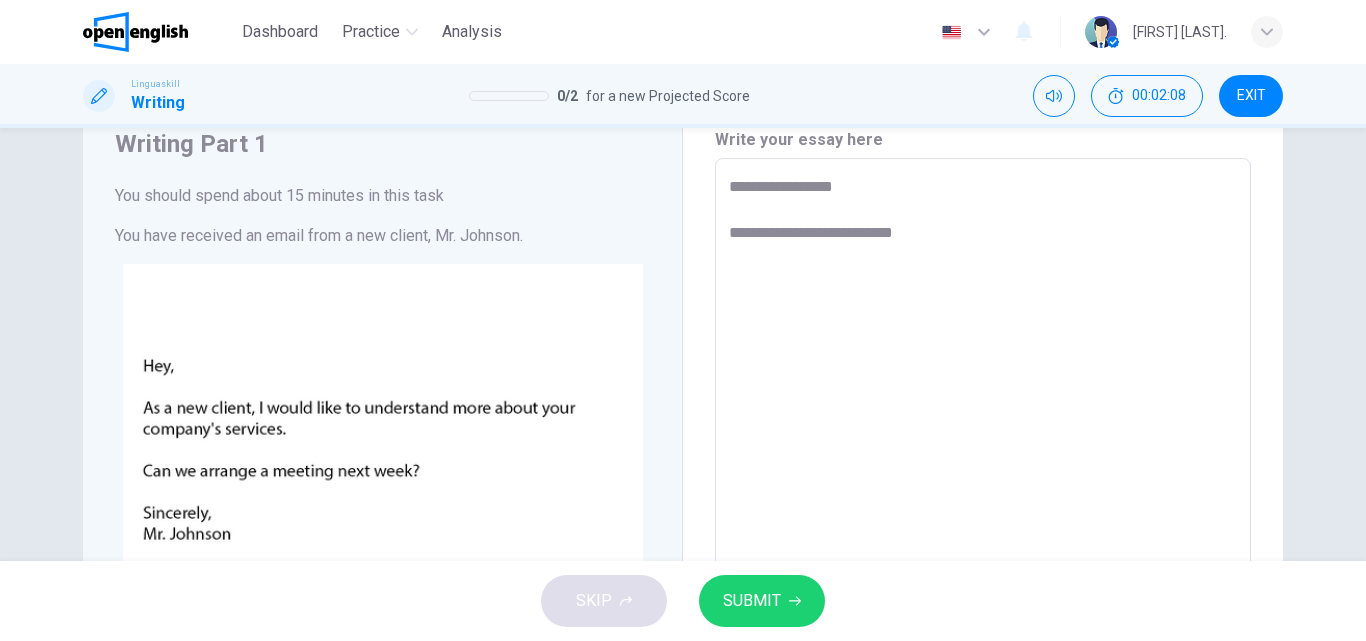 type on "*" 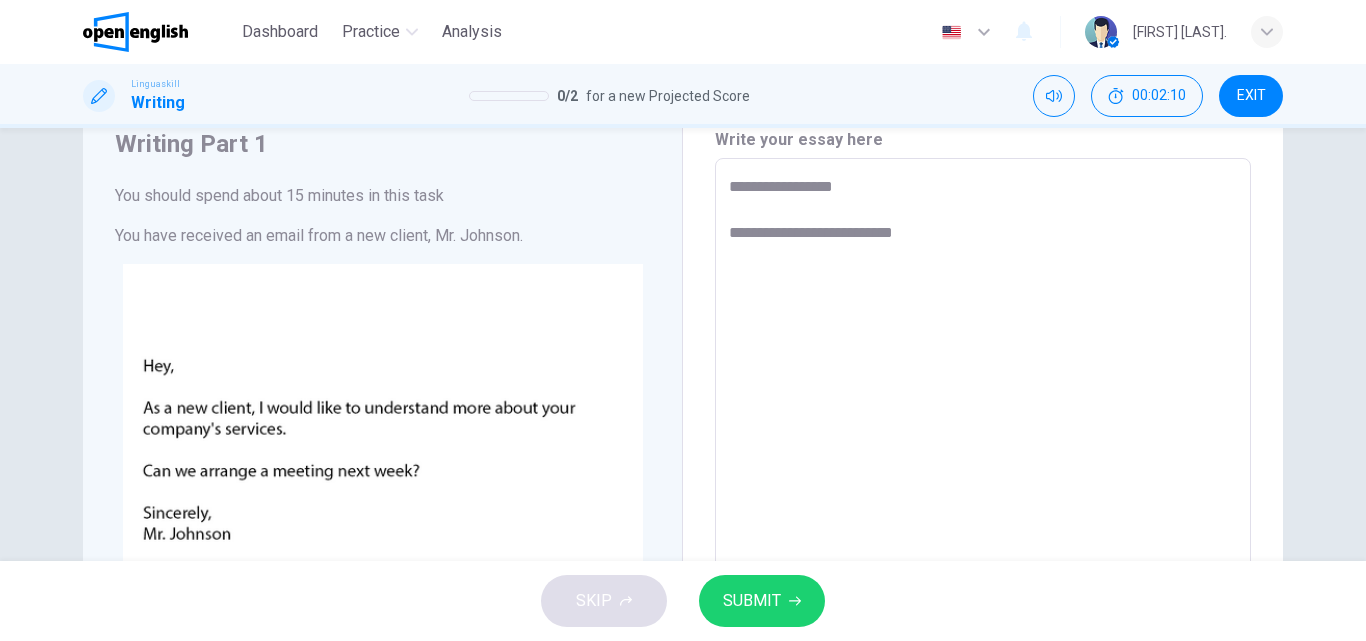 type on "**********" 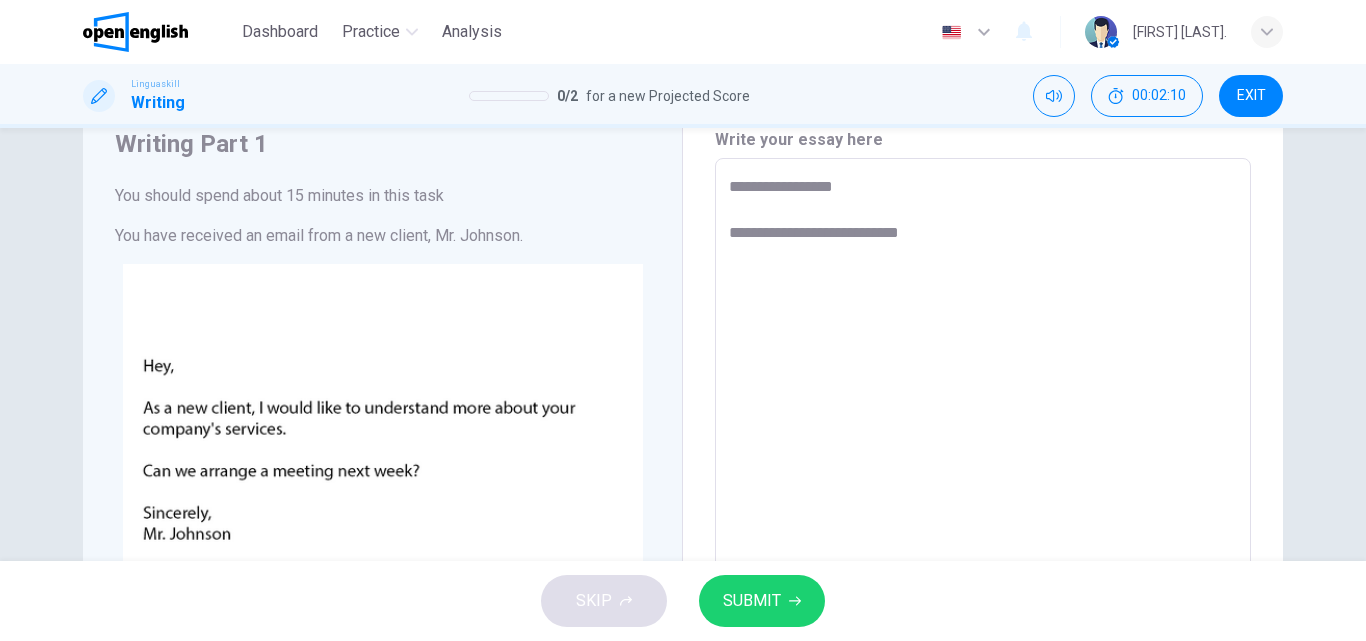 type on "*" 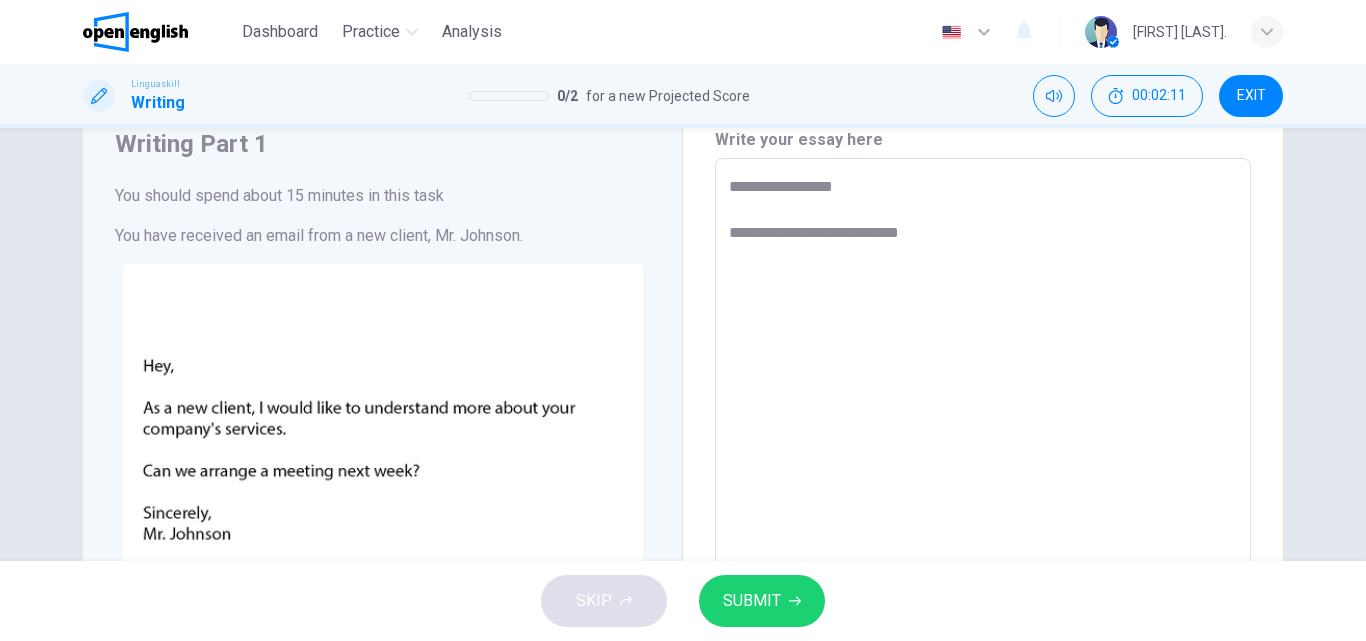 type on "**********" 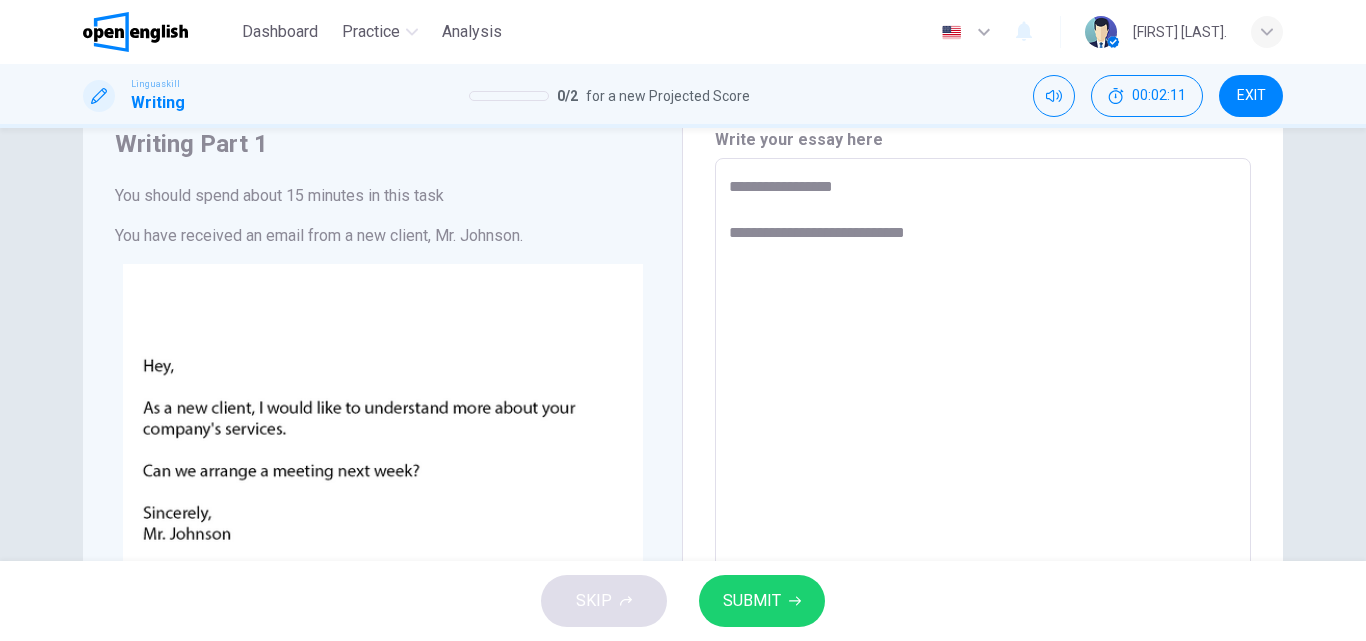 type on "*" 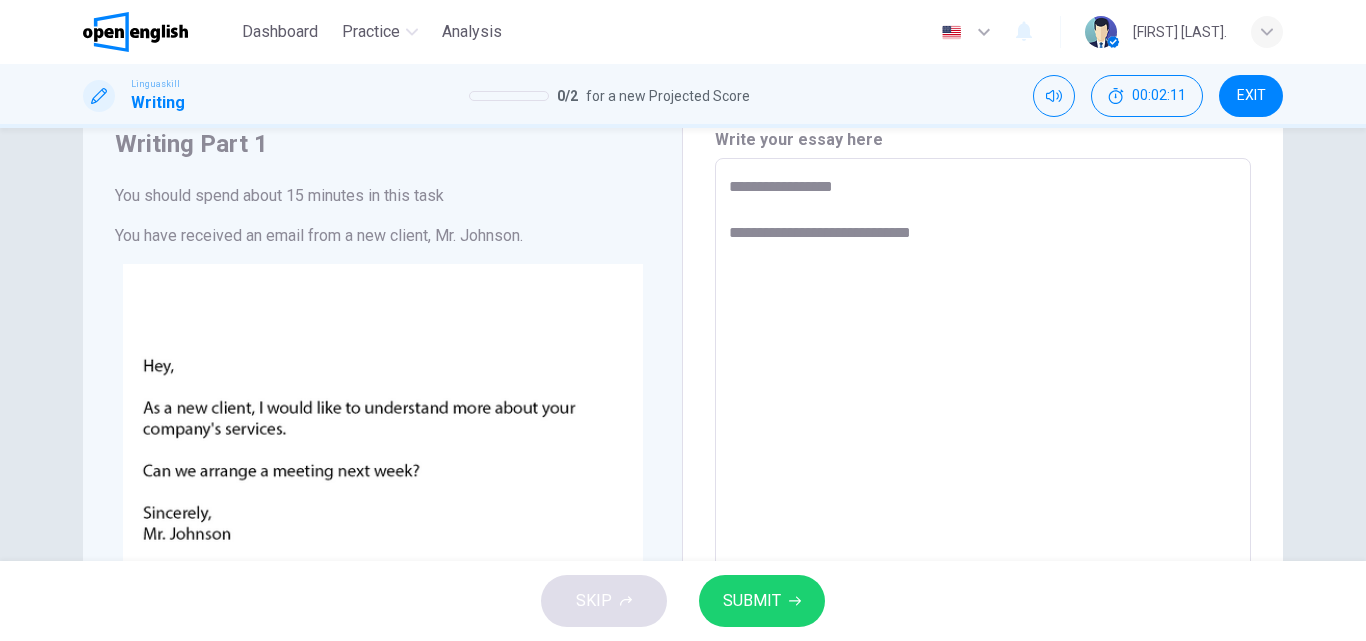 type on "*" 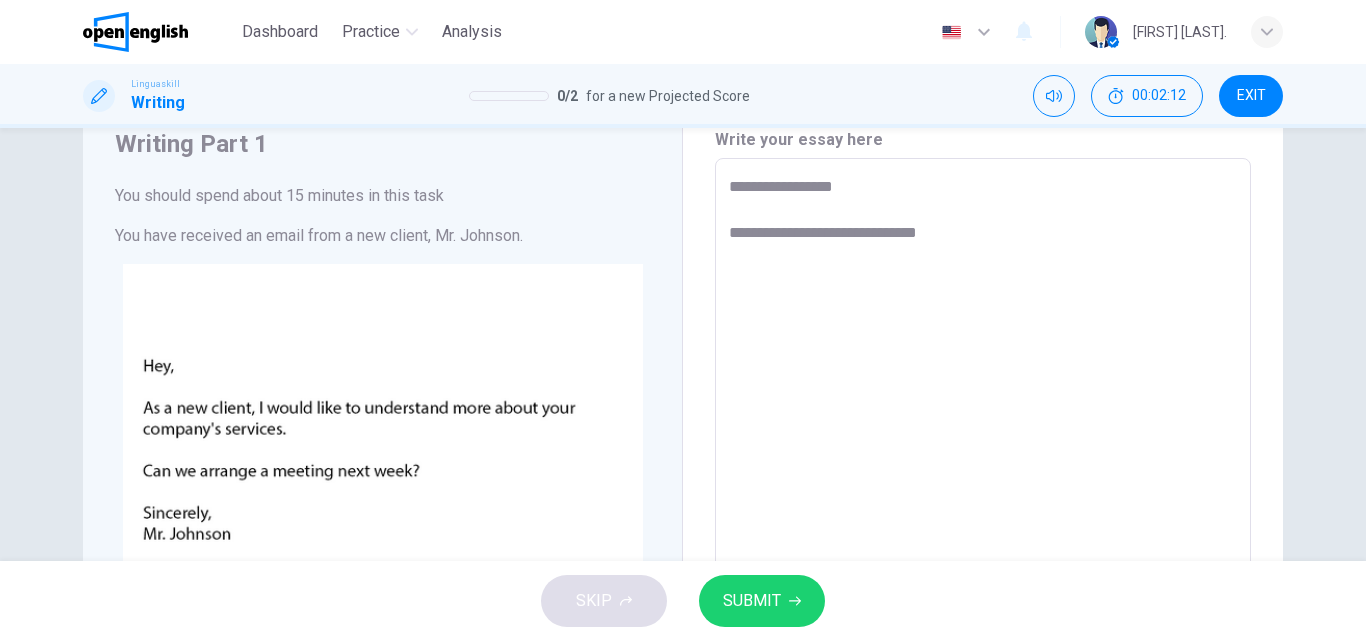 type on "*" 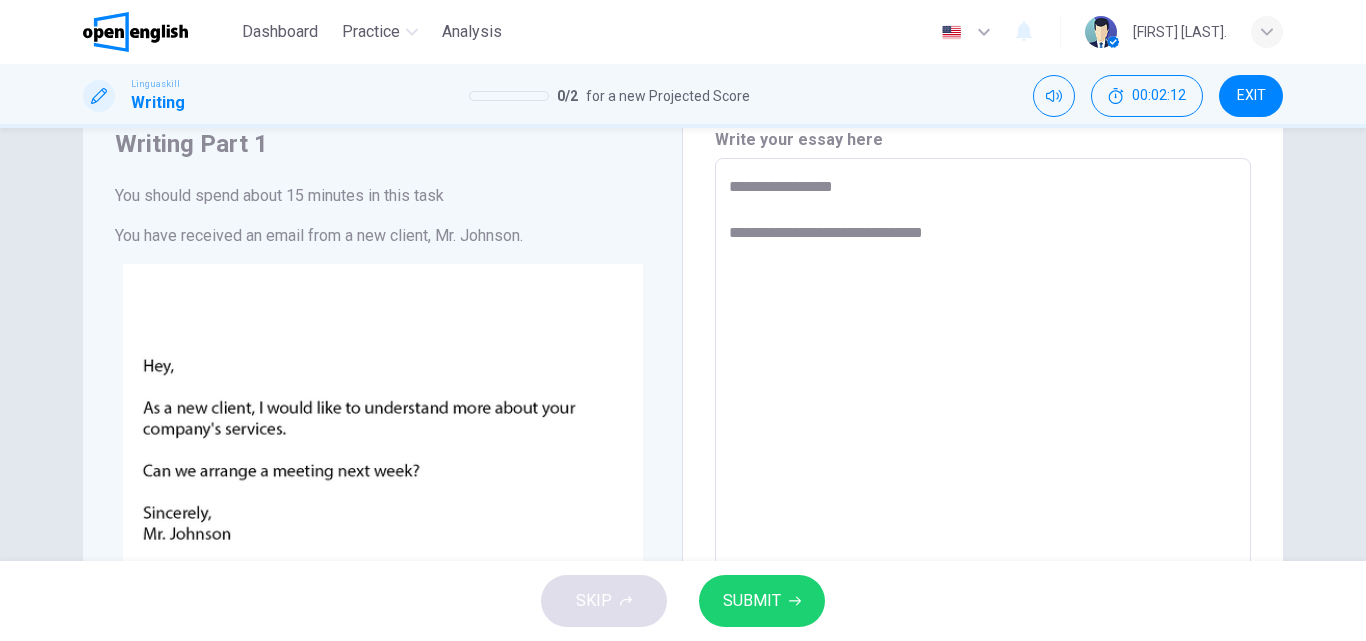 type on "*" 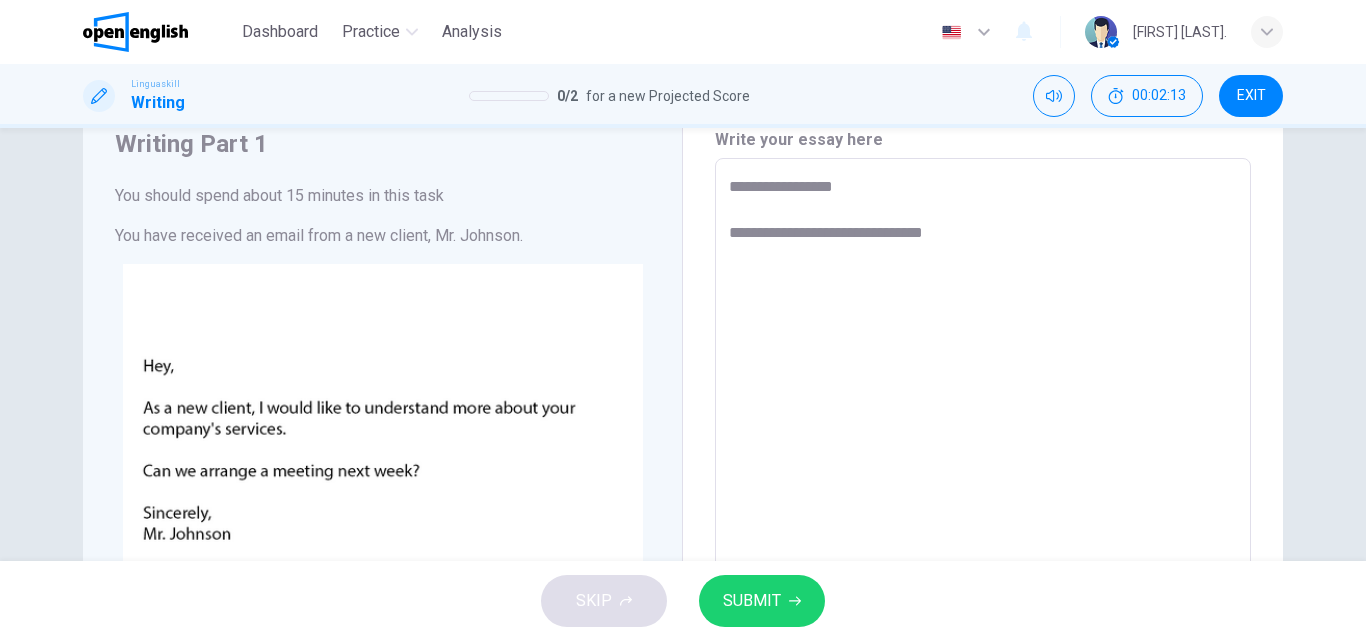 type on "**********" 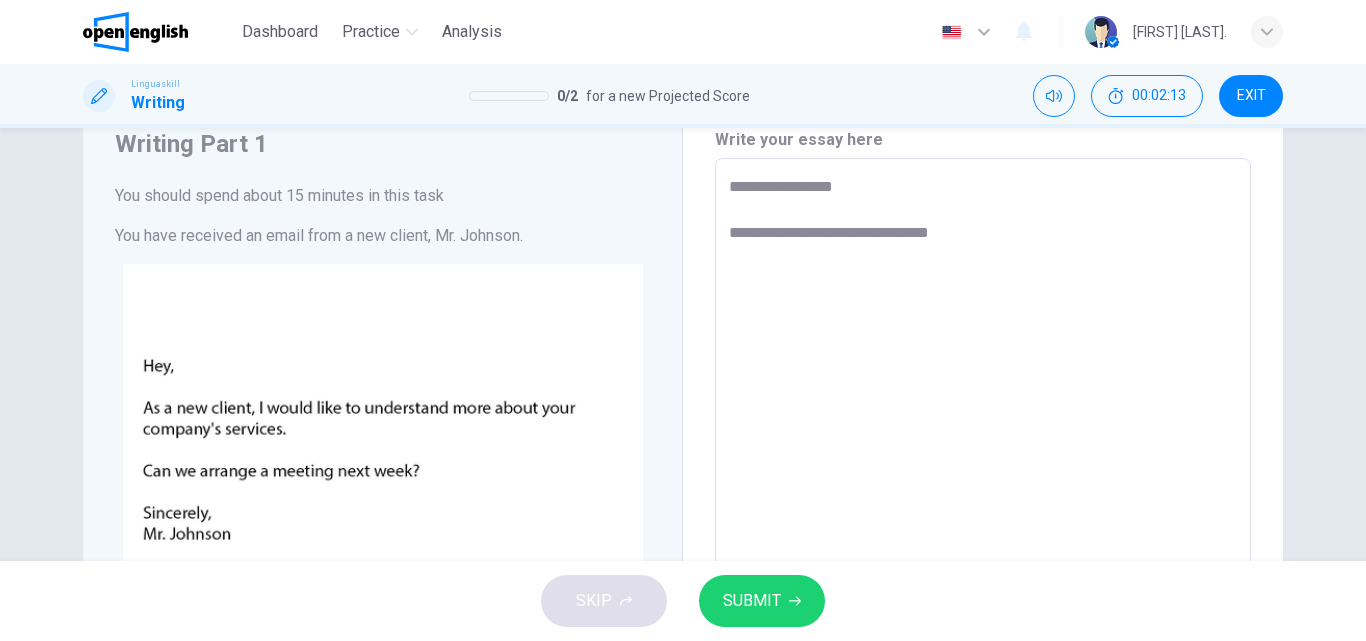type on "*" 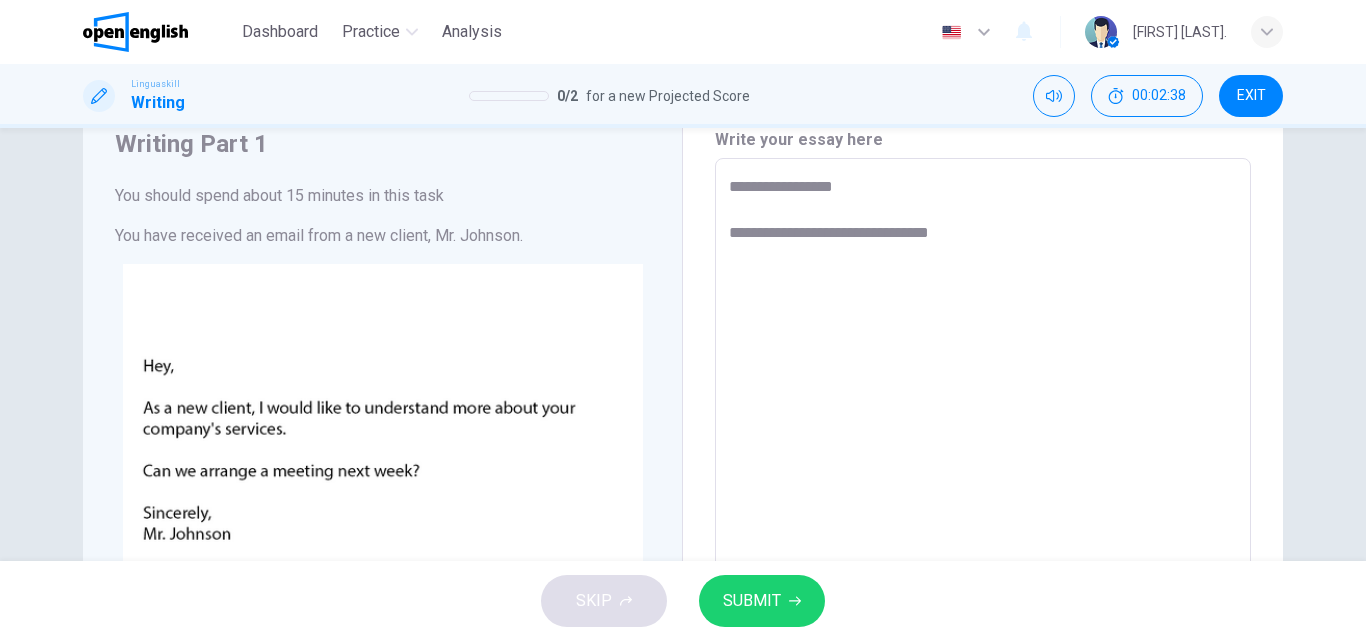 type on "**********" 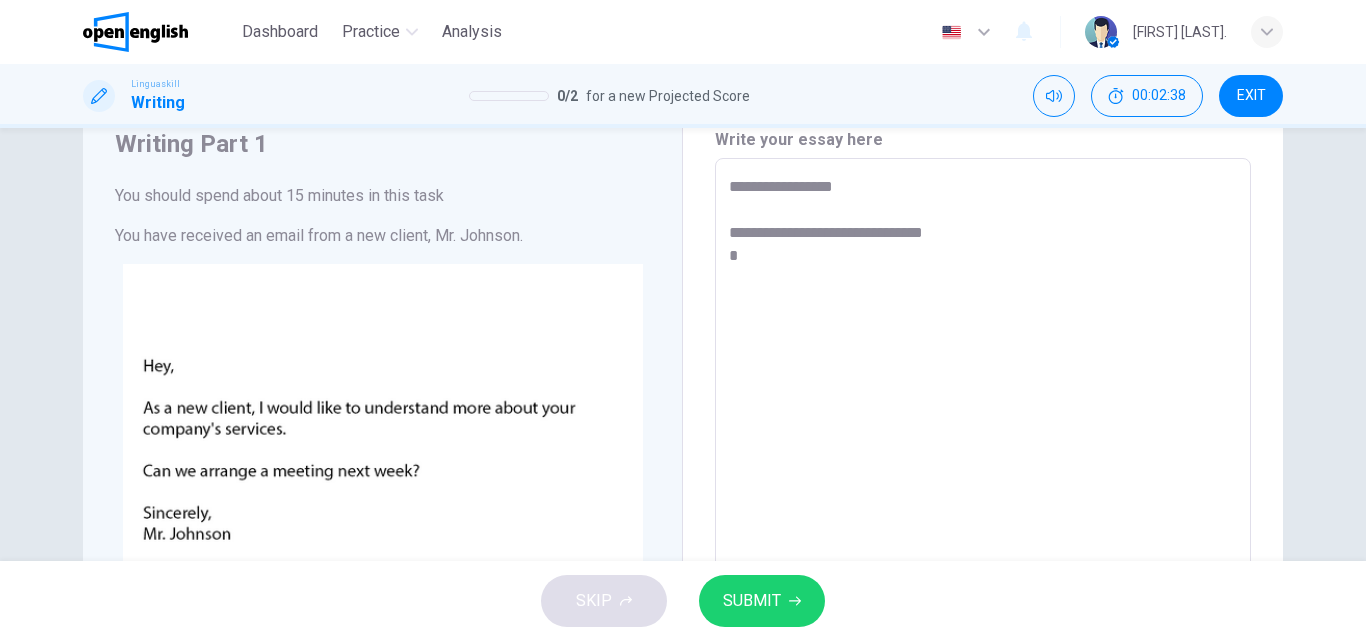 type on "*" 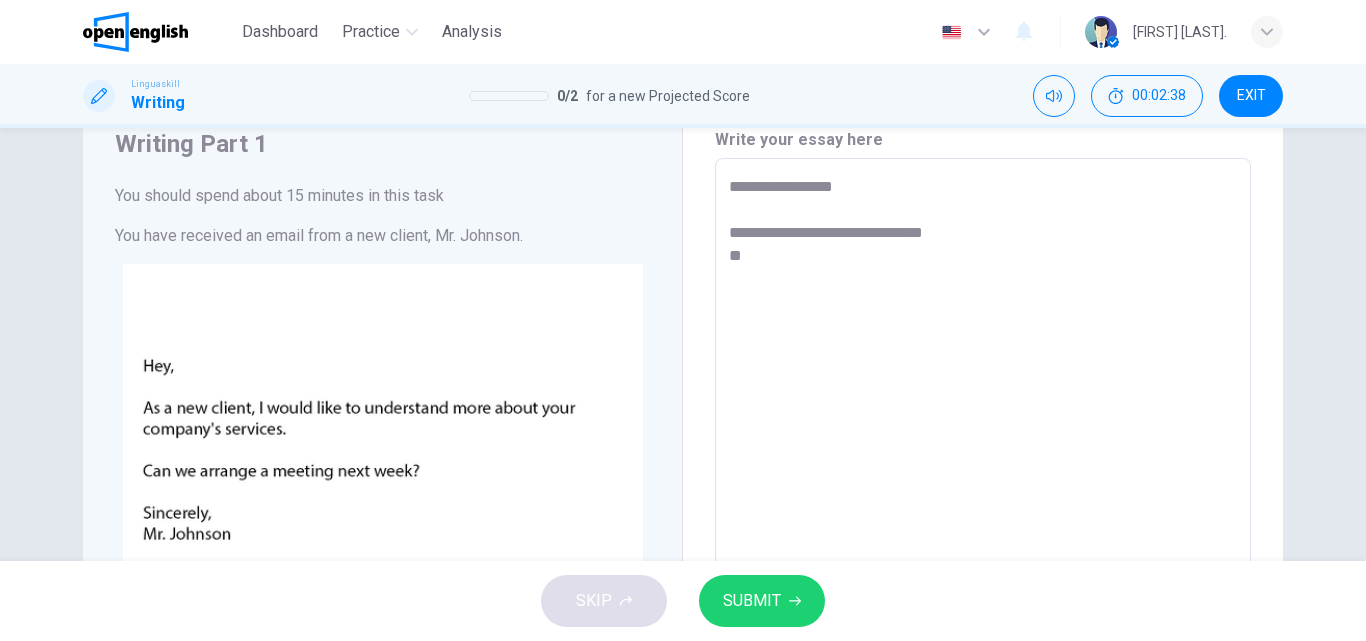 type on "*" 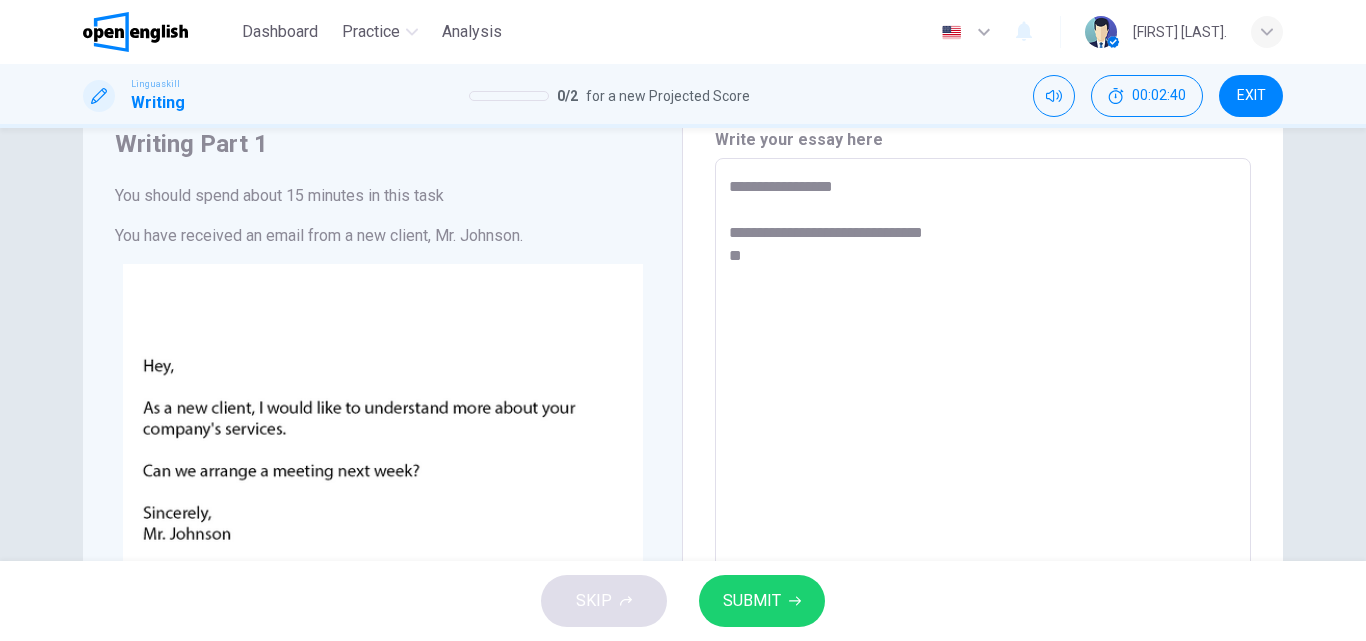 type on "**********" 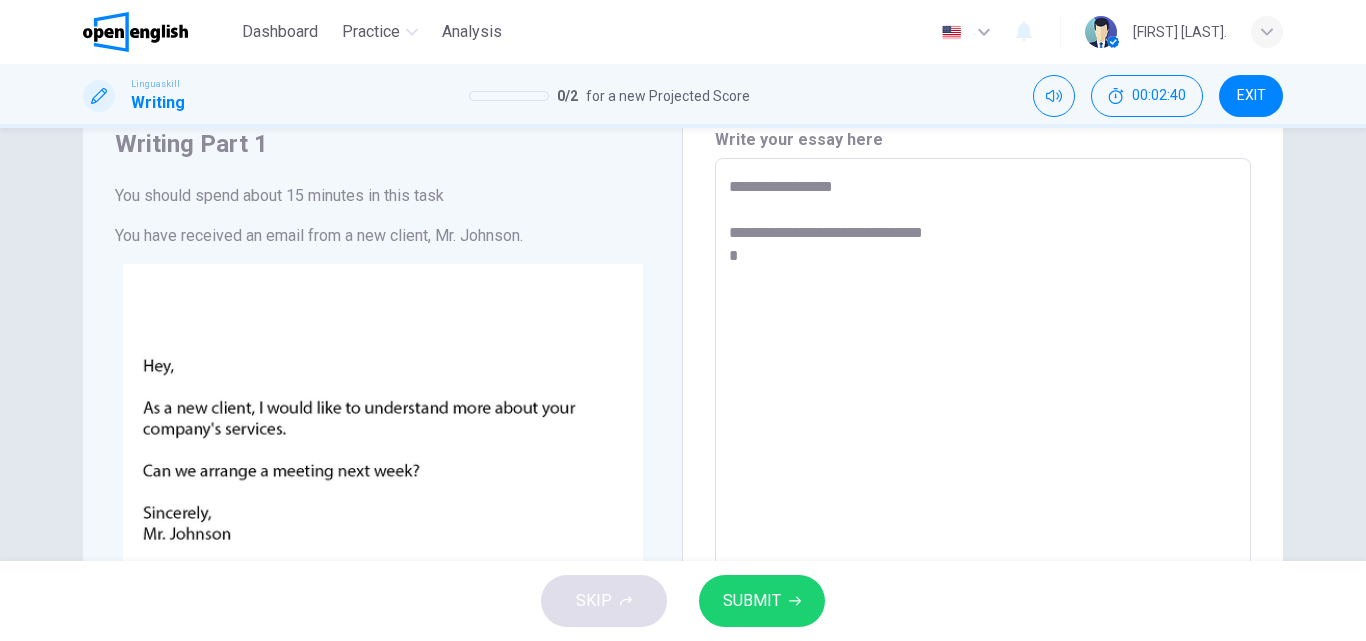 type on "*" 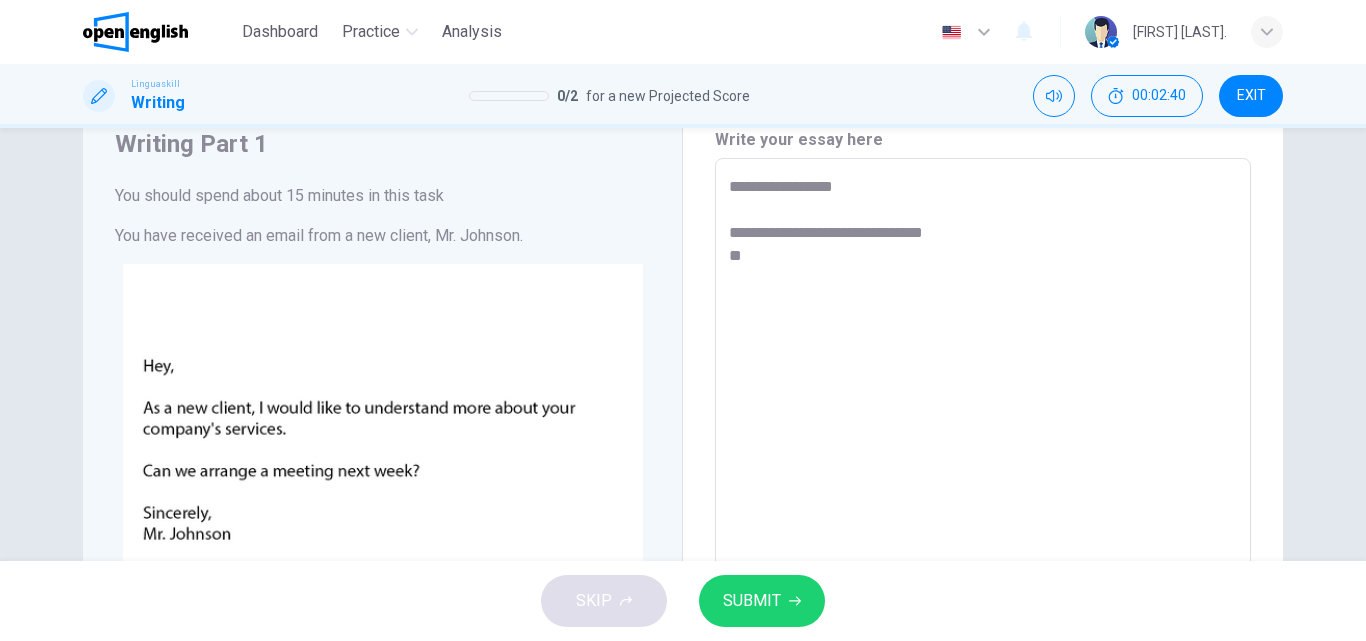 type on "*" 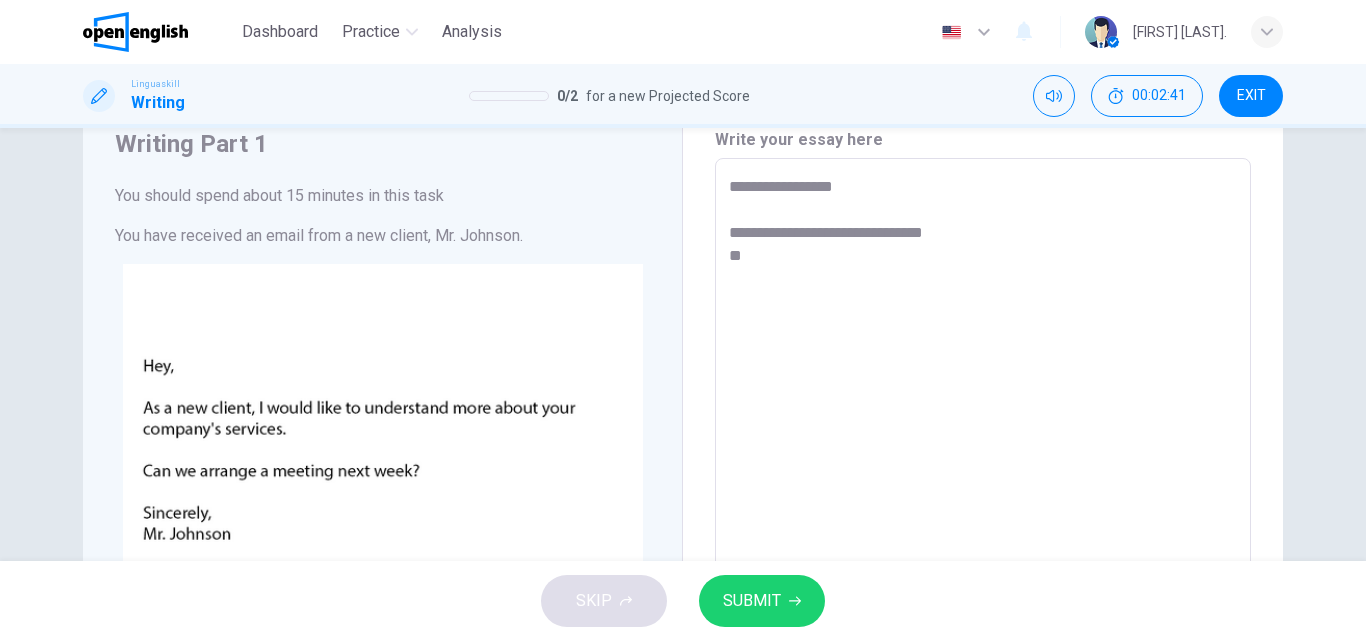 type on "**********" 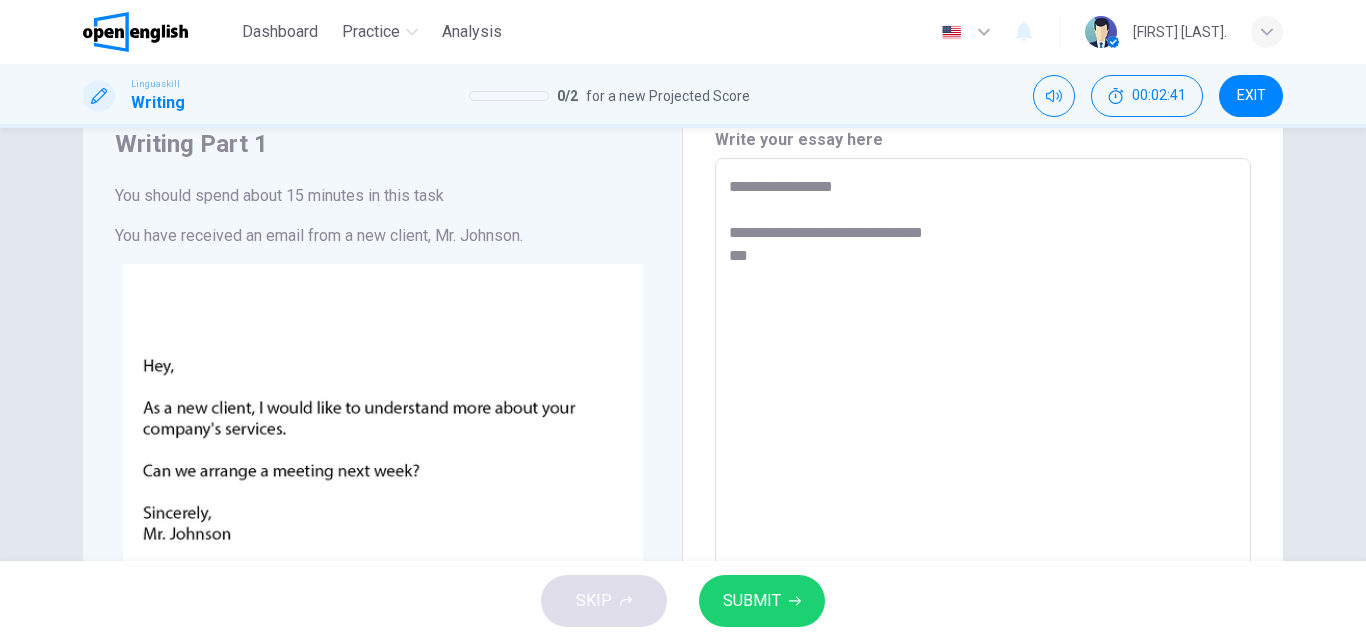type on "*" 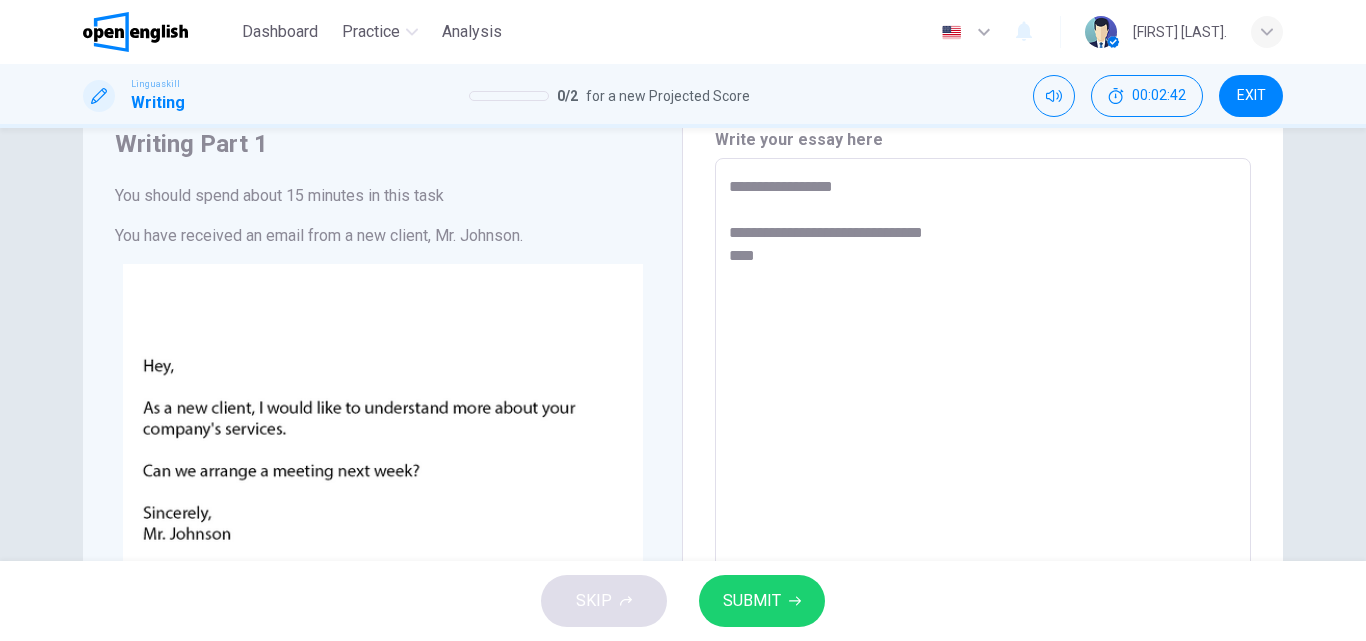 type on "**********" 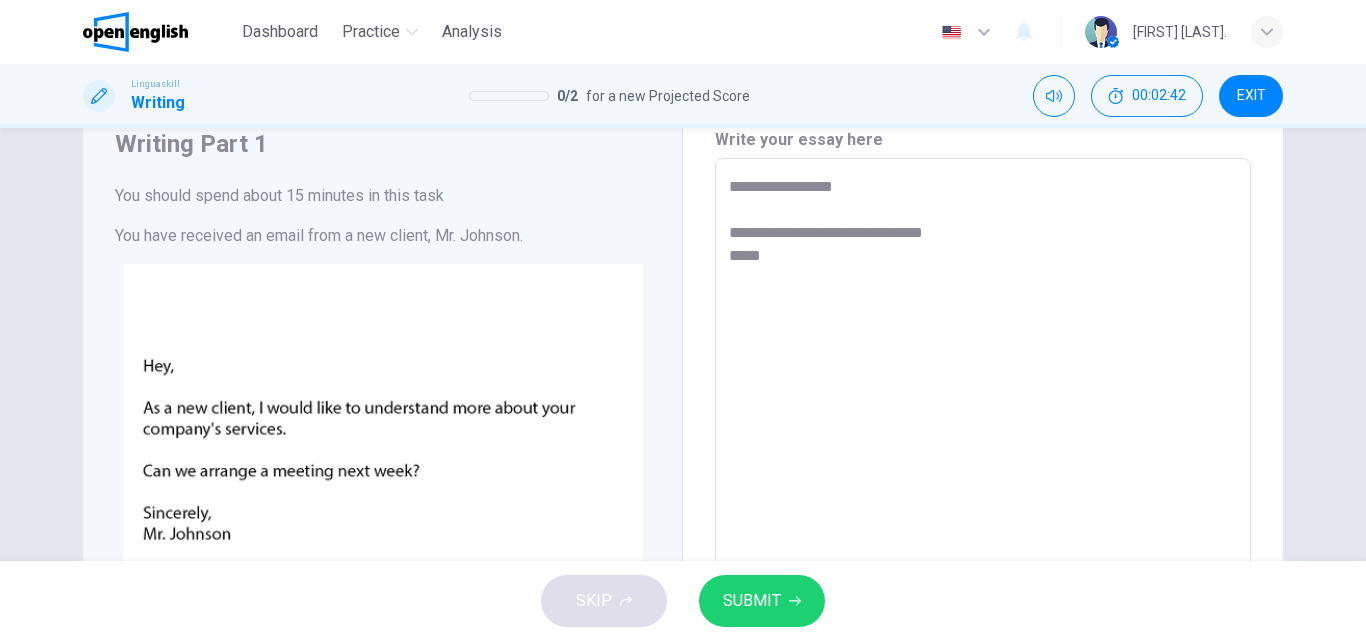 type on "*" 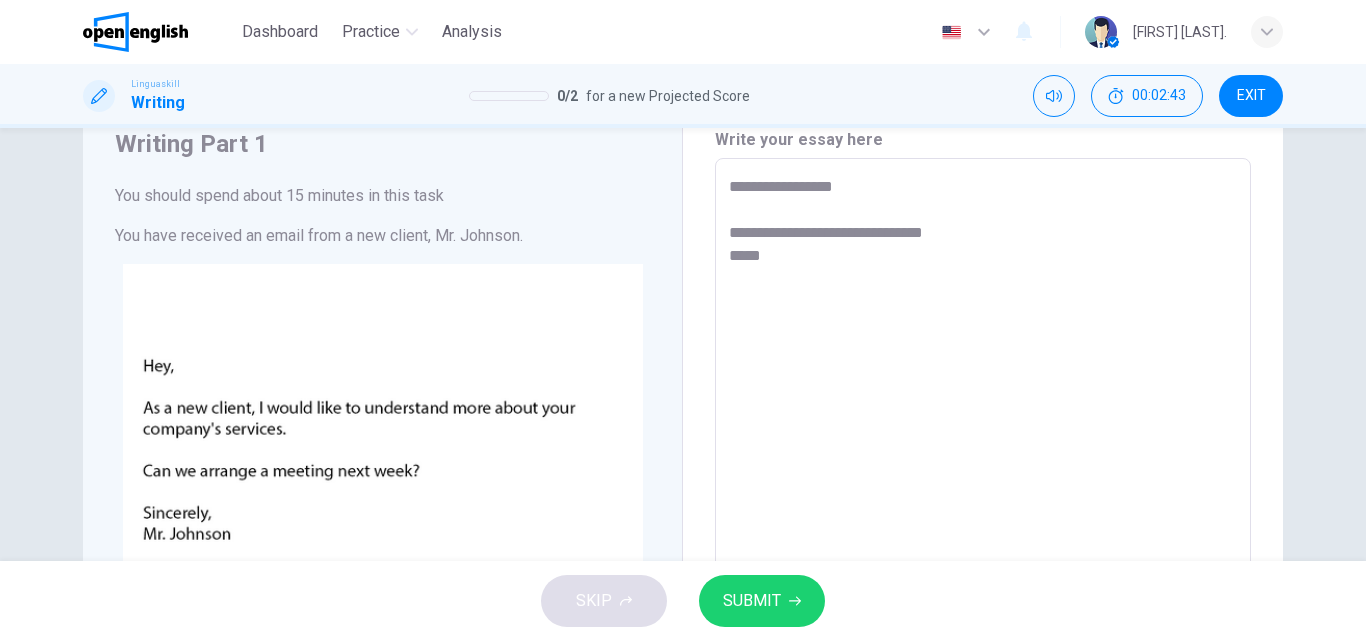 type on "**********" 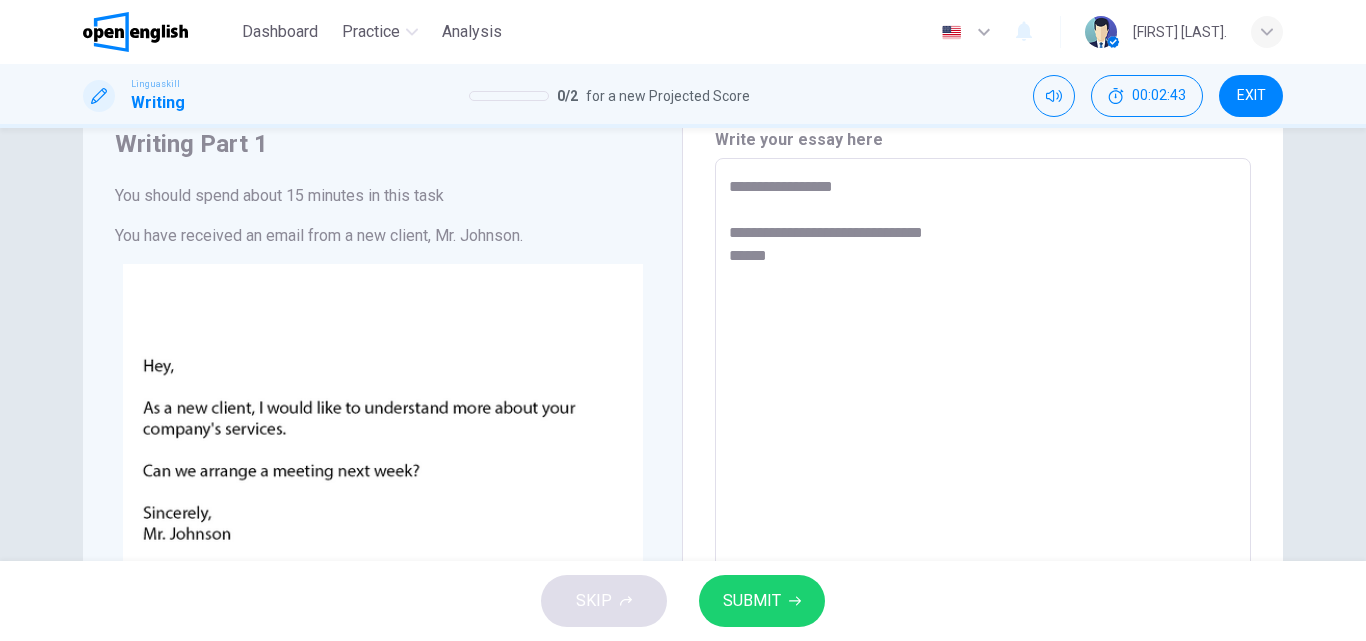 type on "*" 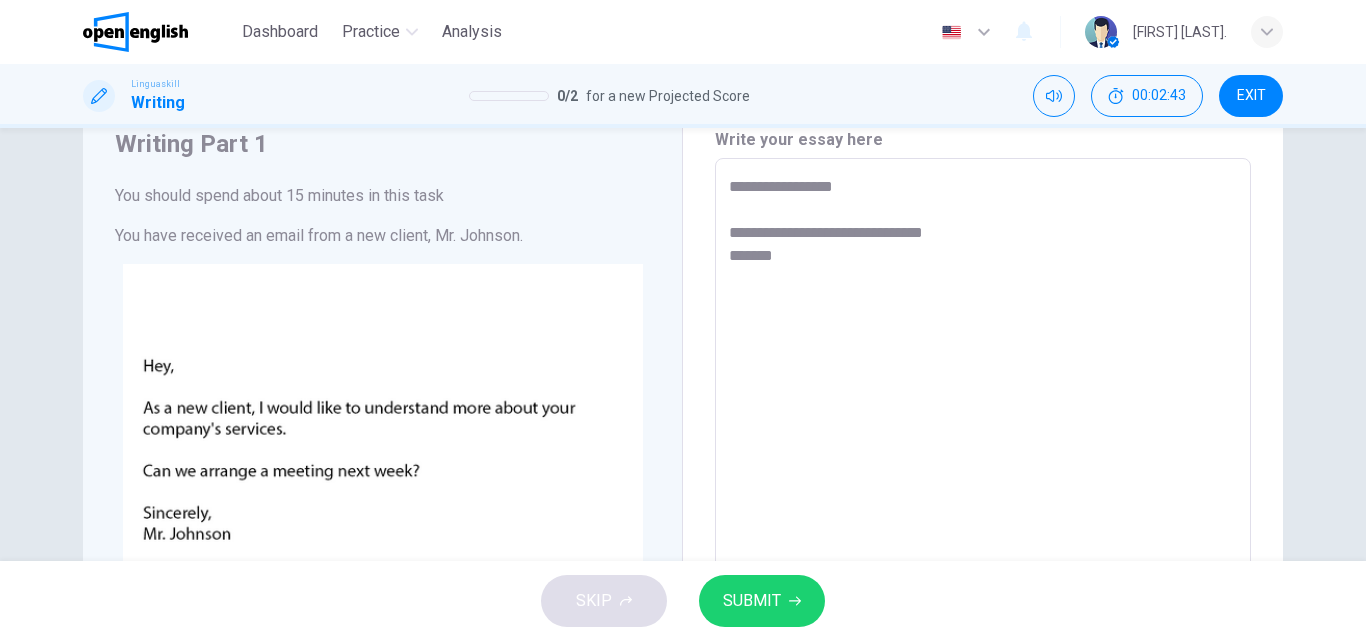 type on "*" 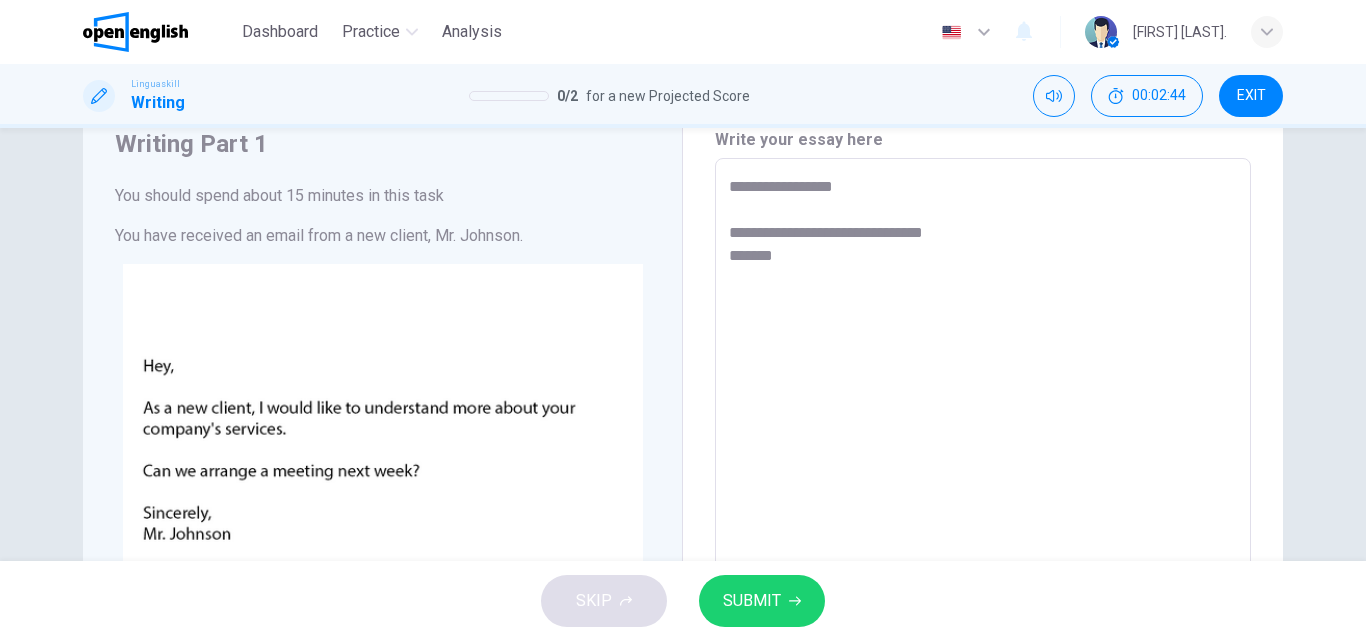 type on "**********" 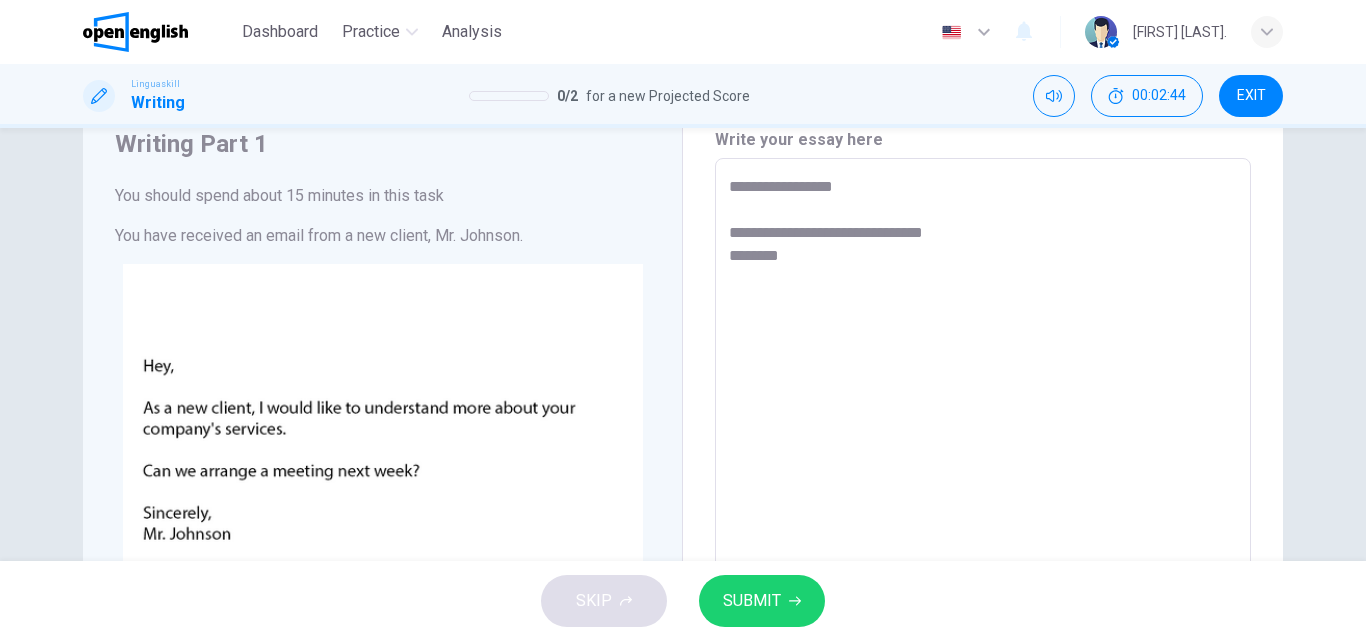 type on "*" 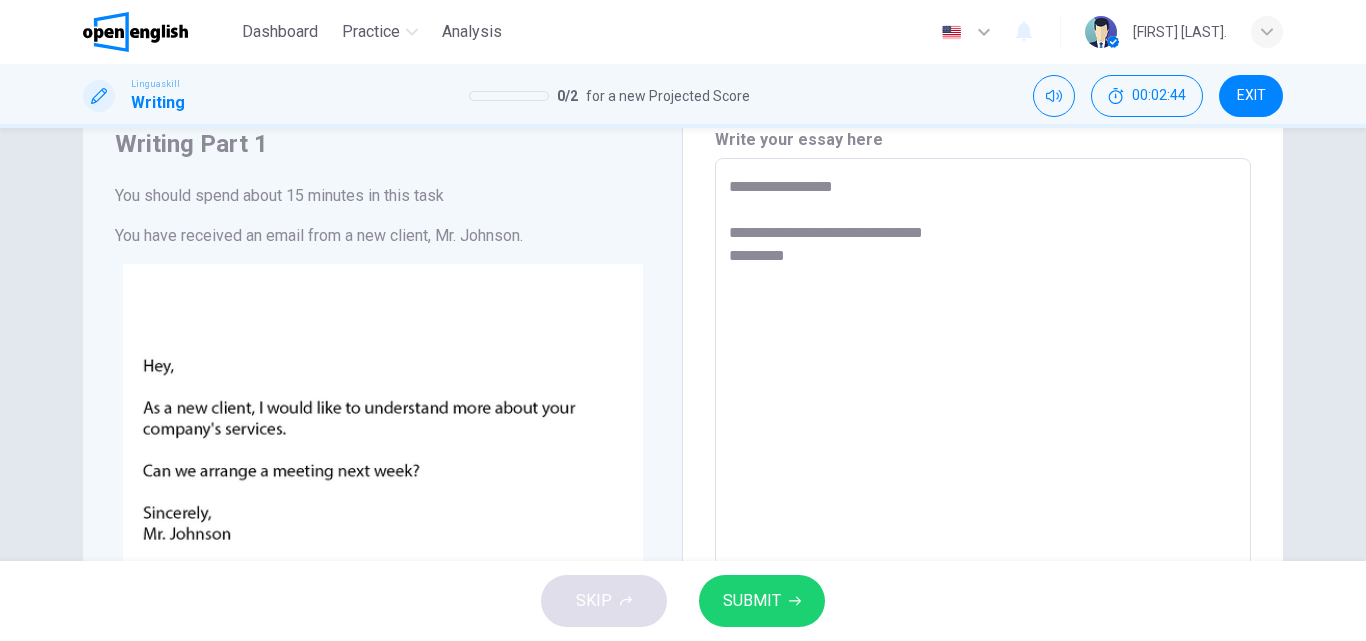 type on "*" 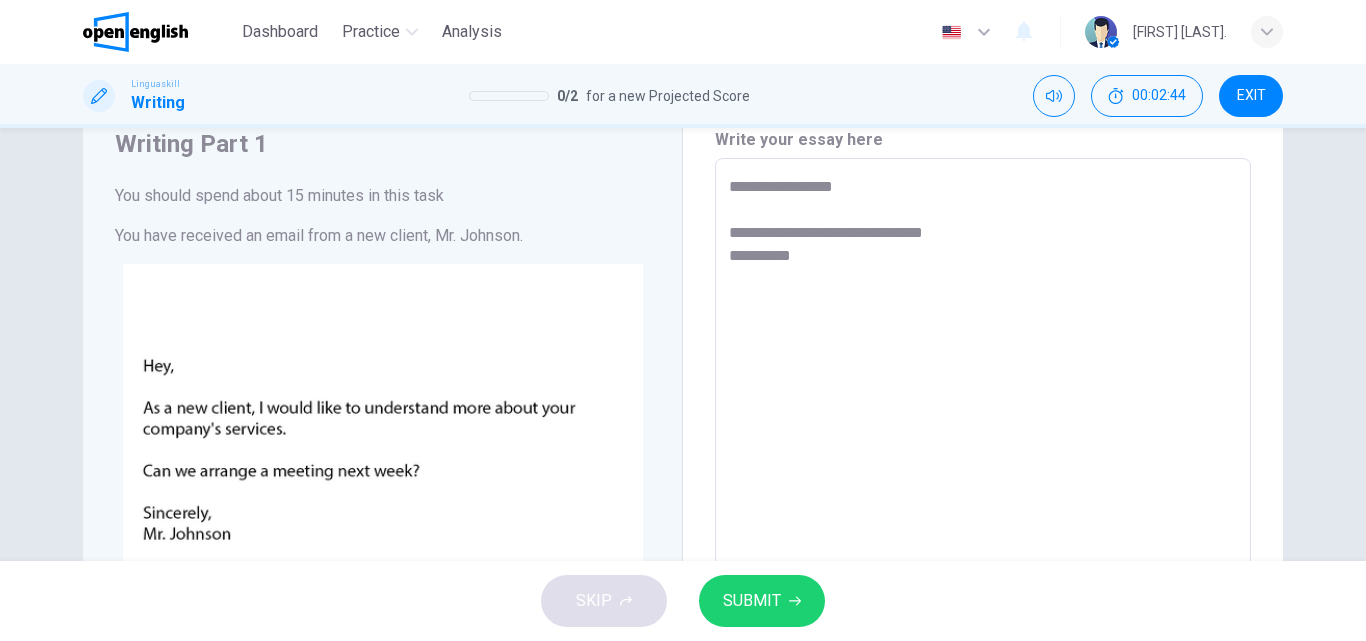 type on "*" 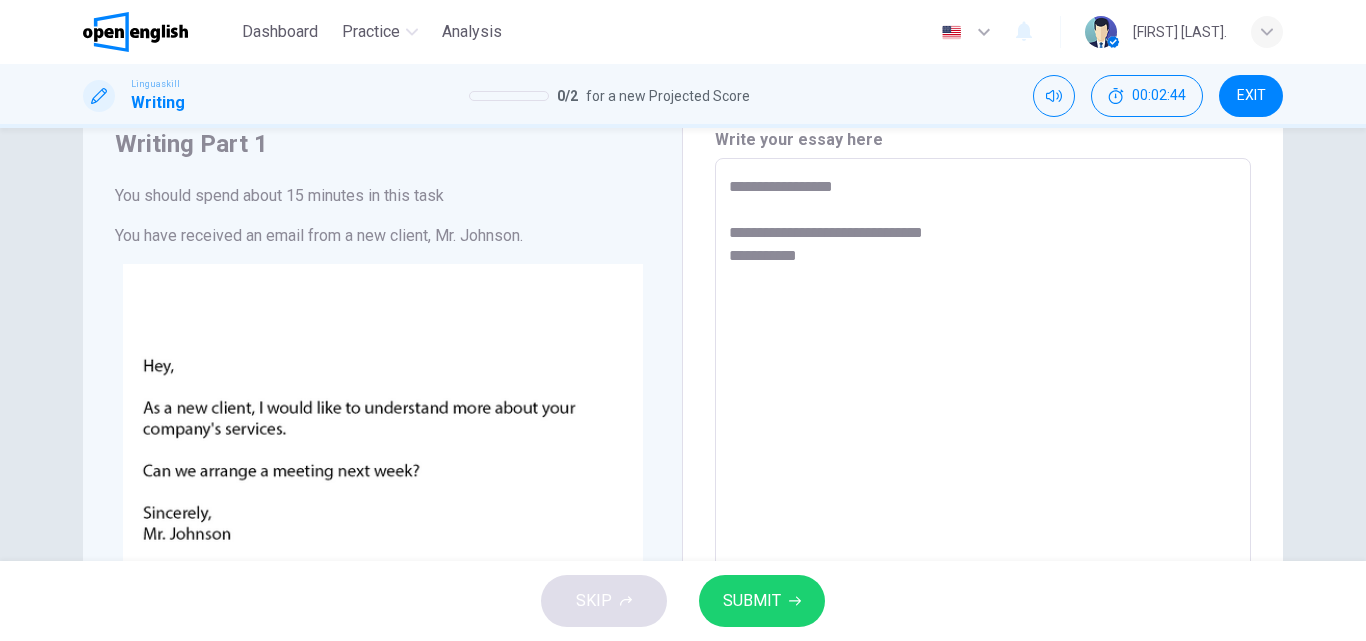 type on "*" 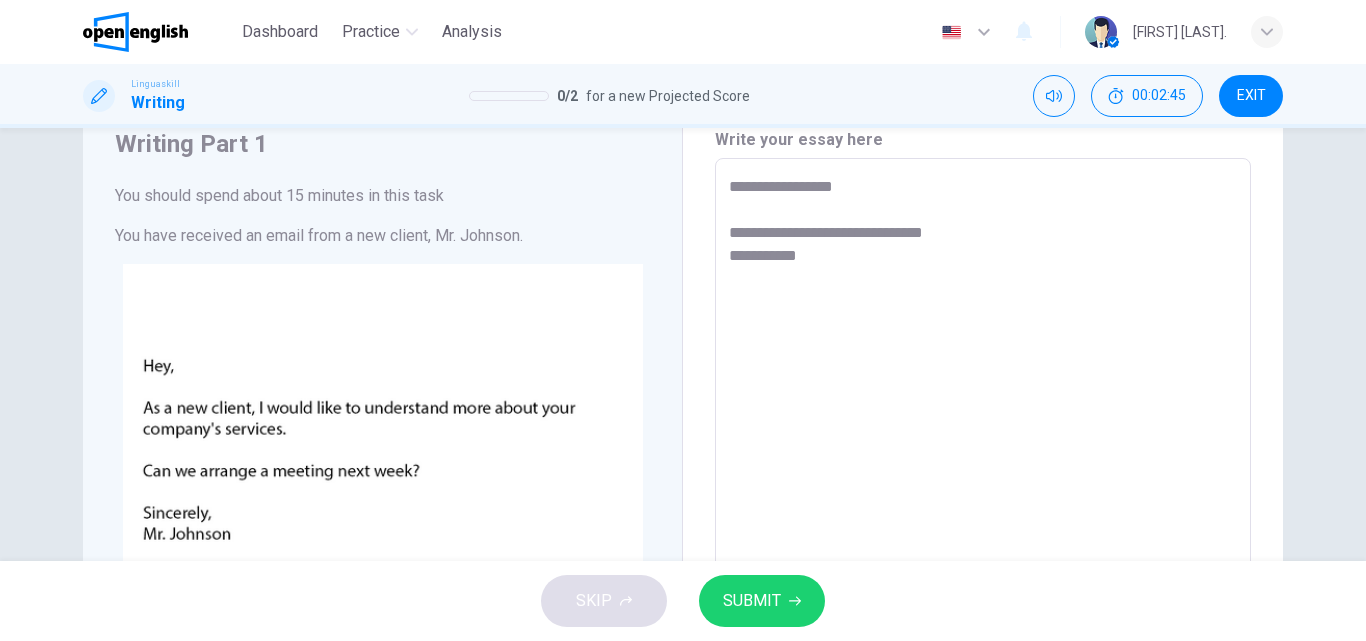 type on "**********" 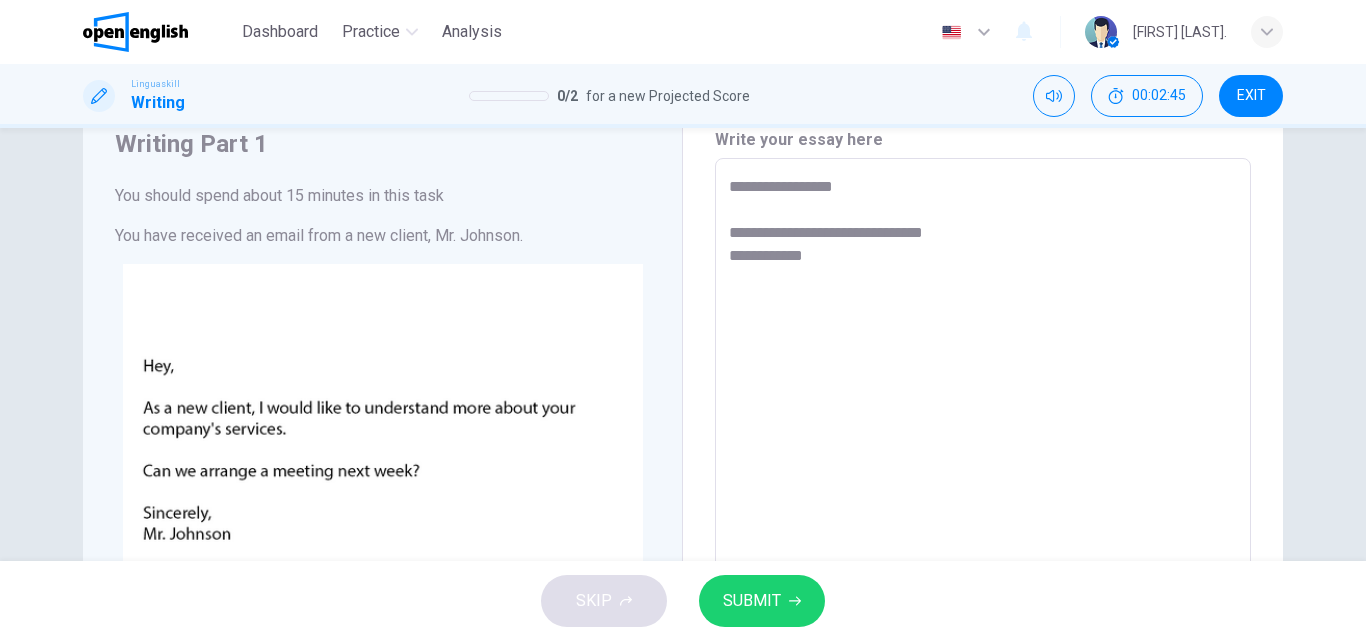 type on "*" 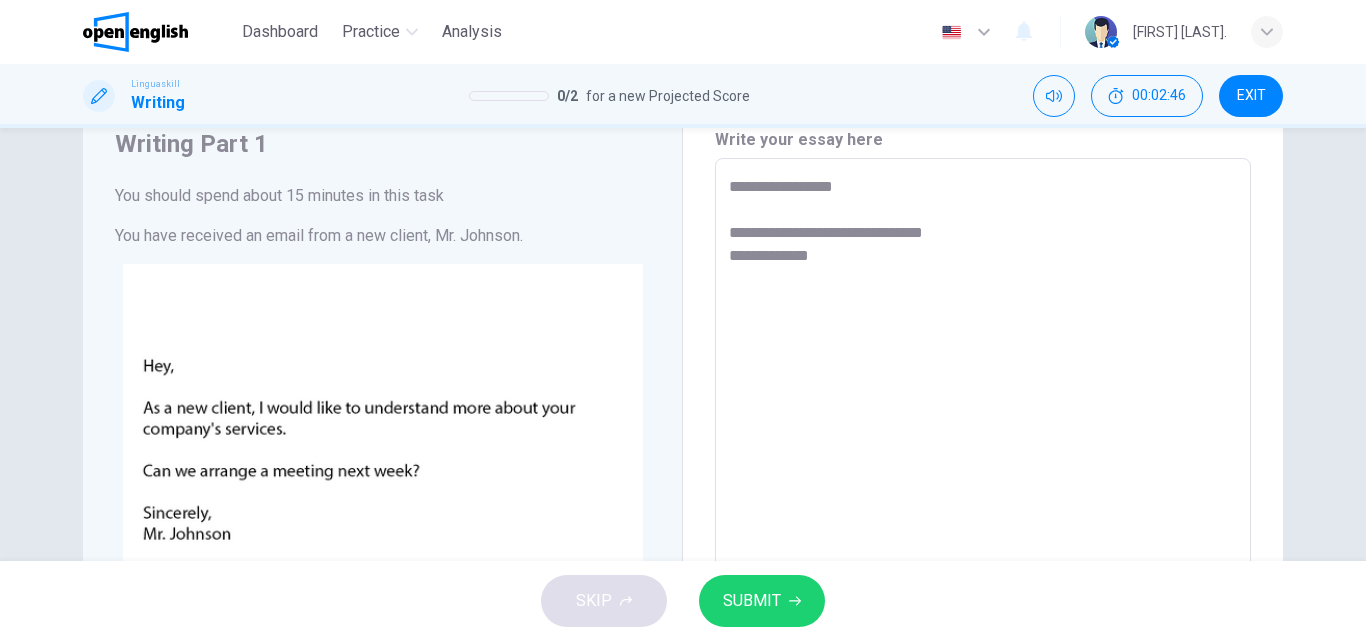 type on "**********" 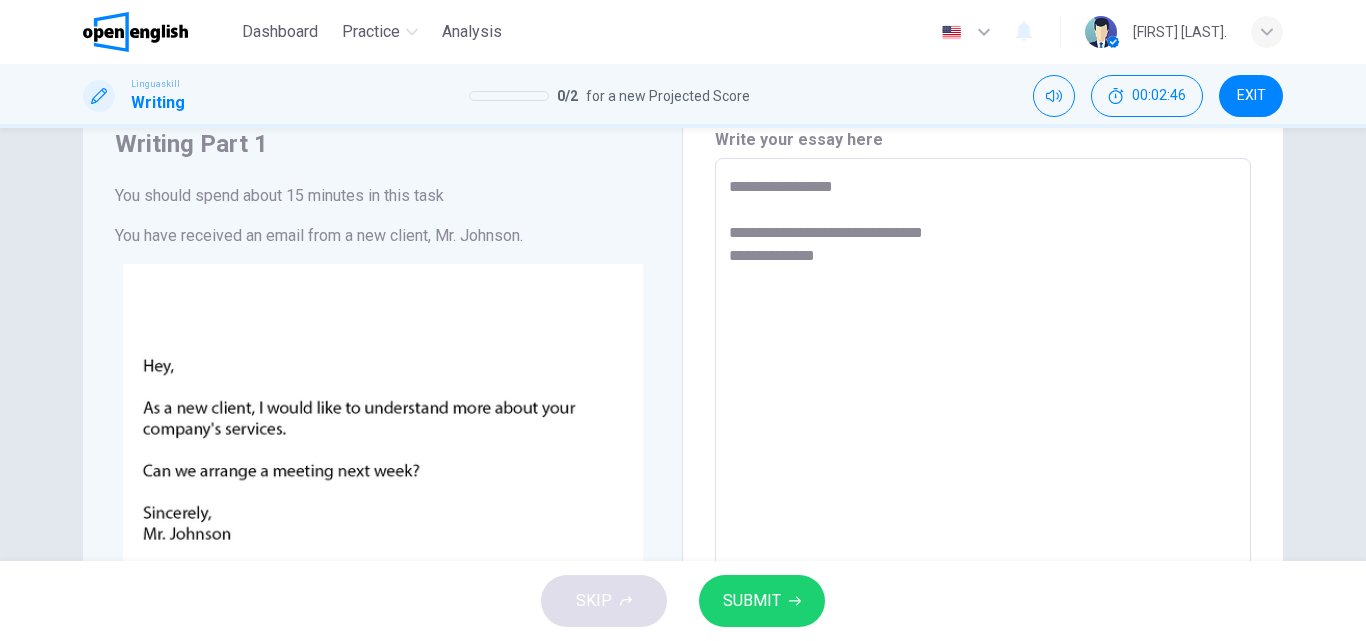 type on "*" 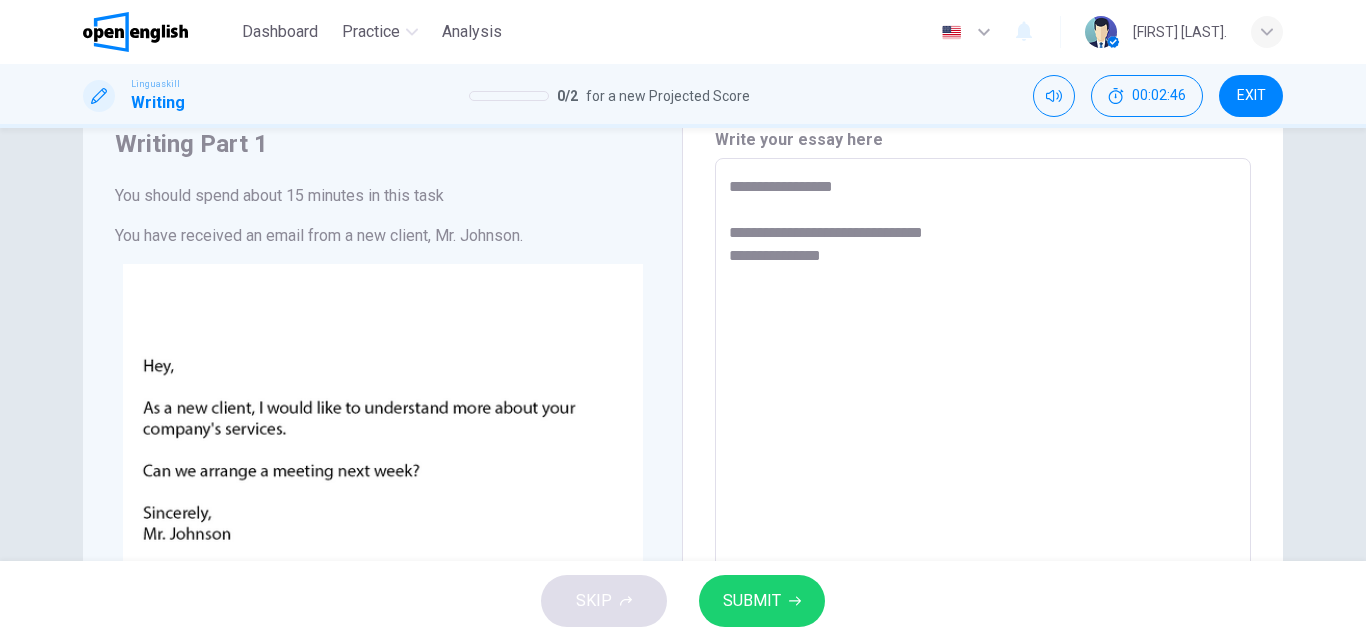 type on "*" 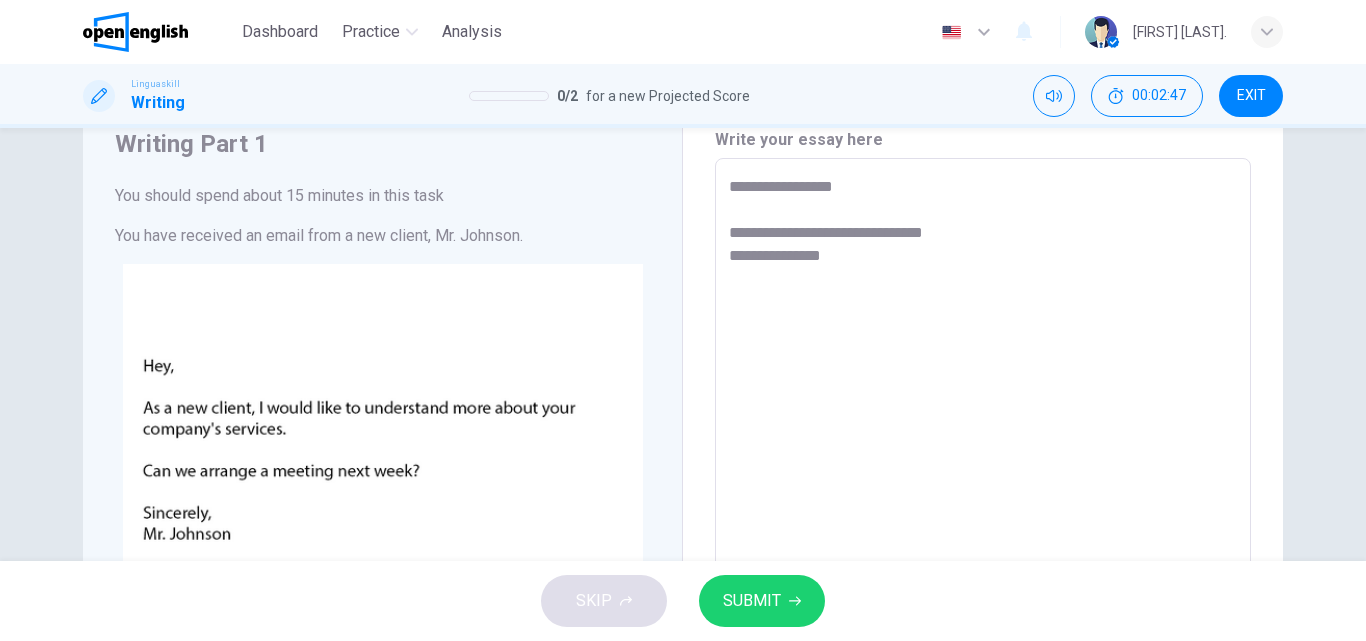 type on "**********" 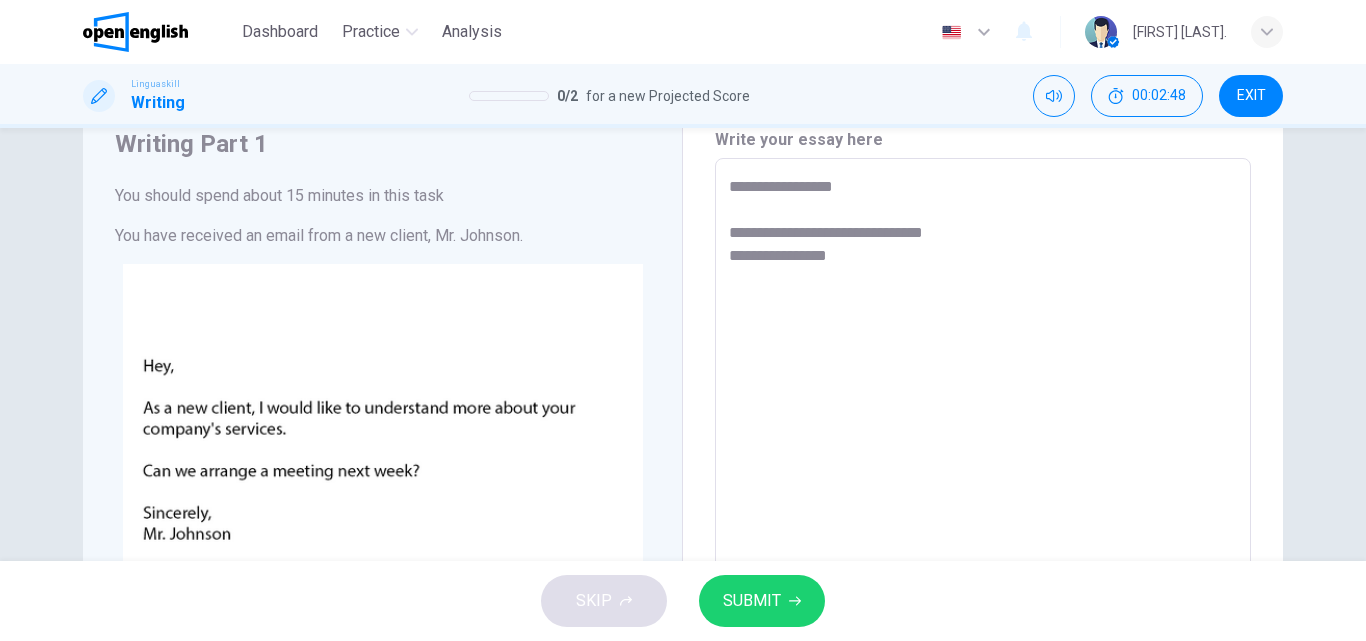 type on "**********" 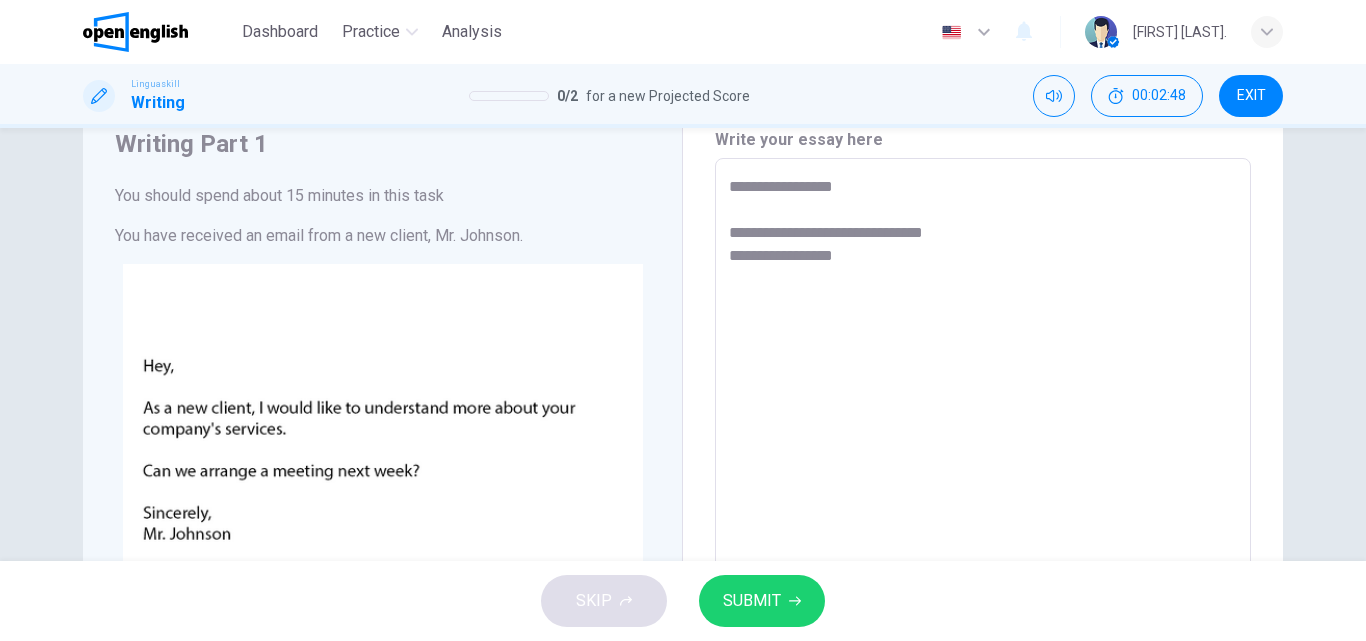 type on "*" 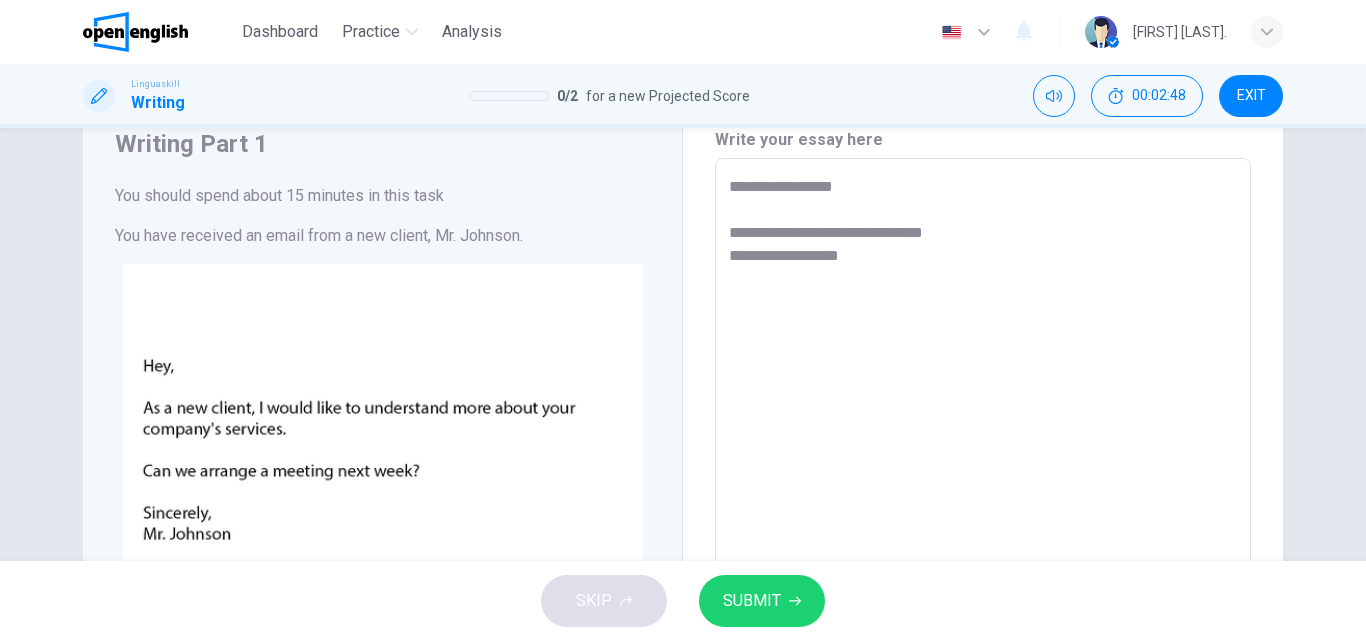 type on "*" 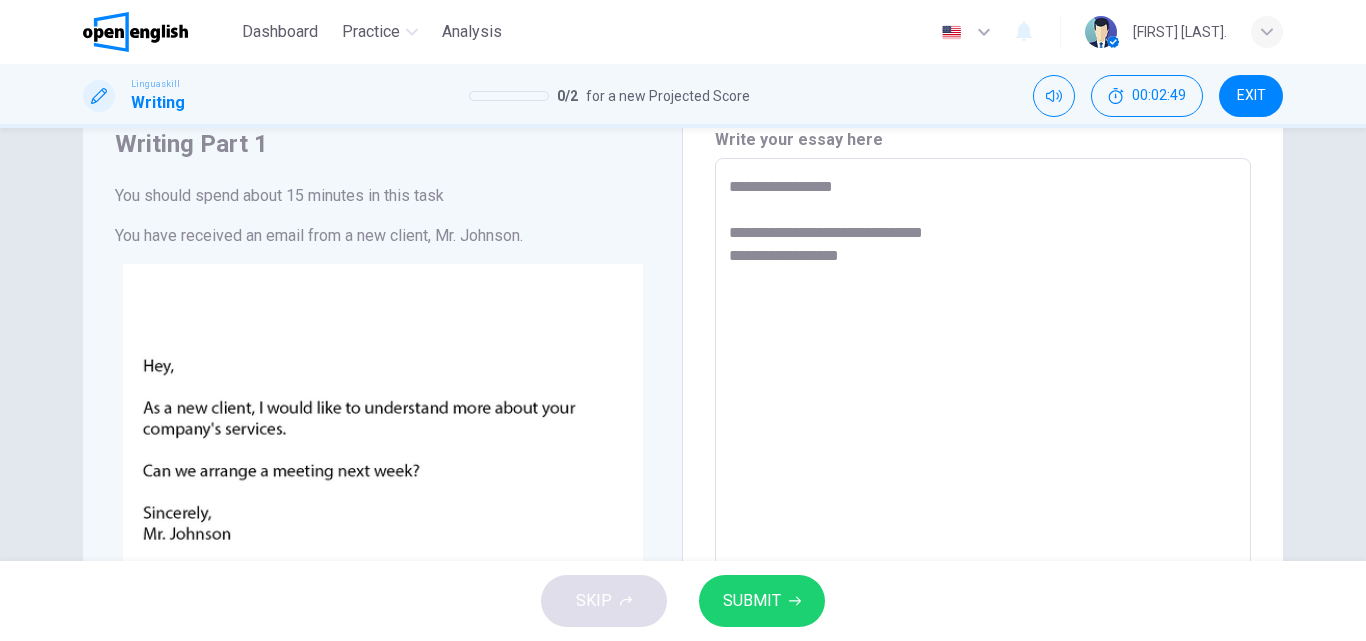 type on "**********" 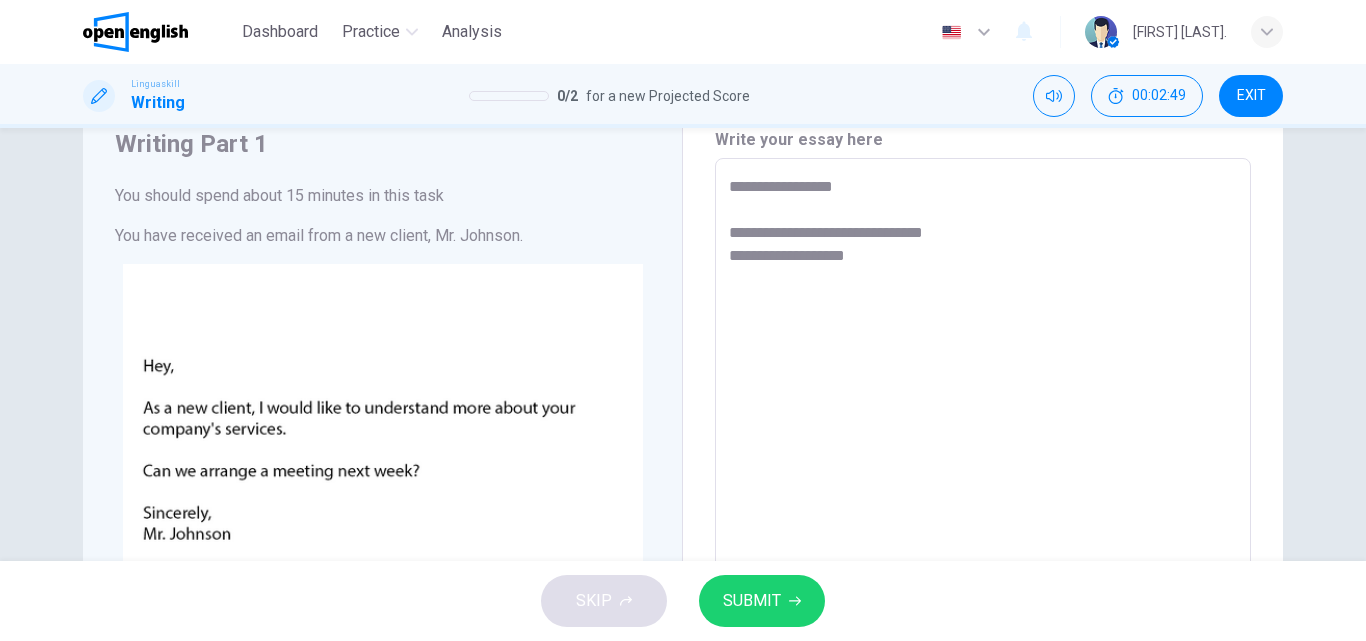 type on "*" 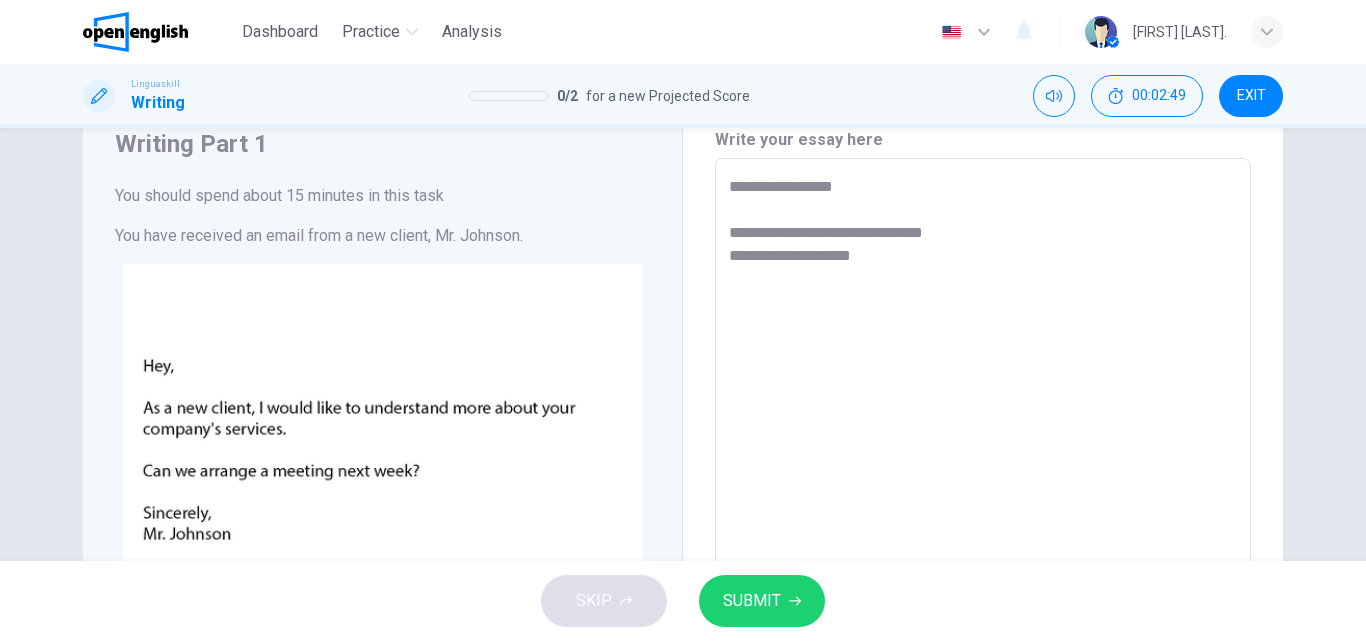 type on "*" 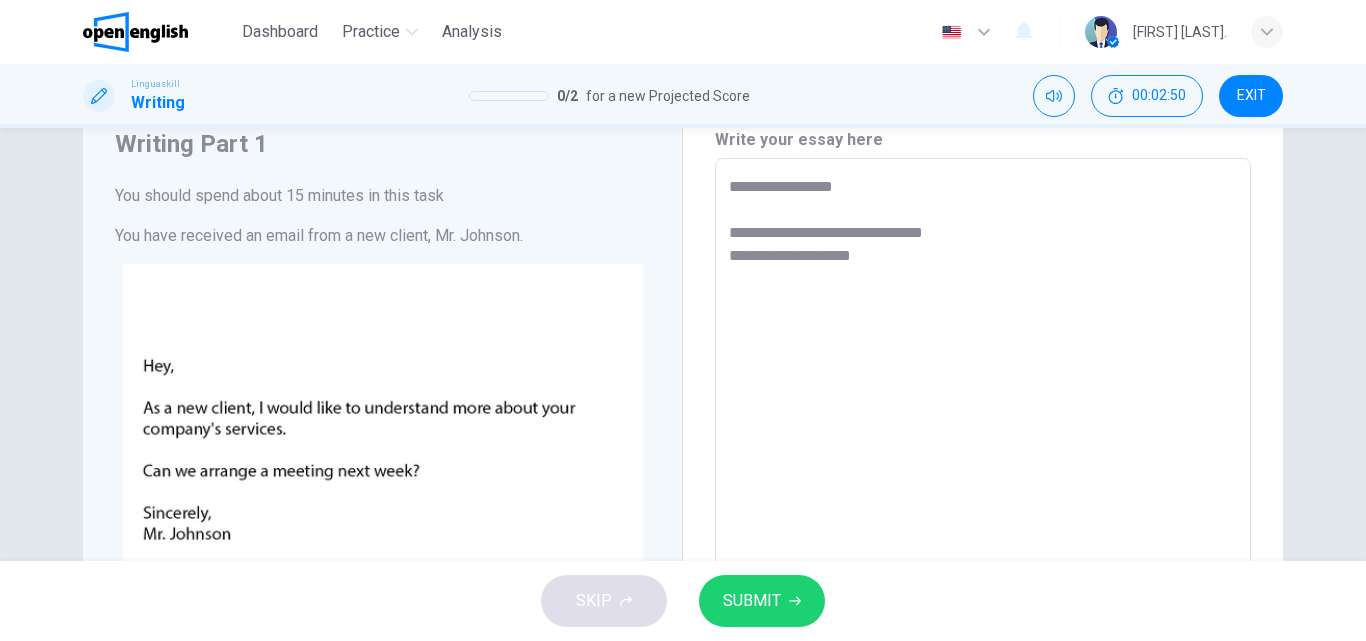 type on "**********" 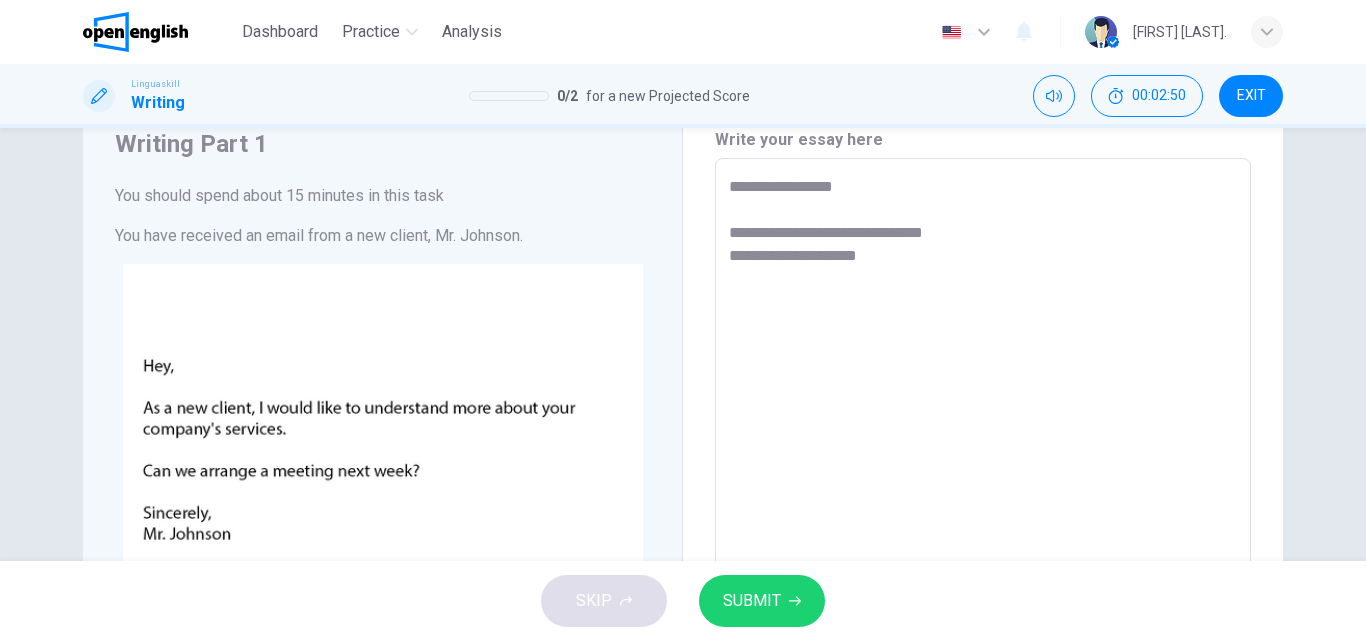 type on "*" 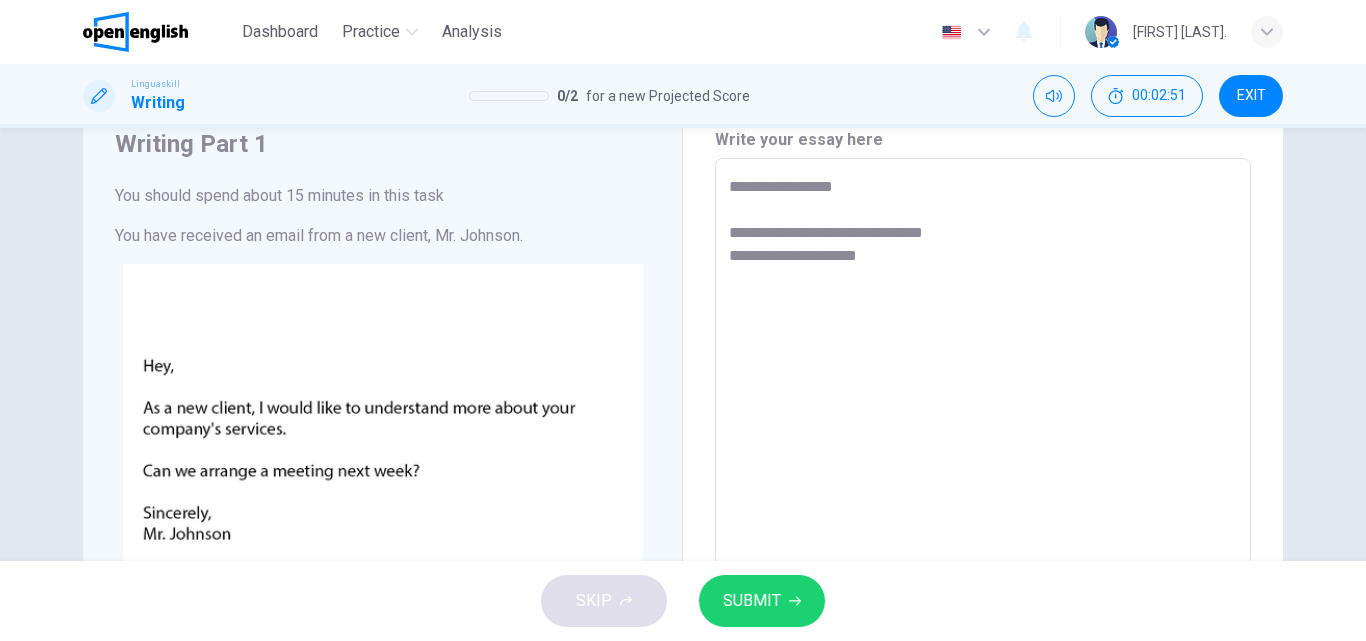 type on "**********" 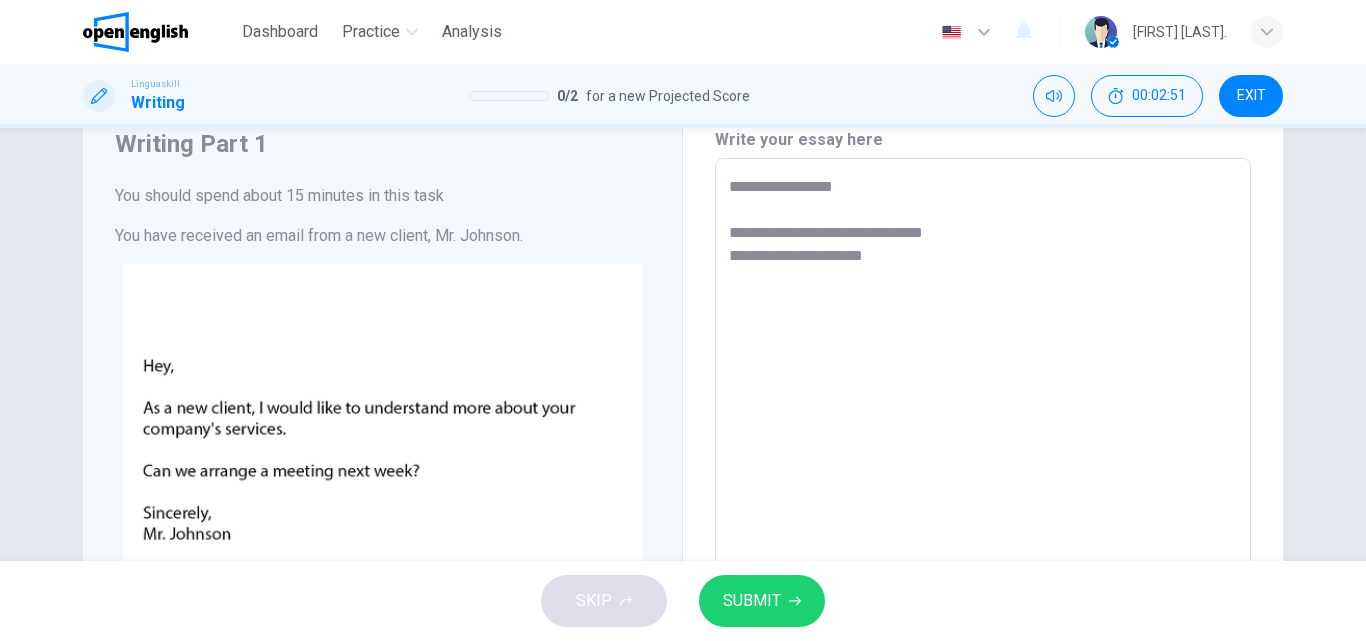 type on "*" 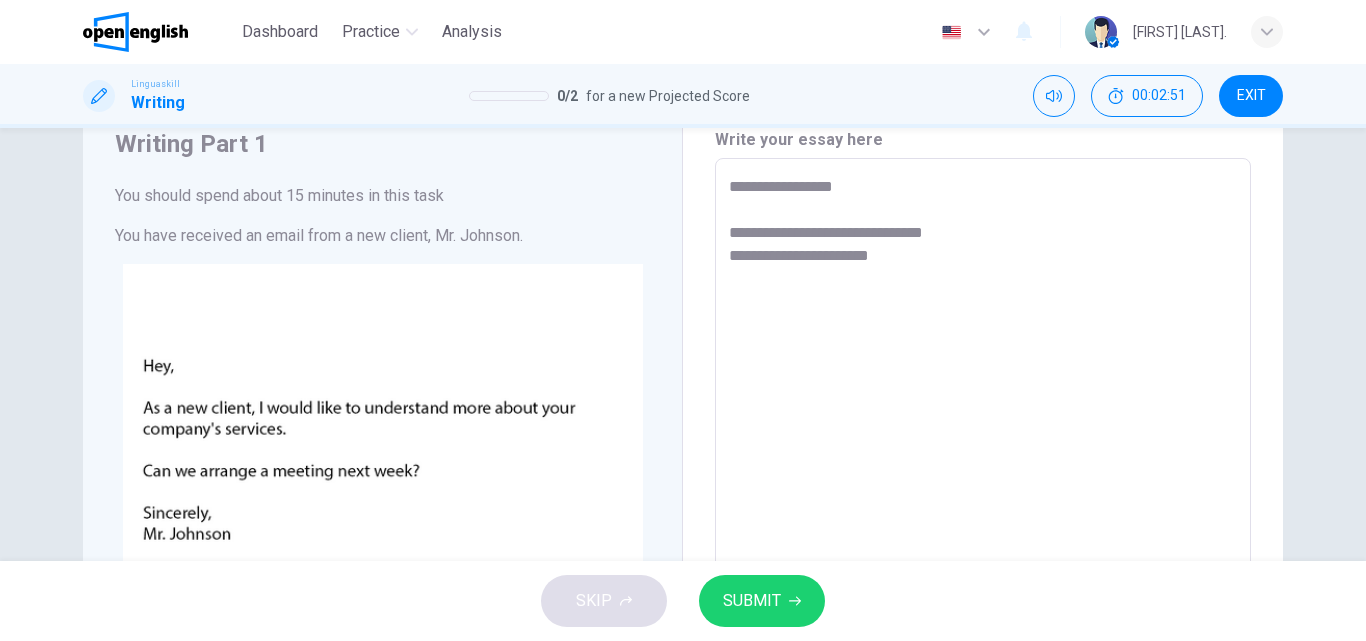 type on "*" 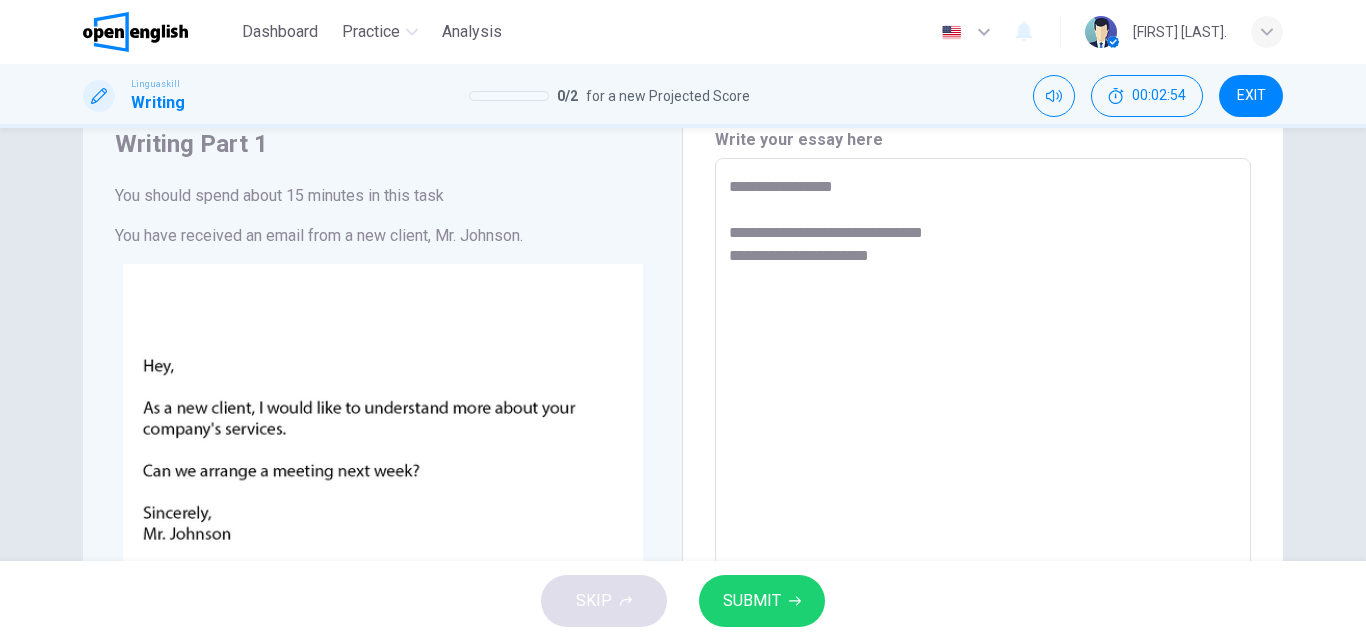 type on "**********" 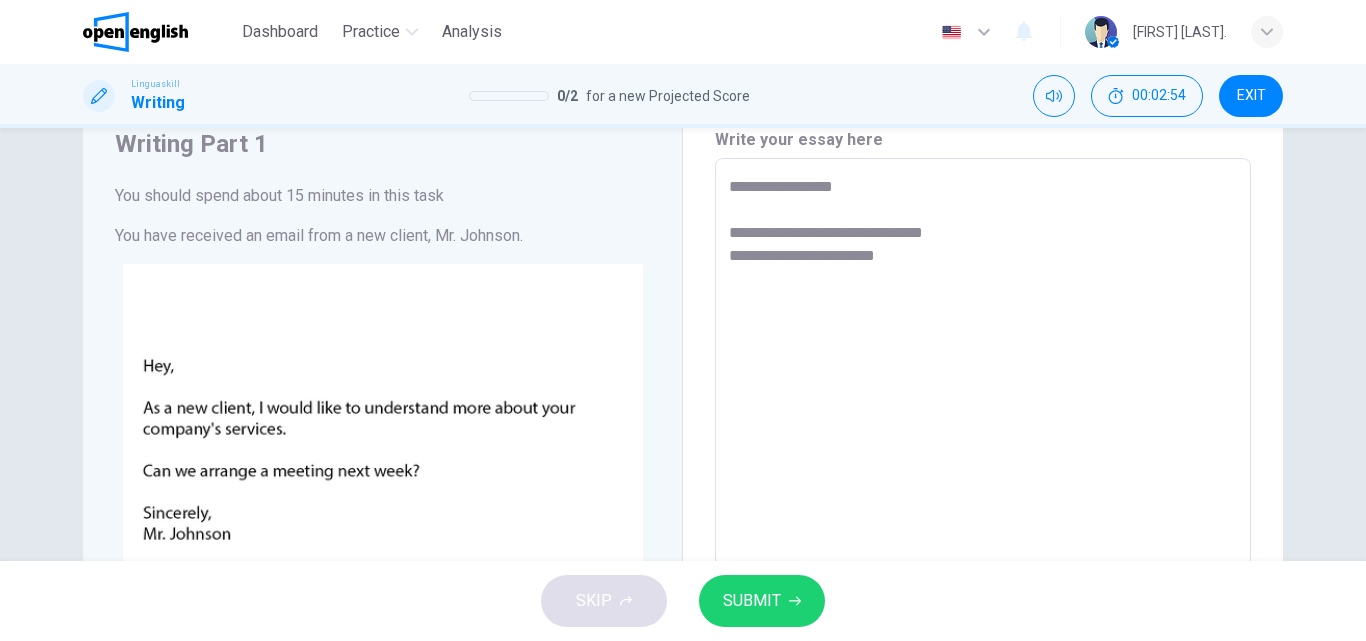 type on "*" 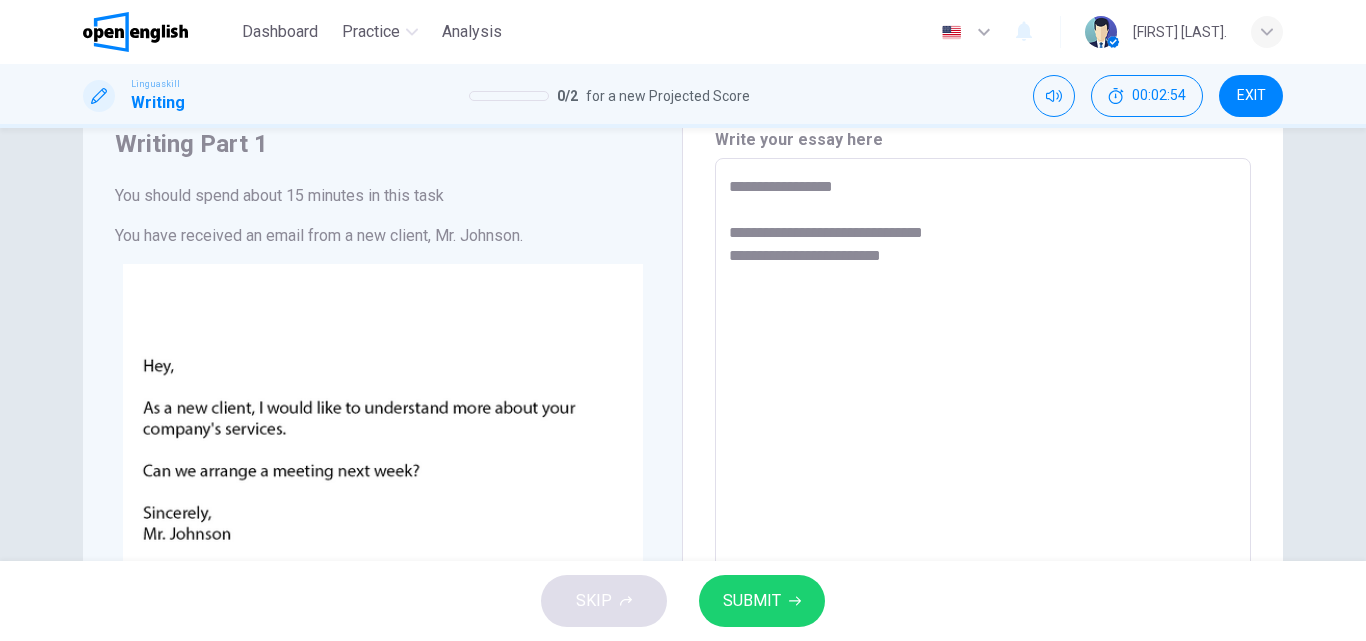 type on "*" 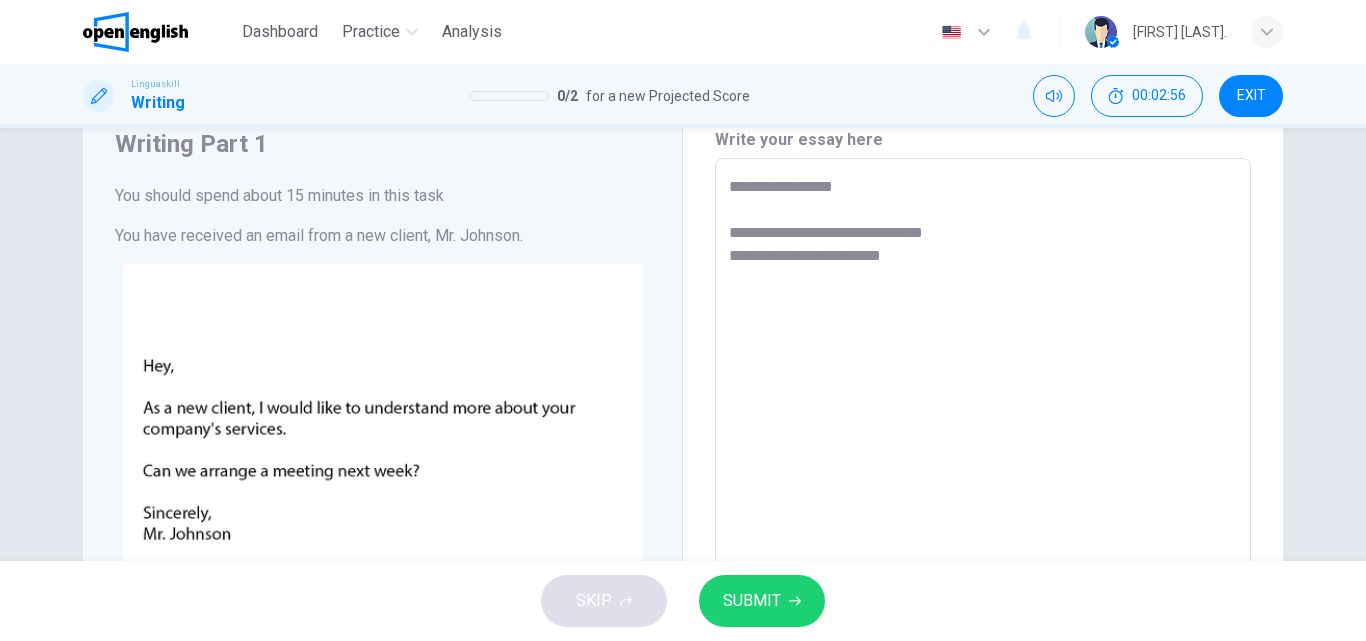 type on "**********" 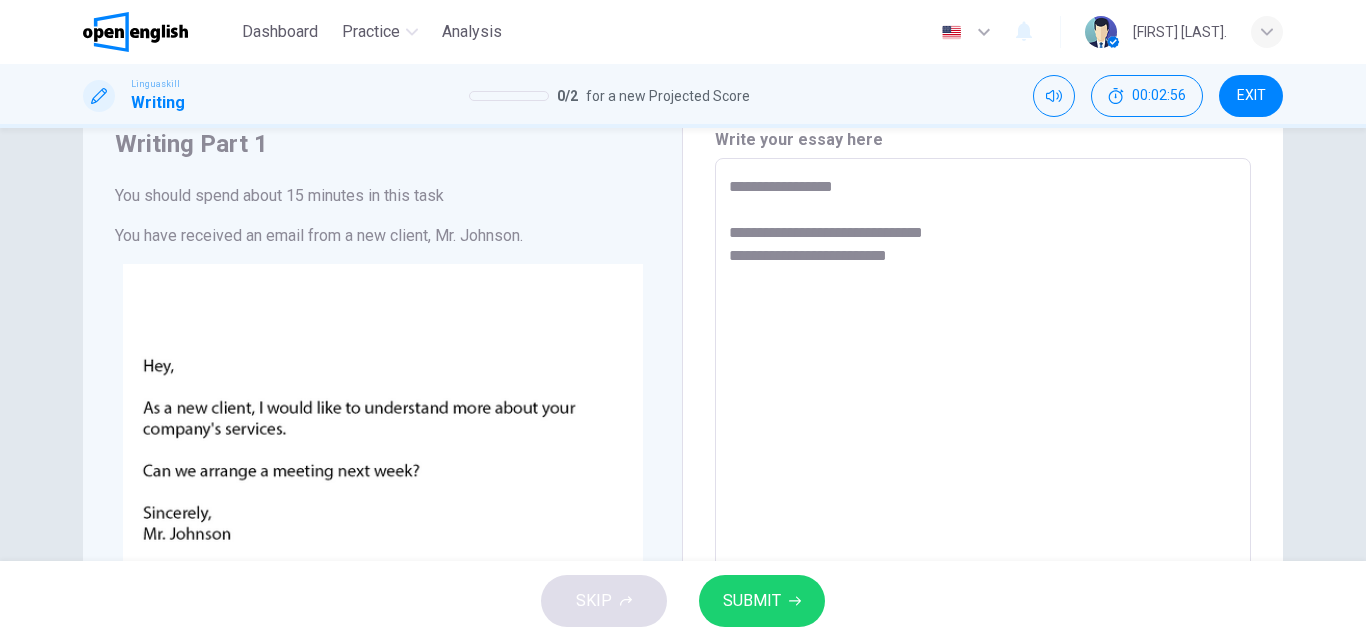 type on "*" 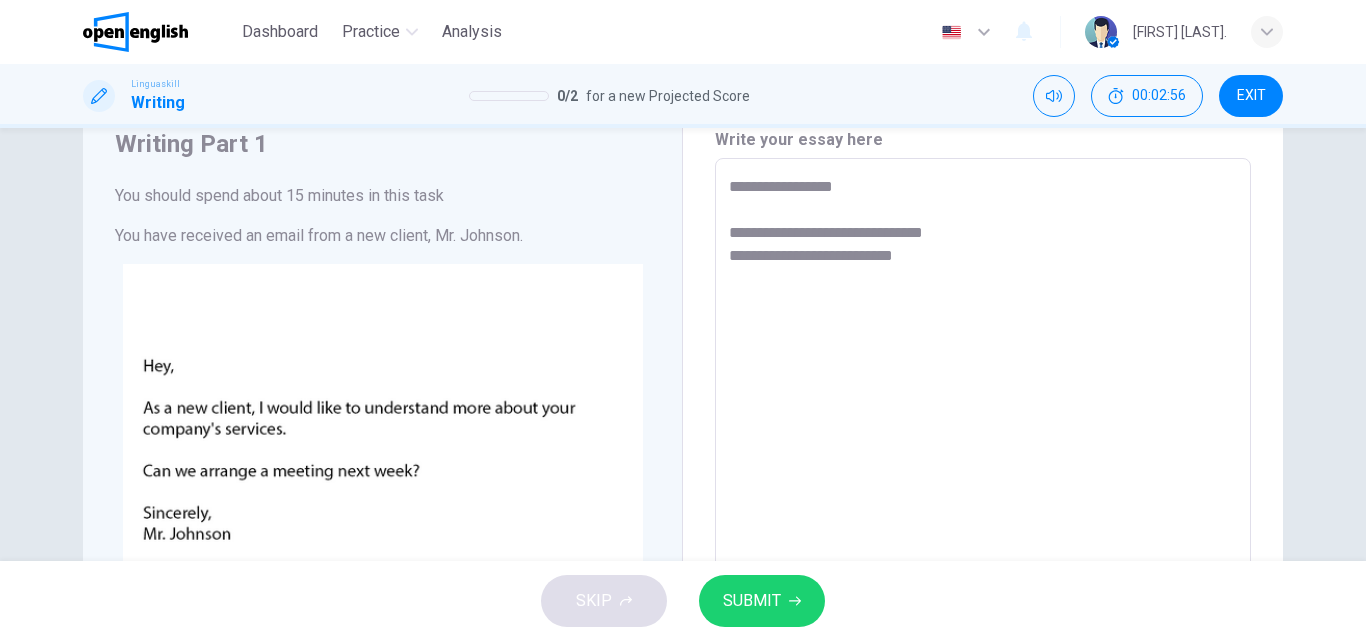 type on "*" 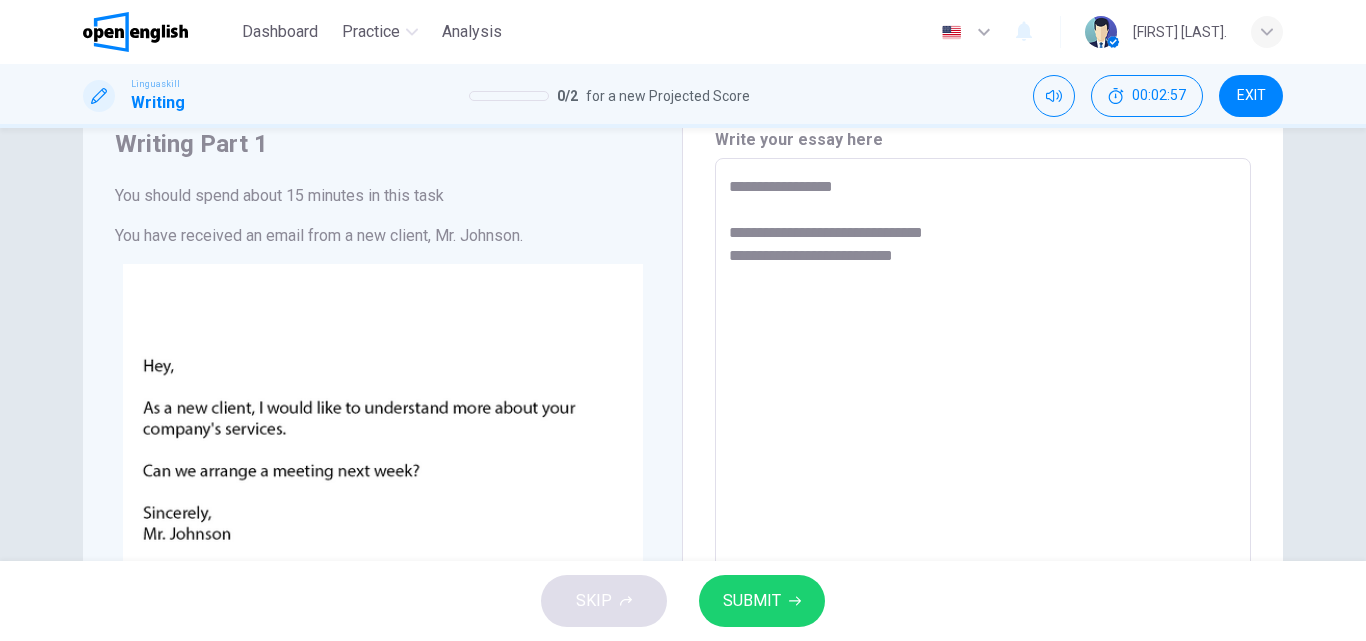 type on "**********" 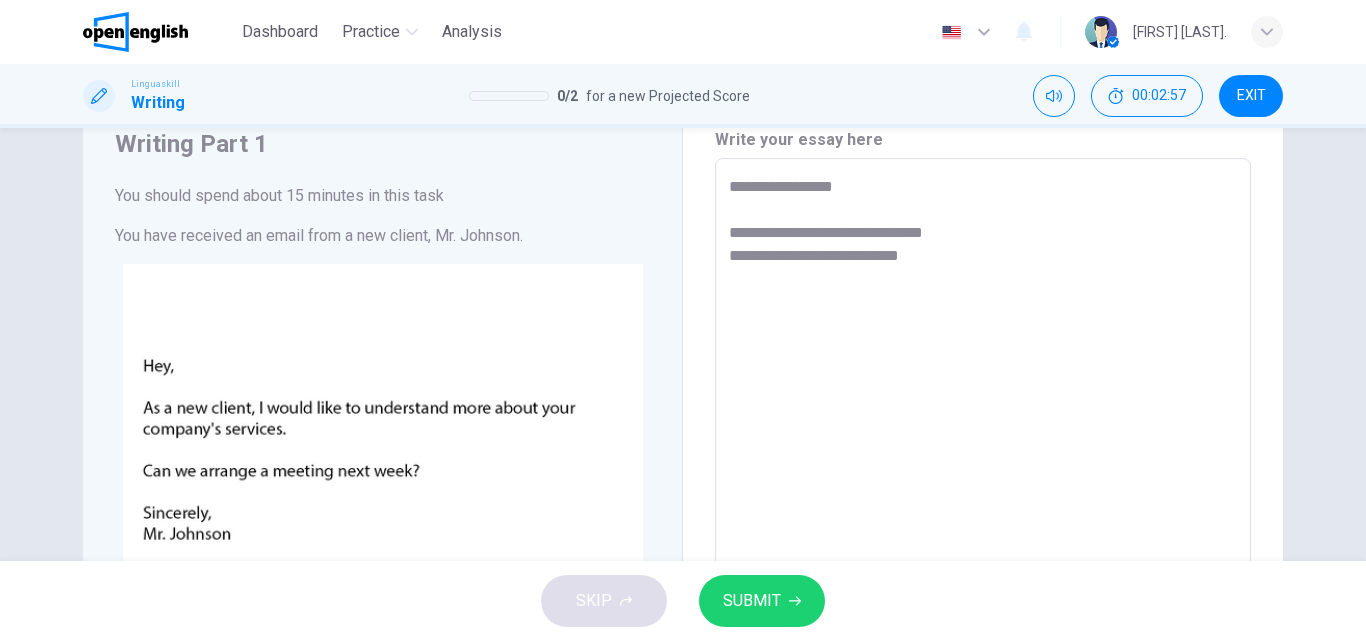 type on "*" 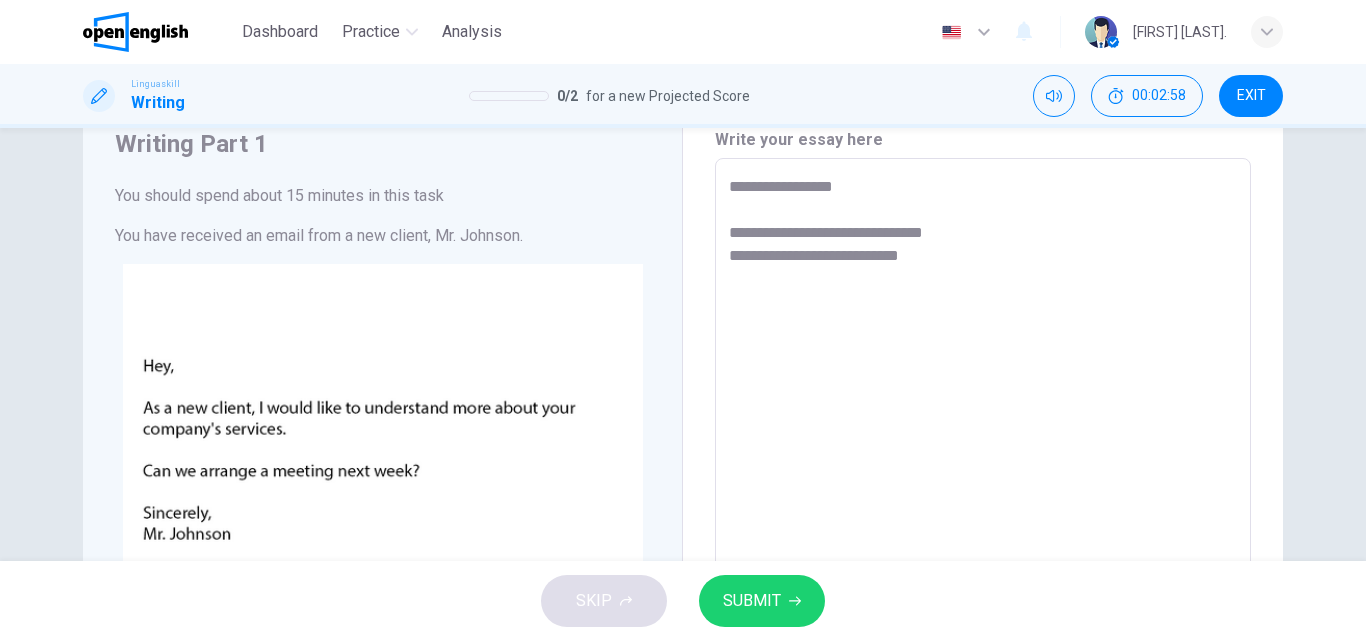 type on "**********" 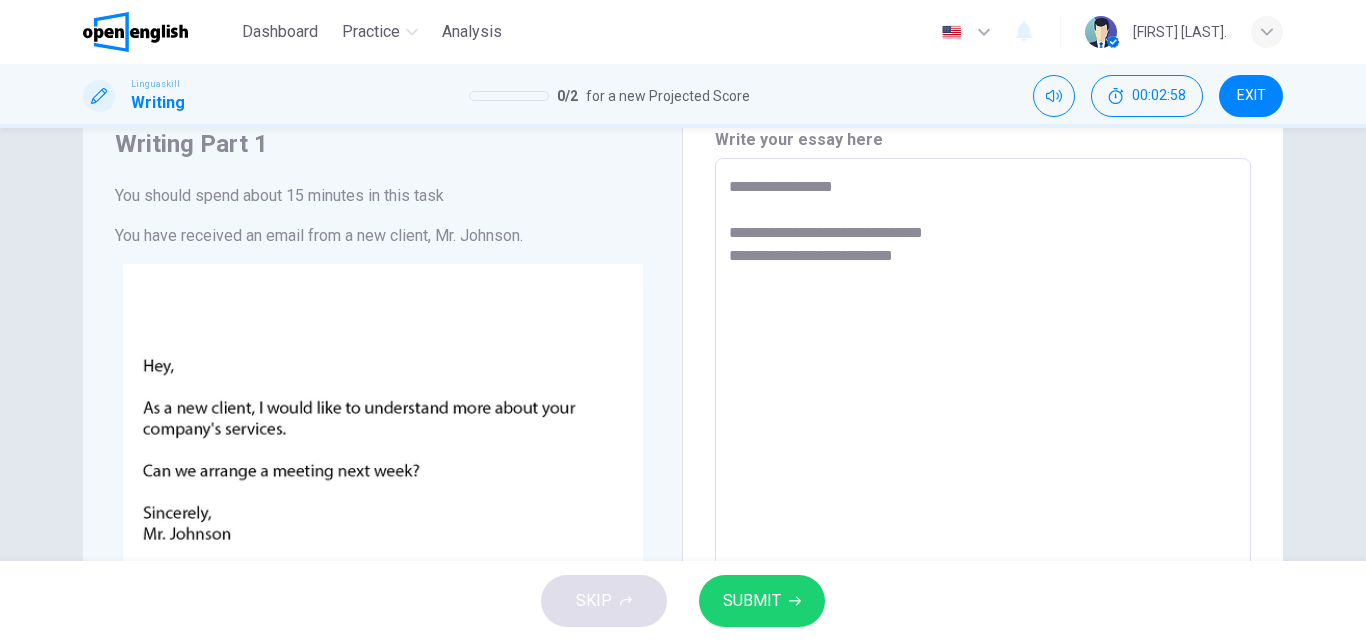 type on "*" 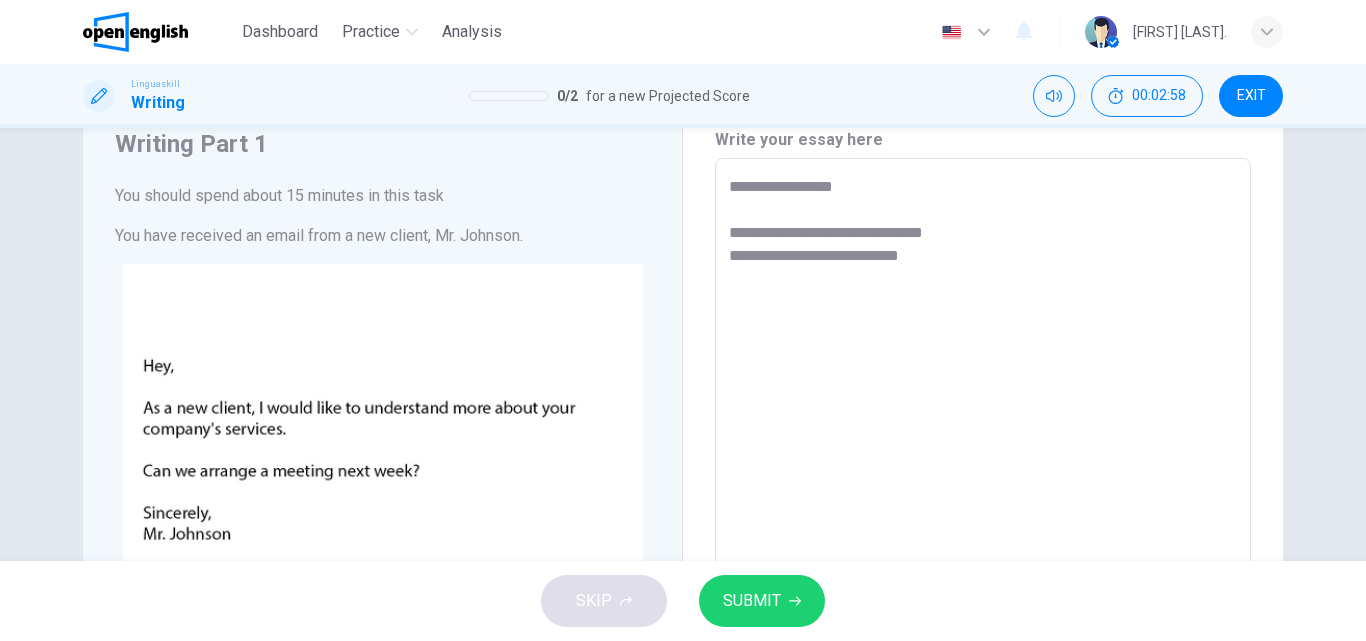 type on "*" 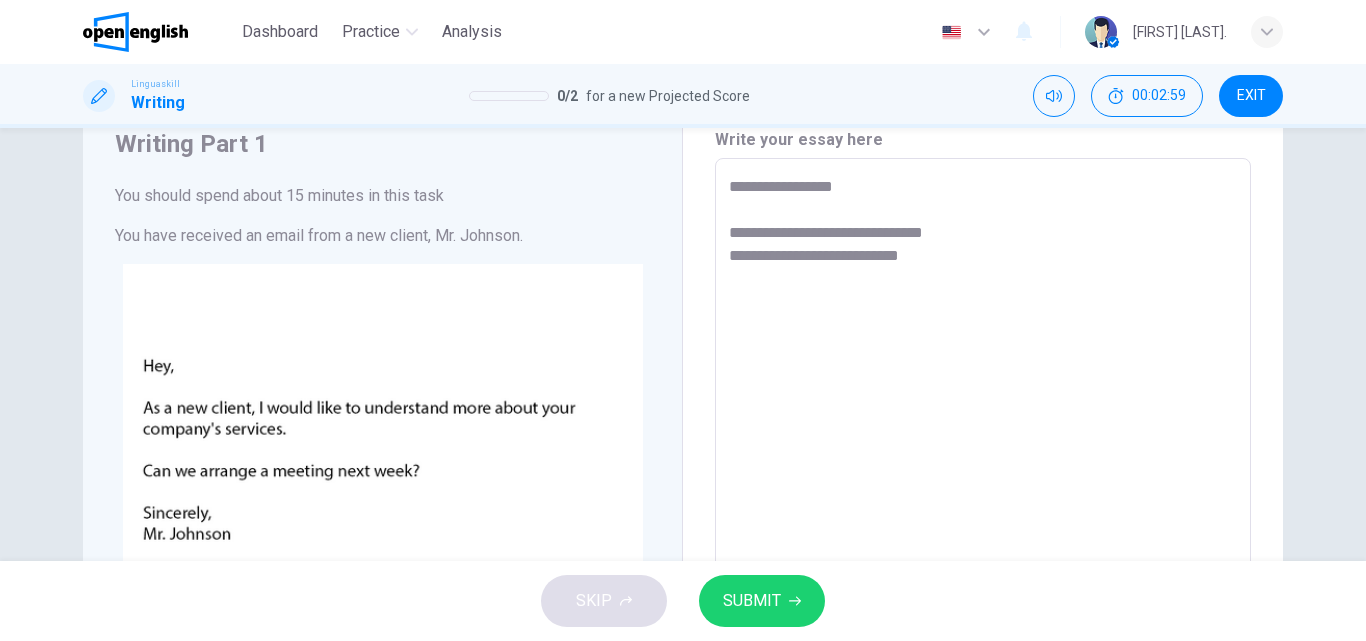 type on "**********" 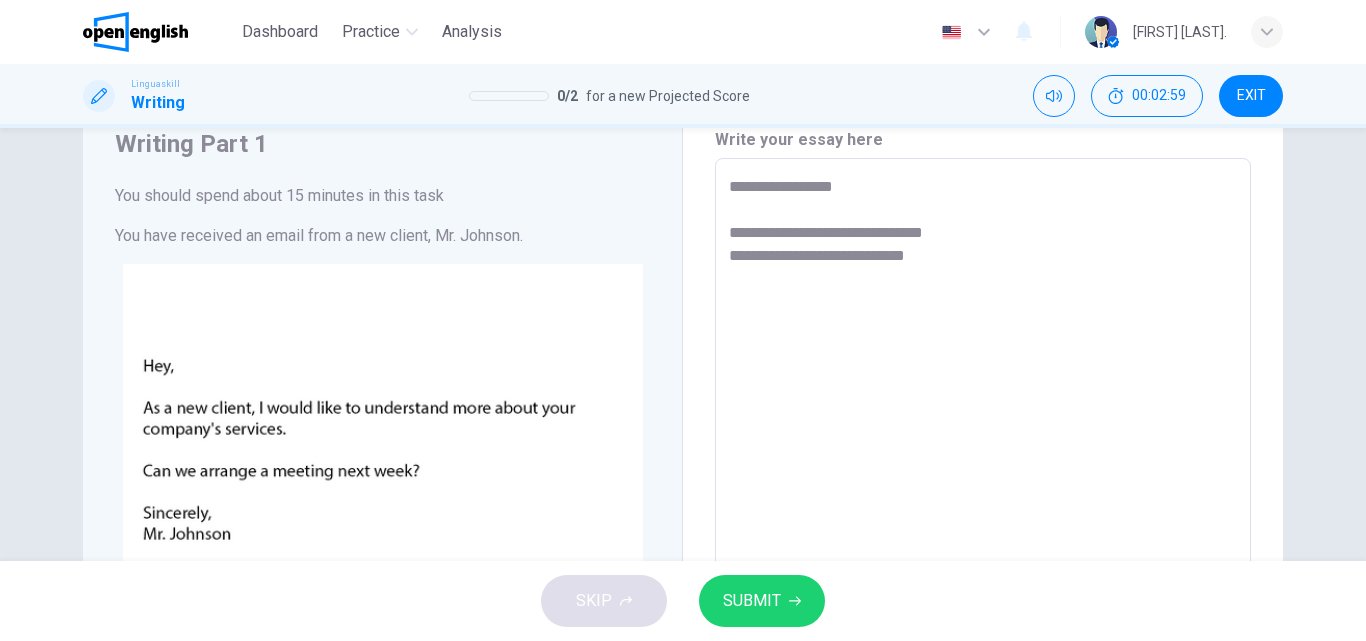 type on "*" 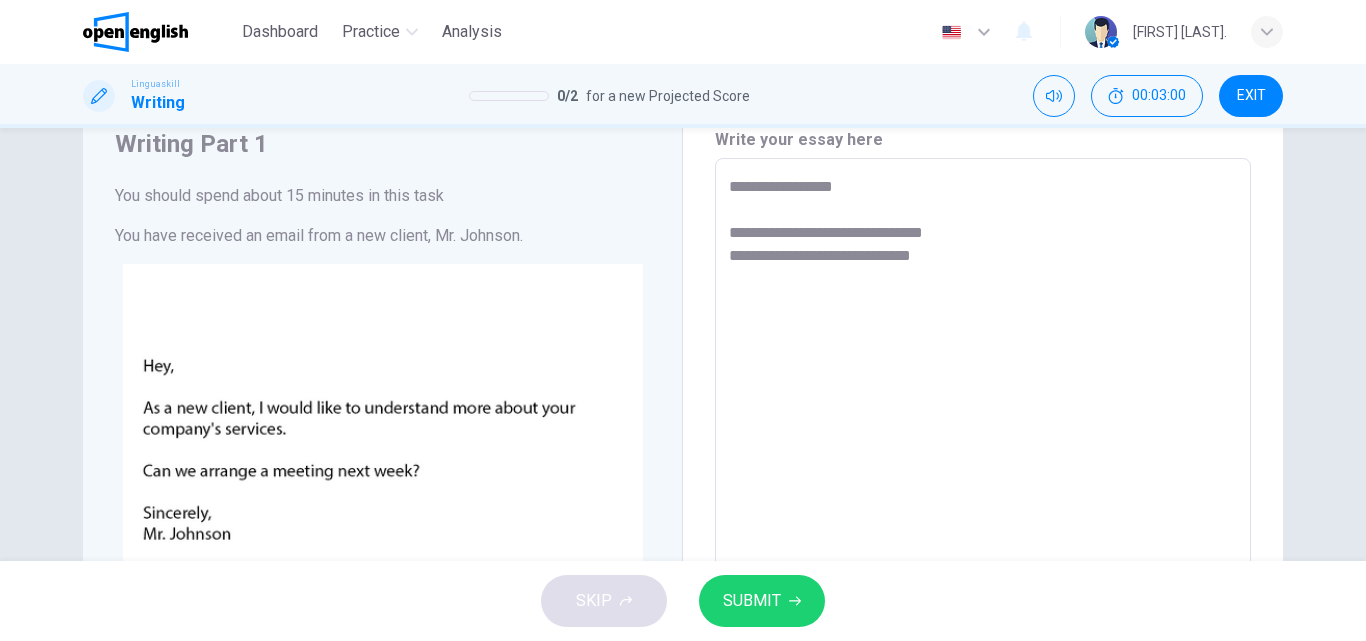 type on "**********" 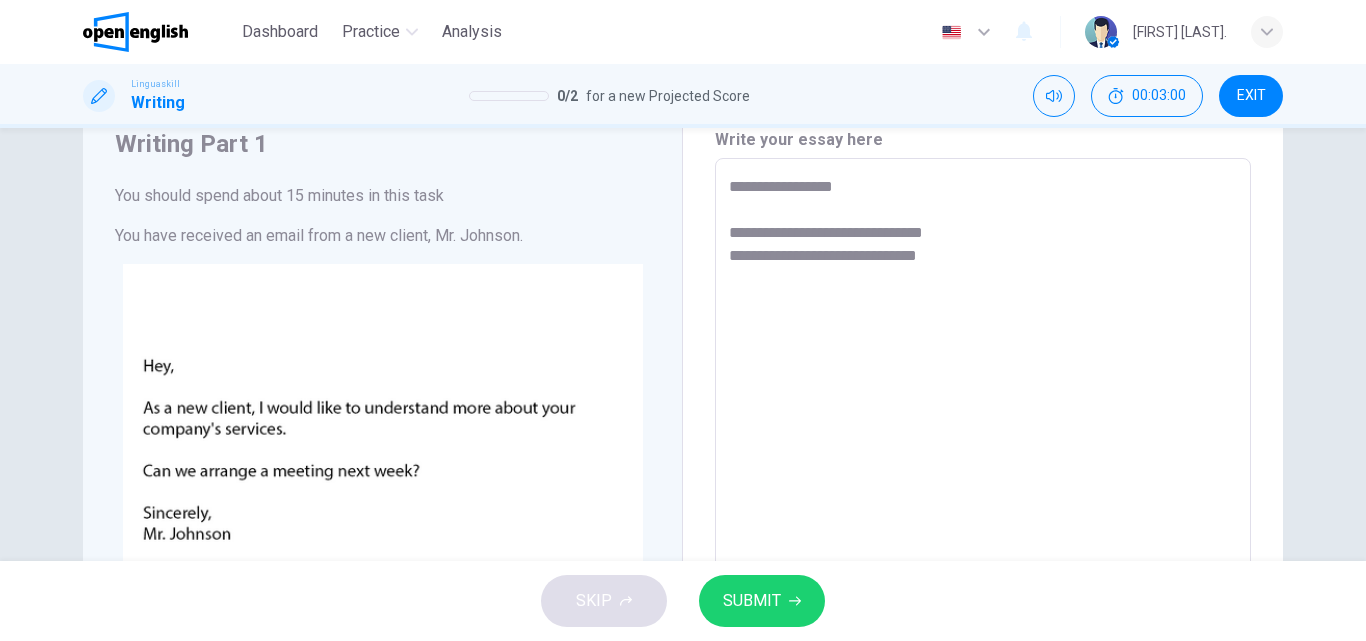 type on "*" 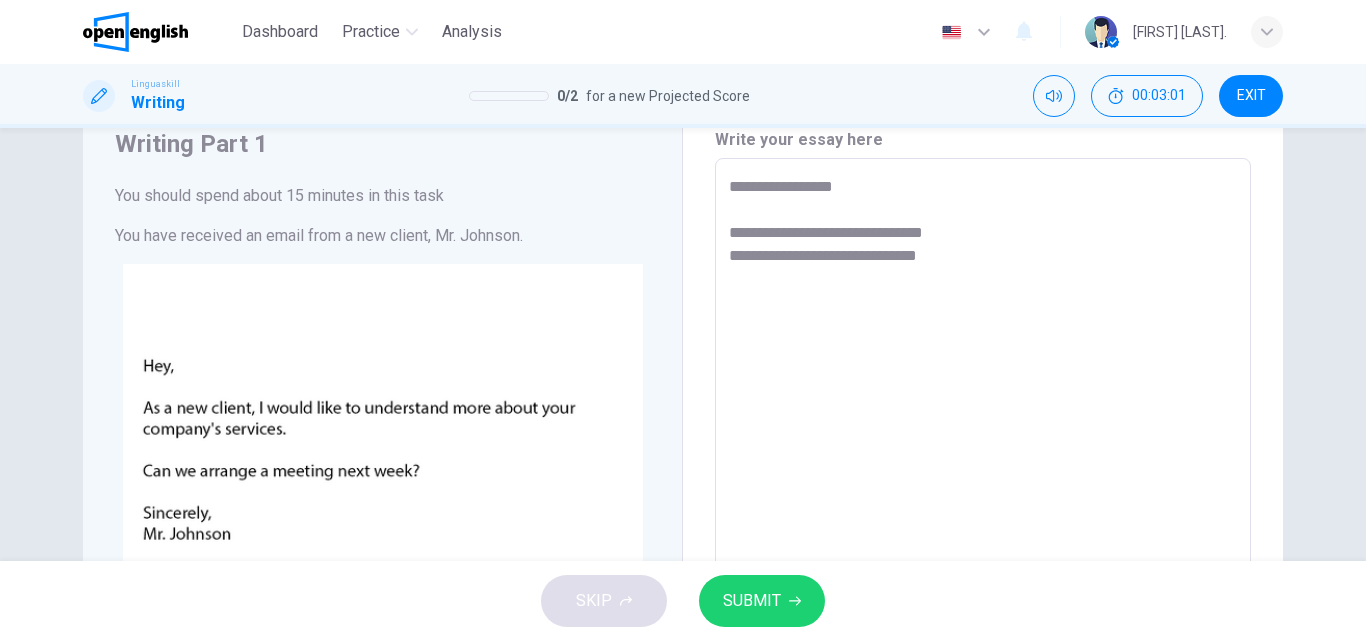 type on "**********" 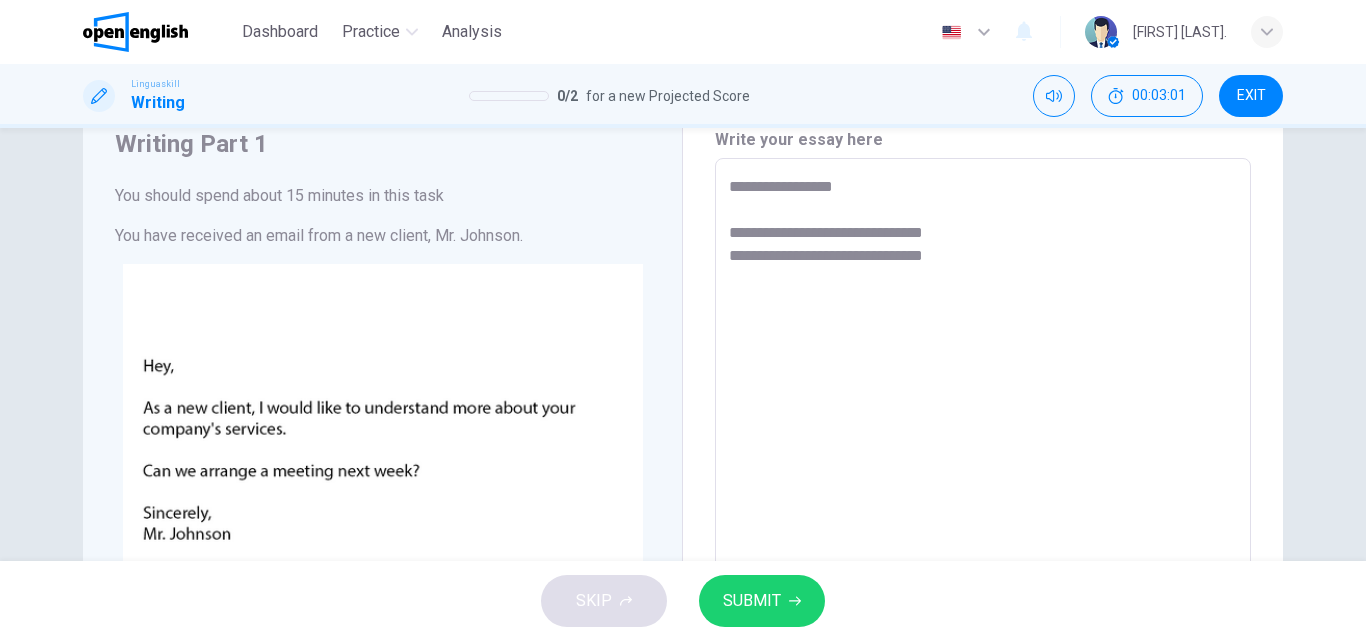 type on "*" 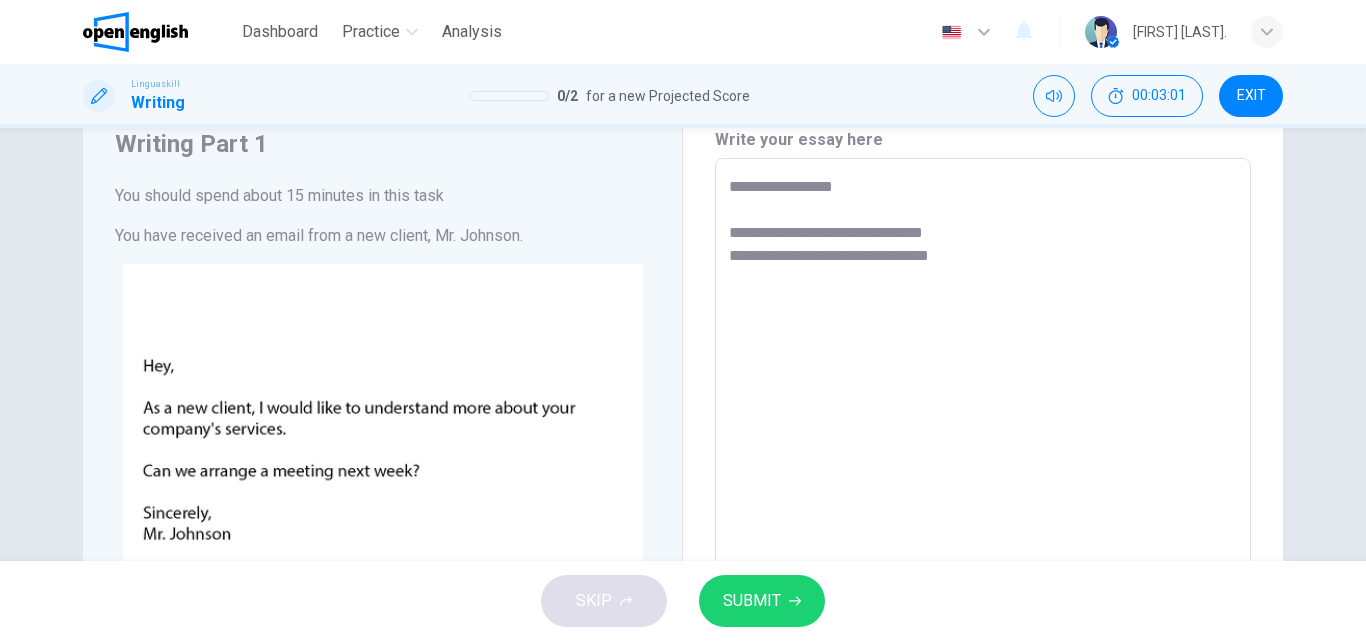 type on "*" 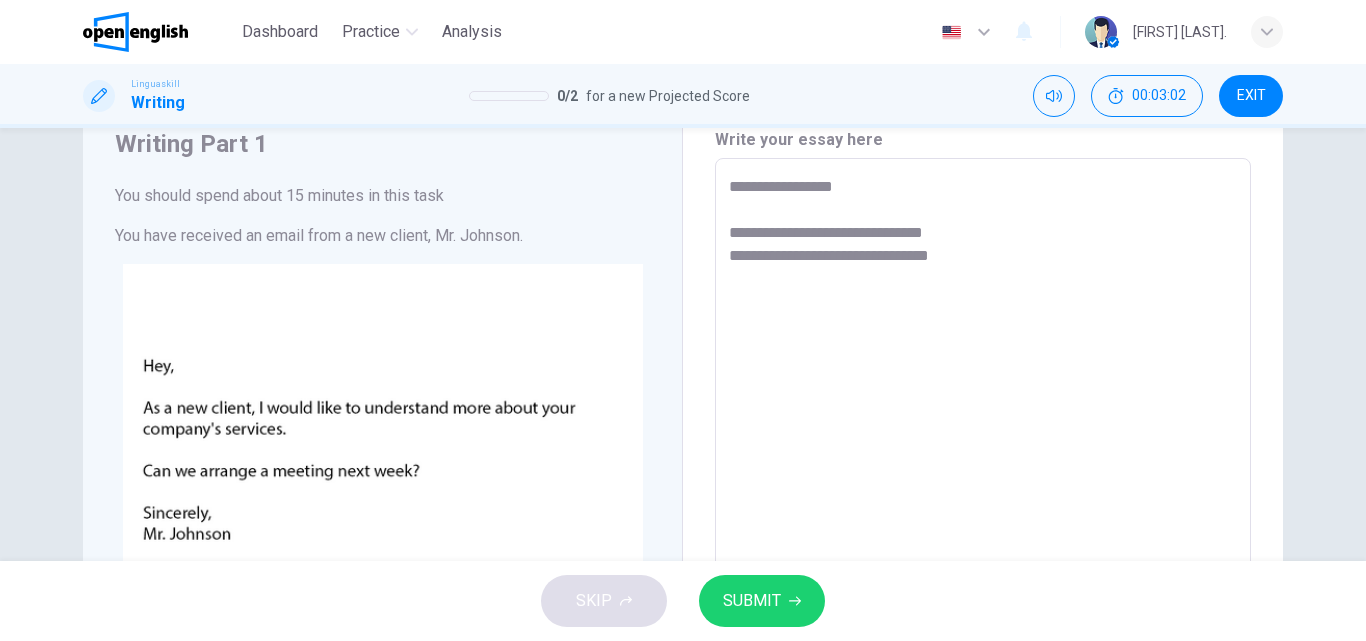 type 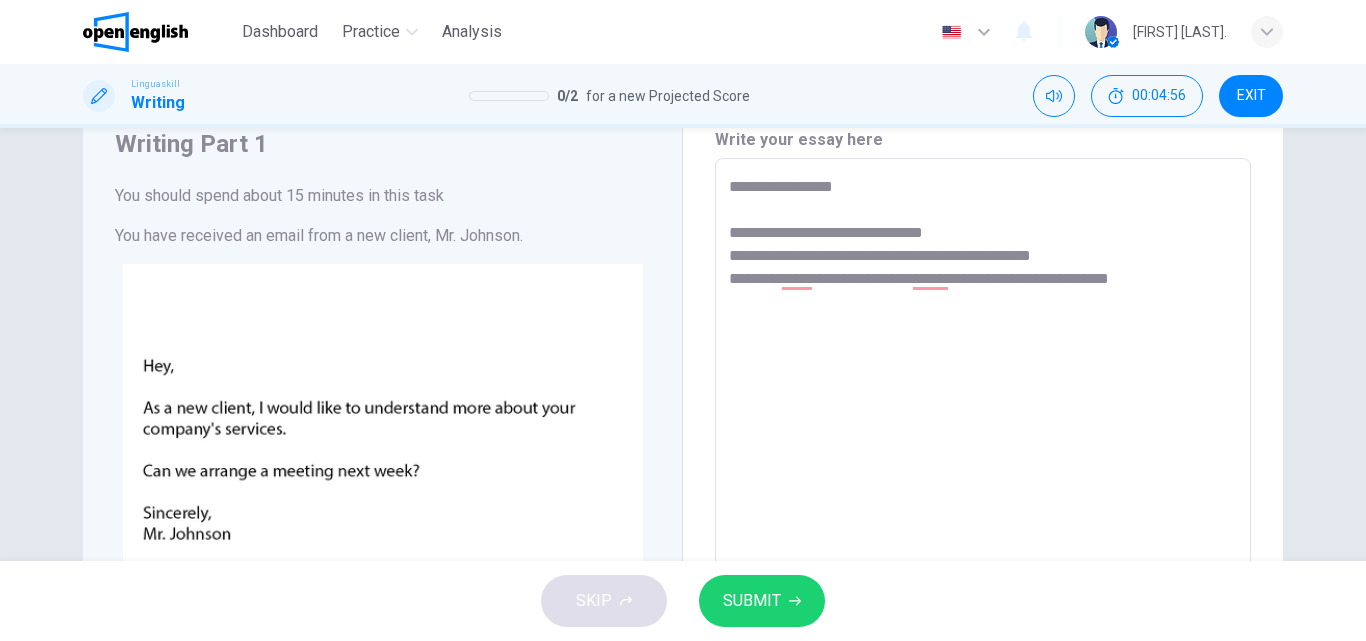 click on "**********" at bounding box center (983, 531) 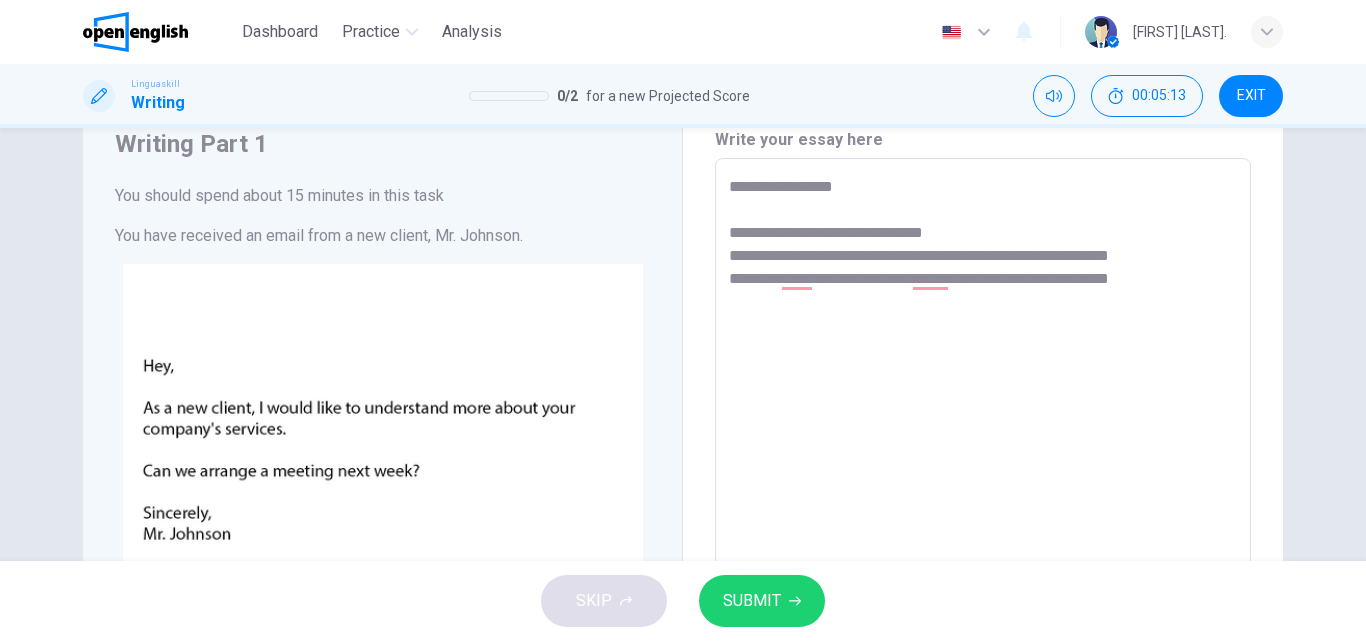 click on "**********" at bounding box center [983, 531] 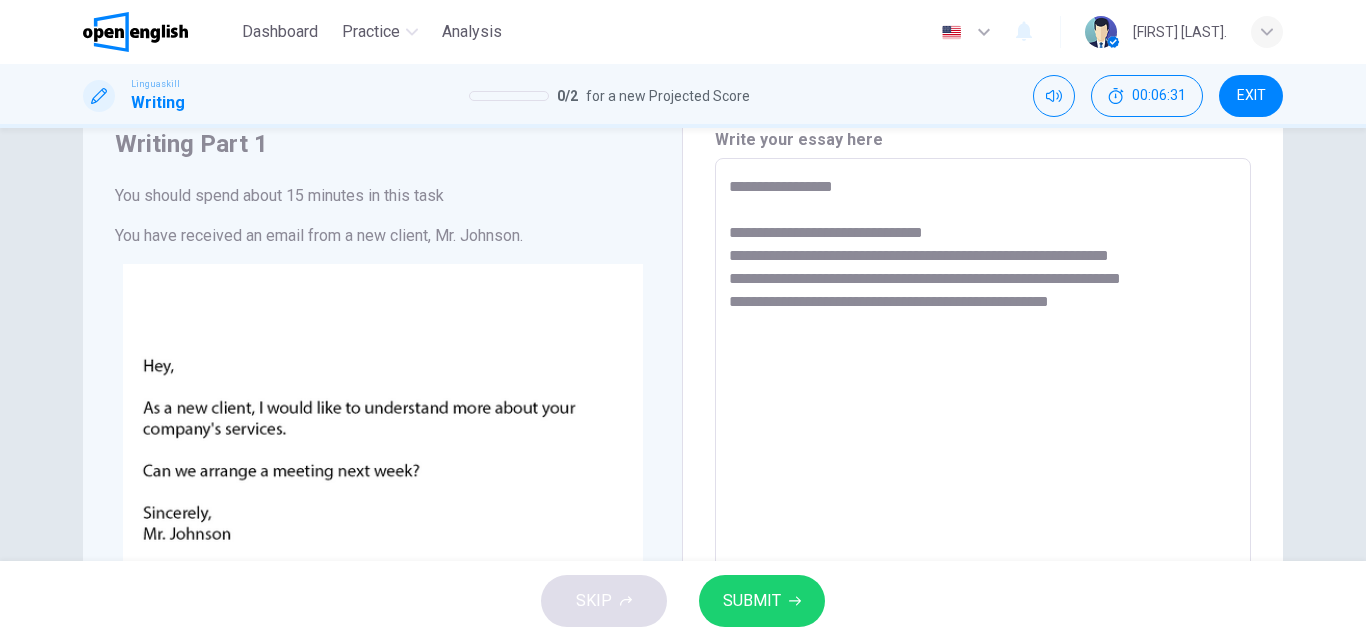 click on "**********" at bounding box center [983, 531] 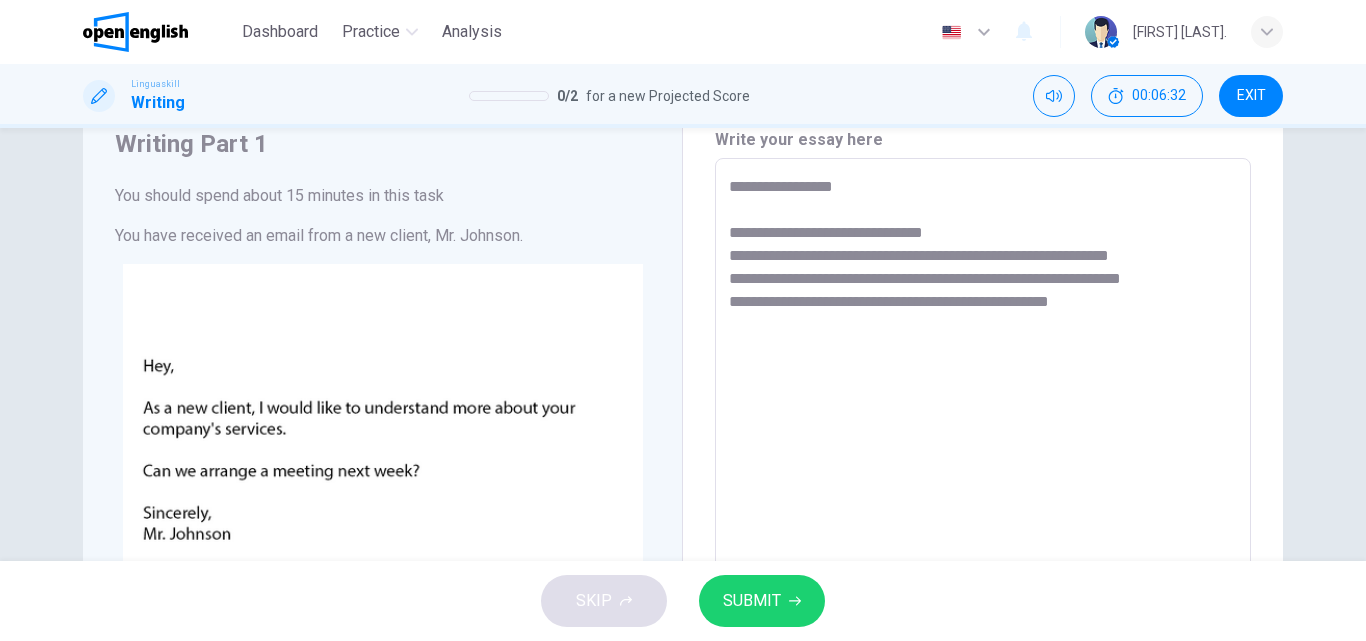 click on "**********" at bounding box center (983, 531) 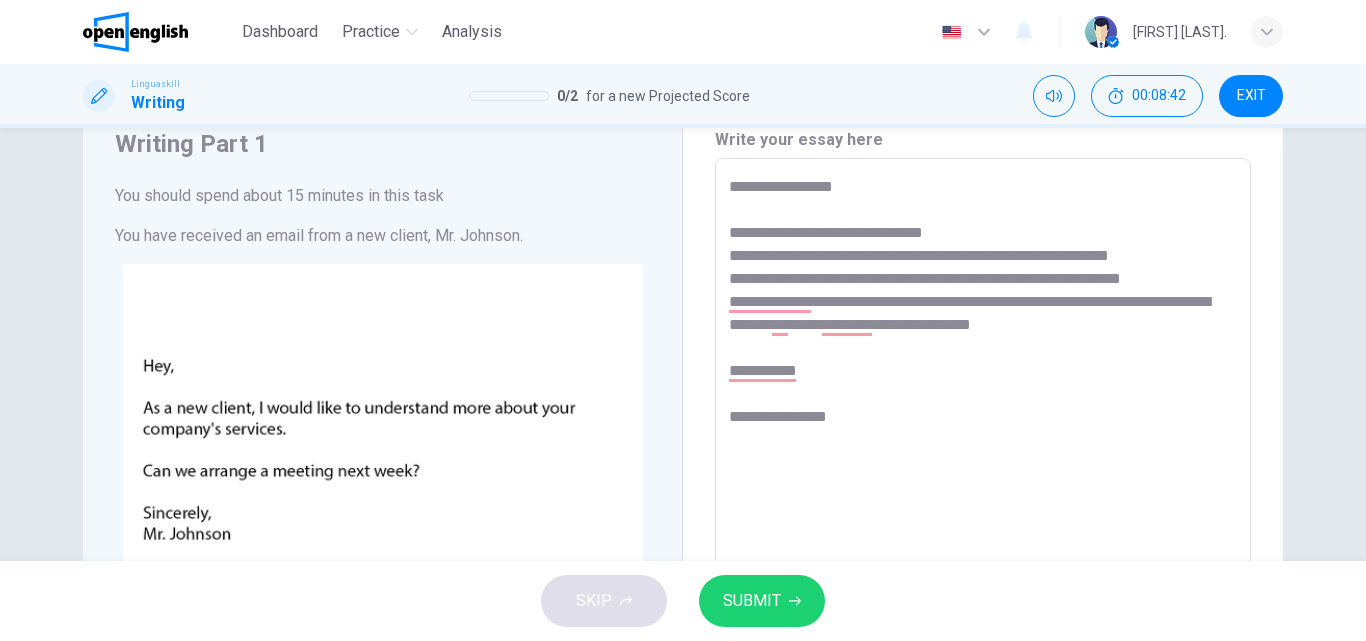 click on "**********" at bounding box center [983, 531] 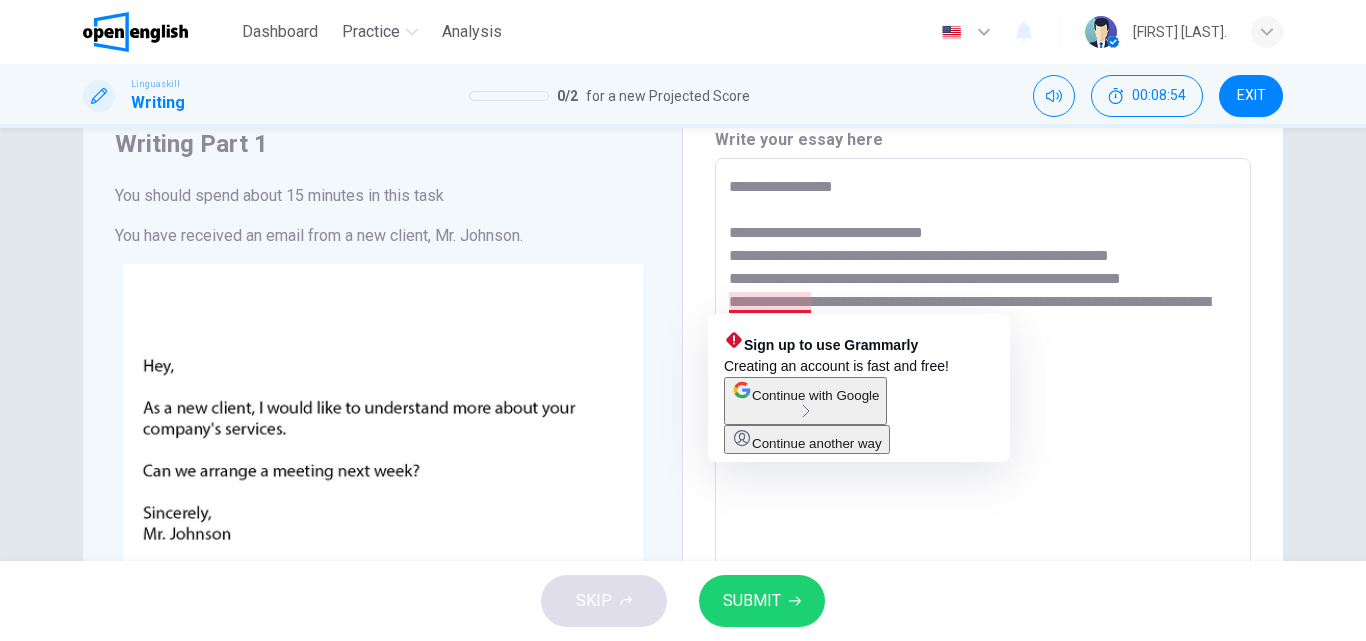 click on "**********" at bounding box center [983, 531] 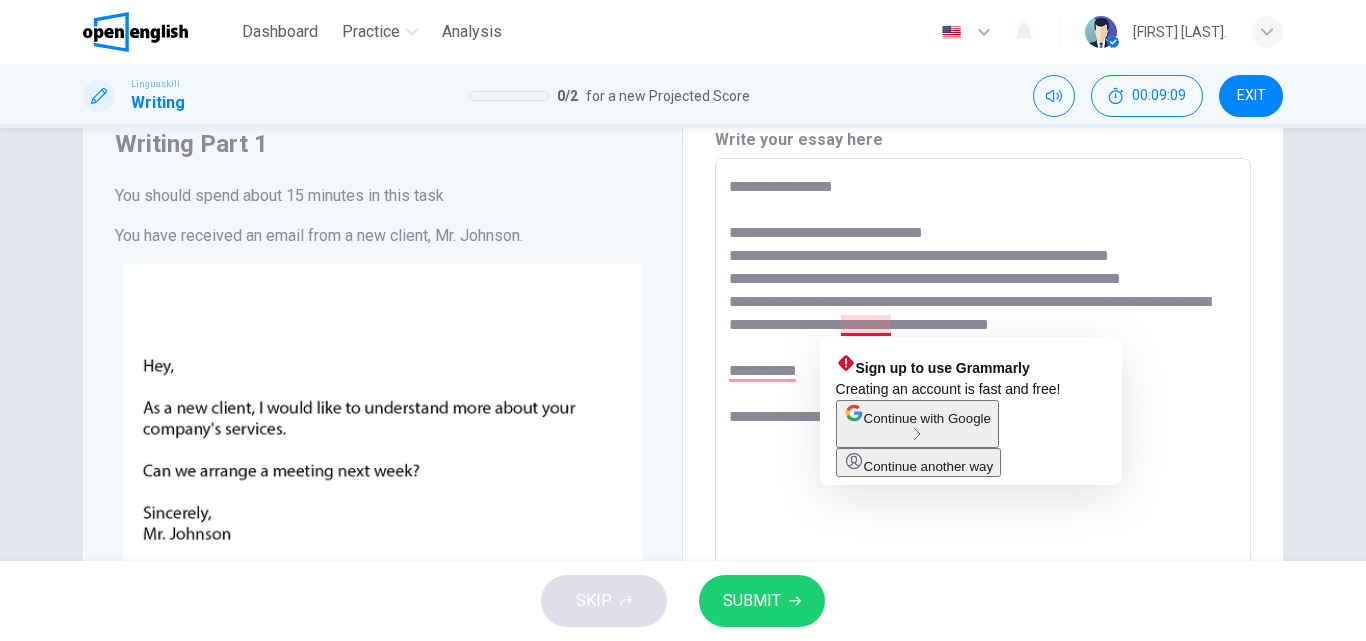 click on "**********" at bounding box center (983, 531) 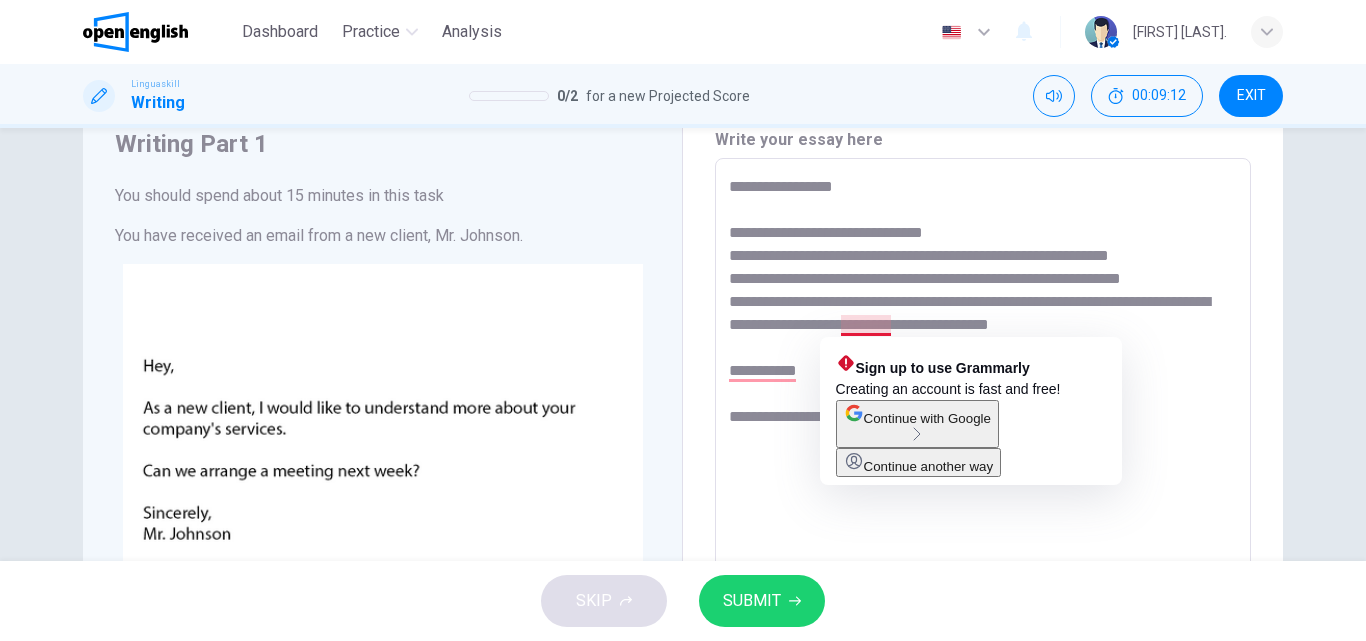 click on "Sign up to use Grammarly Creating an account is fast and free! Continue with Google Continue another way" 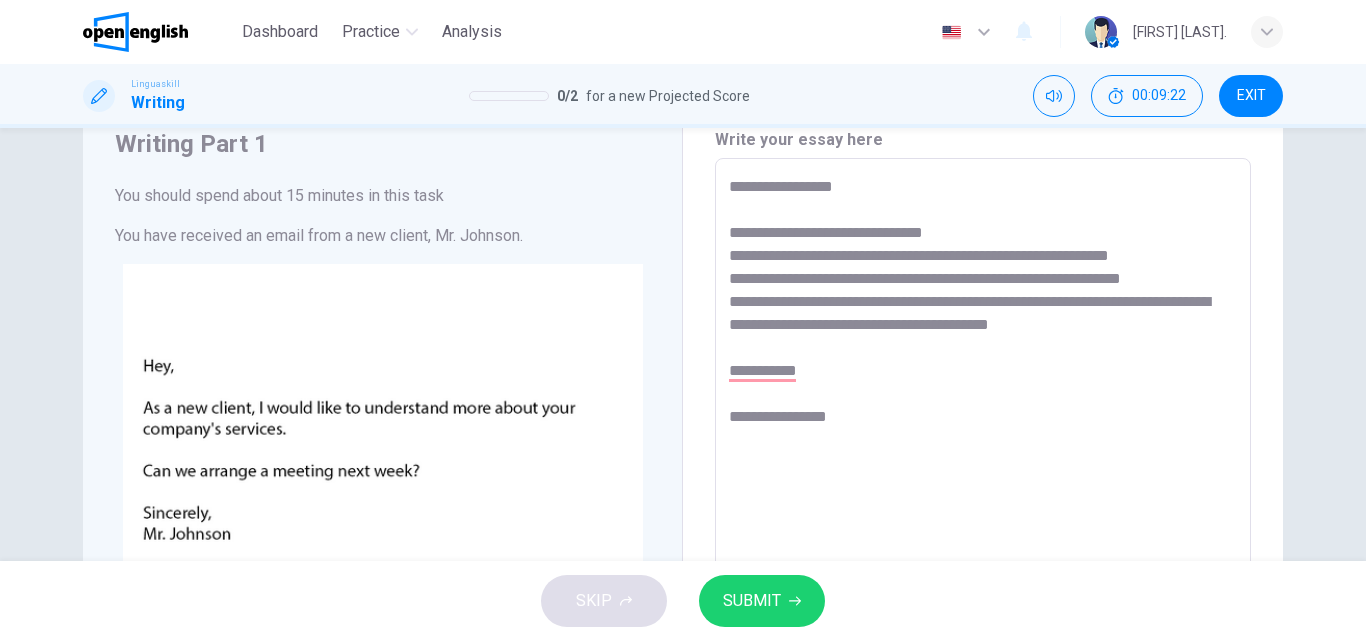 click on "**********" at bounding box center [983, 531] 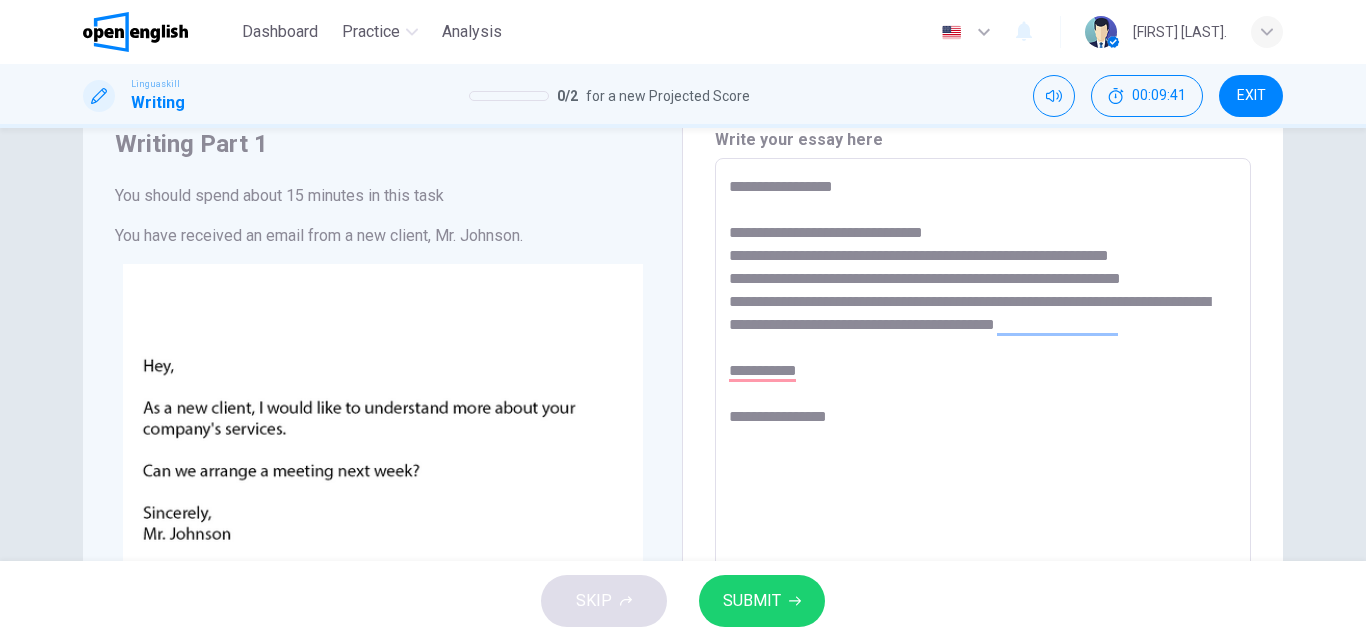 click on "SUBMIT" at bounding box center (762, 601) 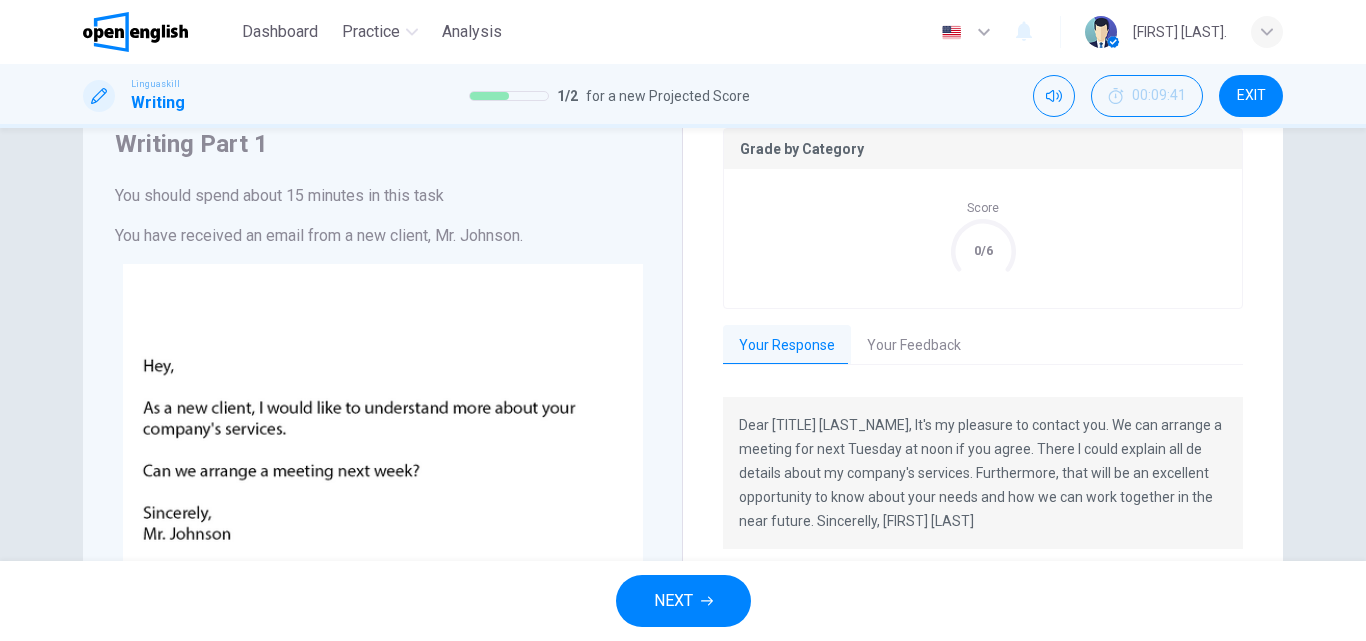 click on "Your Feedback" at bounding box center [914, 346] 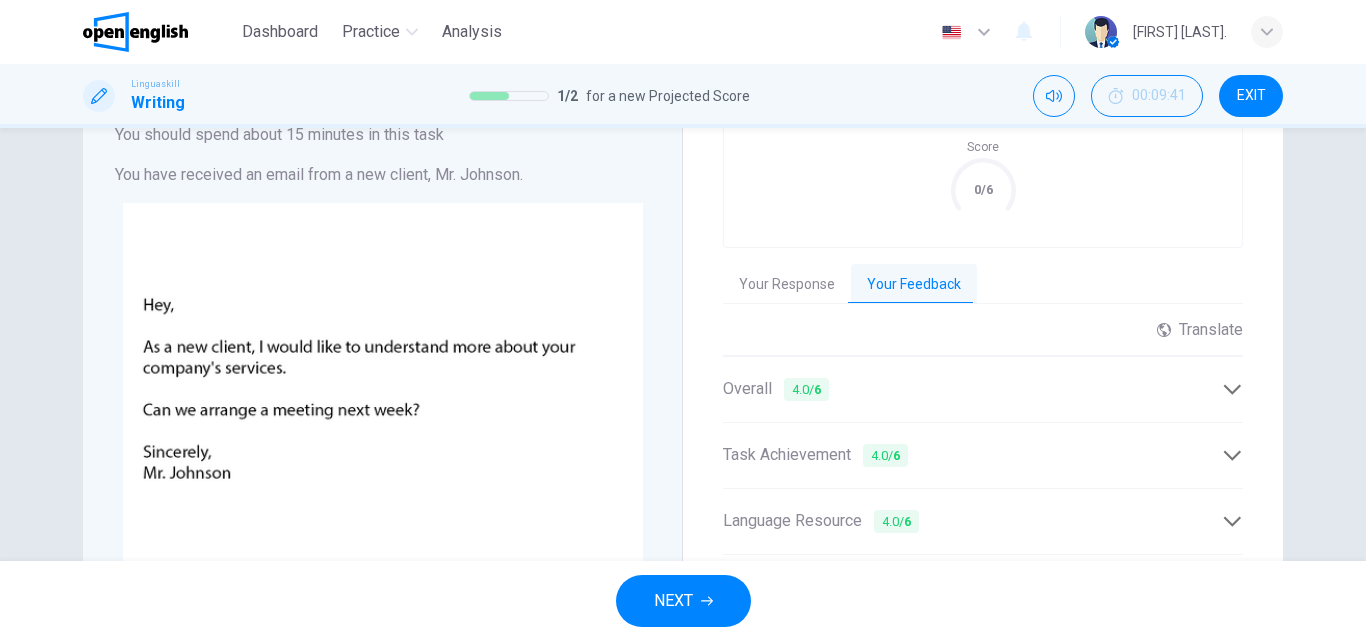 scroll, scrollTop: 160, scrollLeft: 0, axis: vertical 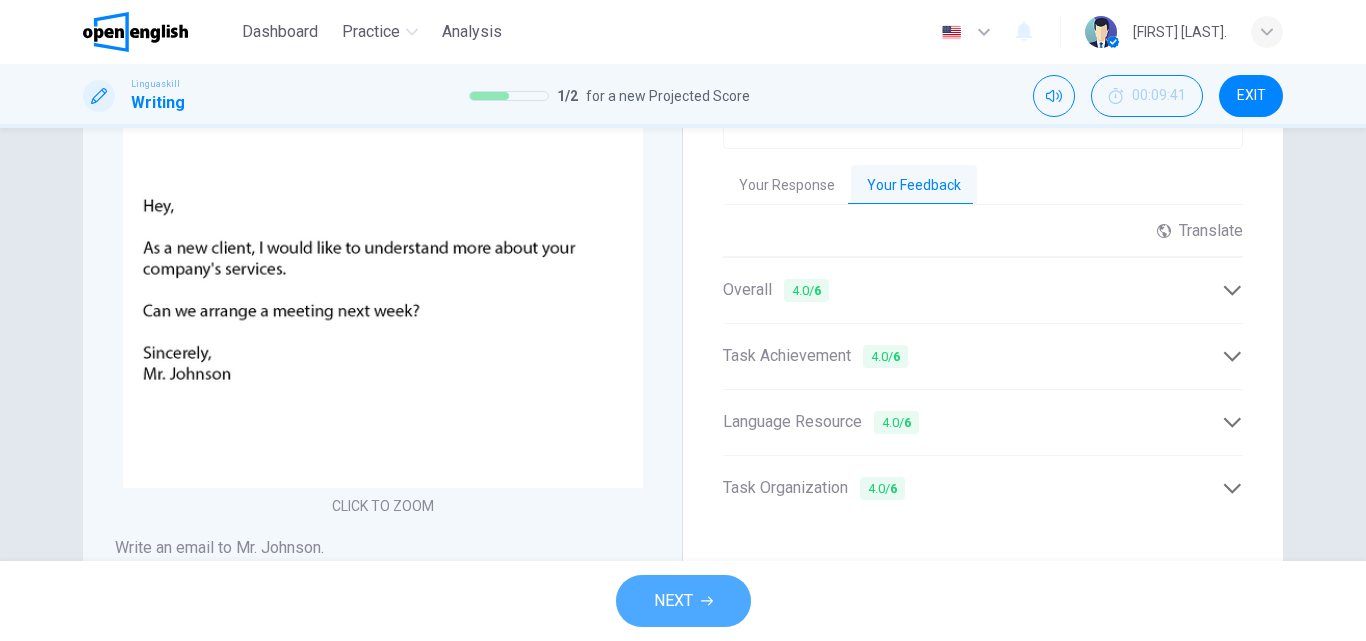 click on "NEXT" at bounding box center (683, 601) 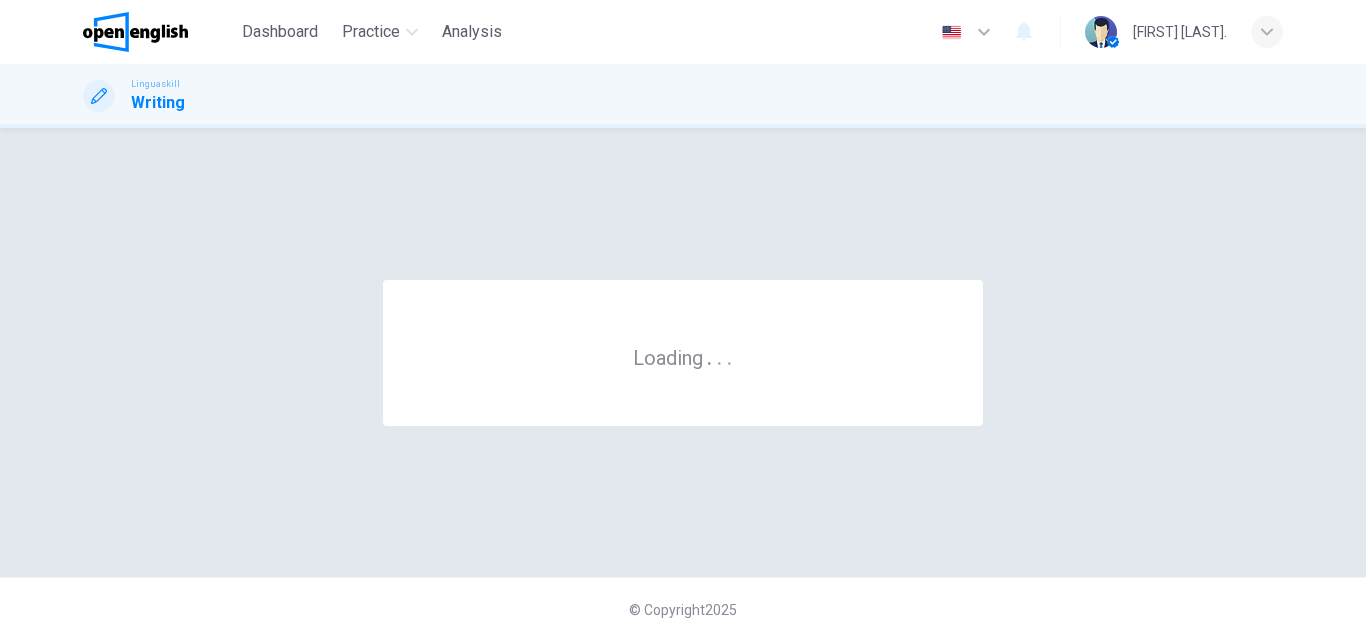 scroll, scrollTop: 0, scrollLeft: 0, axis: both 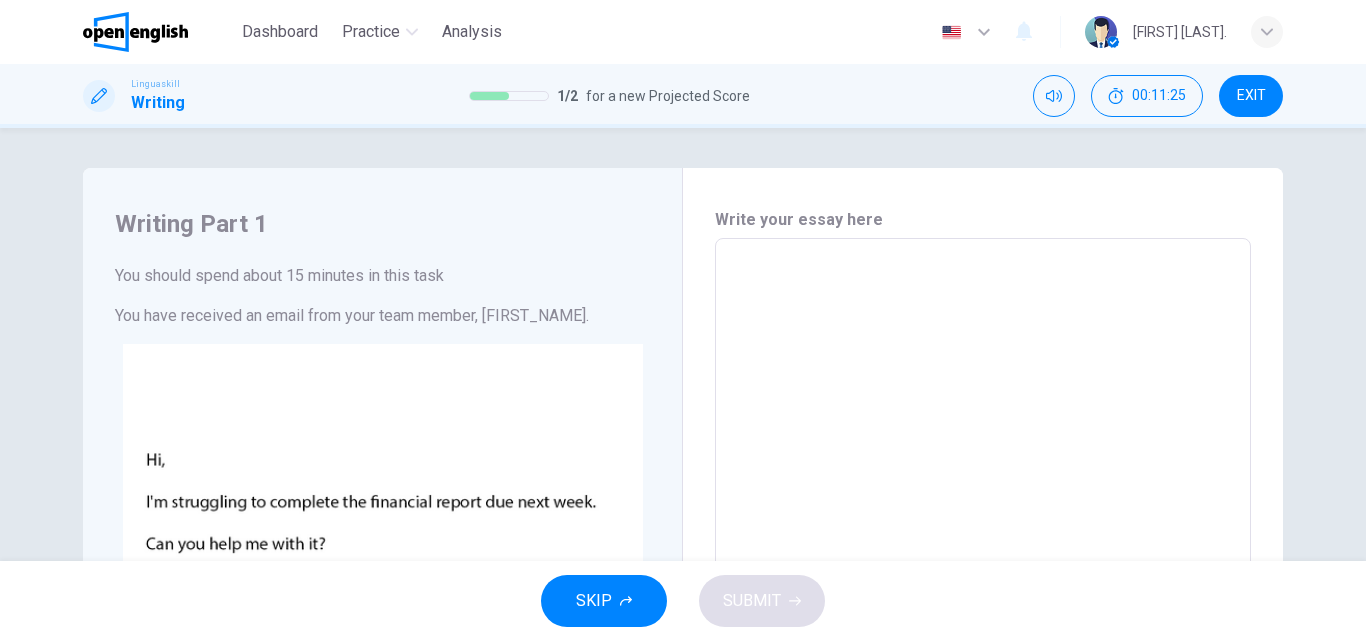 click on "Writing Part 1 You should spend about 15 minutes in this task You have received an email from your team member, [FIRST]. CLICK TO ZOOM Click to Zoom Write an email to [FIRST]. In your response, you should:
- Offer assistance with the financial report
- Suggest a time to meet and work on the report together
- Propose a plan to divide the remaining tasks Write at least 50 words." at bounding box center [383, 612] 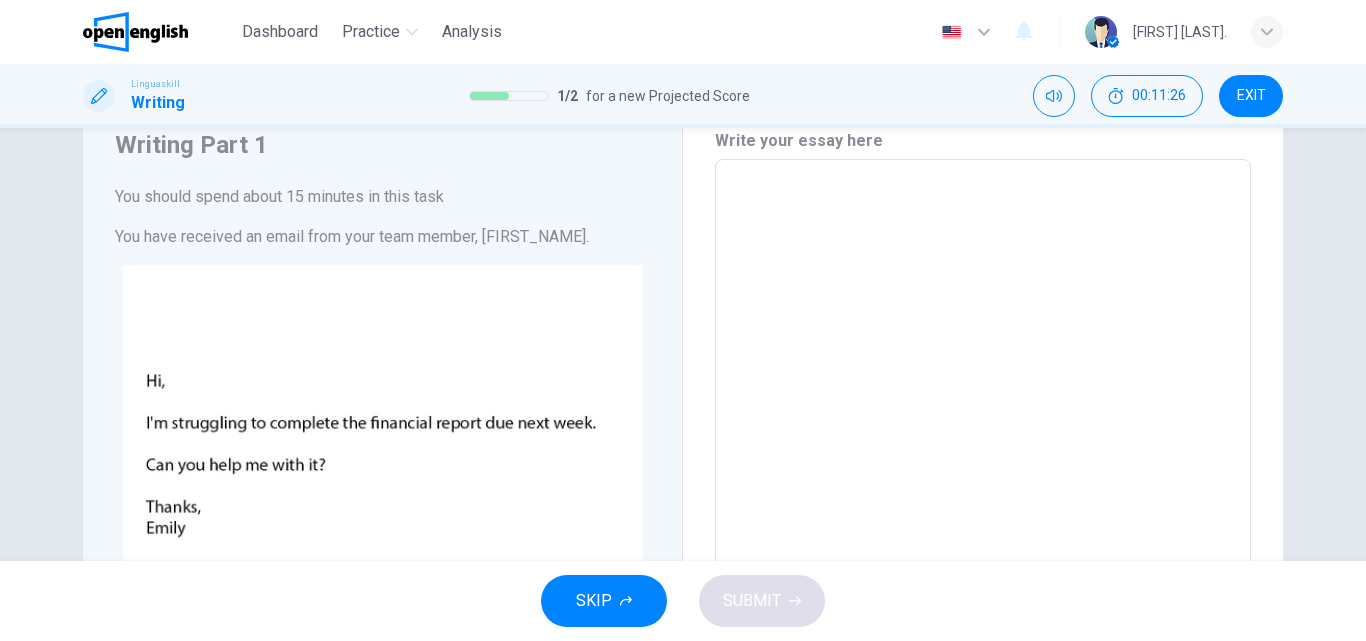 scroll, scrollTop: 80, scrollLeft: 0, axis: vertical 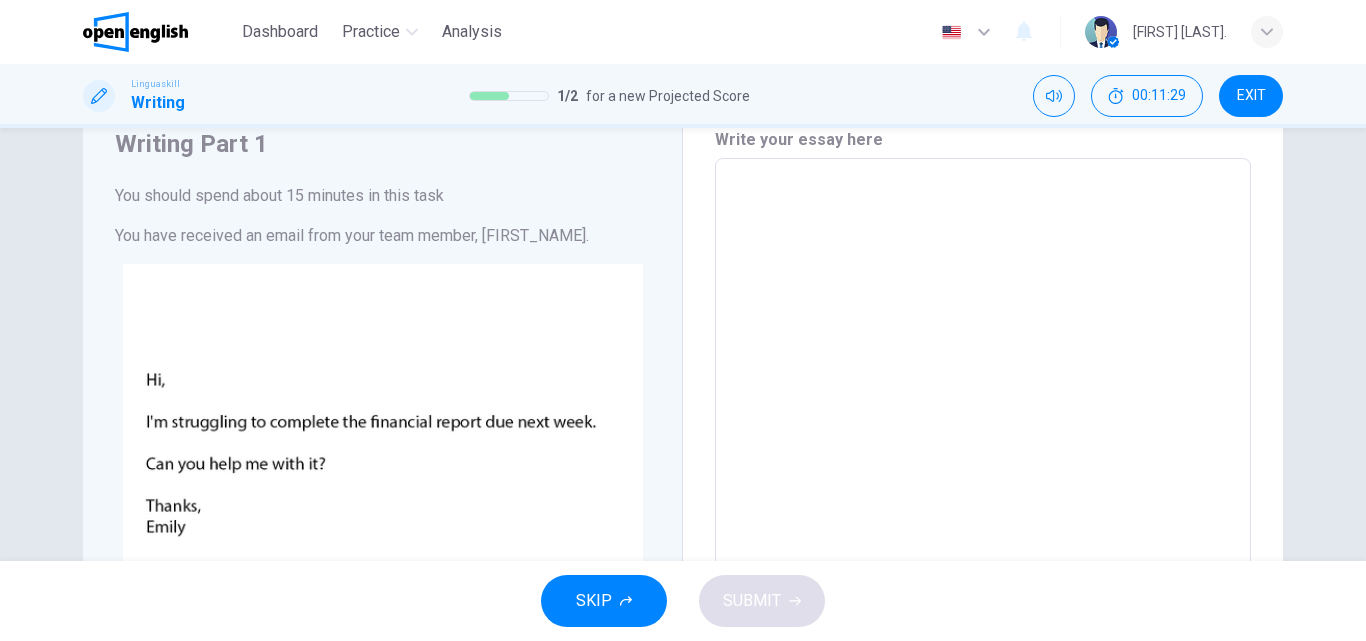 click at bounding box center (983, 531) 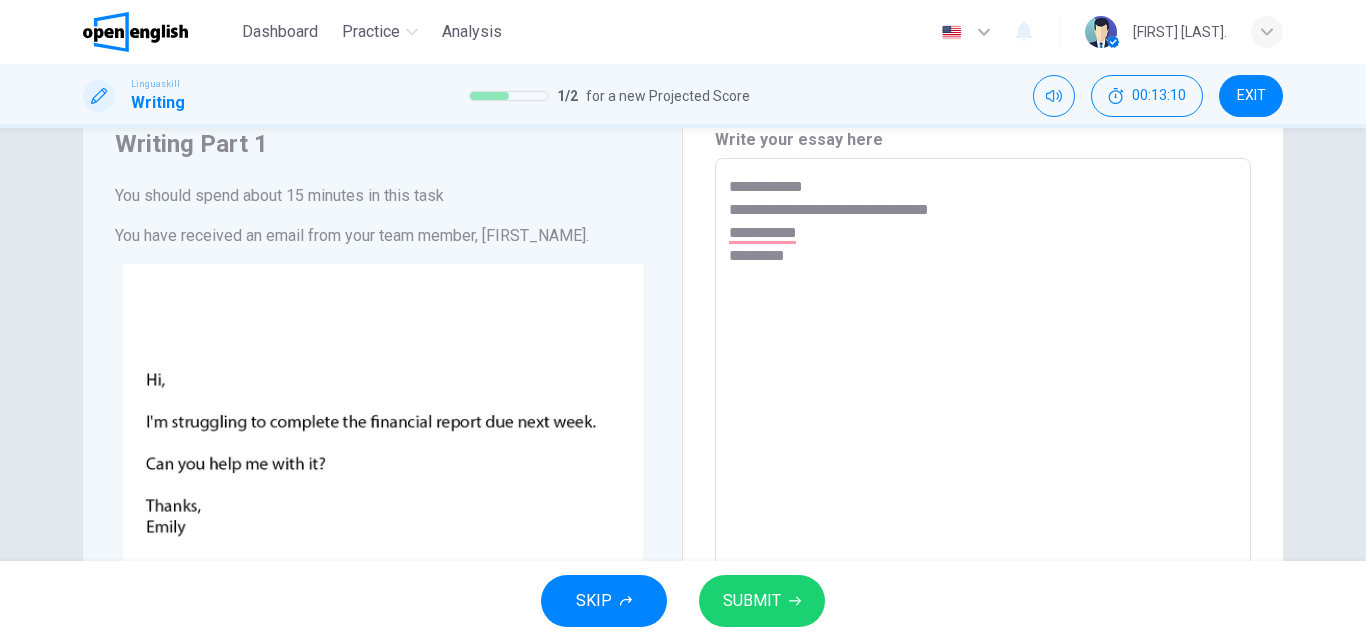 click on "**********" at bounding box center [983, 531] 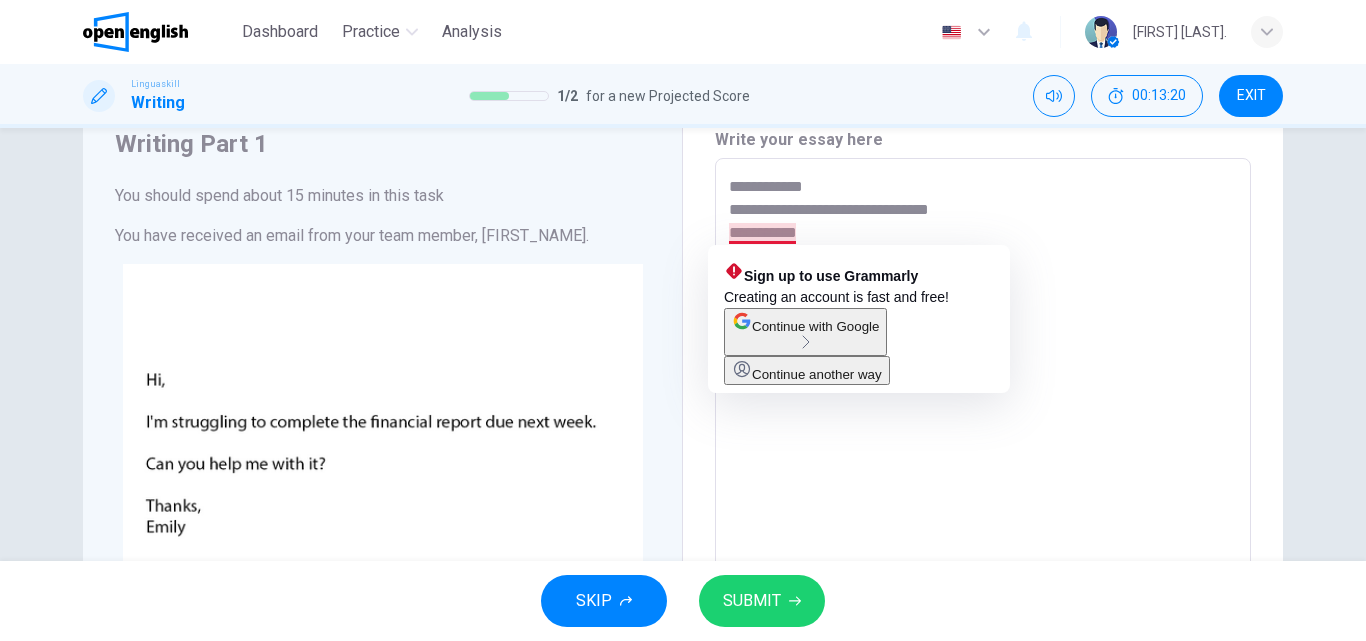 click on "**********" at bounding box center (983, 531) 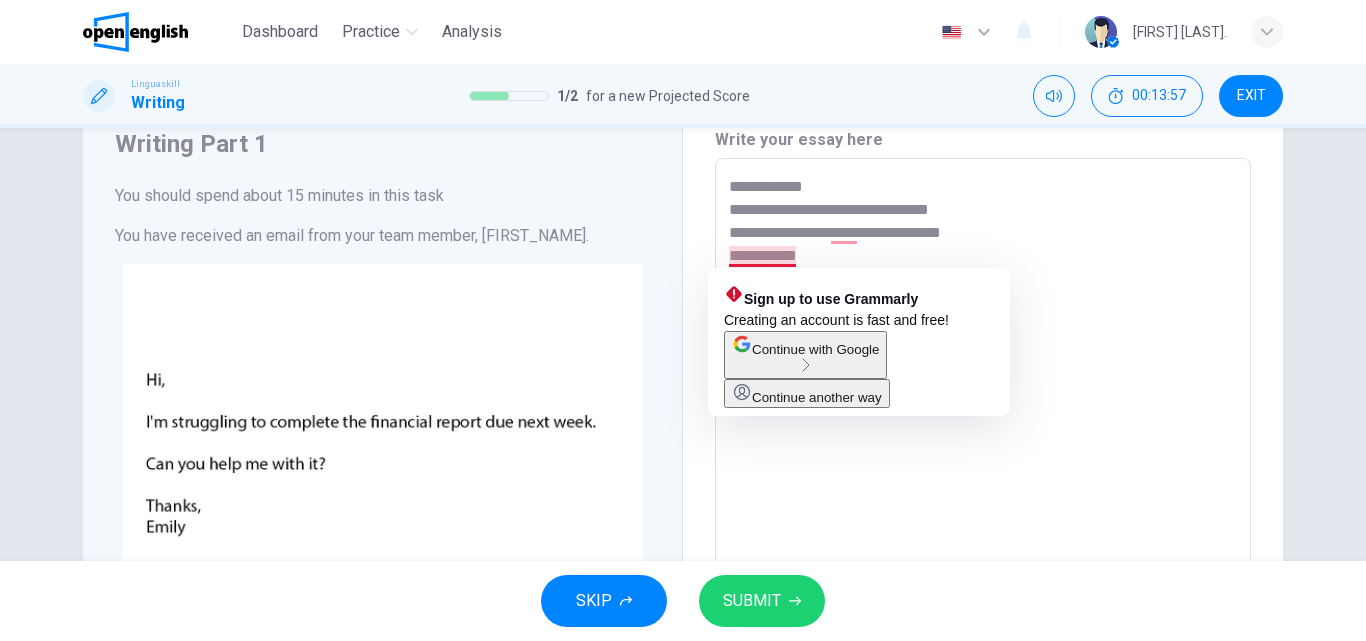 click on "**********" at bounding box center [983, 531] 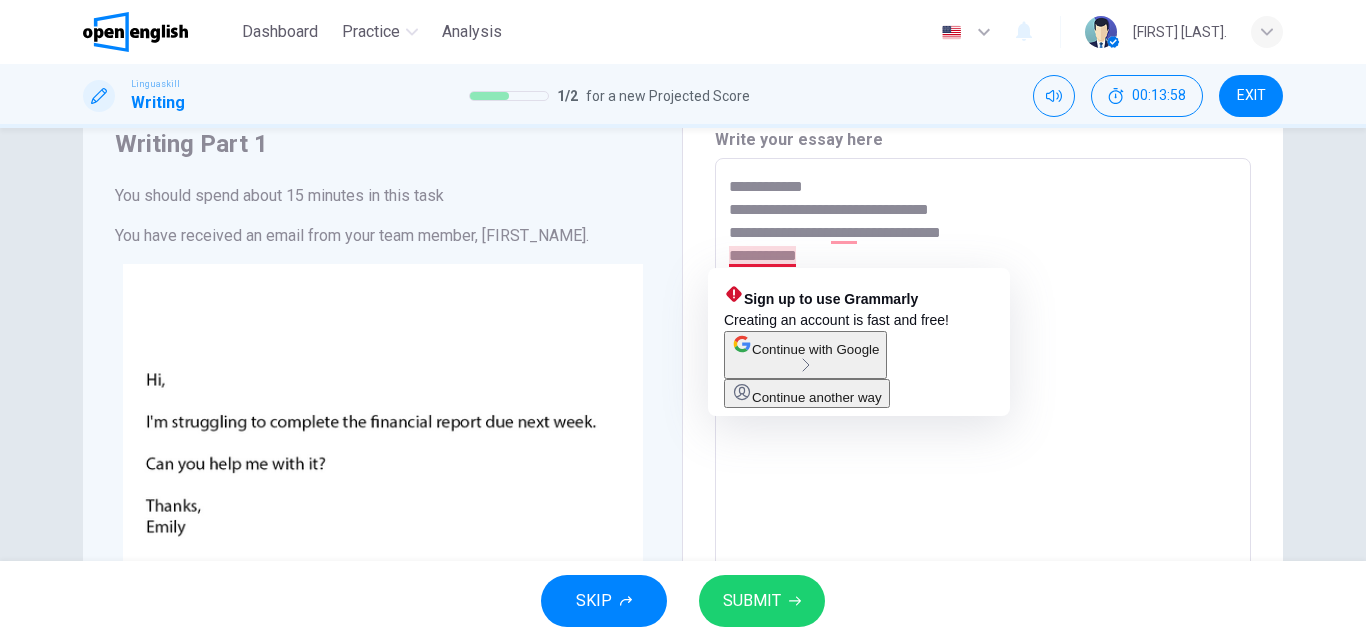 click on "**********" at bounding box center [983, 531] 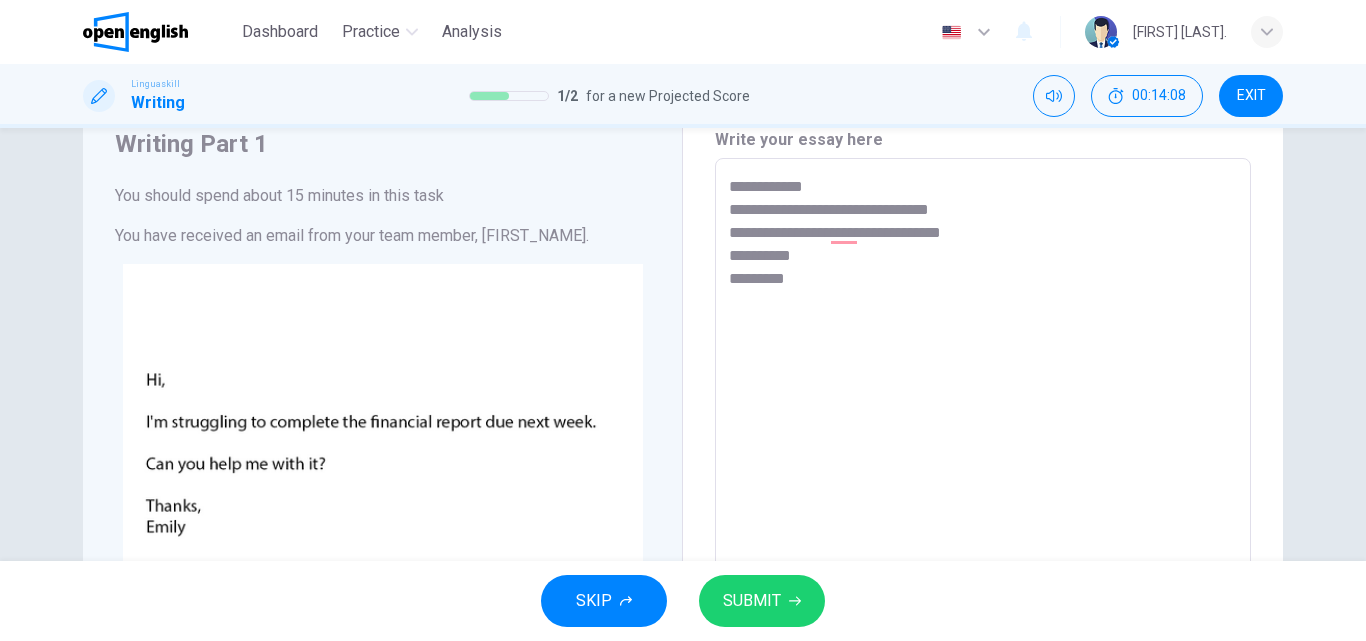 click on "SUBMIT" at bounding box center (752, 601) 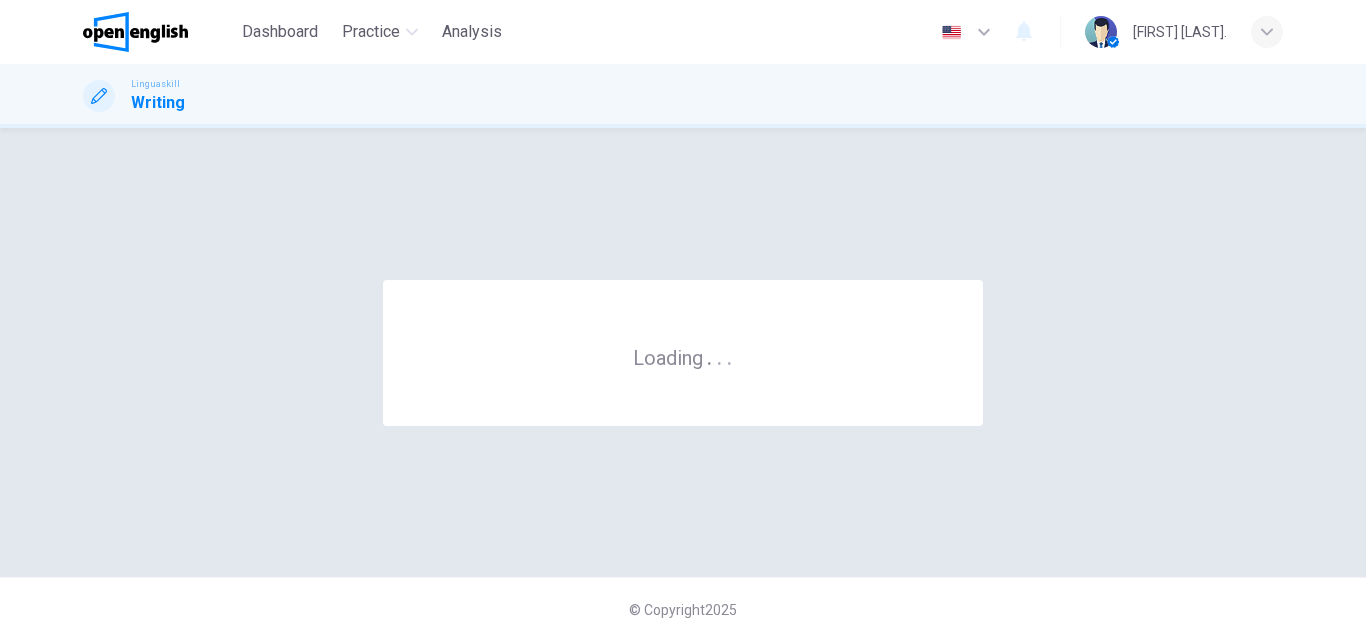 scroll, scrollTop: 0, scrollLeft: 0, axis: both 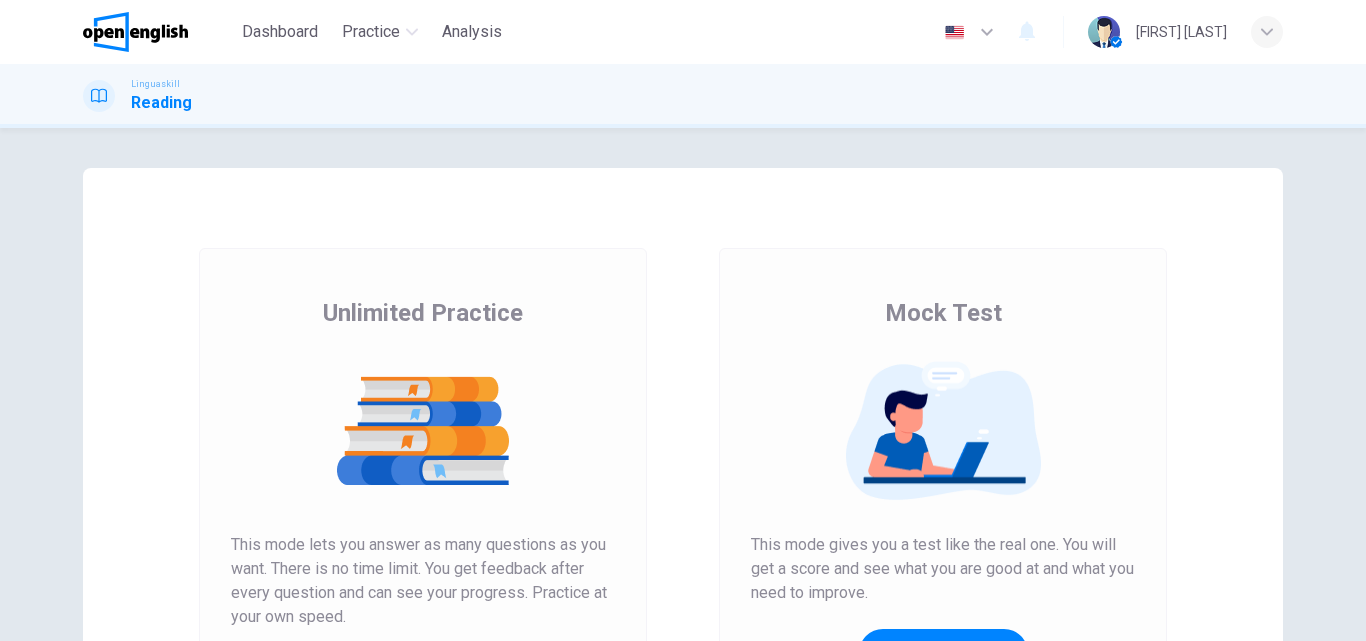 click on "Unlimited Practice Mock Test Unlimited Practice This mode lets you answer as many questions as you want. There is no time limit. You get feedback after every question and can see your progress. Practice at your own speed. Start Practice Mock Test This mode gives you a test like the real one. You will get a score and see what you are good at and what you need to improve. Get Your Score How does this work?" at bounding box center (683, 515) 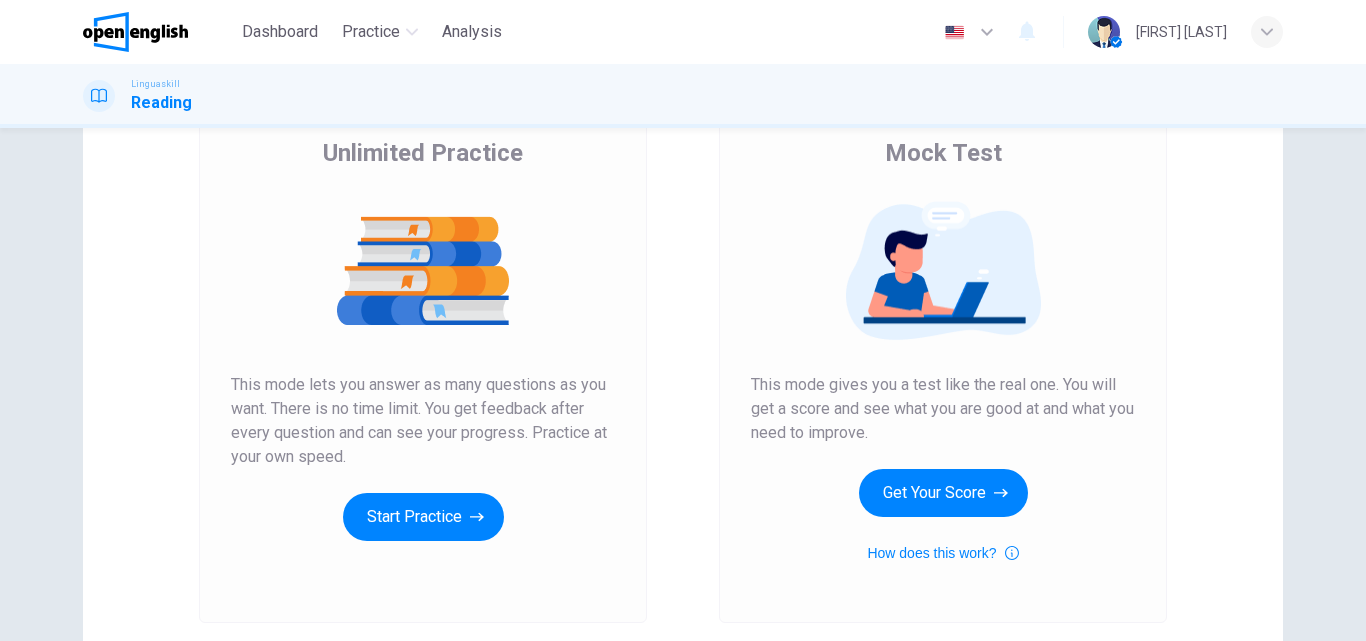 scroll, scrollTop: 240, scrollLeft: 0, axis: vertical 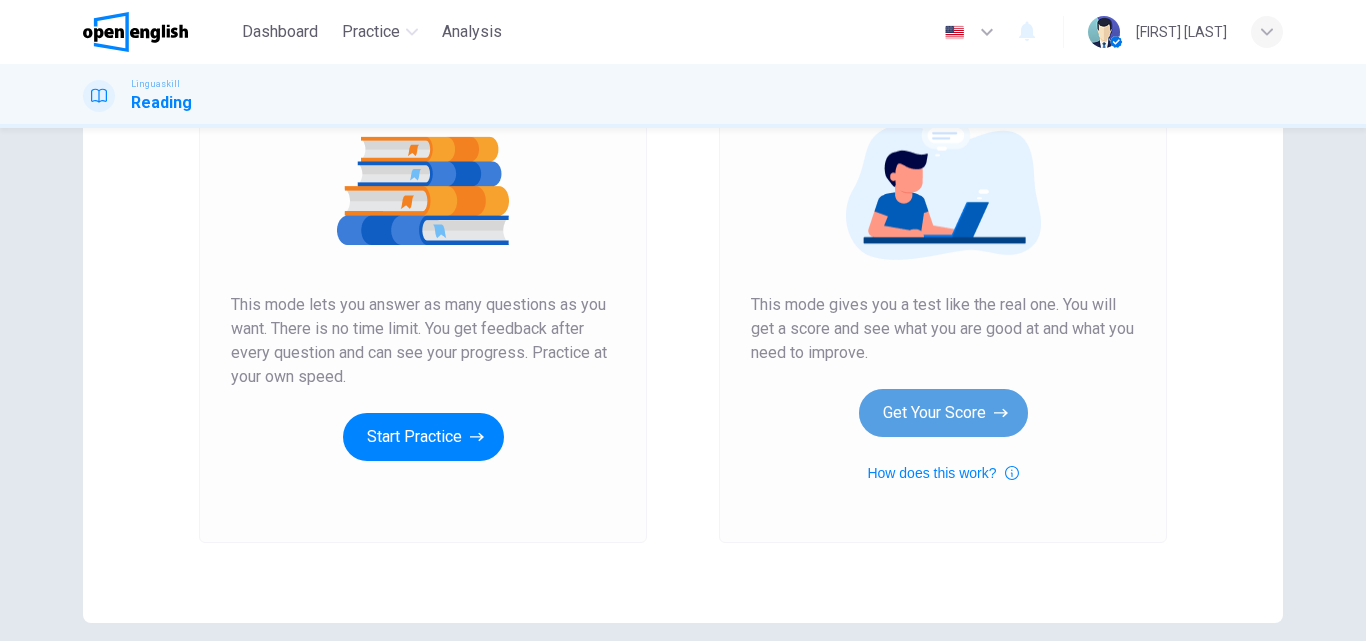 click on "Get Your Score" at bounding box center [943, 413] 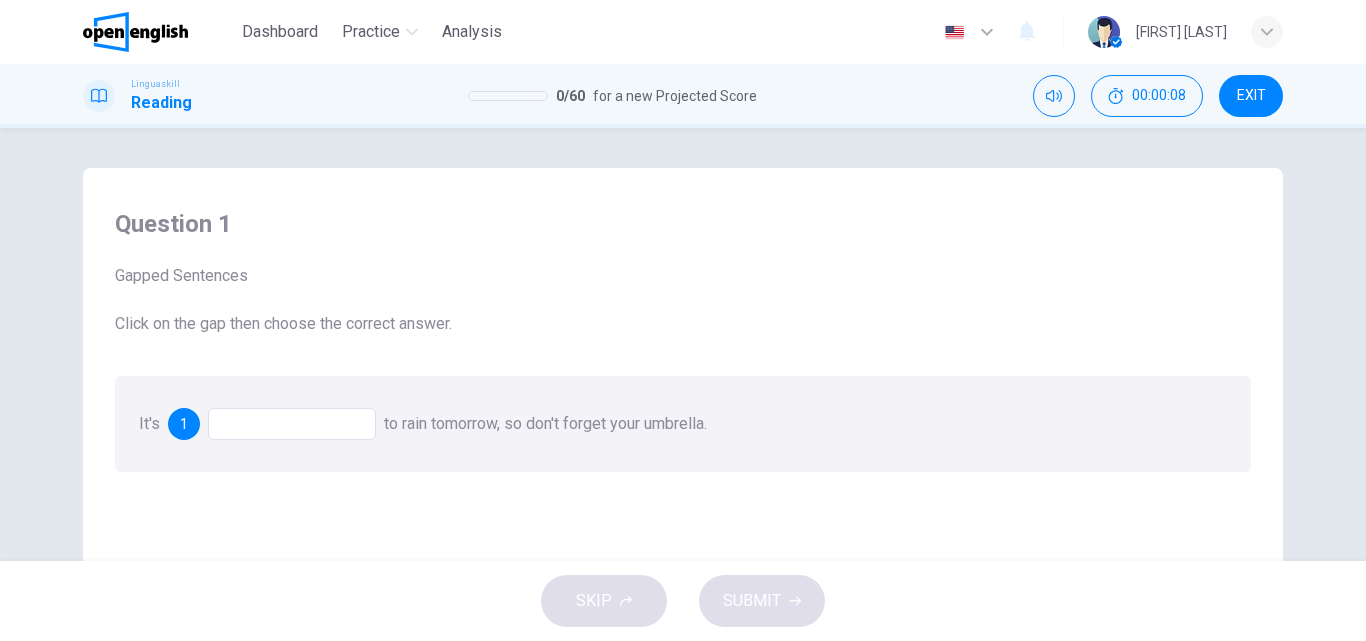click at bounding box center [292, 424] 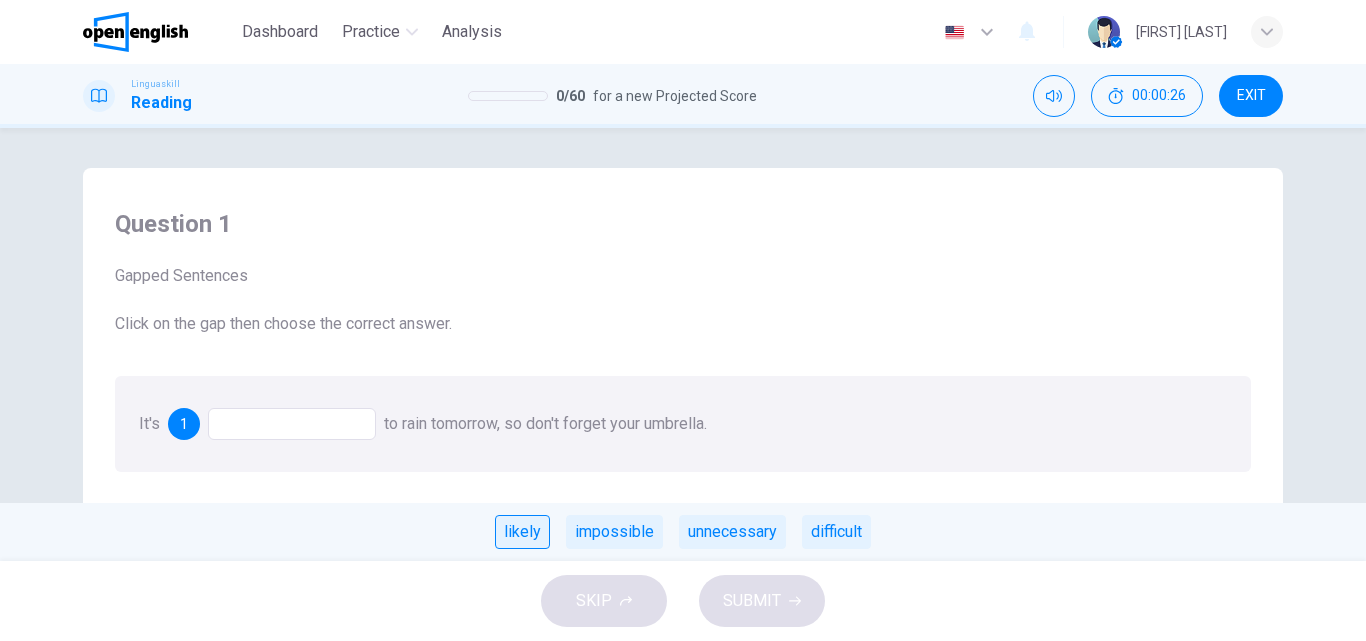 click on "likely" at bounding box center [522, 532] 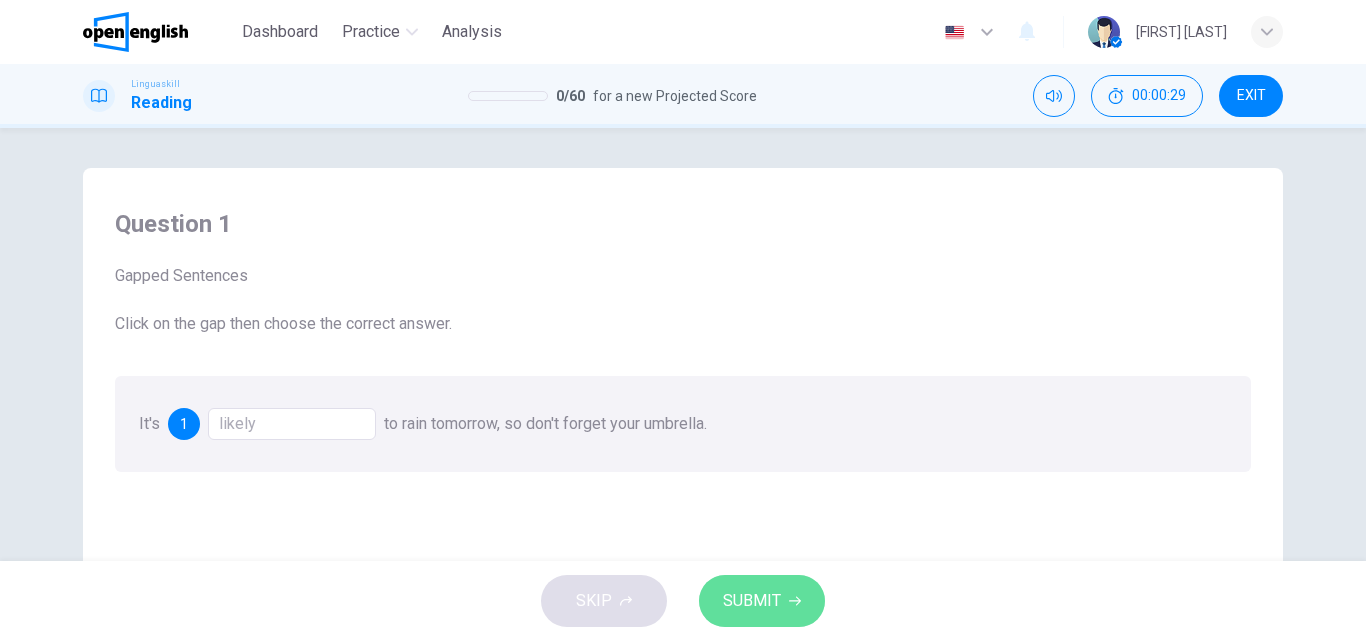 click on "SUBMIT" at bounding box center (752, 601) 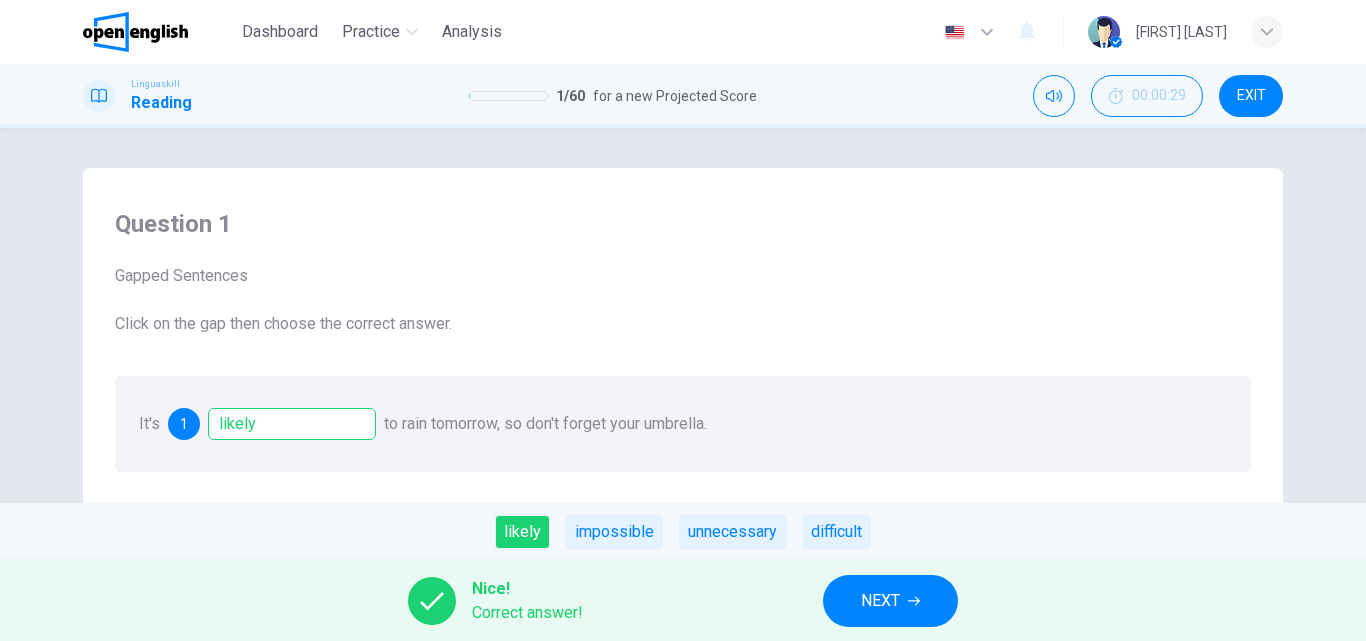 click on "NEXT" at bounding box center [890, 601] 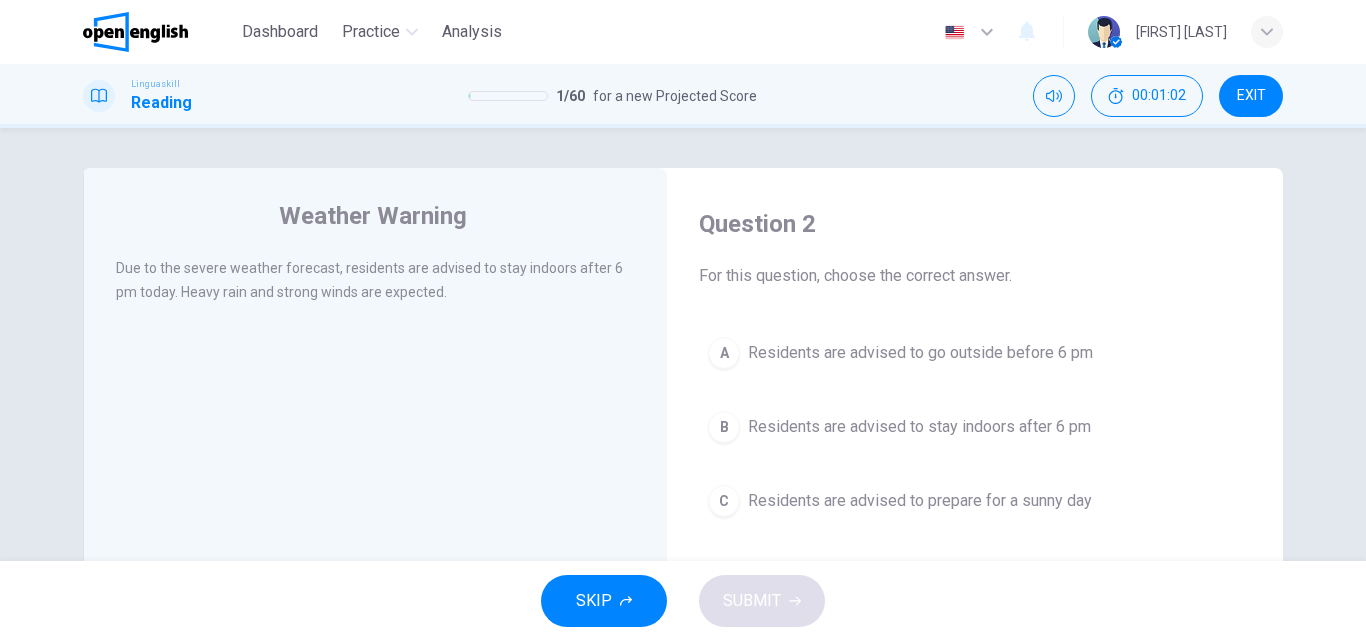 click on "Residents are advised to stay indoors after 6 pm" at bounding box center (919, 427) 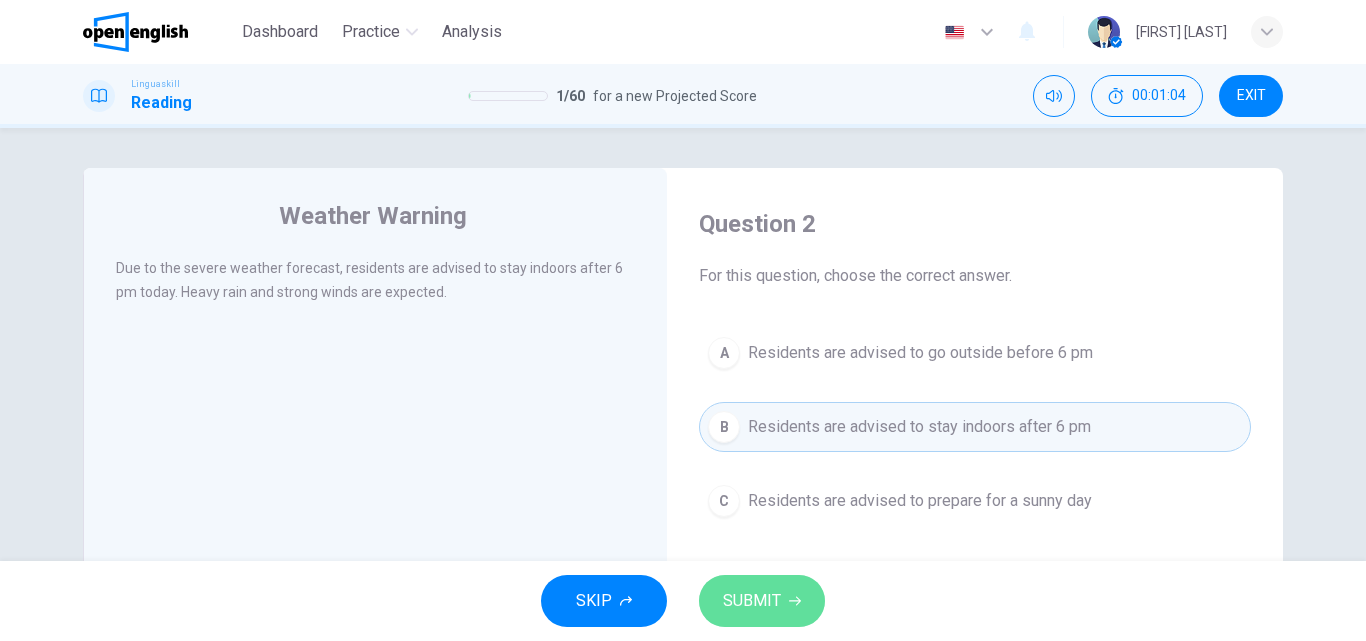 click on "SUBMIT" at bounding box center (752, 601) 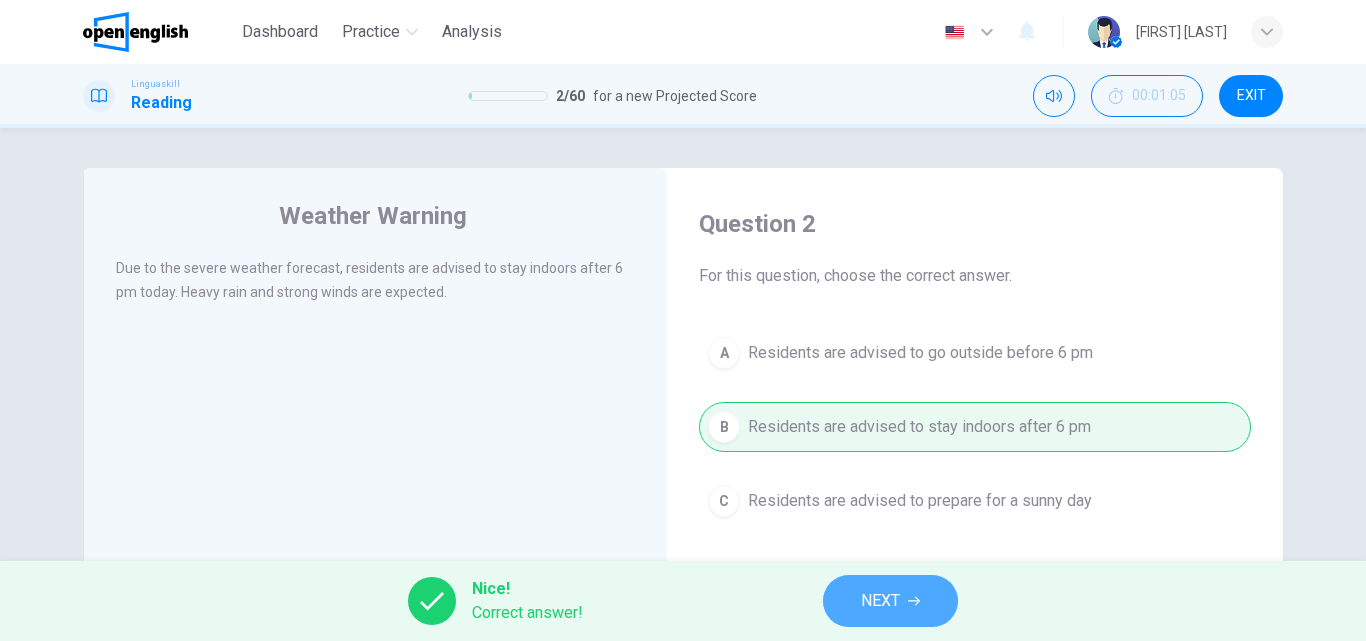click on "NEXT" at bounding box center (890, 601) 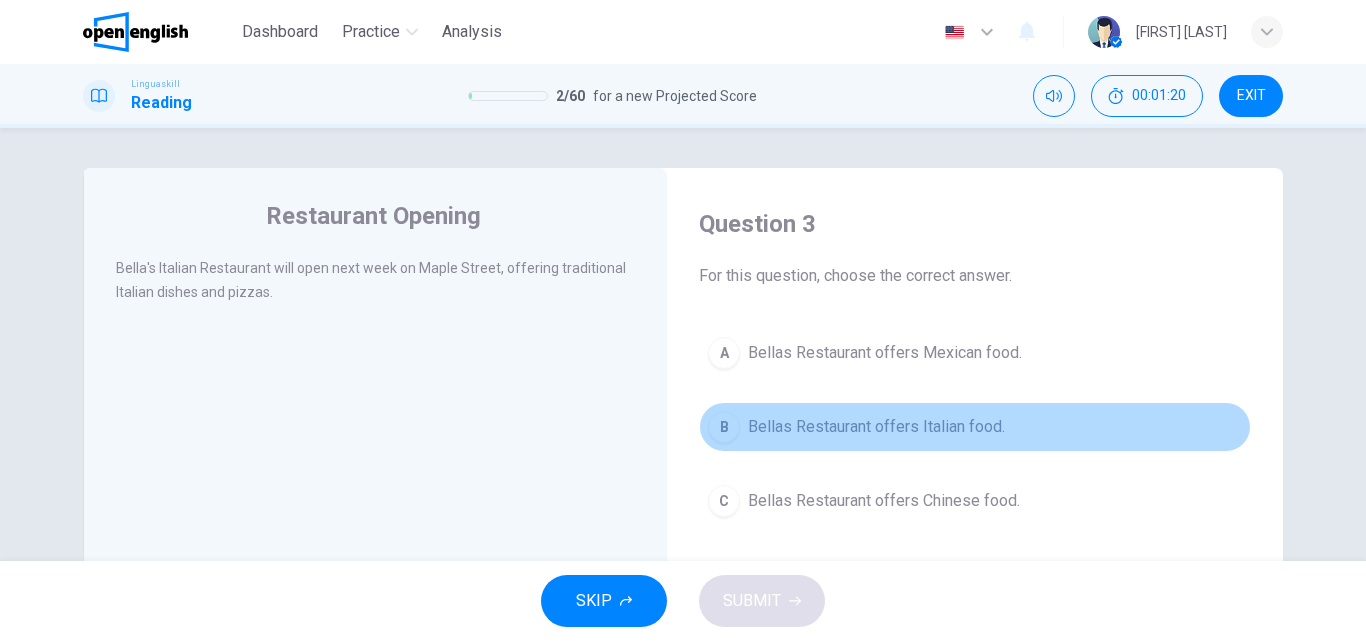 click on "Bellas Restaurant offers Italian food." at bounding box center (876, 427) 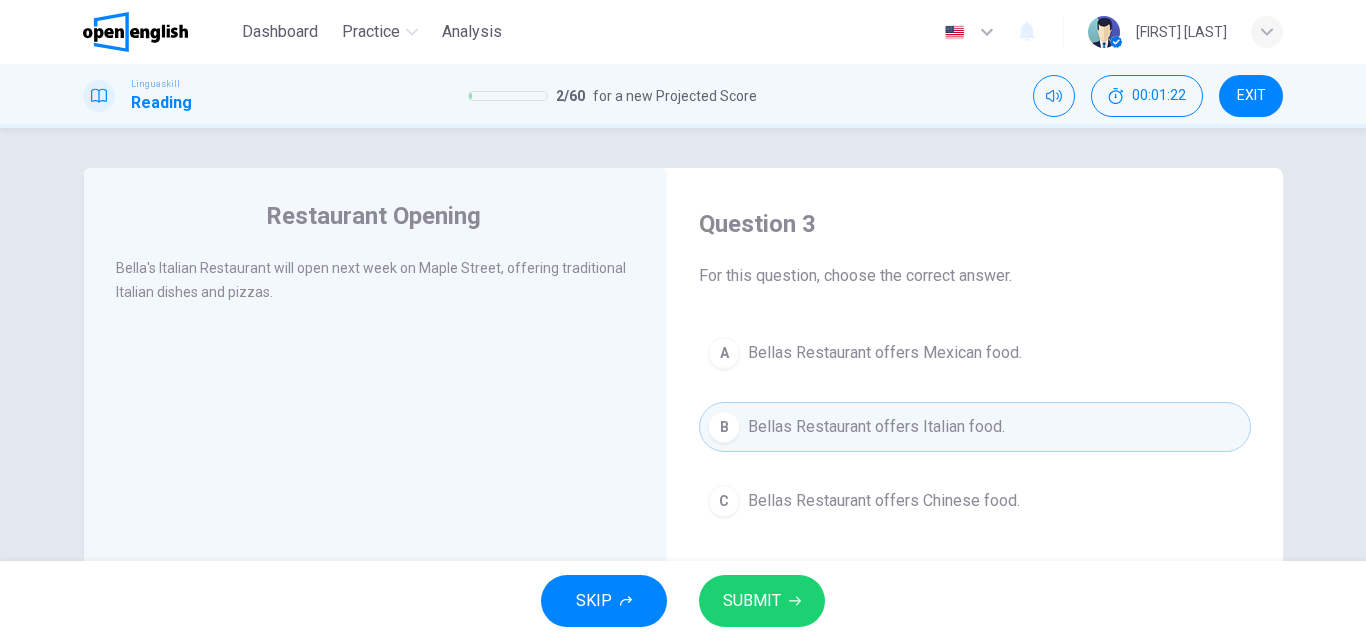 click on "SUBMIT" at bounding box center (752, 601) 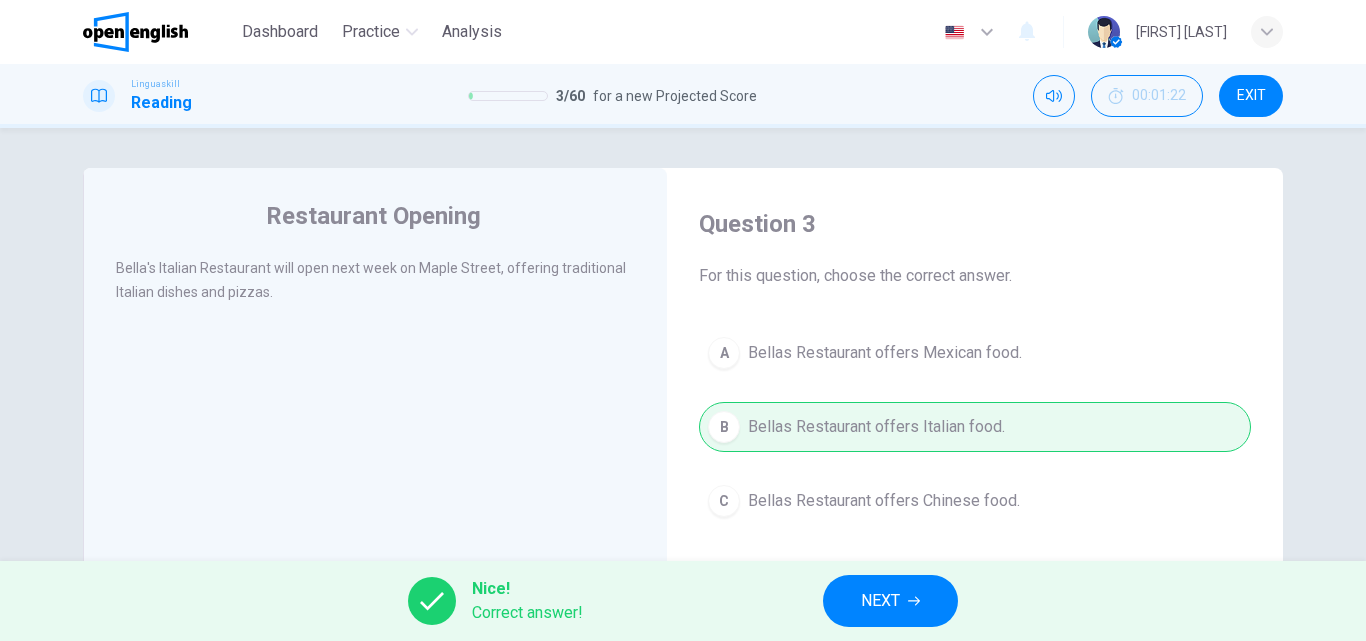click on "NEXT" at bounding box center [890, 601] 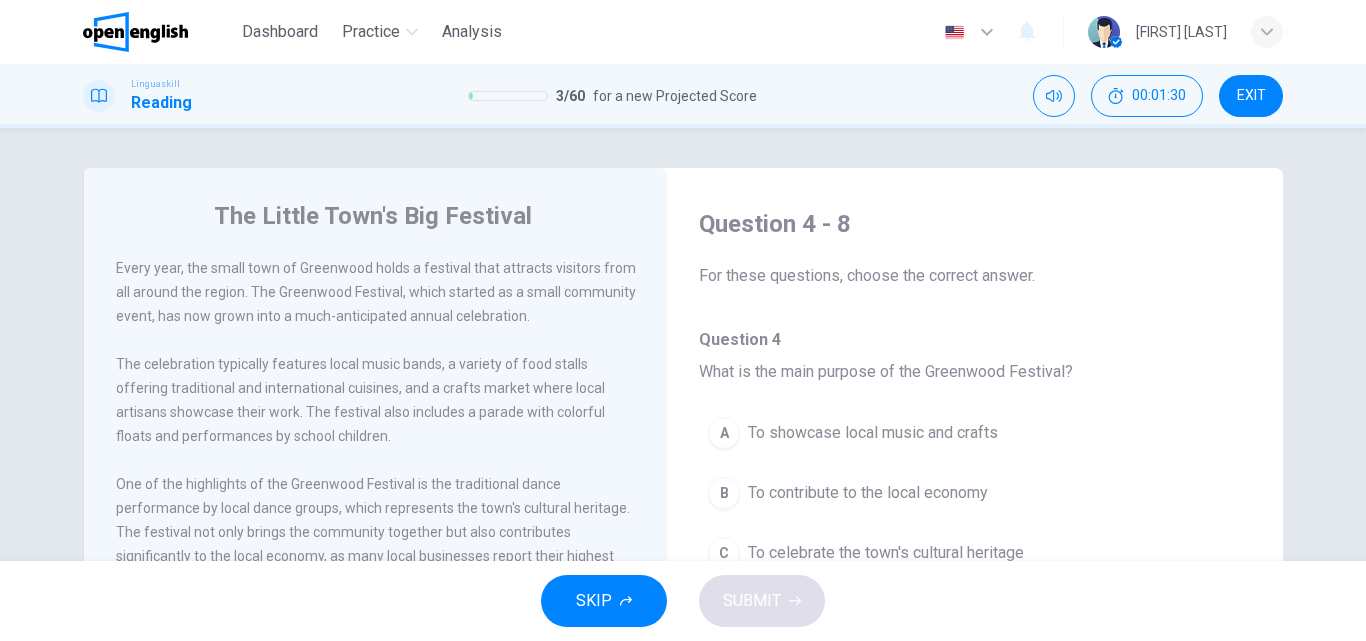 click on "The Little Town's Big Festival Every year, the small town of Greenwood holds a festival that attracts visitors from all around the region. The Greenwood Festival, which started as a small community event, has now grown into a much-anticipated annual celebration.  The celebration typically features local music bands, a variety of food stalls offering traditional and international cuisines, and a crafts market where local artisans showcase their work. The festival also includes a parade with colorful floats and performances by school children. One of the highlights of the Greenwood Festival is the traditional dance performance by local dance groups, which represents the town's cultural heritage. The festival not only brings the community together but also contributes significantly to the local economy, as many local businesses report their highest sales during this period. Question 4 - 8 For these questions, choose the correct answer. Question   4 What is the main purpose of the Greenwood Festival? A B C D   5" at bounding box center (683, 344) 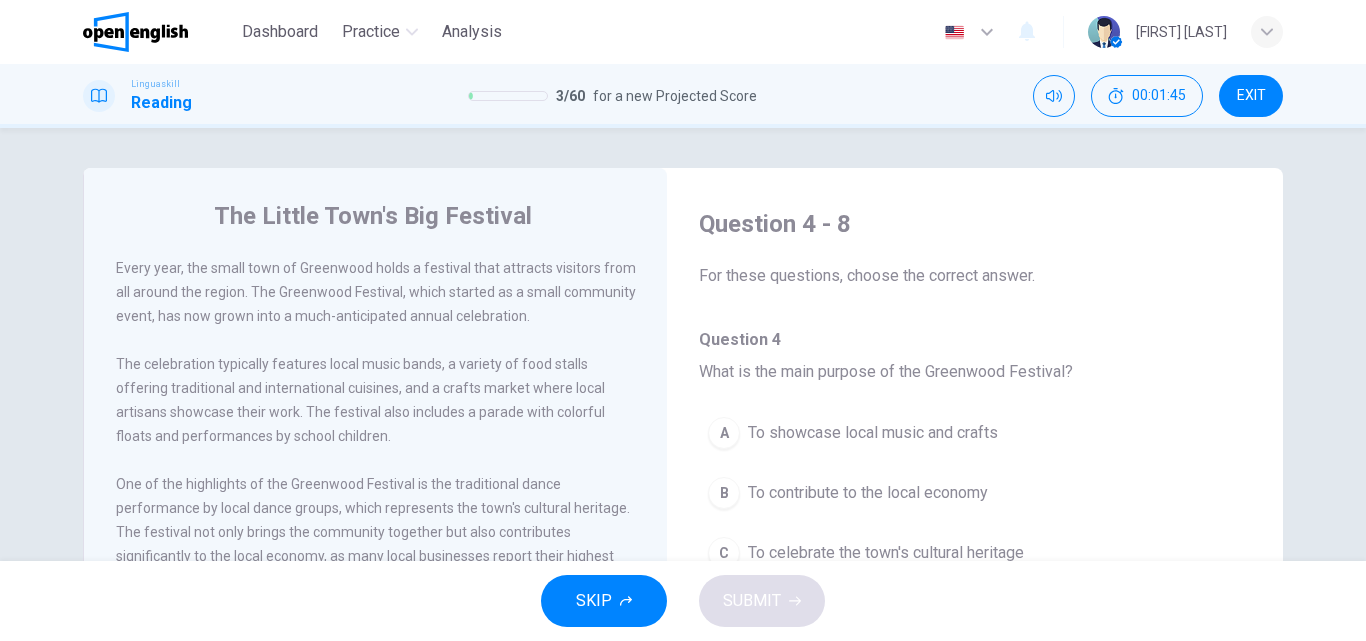 click on "The Little Town's Big Festival Every year, the small town of Greenwood holds a festival that attracts visitors from all around the region. The Greenwood Festival, which started as a small community event, has now grown into a much-anticipated annual celebration.  The celebration typically features local music bands, a variety of food stalls offering traditional and international cuisines, and a crafts market where local artisans showcase their work. The festival also includes a parade with colorful floats and performances by school children. One of the highlights of the Greenwood Festival is the traditional dance performance by local dance groups, which represents the town's cultural heritage. The festival not only brings the community together but also contributes significantly to the local economy, as many local businesses report their highest sales during this period. Question 4 - 8 For these questions, choose the correct answer. Question   4 What is the main purpose of the Greenwood Festival? A B C D   5" at bounding box center [683, 344] 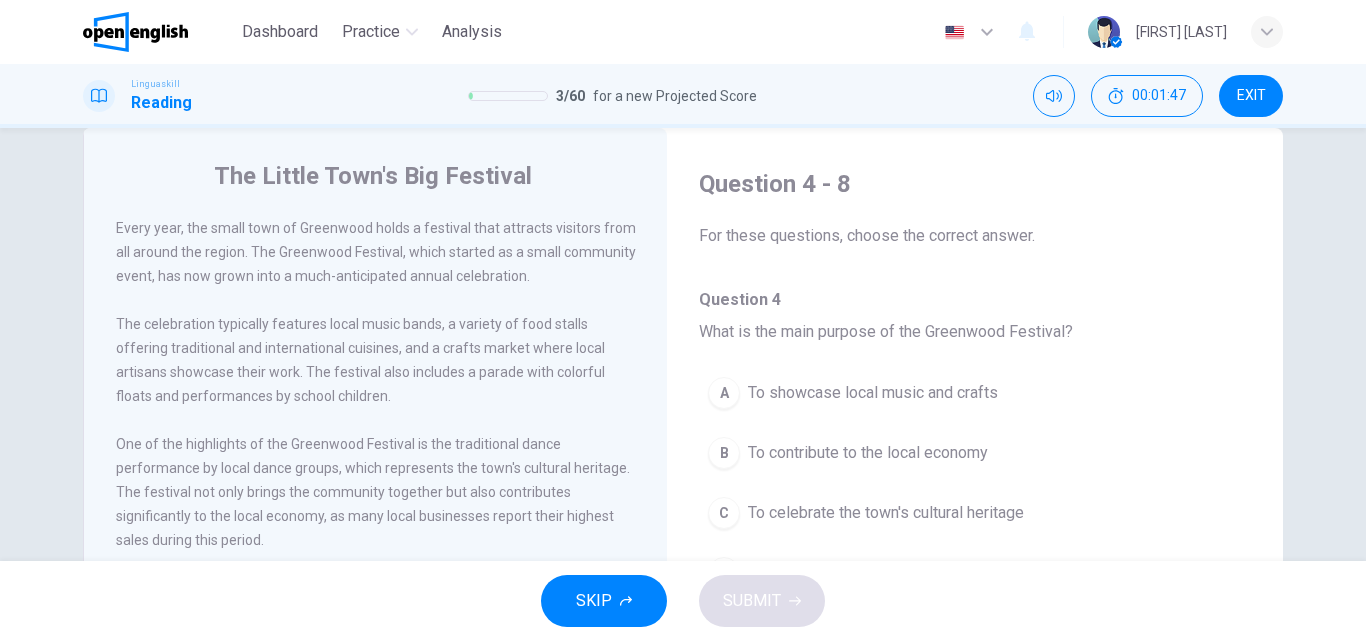scroll, scrollTop: 80, scrollLeft: 0, axis: vertical 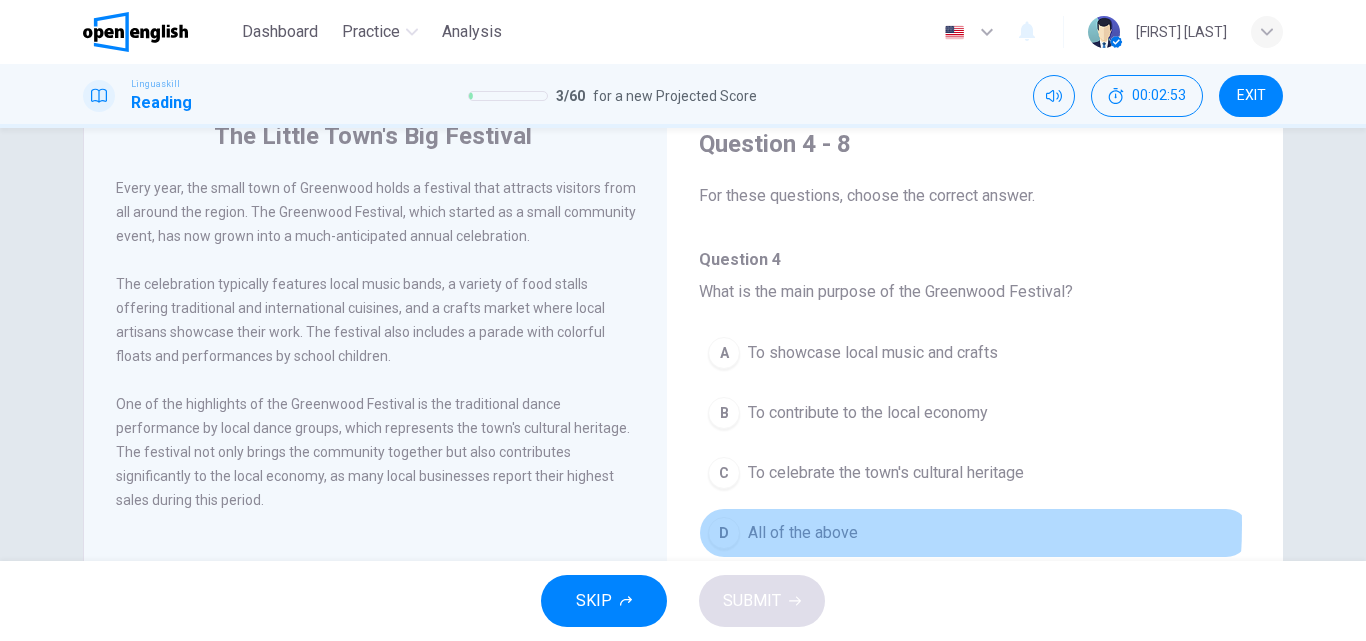 click on "All of the above" at bounding box center [803, 533] 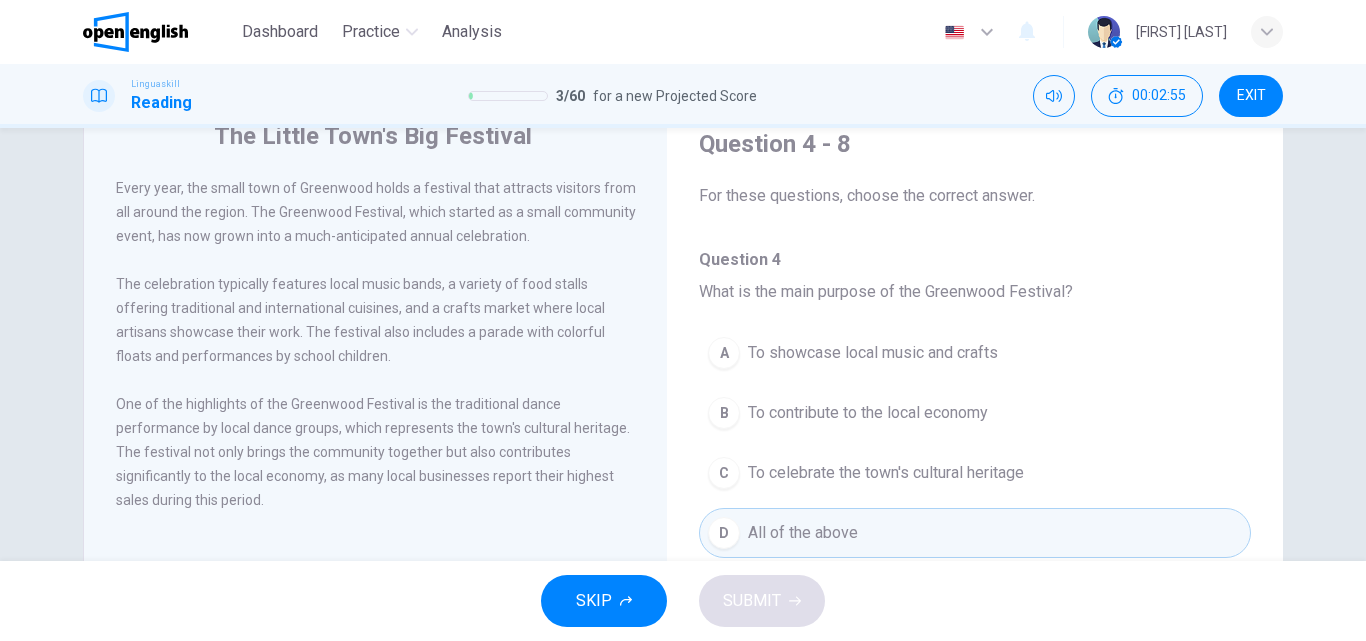 click on "SKIP SUBMIT" at bounding box center (683, 601) 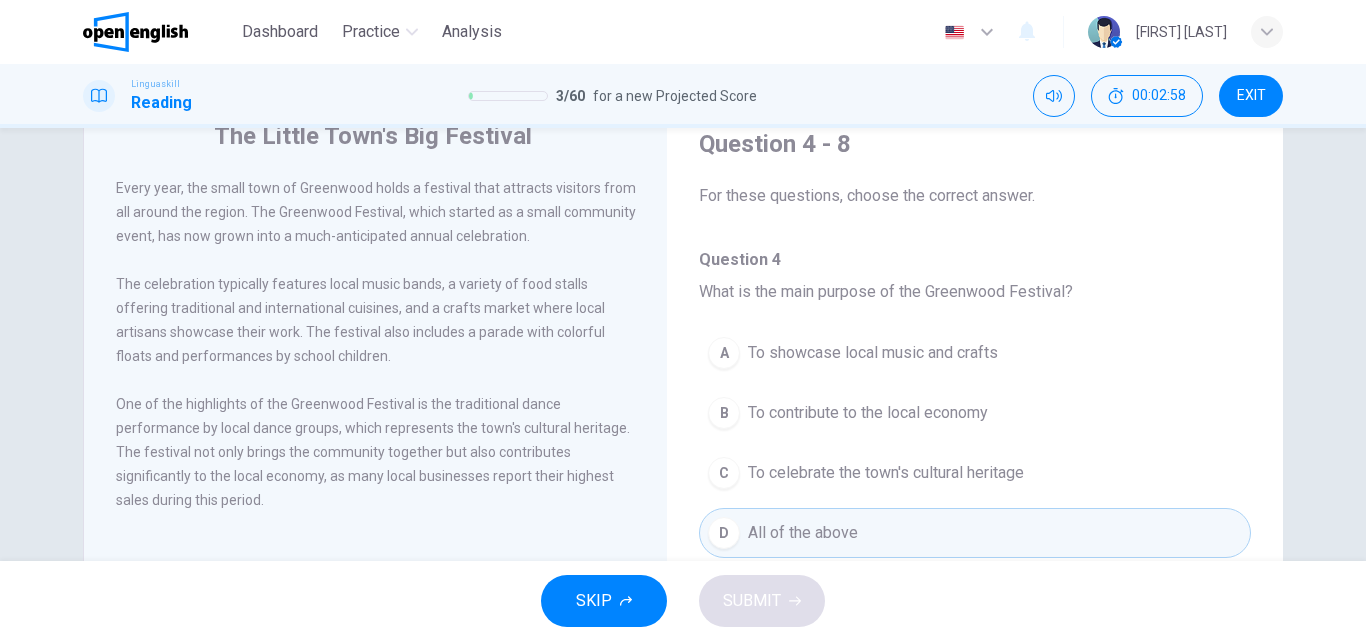 click on "SKIP SUBMIT" at bounding box center (683, 601) 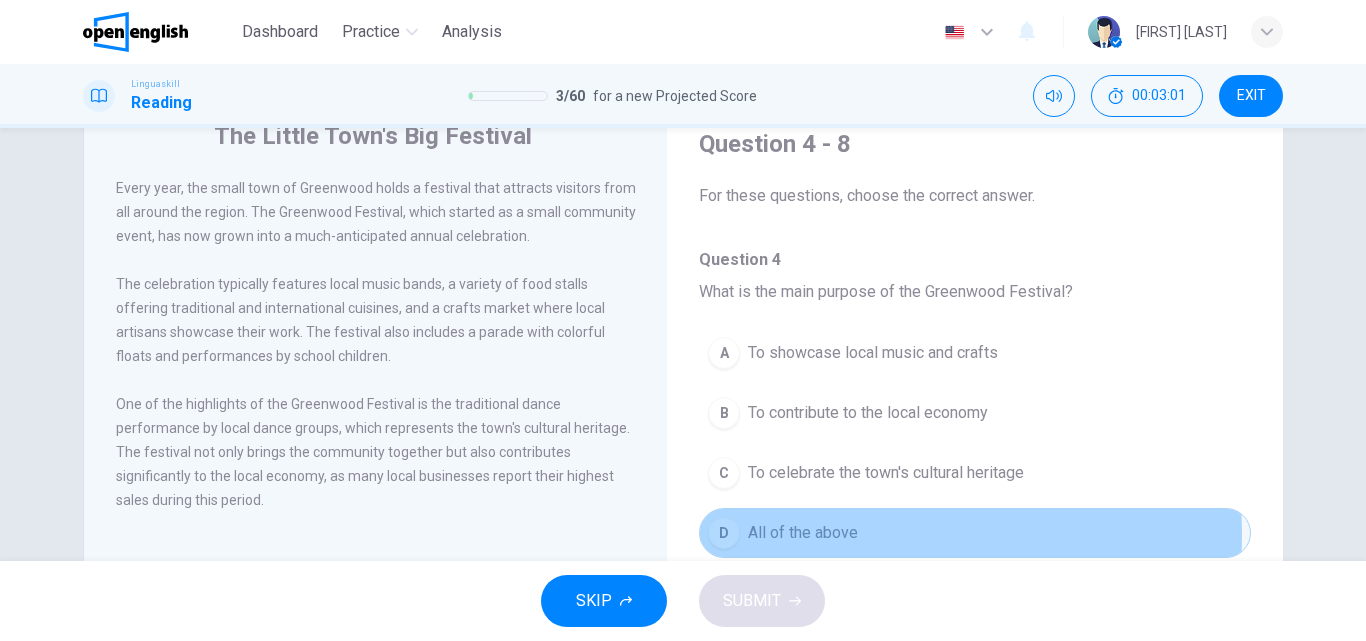 click on "All of the above" at bounding box center [803, 533] 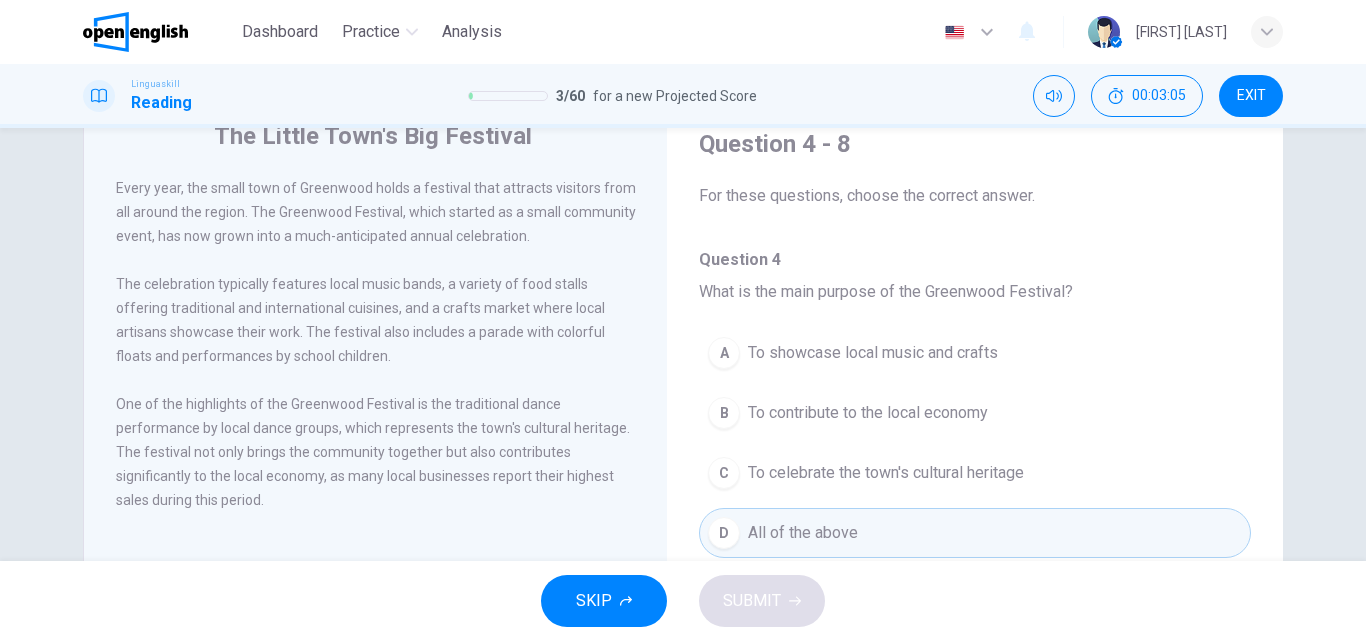 type 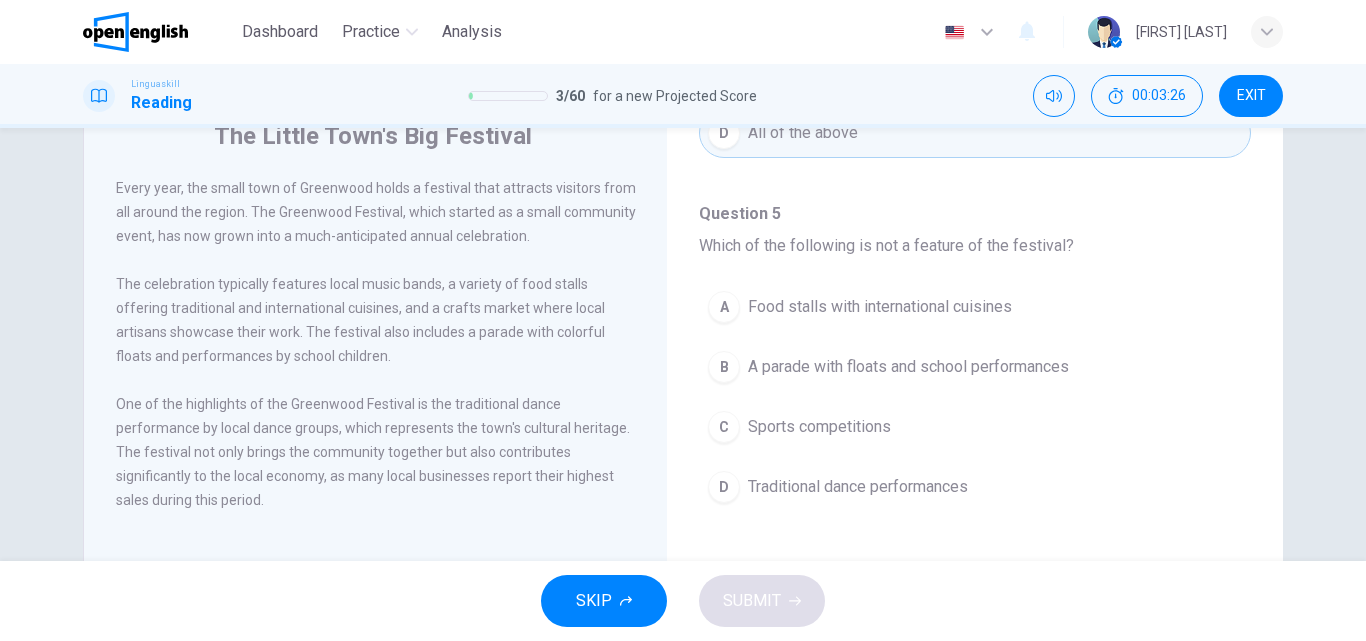 scroll, scrollTop: 440, scrollLeft: 0, axis: vertical 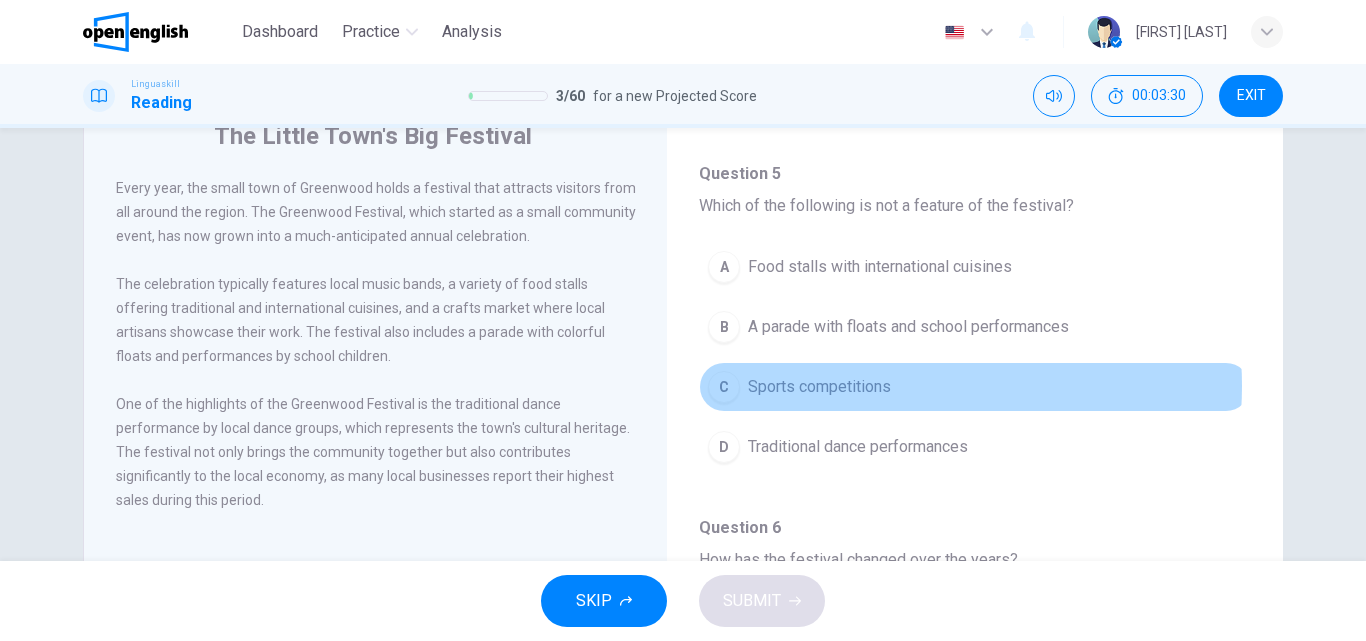 click on "Sports competitions" at bounding box center (819, 387) 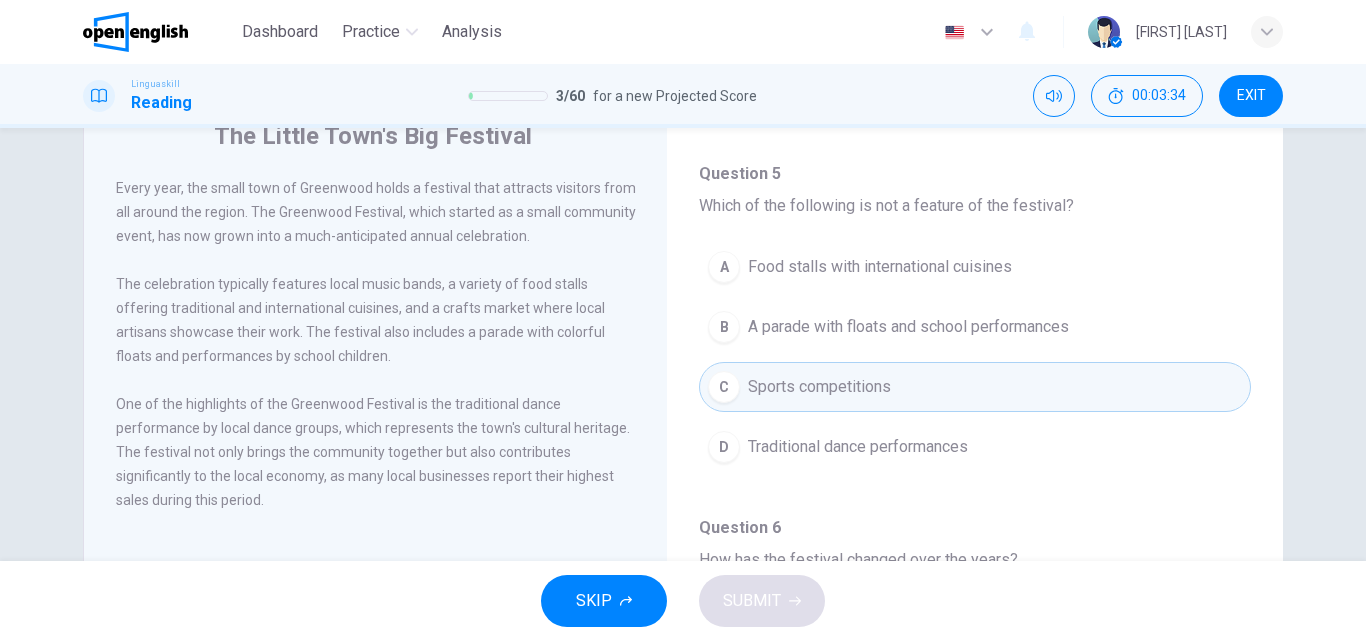click on "A Food stalls with international cuisines B A parade with floats and school performances C Sports competitions D Traditional dance performances" at bounding box center [975, 367] 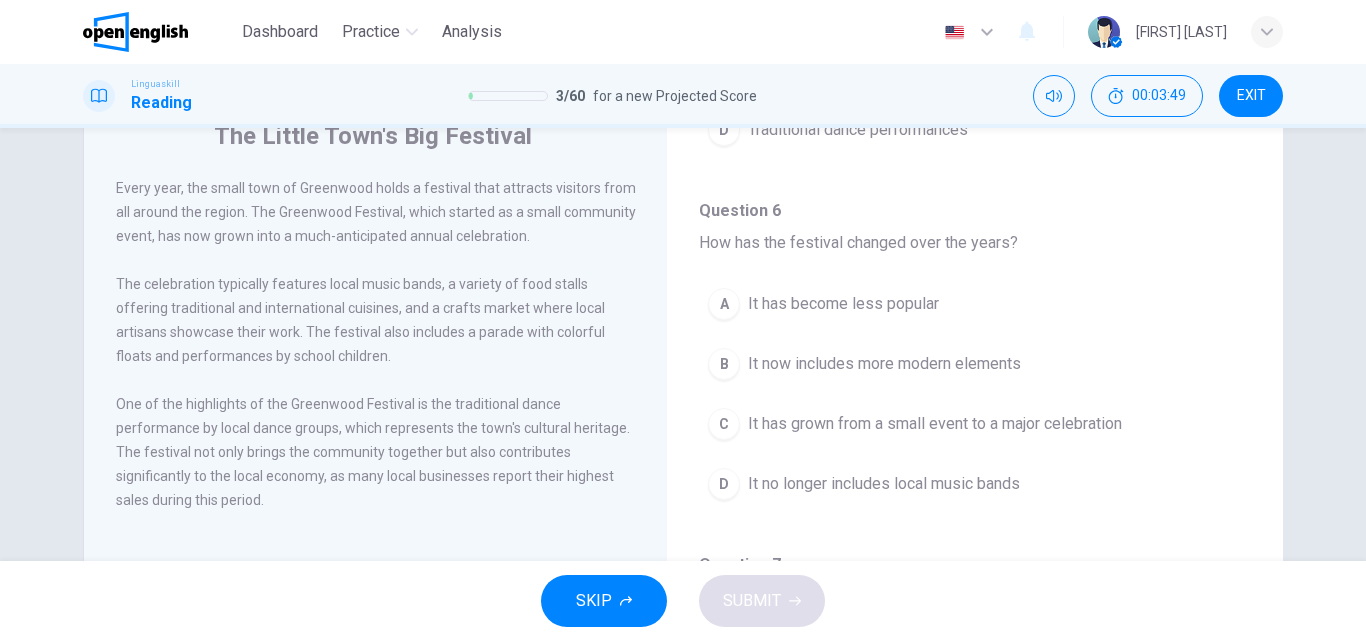 scroll, scrollTop: 760, scrollLeft: 0, axis: vertical 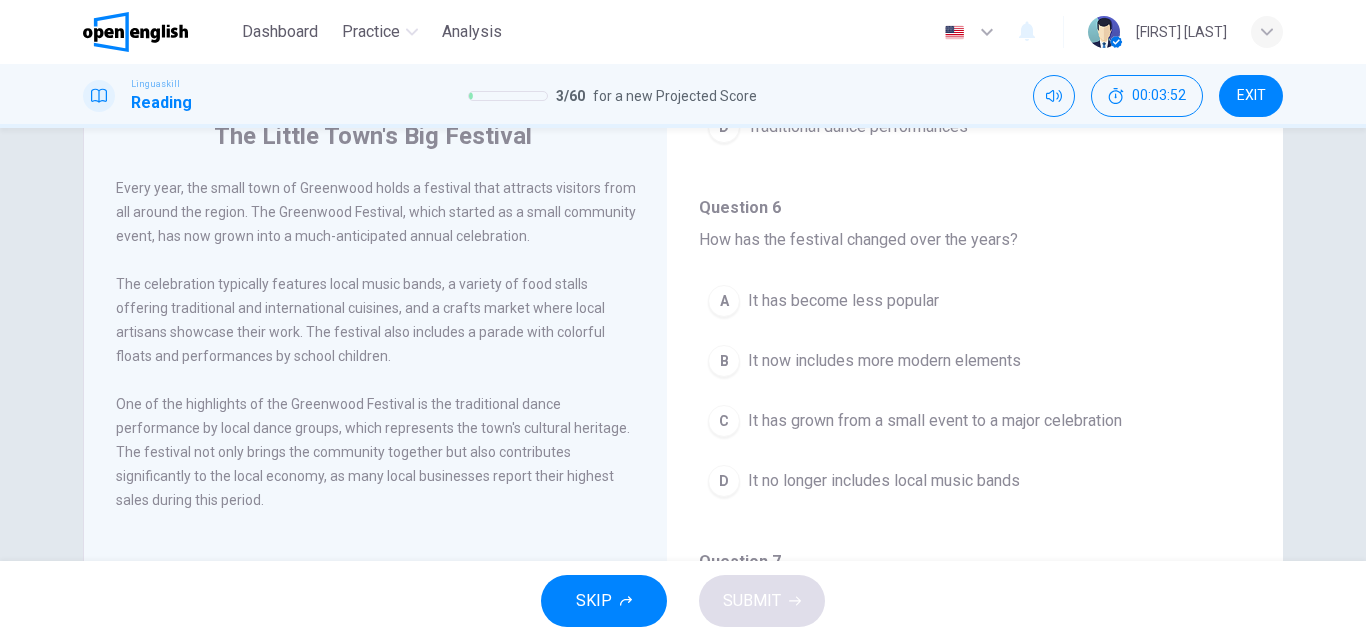click on "It has grown from a small event to a major celebration" at bounding box center [935, 421] 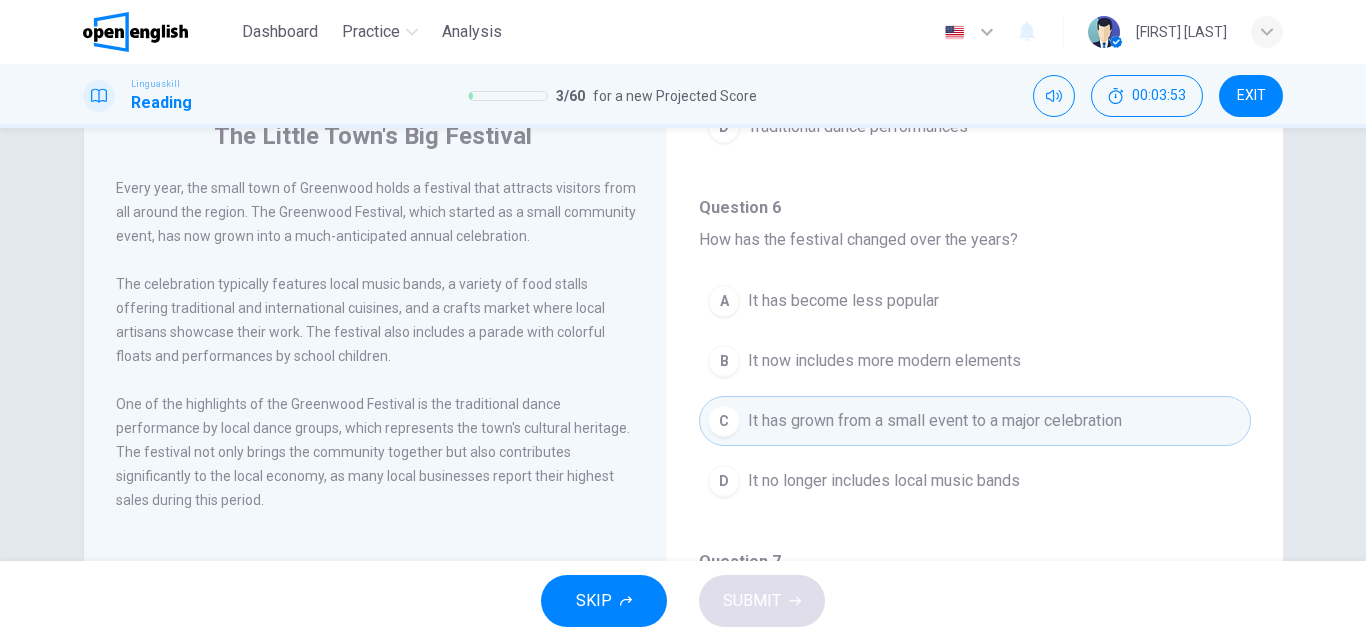 type 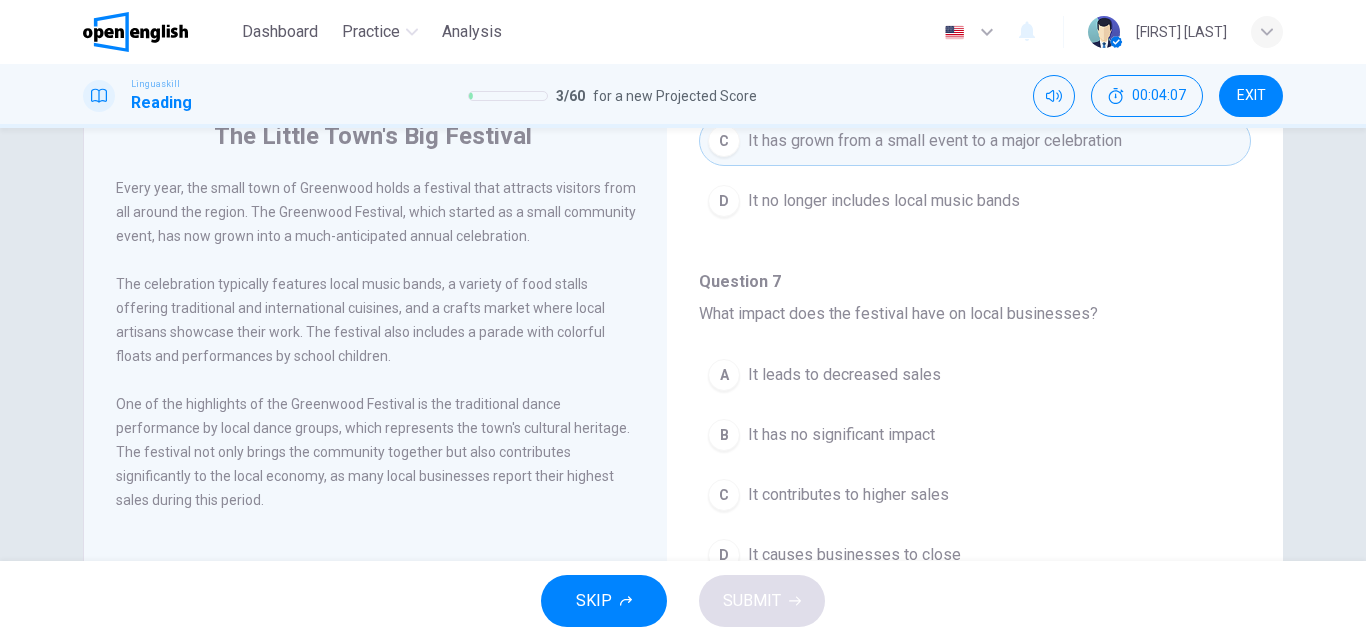 scroll, scrollTop: 1080, scrollLeft: 0, axis: vertical 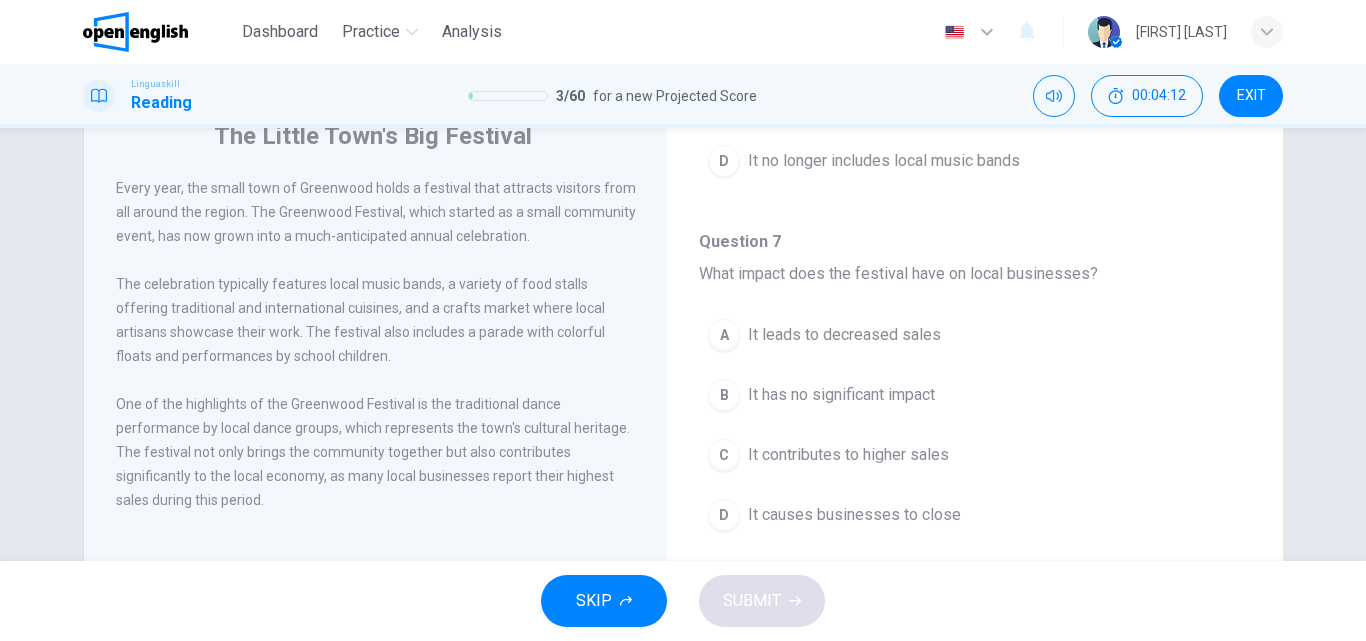click on "It contributes to higher sales" at bounding box center [848, 455] 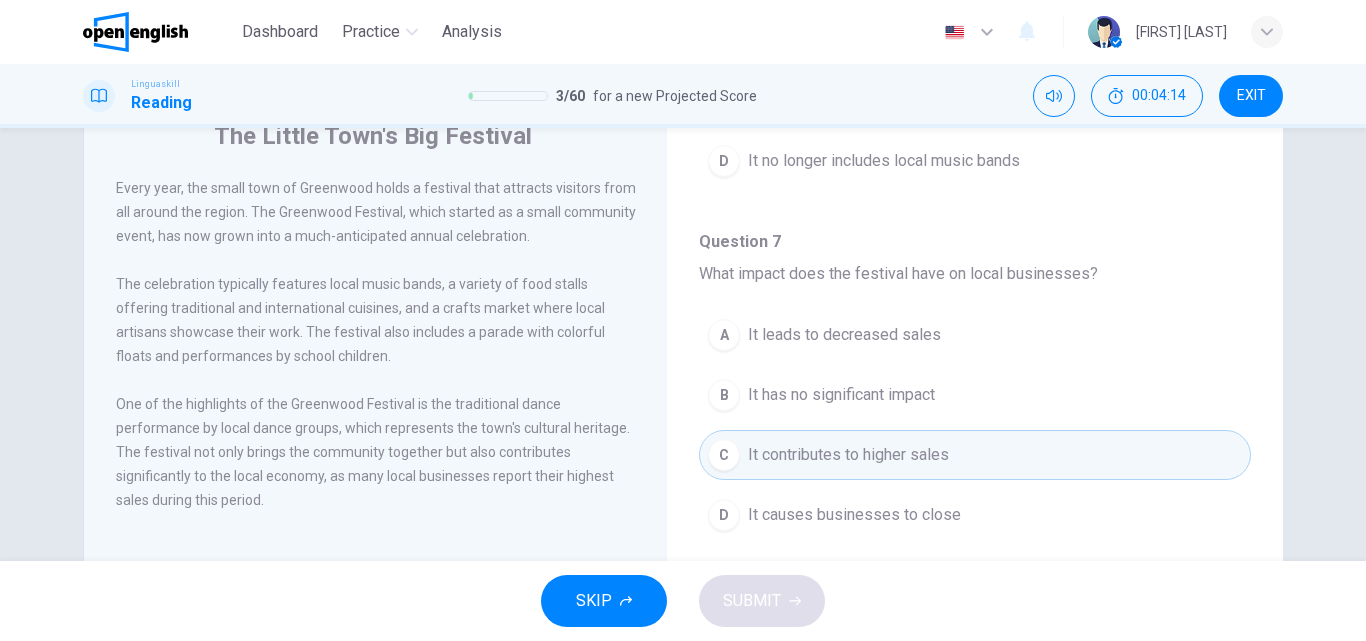 type 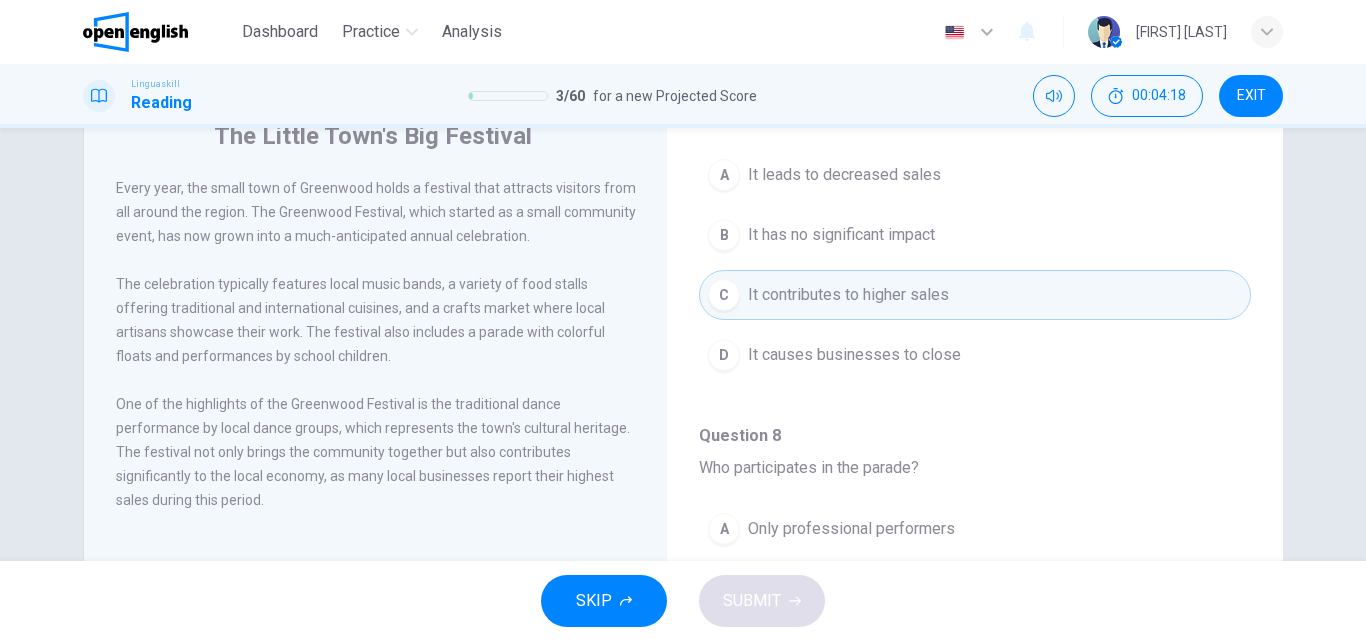 scroll, scrollTop: 1251, scrollLeft: 0, axis: vertical 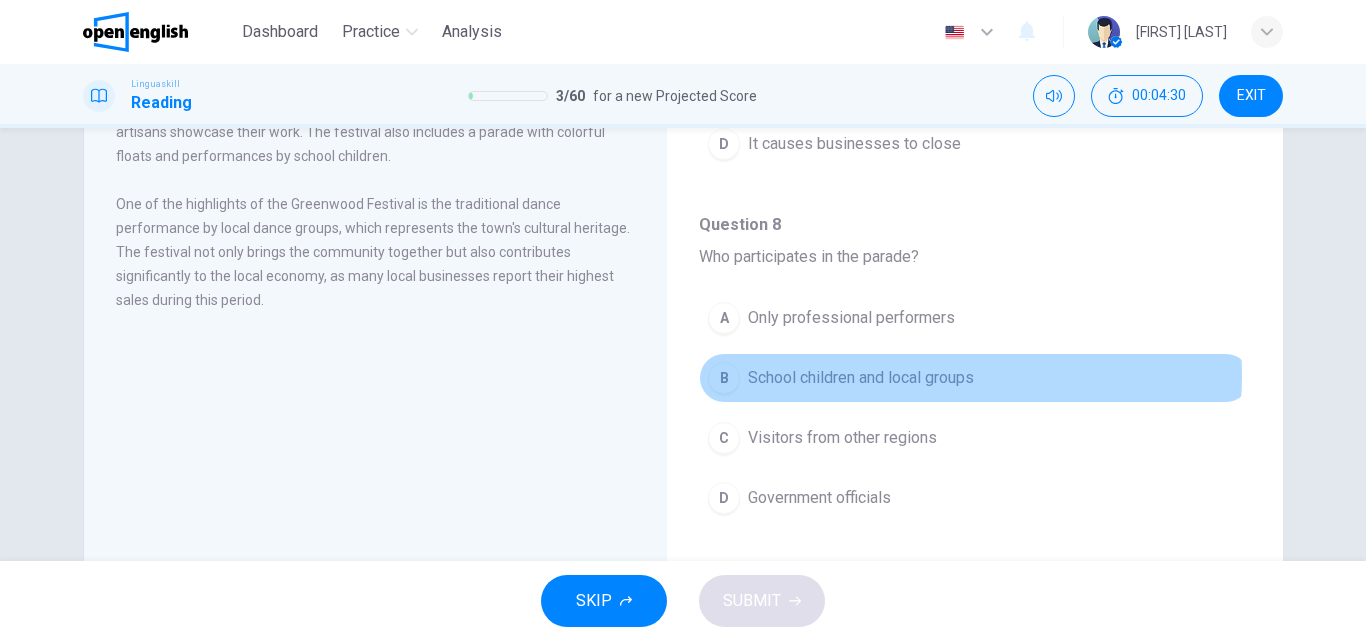 click on "School children and local groups" at bounding box center (861, 378) 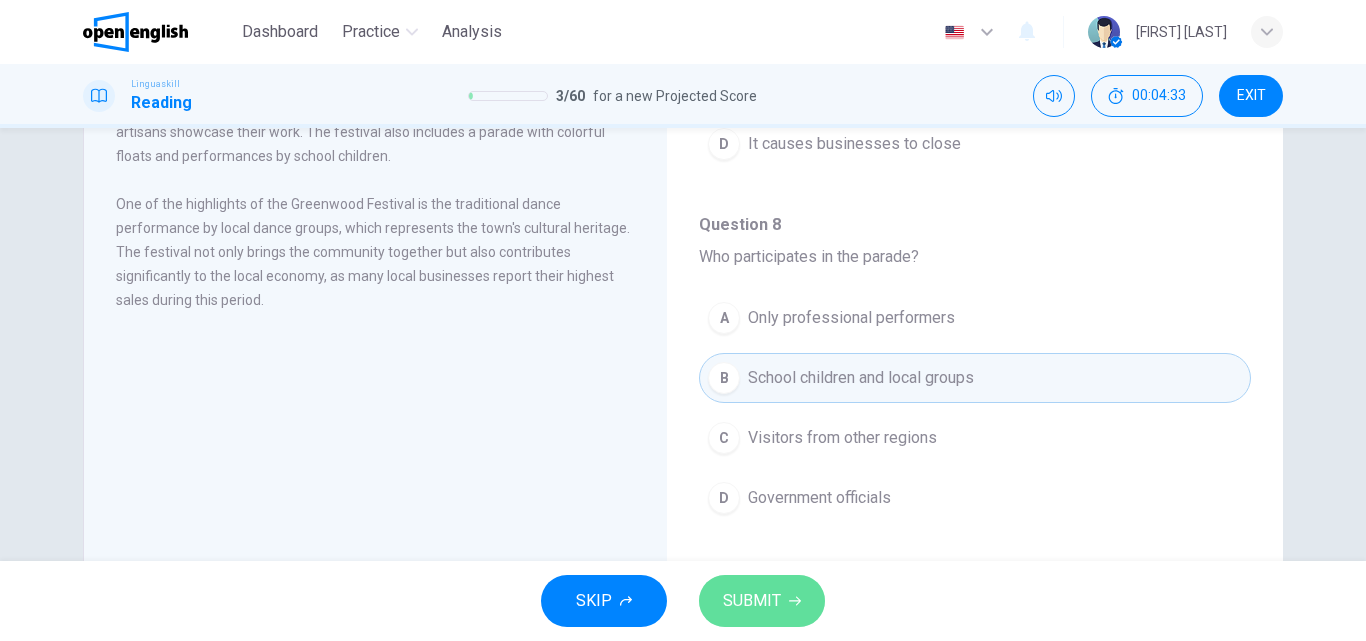 click on "SUBMIT" at bounding box center [752, 601] 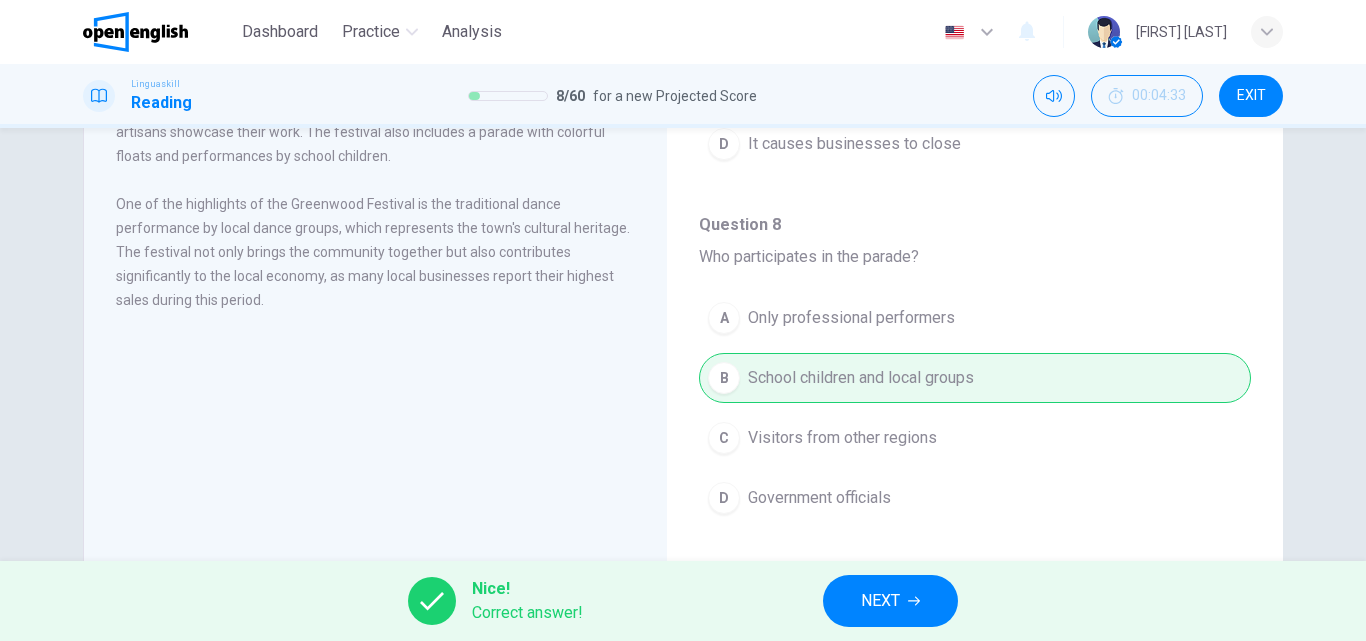 click on "NEXT" at bounding box center [890, 601] 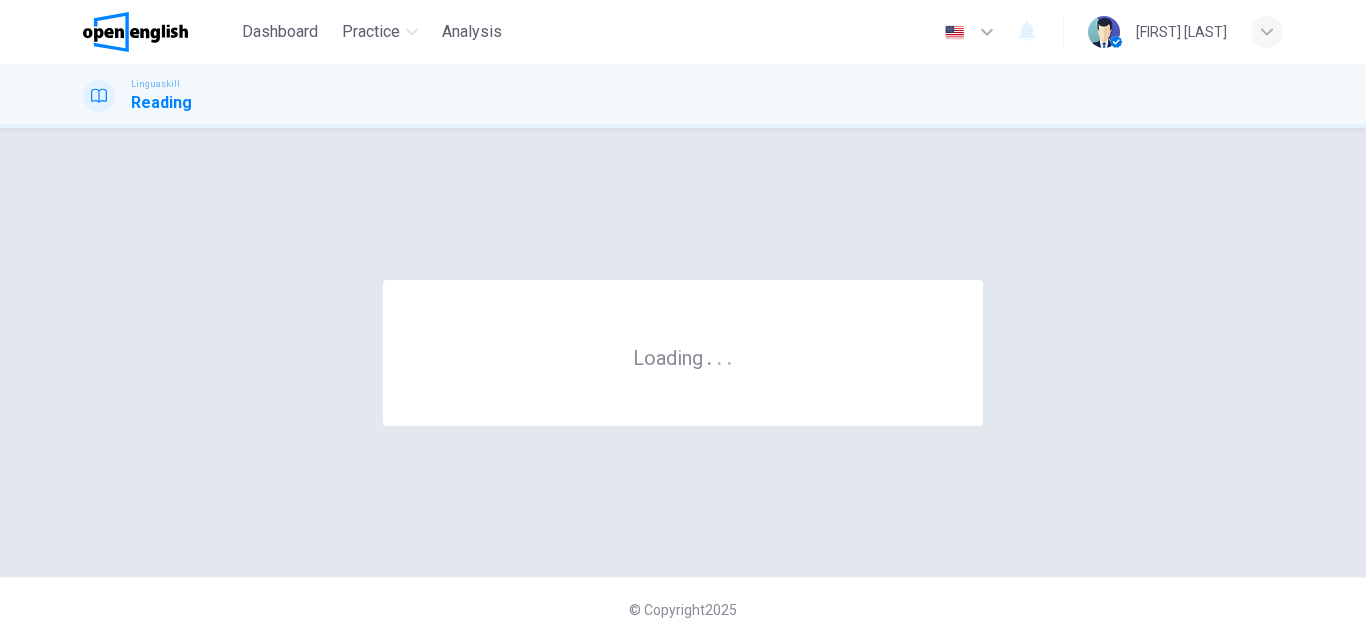 scroll, scrollTop: 0, scrollLeft: 0, axis: both 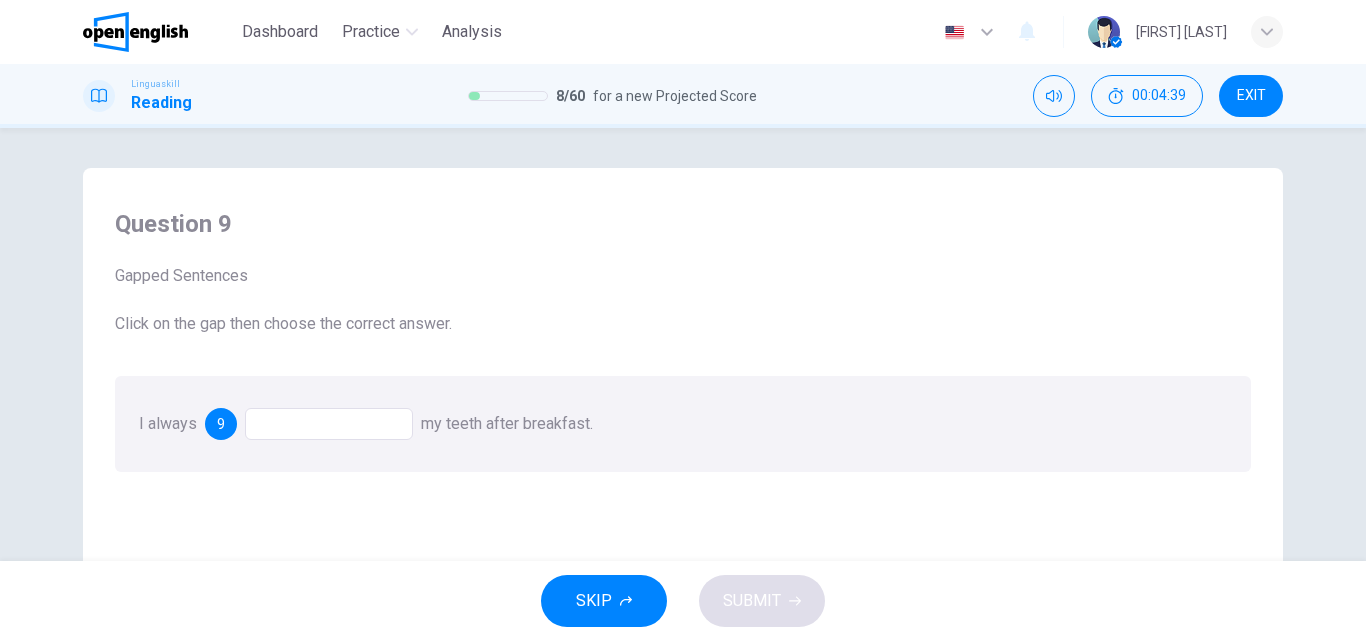 click at bounding box center [329, 424] 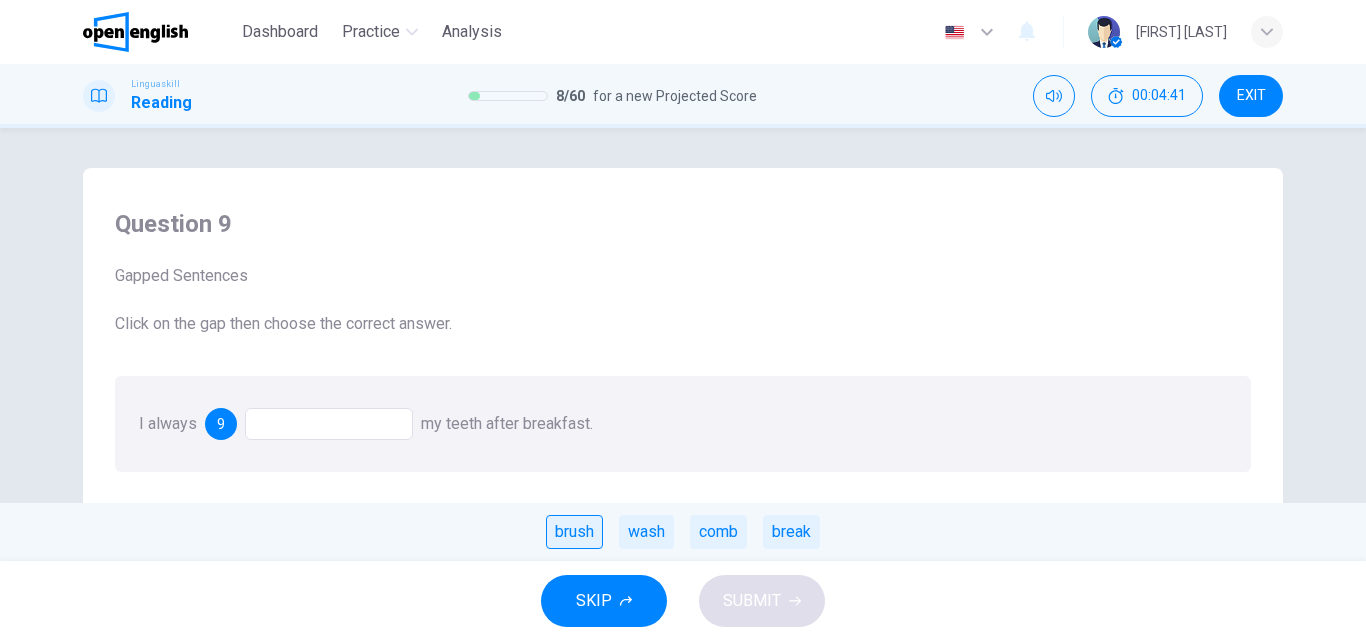 click on "brush" at bounding box center [574, 532] 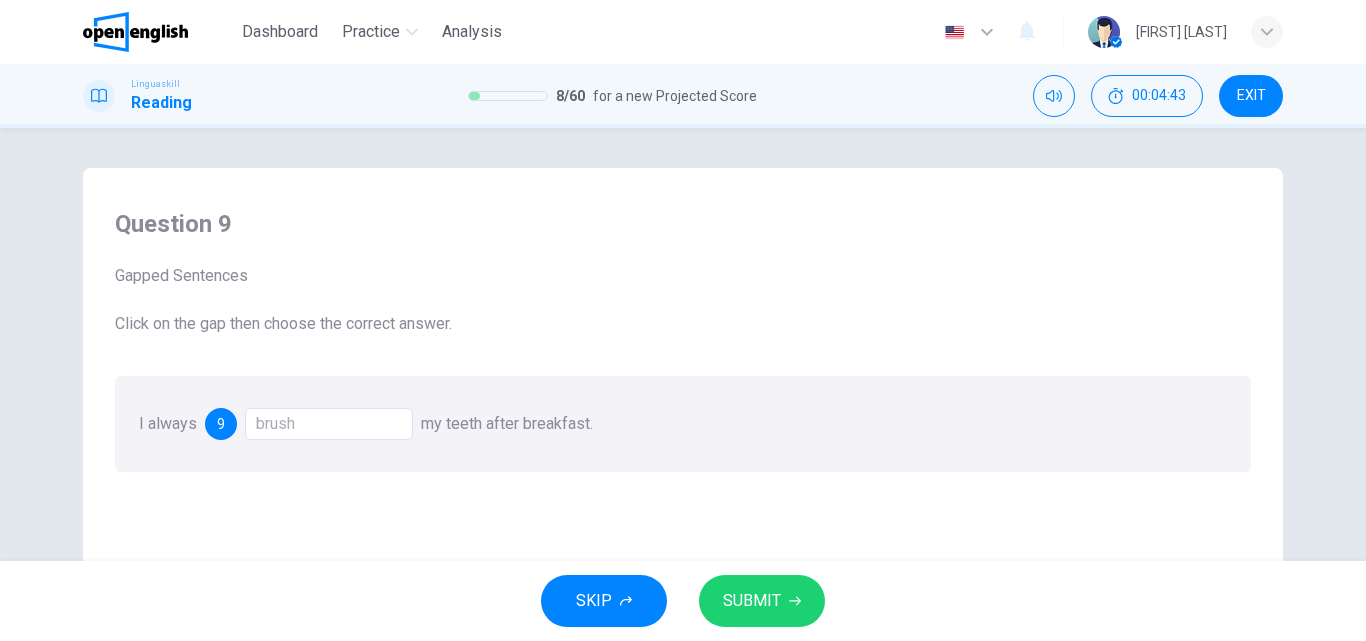 click on "SKIP" at bounding box center (594, 601) 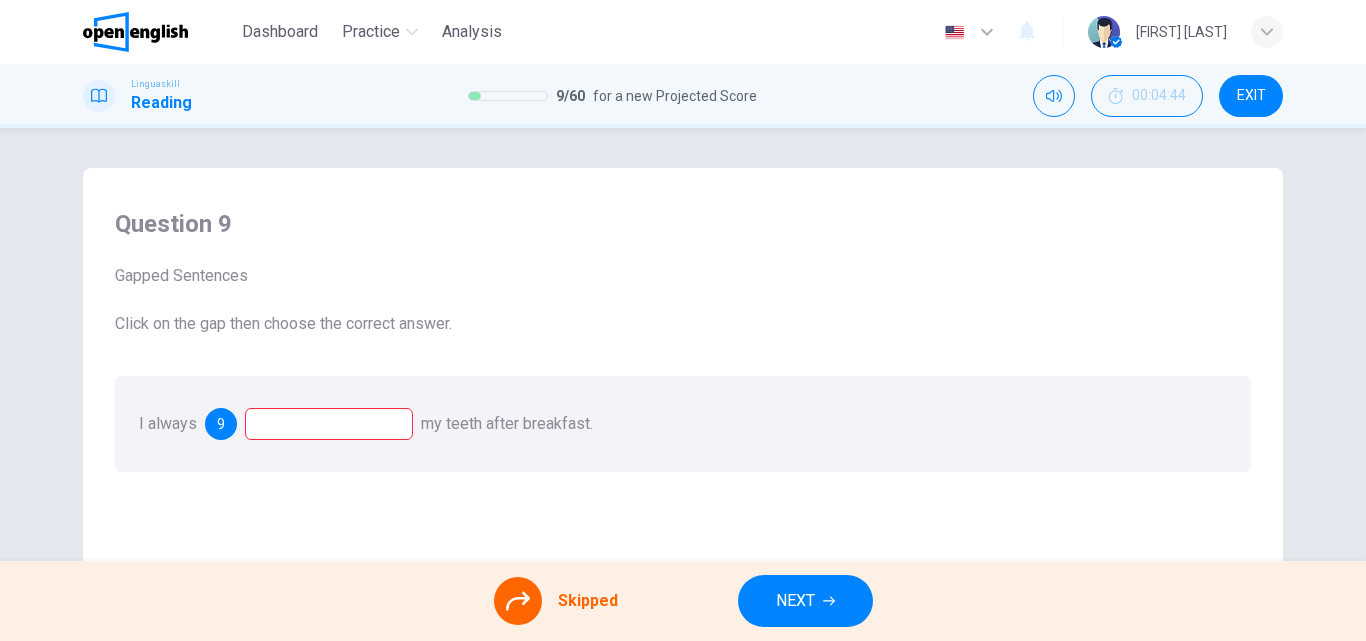 click at bounding box center [329, 424] 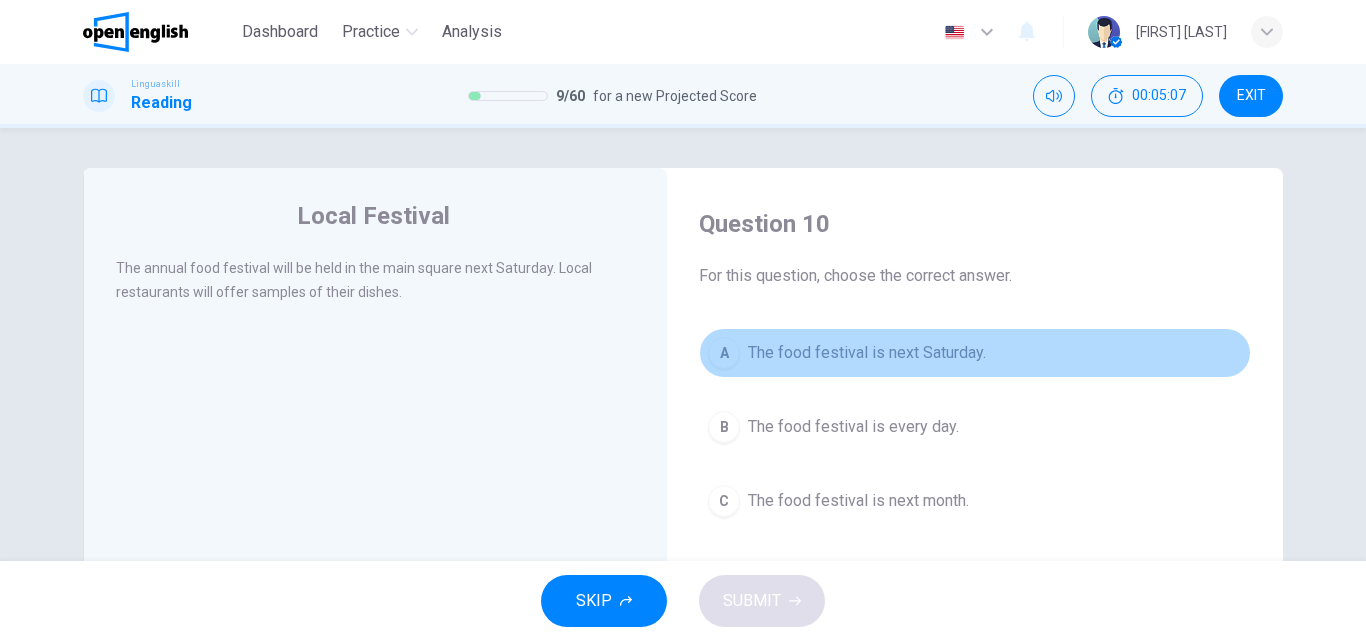 click on "The food festival is next Saturday." at bounding box center (867, 353) 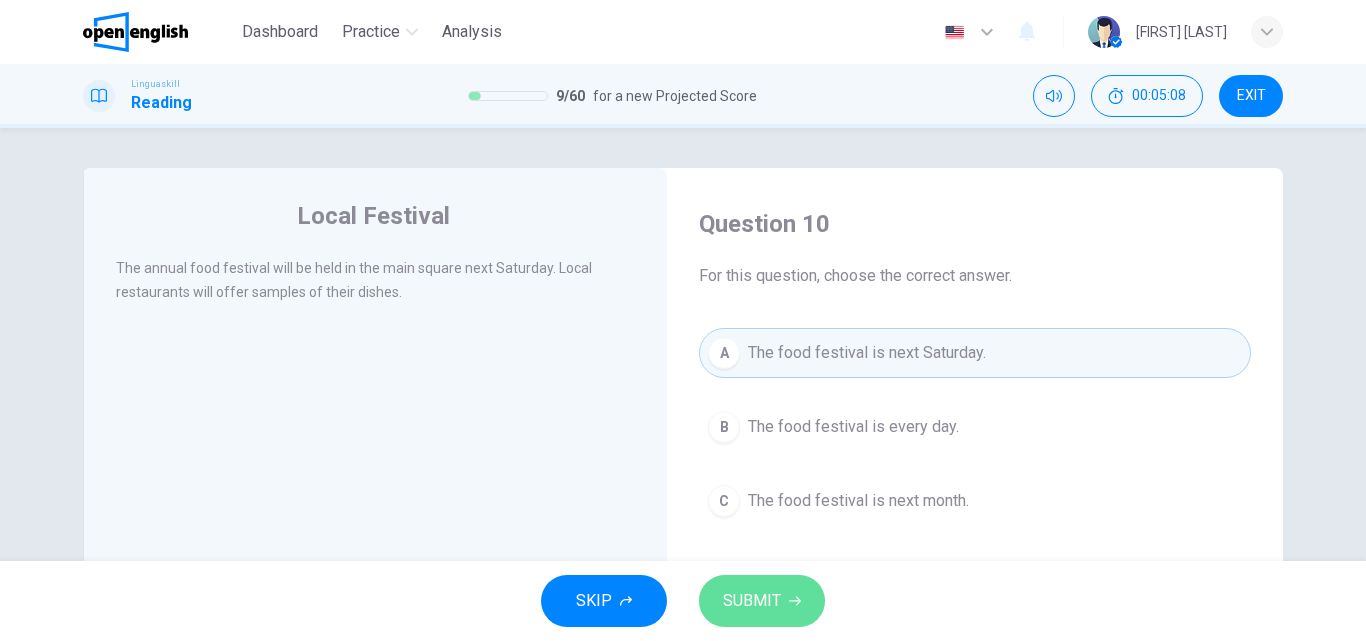 click on "SUBMIT" at bounding box center (752, 601) 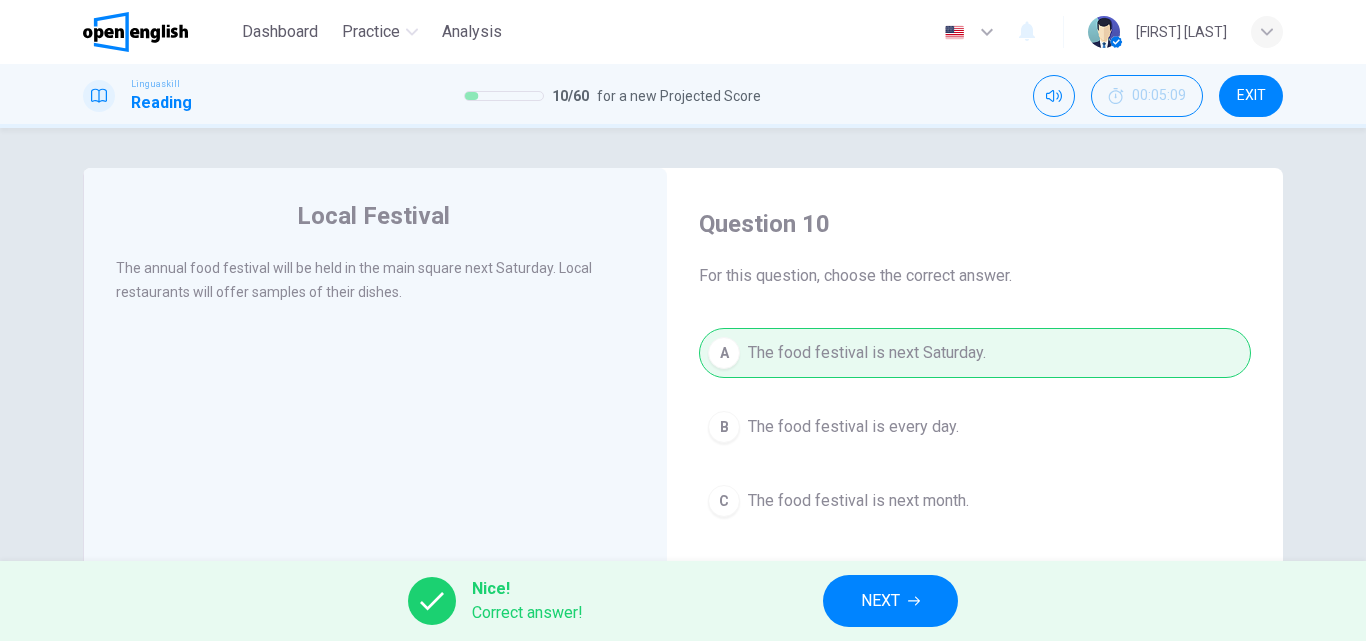 click on "NEXT" at bounding box center (880, 601) 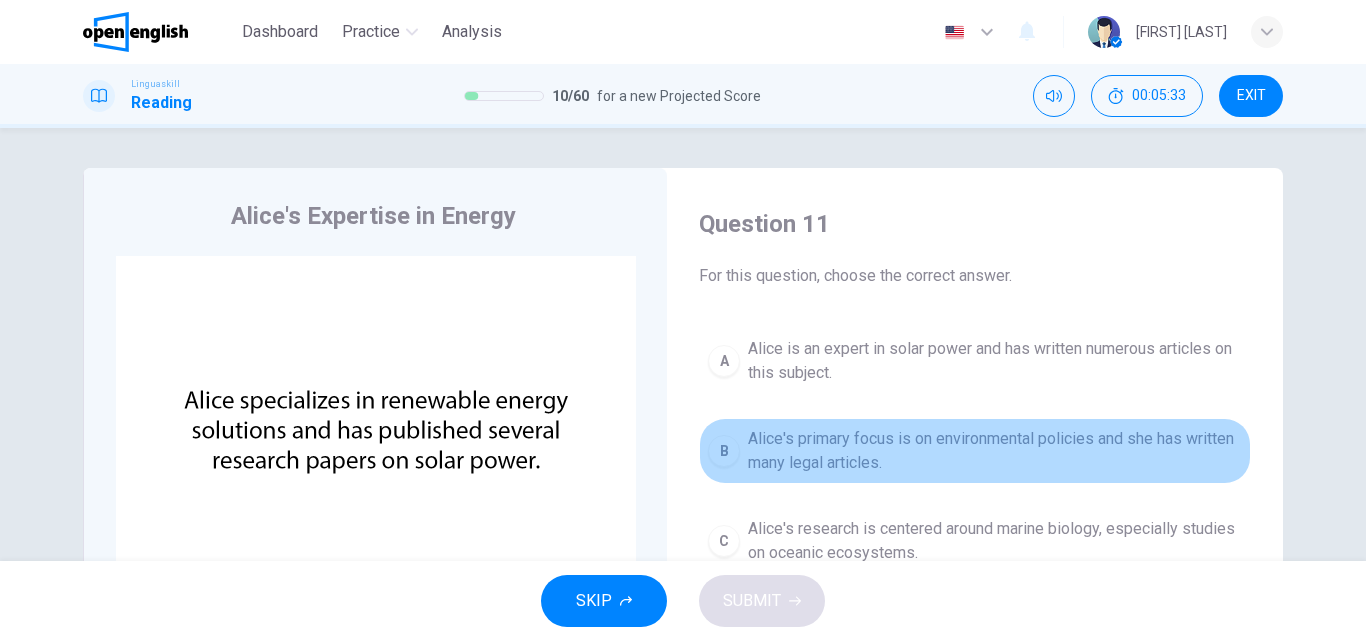 click on "B Alice's primary focus is on environmental policies and she has written many legal articles." at bounding box center [975, 451] 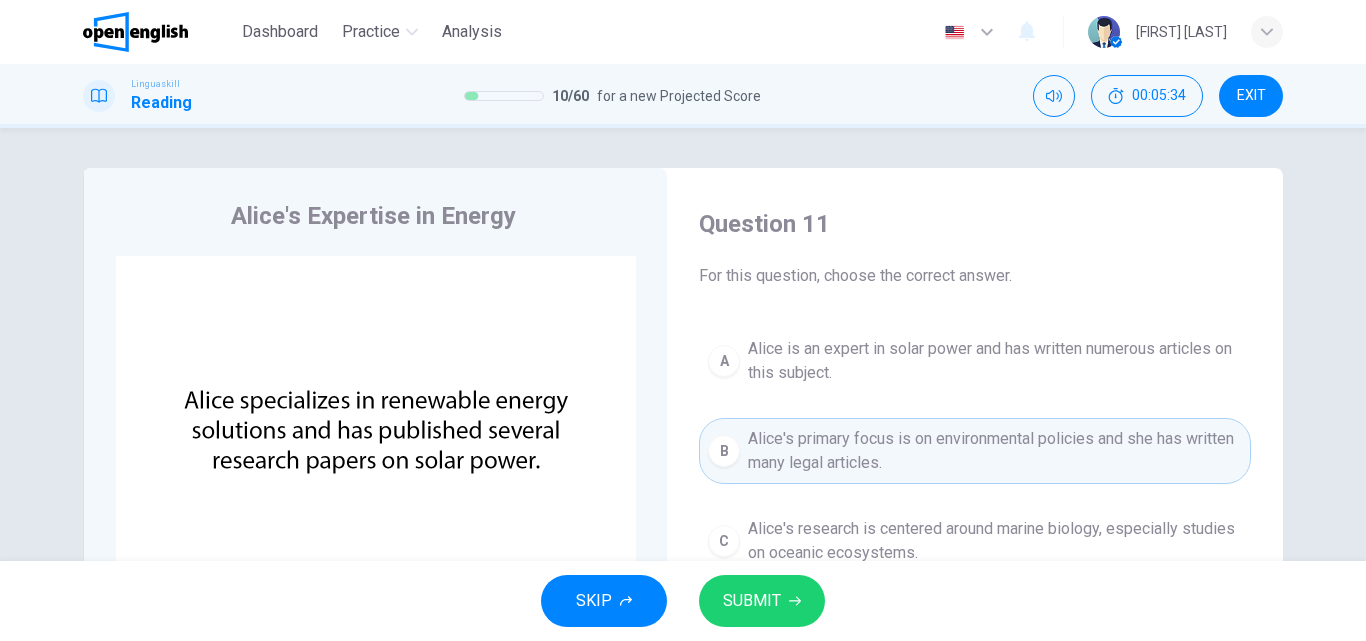 type 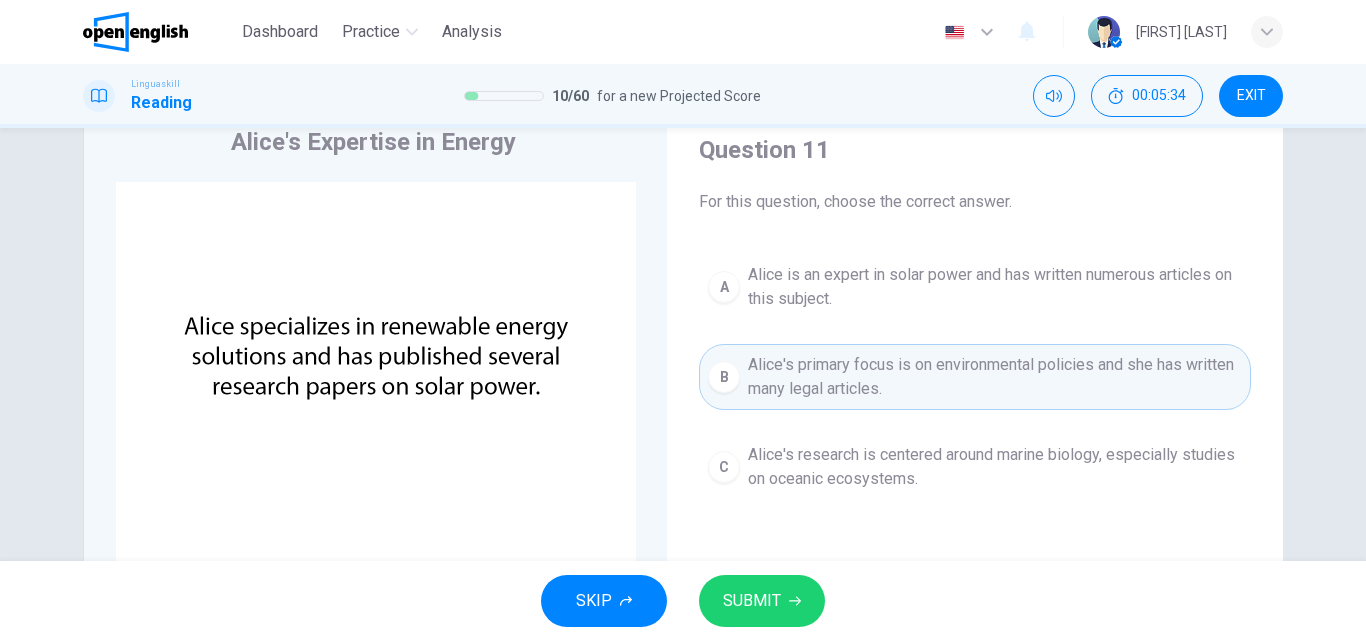 scroll, scrollTop: 80, scrollLeft: 0, axis: vertical 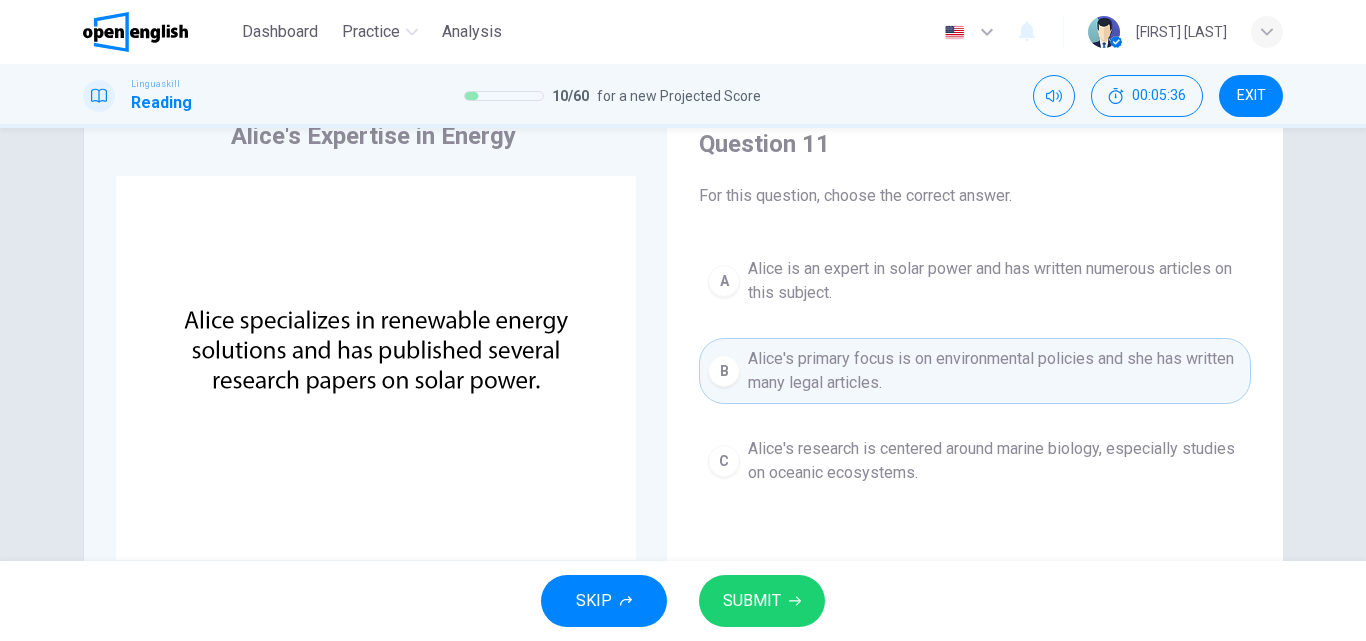 click on "Alice is an expert in solar power and has written numerous articles on this subject." at bounding box center [995, 281] 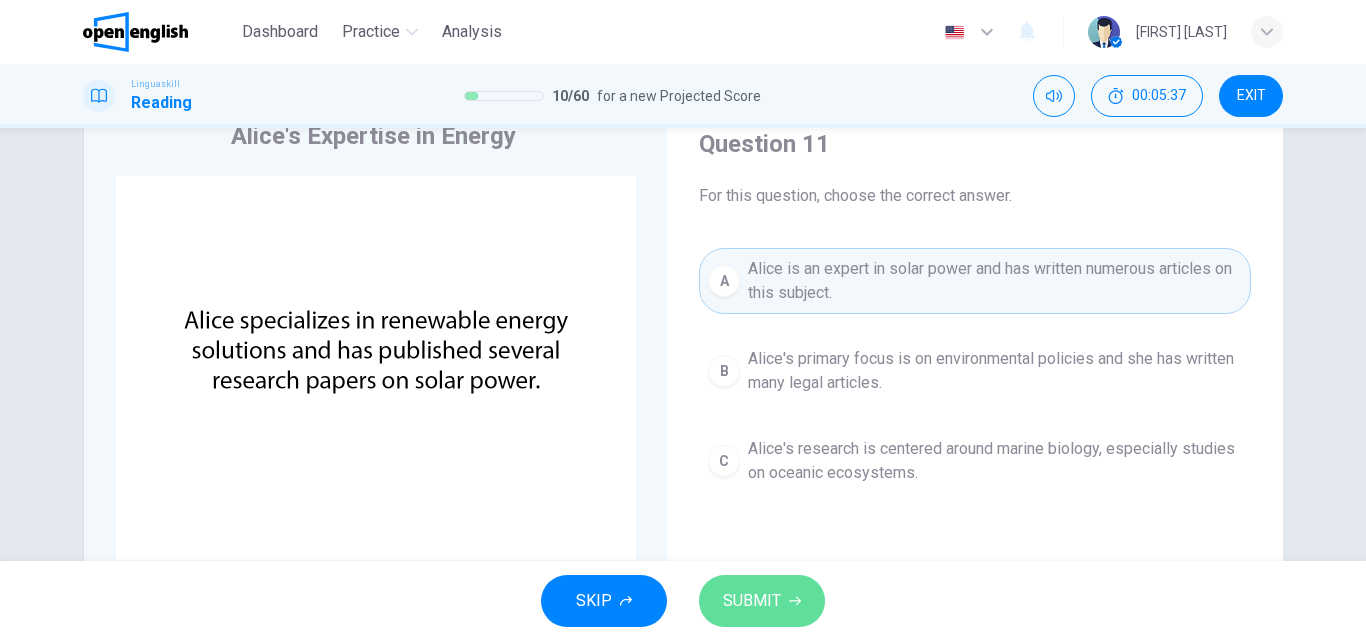 click on "SUBMIT" at bounding box center (752, 601) 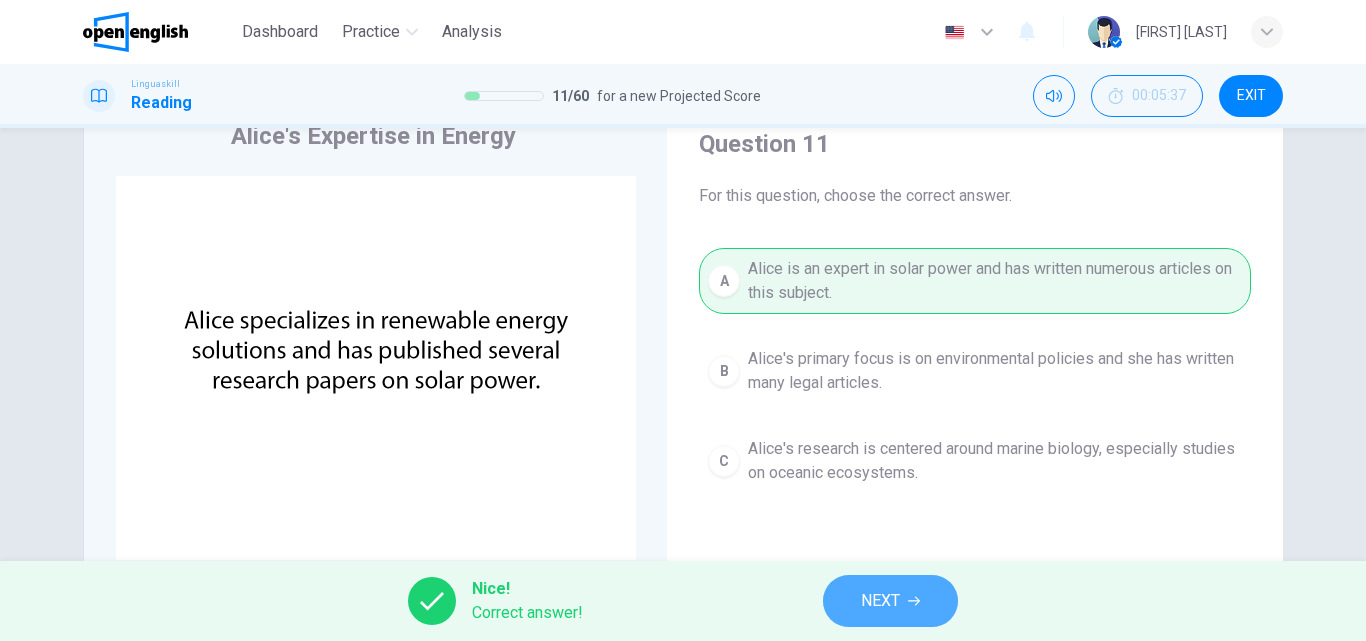 click 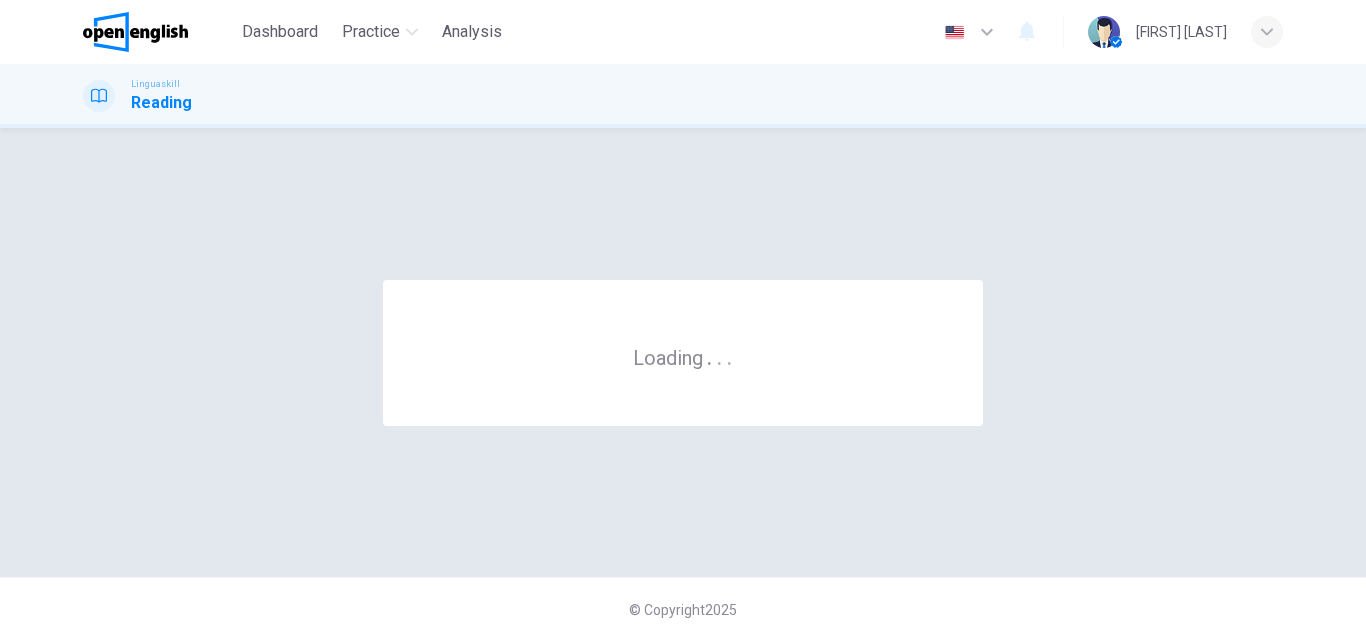 scroll, scrollTop: 0, scrollLeft: 0, axis: both 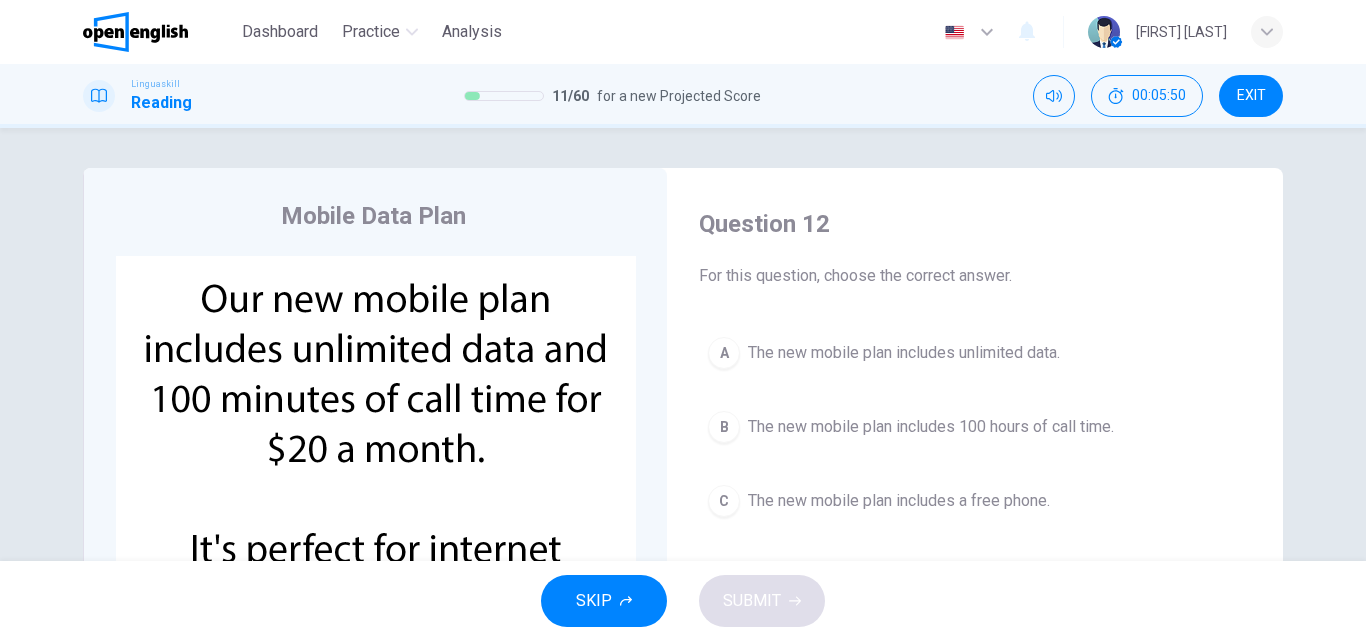 click on "Mobile Data Plan CLICK TO ZOOM Question 12 For this question, choose the correct answer. A The new mobile plan includes unlimited data. B The new mobile plan includes 100 hours of call time.  C The new mobile plan includes a free phone." at bounding box center (683, 344) 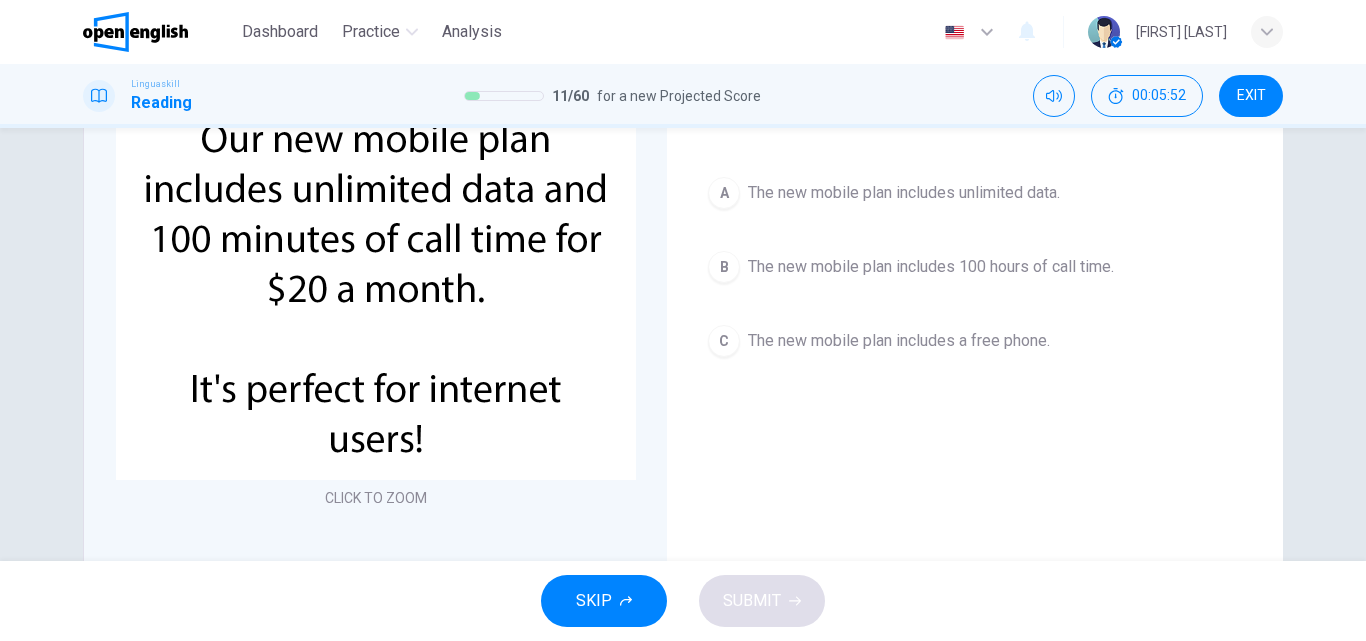 scroll, scrollTop: 120, scrollLeft: 0, axis: vertical 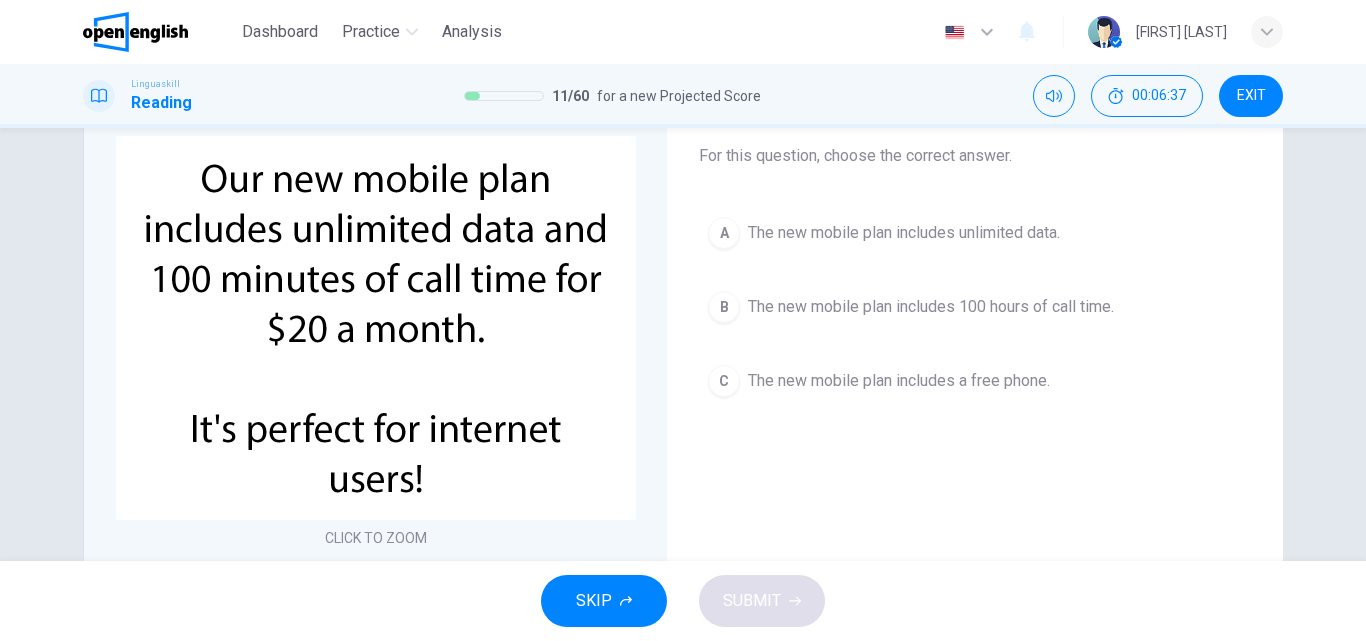 click on "The new mobile plan includes unlimited data." at bounding box center [904, 233] 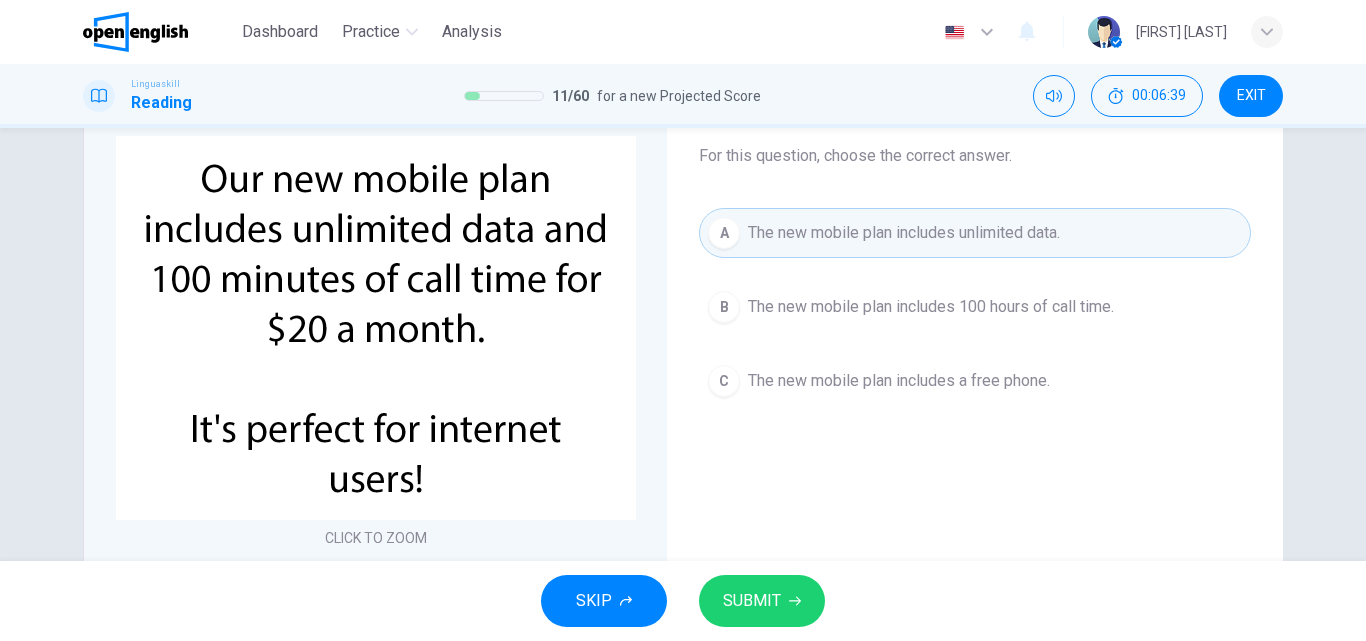 click on "SUBMIT" at bounding box center (752, 601) 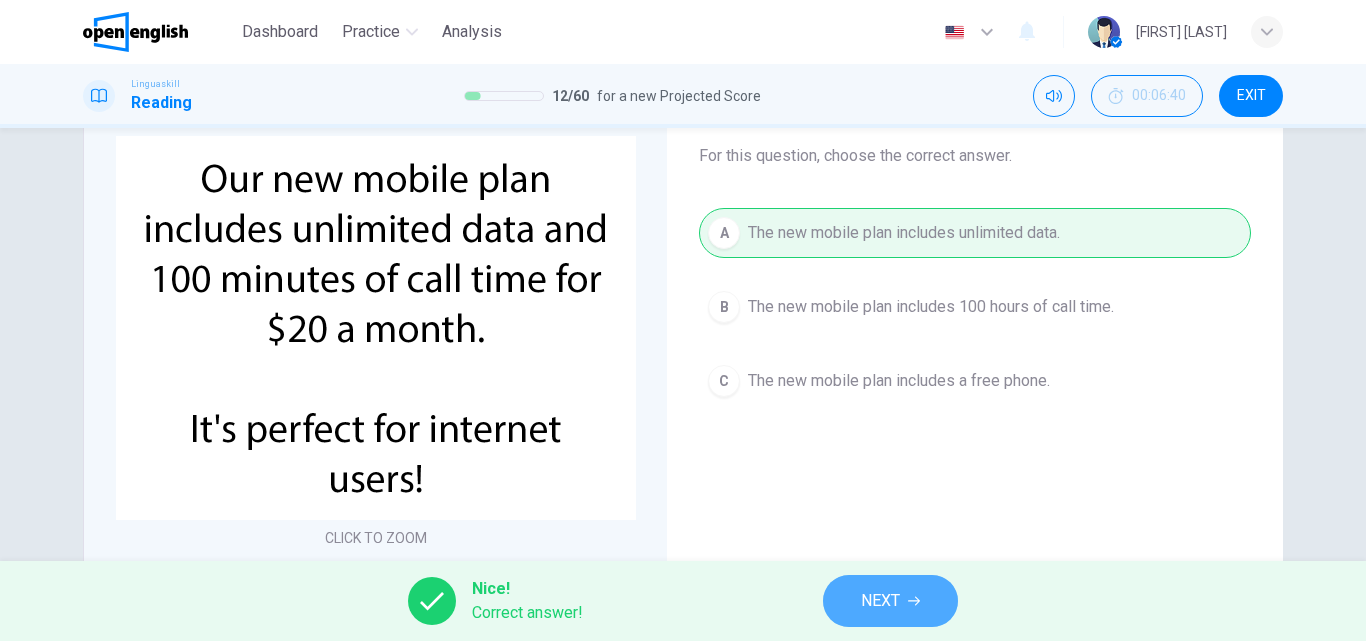 click on "NEXT" at bounding box center (890, 601) 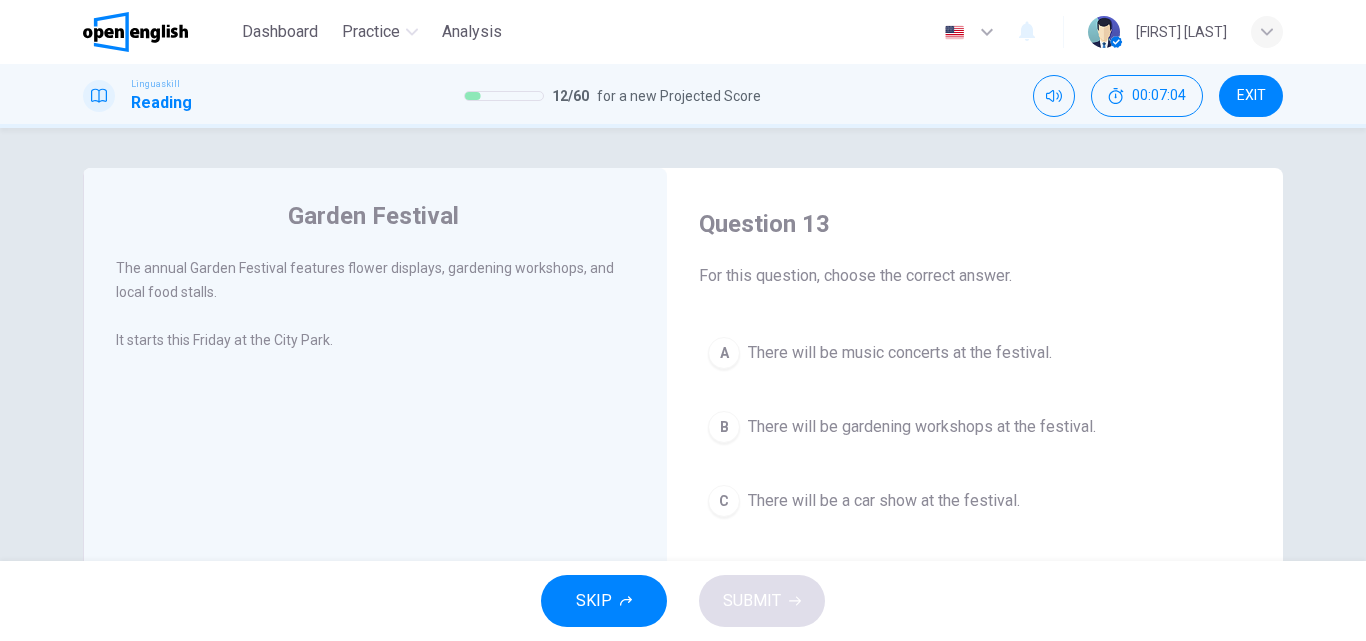 click on "B There will be gardening workshops at the festival." at bounding box center (975, 427) 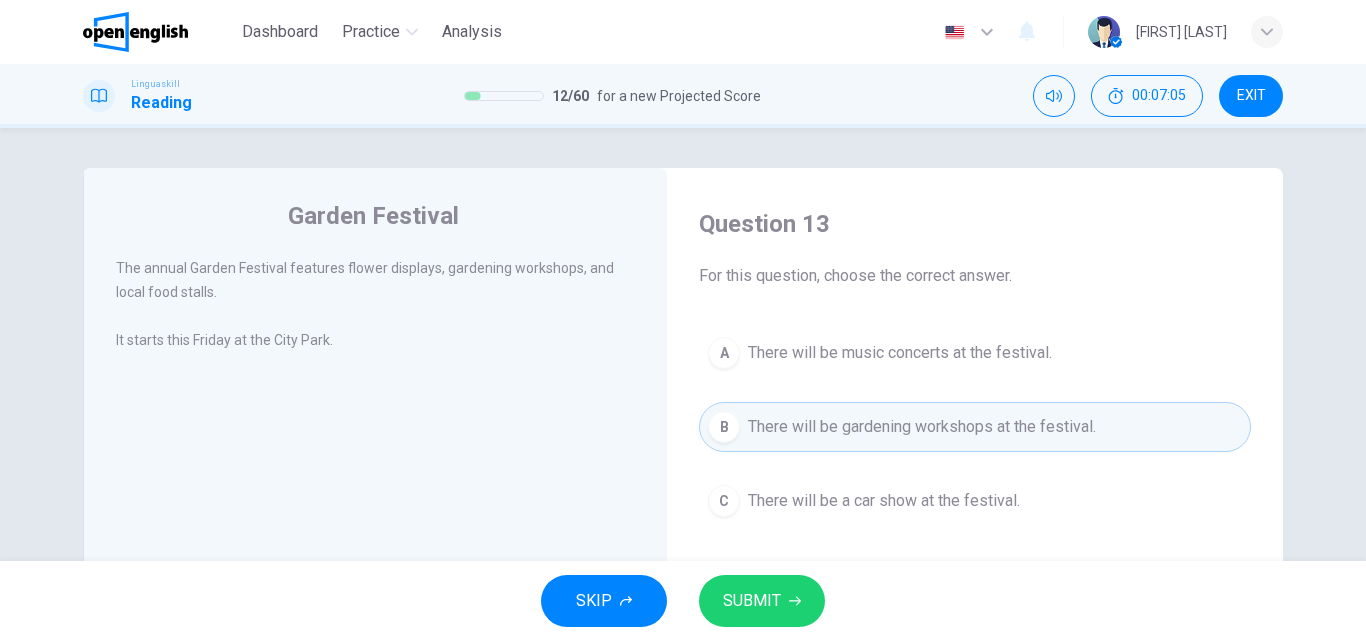 type 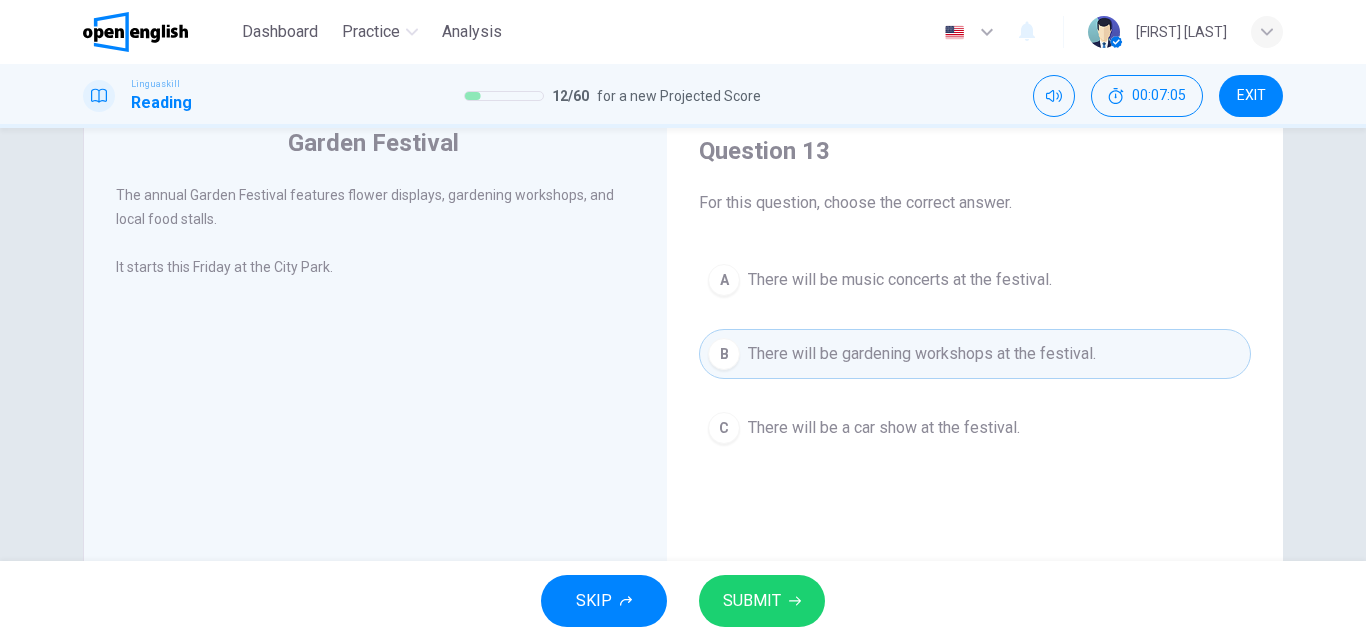 scroll, scrollTop: 80, scrollLeft: 0, axis: vertical 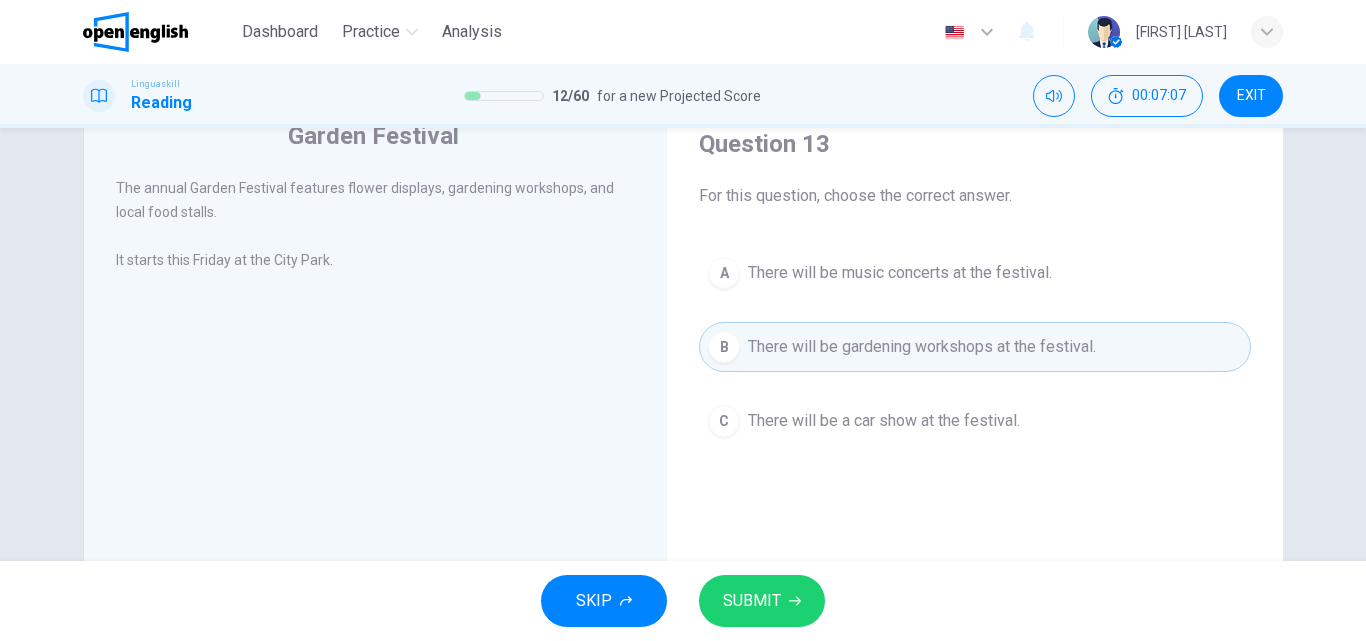 click on "SUBMIT" at bounding box center [762, 601] 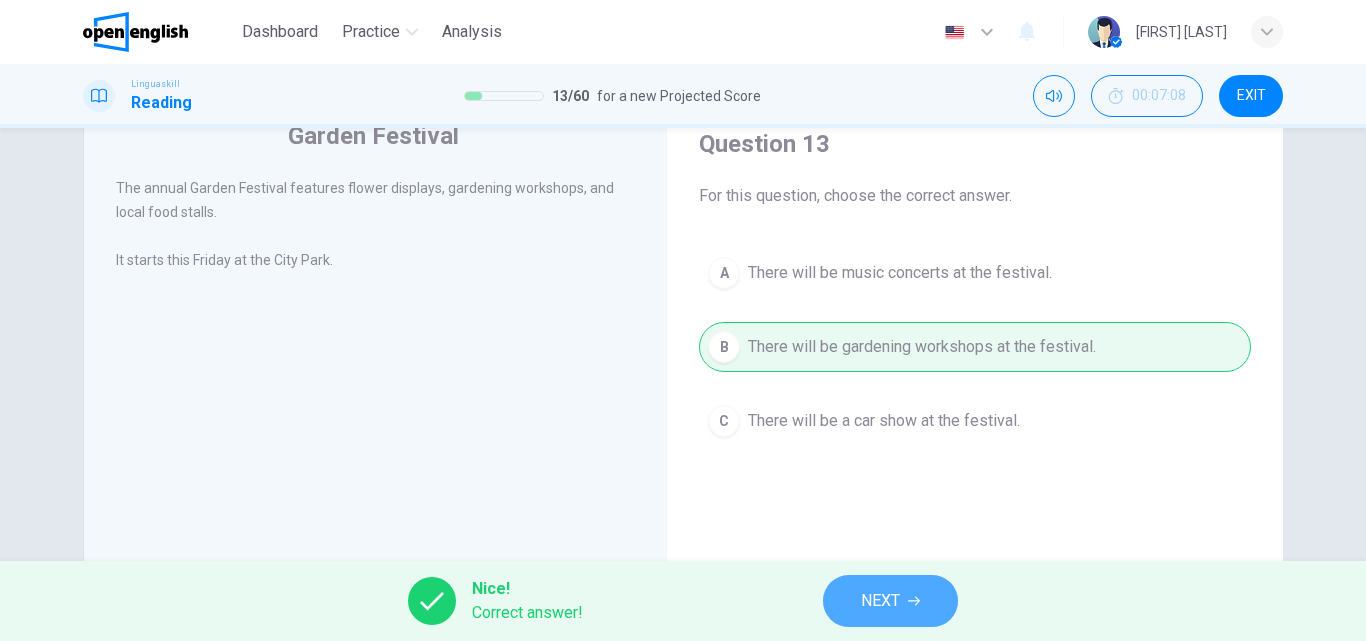 click on "NEXT" at bounding box center [890, 601] 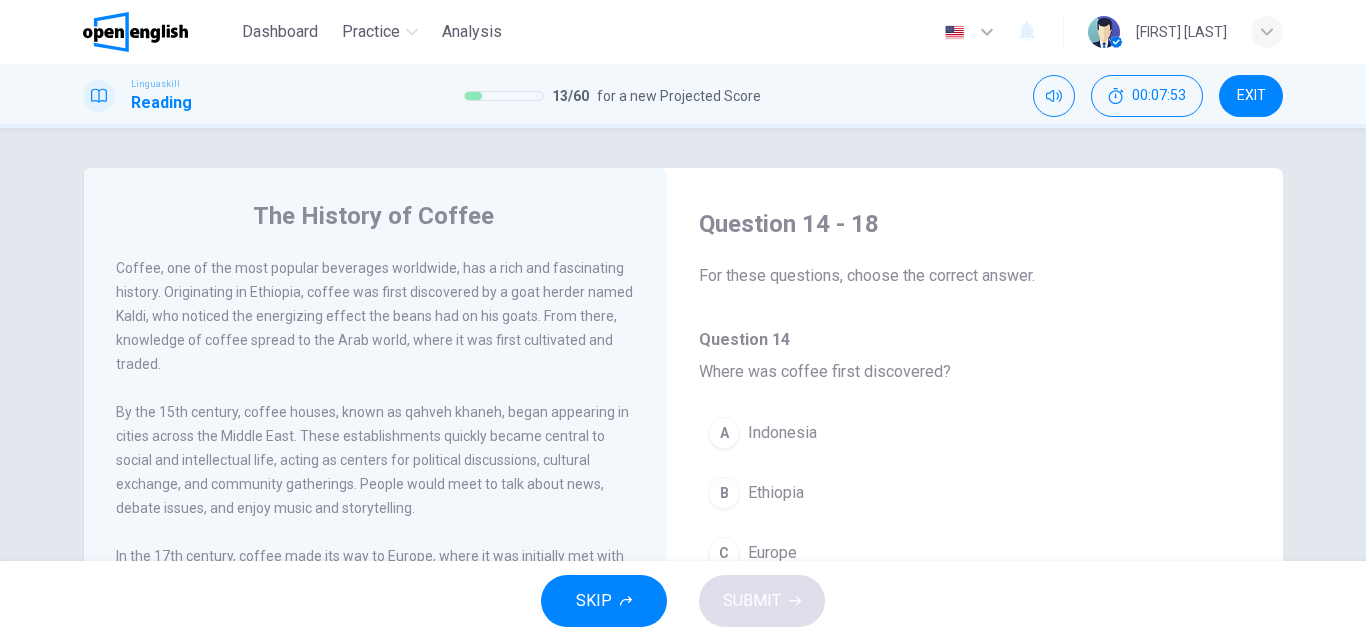 click on "The History of Coffee Coffee, one of the most popular beverages worldwide, has a rich and fascinating history. Originating in Ethiopia, coffee was first discovered by a goat herder named Kaldi, who noticed the energizing effect the beans had on his goats. From there, knowledge of coffee spread to the Arab world, where it was first cultivated and traded. By the 15th century, coffee houses, known as qahveh khaneh, began appearing in cities across the Middle East. These establishments quickly became central to social and intellectual life, acting as centers for political discussions, cultural exchange, and community gatherings. People would meet to talk about news, debate issues, and enjoy music and storytelling. Today, coffee is a global industry involving millions of people in its cultivation, processing, and distribution. It has evolved into much more than just a beverage—it is a cultural symbol, an economic force, and an essential part of daily routines for people around the world. Question 14 - 18   14 A" at bounding box center (683, 515) 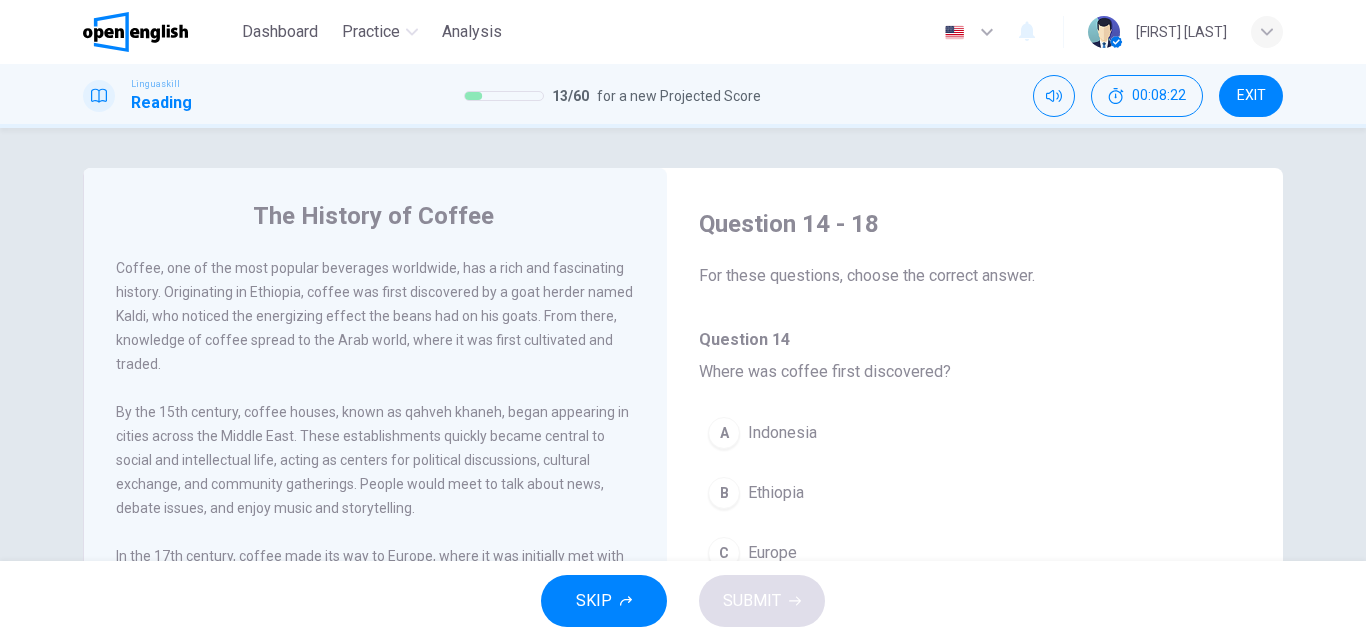 click on "The History of Coffee Coffee, one of the most popular beverages worldwide, has a rich and fascinating history. Originating in Ethiopia, coffee was first discovered by a goat herder named Kaldi, who noticed the energizing effect the beans had on his goats. From there, knowledge of coffee spread to the Arab world, where it was first cultivated and traded. By the 15th century, coffee houses, known as qahveh khaneh, began appearing in cities across the Middle East. These establishments quickly became central to social and intellectual life, acting as centers for political discussions, cultural exchange, and community gatherings. People would meet to talk about news, debate issues, and enjoy music and storytelling. Today, coffee is a global industry involving millions of people in its cultivation, processing, and distribution. It has evolved into much more than just a beverage—it is a cultural symbol, an economic force, and an essential part of daily routines for people around the world. Question 14 - 18   14 A" at bounding box center [683, 515] 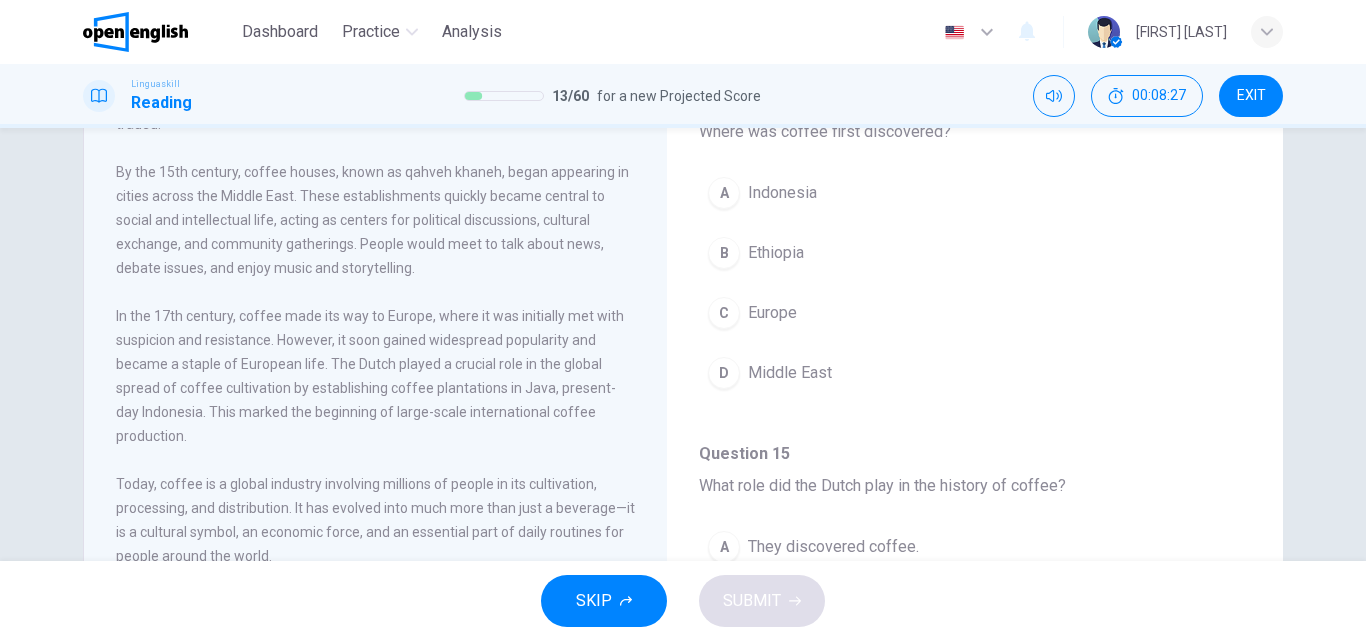 scroll, scrollTop: 280, scrollLeft: 0, axis: vertical 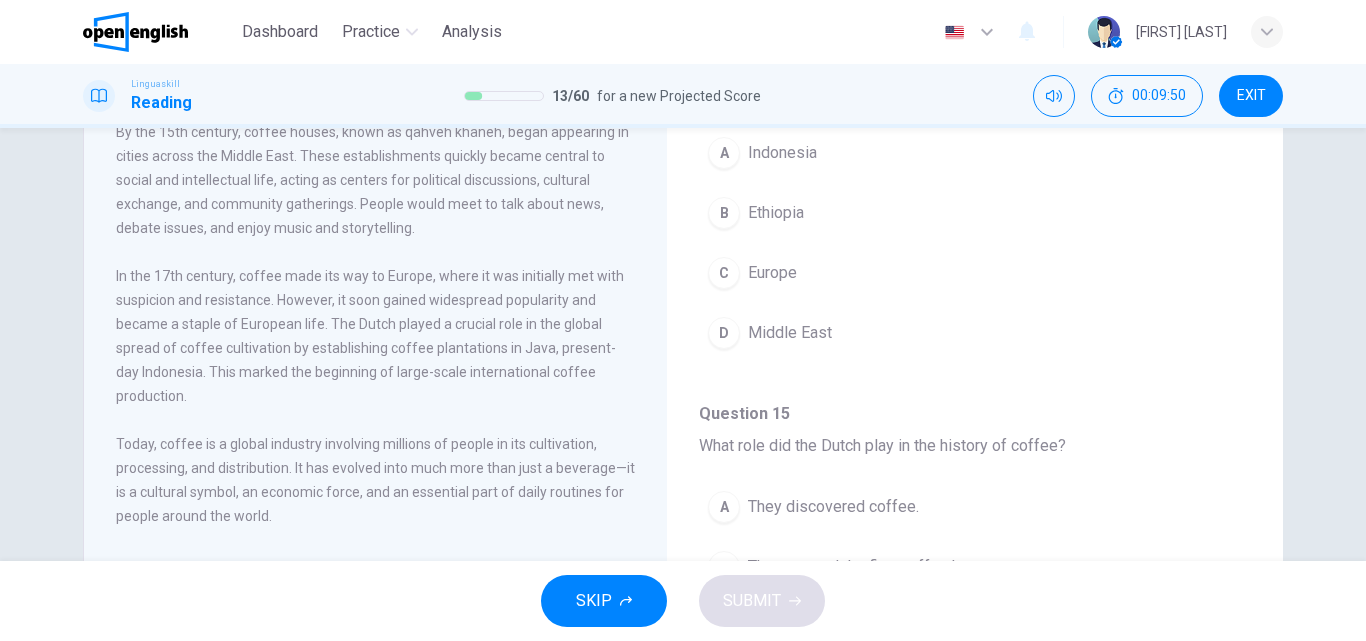 click on "C Europe" at bounding box center [975, 273] 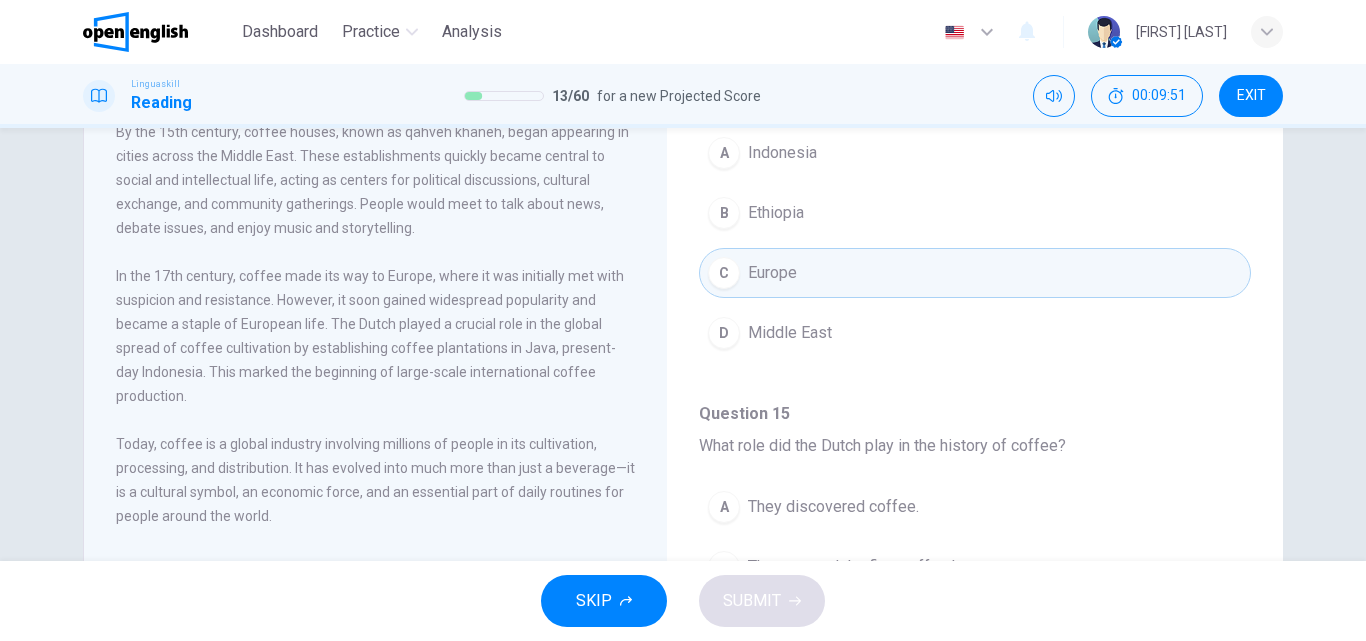 type 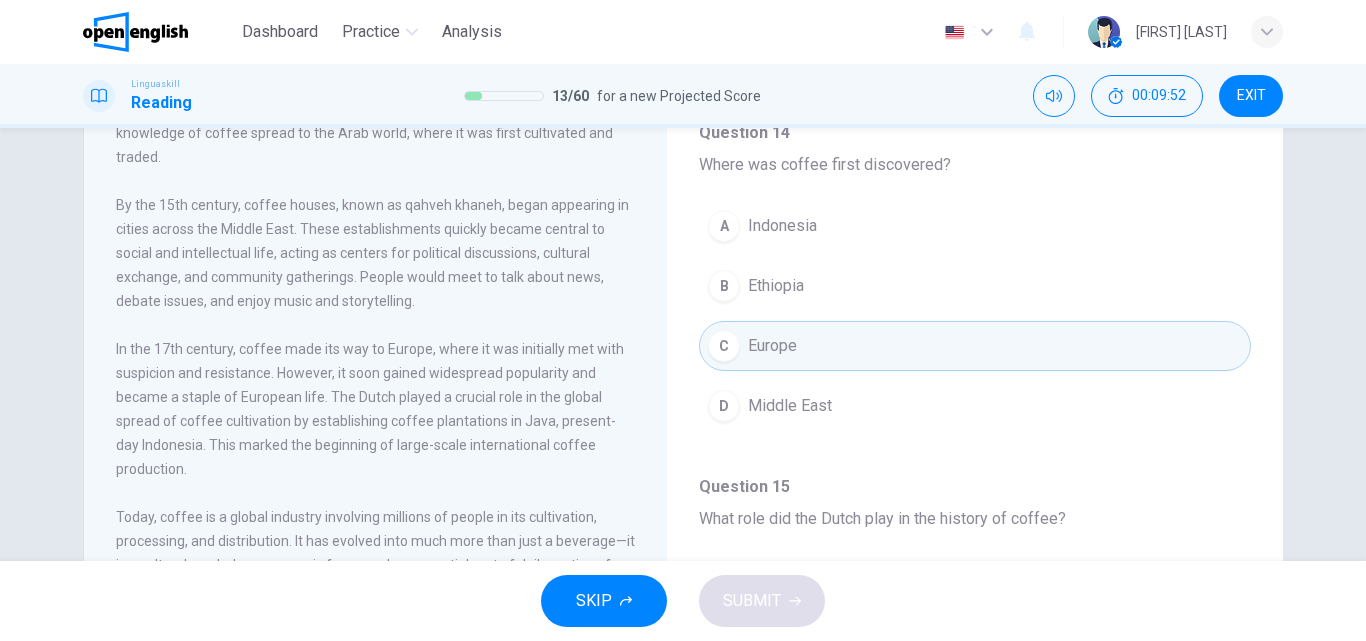 scroll, scrollTop: 200, scrollLeft: 0, axis: vertical 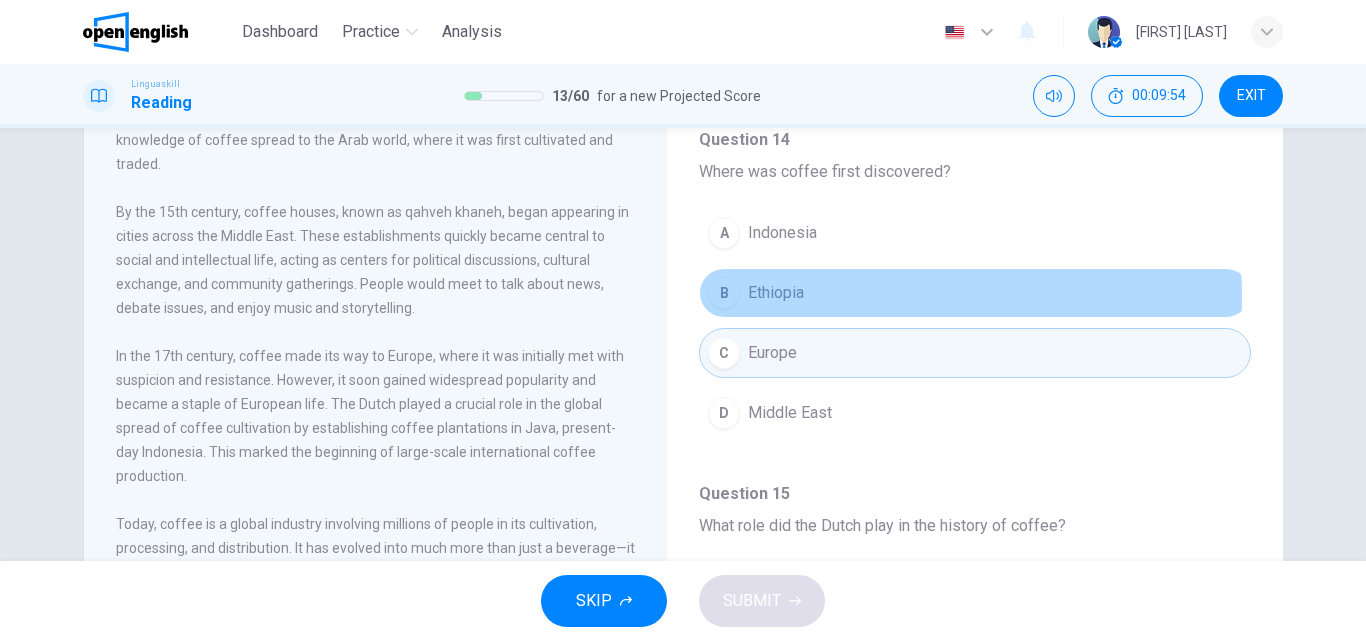 click on "Ethiopia" at bounding box center (776, 293) 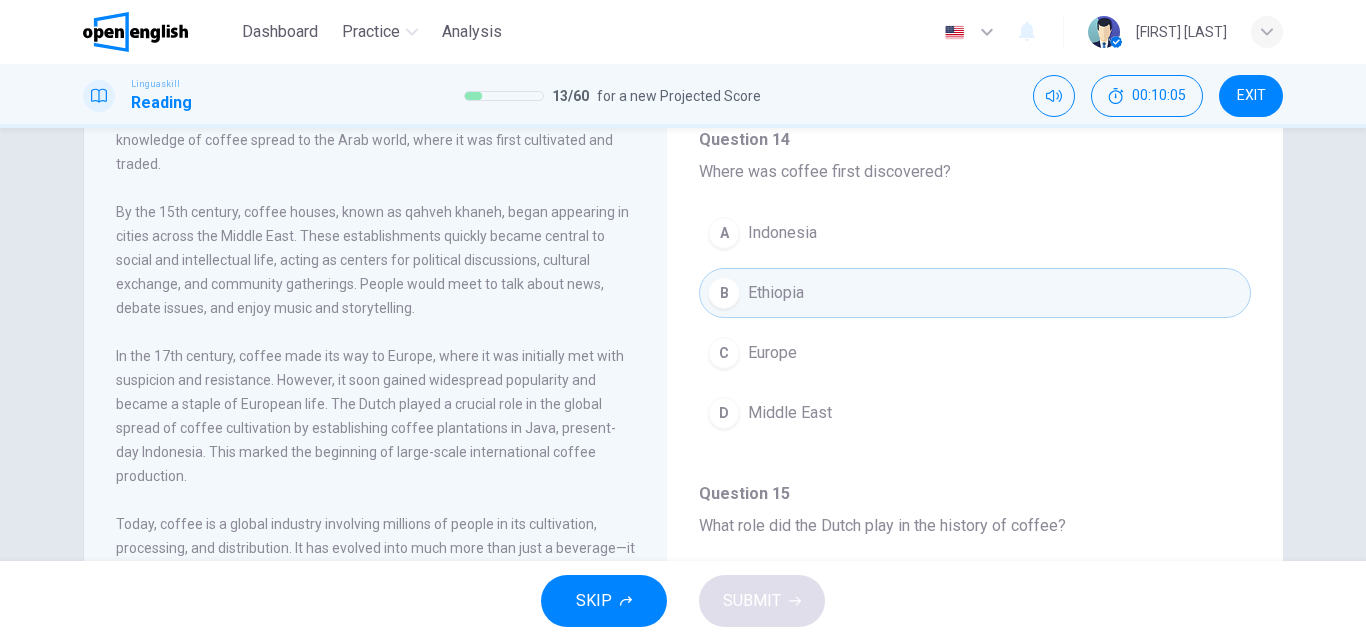type 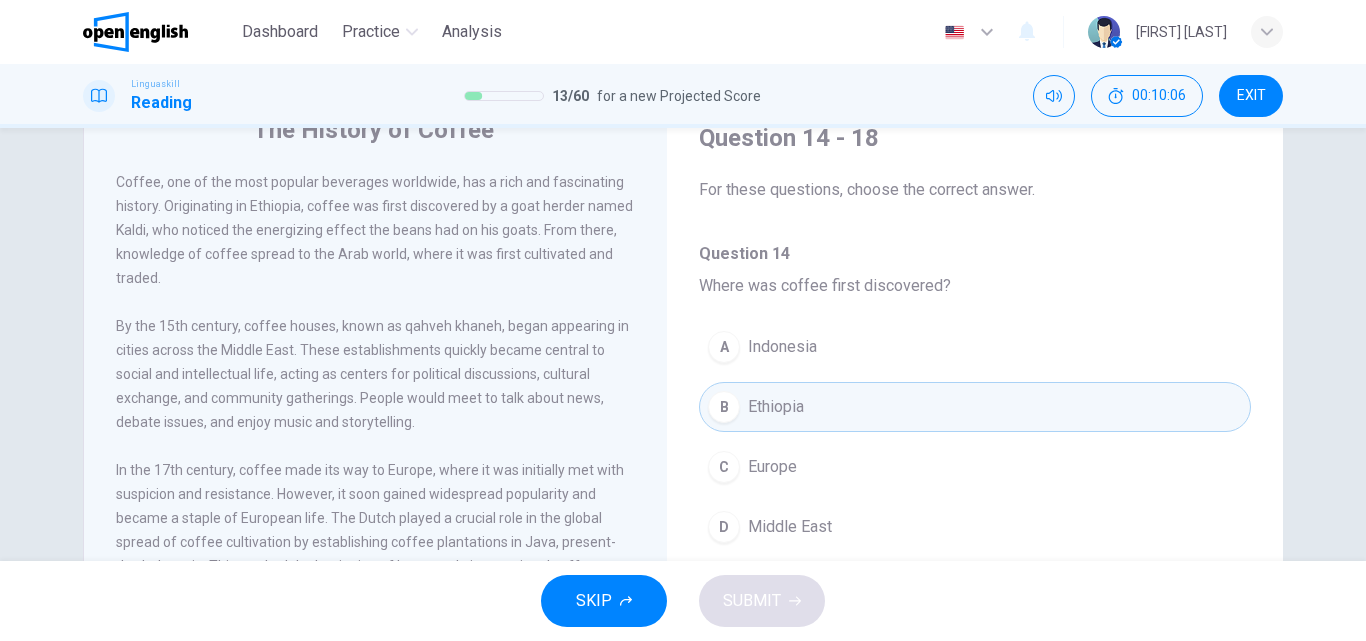 scroll, scrollTop: 80, scrollLeft: 0, axis: vertical 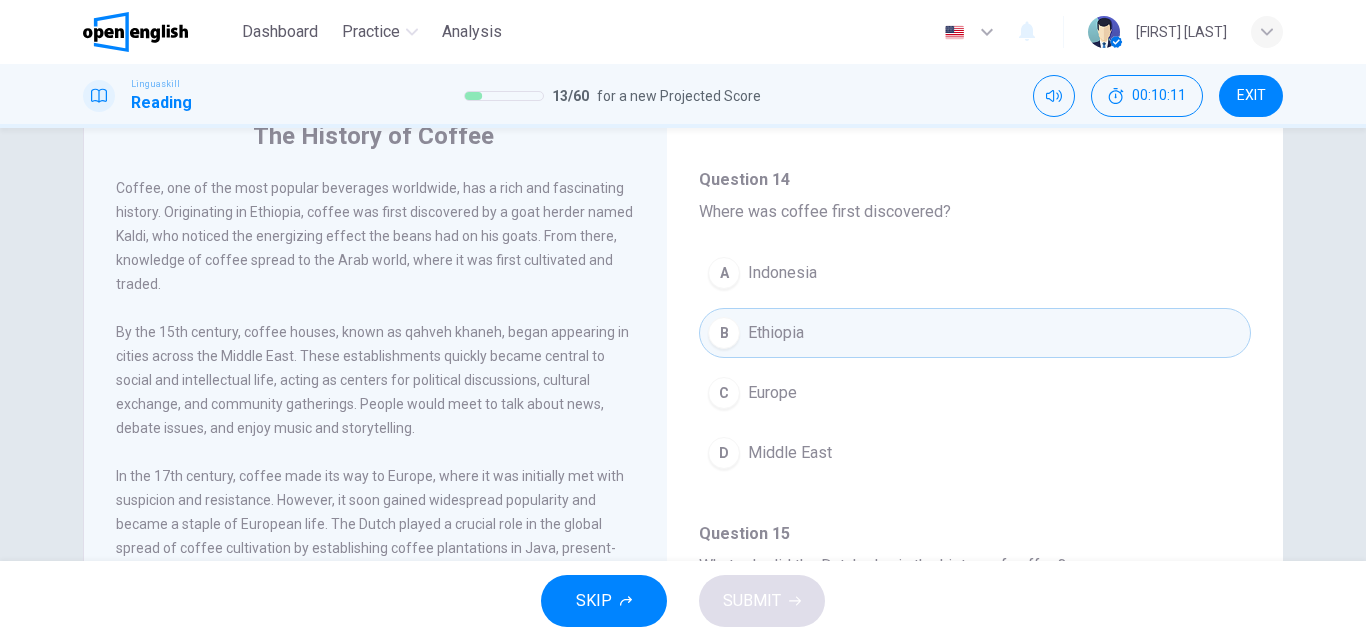 click on "The History of Coffee Coffee, one of the most popular beverages worldwide, has a rich and fascinating history. Originating in Ethiopia, coffee was first discovered by a goat herder named Kaldi, who noticed the energizing effect the beans had on his goats. From there, knowledge of coffee spread to the Arab world, where it was first cultivated and traded. By the 15th century, coffee houses, known as qahveh khaneh, began appearing in cities across the Middle East. These establishments quickly became central to social and intellectual life, acting as centers for political discussions, cultural exchange, and community gatherings. People would meet to talk about news, debate issues, and enjoy music and storytelling. Today, coffee is a global industry involving millions of people in its cultivation, processing, and distribution. It has evolved into much more than just a beverage—it is a cultural symbol, an economic force, and an essential part of daily routines for people around the world. Question 14 - 18   14 A" at bounding box center [683, 344] 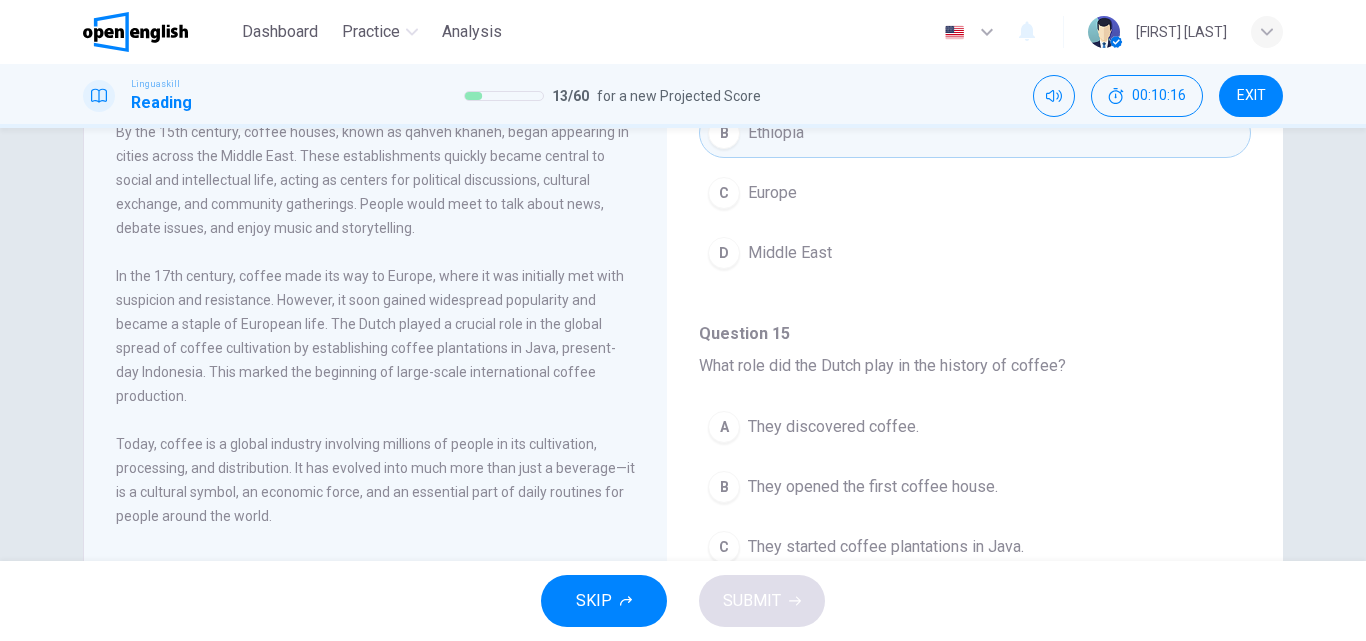 scroll, scrollTop: 320, scrollLeft: 0, axis: vertical 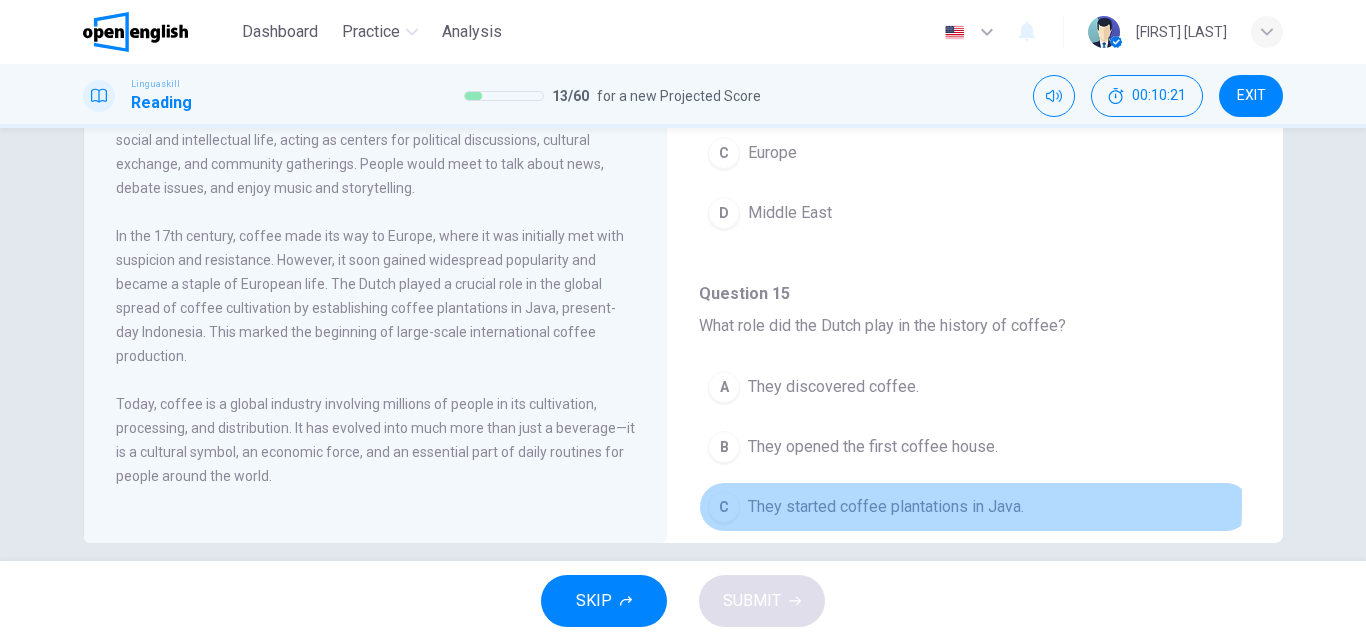 click on "They started coffee plantations in Java." at bounding box center (886, 507) 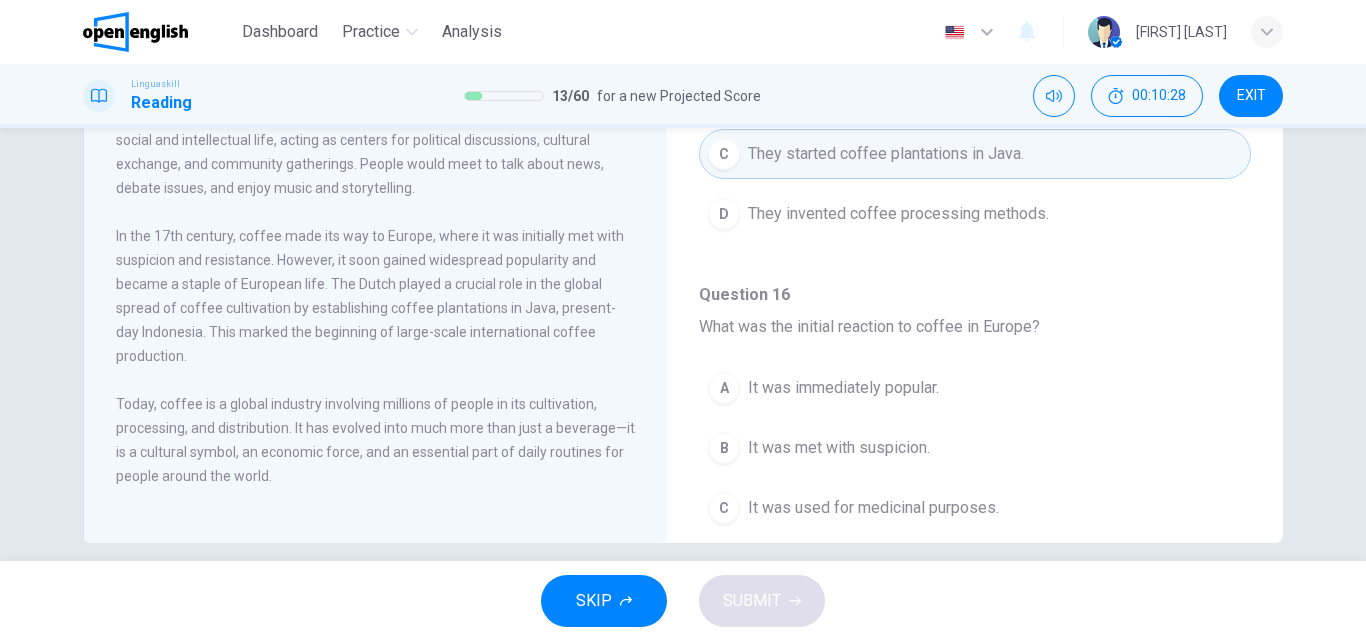 scroll, scrollTop: 440, scrollLeft: 0, axis: vertical 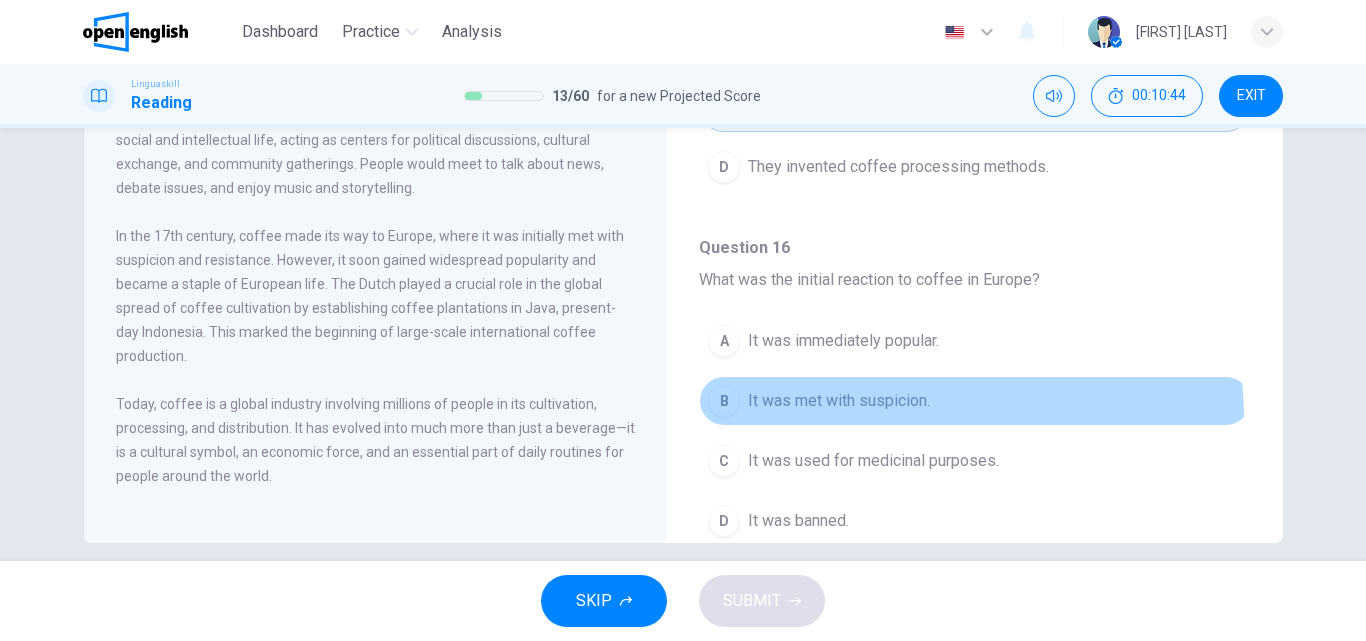 click on "B It was met with suspicion." at bounding box center [975, 401] 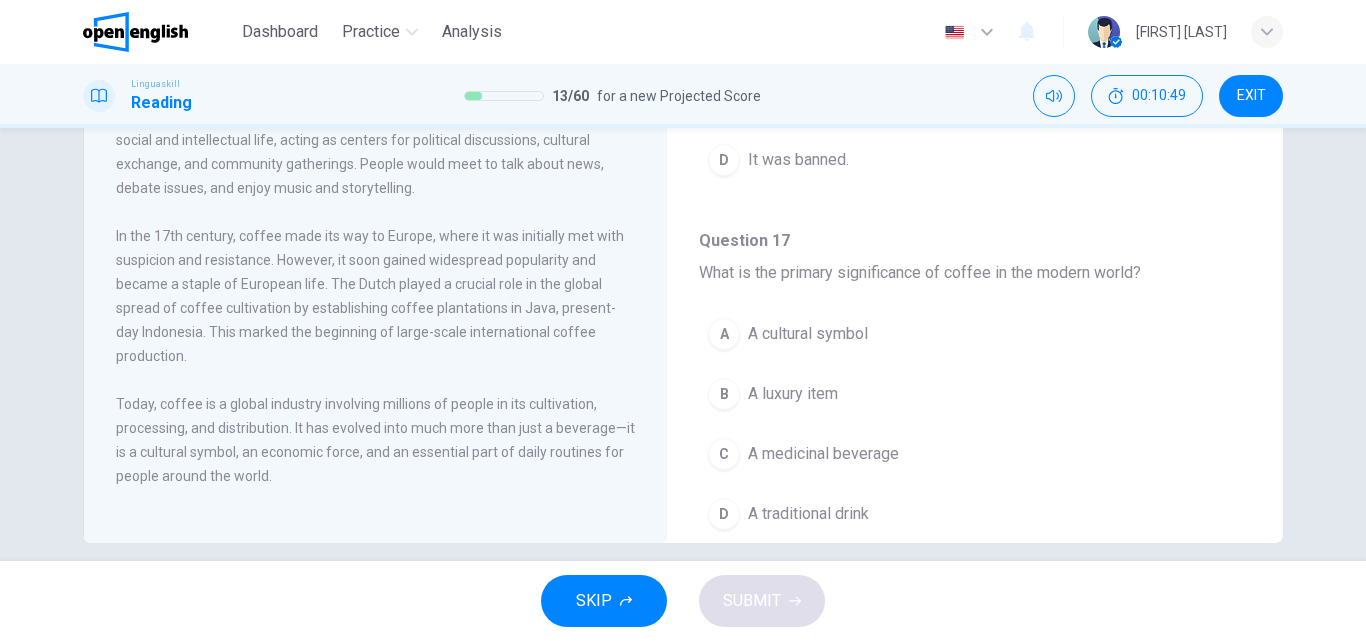 scroll, scrollTop: 880, scrollLeft: 0, axis: vertical 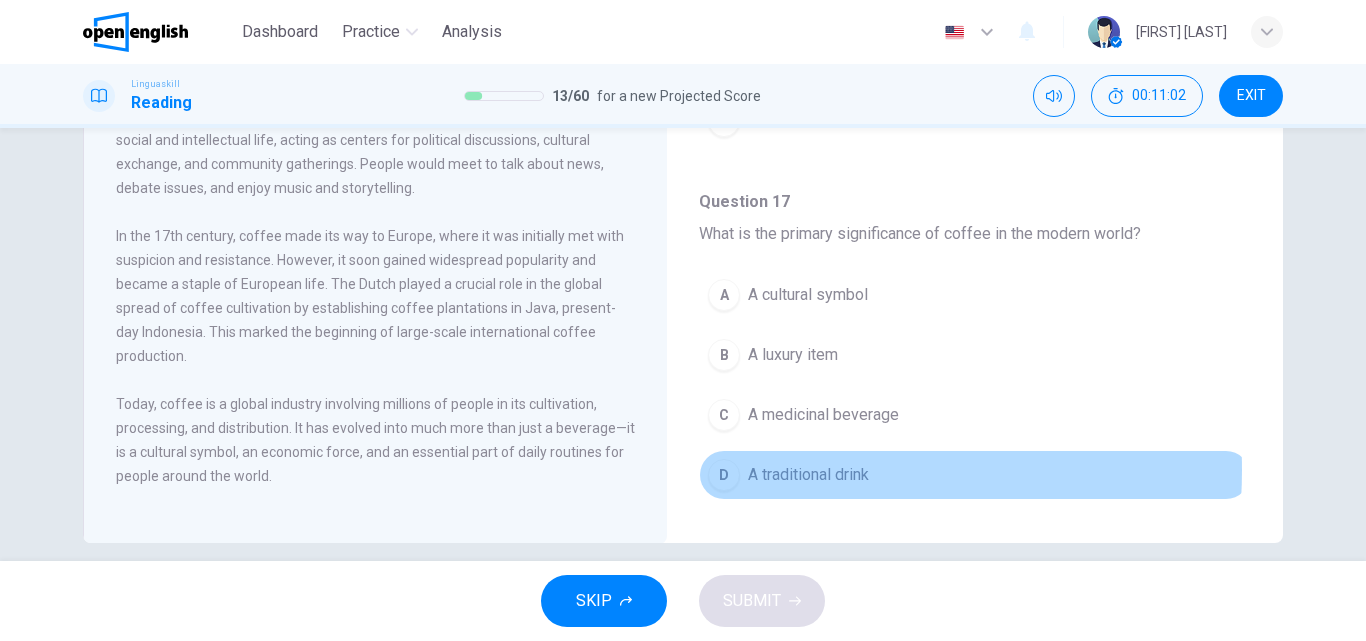 click on "A traditional drink" at bounding box center (808, 475) 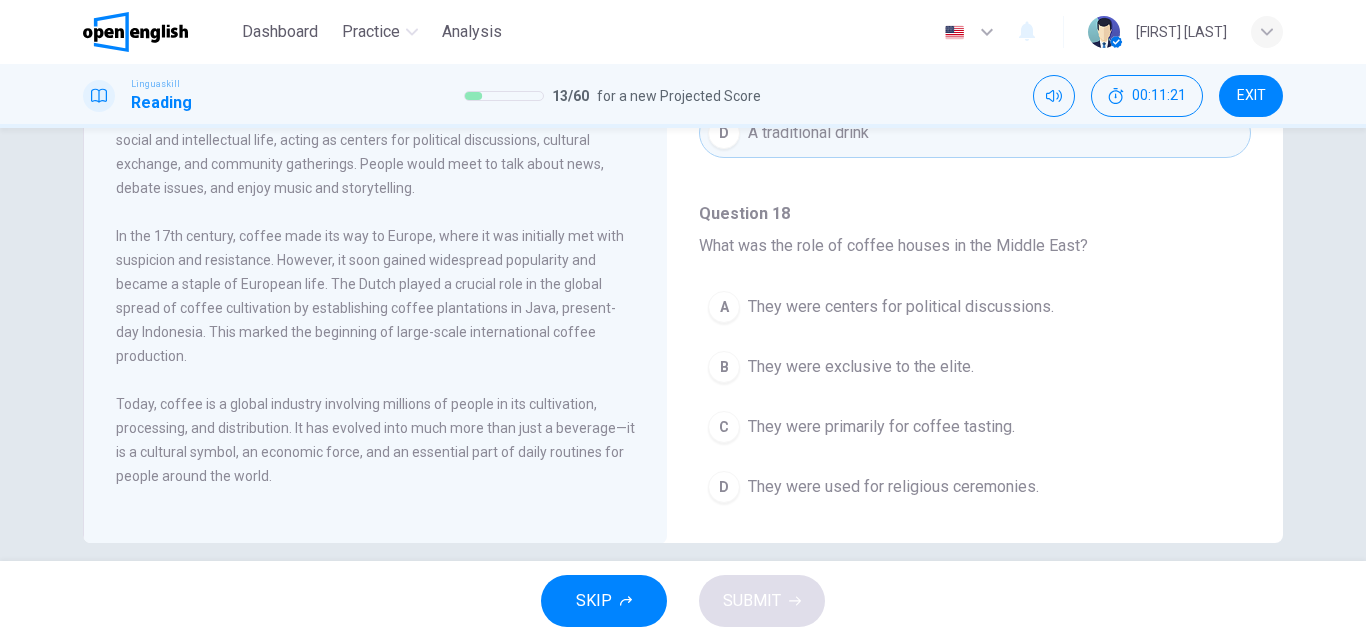 scroll, scrollTop: 1240, scrollLeft: 0, axis: vertical 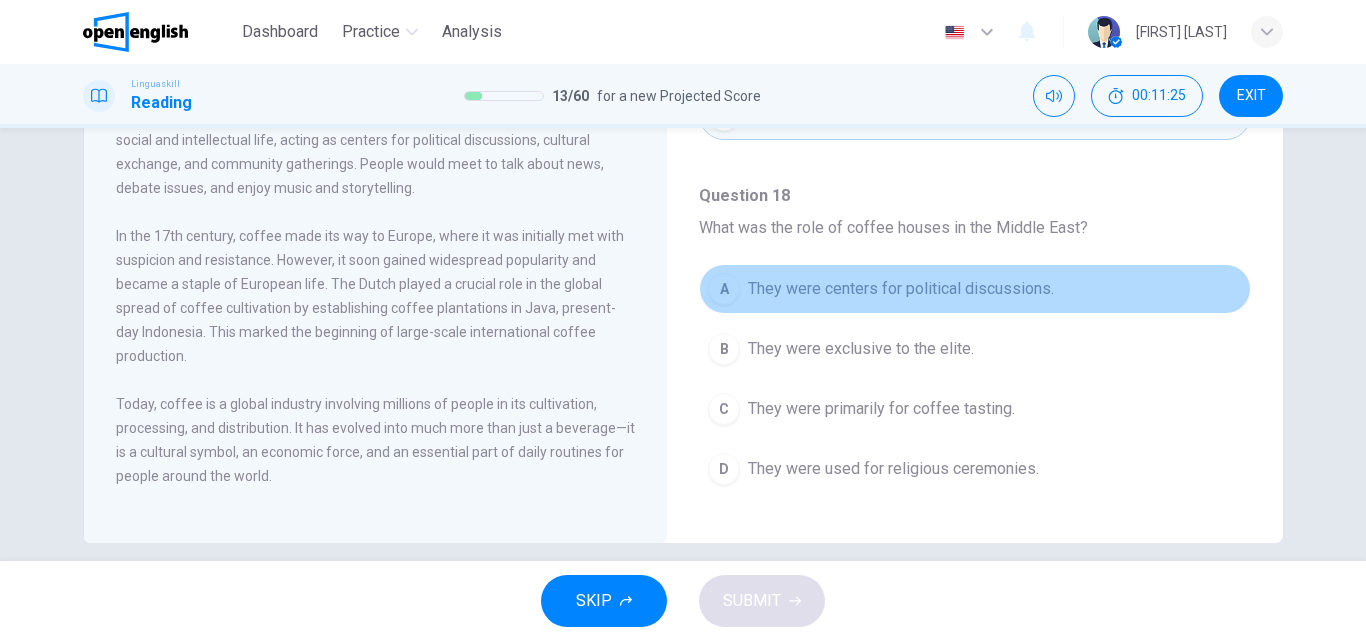 click on "They were centers for political discussions." at bounding box center [901, 289] 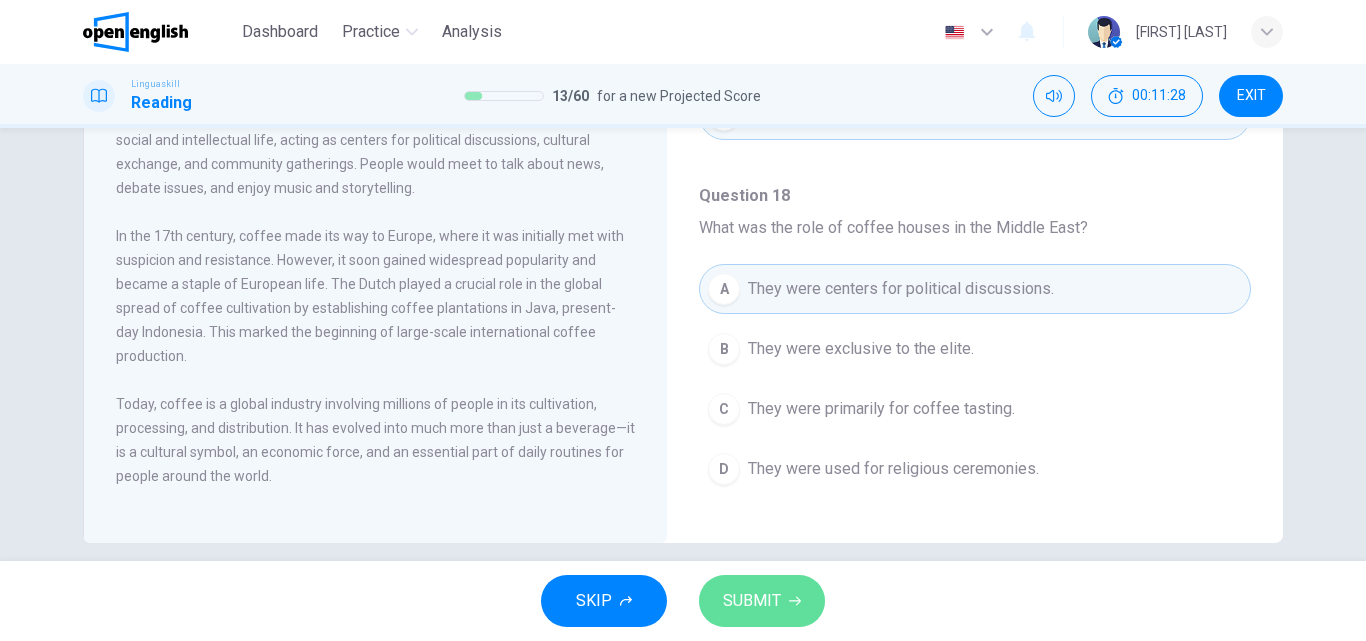 click on "SUBMIT" at bounding box center [752, 601] 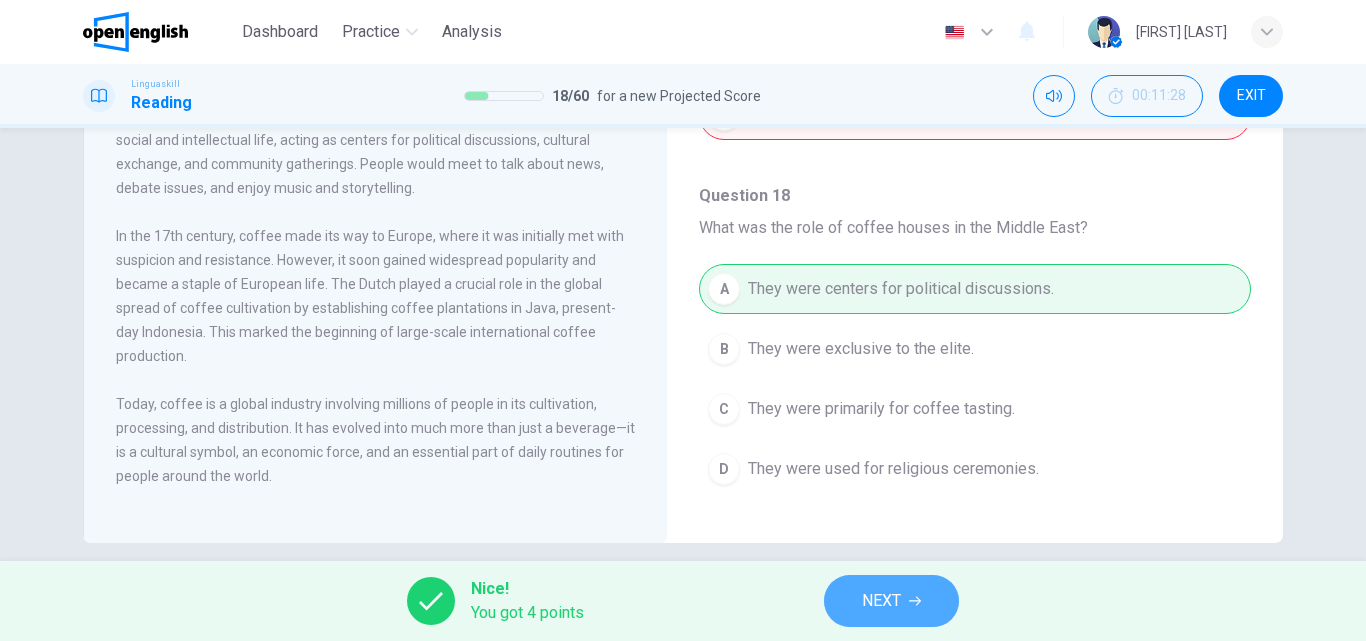 click on "NEXT" at bounding box center (881, 601) 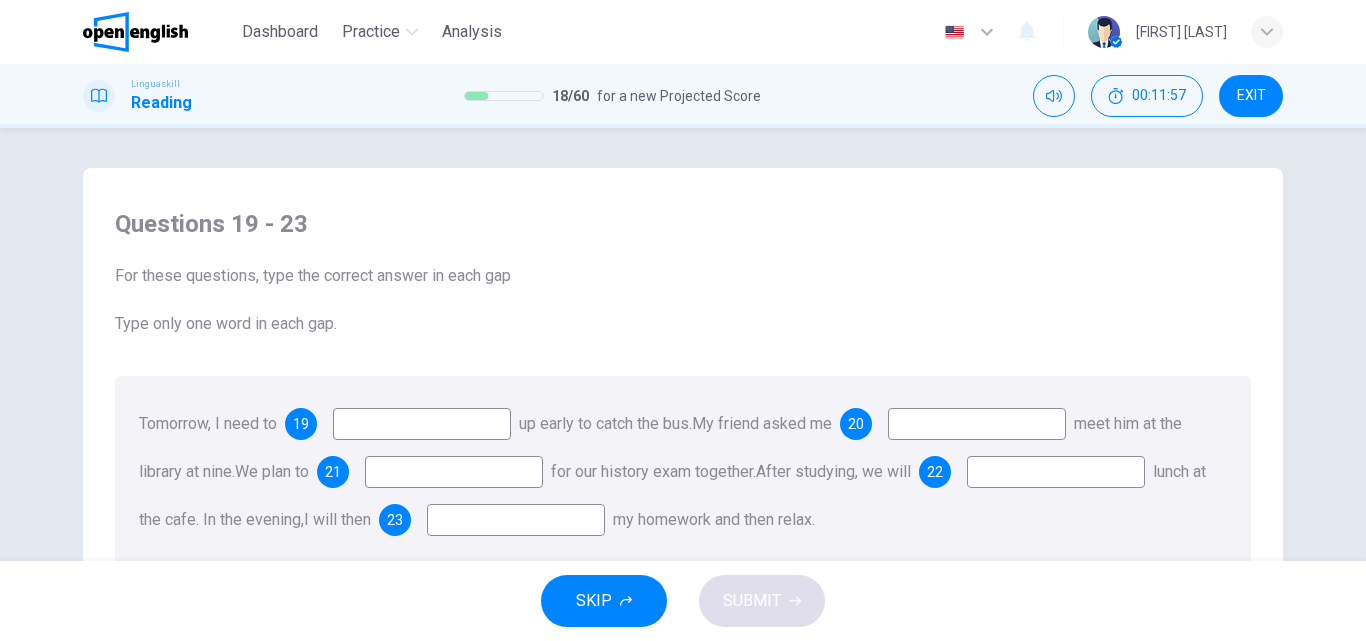 click at bounding box center (422, 424) 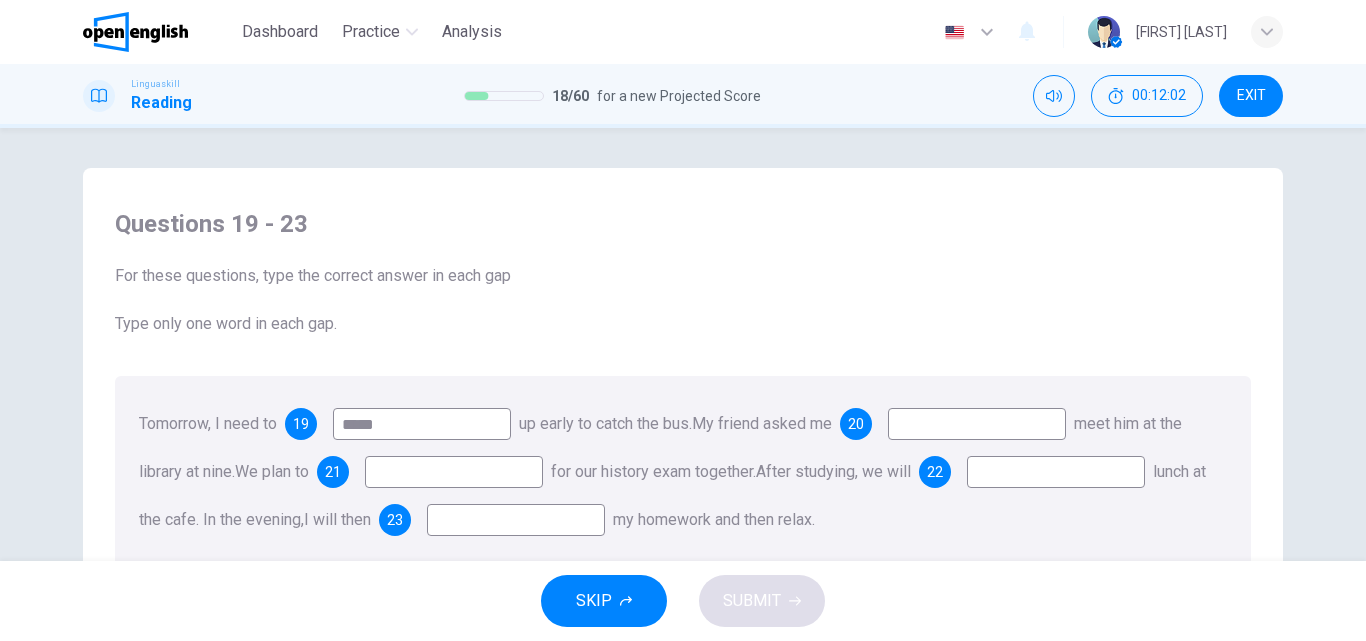 type on "*****" 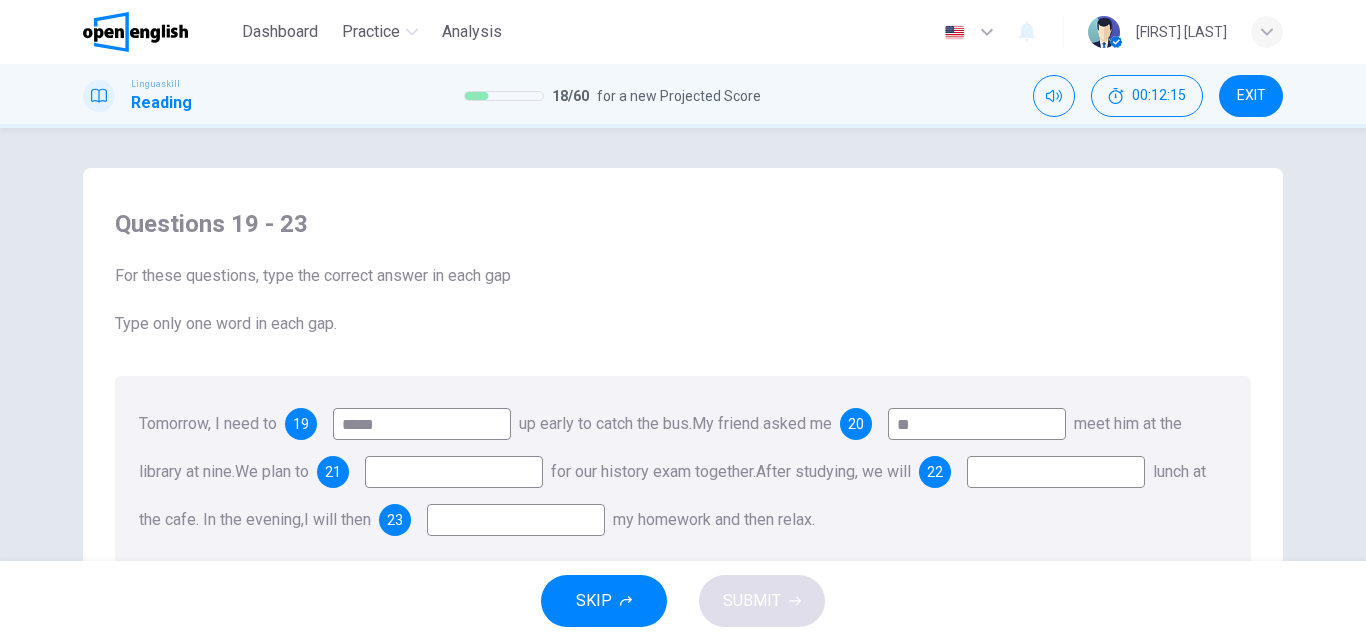type on "**" 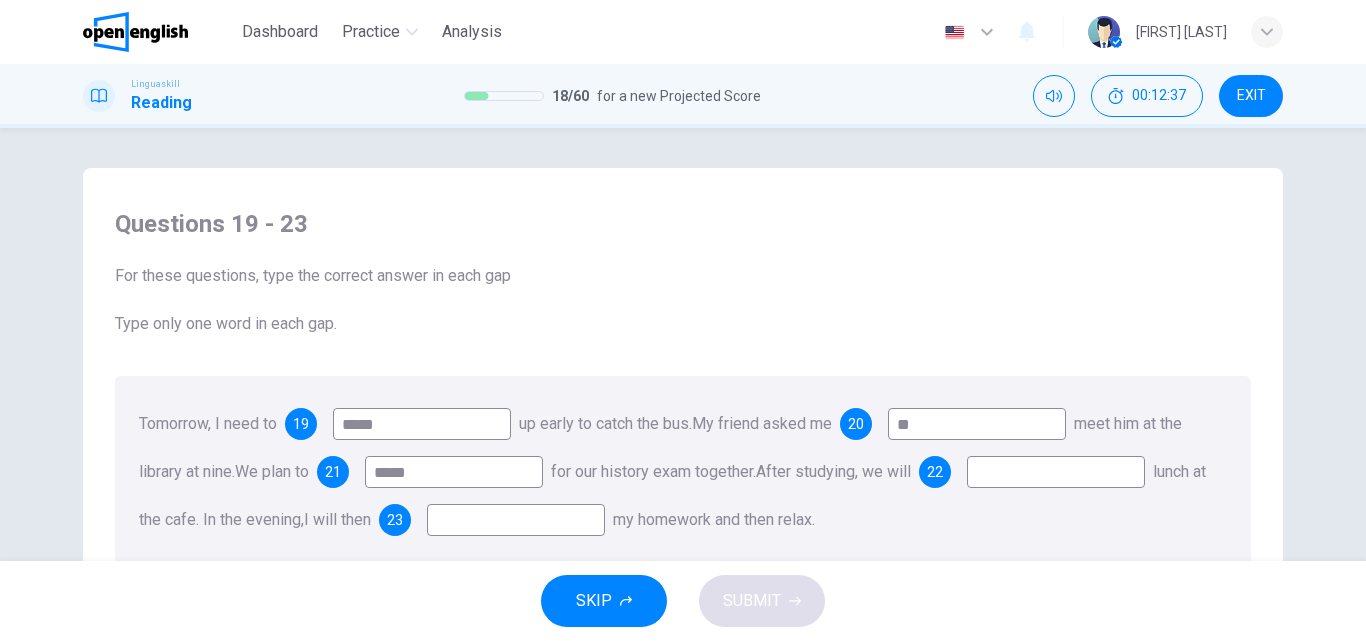 type on "*****" 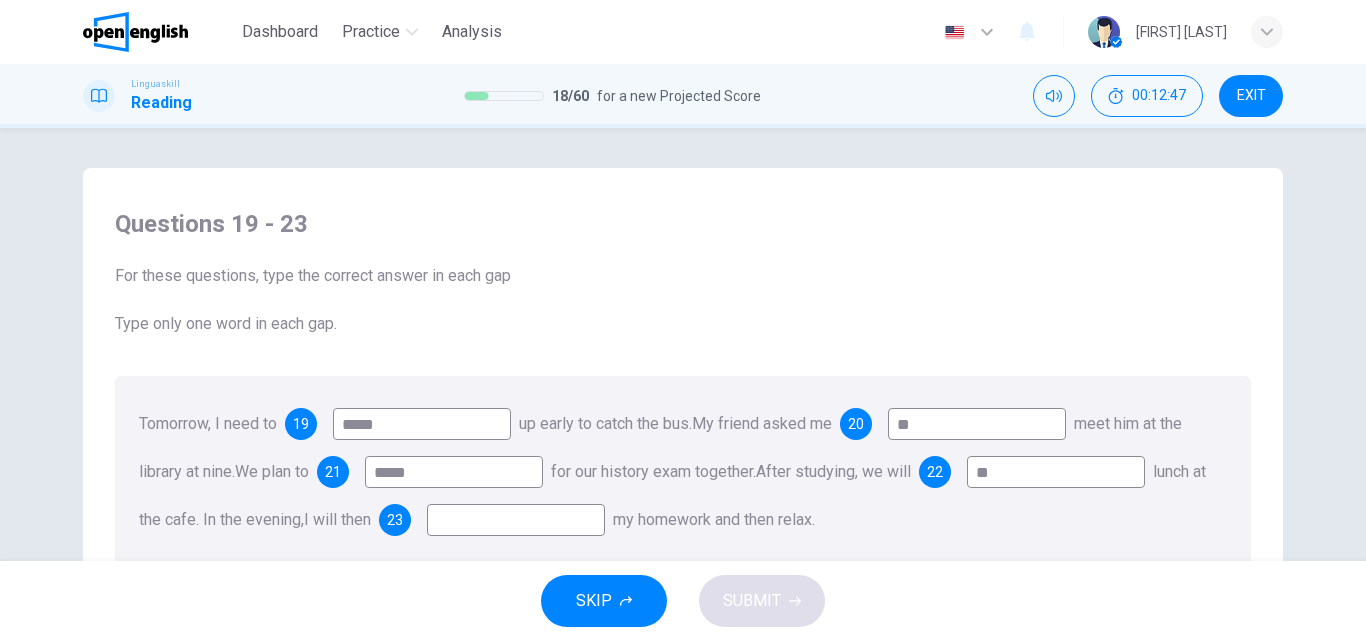 type on "*" 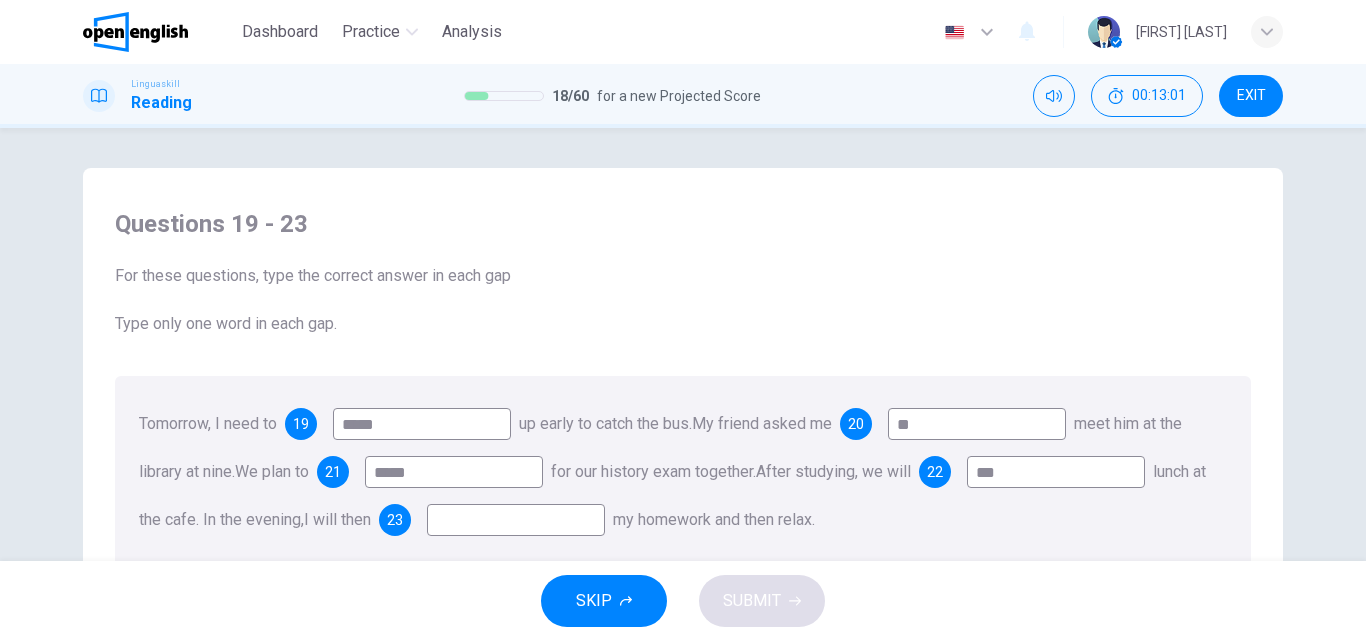 type on "***" 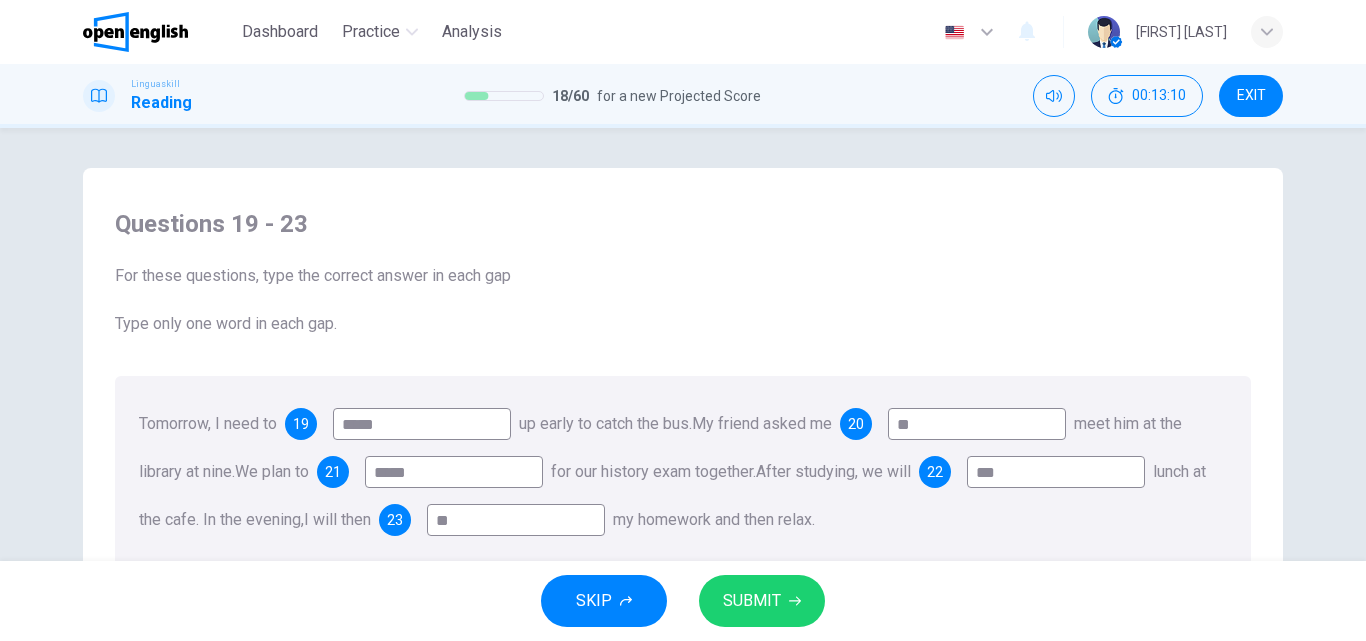 type on "**" 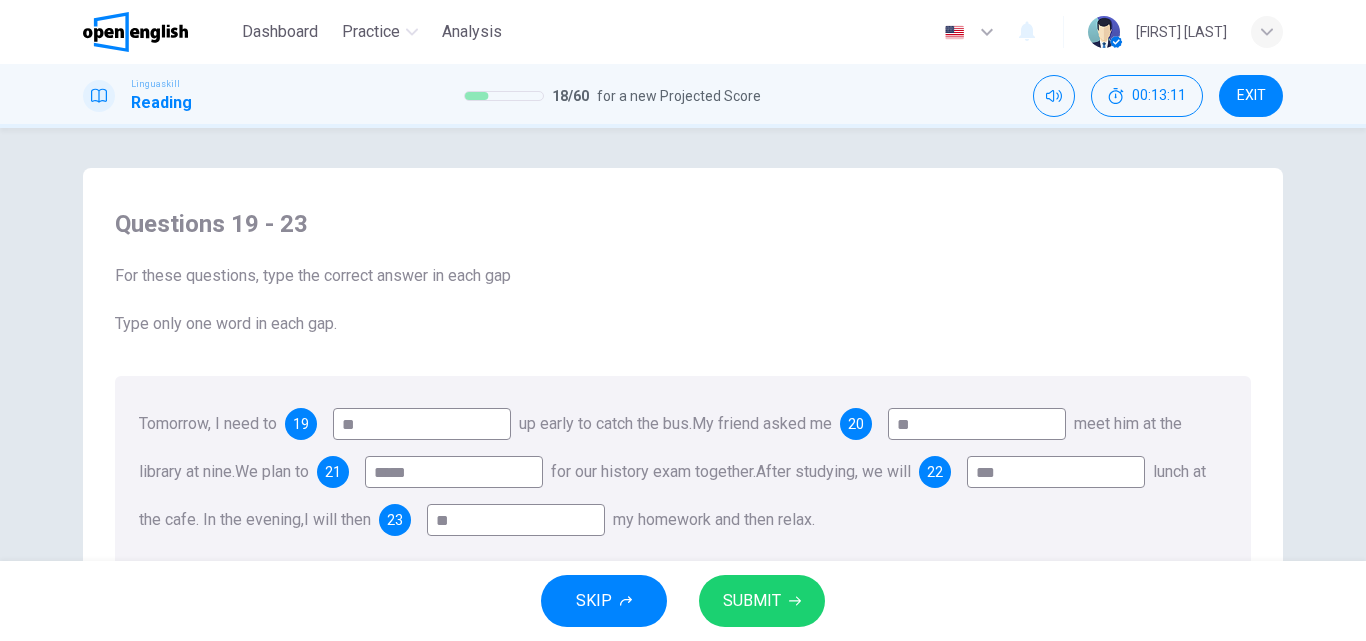 type on "*" 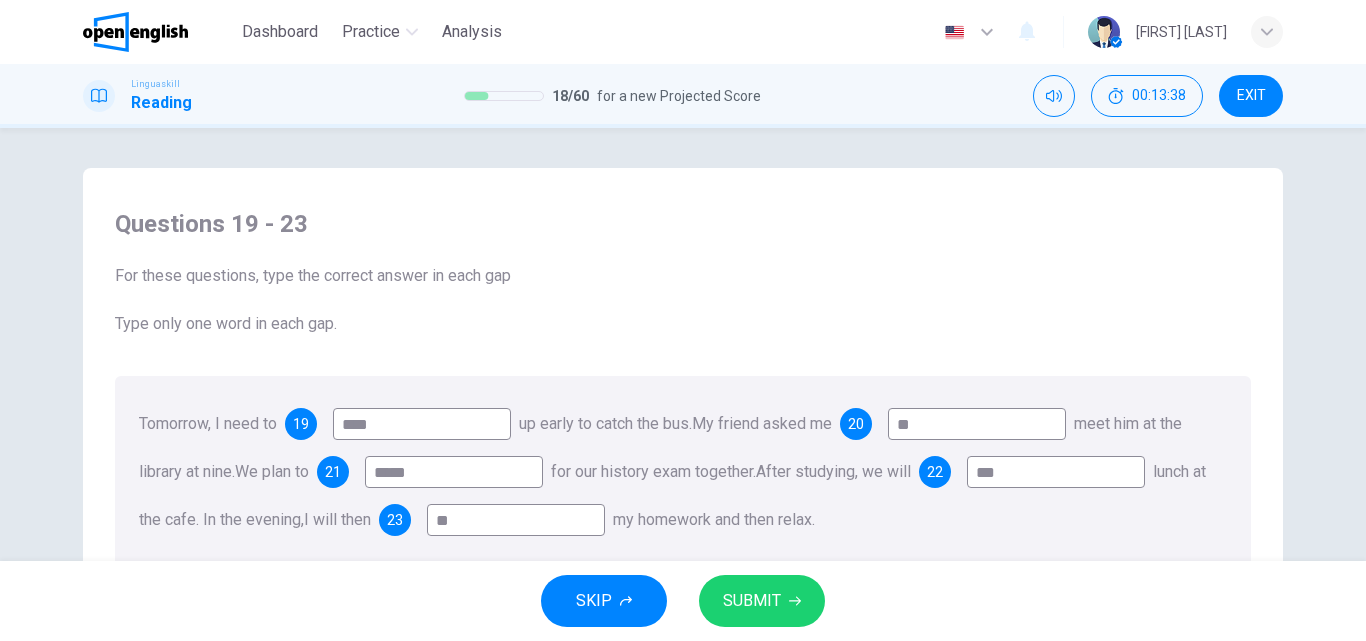 type on "****" 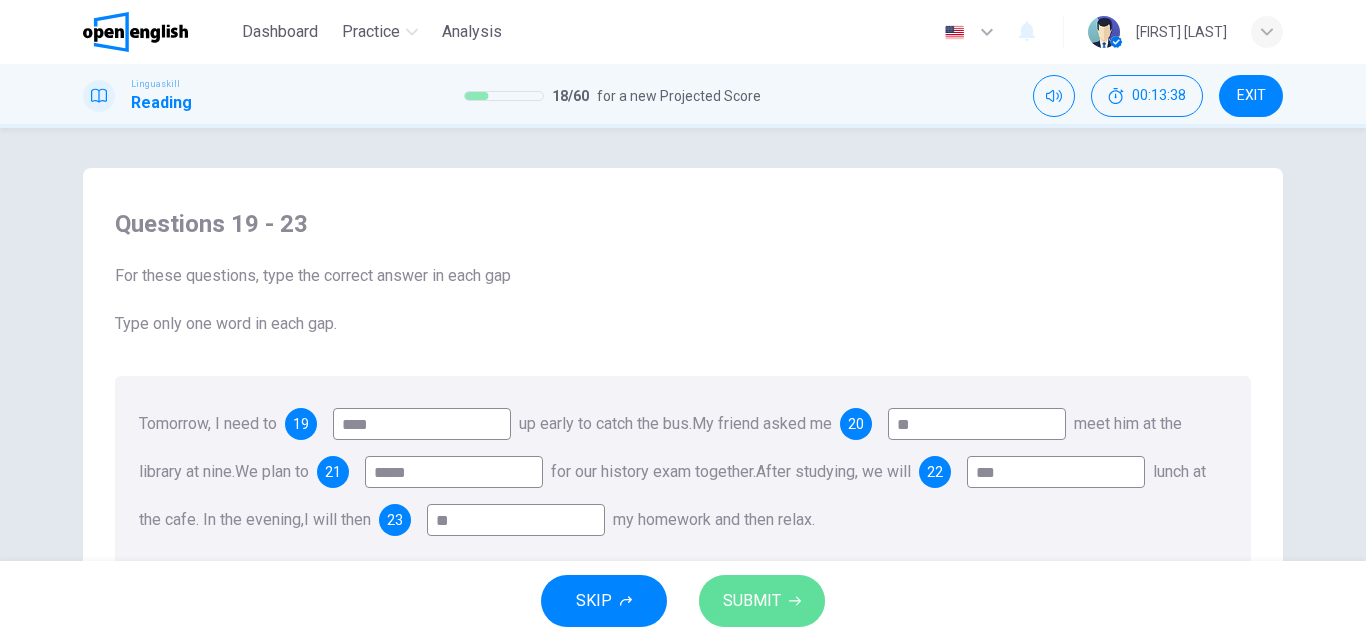 click on "SUBMIT" at bounding box center (752, 601) 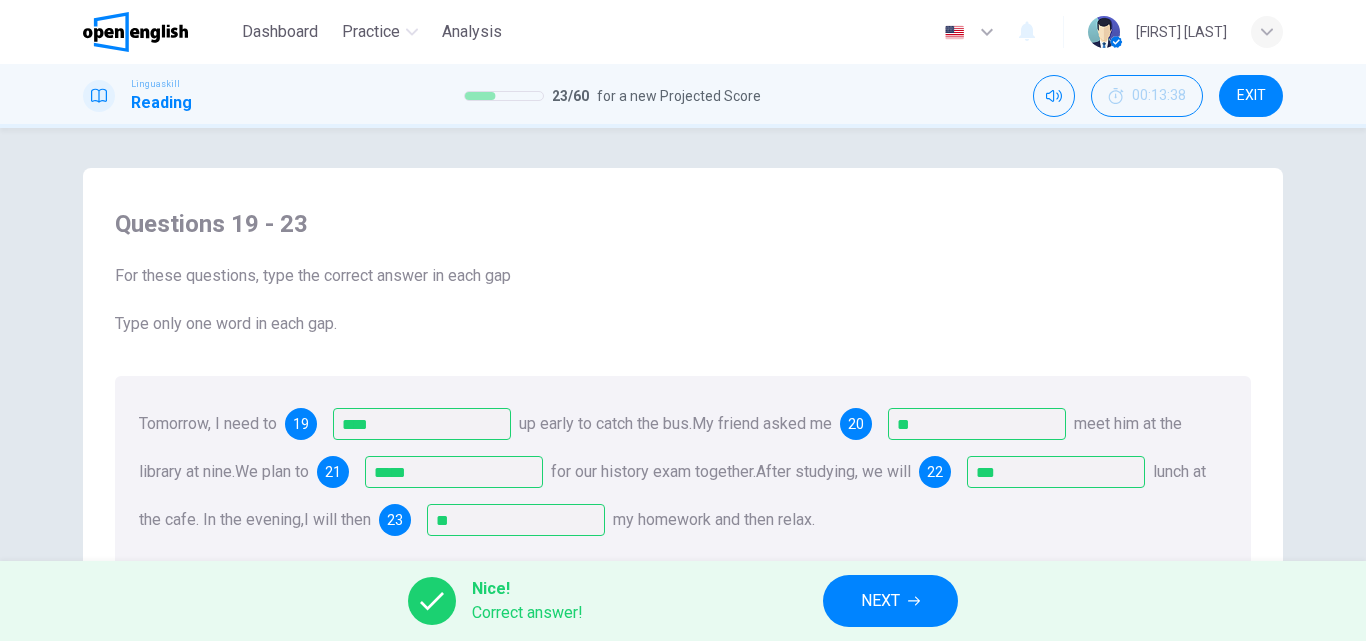 click on "NEXT" at bounding box center [890, 601] 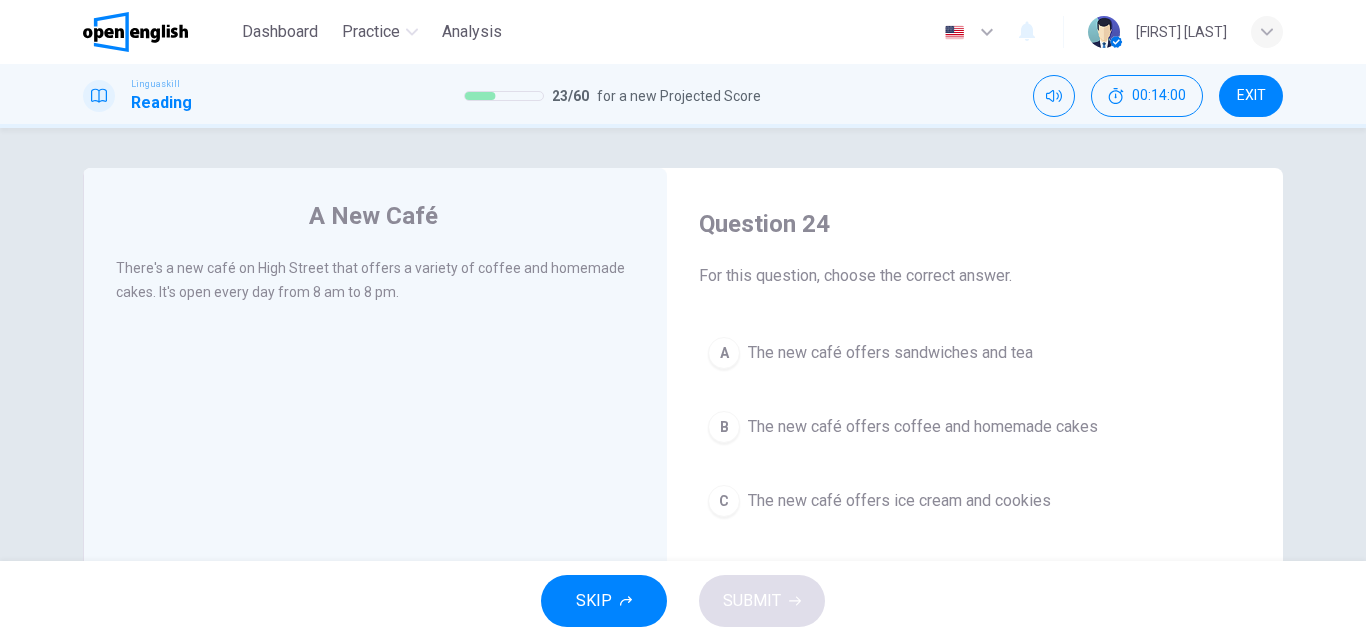 click on "B The new café offers coffee and homemade cakes" at bounding box center (975, 427) 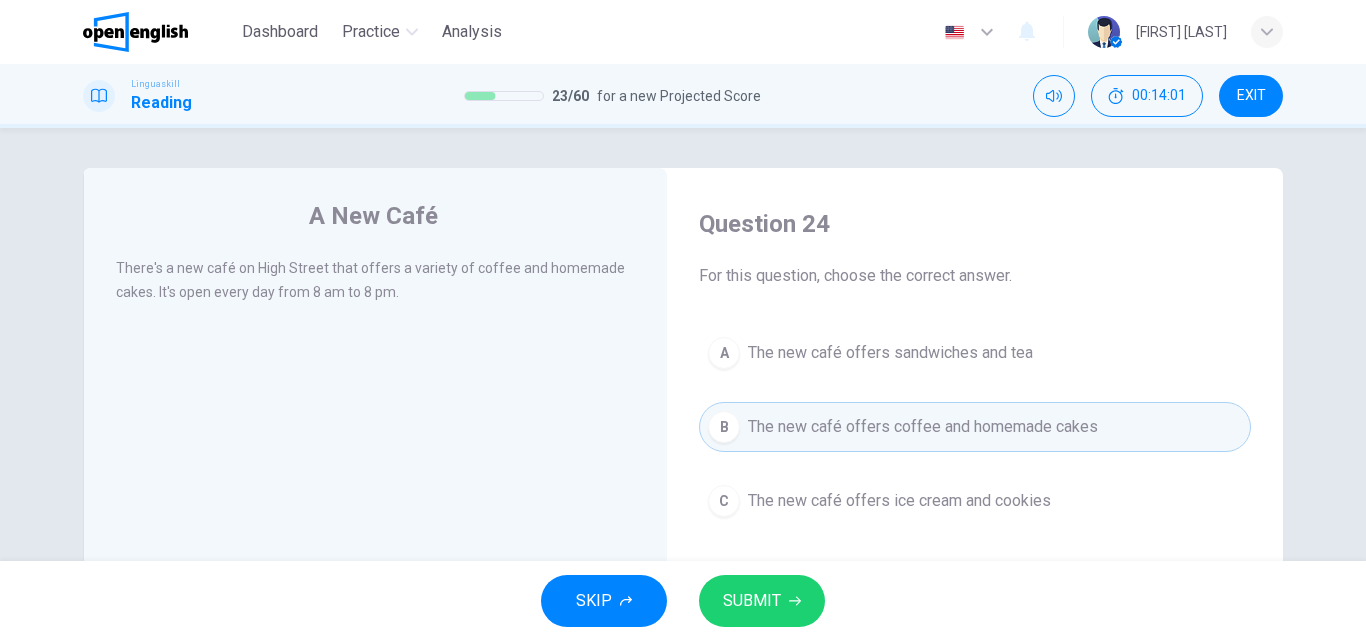 type 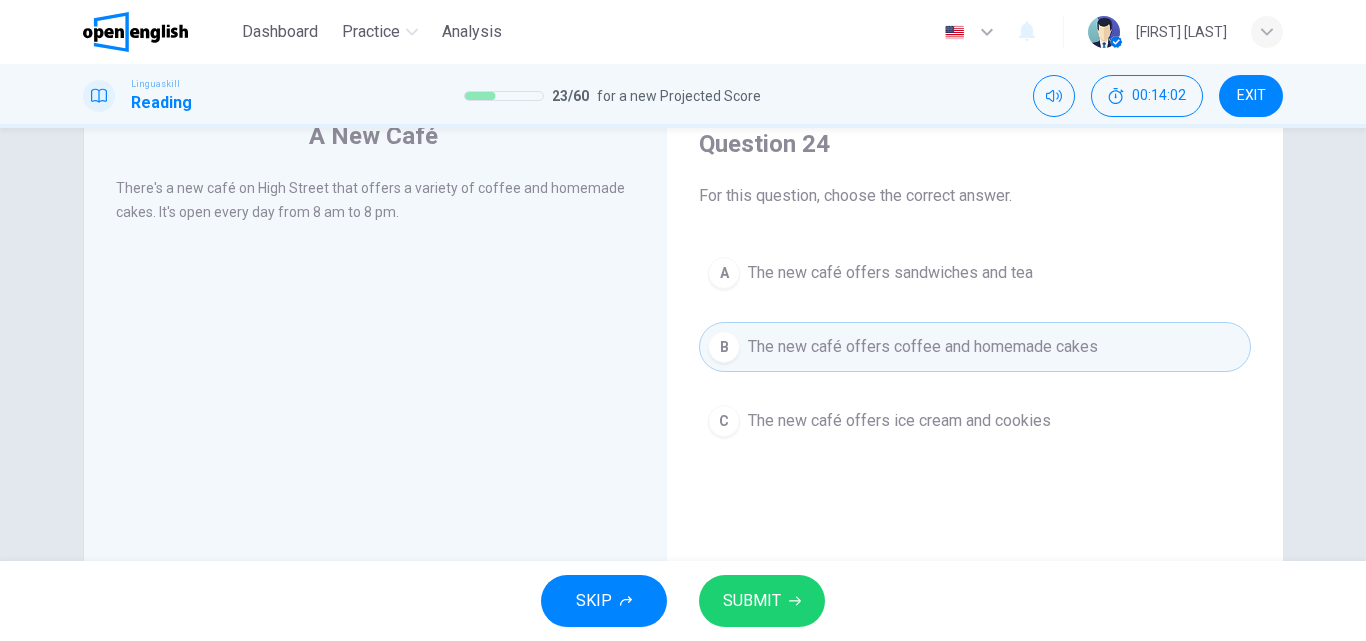 scroll, scrollTop: 120, scrollLeft: 0, axis: vertical 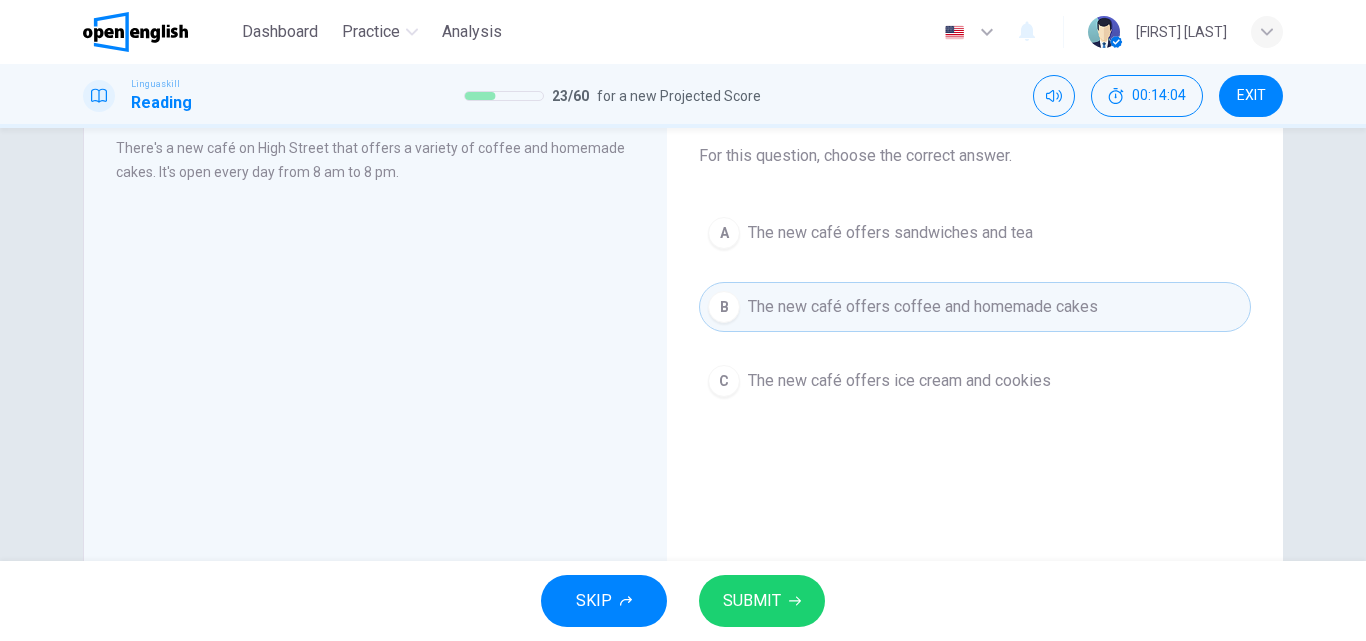 click on "SUBMIT" at bounding box center [752, 601] 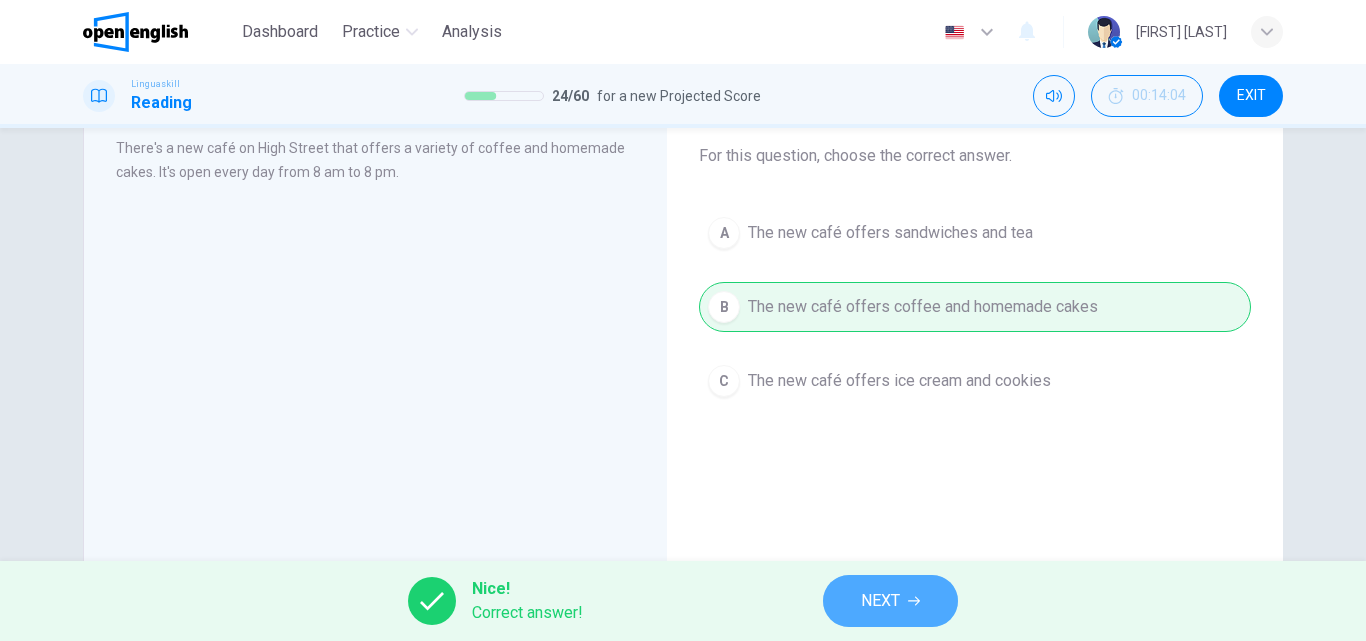 click on "NEXT" at bounding box center [880, 601] 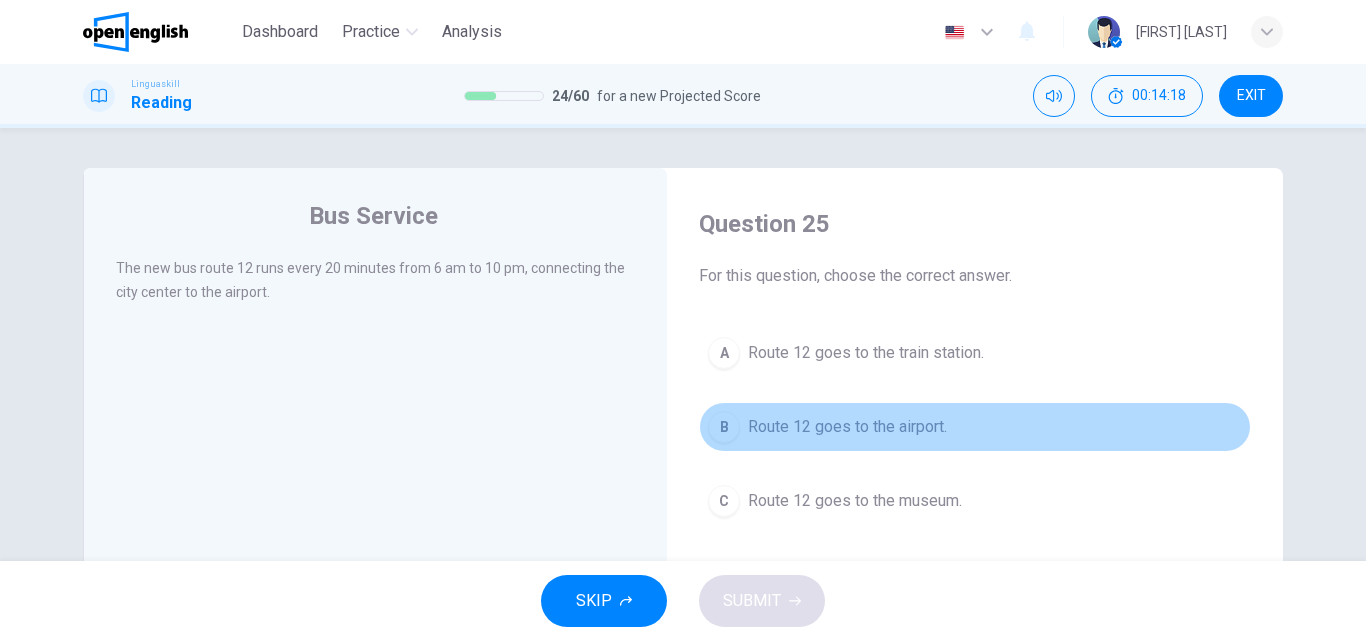 click on "B Route 12 goes to the airport." at bounding box center (975, 427) 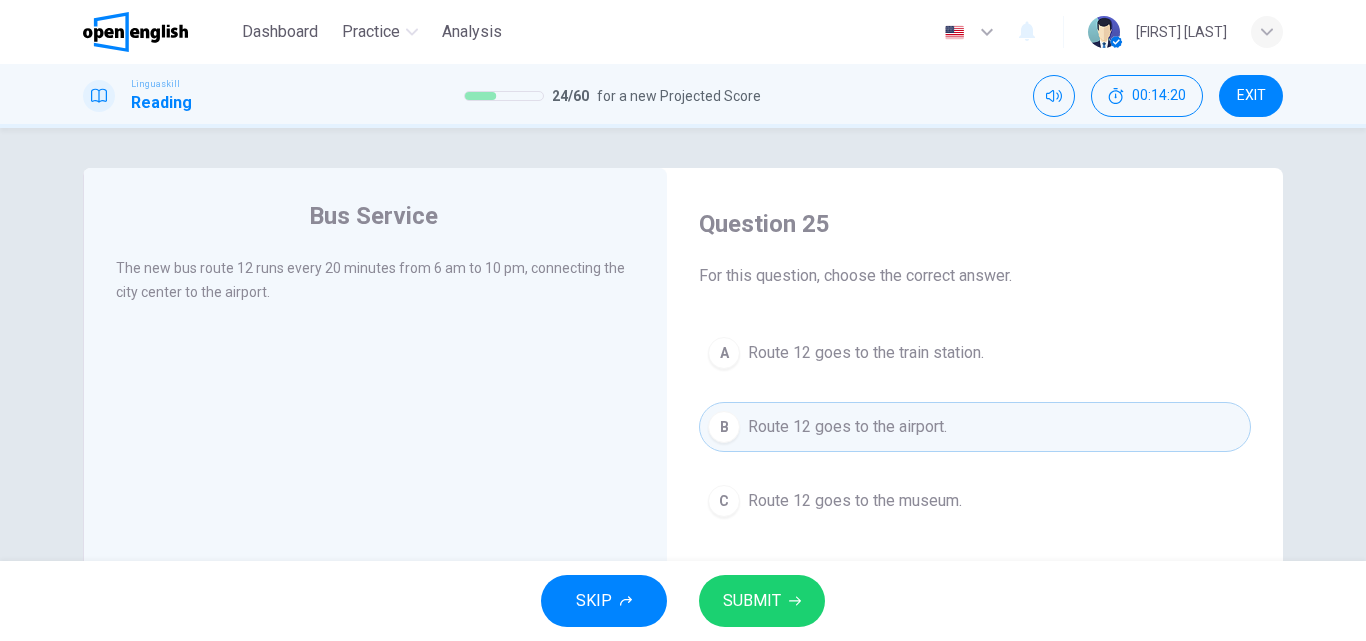 click on "Bus Service The new bus route 12 runs every 20 minutes from 6 am to 10 pm, connecting the city center to the airport. Question 25 For this question, choose the correct answer. A Route 12 goes to the train station. B Route 12 goes to the airport. C Route 12 goes to the museum." at bounding box center [683, 515] 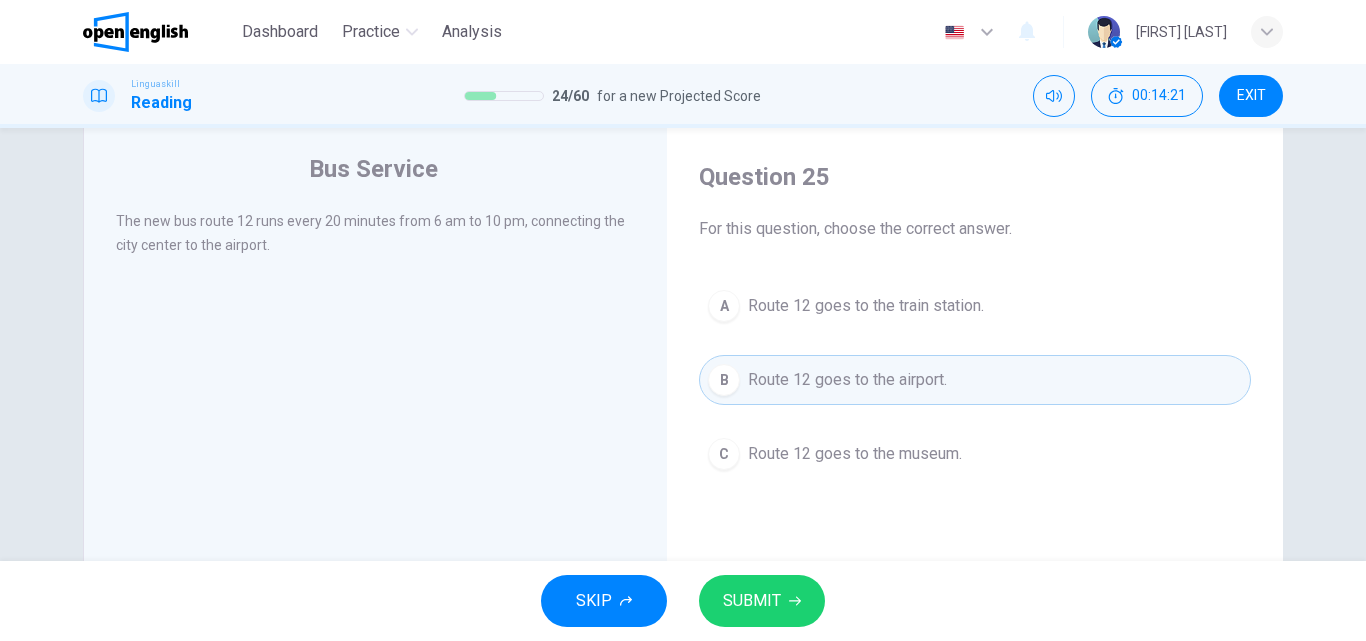 scroll, scrollTop: 80, scrollLeft: 0, axis: vertical 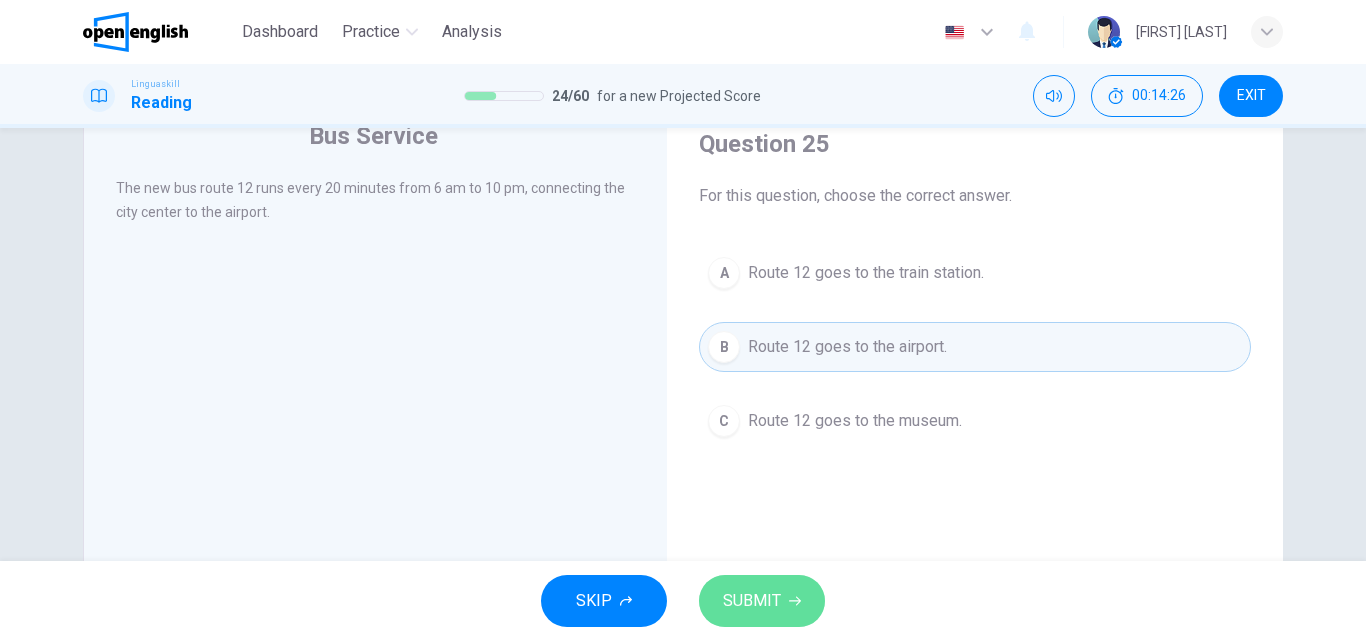 click on "SUBMIT" at bounding box center [762, 601] 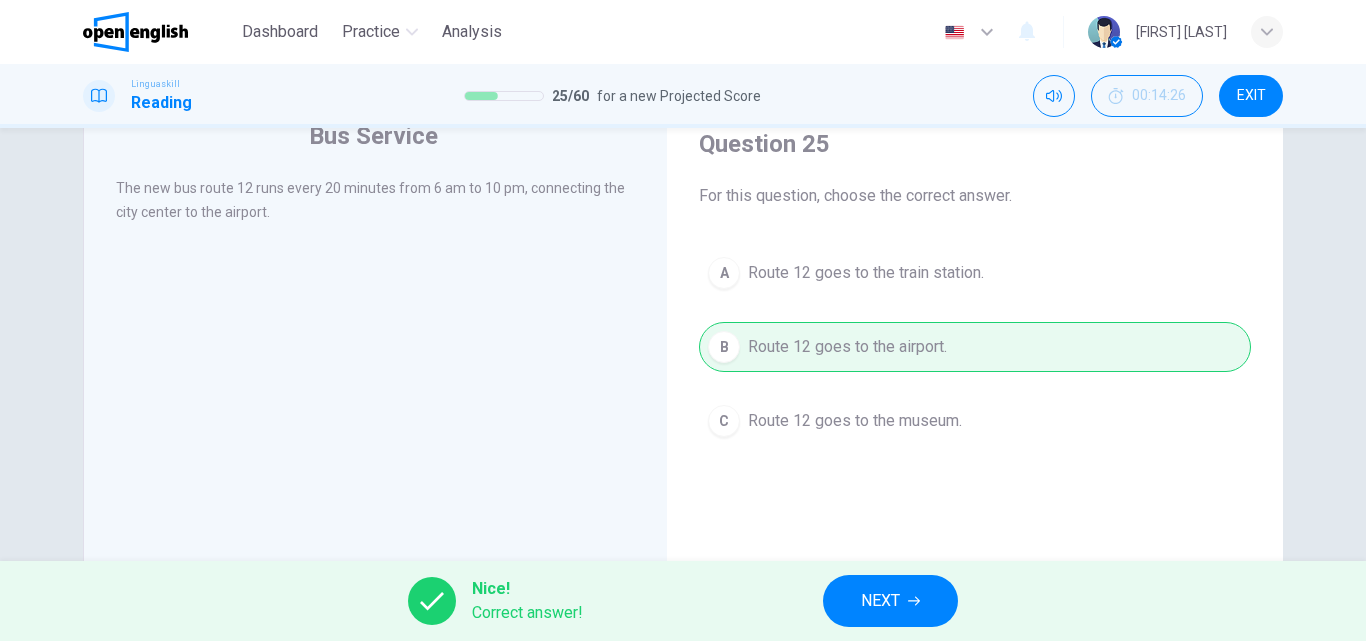 click on "NEXT" at bounding box center [880, 601] 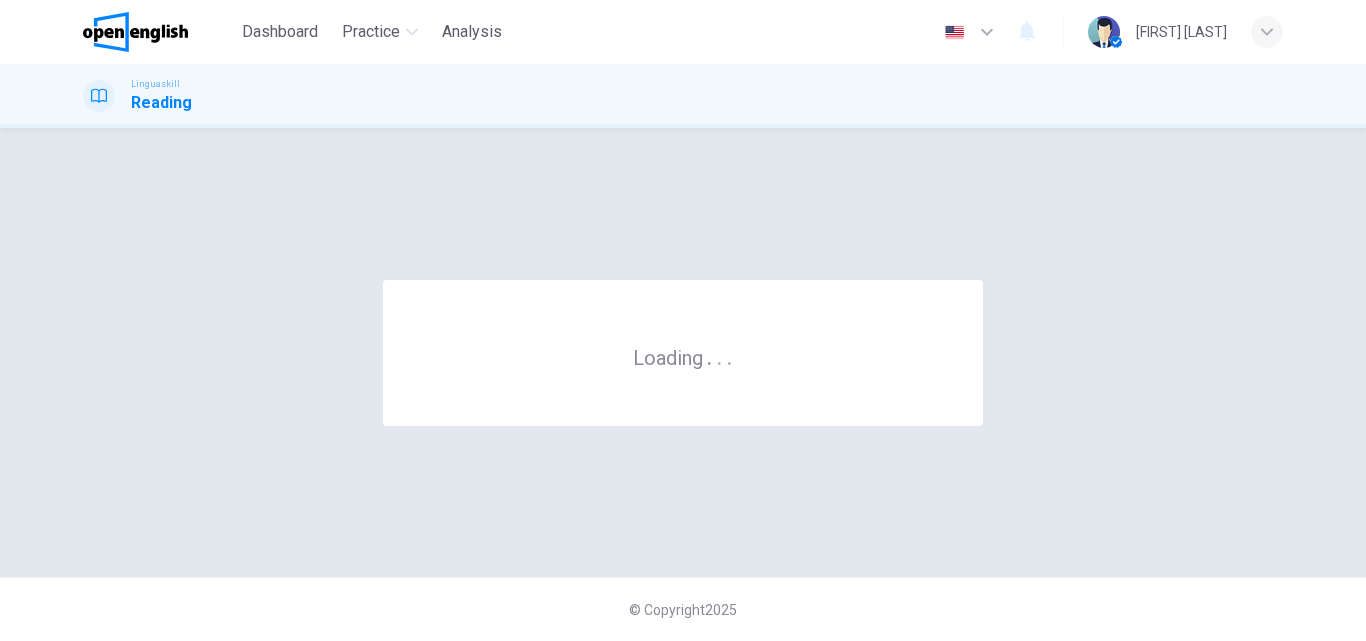 scroll, scrollTop: 0, scrollLeft: 0, axis: both 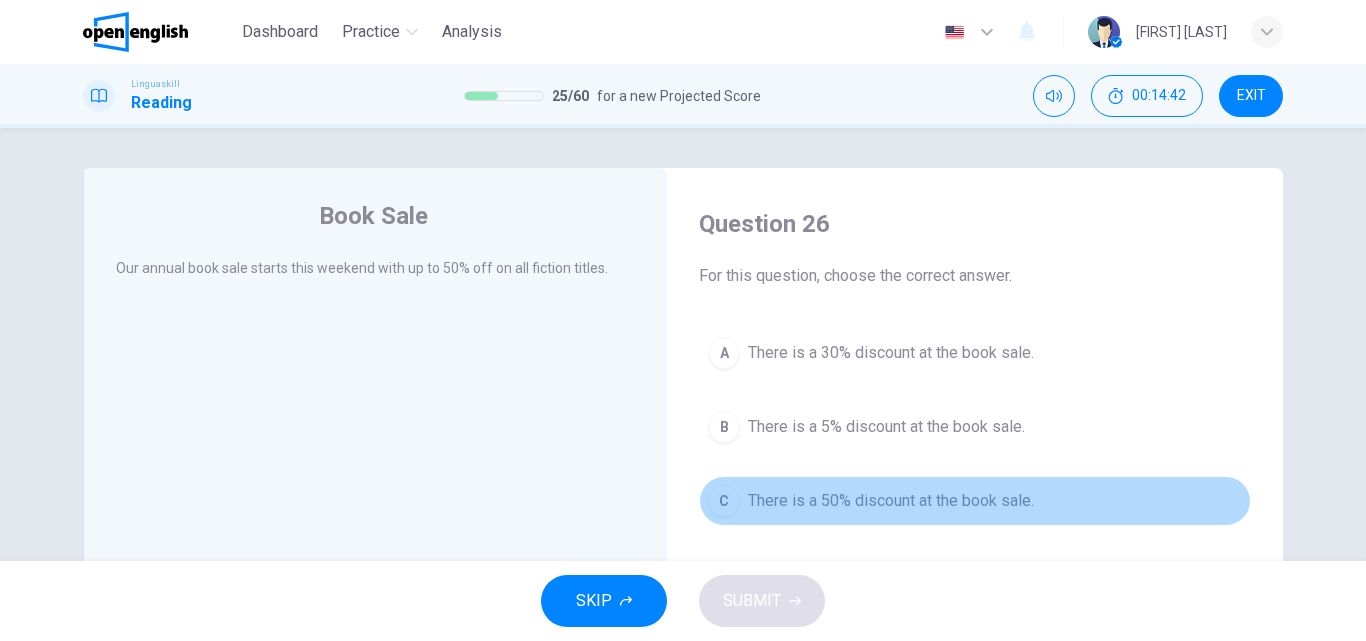 click on "There is a 50% discount at the book sale." at bounding box center [891, 501] 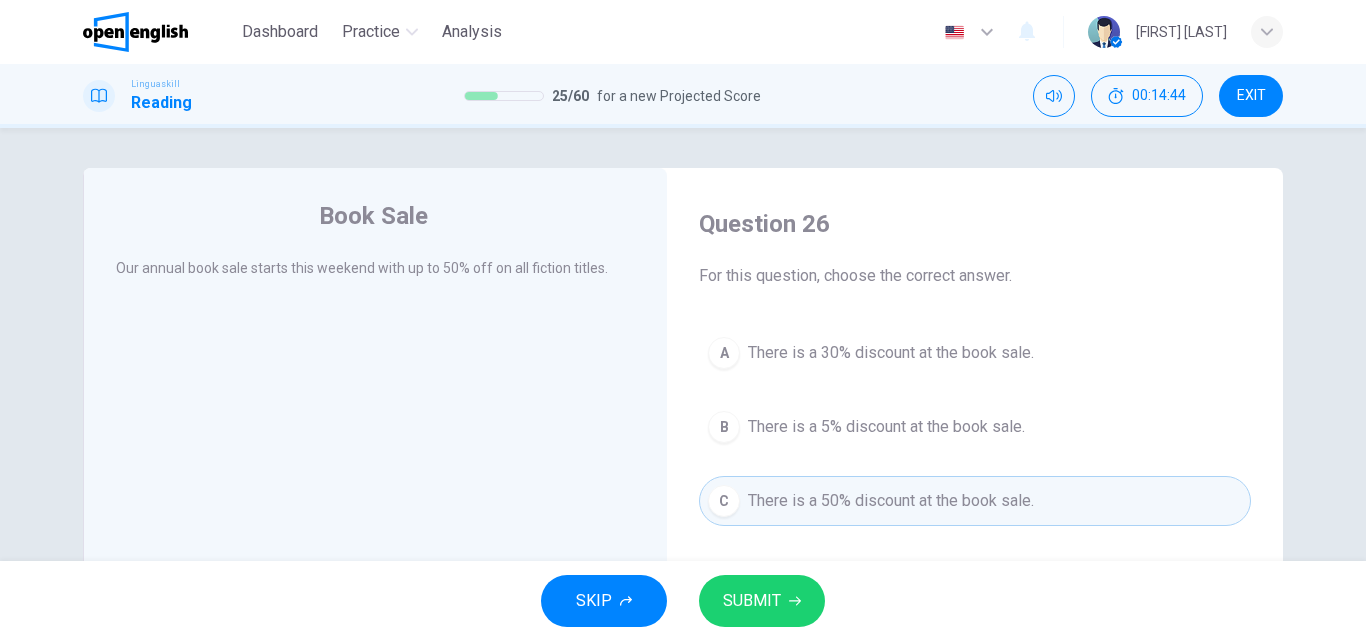 click on "SUBMIT" at bounding box center (752, 601) 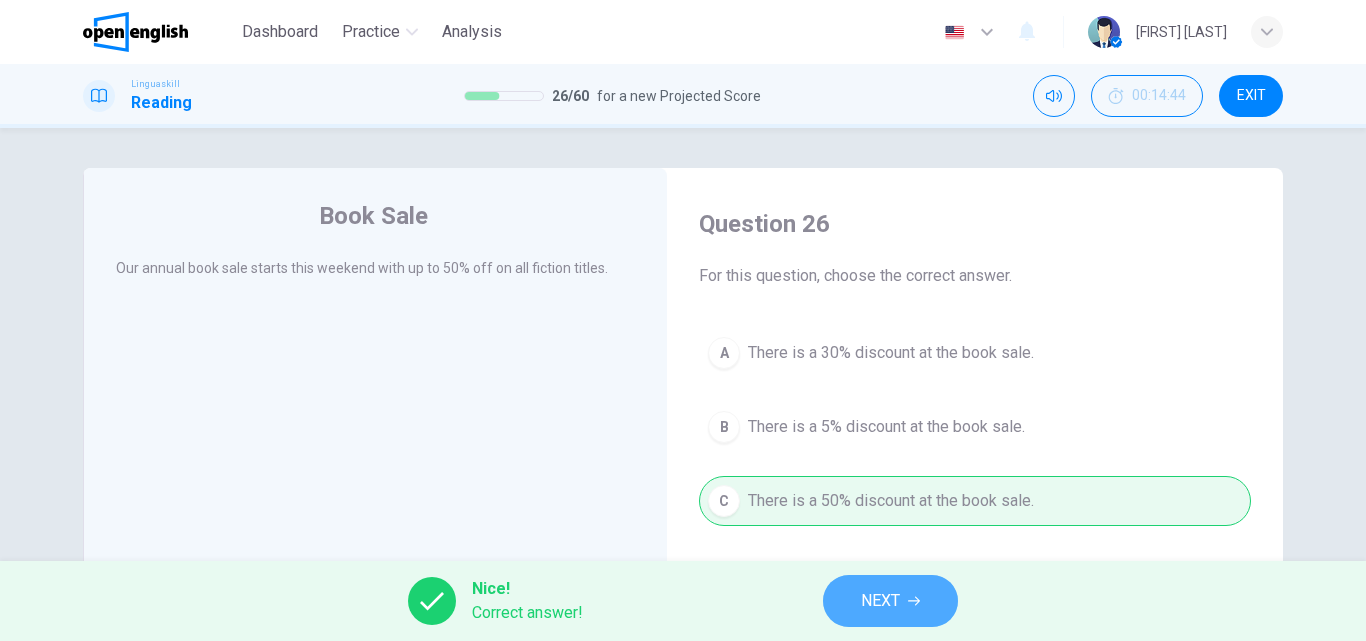 click on "NEXT" at bounding box center [890, 601] 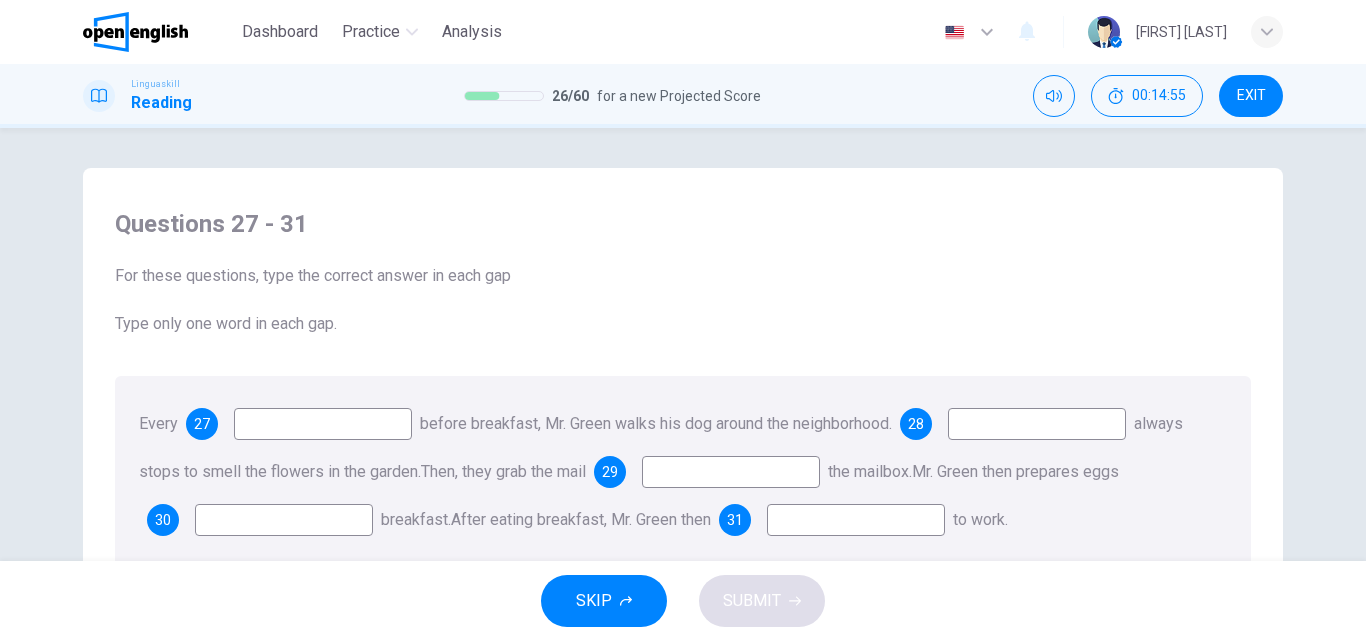 click at bounding box center (323, 424) 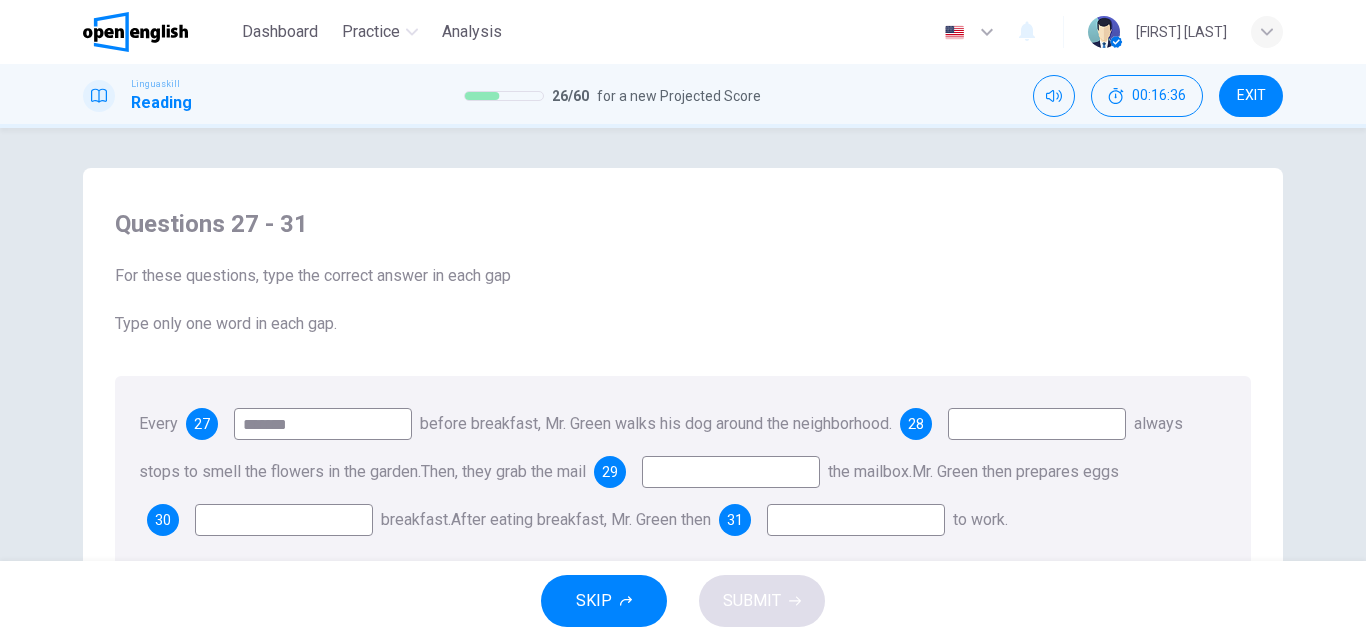 type on "*******" 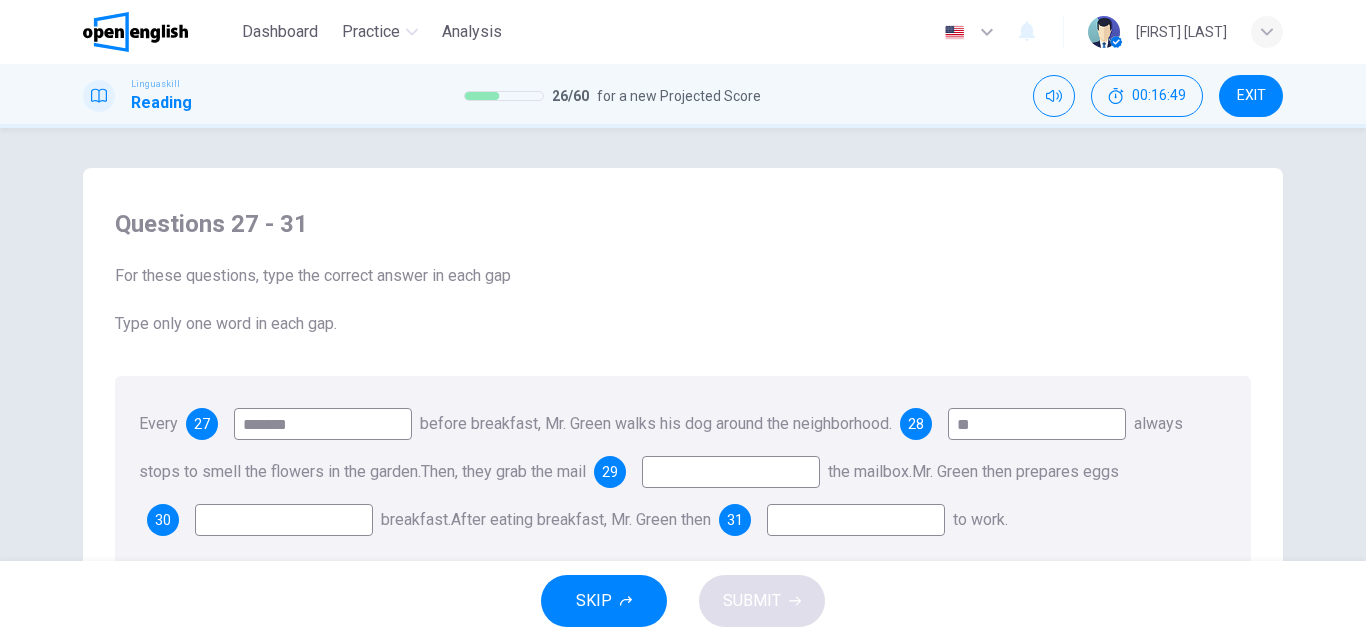 type on "**" 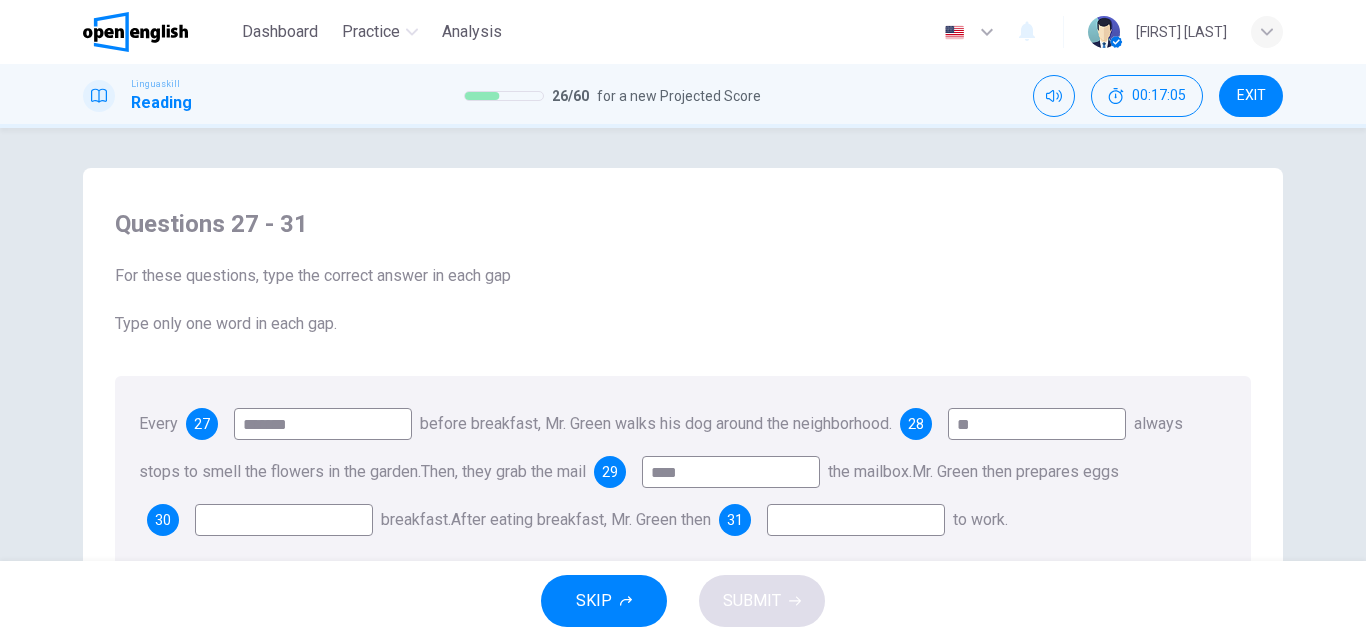 type on "****" 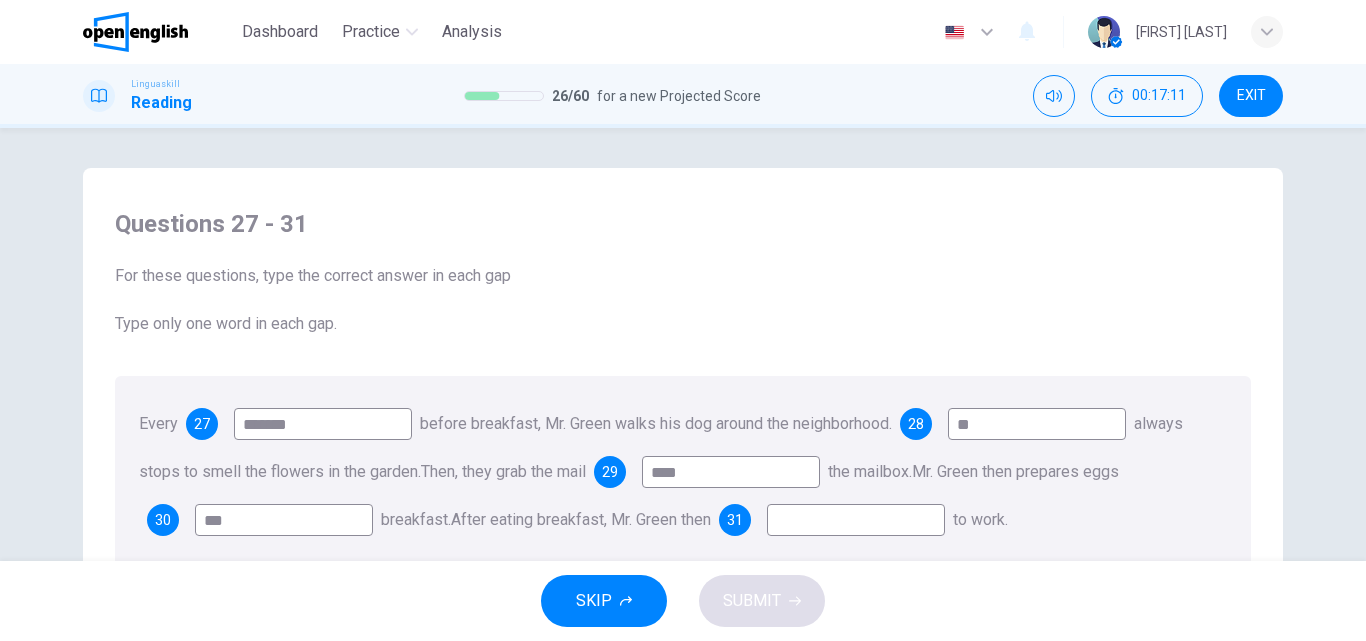type on "***" 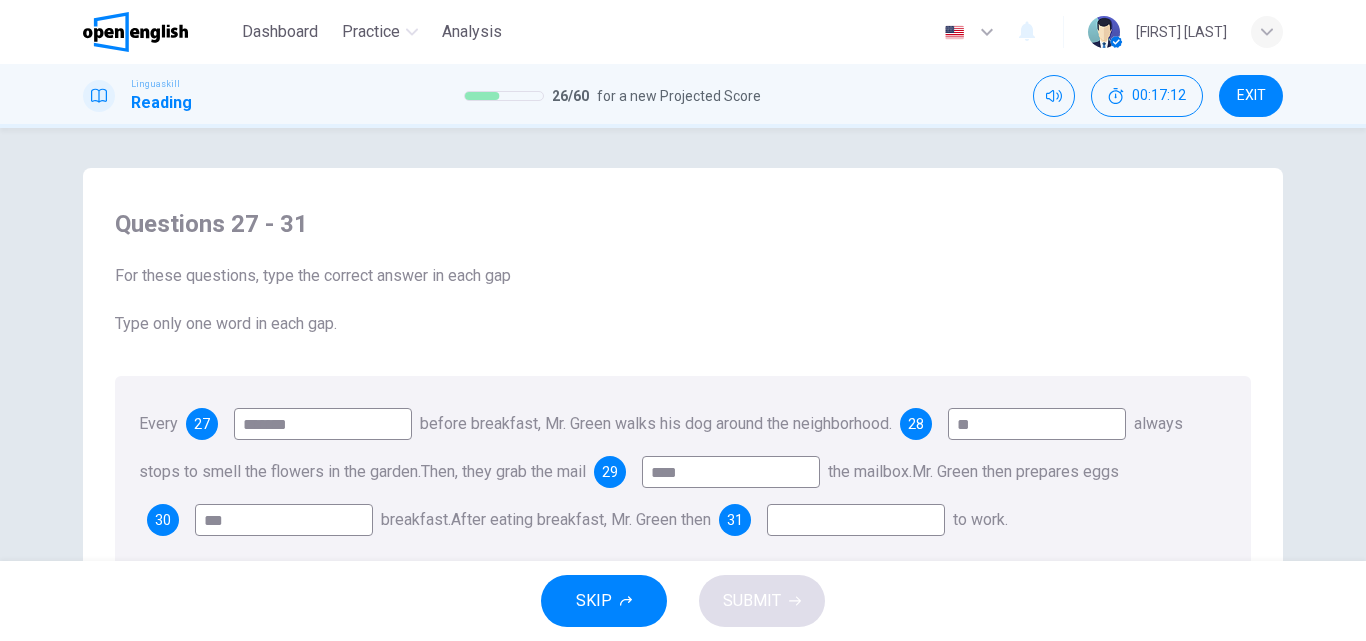 click at bounding box center (856, 520) 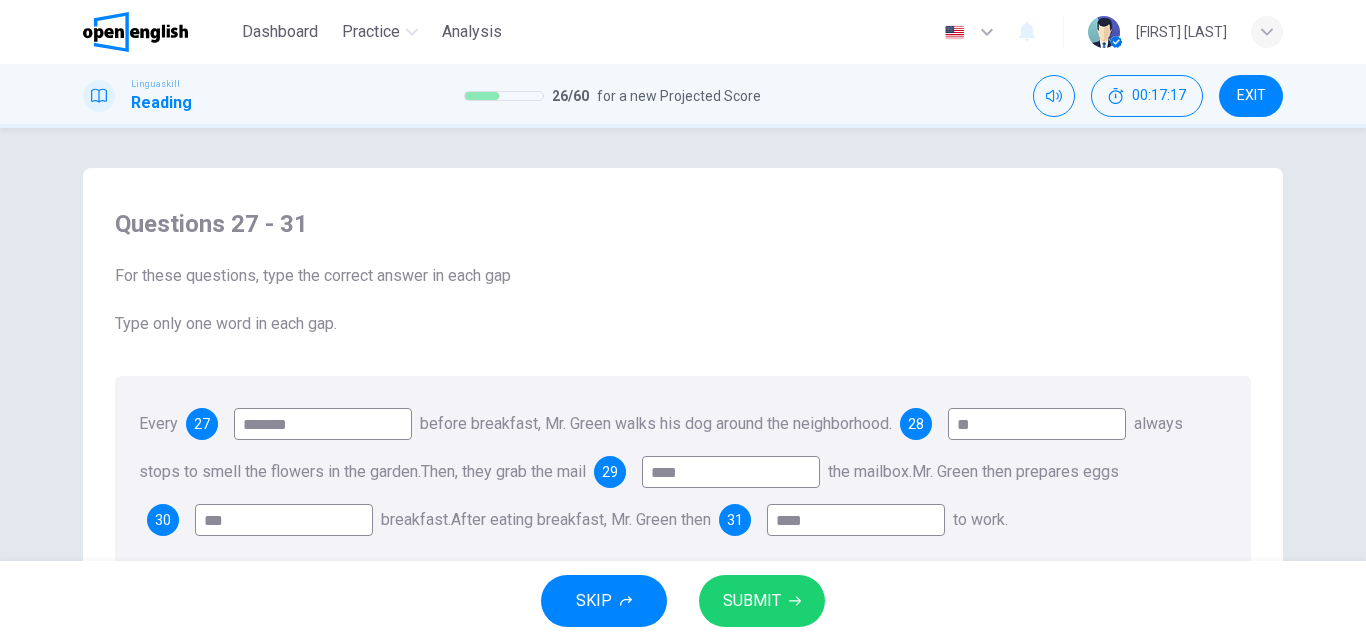 type on "****" 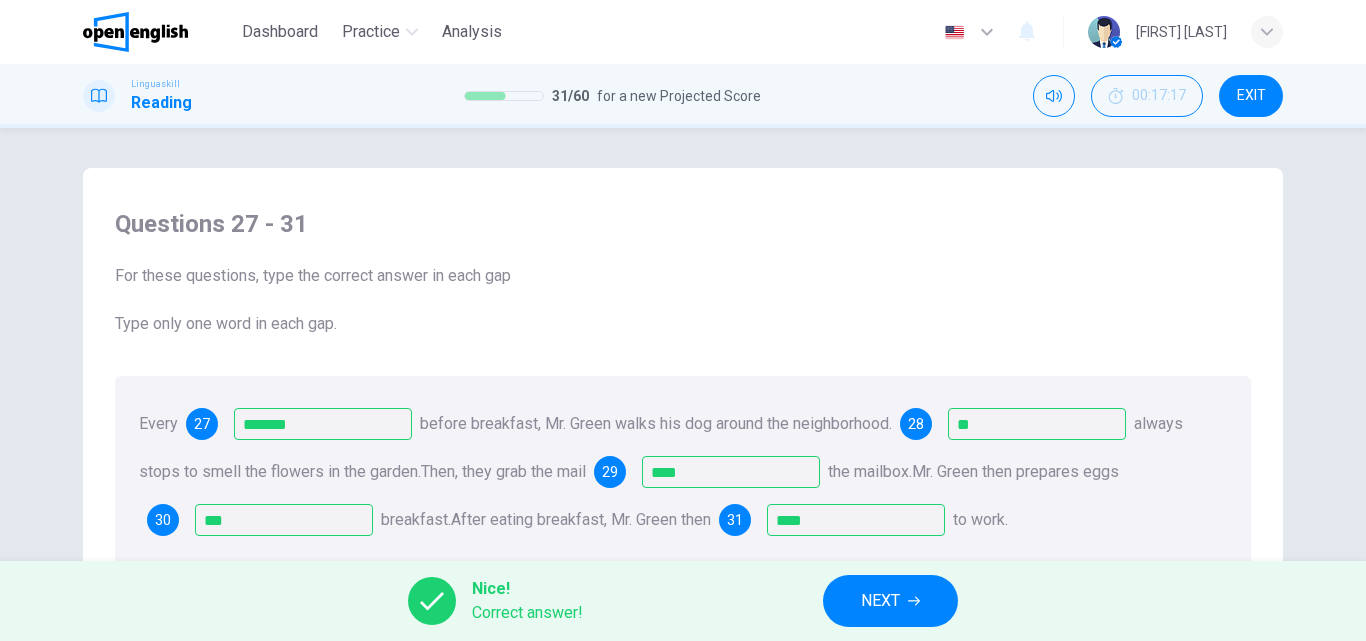 click on "NEXT" at bounding box center (880, 601) 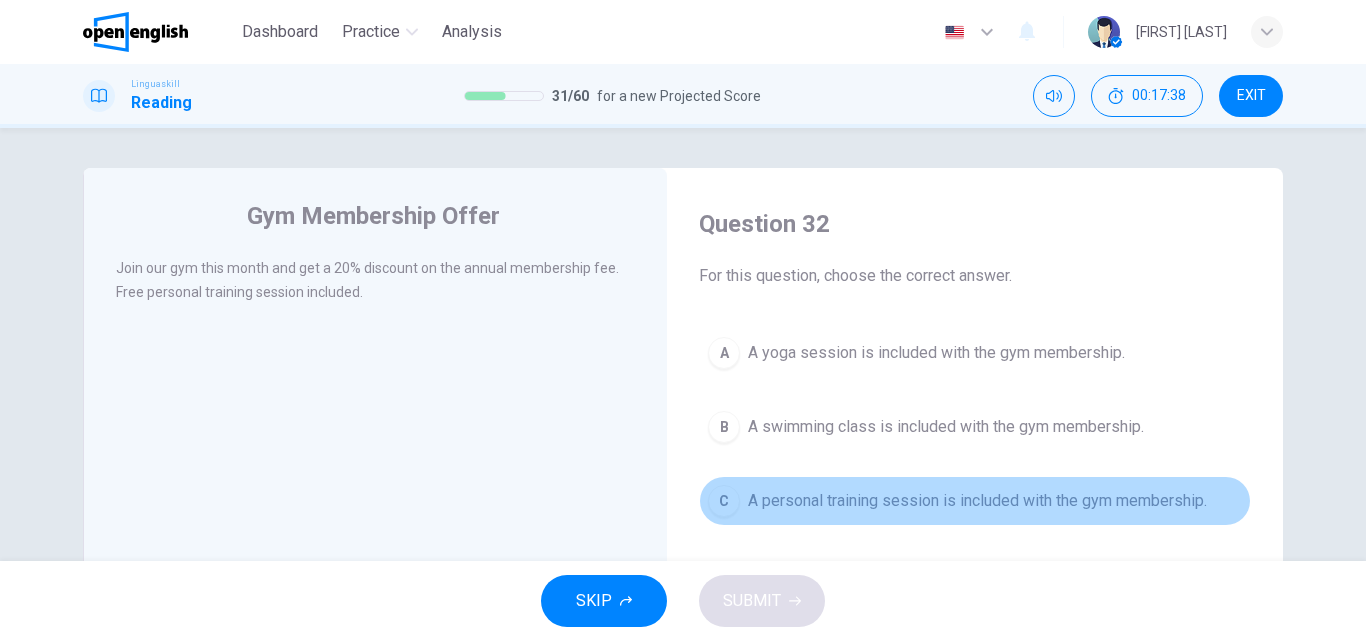 click on "A personal training session is included with the gym membership." at bounding box center (977, 501) 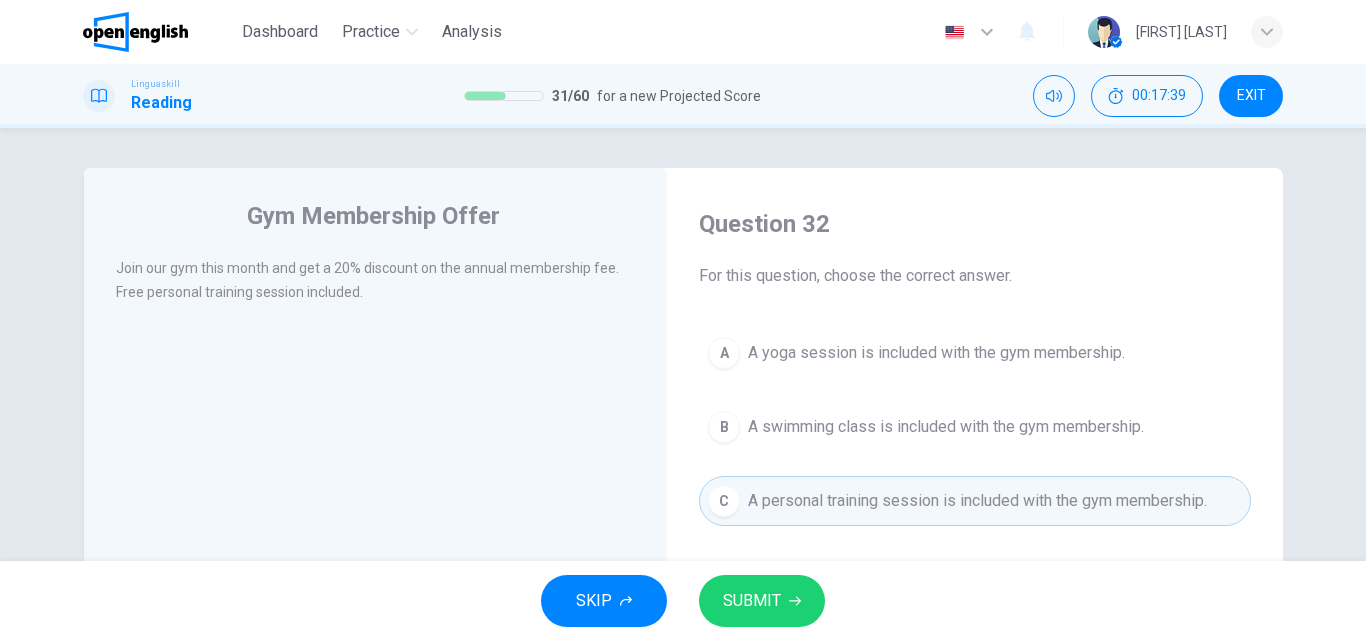 click on "SUBMIT" at bounding box center (762, 601) 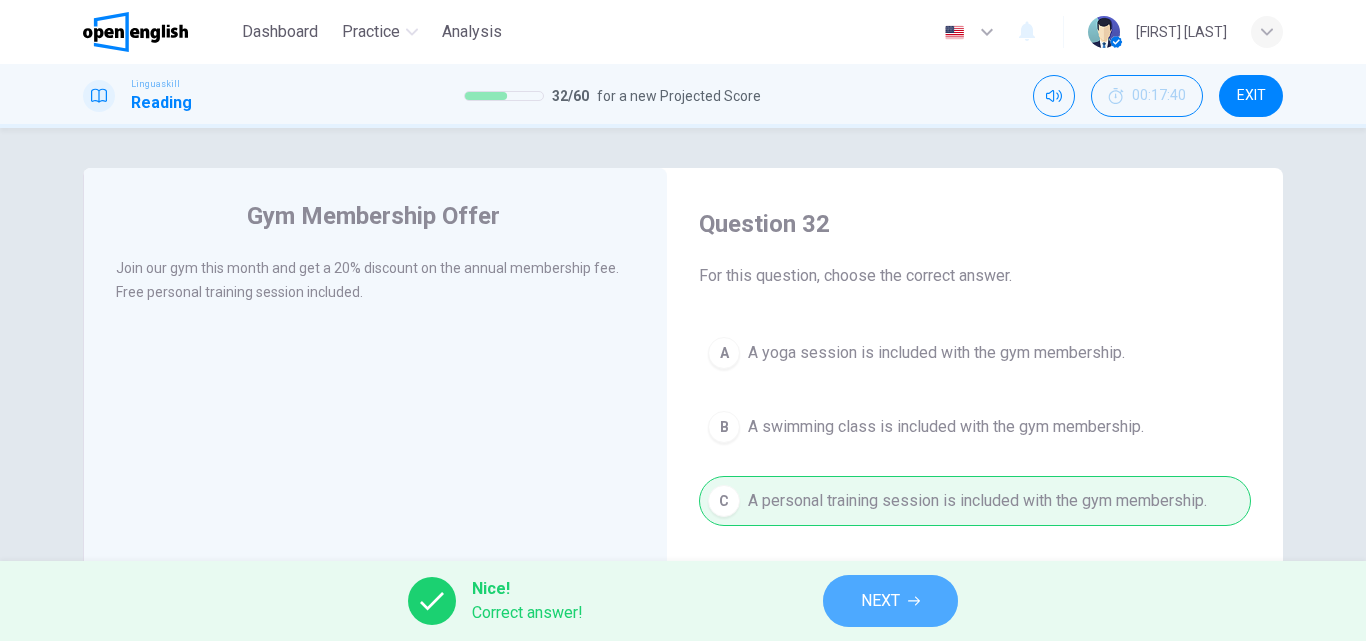click on "NEXT" at bounding box center (890, 601) 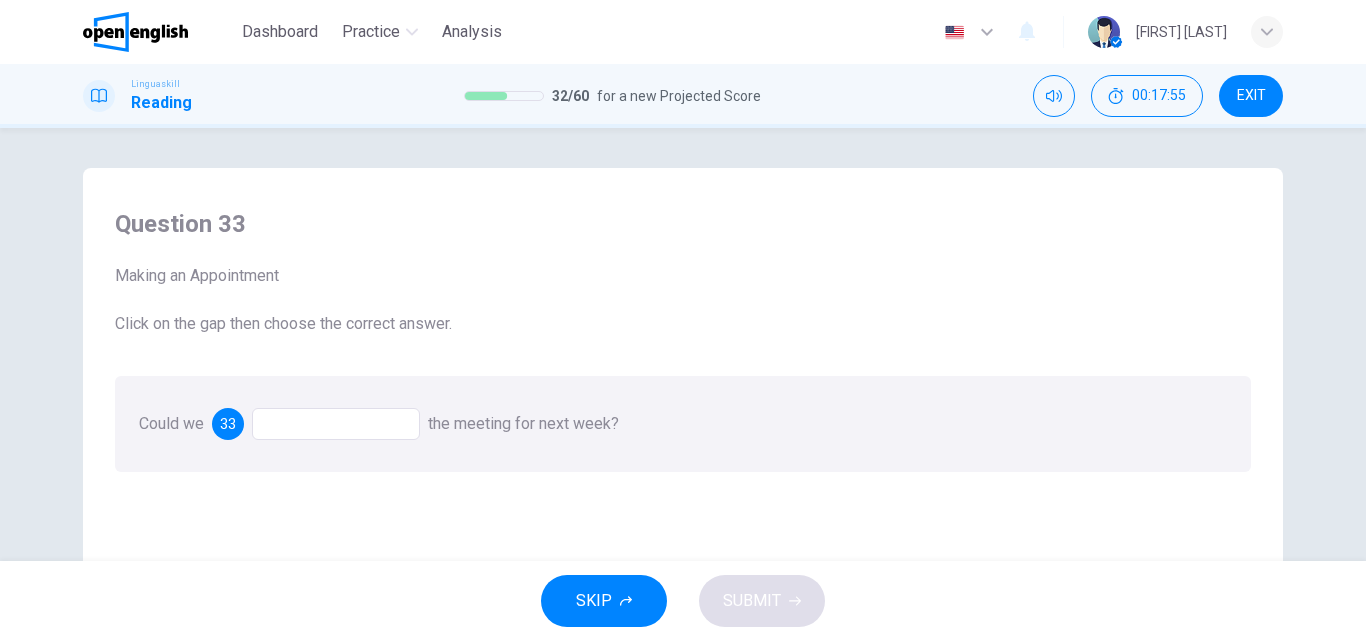 click at bounding box center [336, 424] 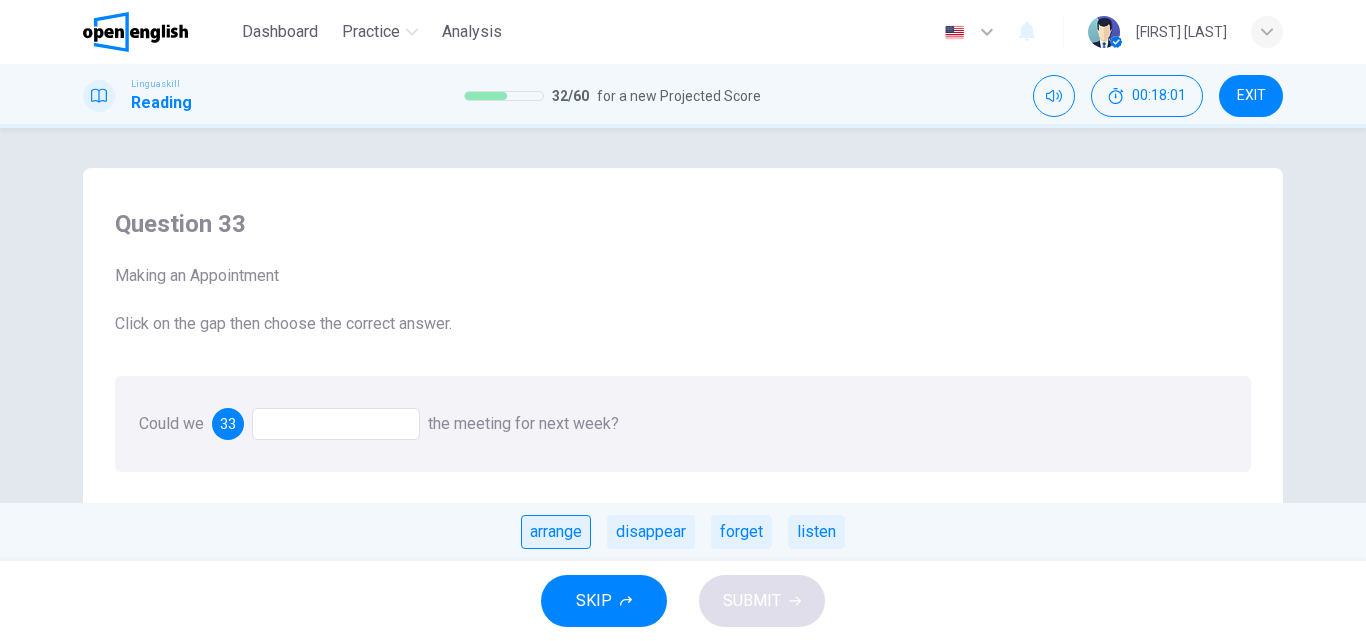 click on "arrange" at bounding box center (556, 532) 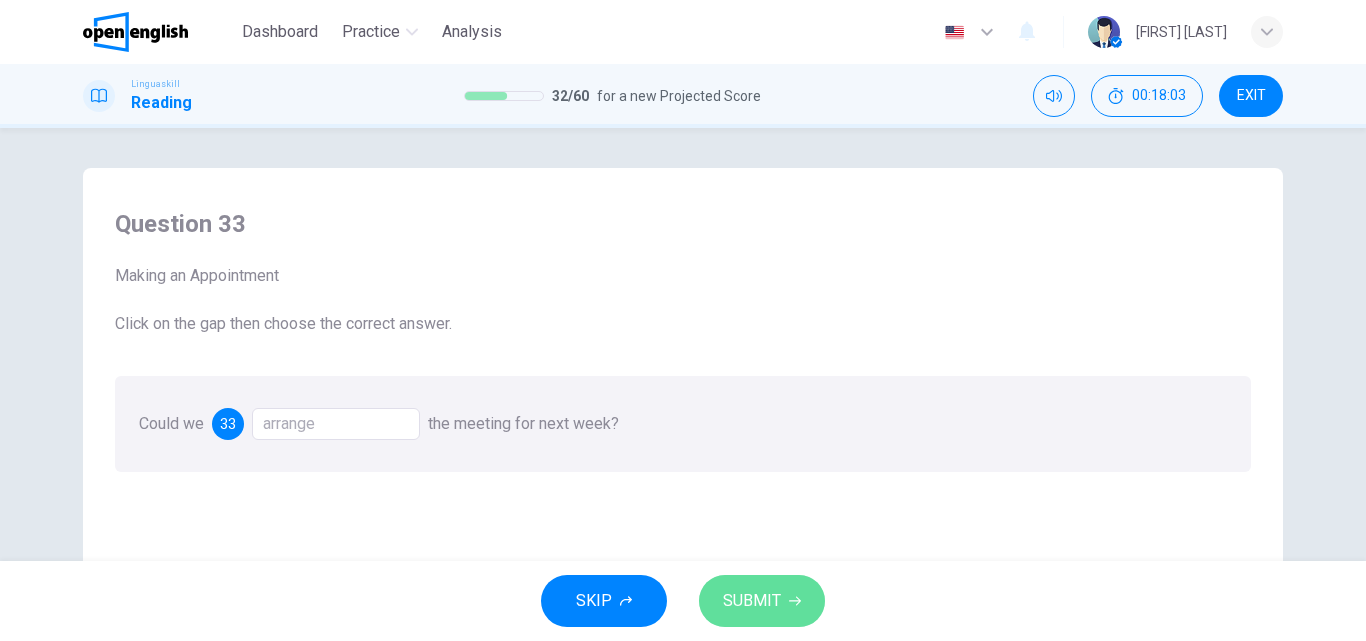click on "SUBMIT" at bounding box center (752, 601) 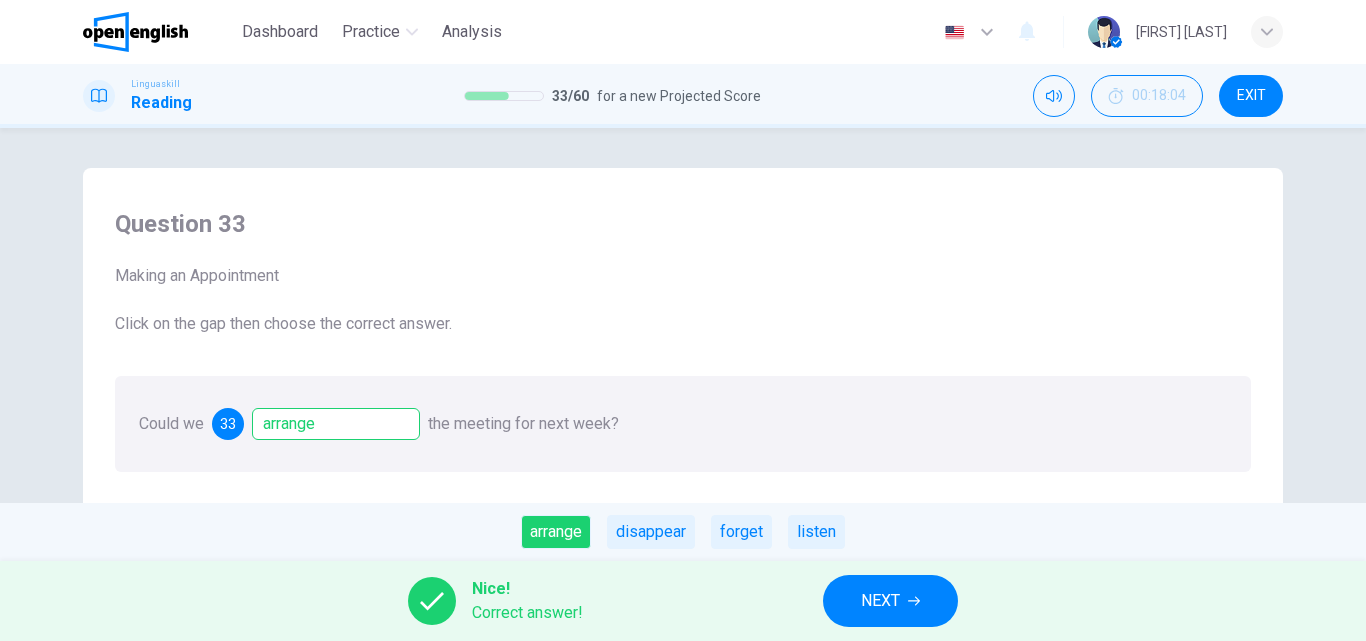 click 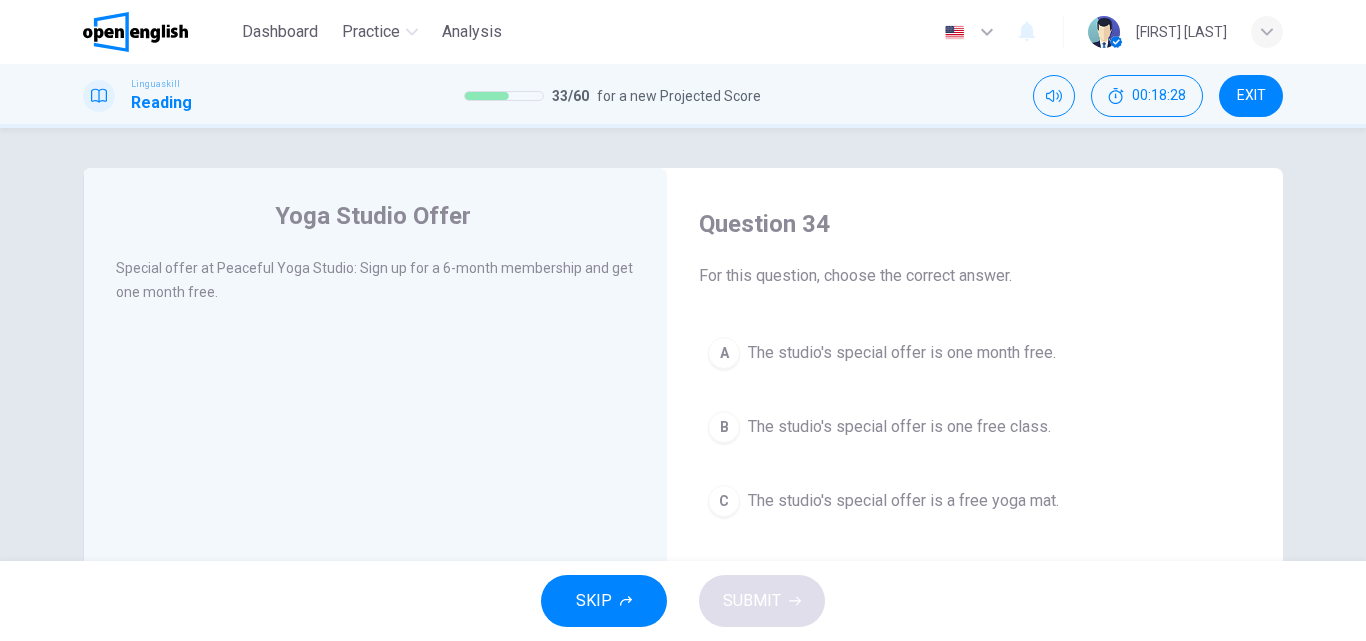 click on "The studio's special offer is one month free." at bounding box center (902, 353) 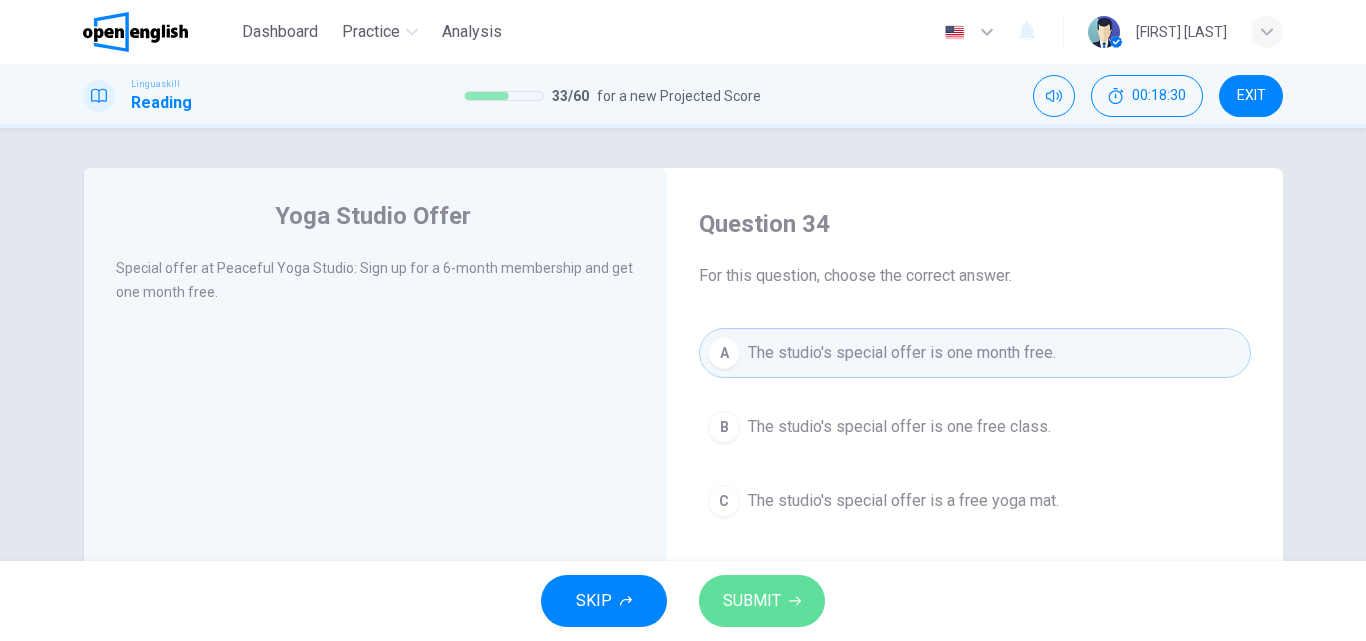 click on "SUBMIT" at bounding box center (752, 601) 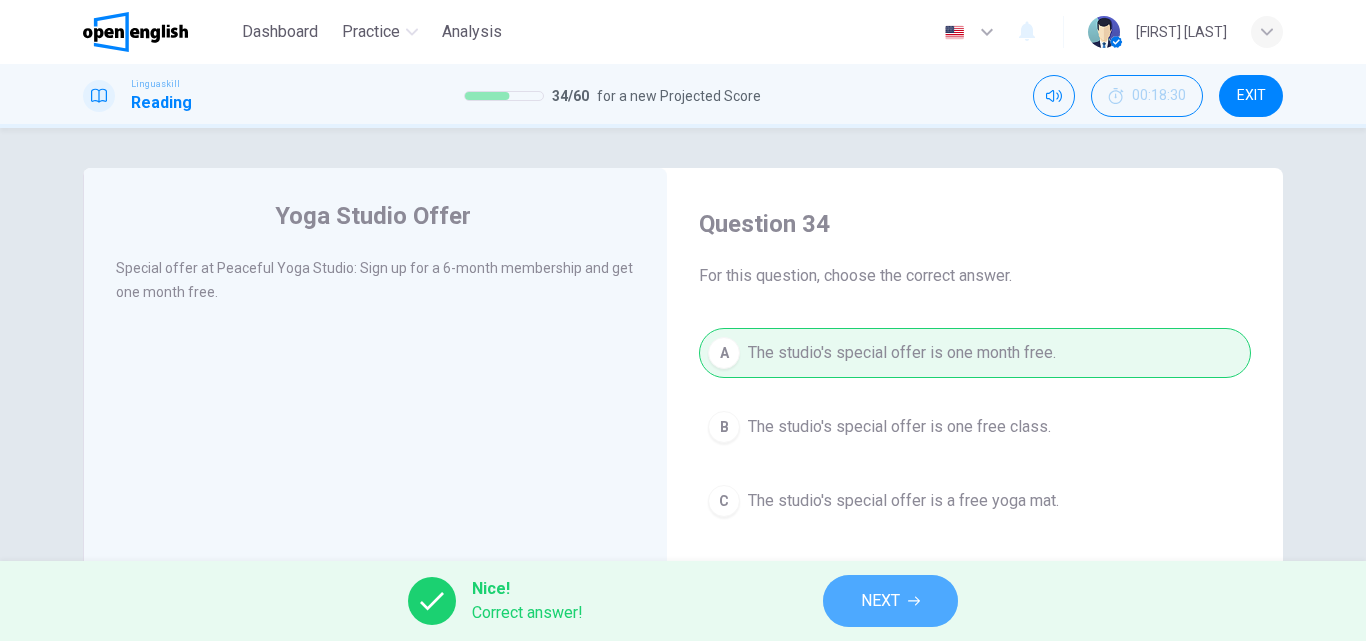 click on "NEXT" at bounding box center [890, 601] 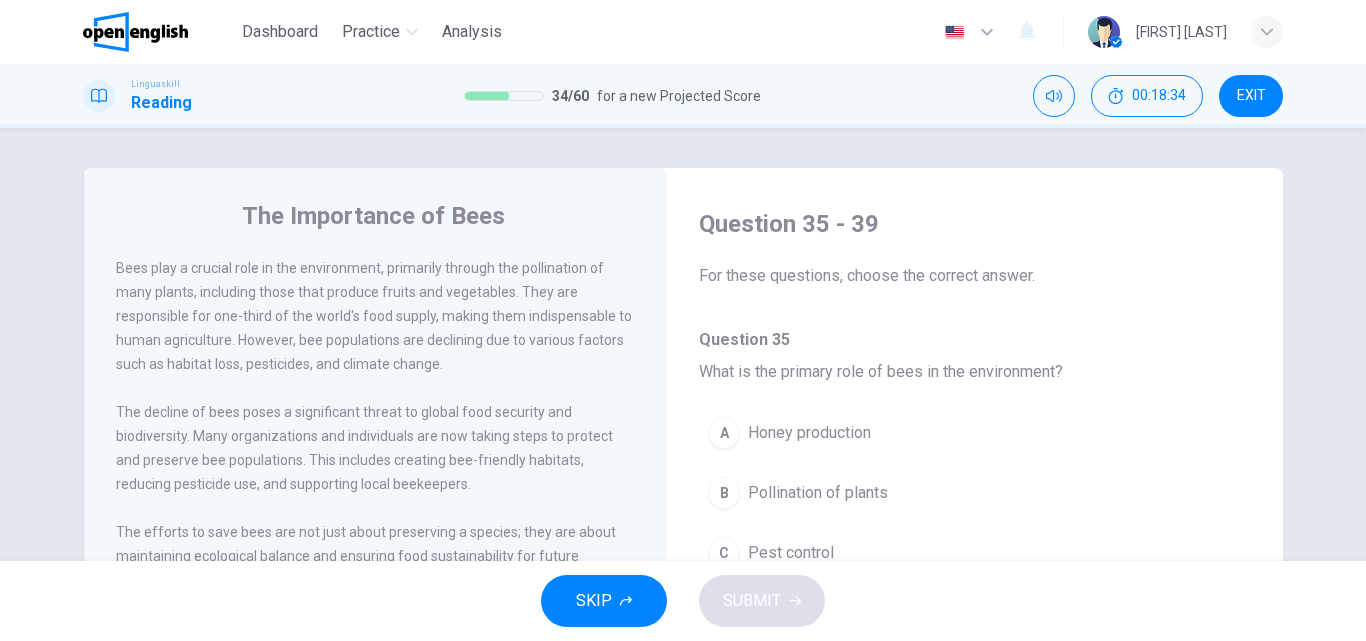 click on "The Importance of Bees Bees play a crucial role in the environment, primarily through the pollination of many plants, including those that produce fruits and vegetables. They are responsible for one-third of the world's food supply, making them indispensable to human agriculture. However, bee populations are declining due to various factors such as habitat loss, pesticides, and climate change. The decline of bees poses a significant threat to global food security and biodiversity. Many organizations and individuals are now taking steps to protect and preserve bee populations. This includes creating bee-friendly habitats, reducing pesticide use, and supporting local beekeepers. The efforts to save bees are not just about preserving a species; they are about maintaining ecological balance and ensuring food sustainability for future generations." at bounding box center [375, 515] 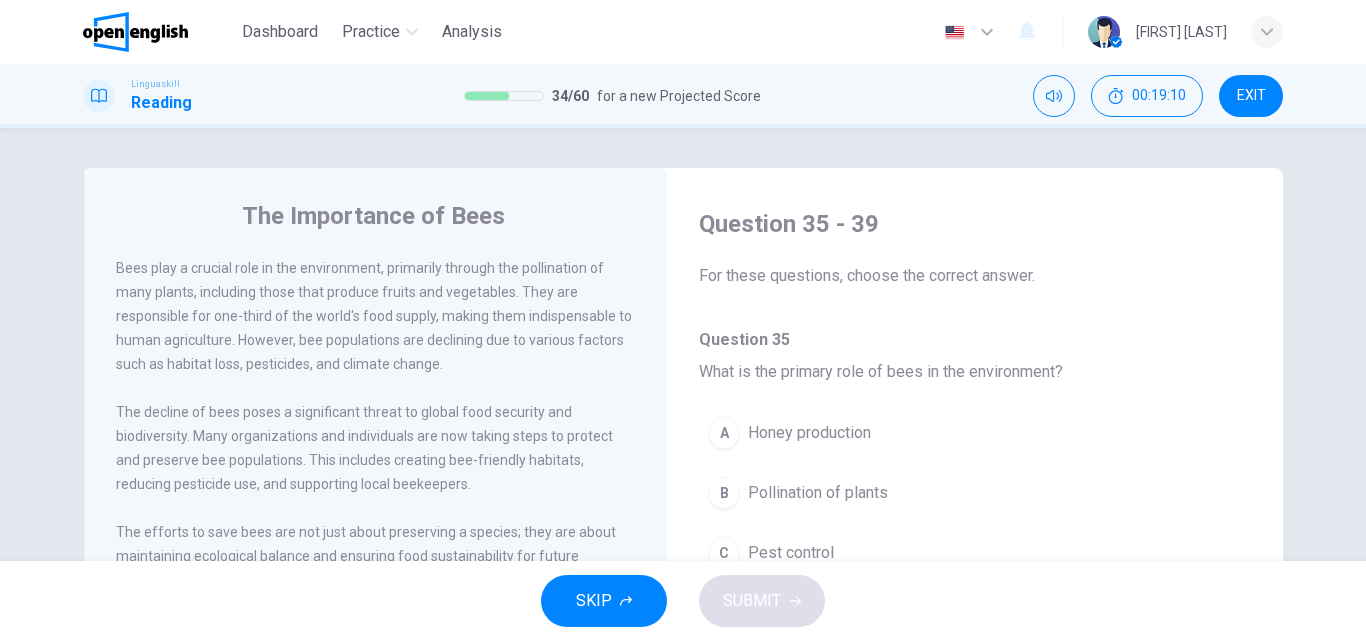 click on "The Importance of Bees Bees play a crucial role in the environment, primarily through the pollination of many plants, including those that produce fruits and vegetables. They are responsible for one-third of the world's food supply, making them indispensable to human agriculture. However, bee populations are declining due to various factors such as habitat loss, pesticides, and climate change. The decline of bees poses a significant threat to global food security and biodiversity. Many organizations and individuals are now taking steps to protect and preserve bee populations. This includes creating bee-friendly habitats, reducing pesticide use, and supporting local beekeepers. The efforts to save bees are not just about preserving a species; they are about maintaining ecological balance and ensuring food sustainability for future generations. Question 35 - 39 For these questions, choose the correct answer. Question   35 What is the primary role of bees in the environment? A Honey production B C Pest control D" at bounding box center (683, 344) 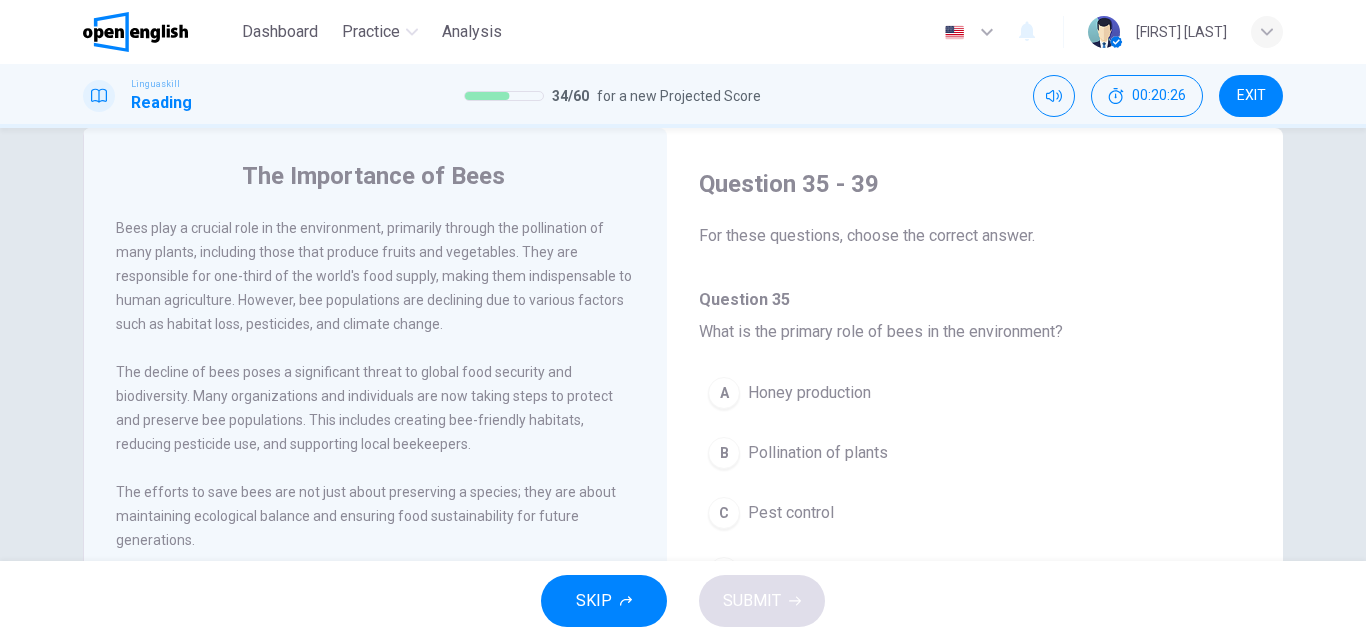 scroll, scrollTop: 80, scrollLeft: 0, axis: vertical 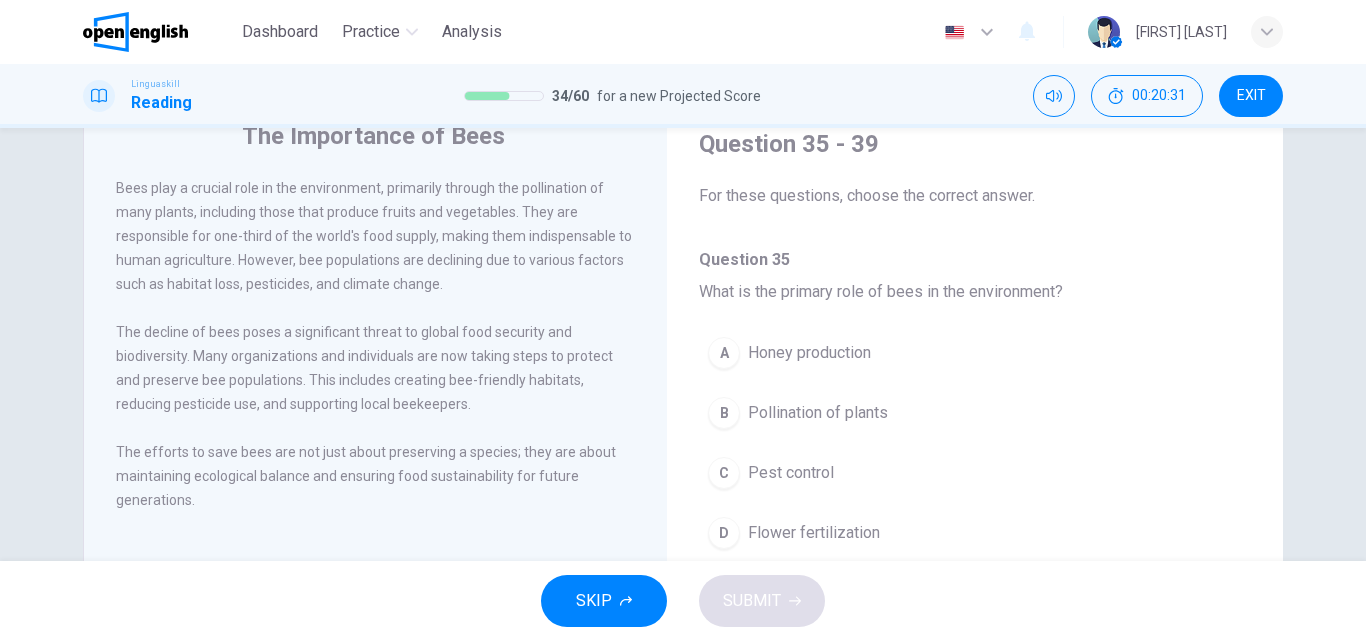 click on "Pollination of plants" at bounding box center (818, 413) 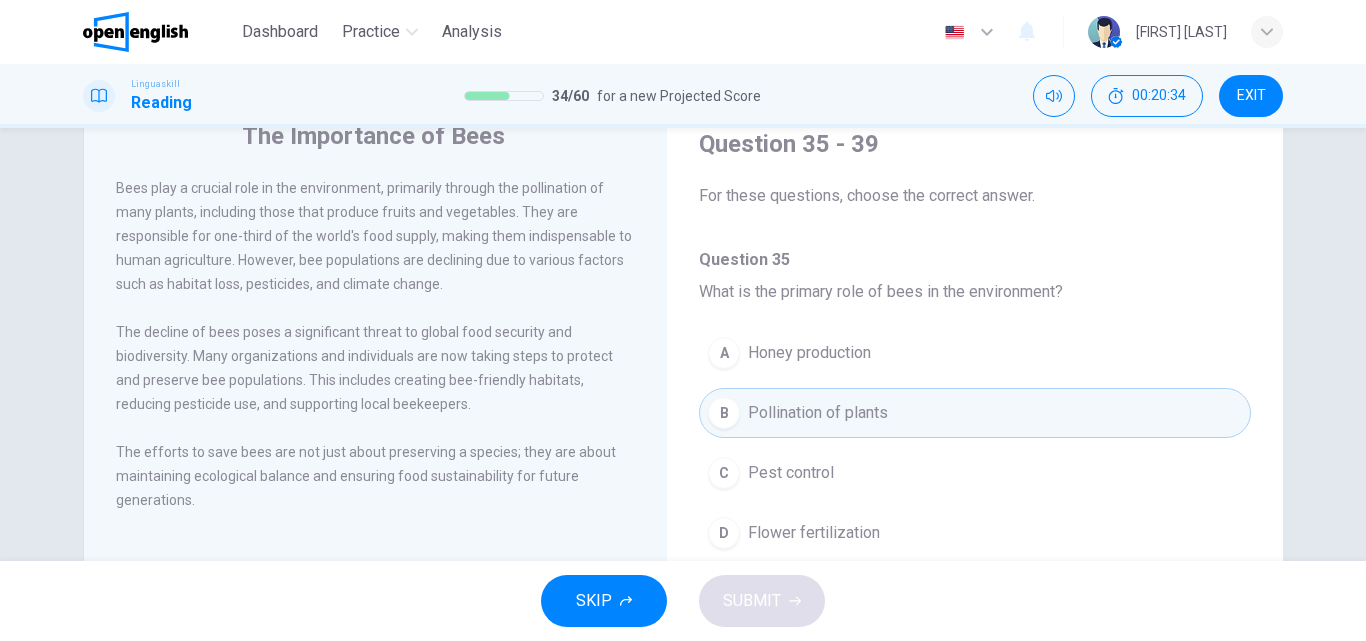 type 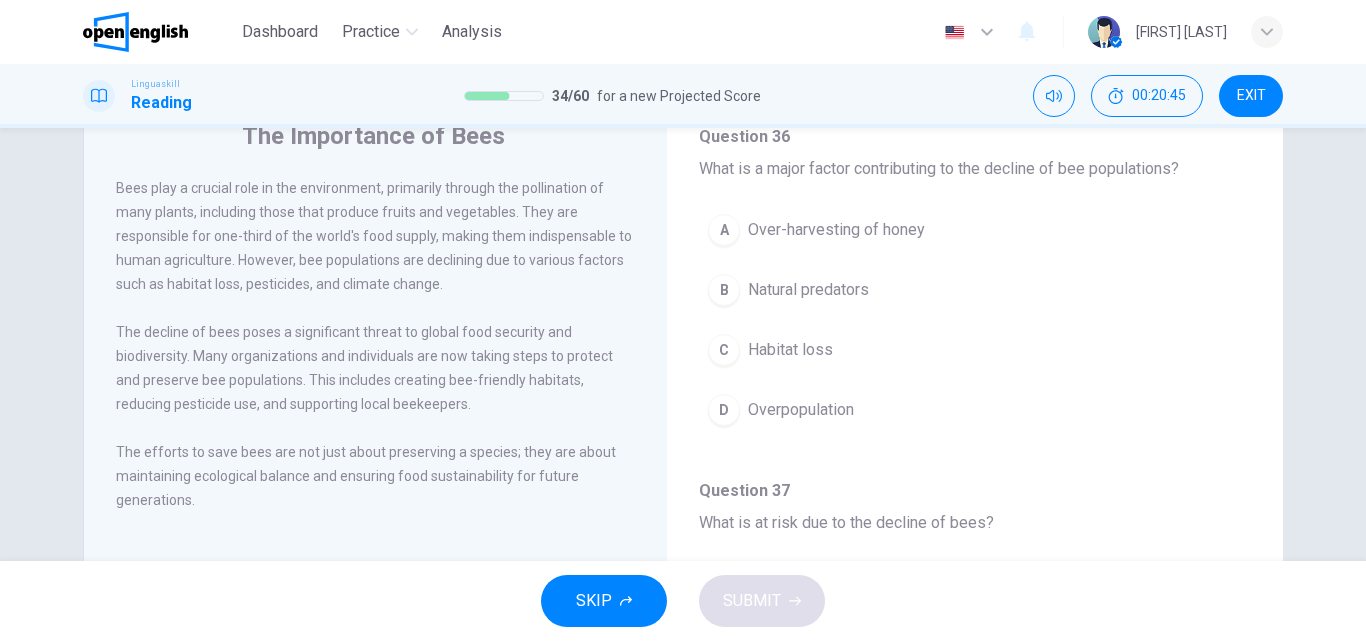 scroll, scrollTop: 480, scrollLeft: 0, axis: vertical 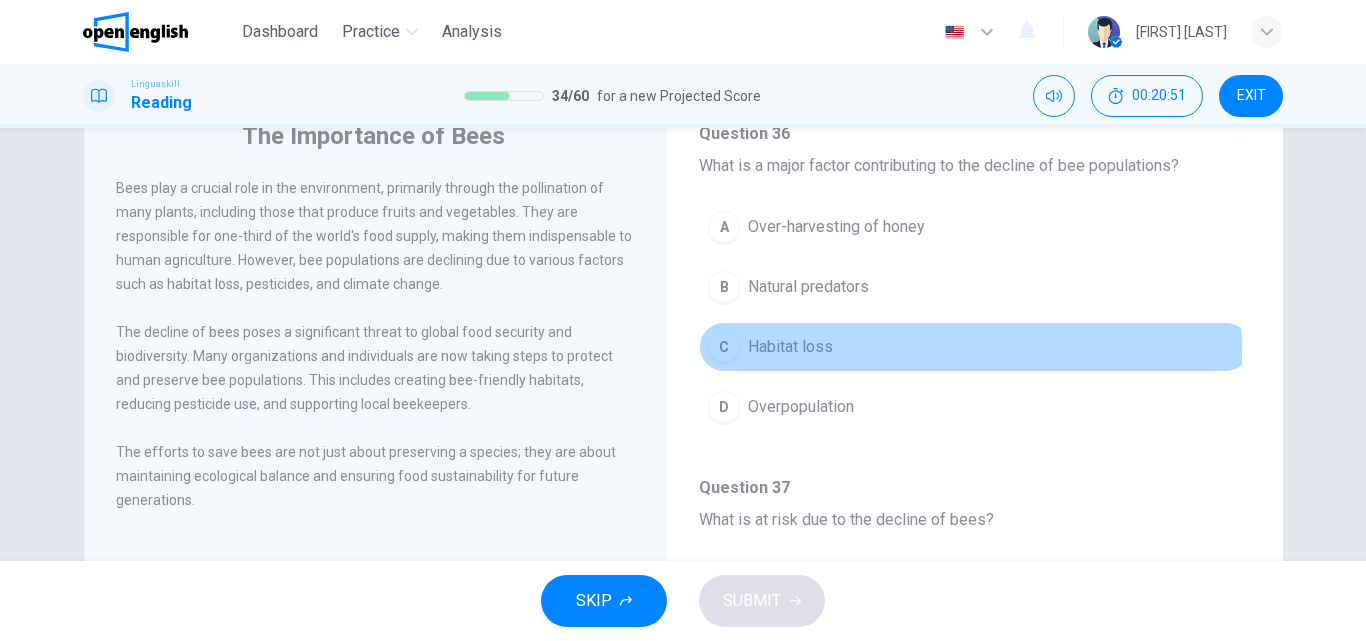 click on "Habitat loss" at bounding box center [790, 347] 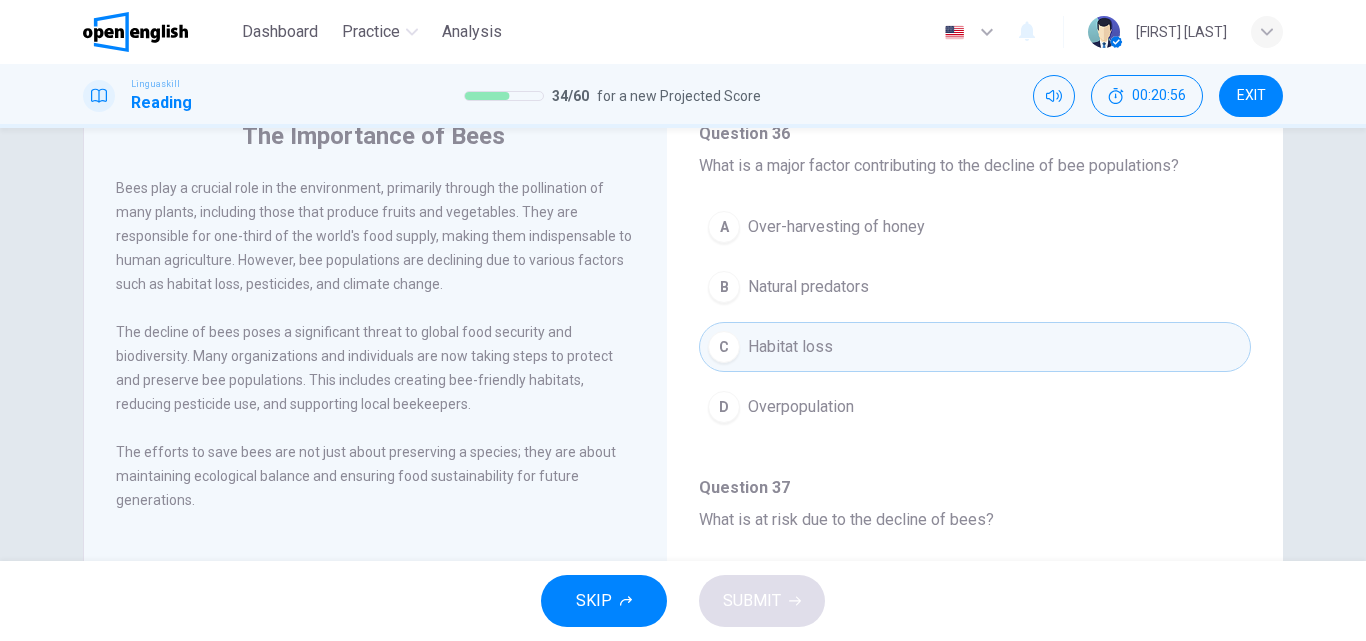 type 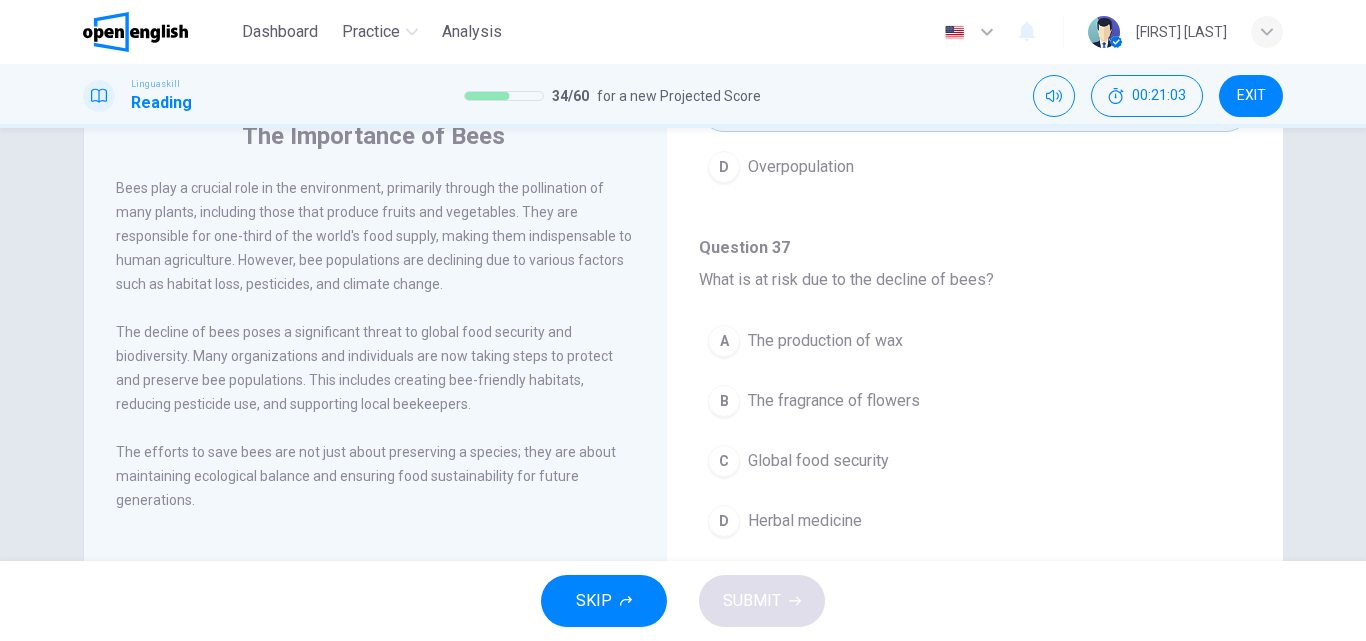 scroll, scrollTop: 760, scrollLeft: 0, axis: vertical 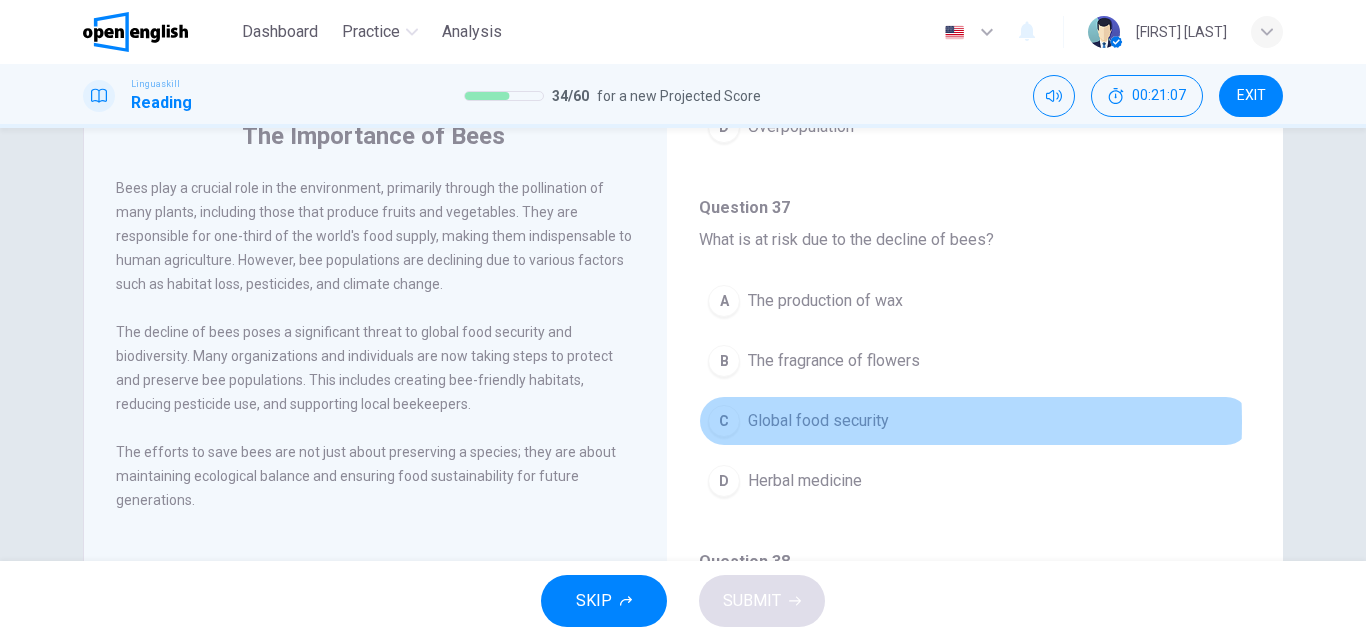 click on "Global food security" at bounding box center (818, 421) 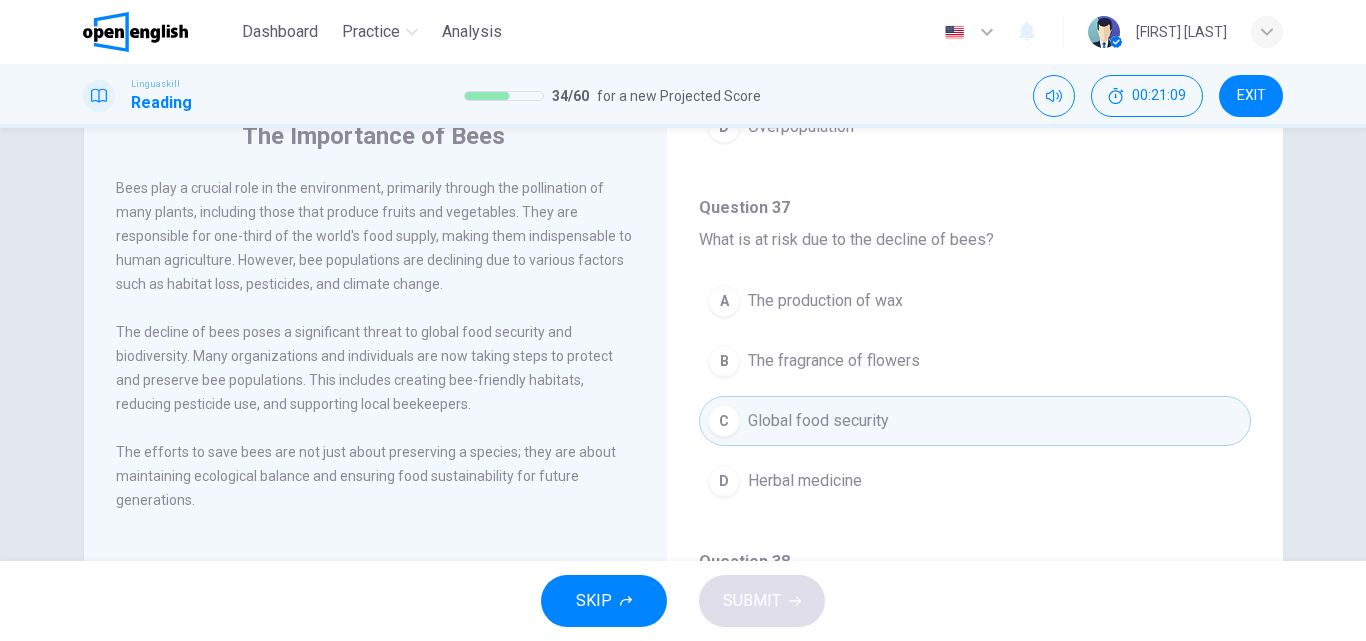 type 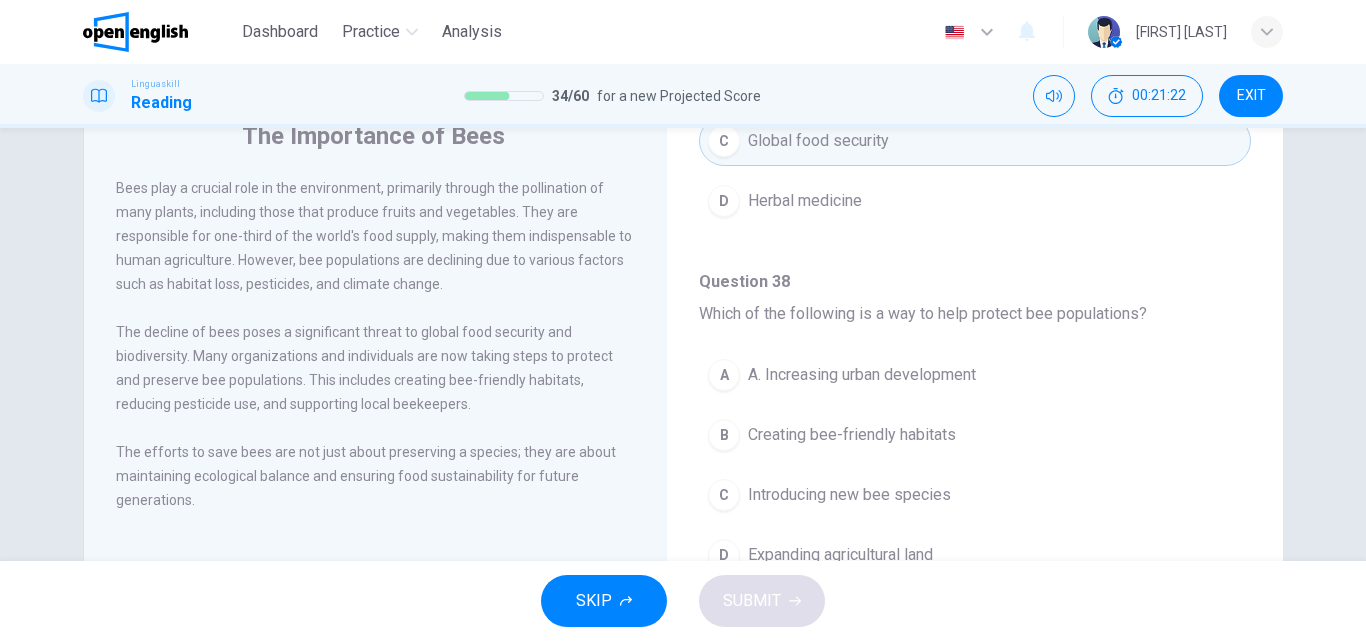 scroll, scrollTop: 1080, scrollLeft: 0, axis: vertical 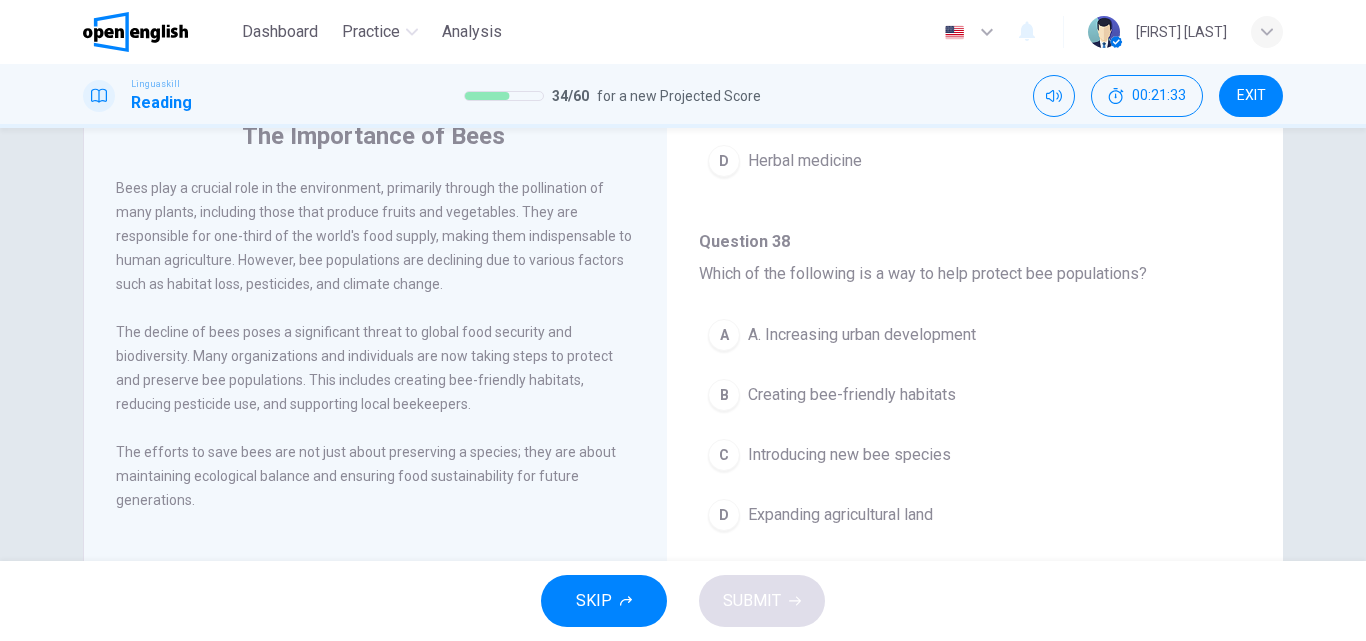 click on "B Creating bee-friendly habitats" at bounding box center (975, 395) 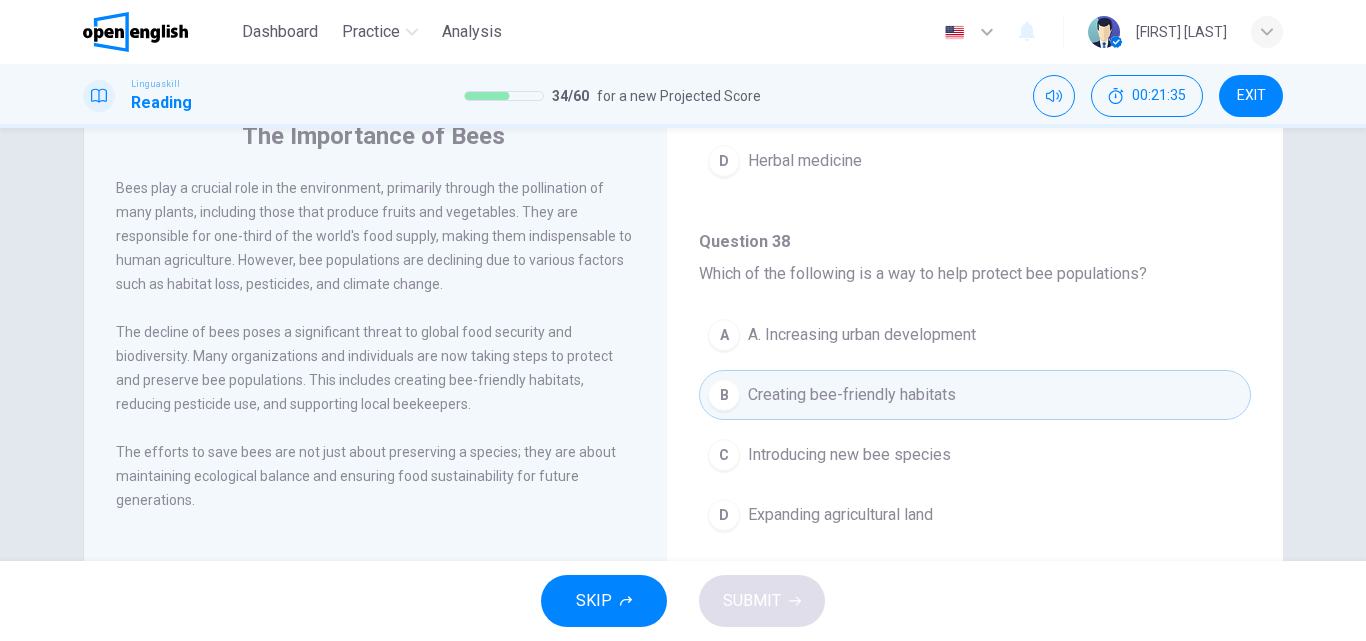 type 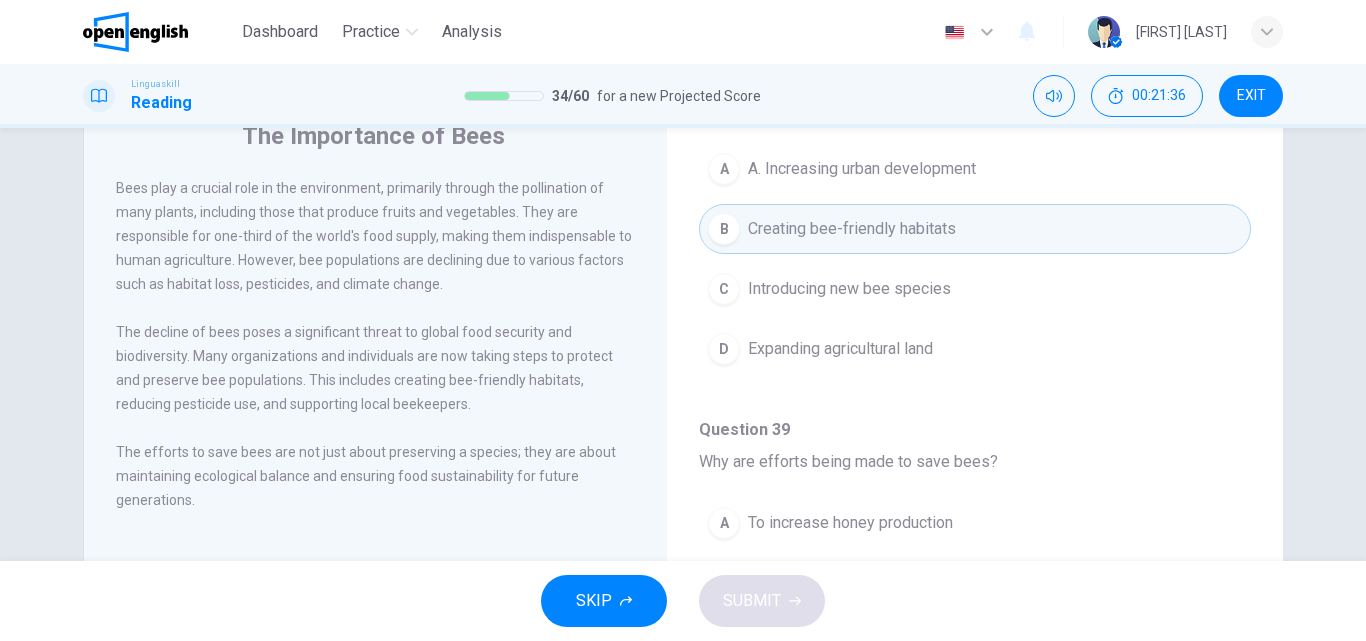 scroll, scrollTop: 1251, scrollLeft: 0, axis: vertical 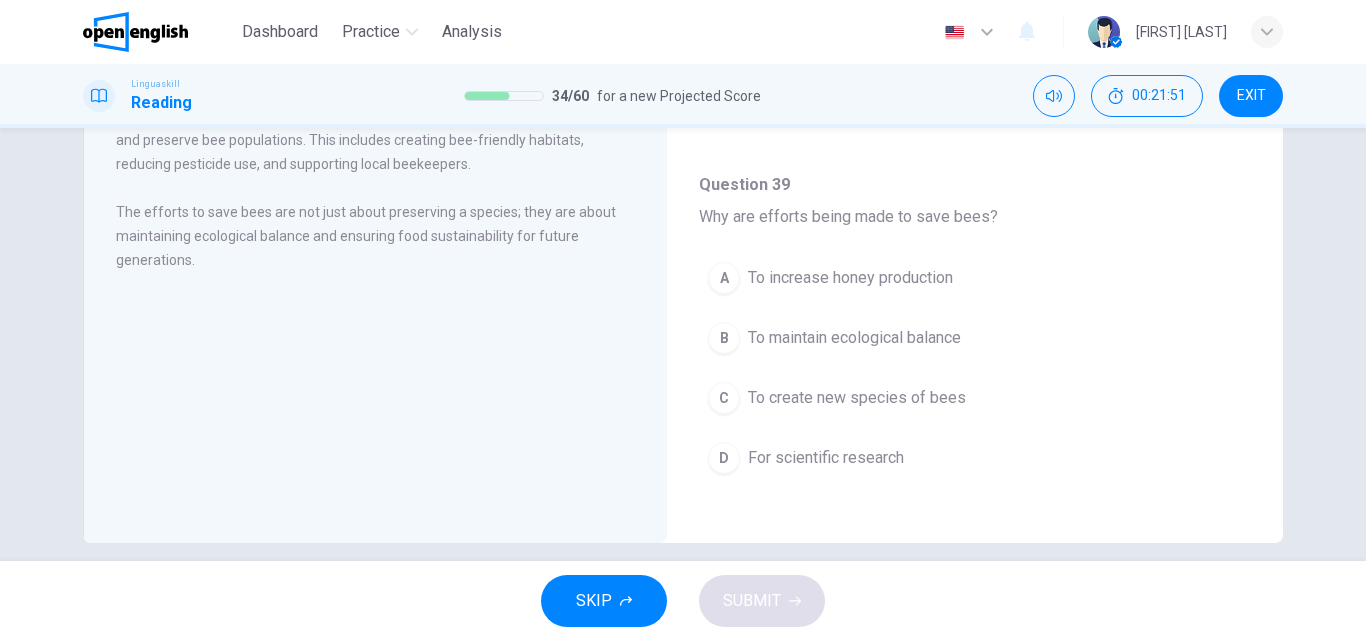 click on "To maintain ecological balance" at bounding box center [854, 338] 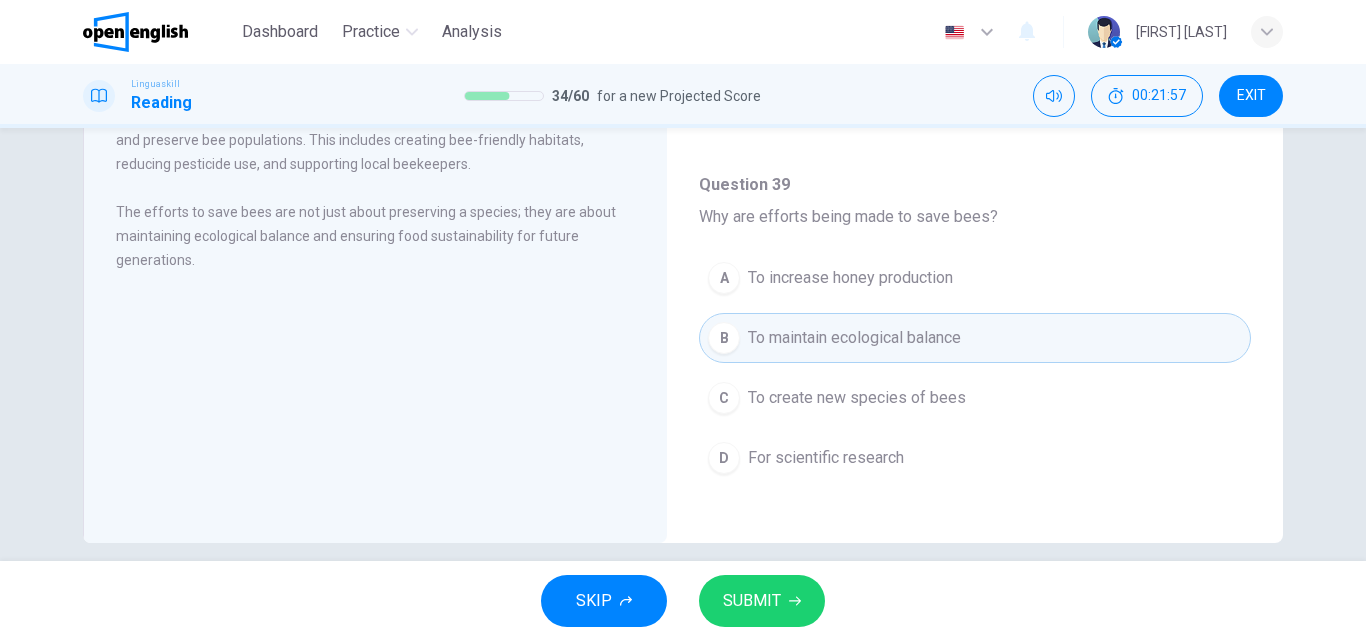 click on "SUBMIT" at bounding box center (752, 601) 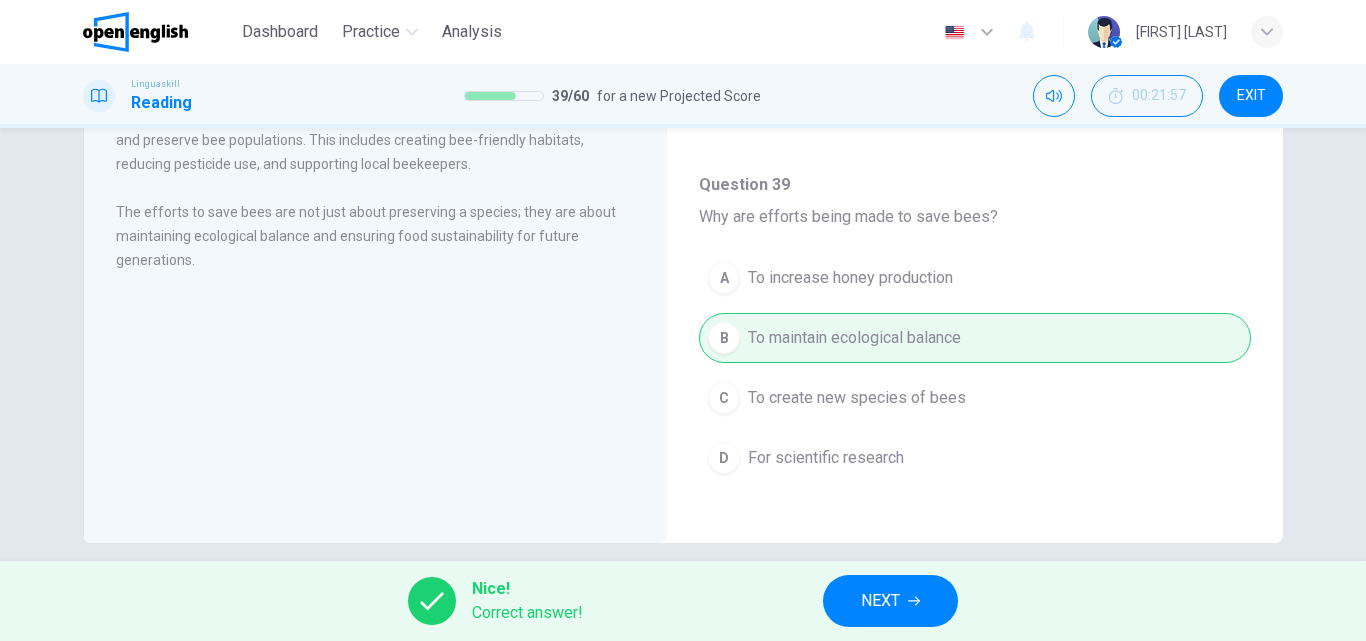 click on "NEXT" at bounding box center (890, 601) 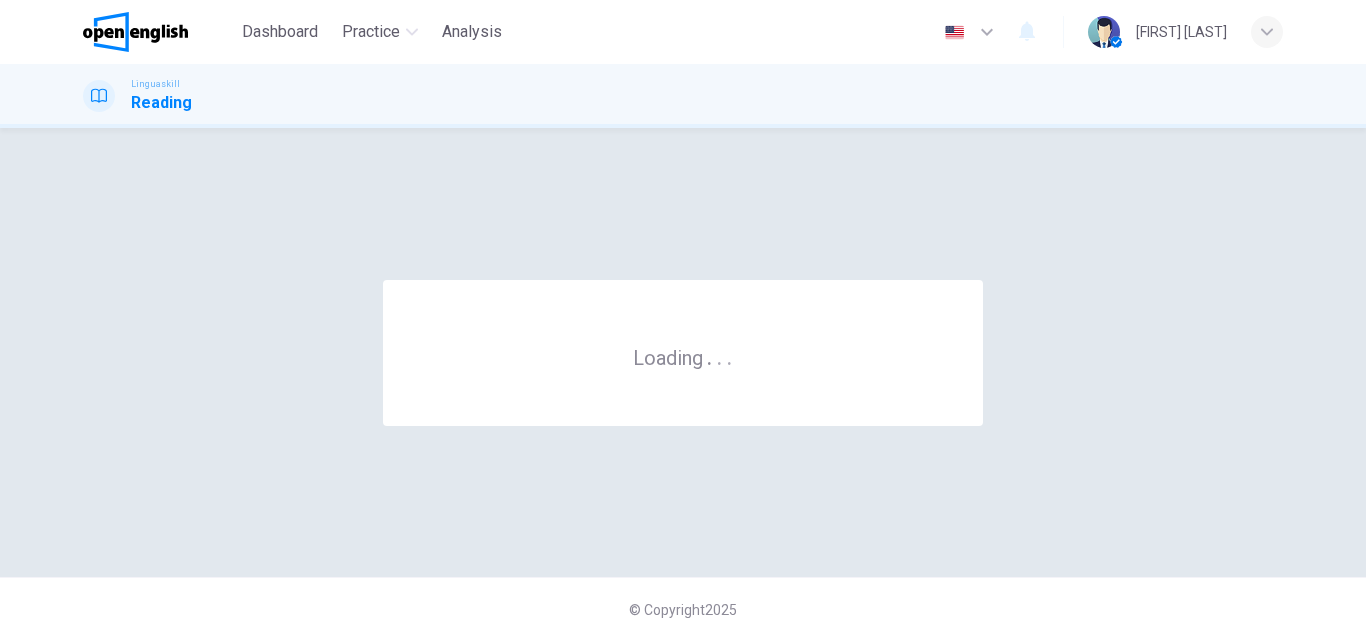scroll, scrollTop: 0, scrollLeft: 0, axis: both 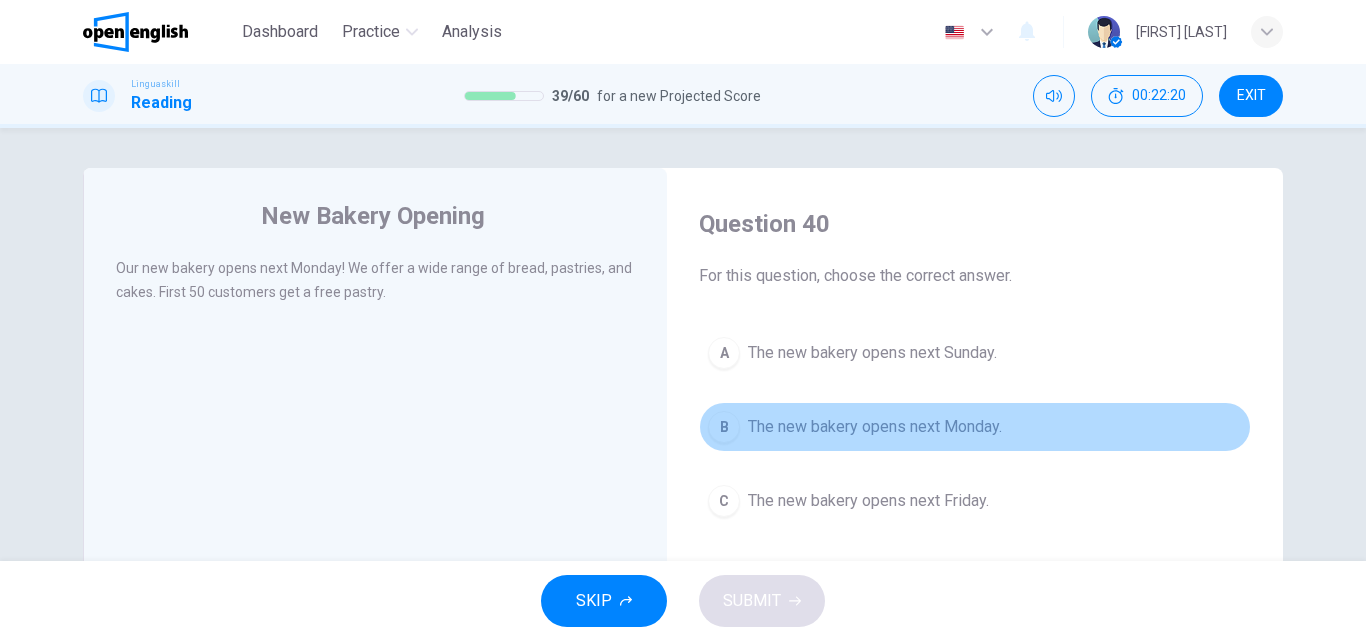 click on "The new bakery opens next Monday." at bounding box center (875, 427) 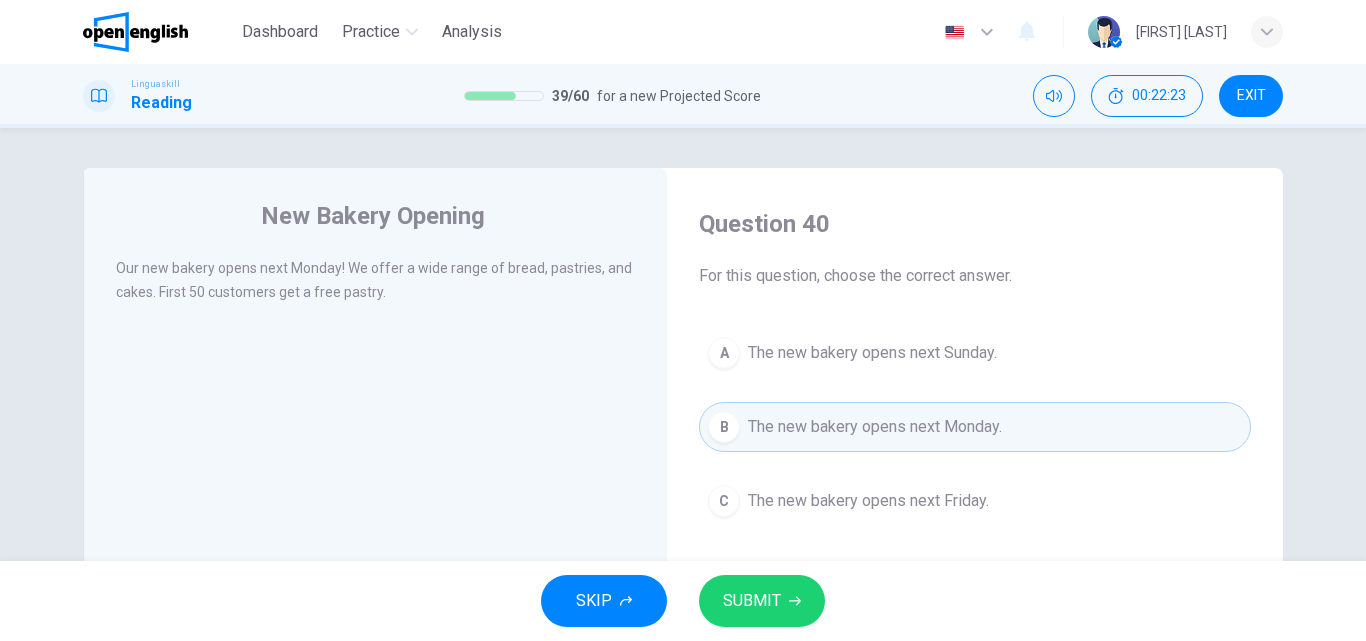 click on "SUBMIT" at bounding box center [762, 601] 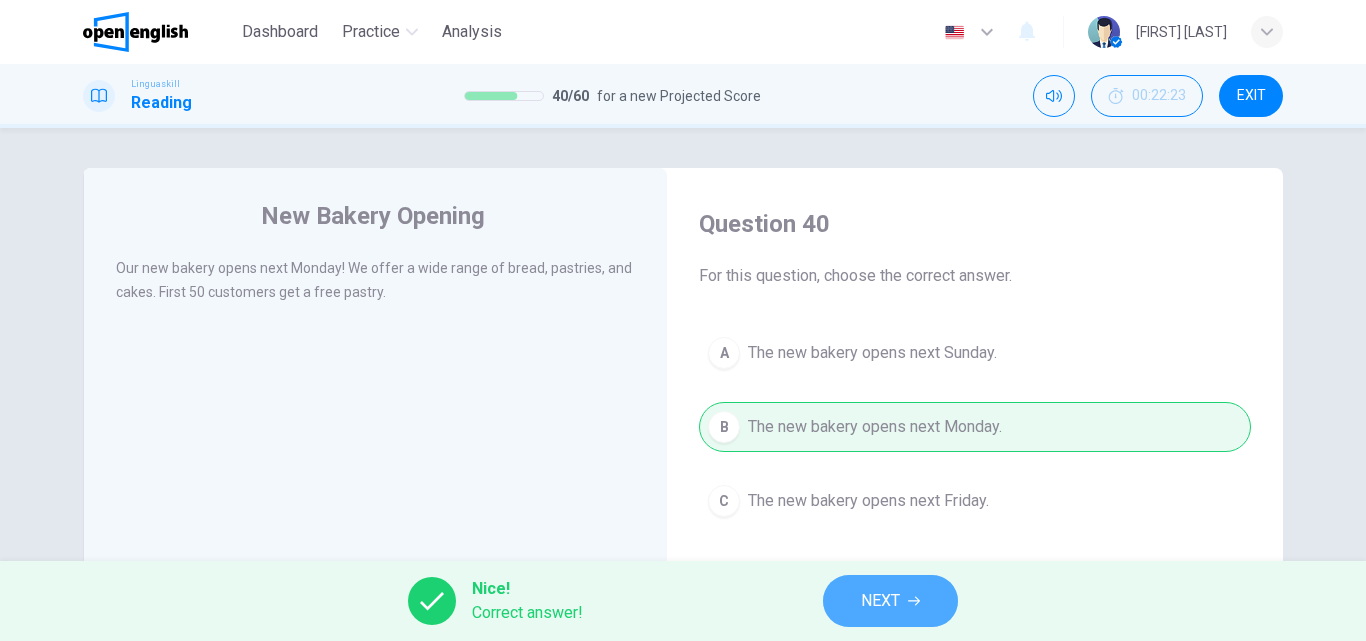 click on "NEXT" at bounding box center (890, 601) 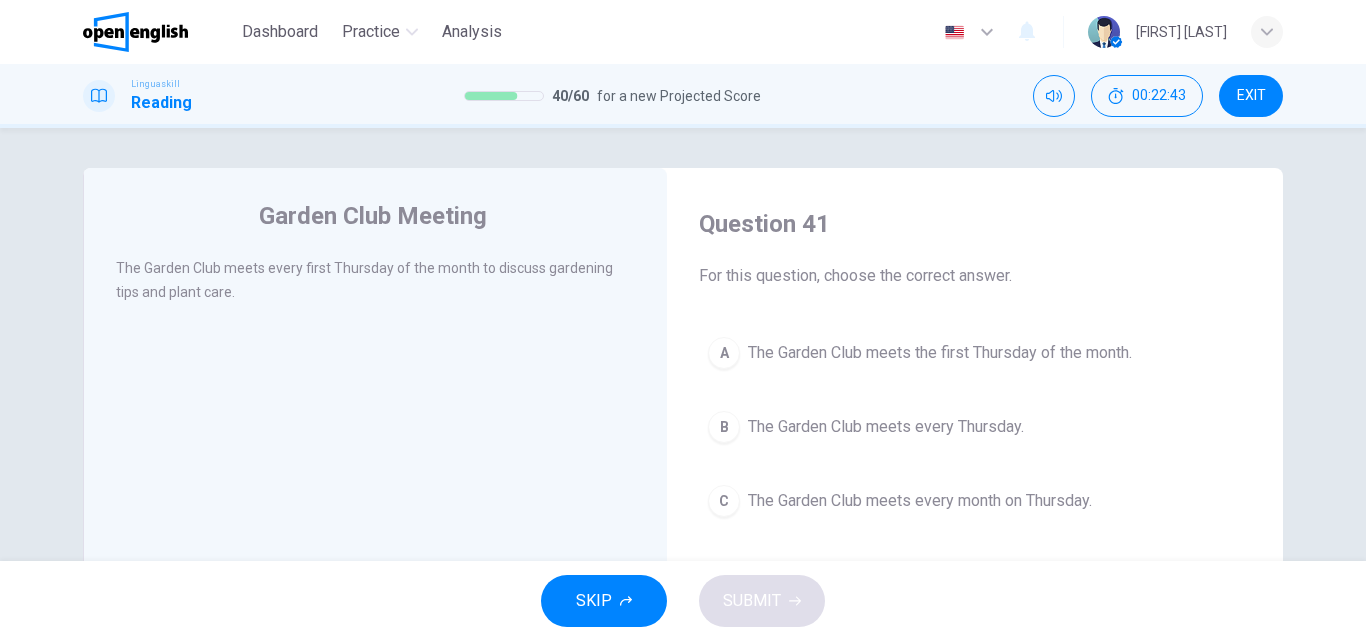 click on "The Garden Club meets the first Thursday of the month." at bounding box center [940, 353] 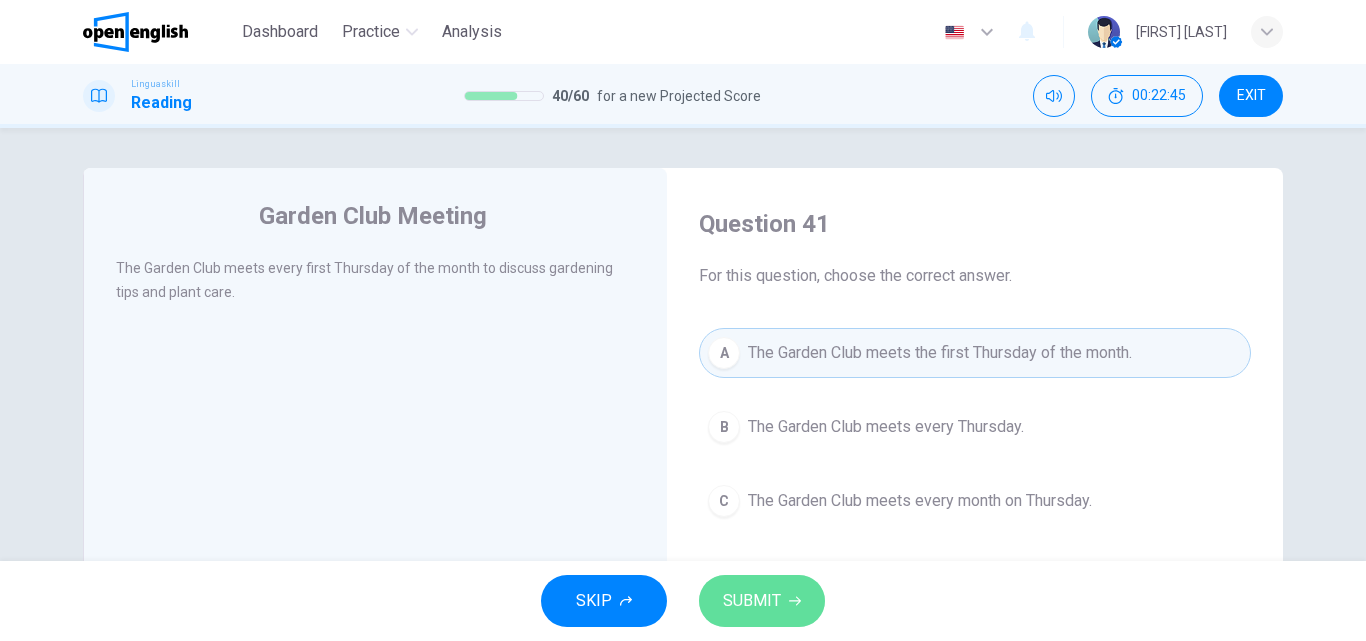 click on "SUBMIT" at bounding box center (752, 601) 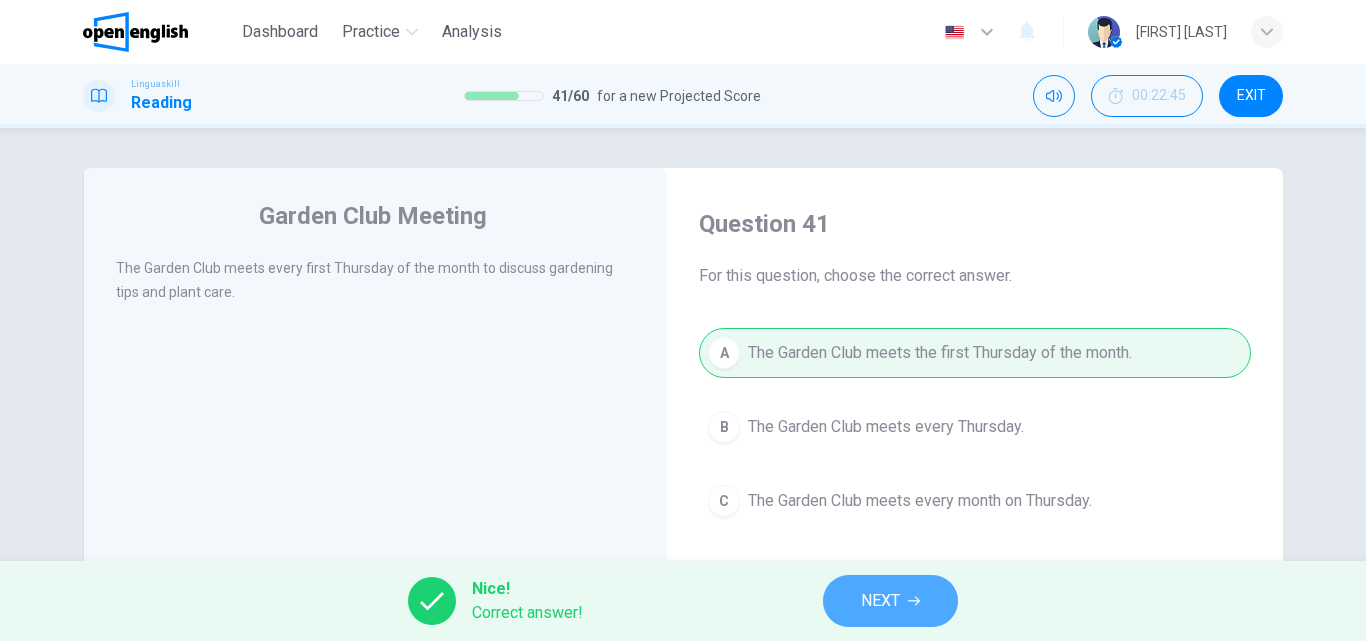 click on "NEXT" at bounding box center (890, 601) 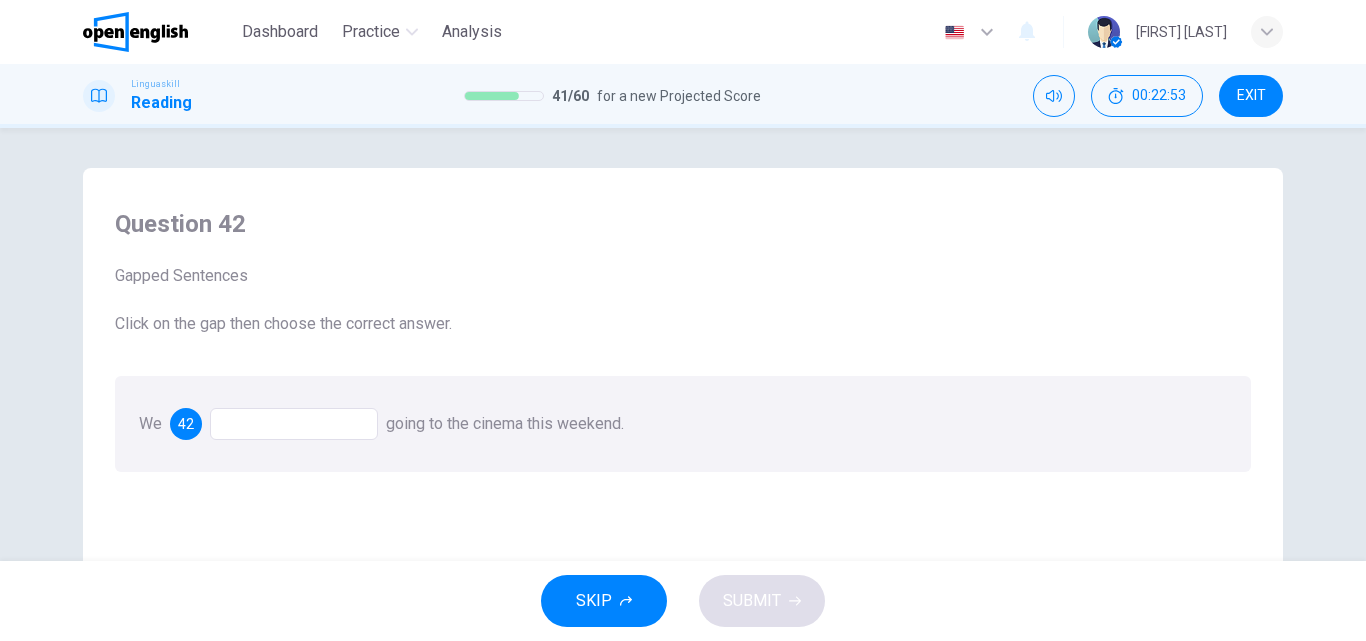 click at bounding box center [294, 424] 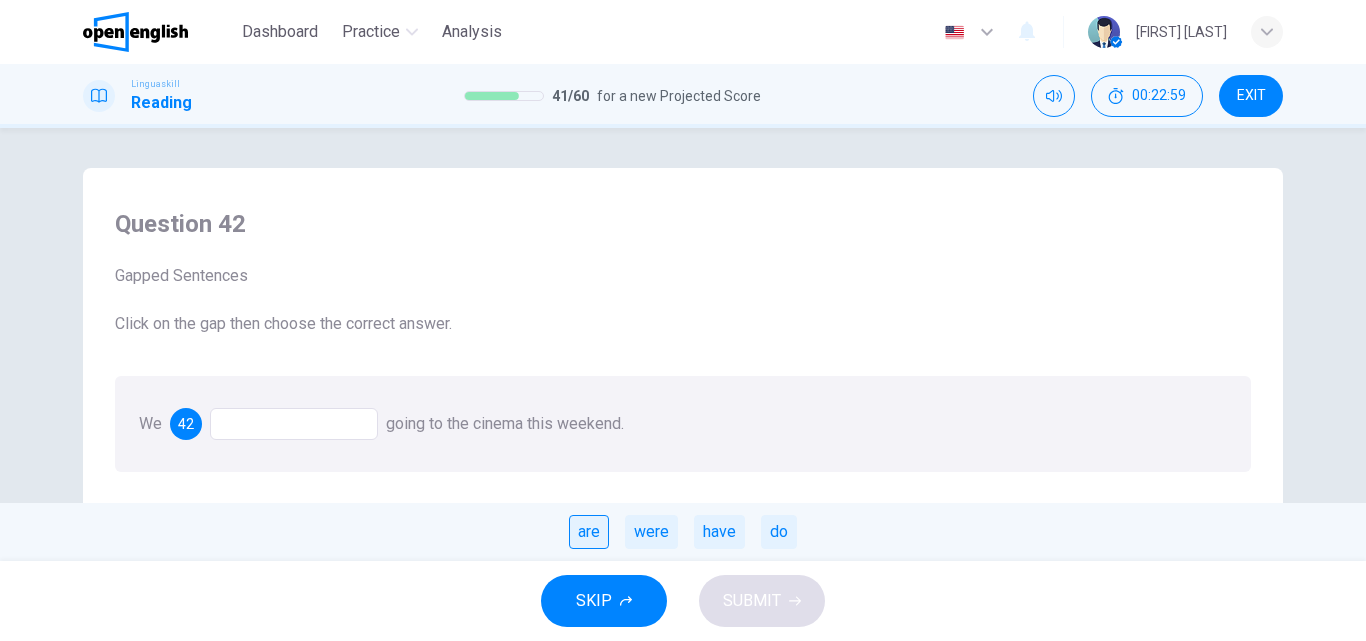 click on "are" at bounding box center [589, 532] 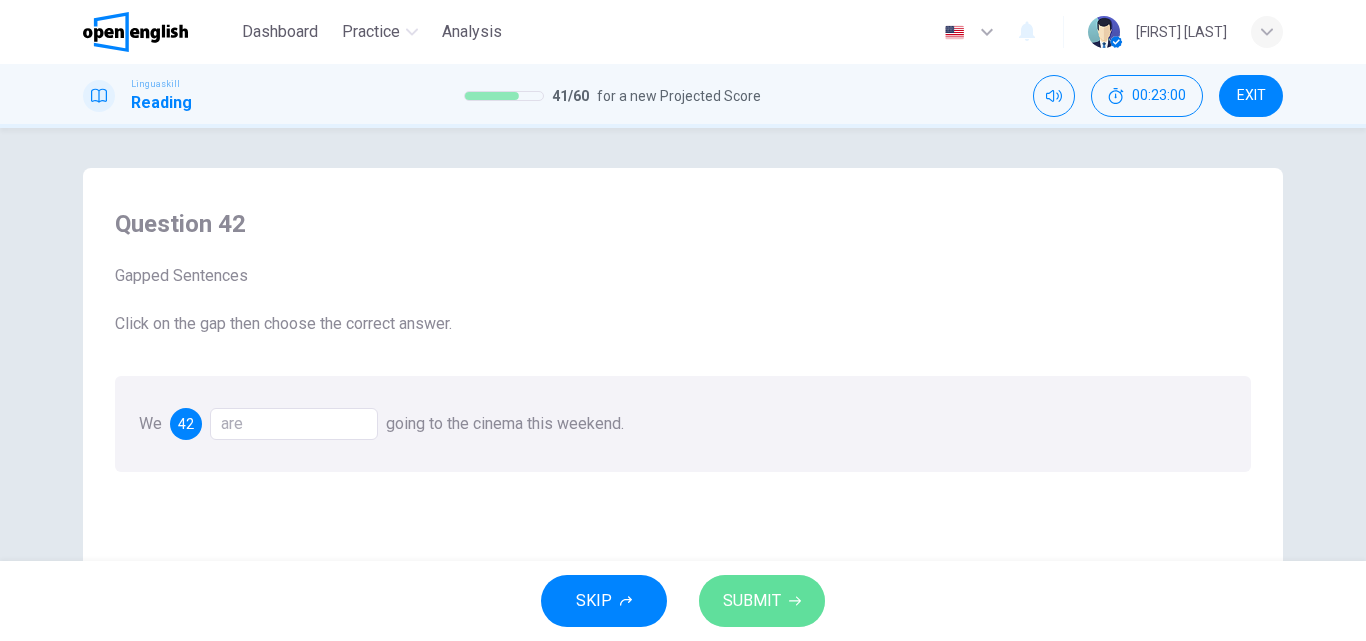 click on "SUBMIT" at bounding box center (762, 601) 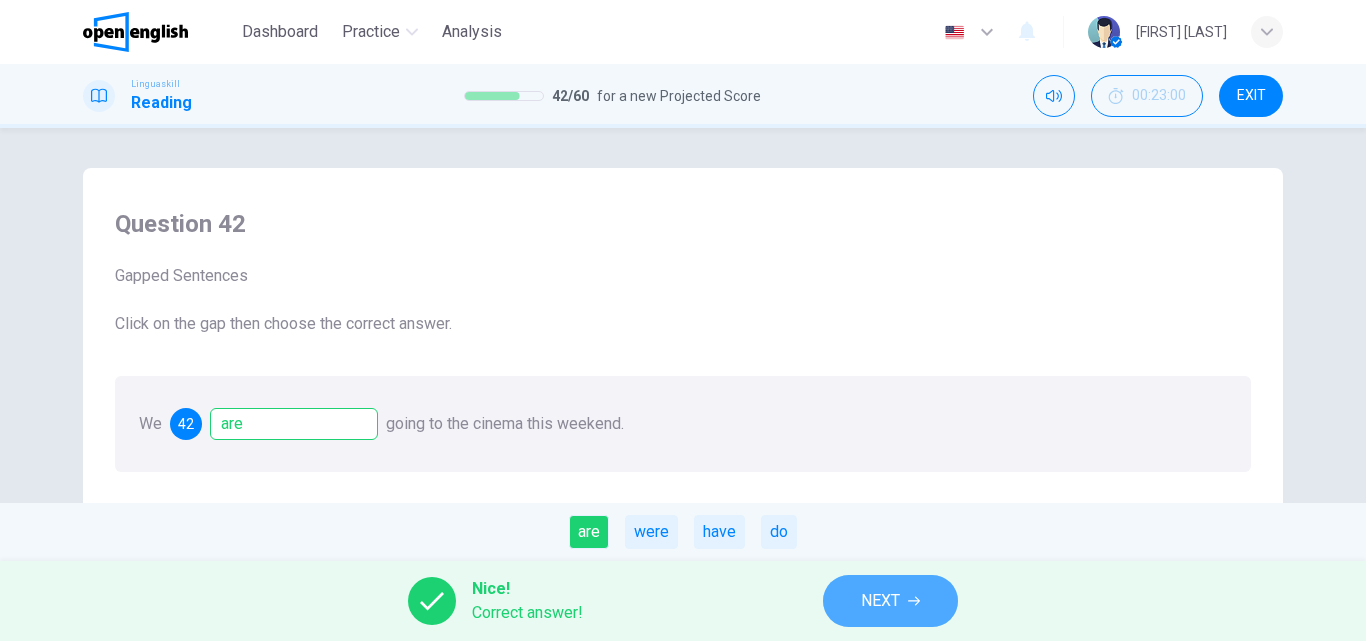 click on "NEXT" at bounding box center [880, 601] 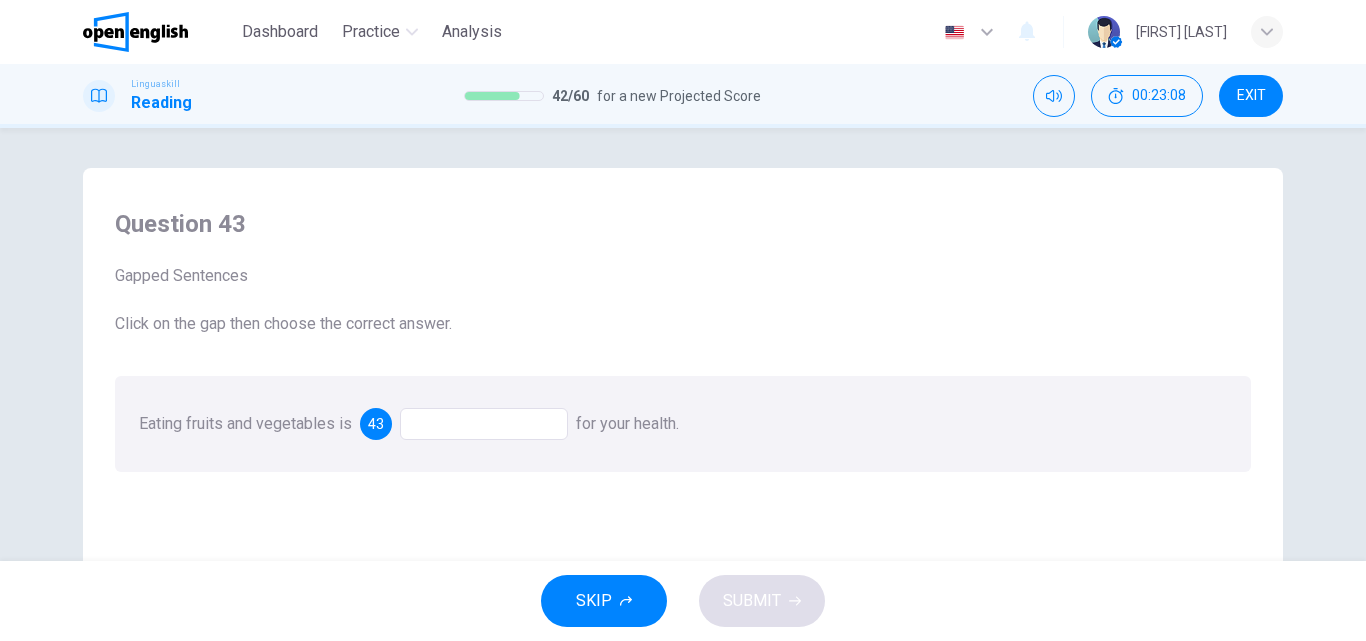 click at bounding box center [484, 424] 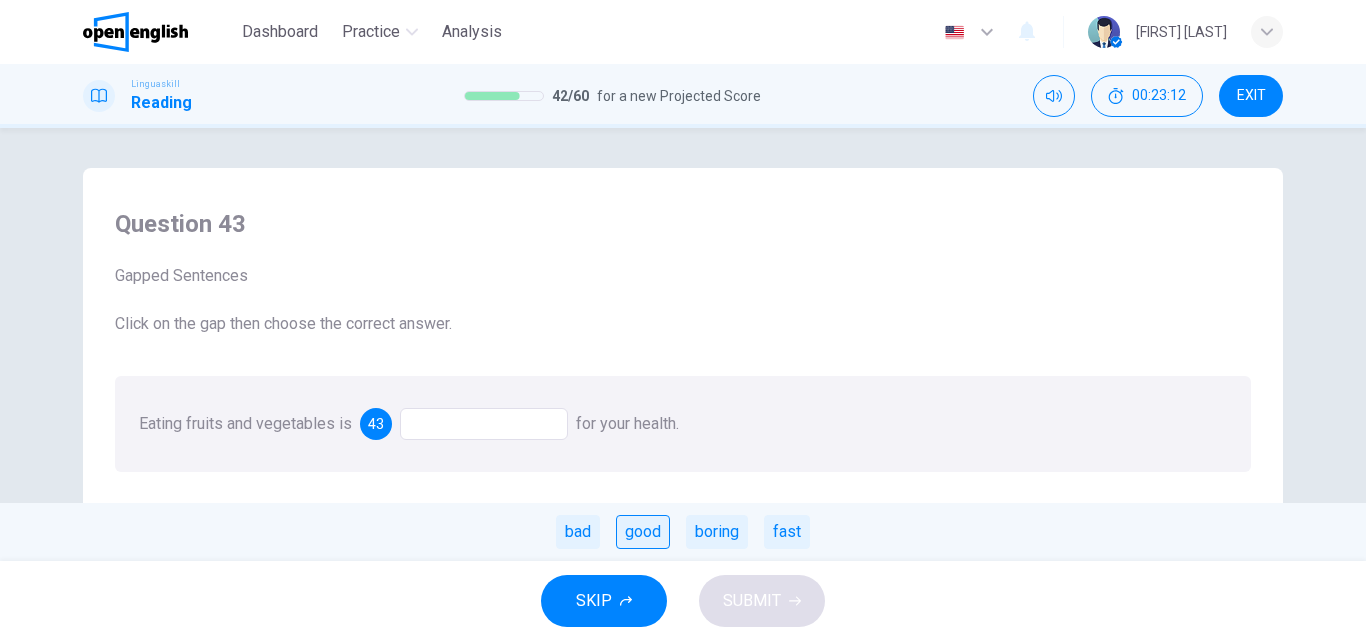 click on "good" at bounding box center [643, 532] 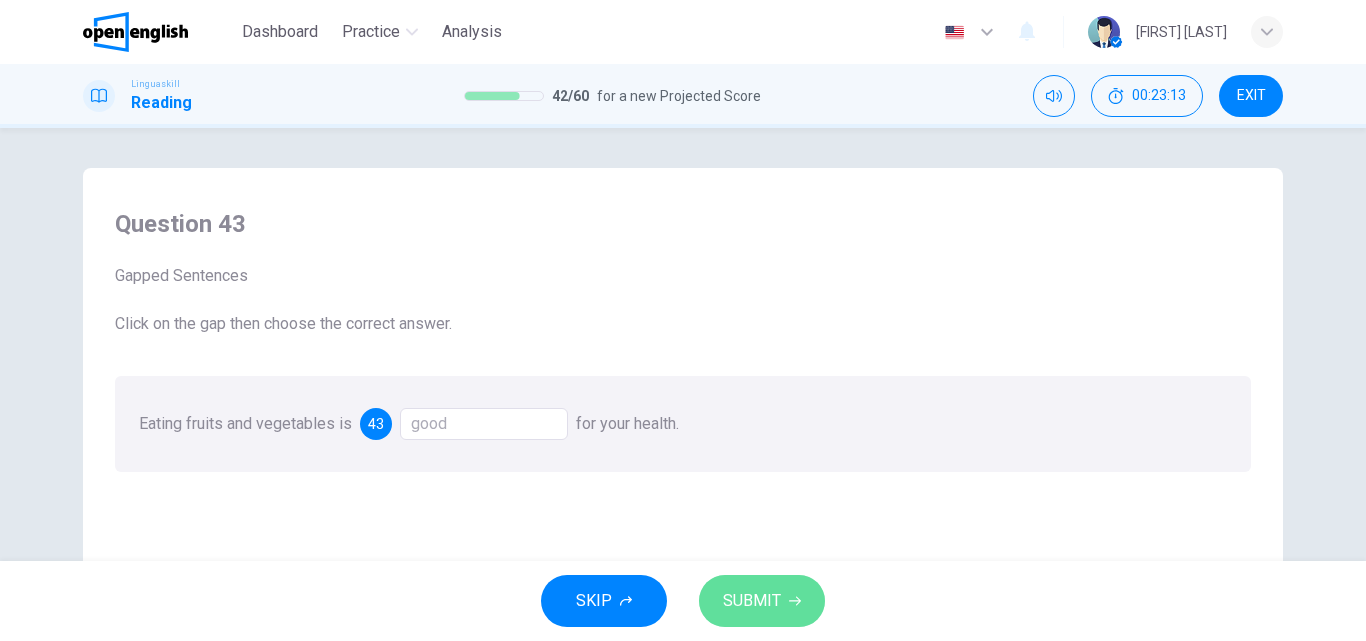 click on "SUBMIT" at bounding box center [762, 601] 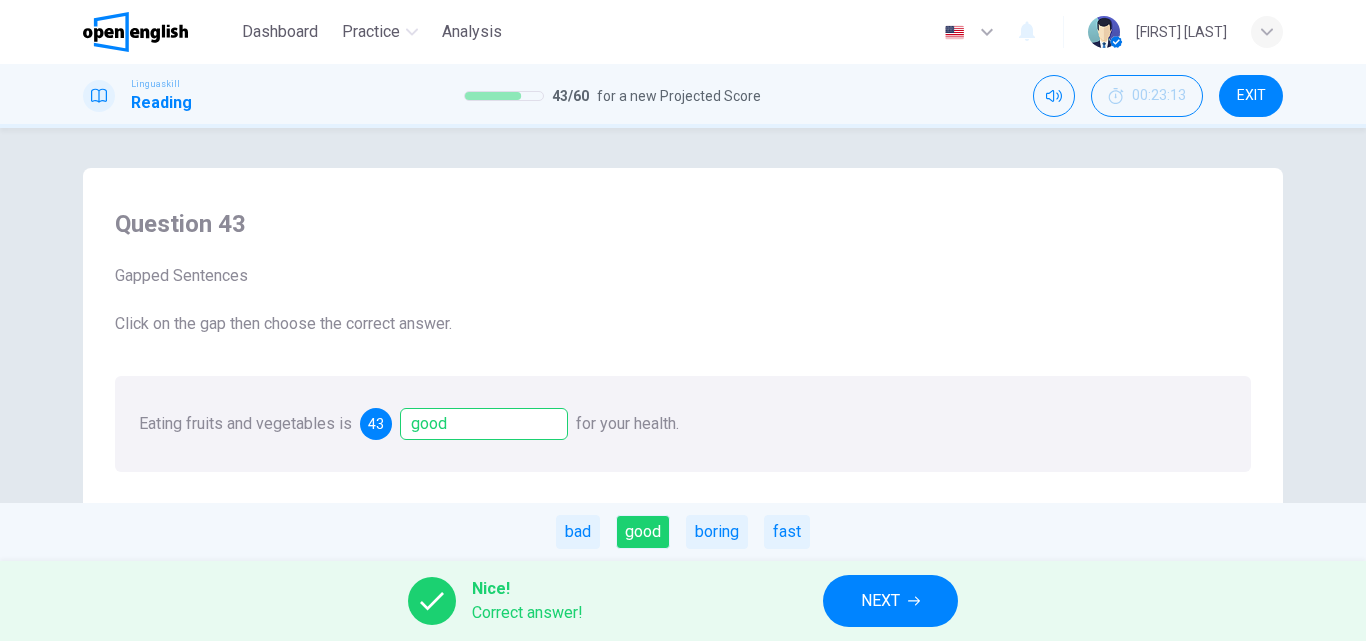 click on "NEXT" at bounding box center [890, 601] 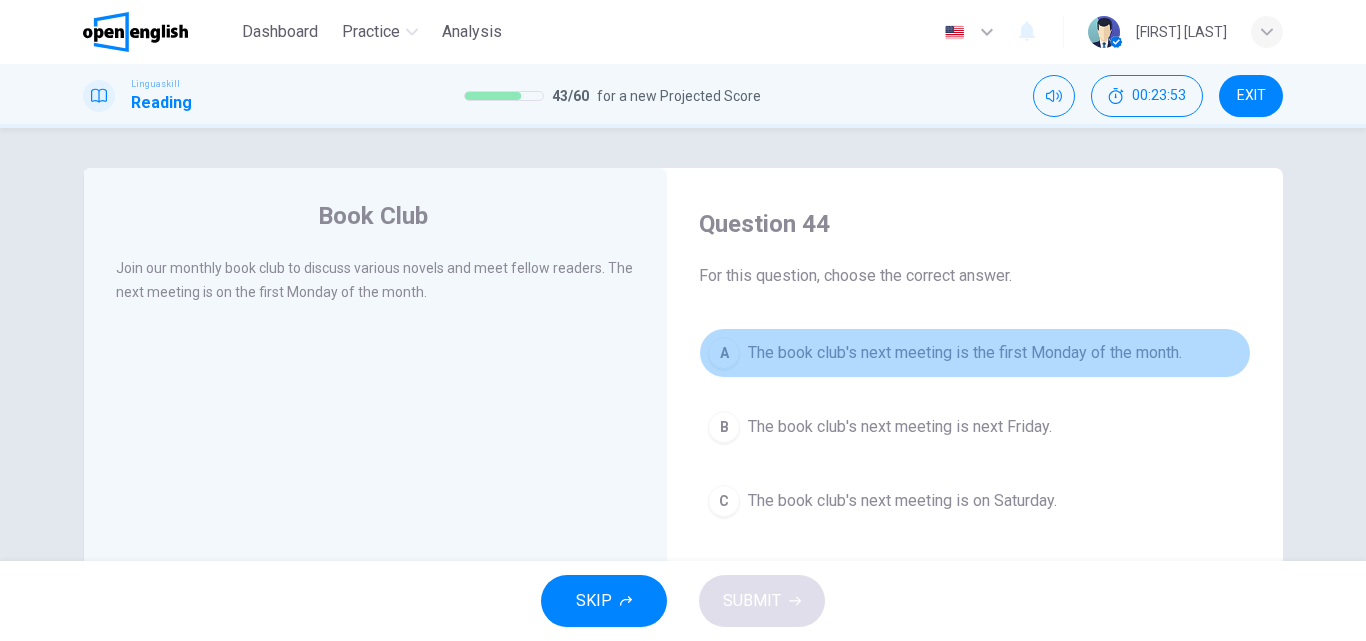 click on "A The book club's next meeting is the first Monday of the month." at bounding box center (975, 353) 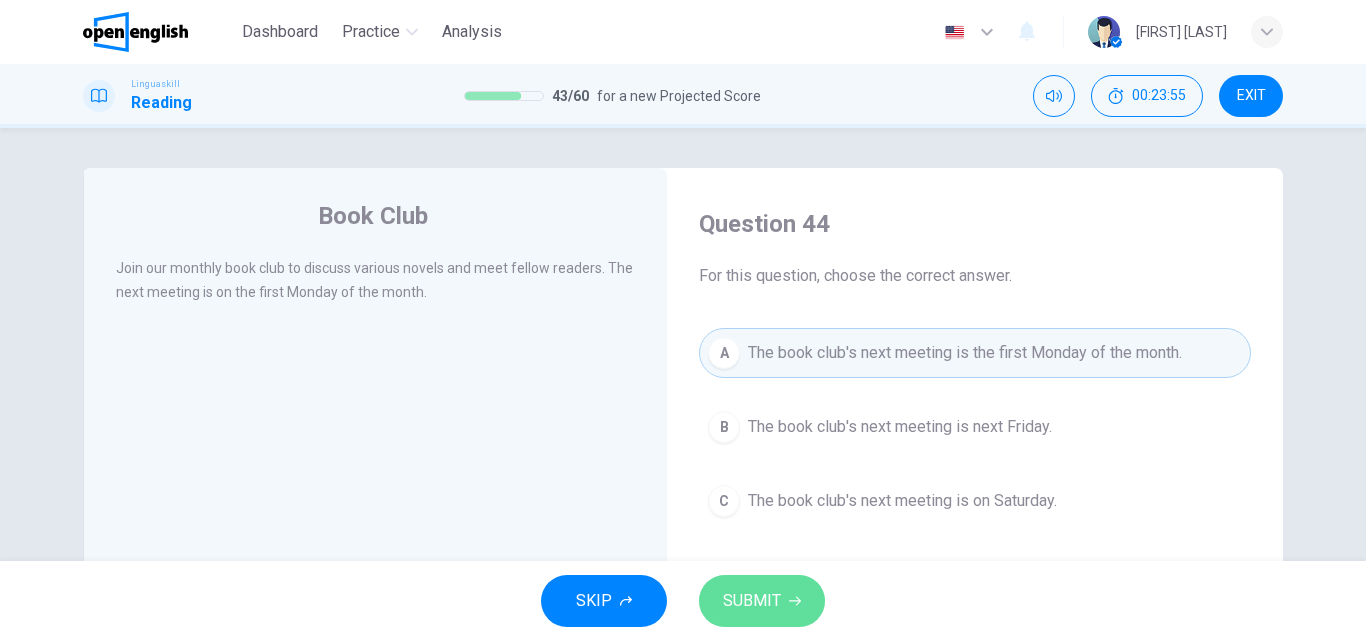 click on "SUBMIT" at bounding box center [752, 601] 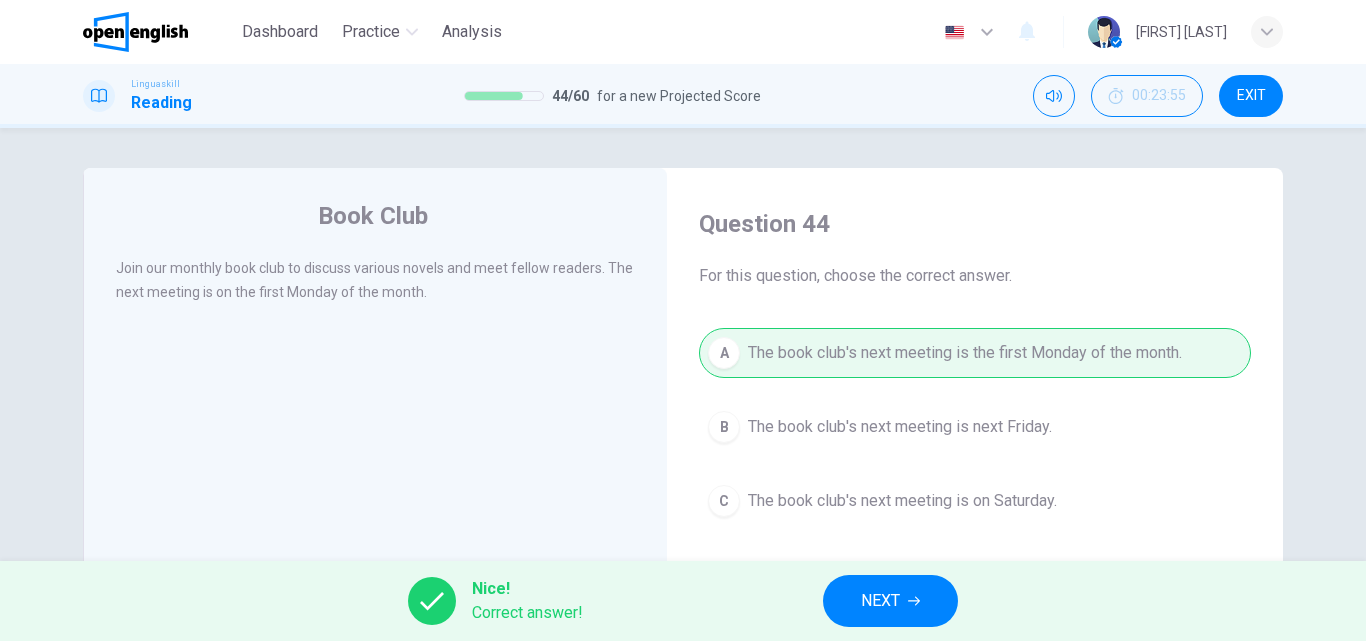 click on "NEXT" at bounding box center (890, 601) 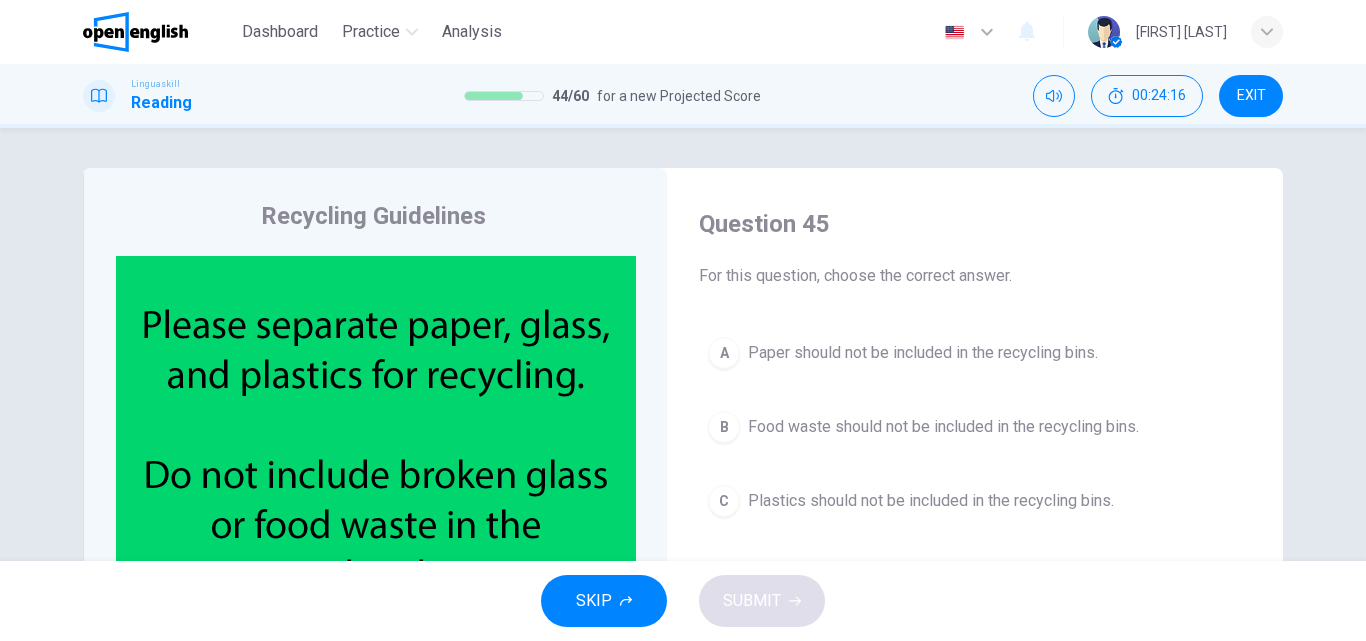 click at bounding box center (376, 448) 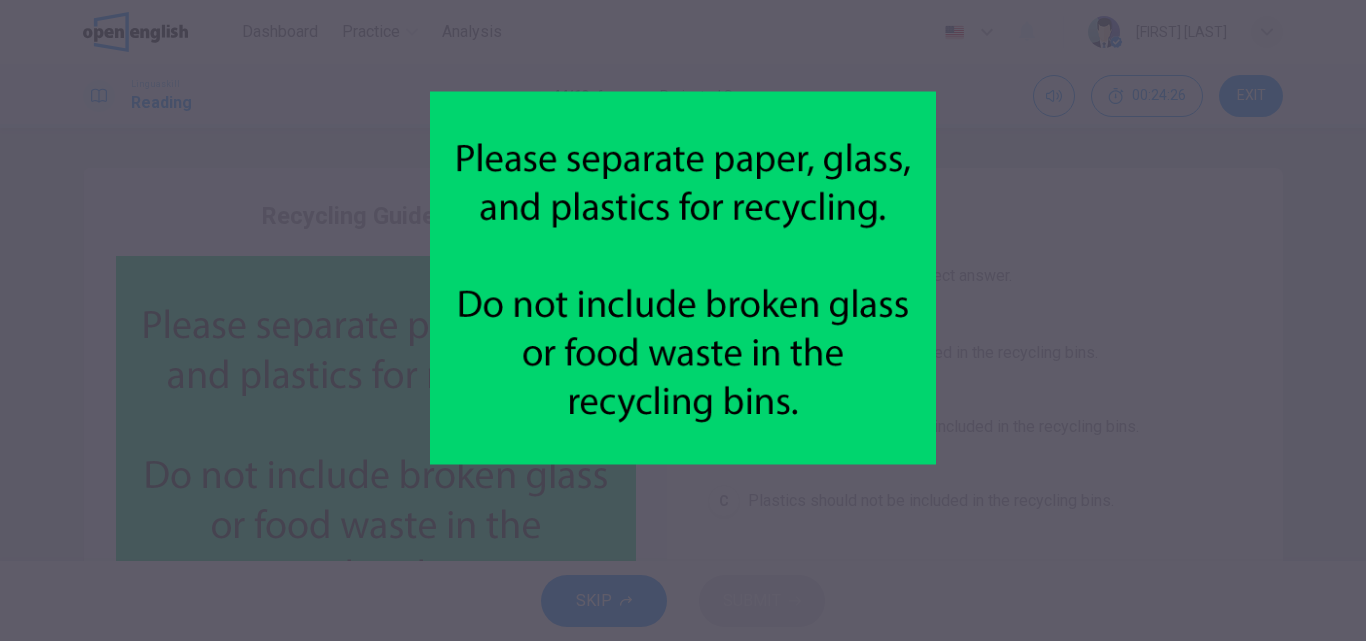 click at bounding box center [683, 320] 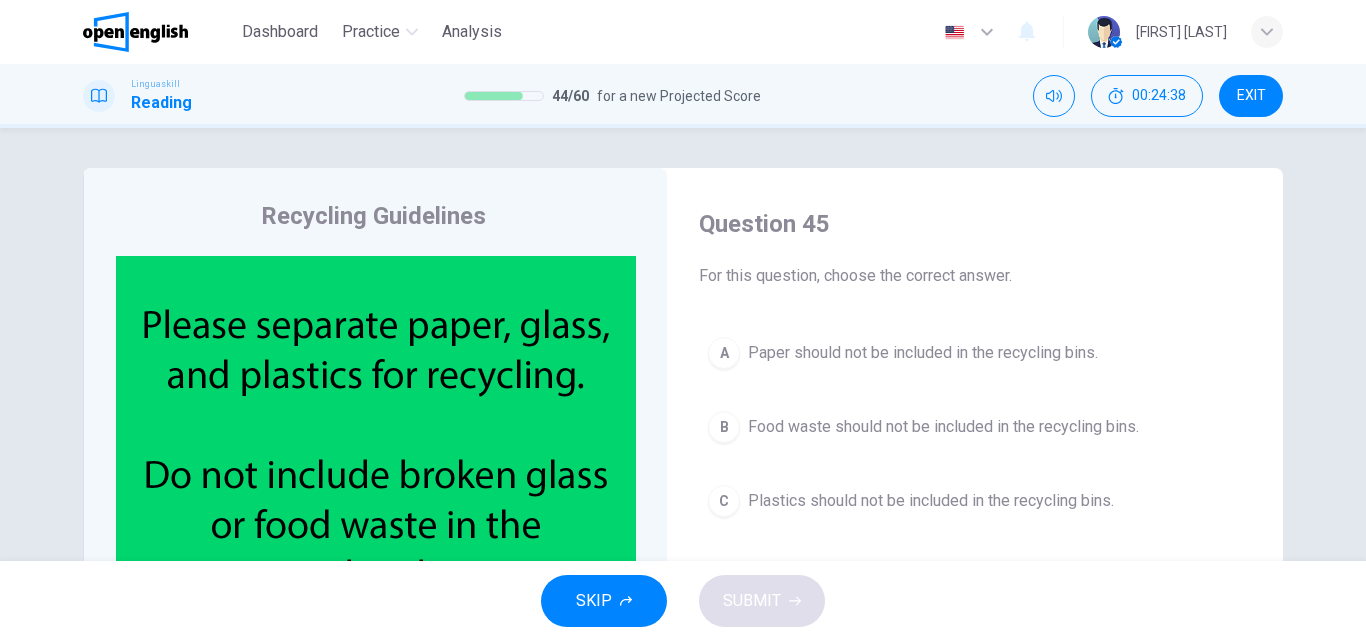 click on "Food waste should not be included in the recycling bins." at bounding box center (943, 427) 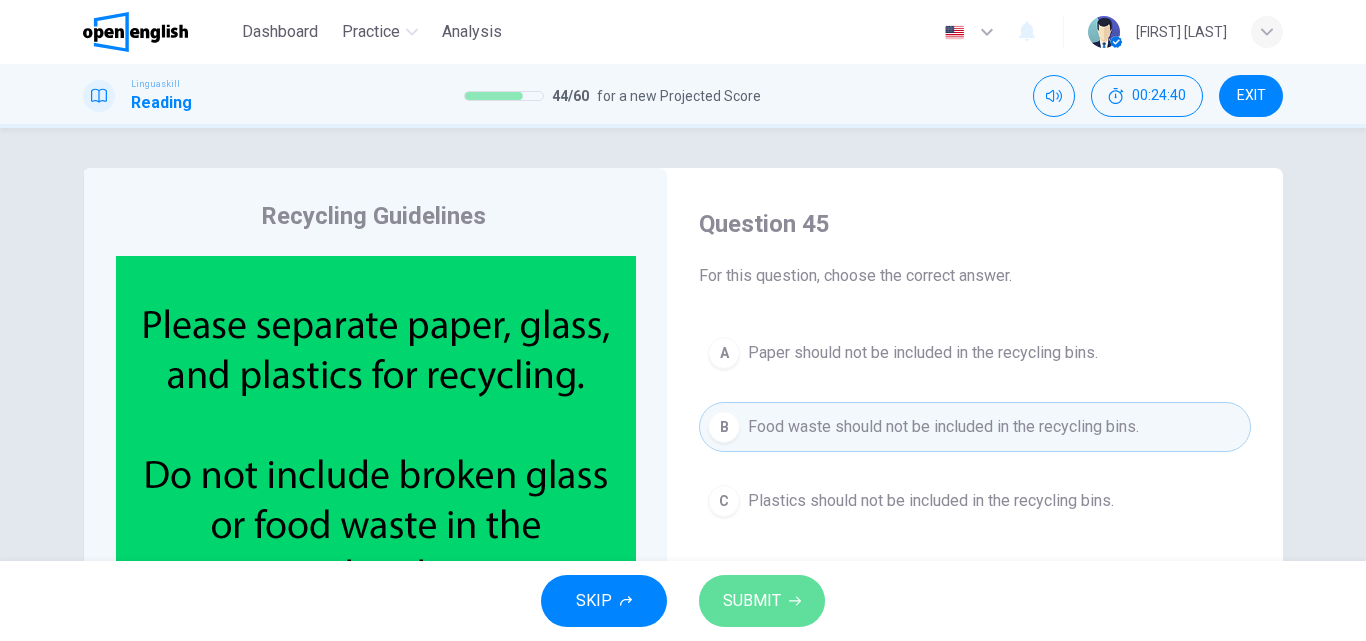 click on "SUBMIT" at bounding box center (752, 601) 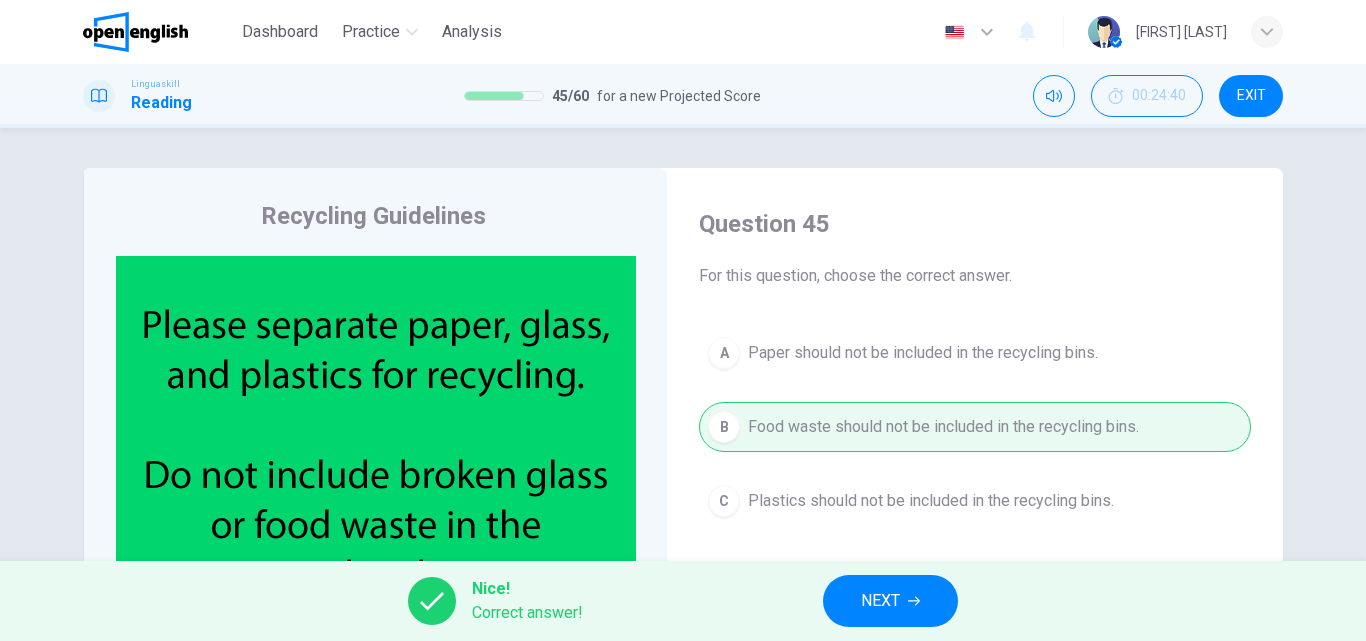 click on "NEXT" at bounding box center (890, 601) 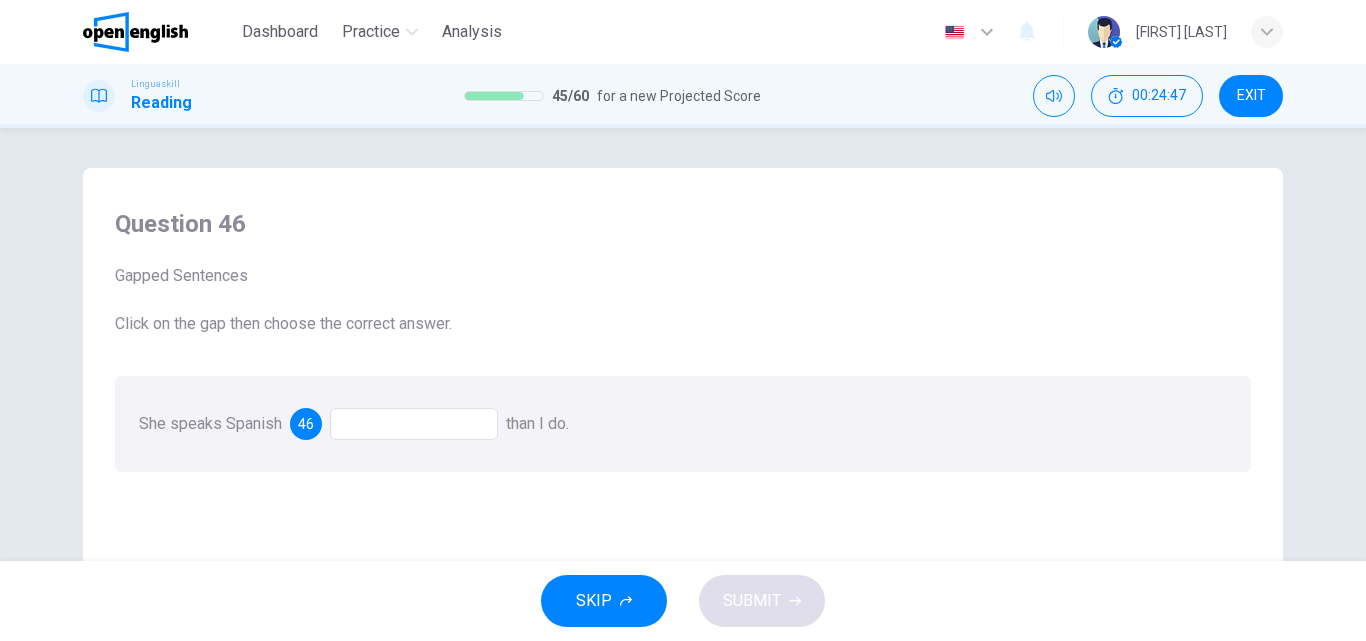 click at bounding box center (414, 424) 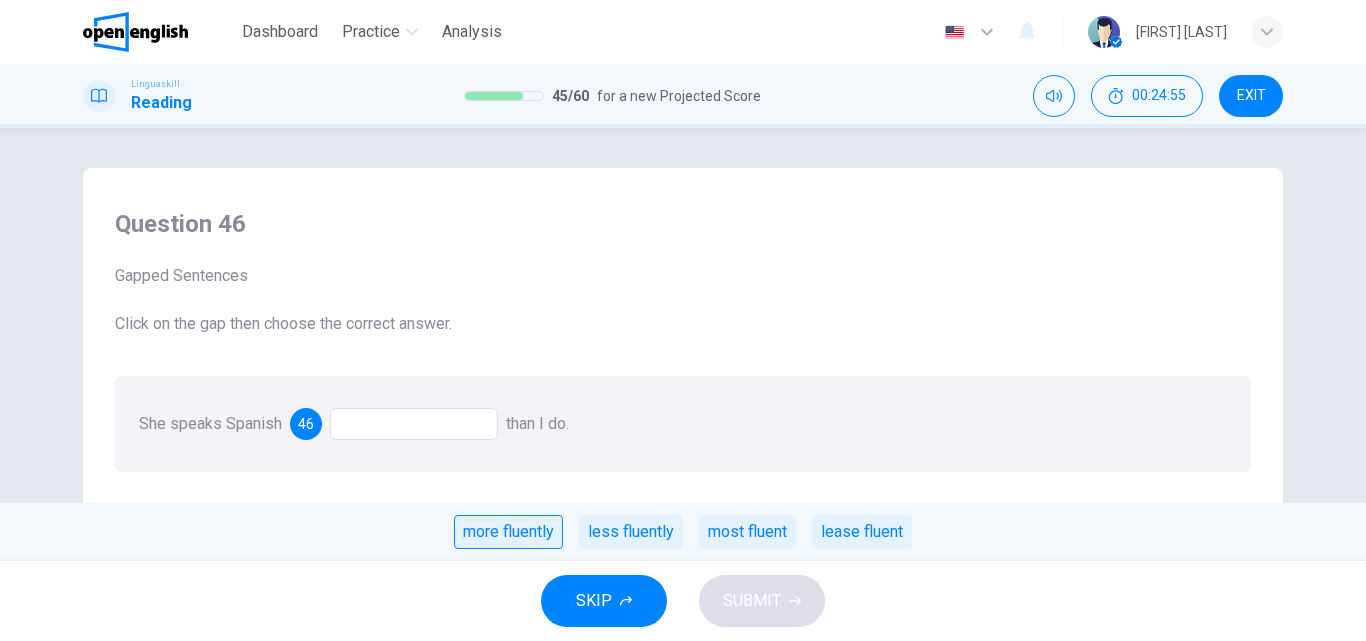 click on "more fluently" at bounding box center (508, 532) 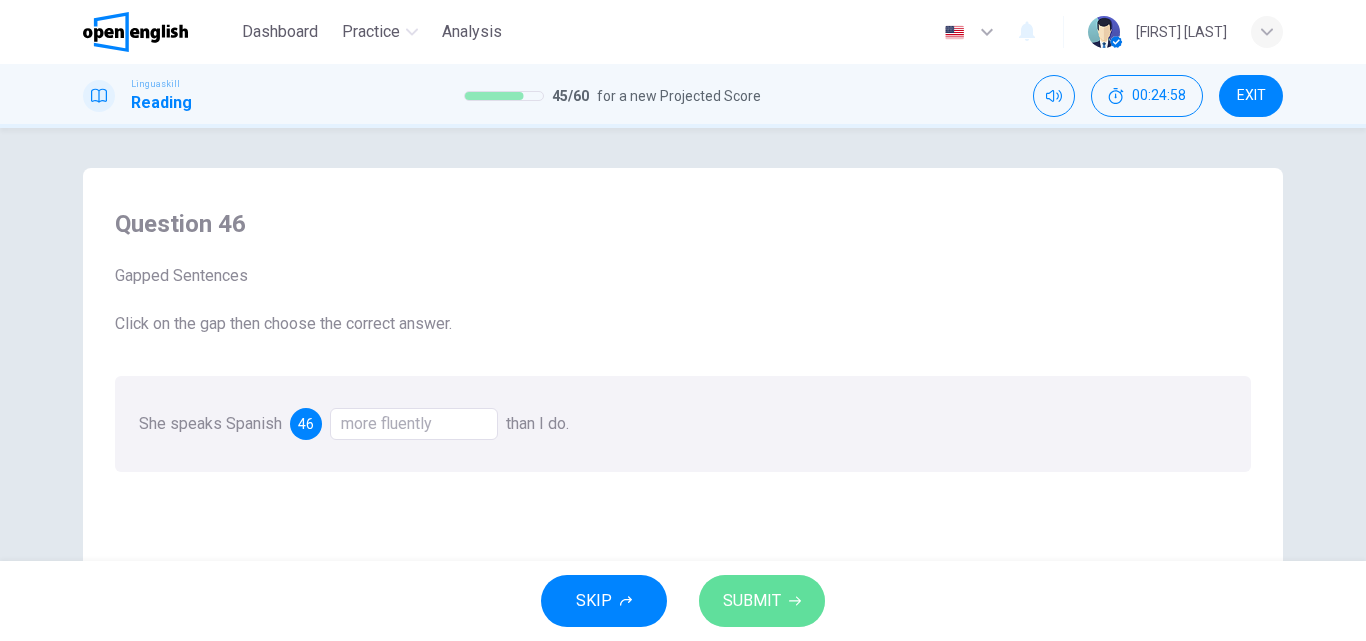 click on "SUBMIT" at bounding box center [752, 601] 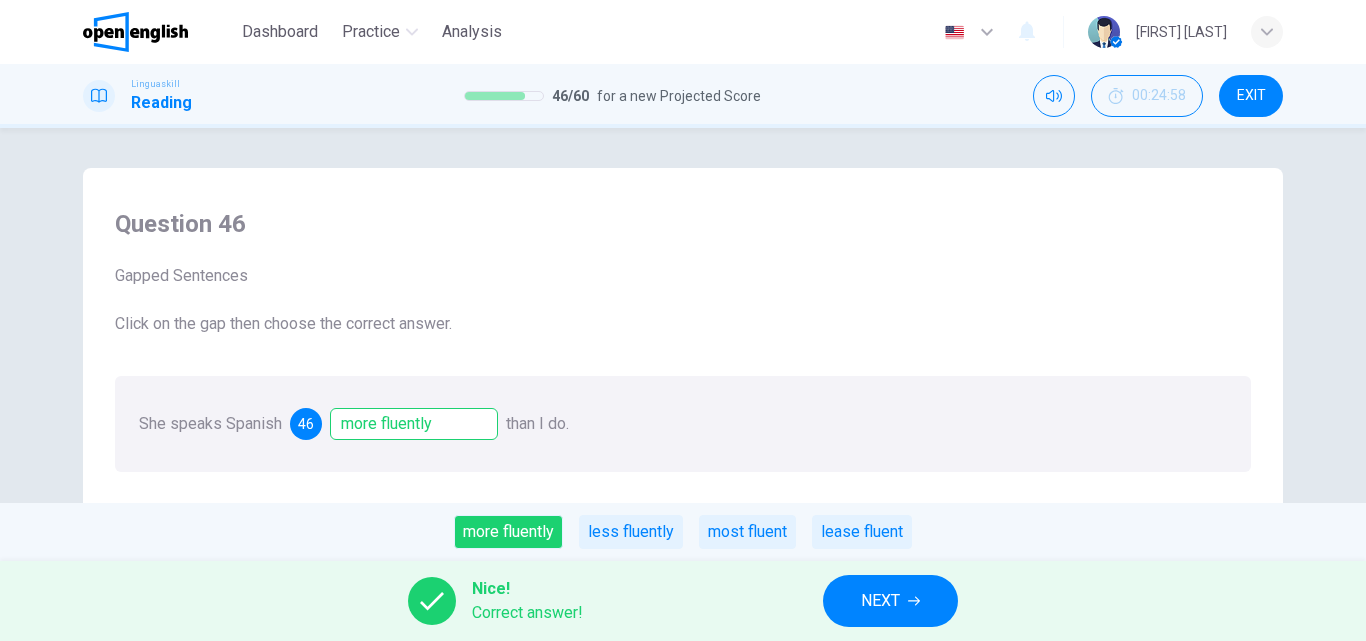 click on "NEXT" at bounding box center [890, 601] 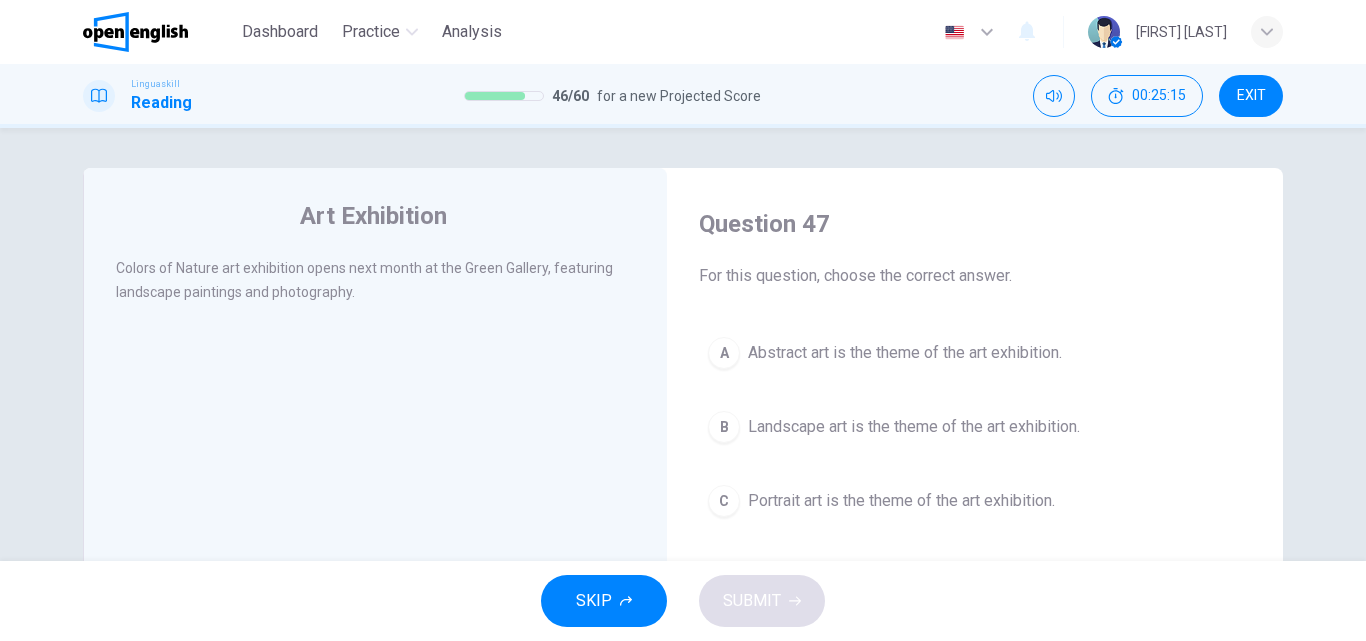 click on "Landscape art is the theme of the art exhibition." at bounding box center (914, 427) 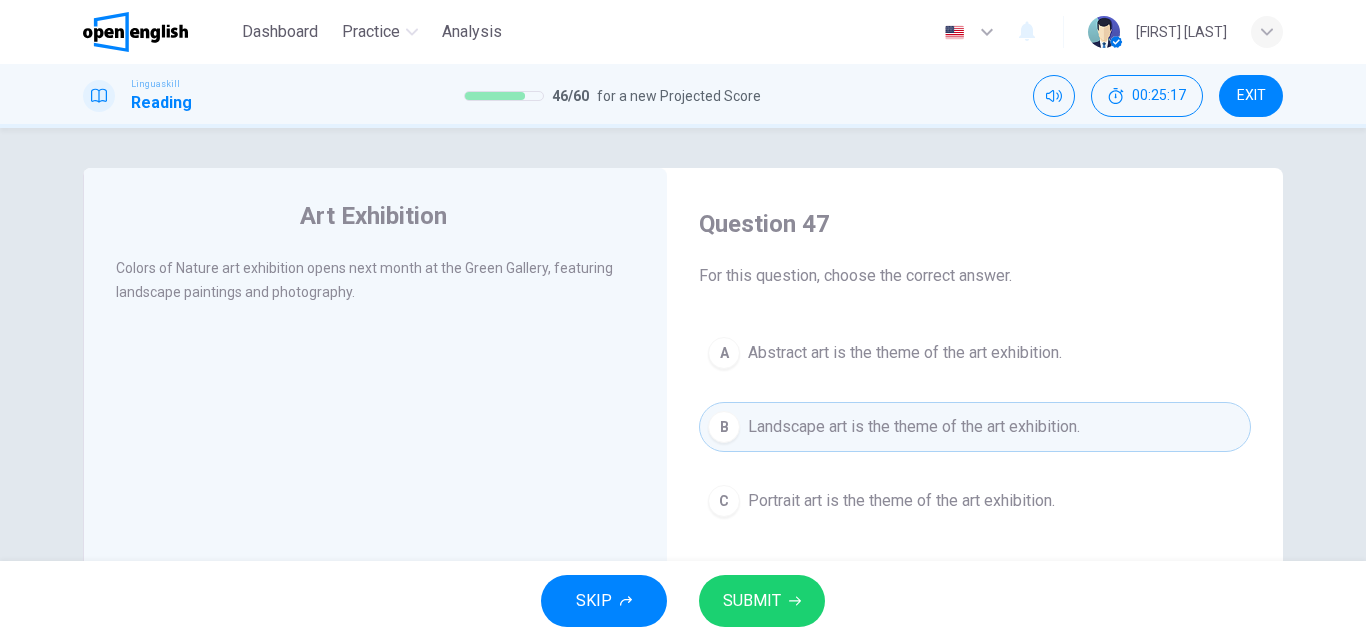 type 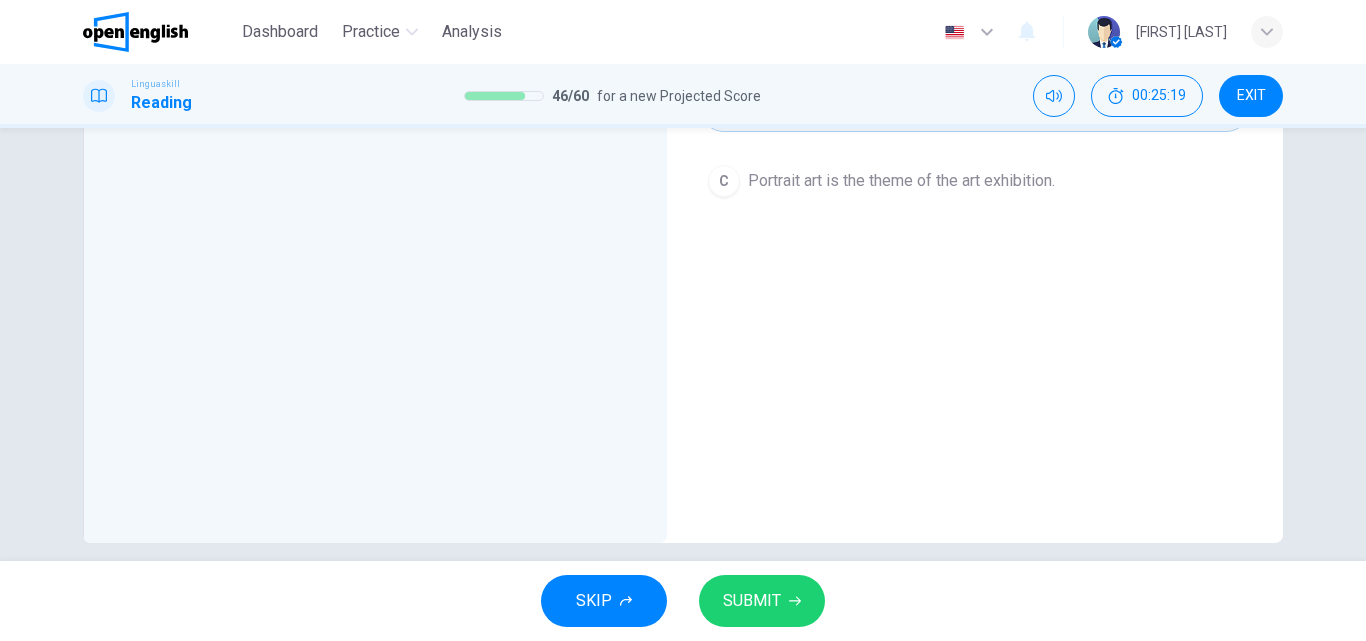 scroll, scrollTop: 342, scrollLeft: 0, axis: vertical 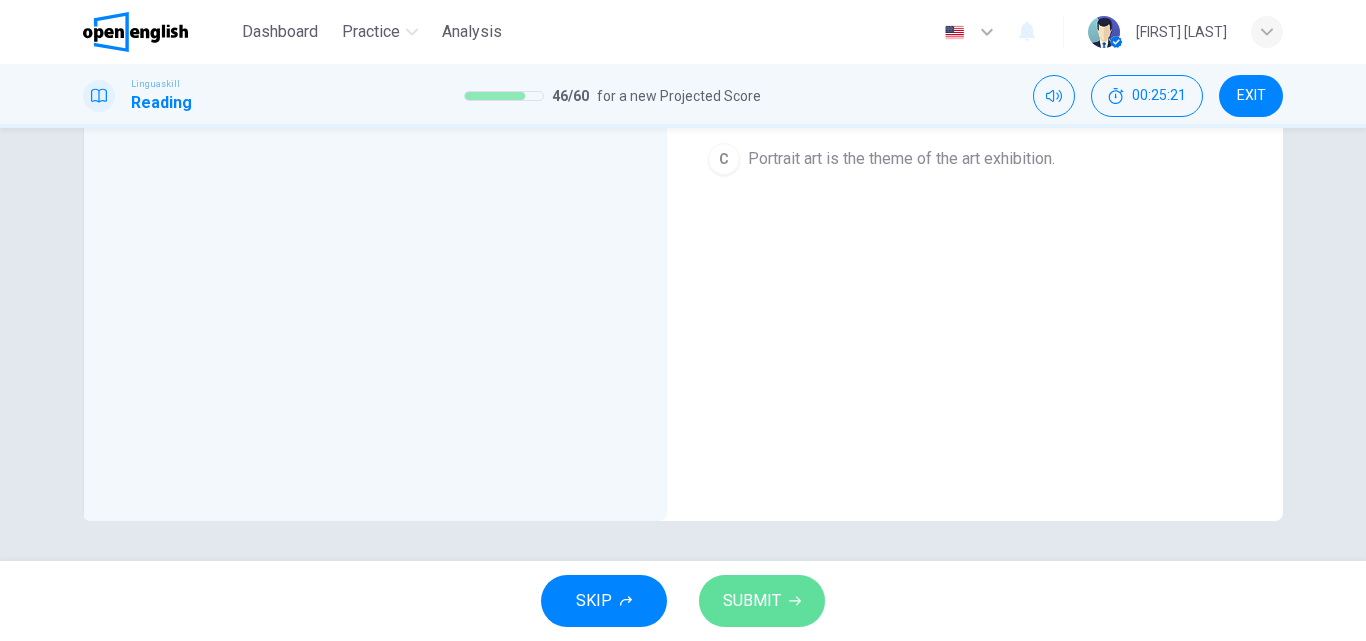 click on "SUBMIT" at bounding box center (752, 601) 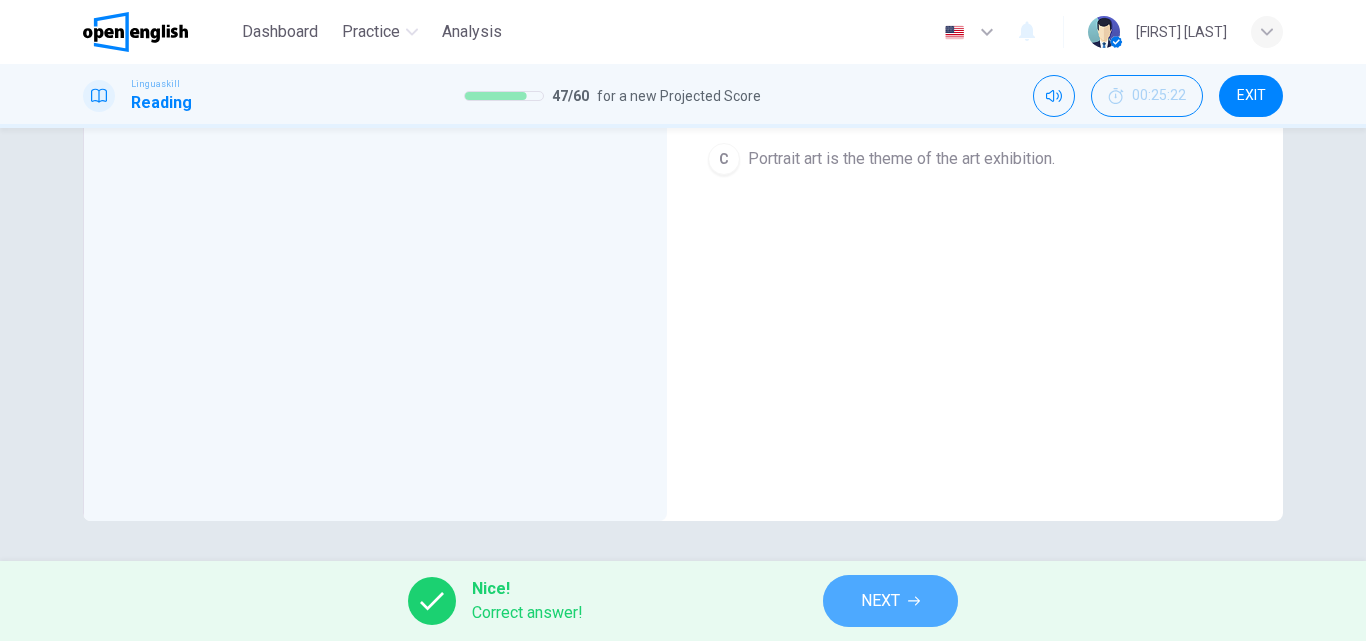 click on "NEXT" at bounding box center [880, 601] 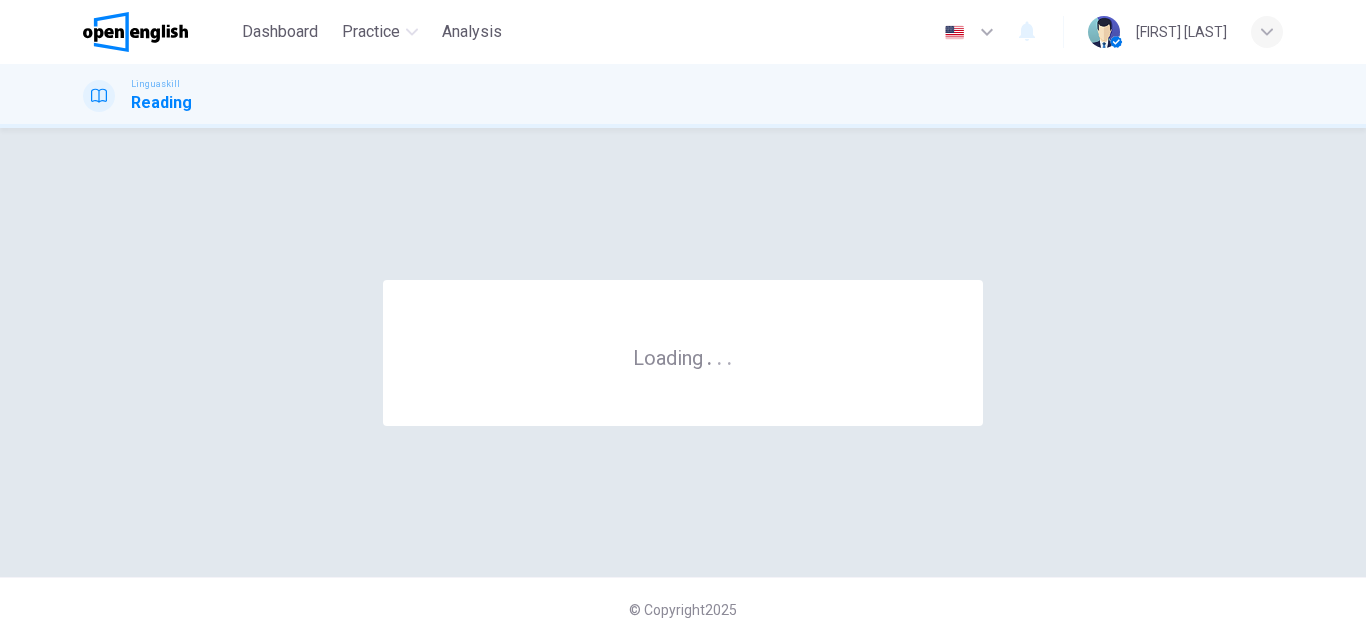 scroll, scrollTop: 0, scrollLeft: 0, axis: both 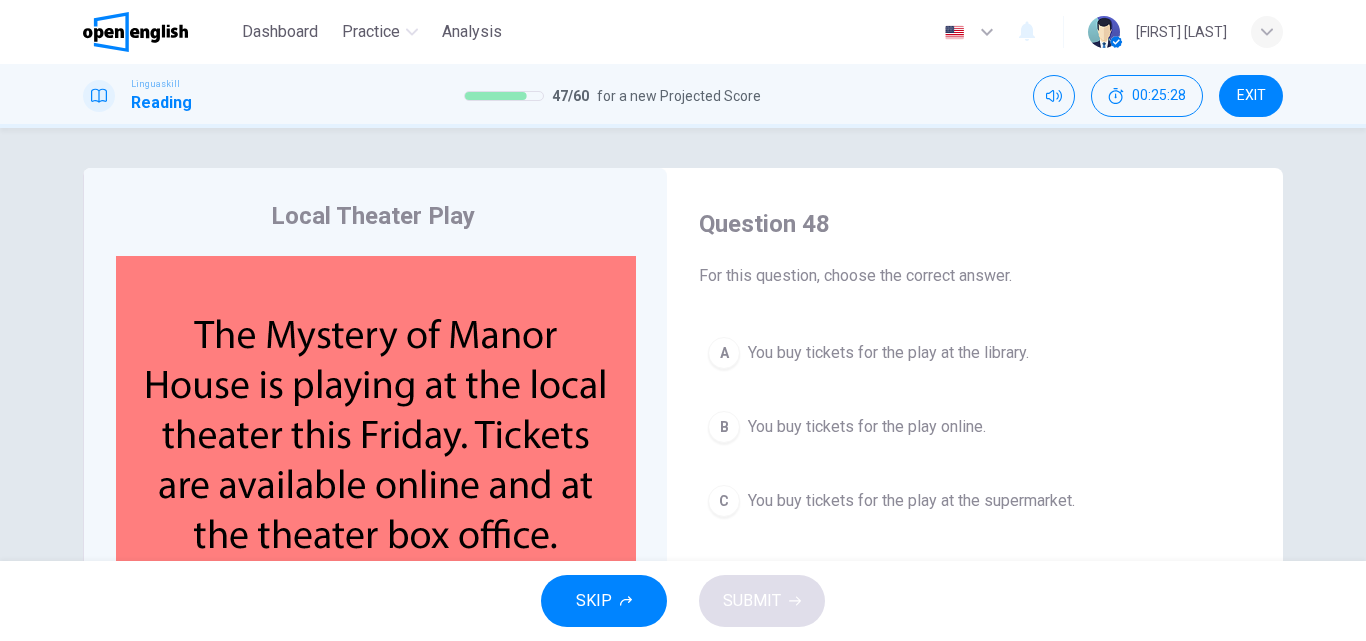 click on "Local Theater Play CLICK TO ZOOM" at bounding box center (375, 515) 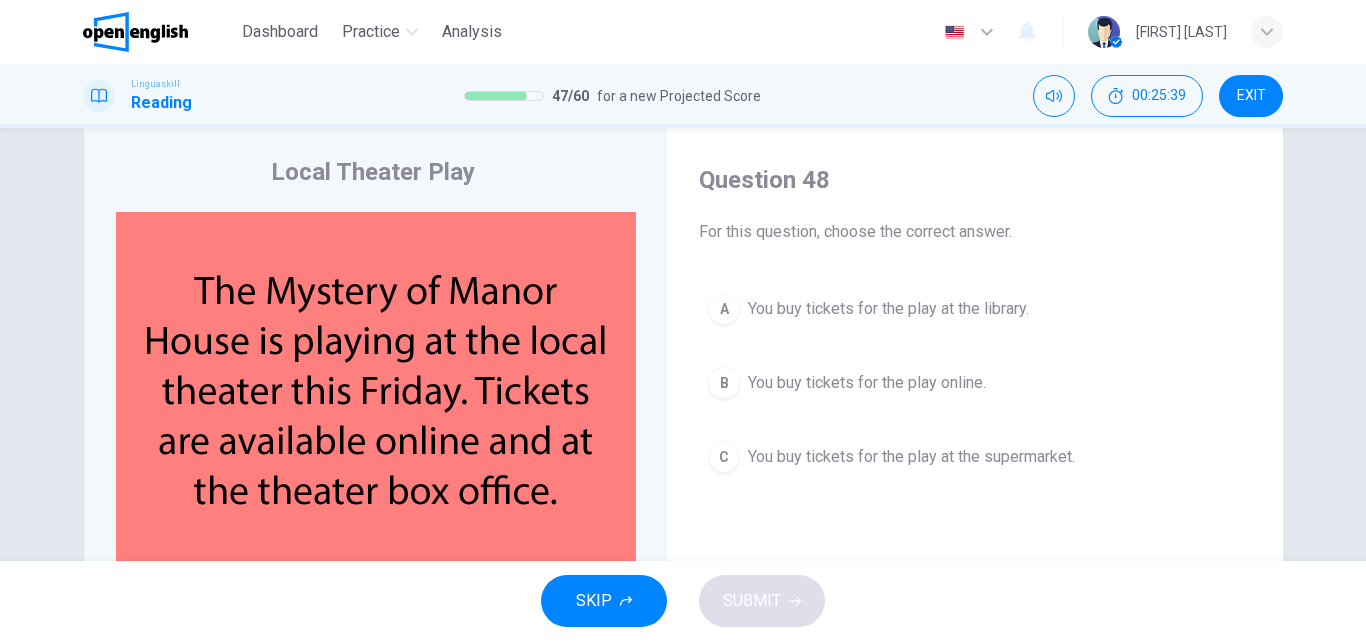 scroll, scrollTop: 40, scrollLeft: 0, axis: vertical 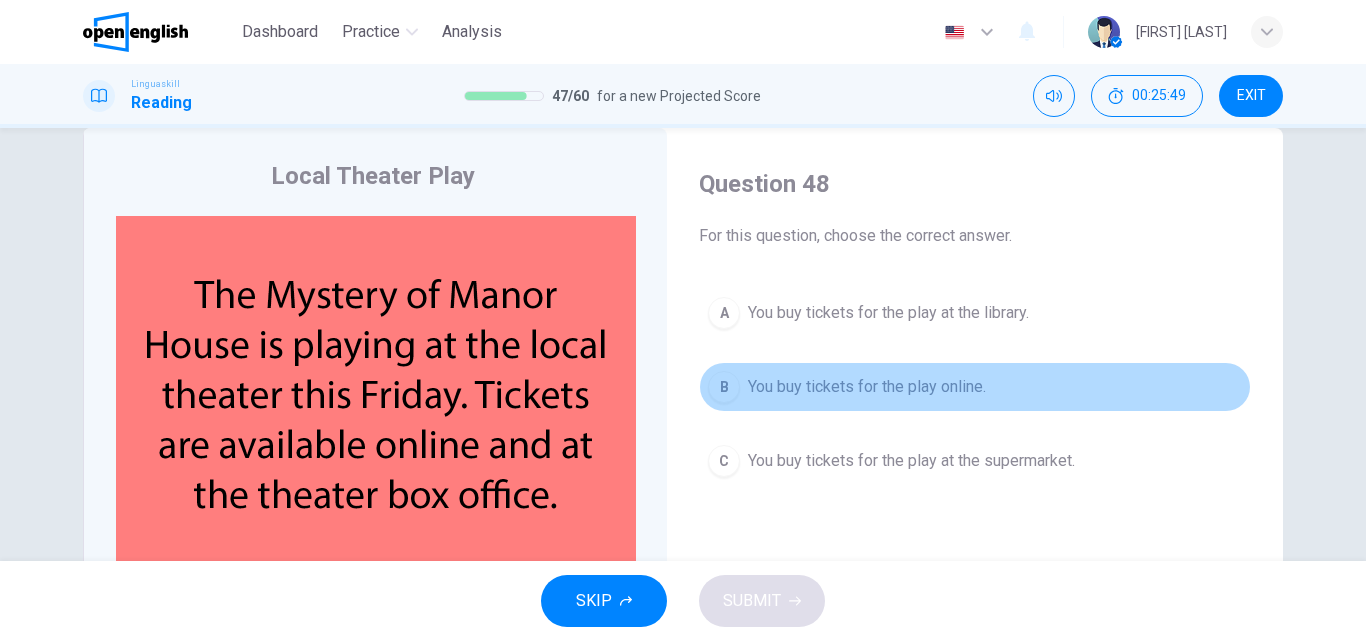 click on "You buy tickets for the play online." at bounding box center [867, 387] 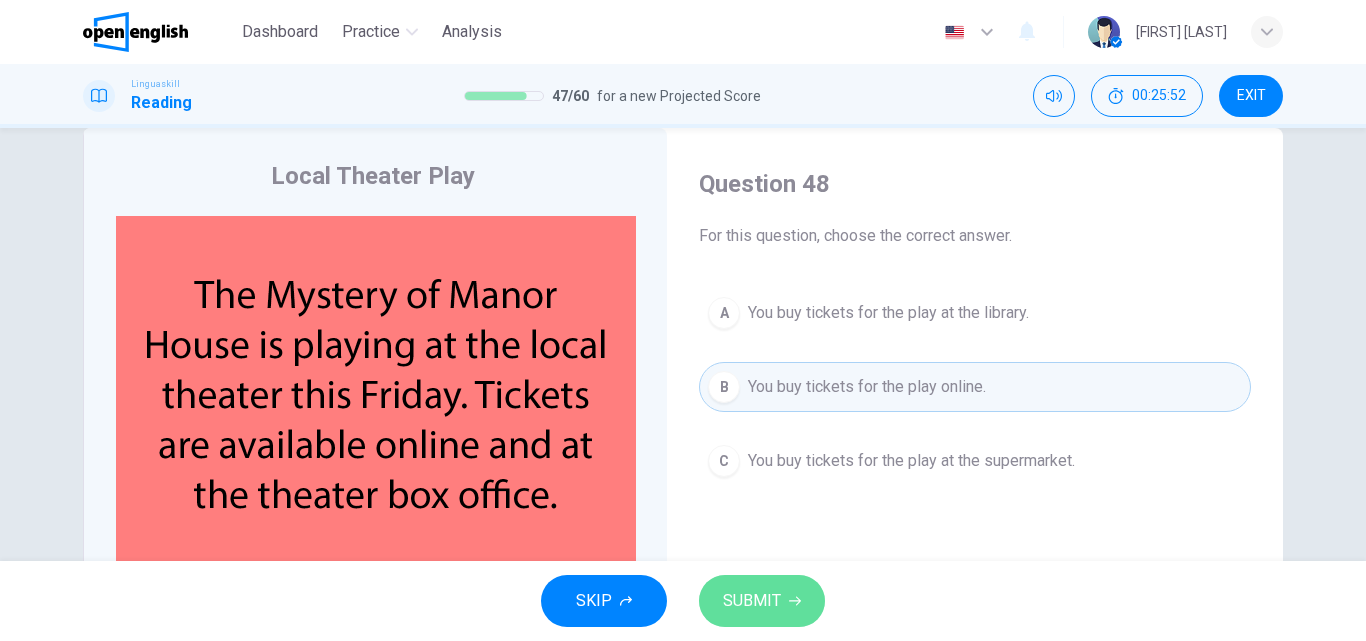 click on "SUBMIT" at bounding box center (752, 601) 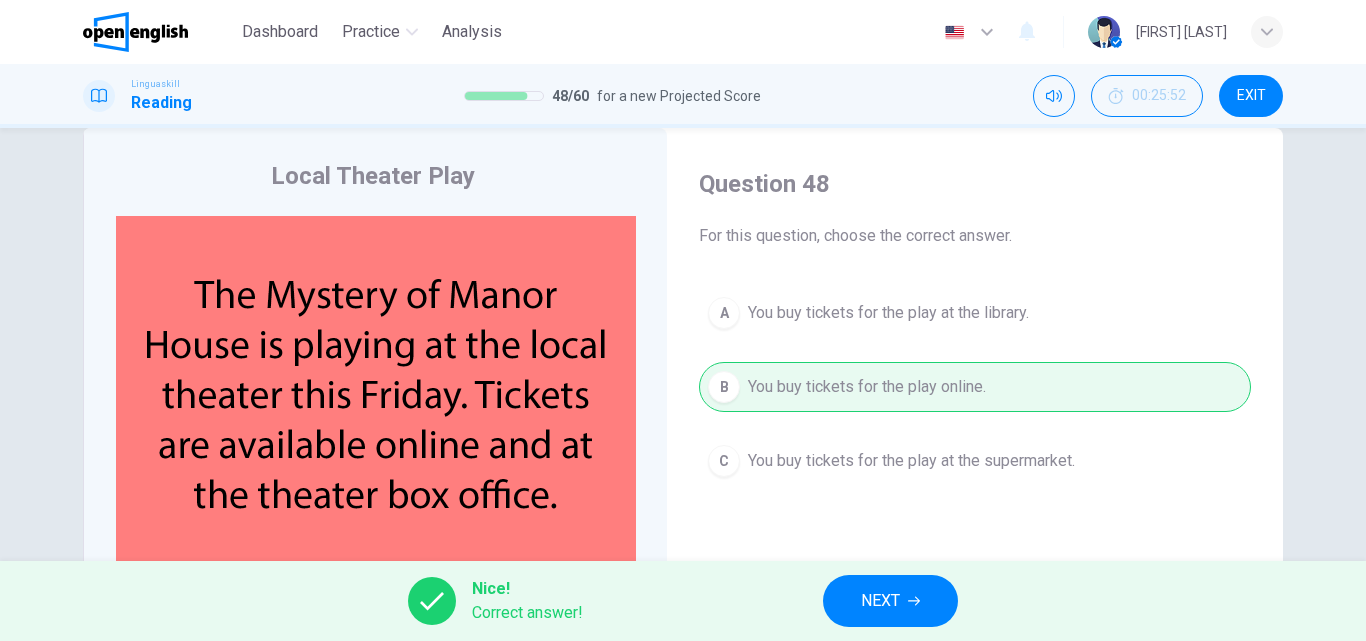 click on "NEXT" at bounding box center (890, 601) 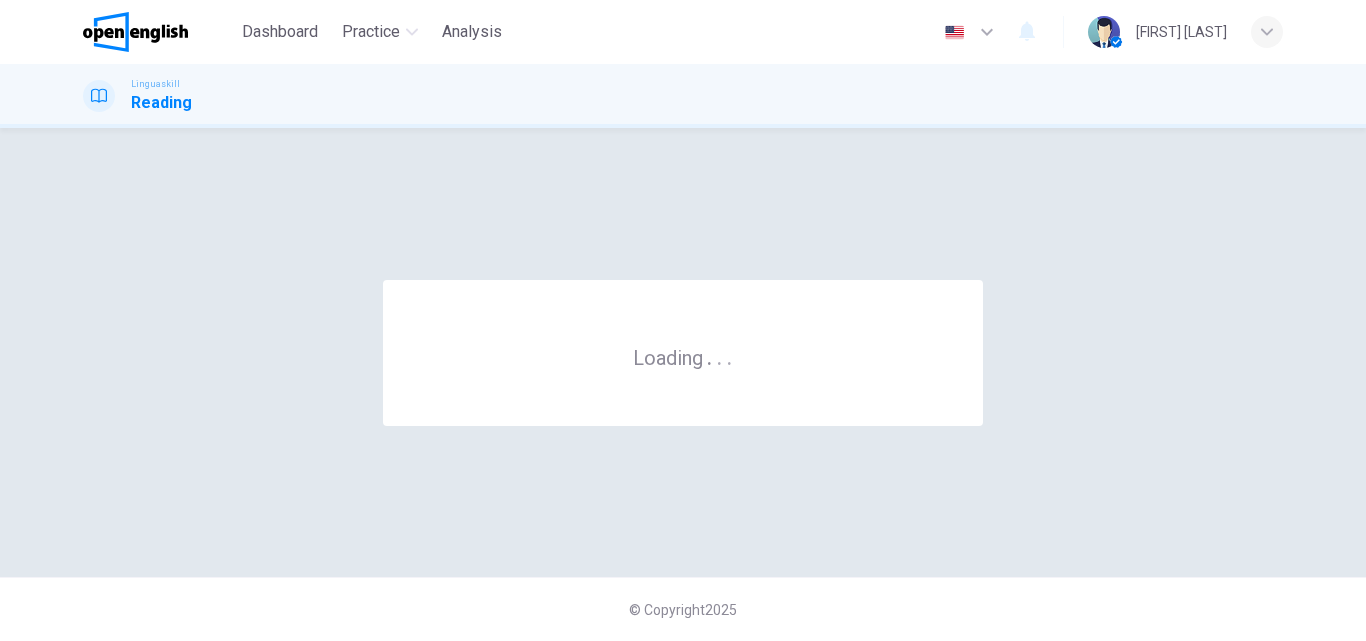 scroll, scrollTop: 0, scrollLeft: 0, axis: both 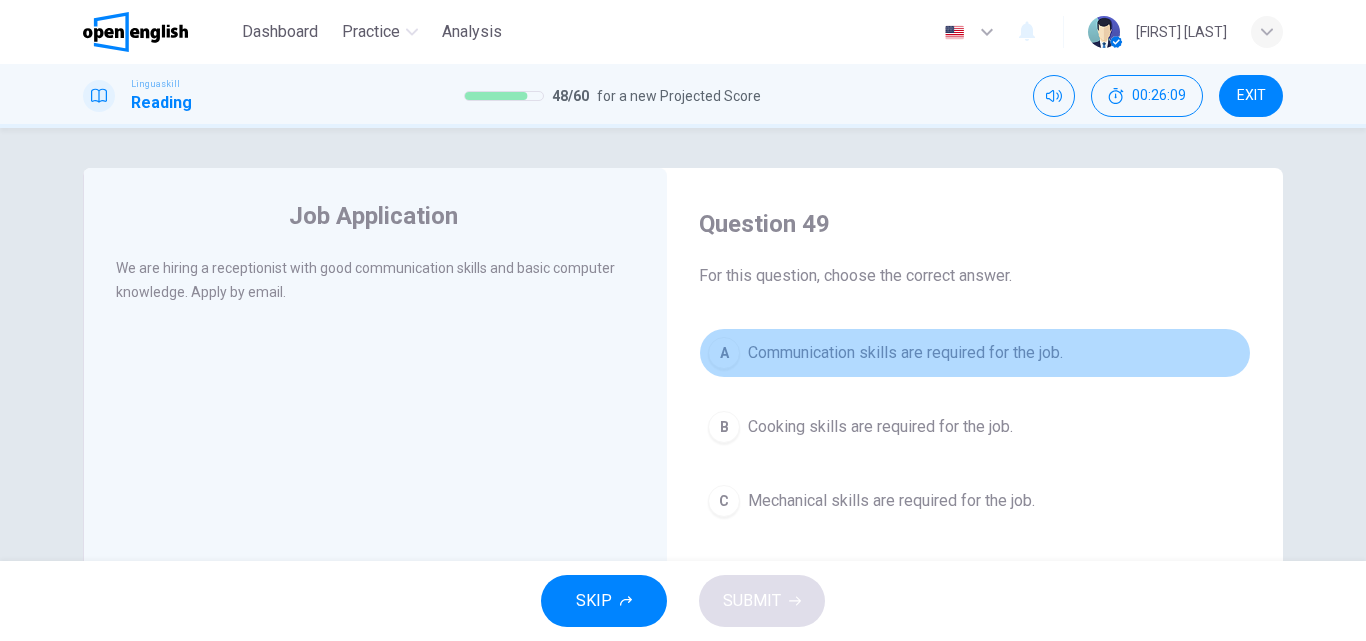 click on "A Communication skills are required for the job." at bounding box center [975, 353] 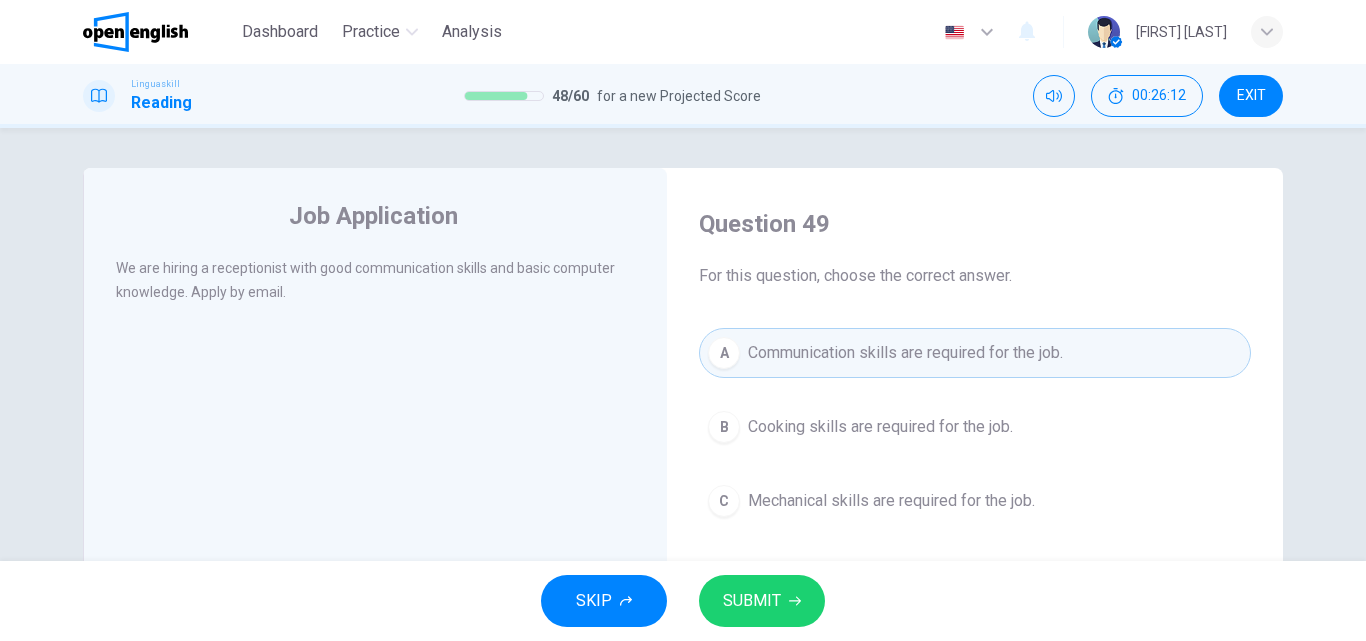 click on "SUBMIT" at bounding box center [752, 601] 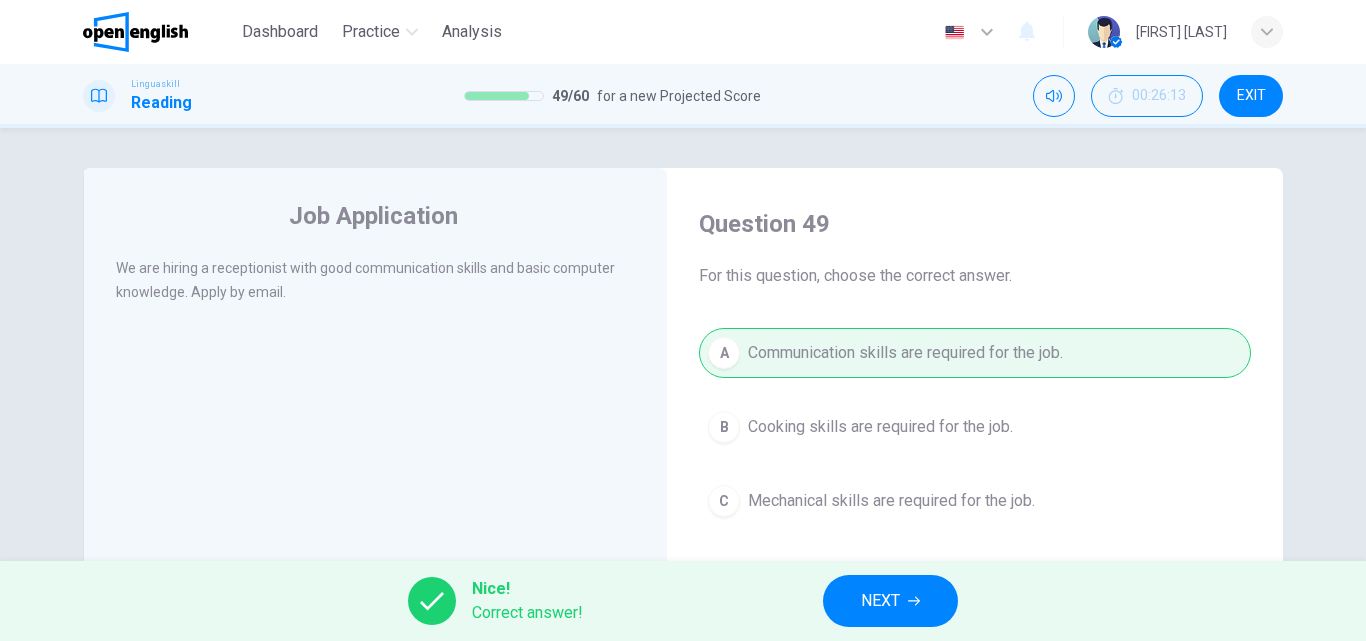 click on "NEXT" at bounding box center [890, 601] 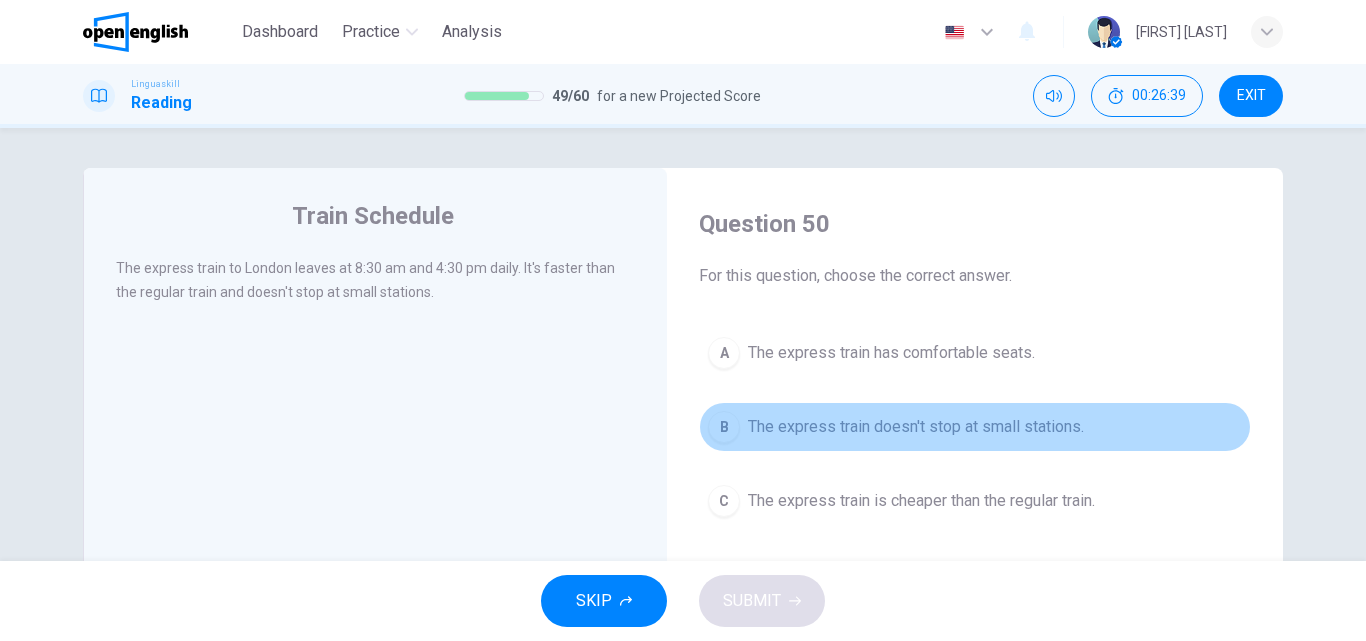 click on "The express train doesn't stop at small stations." at bounding box center (916, 427) 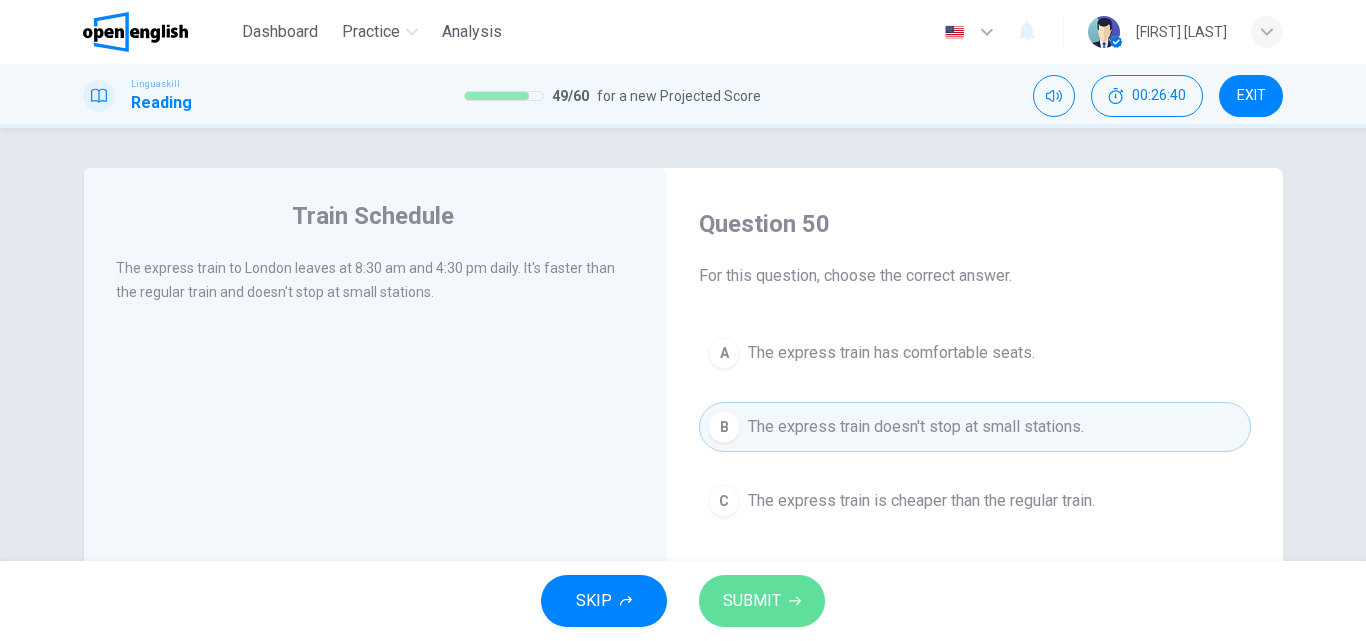 click on "SUBMIT" at bounding box center [762, 601] 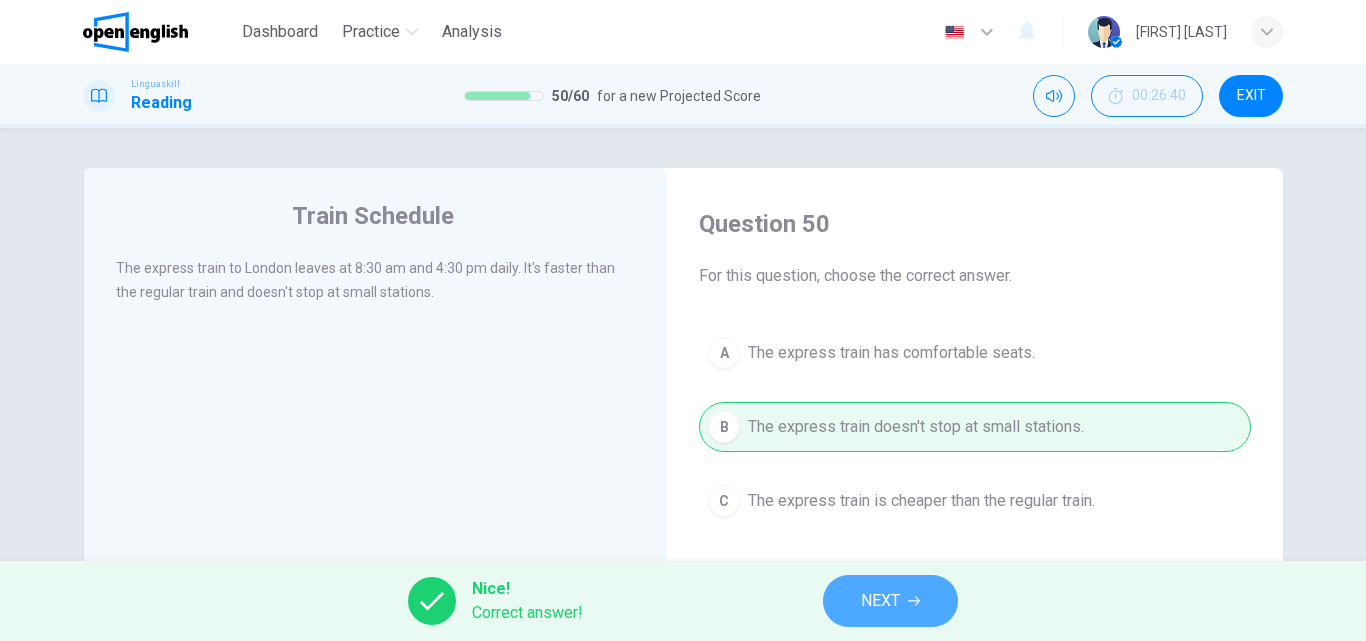 click on "NEXT" at bounding box center (890, 601) 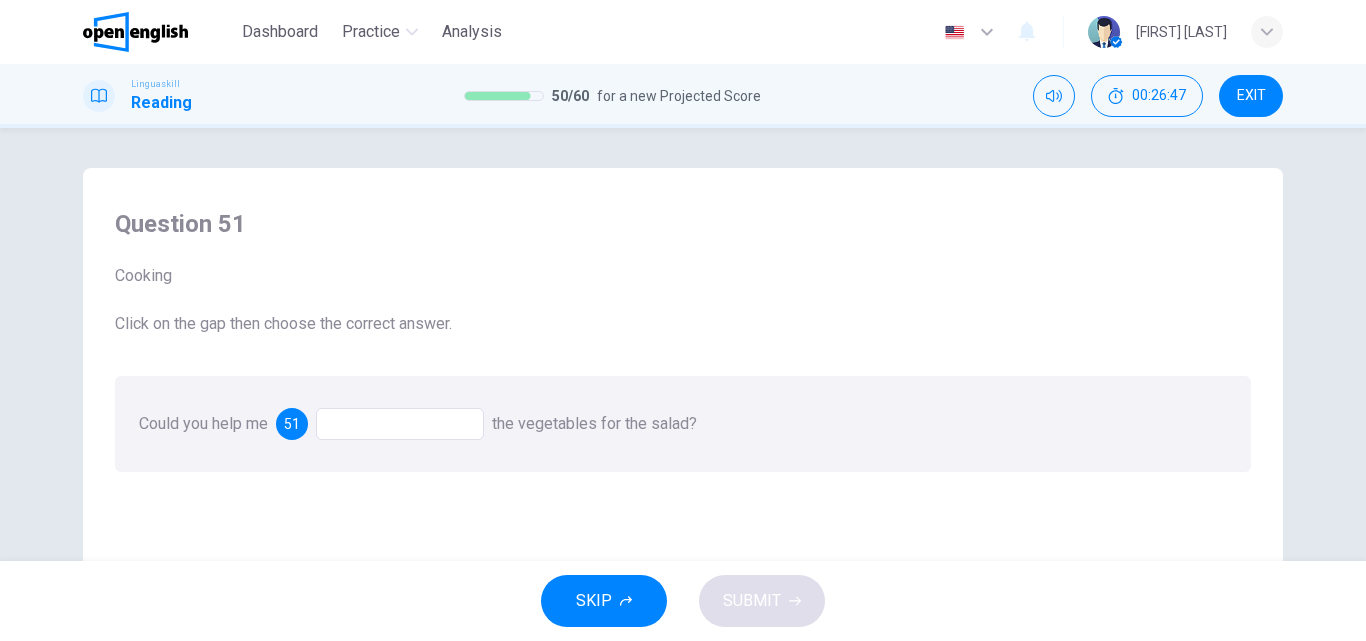 click at bounding box center (400, 424) 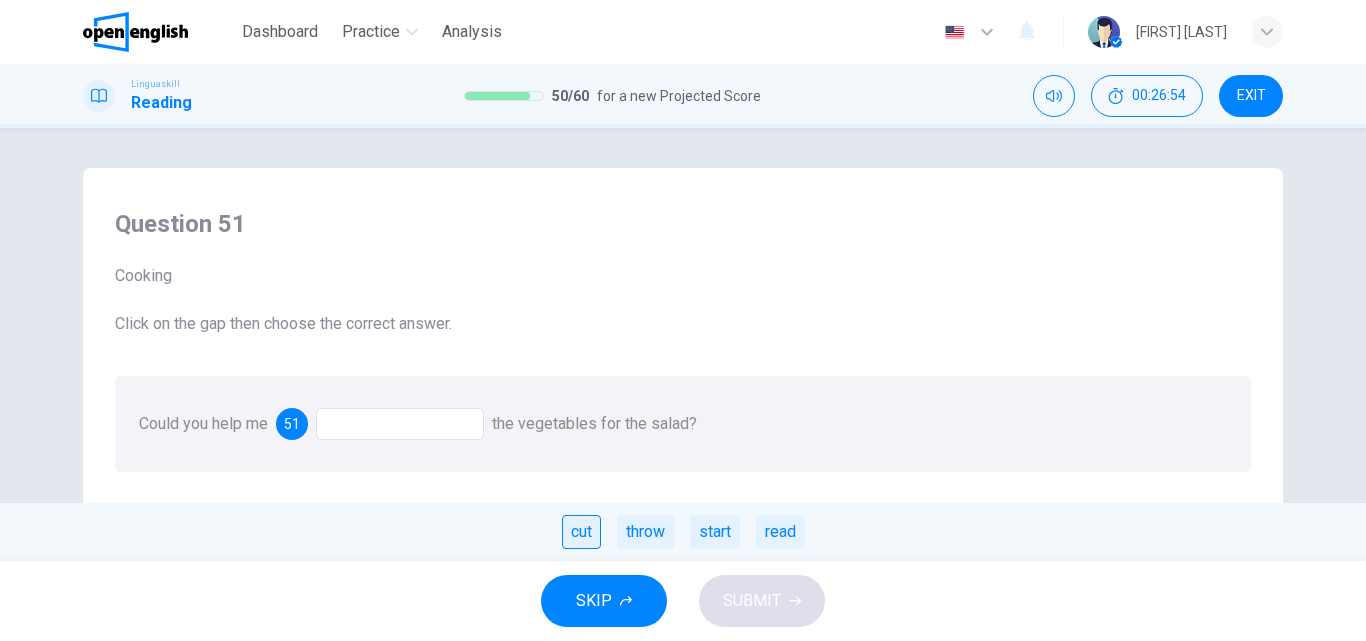 click on "cut" at bounding box center (581, 532) 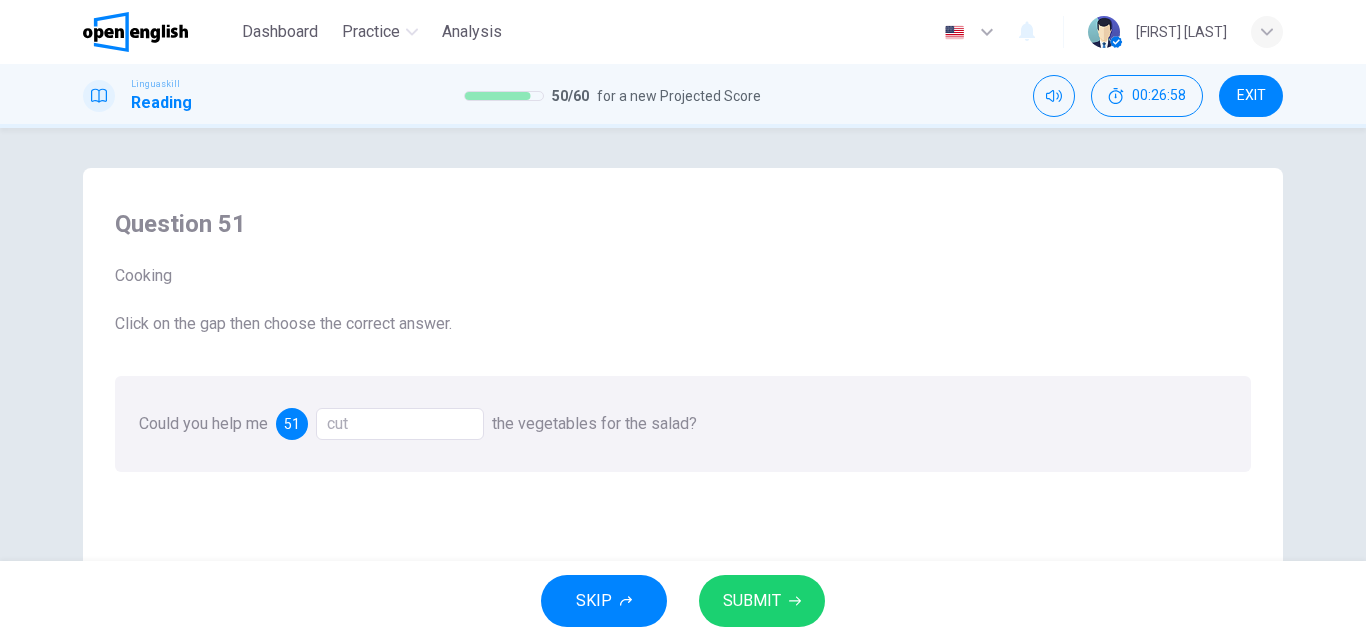 click on "SUBMIT" at bounding box center (762, 601) 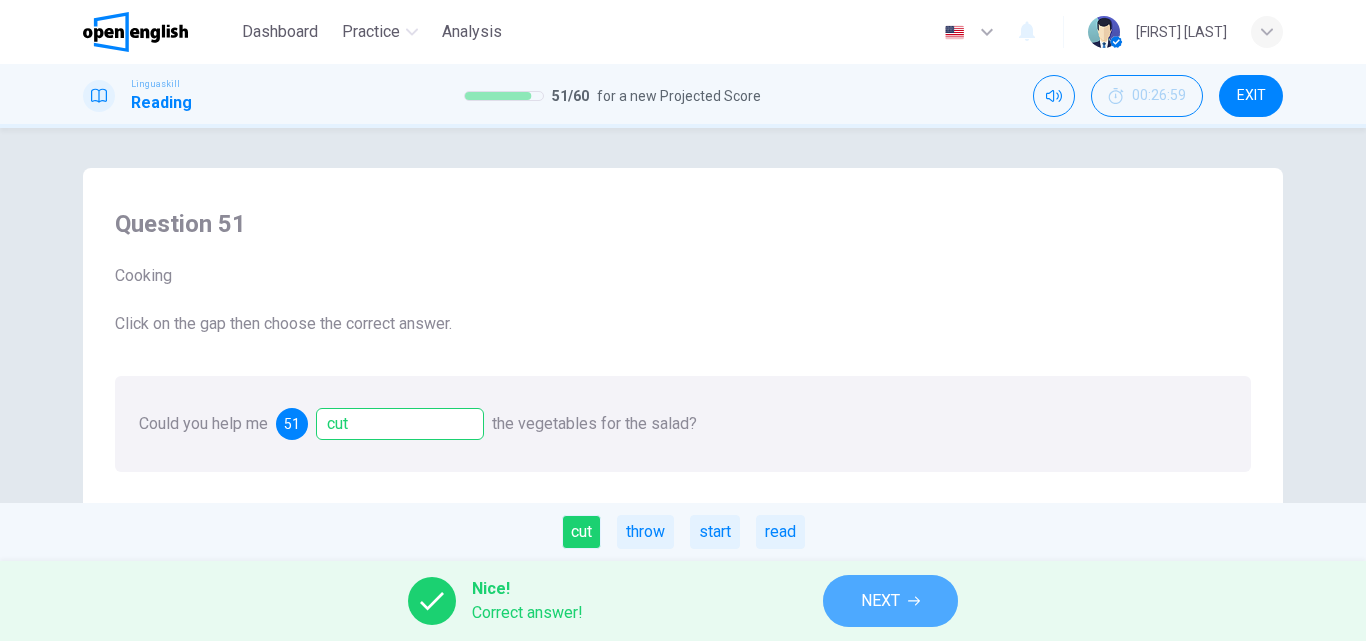 click on "NEXT" at bounding box center [890, 601] 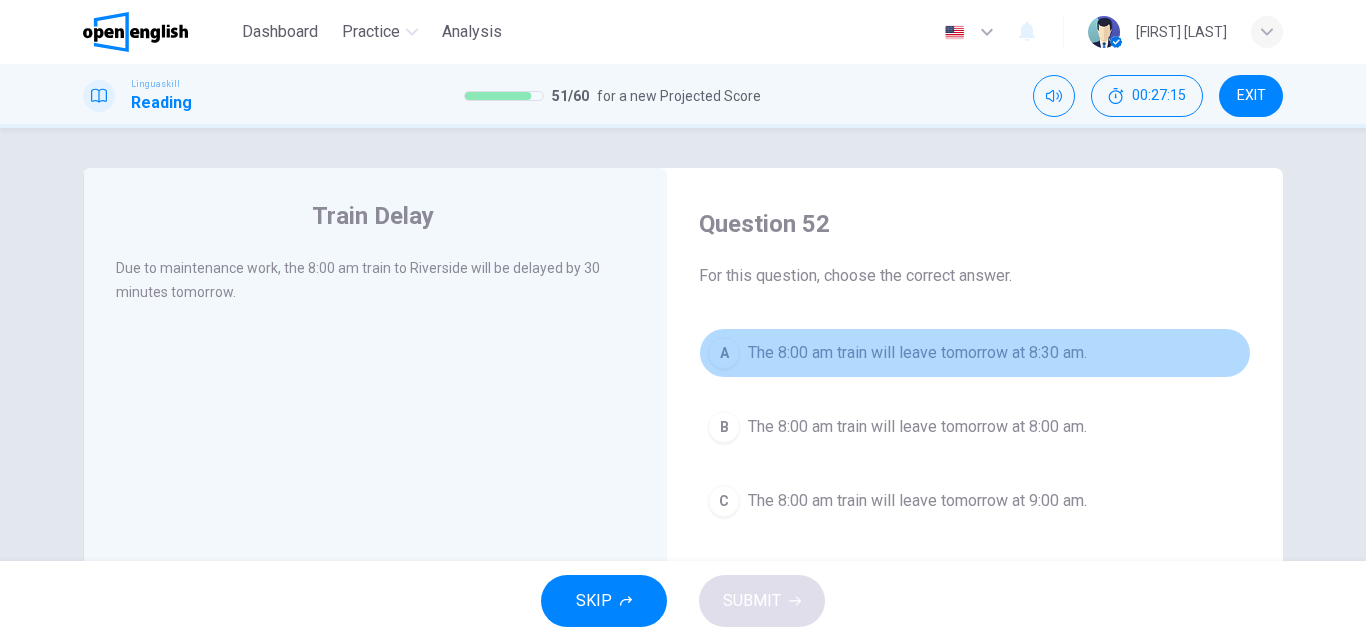 click on "The 8:00 am train will leave tomorrow at 8:30 am." at bounding box center [917, 353] 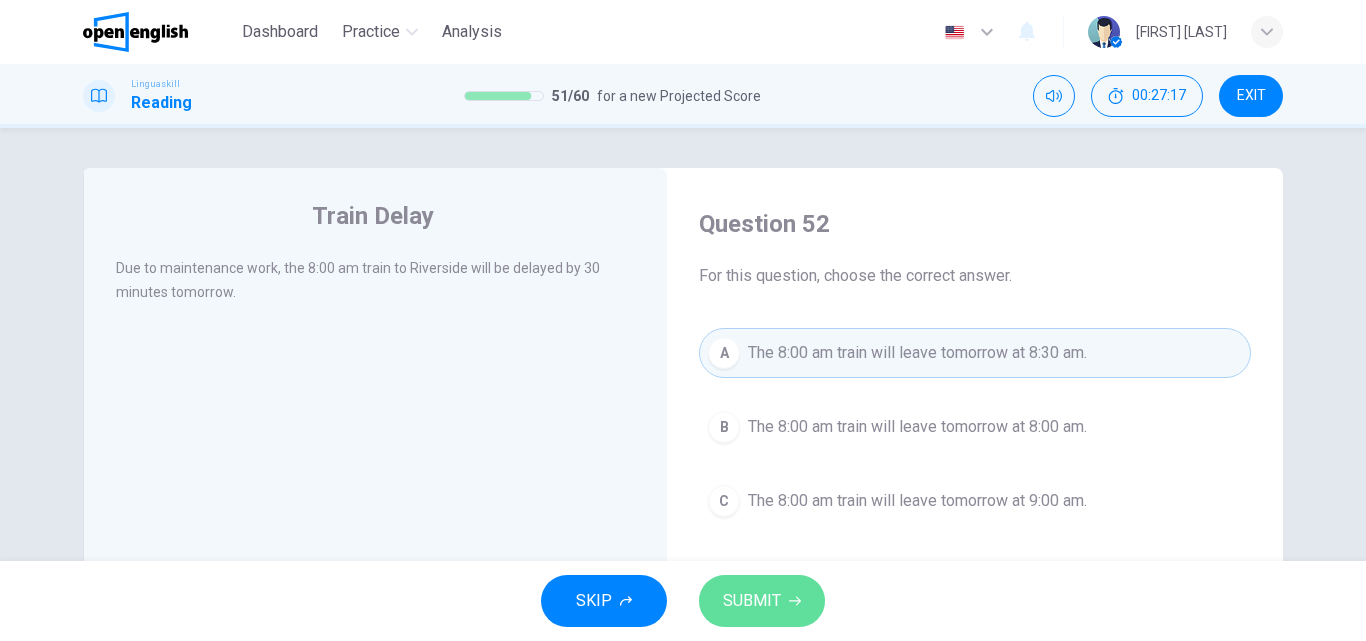 click on "SUBMIT" at bounding box center (762, 601) 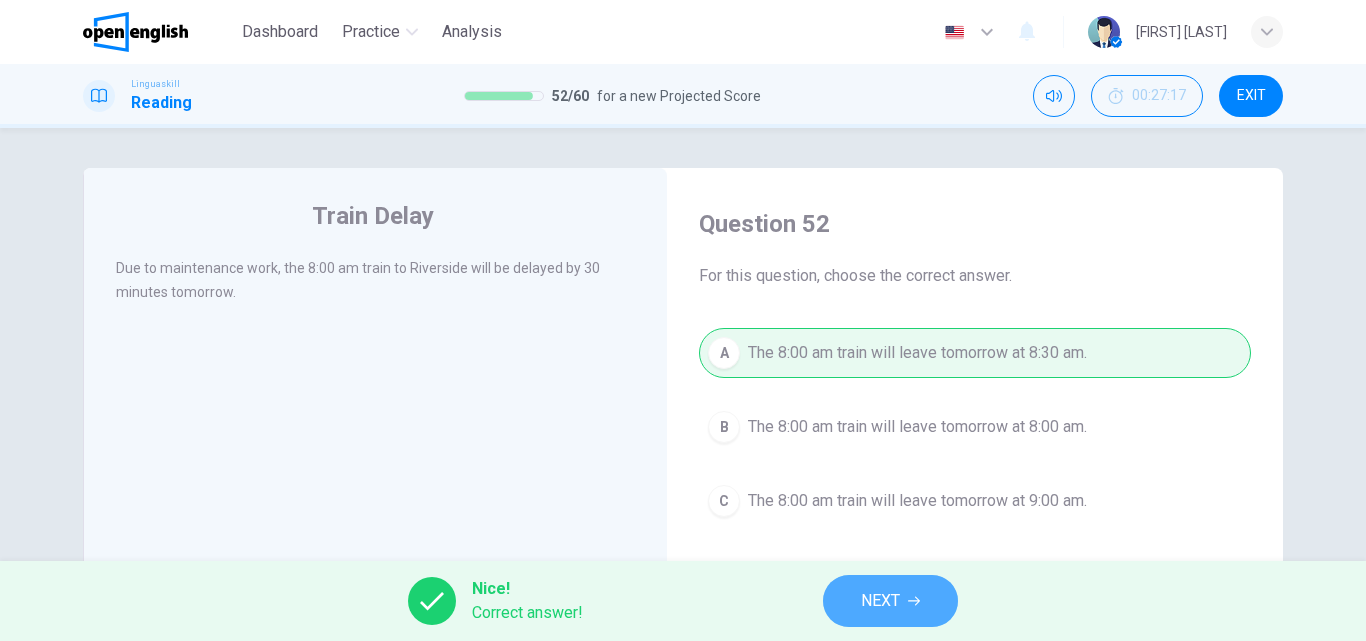 click on "NEXT" at bounding box center [890, 601] 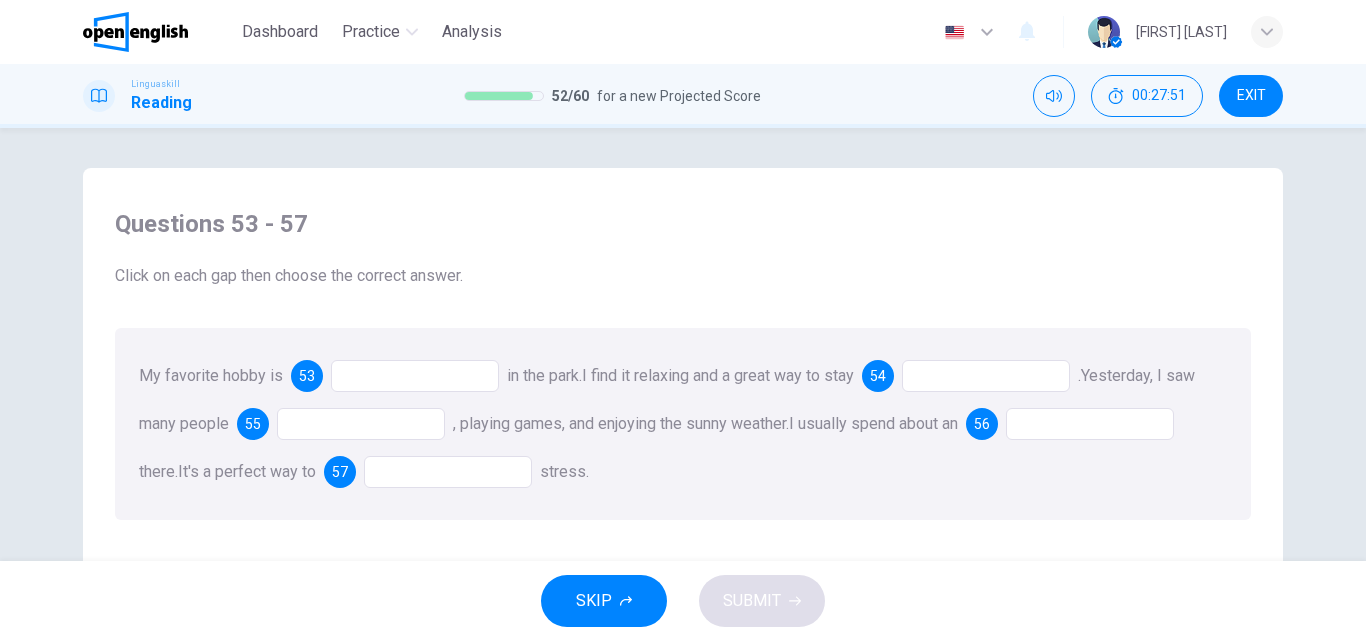 click at bounding box center (415, 376) 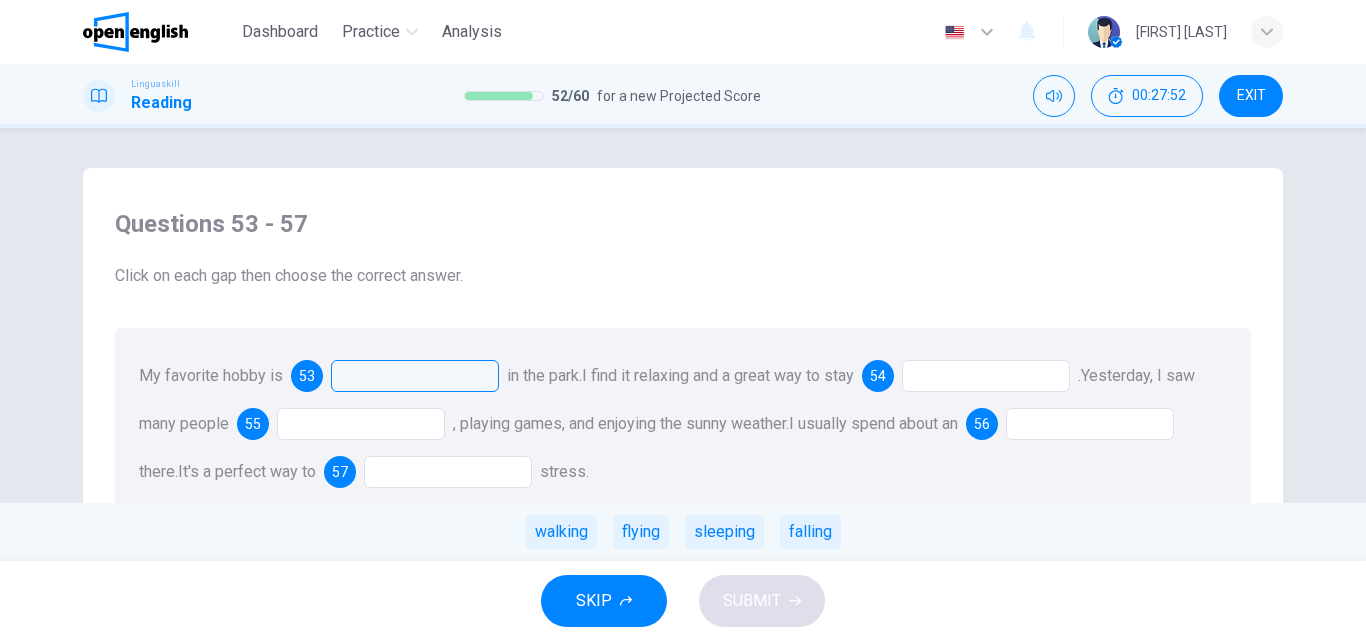 click at bounding box center (415, 376) 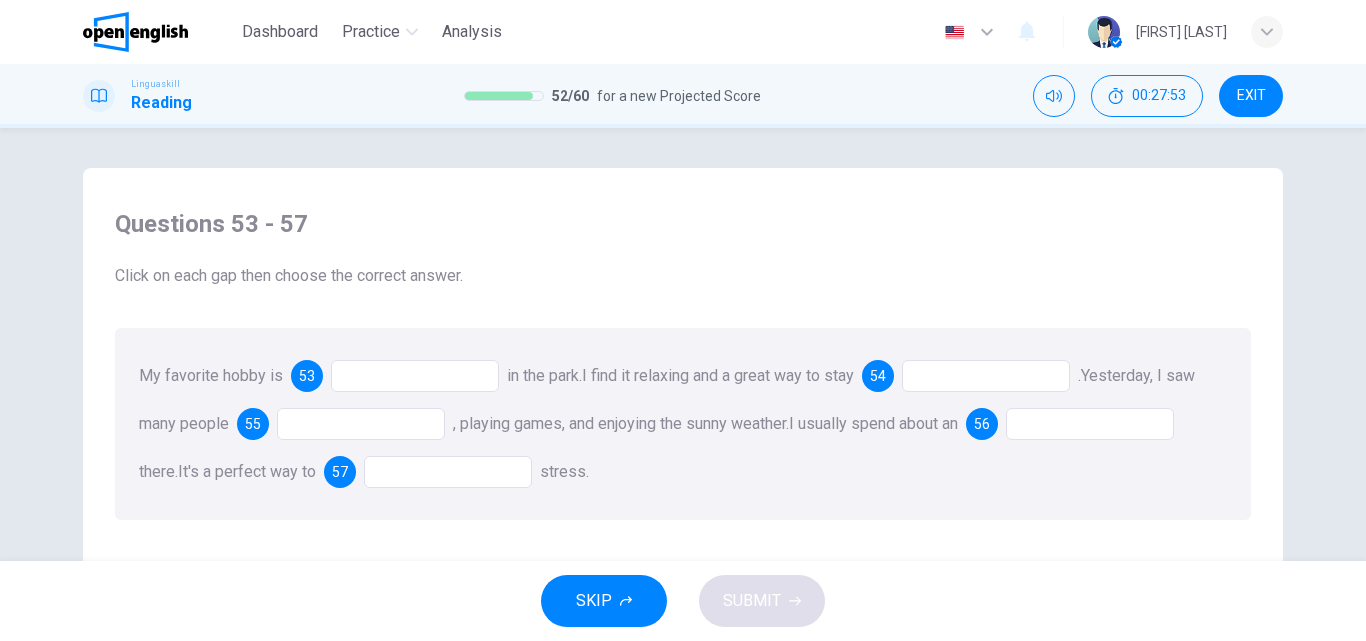click at bounding box center (415, 376) 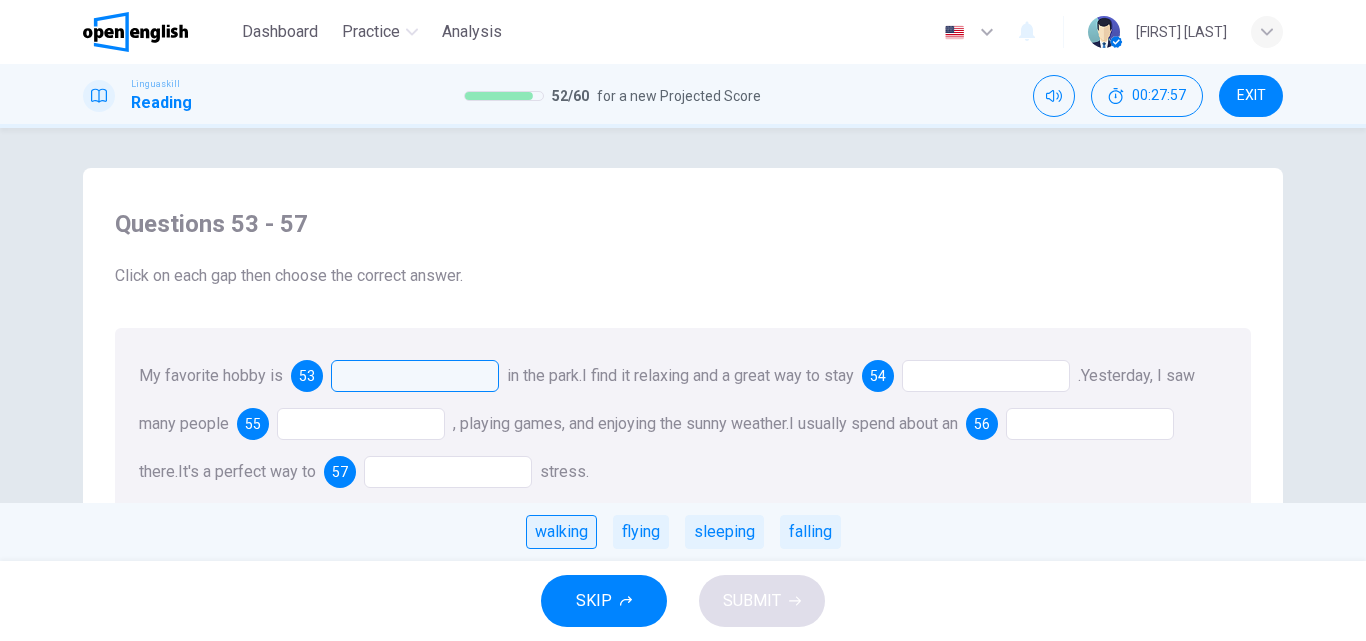 click on "walking" at bounding box center (561, 532) 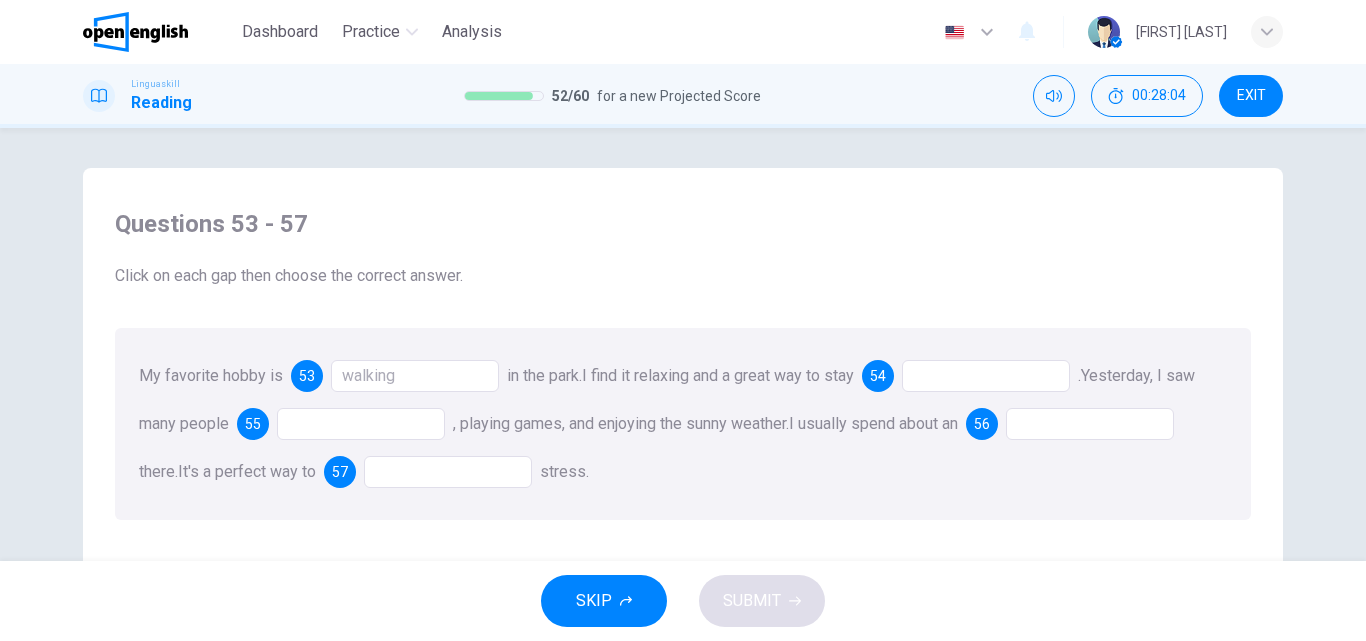 click at bounding box center [986, 376] 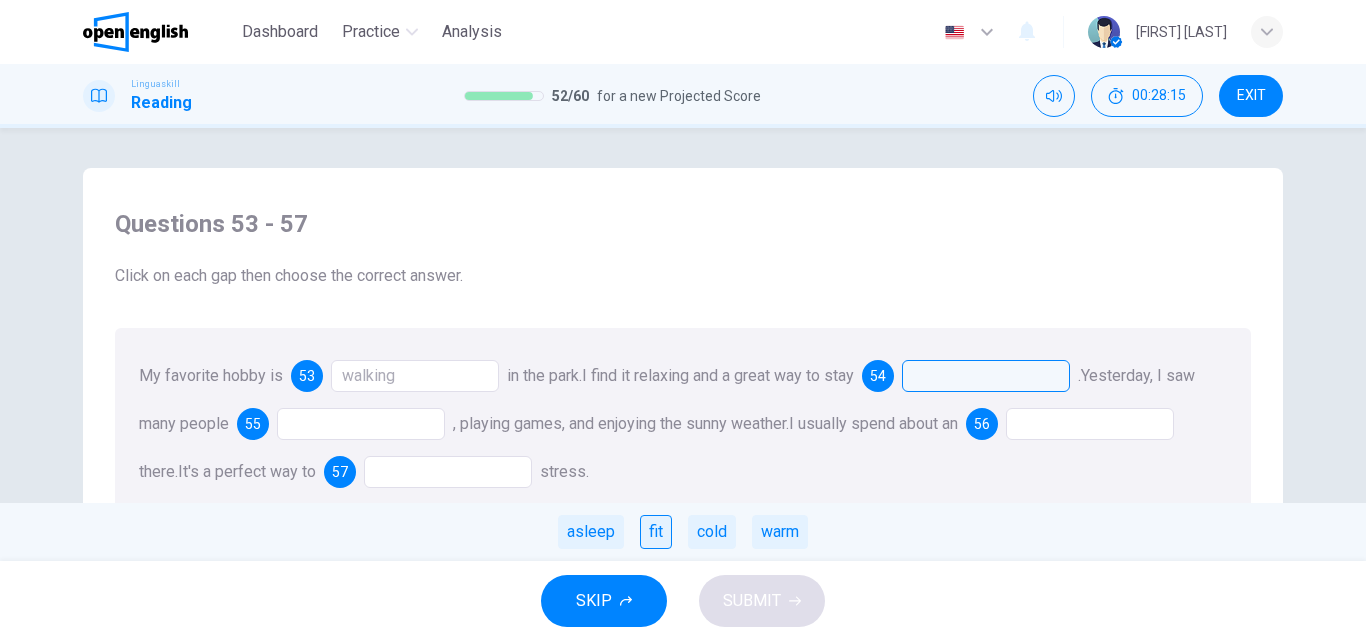 click on "fit" at bounding box center [656, 532] 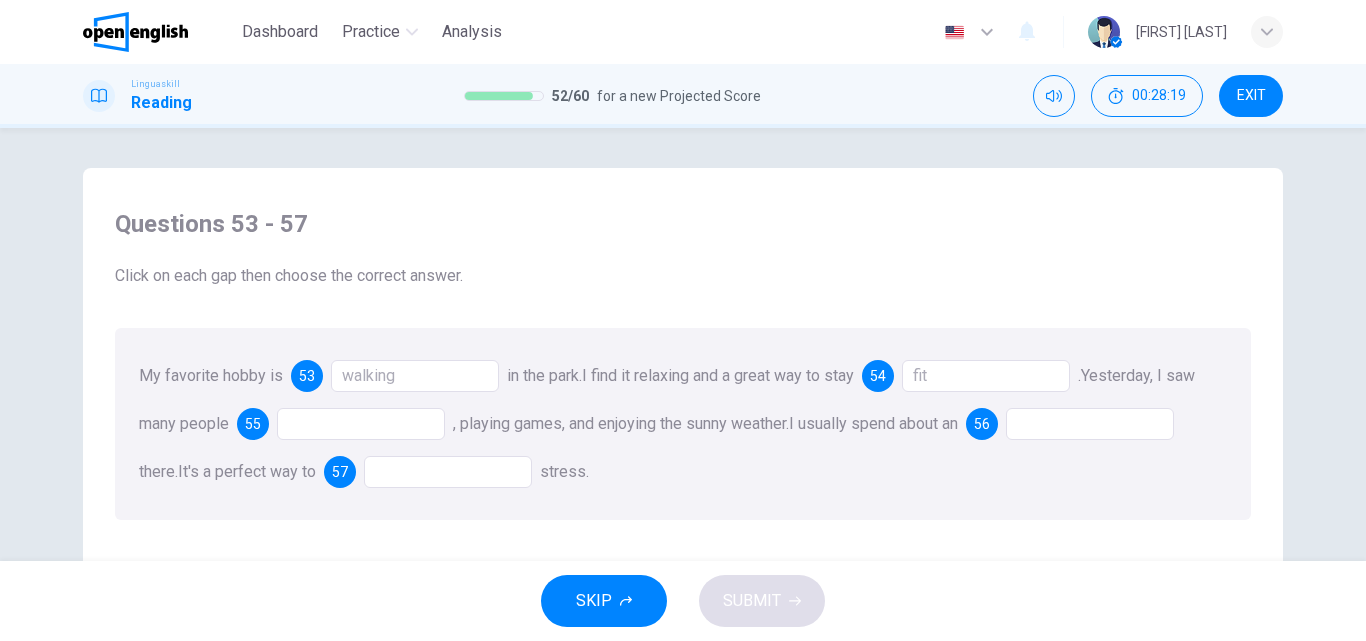 click at bounding box center [361, 424] 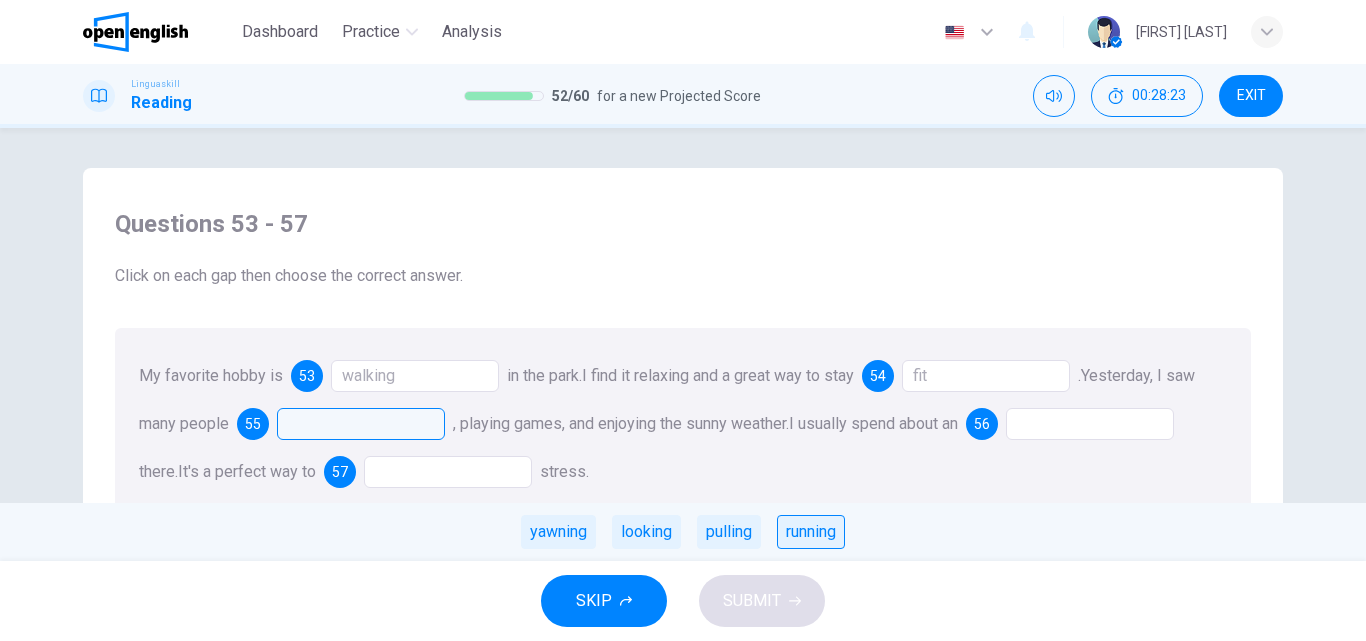 click on "running" at bounding box center (811, 532) 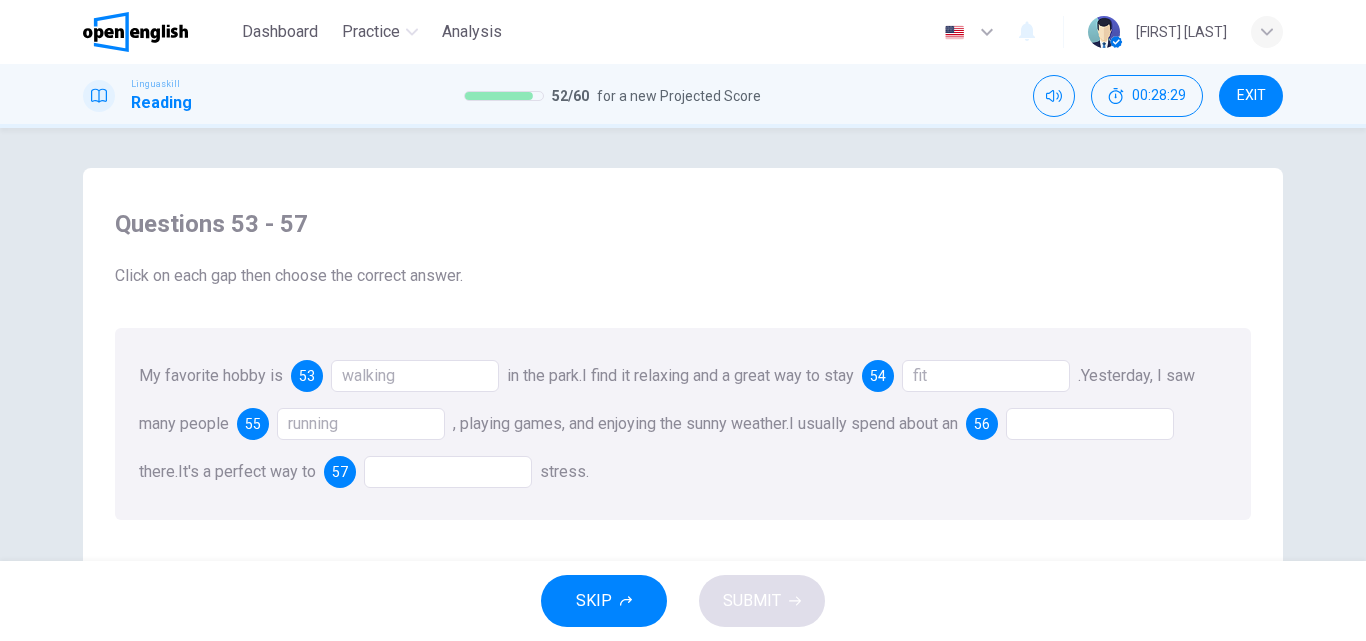 click at bounding box center [1090, 424] 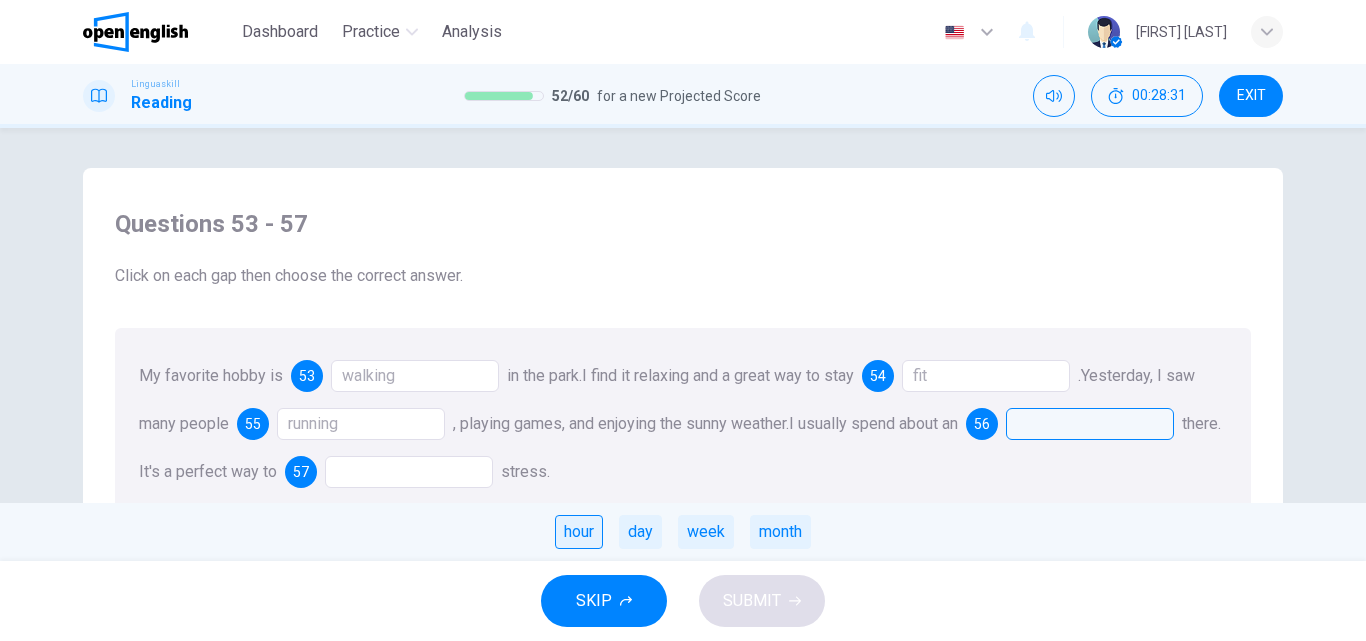 click on "hour" at bounding box center (579, 532) 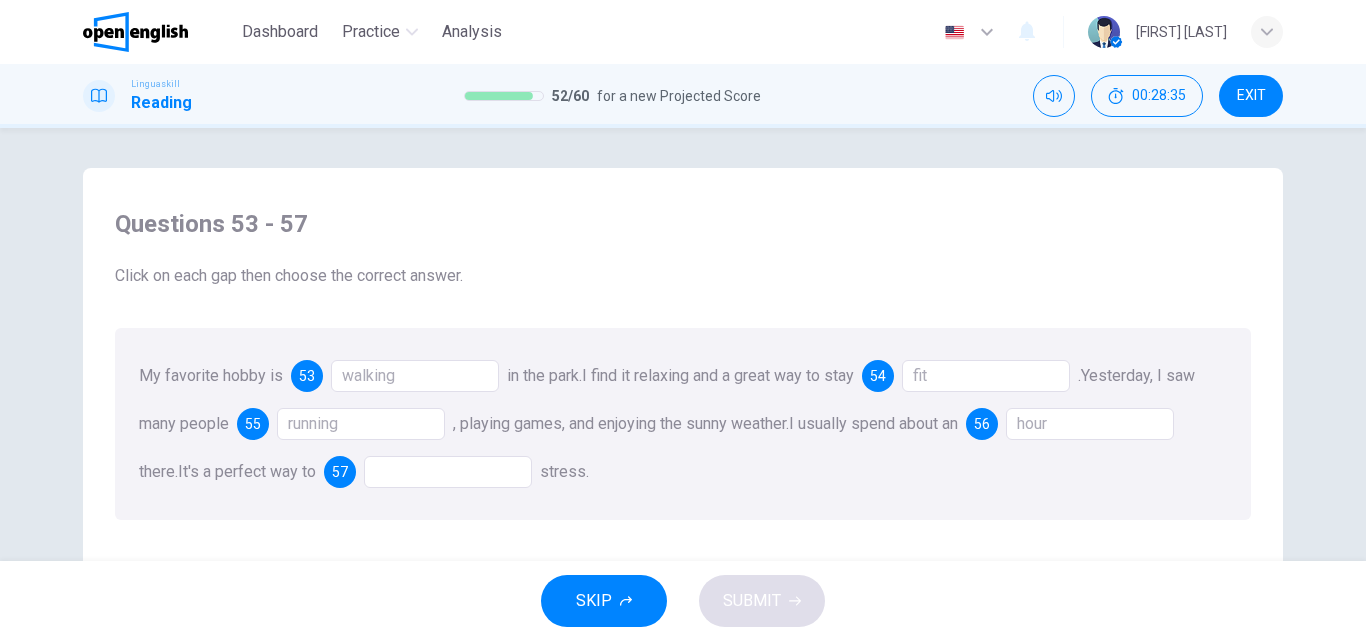 click at bounding box center [448, 472] 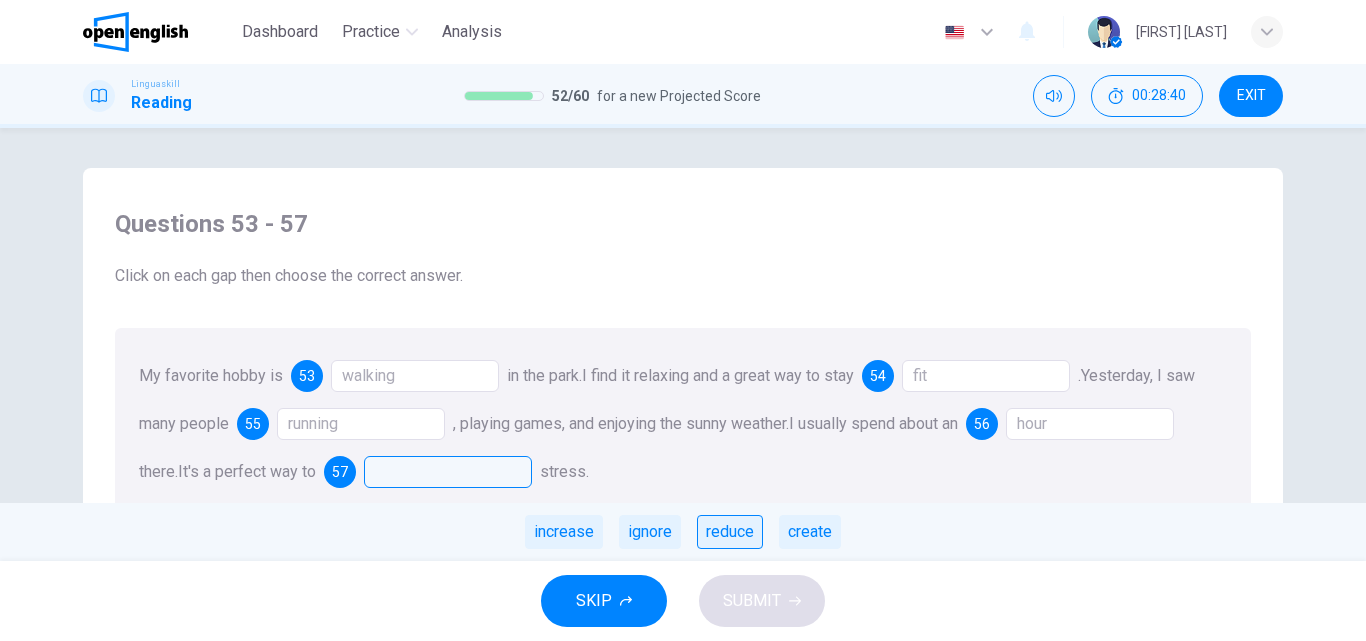 click on "reduce" at bounding box center [730, 532] 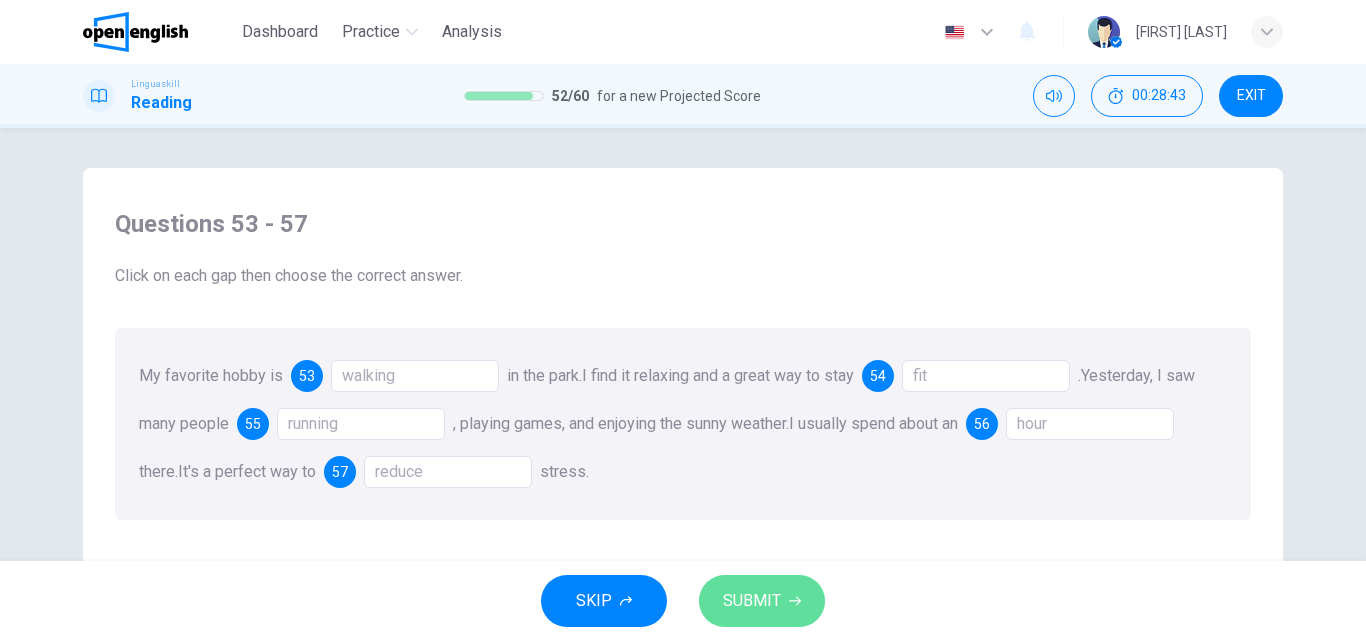 click on "SUBMIT" at bounding box center (752, 601) 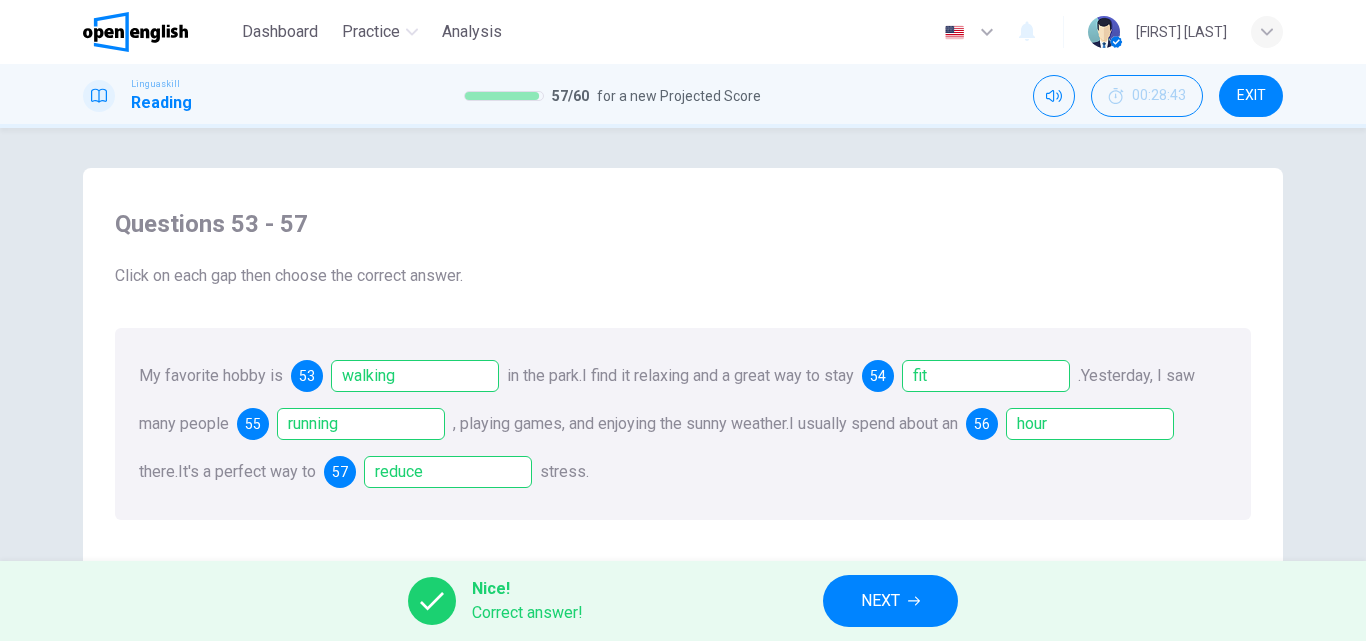 click on "NEXT" at bounding box center [890, 601] 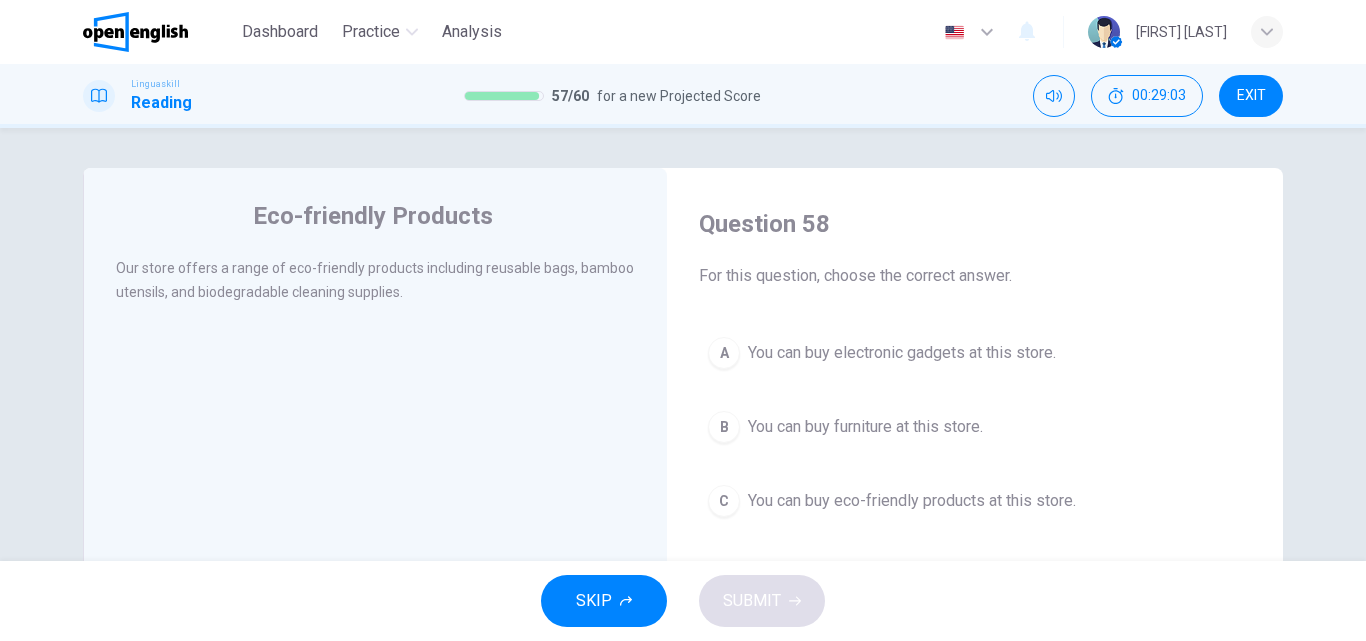 click on "You can buy eco-friendly products at this store." at bounding box center (912, 501) 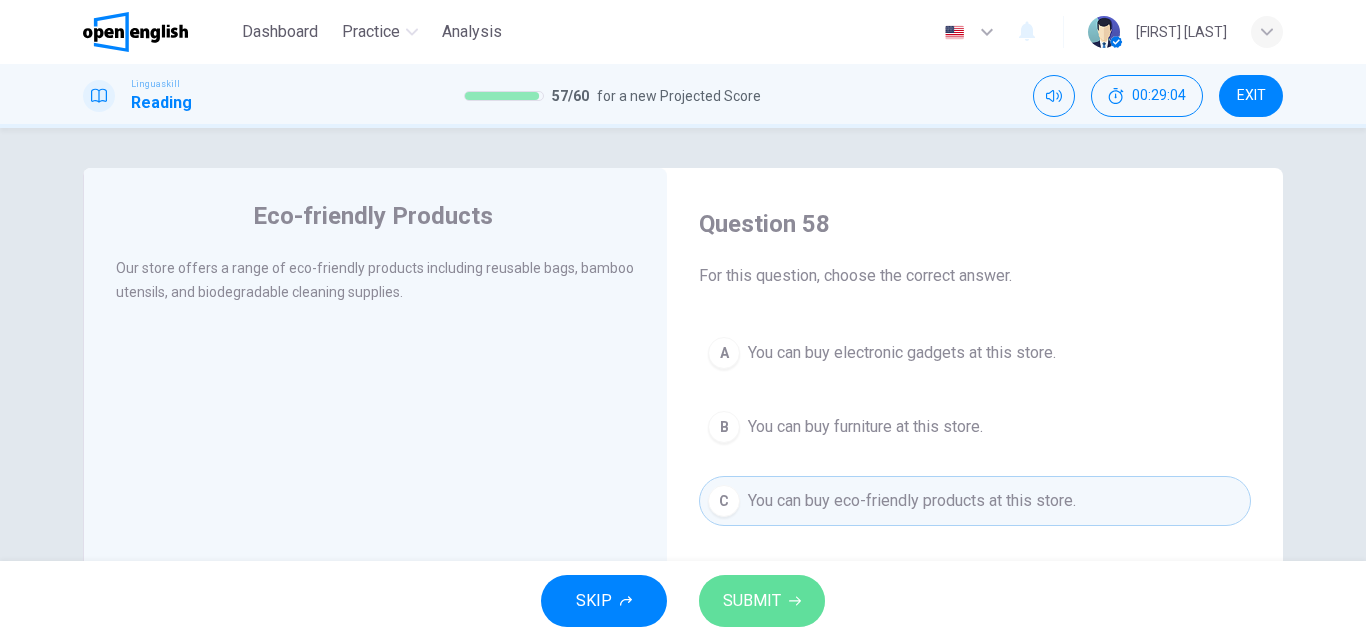 click on "SUBMIT" at bounding box center (762, 601) 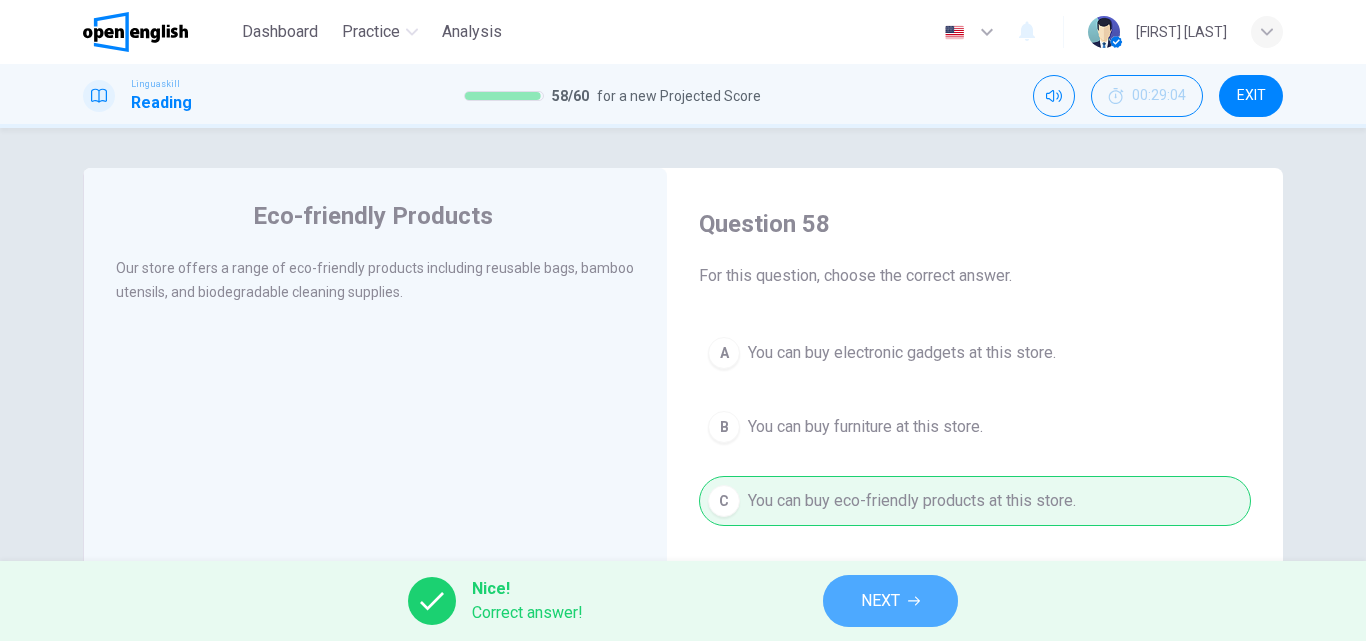 click on "NEXT" at bounding box center [880, 601] 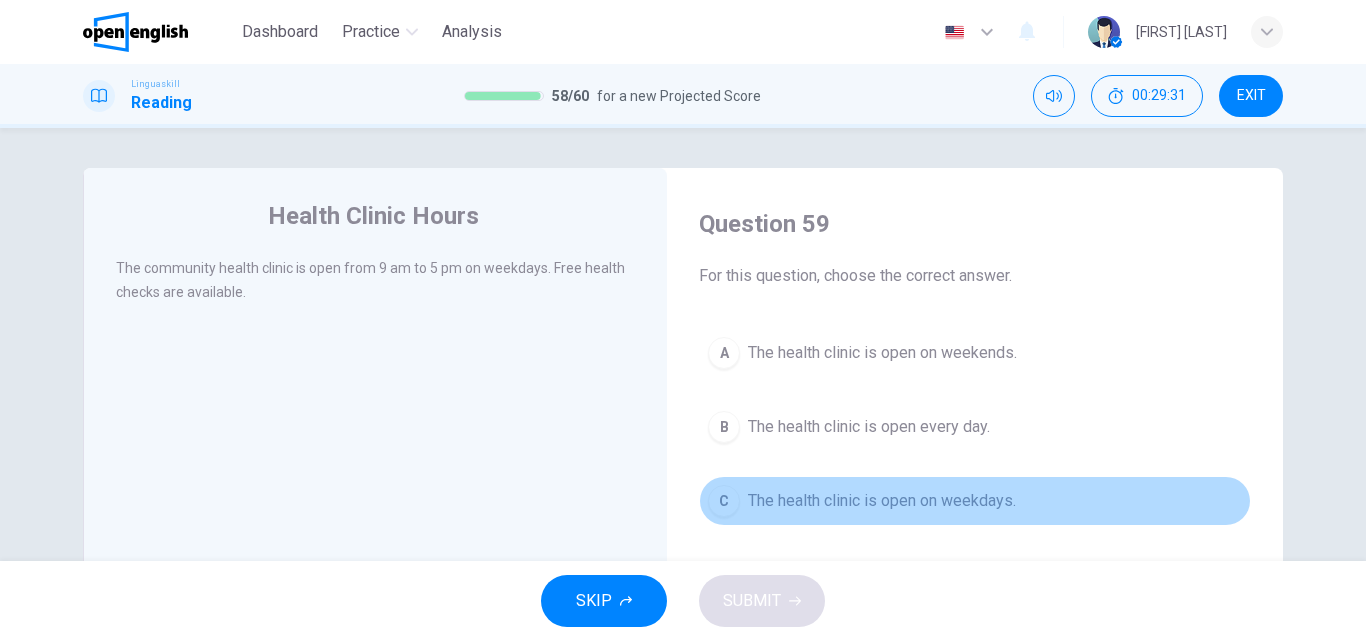 click on "The health clinic is open on weekdays." at bounding box center (882, 501) 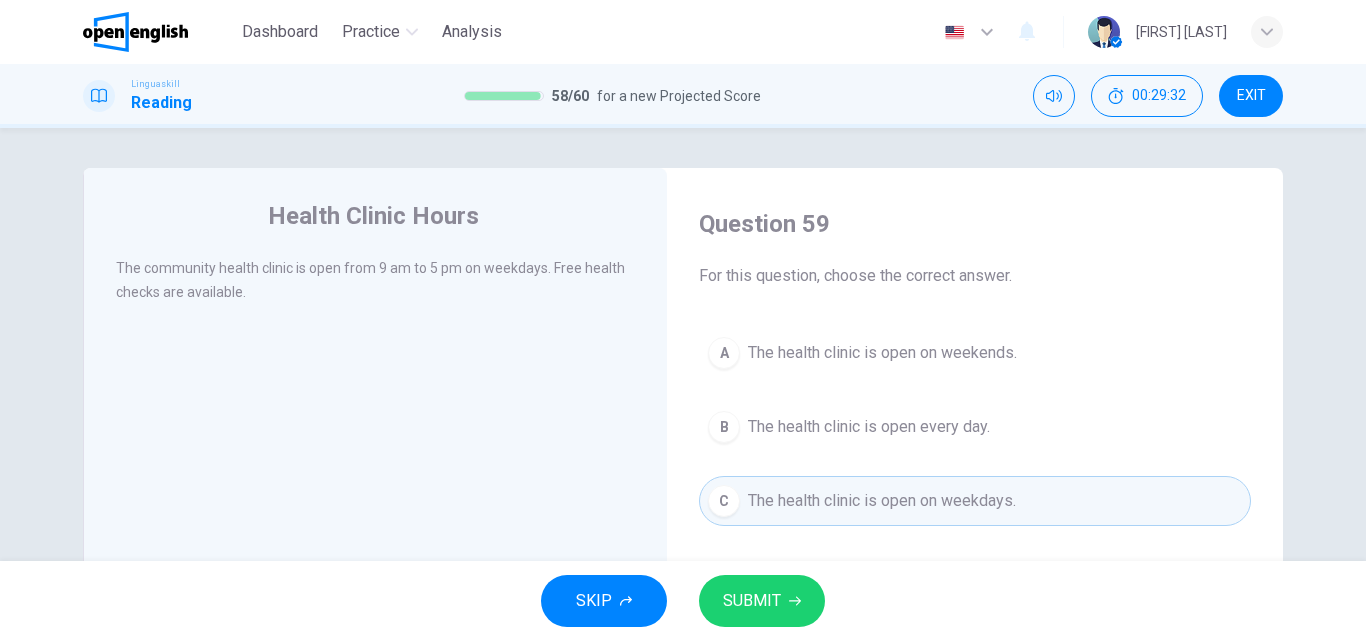 click 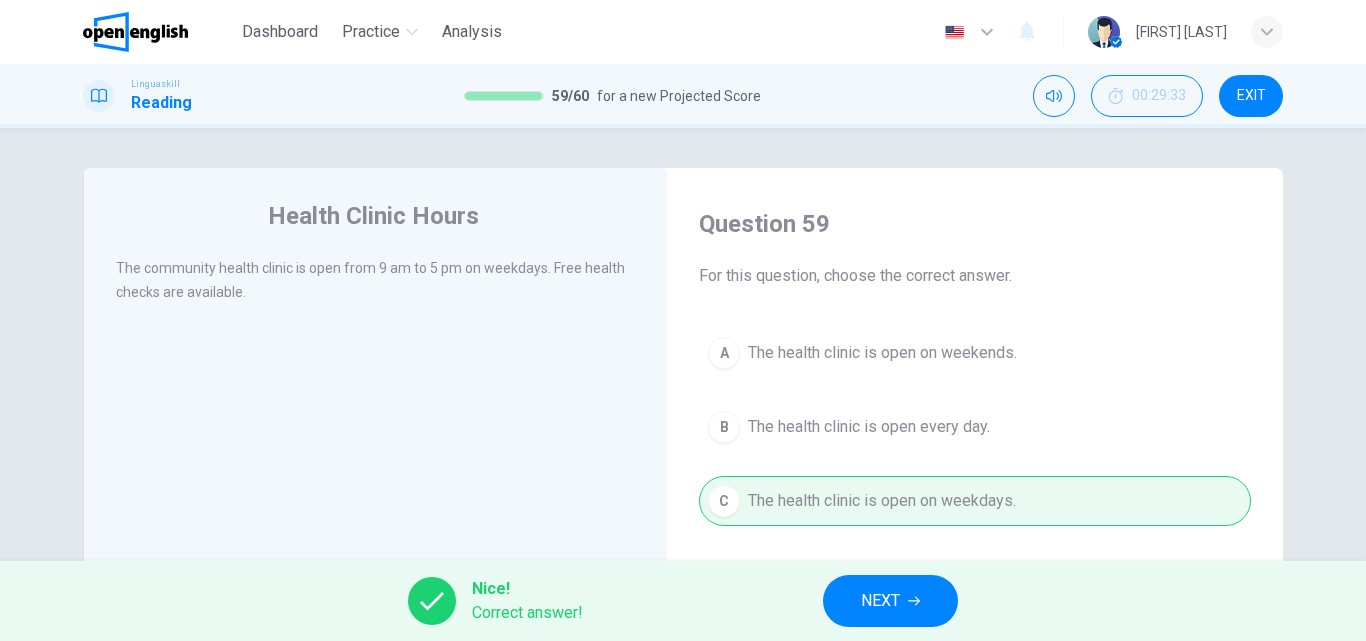 click on "NEXT" at bounding box center [890, 601] 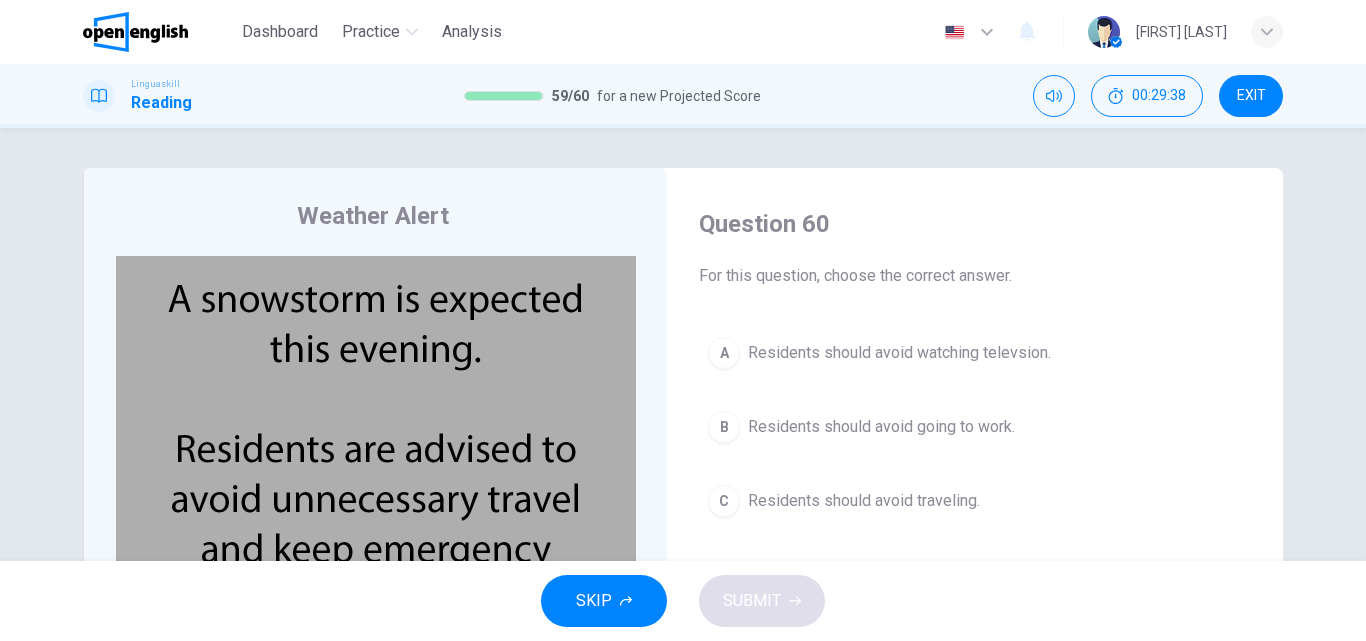 click on "Weather Alert CLICK TO ZOOM Question 60 For this question, choose the correct answer. A Residents should avoid watching televsion. B Residents should avoid going to work.  C Residents should avoid traveling." at bounding box center [683, 344] 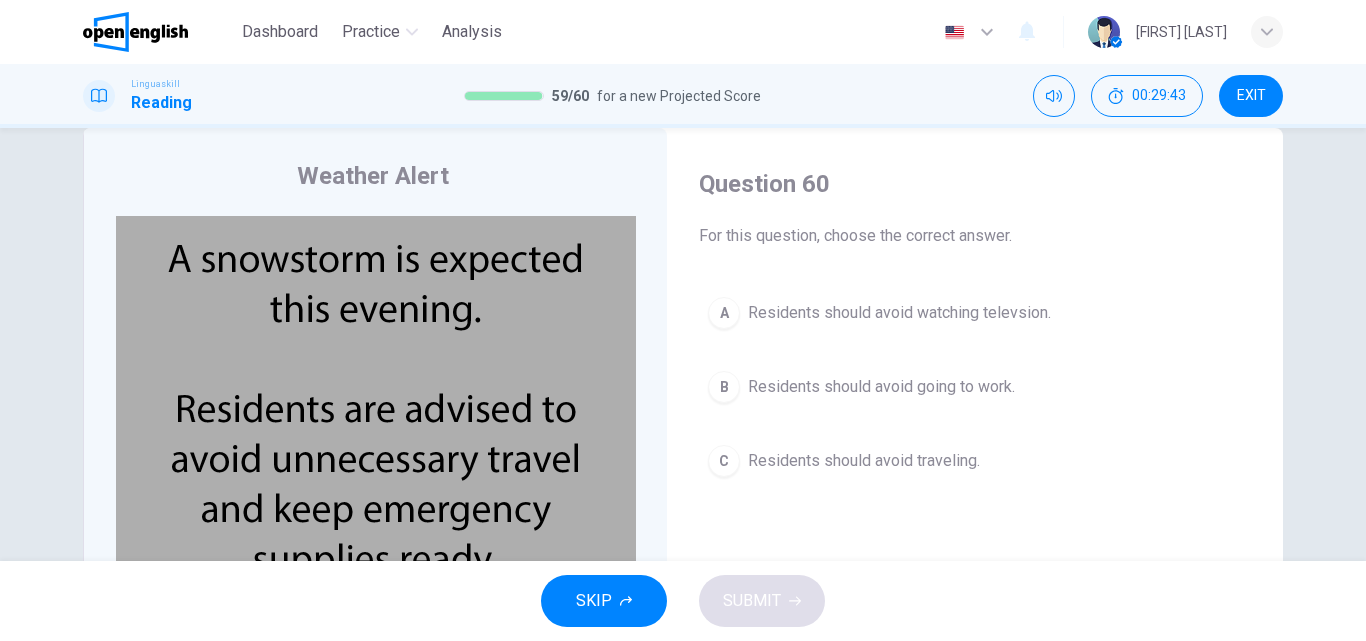 scroll, scrollTop: 80, scrollLeft: 0, axis: vertical 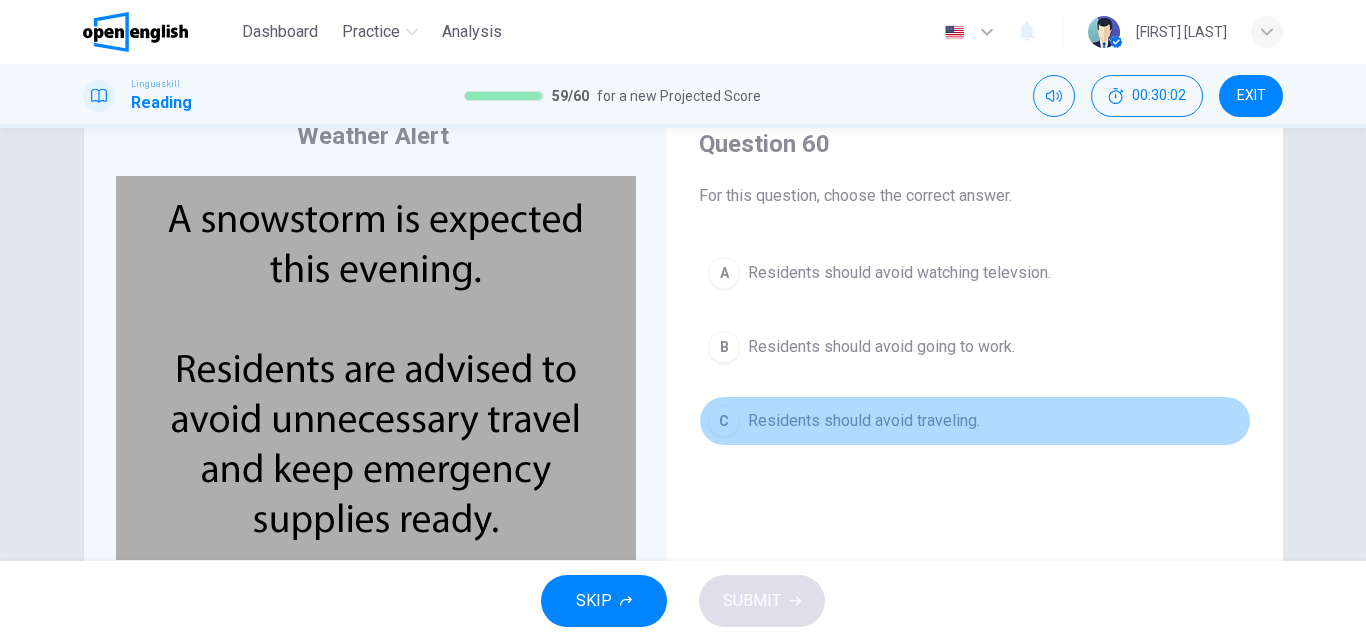 click on "Residents should avoid traveling." at bounding box center (864, 421) 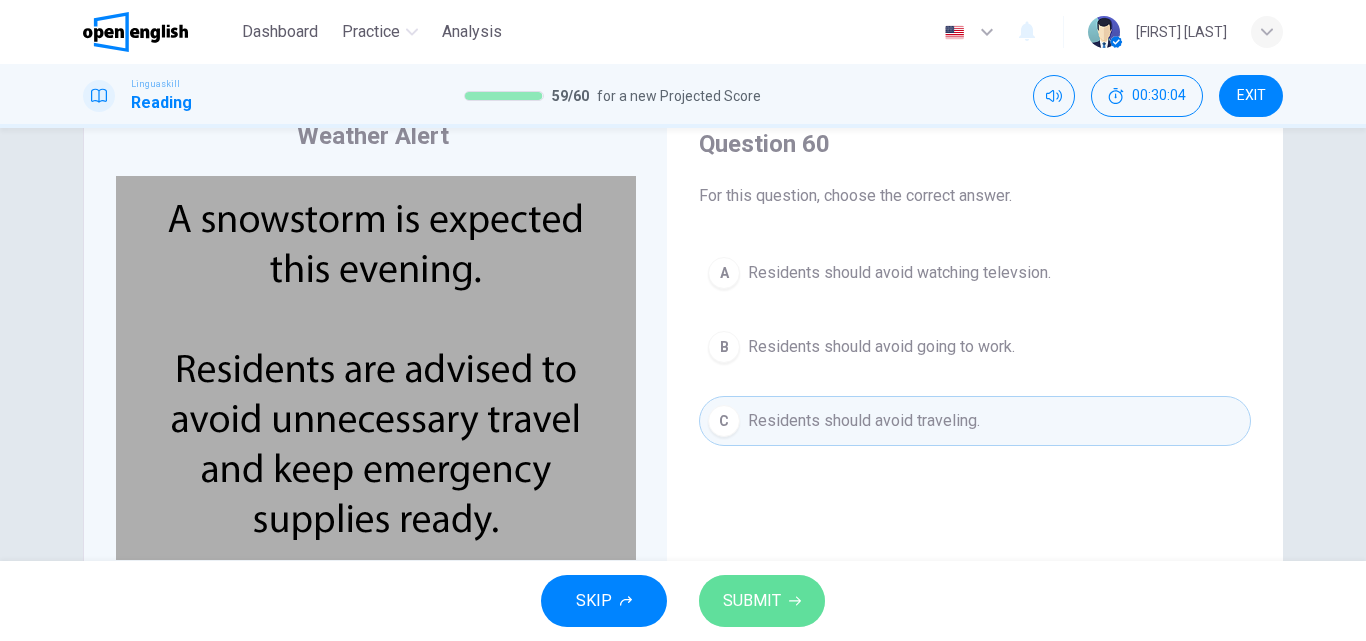 click on "SUBMIT" at bounding box center (752, 601) 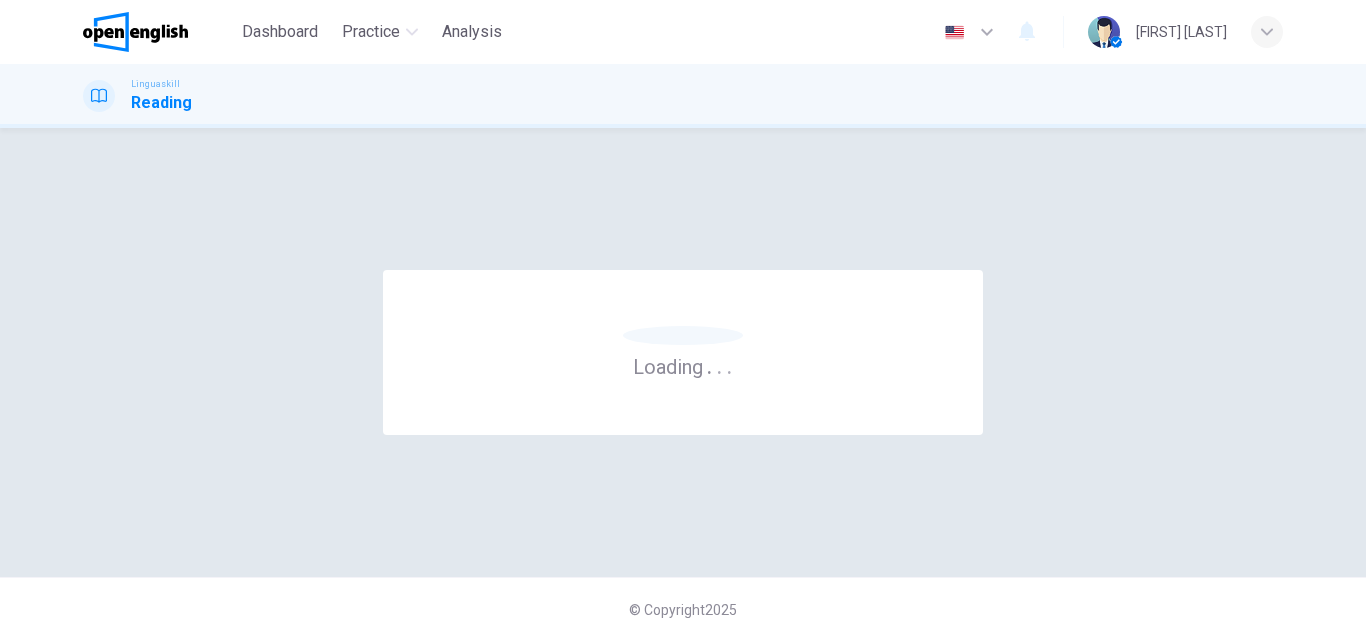 scroll, scrollTop: 0, scrollLeft: 0, axis: both 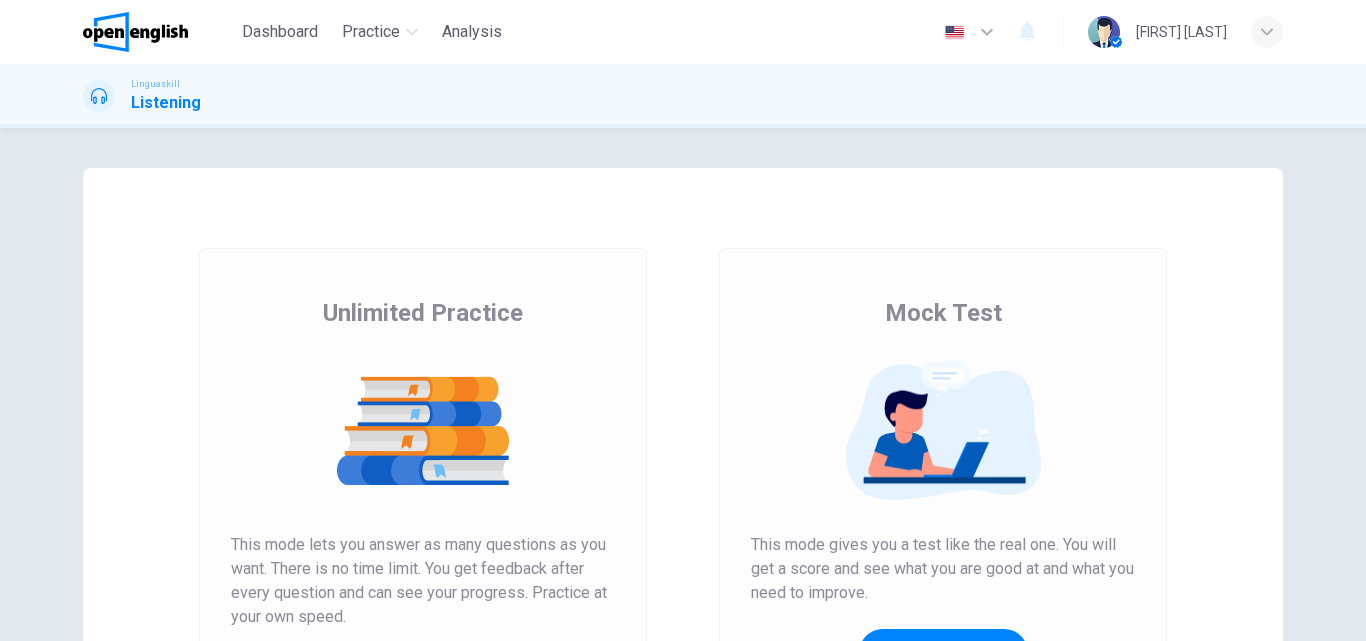 click on "Unlimited Practice Mock Test Unlimited Practice This mode lets you answer as many questions as you want. There is no time limit. You get feedback after every question and can see your progress. Practice at your own speed. Start Practice Mock Test This mode gives you a test like the real one. You will get a score and see what you are good at and what you need to improve. Get Your Score How does this work?" at bounding box center [683, 515] 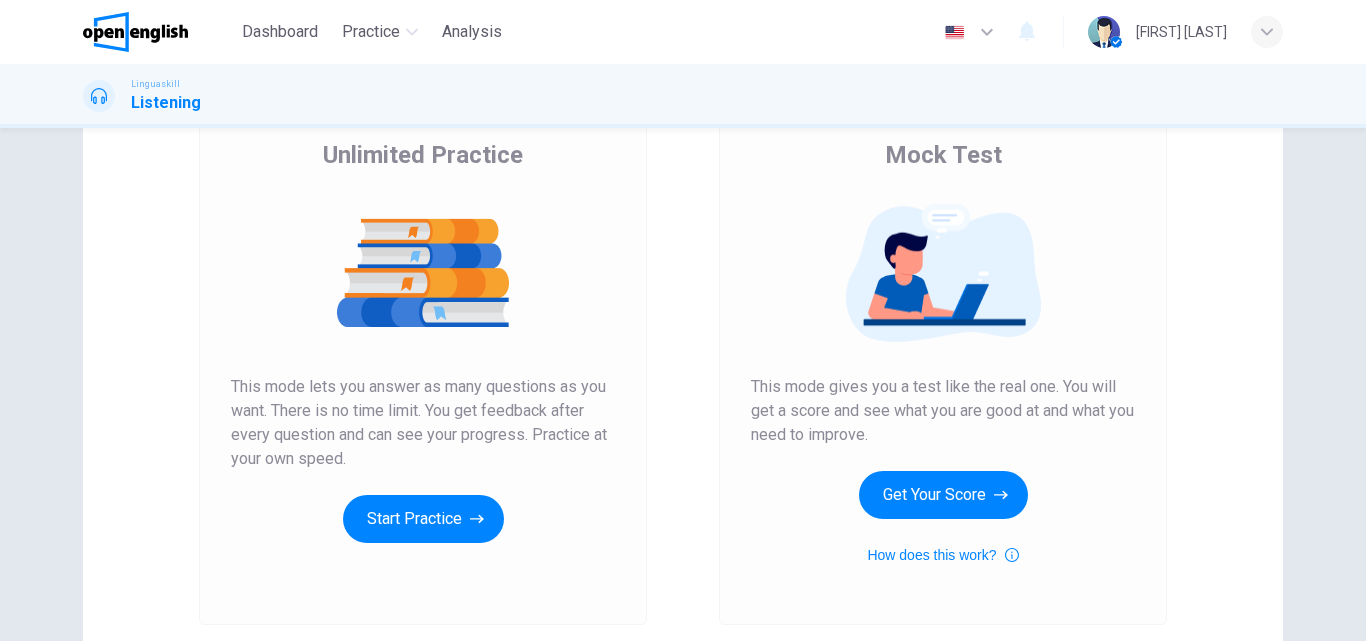 scroll, scrollTop: 200, scrollLeft: 0, axis: vertical 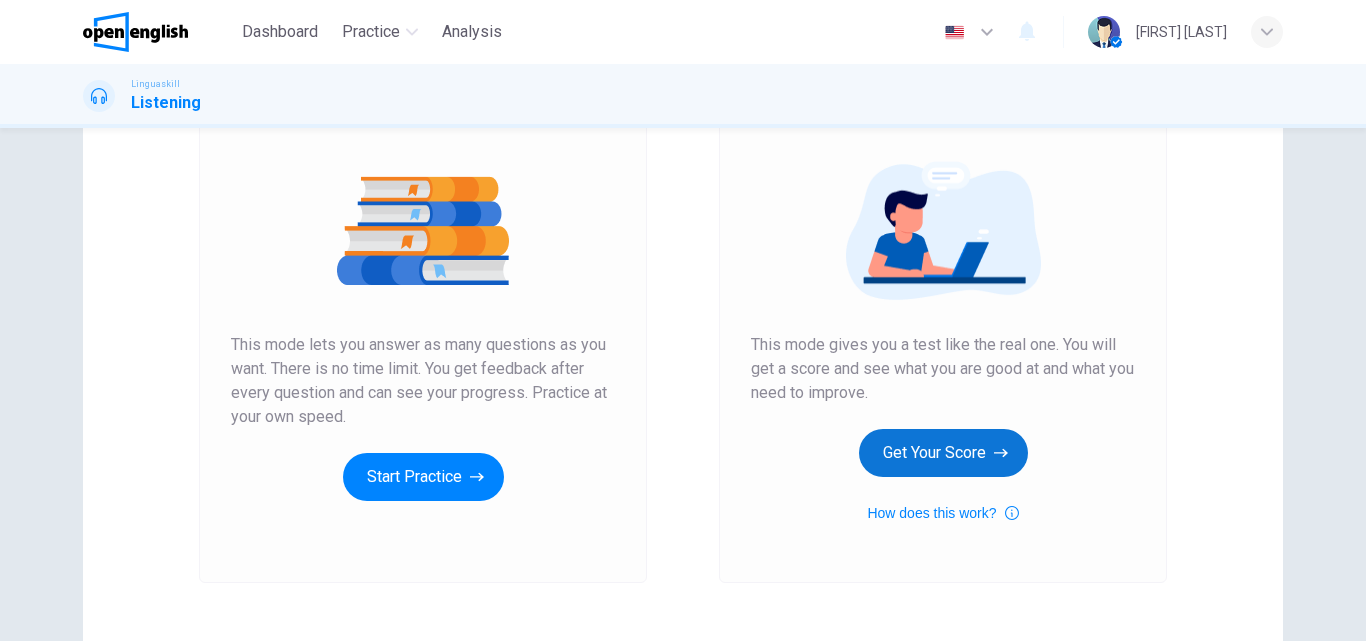 click on "Get Your Score" at bounding box center (943, 453) 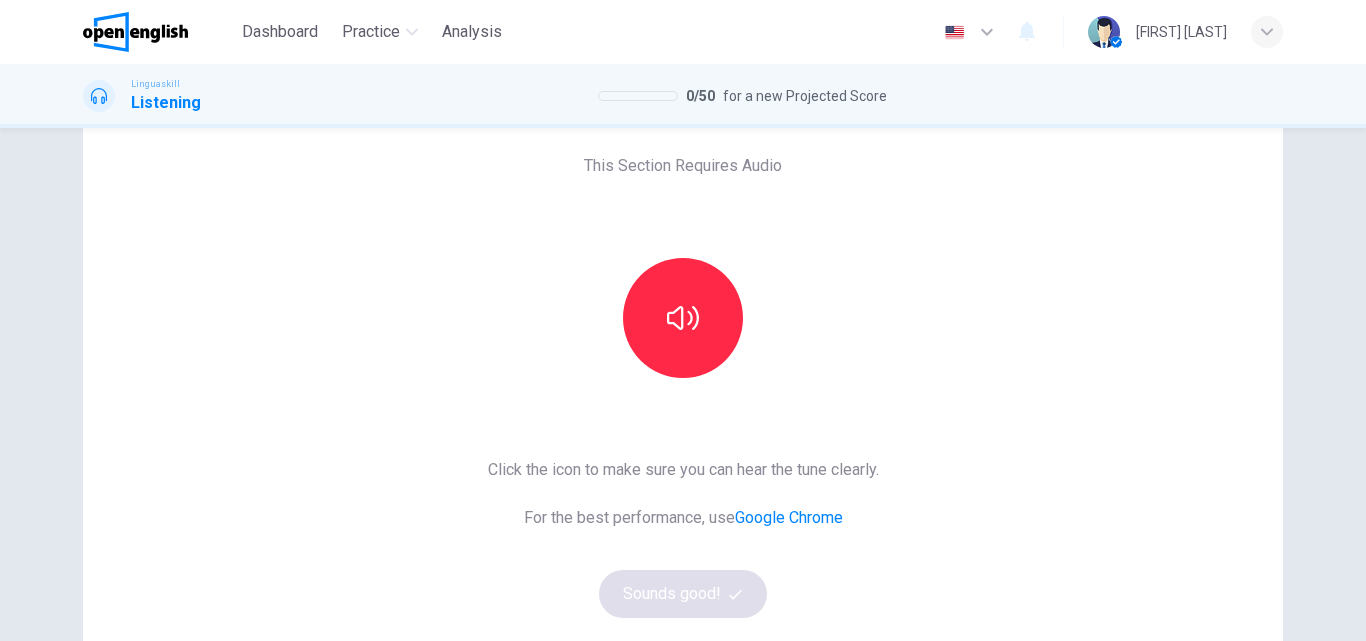 scroll, scrollTop: 120, scrollLeft: 0, axis: vertical 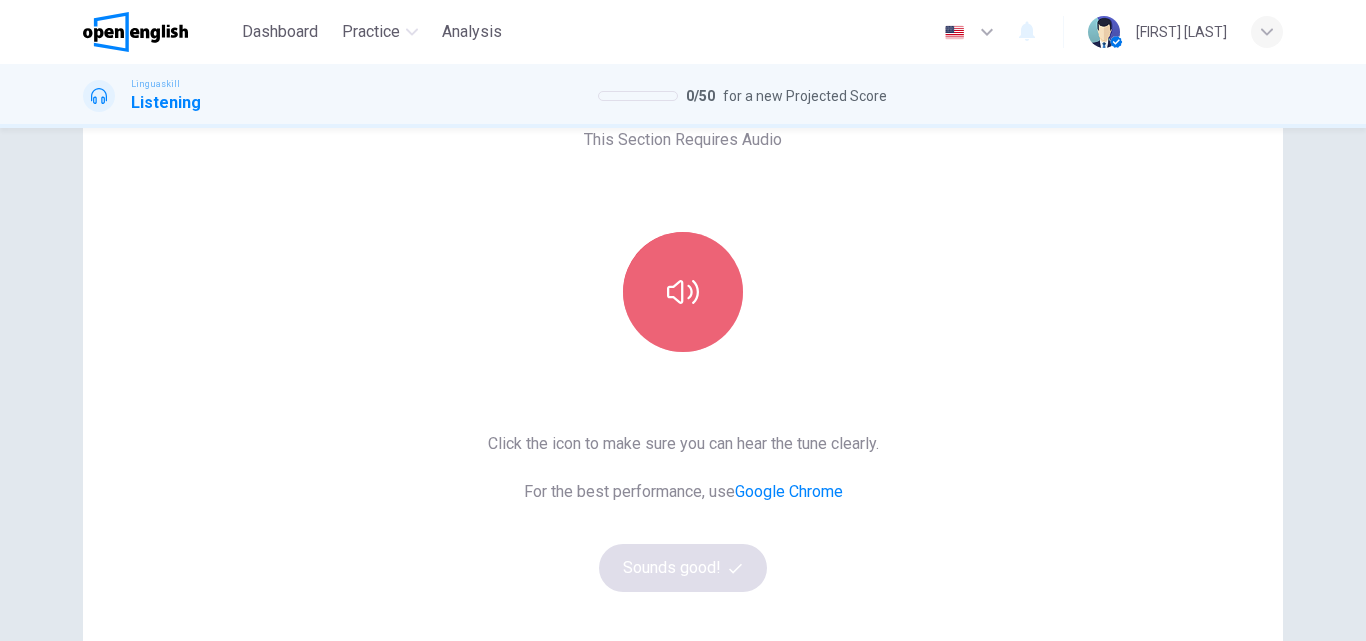 click at bounding box center [683, 292] 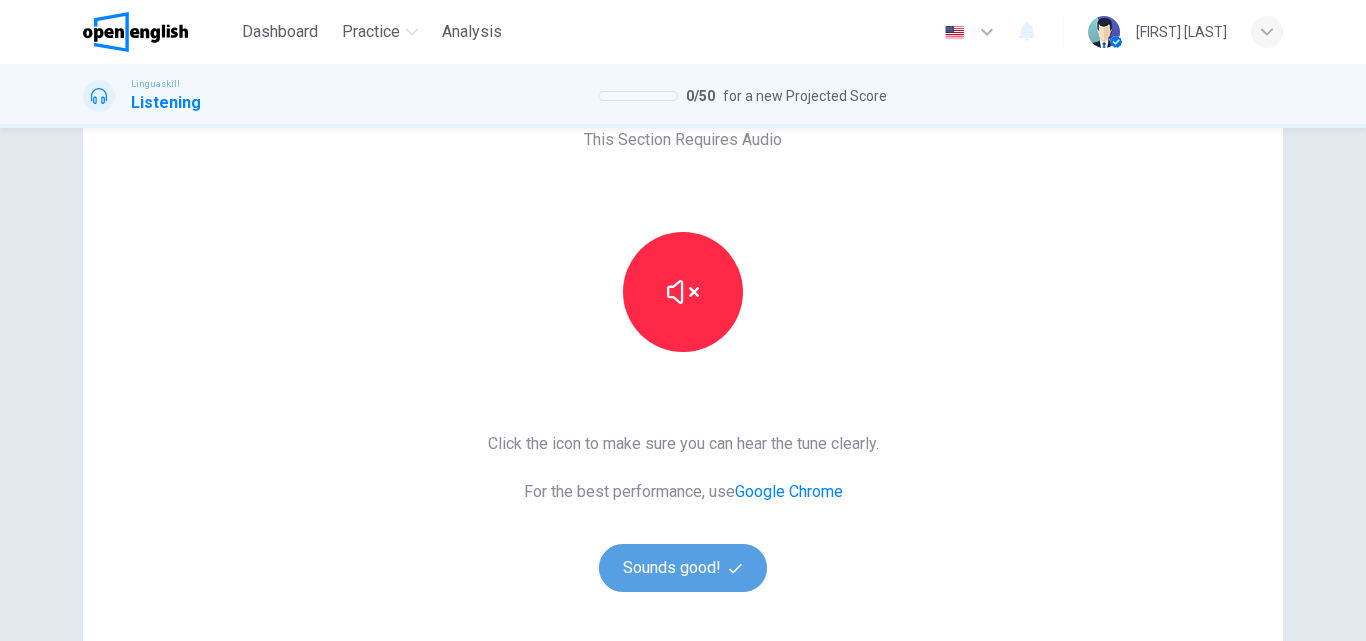 click on "Sounds good!" at bounding box center [683, 568] 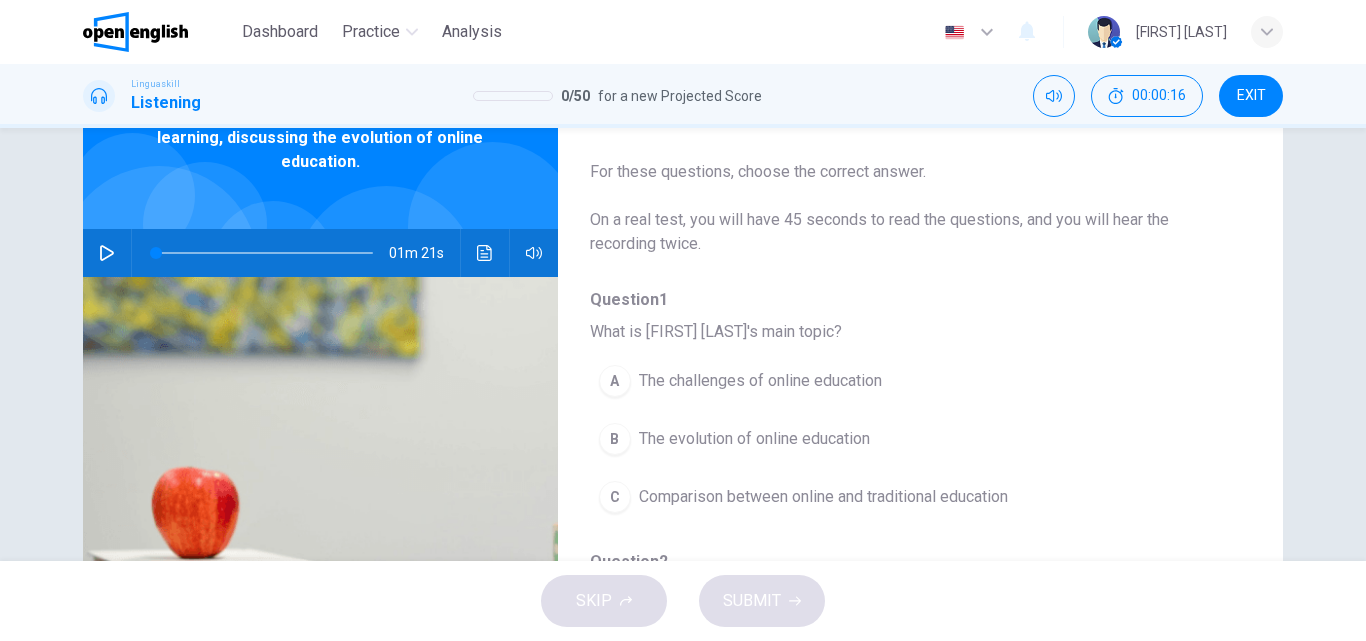 click 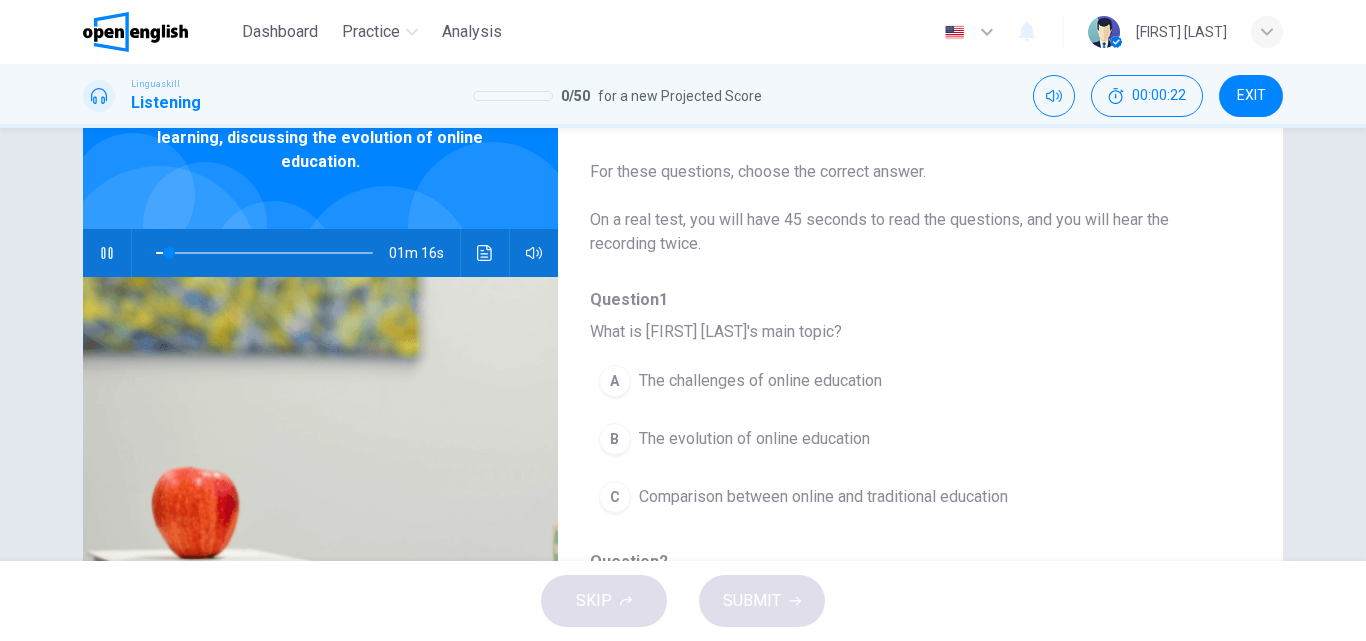 click 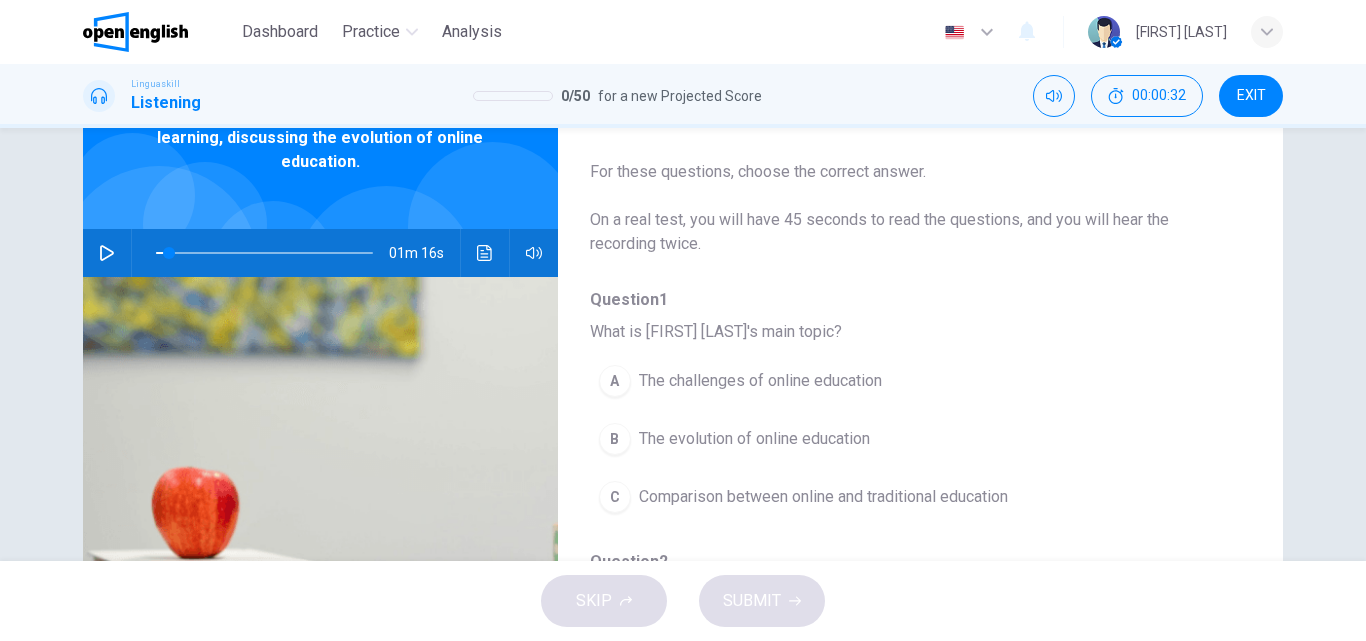 type 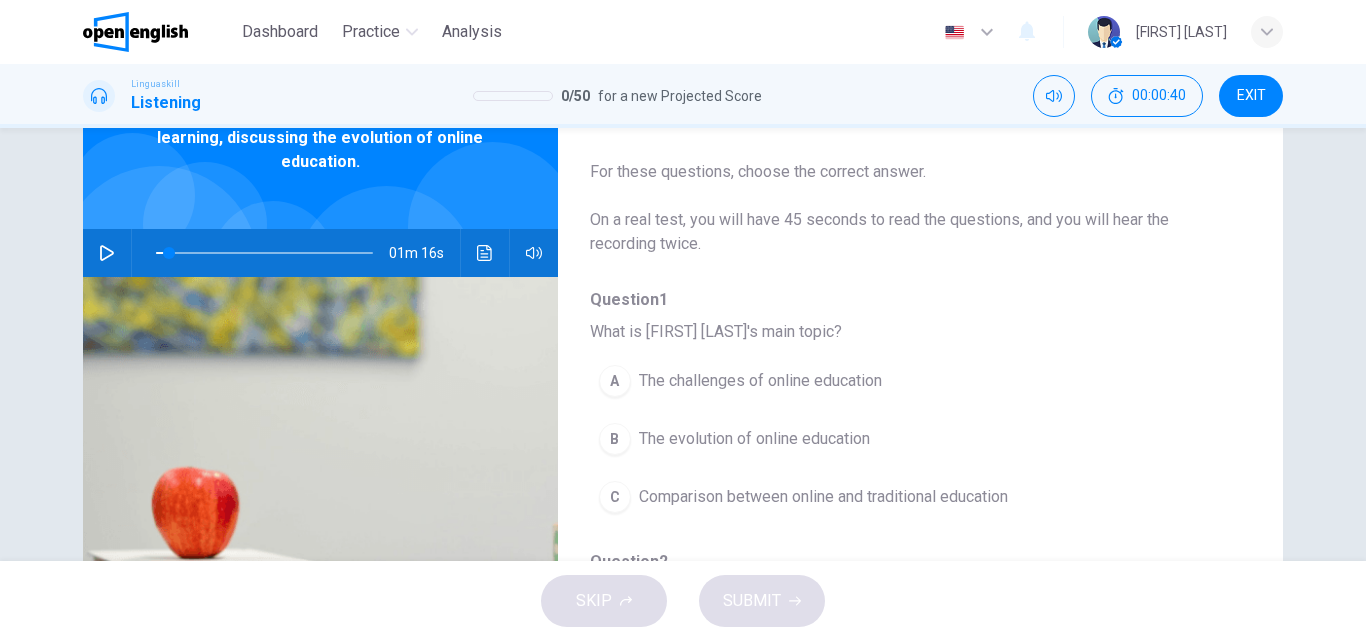 click 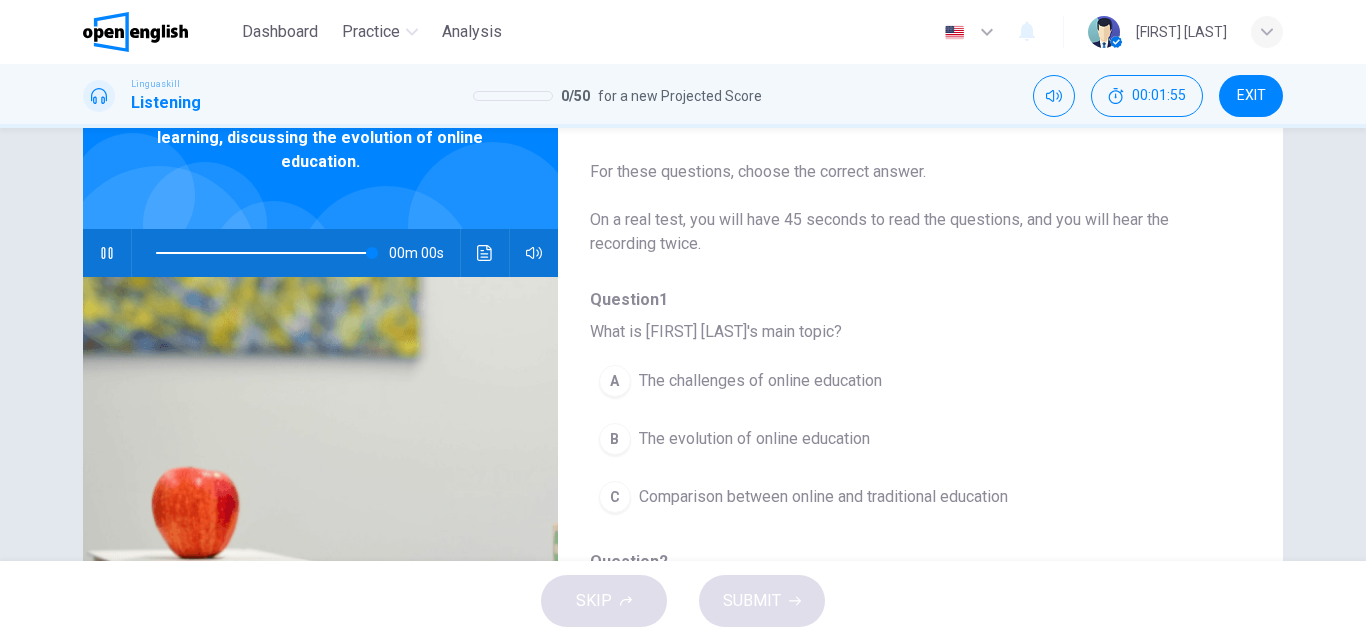 type on "*" 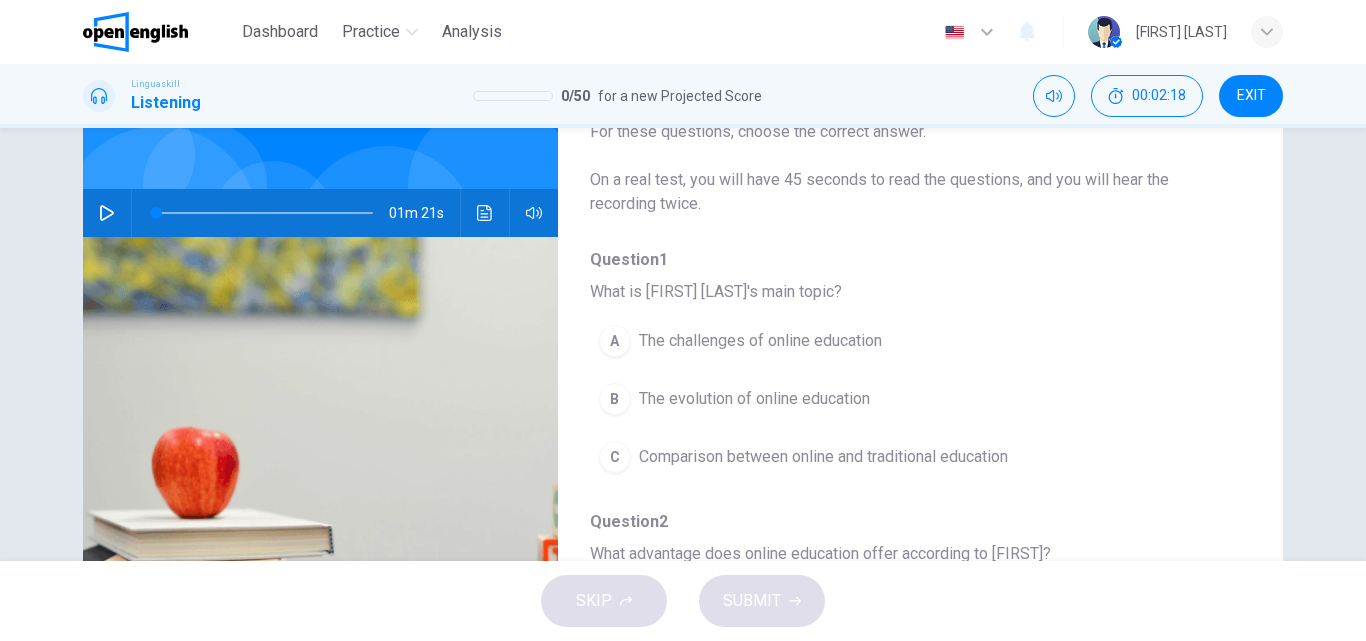 scroll, scrollTop: 200, scrollLeft: 0, axis: vertical 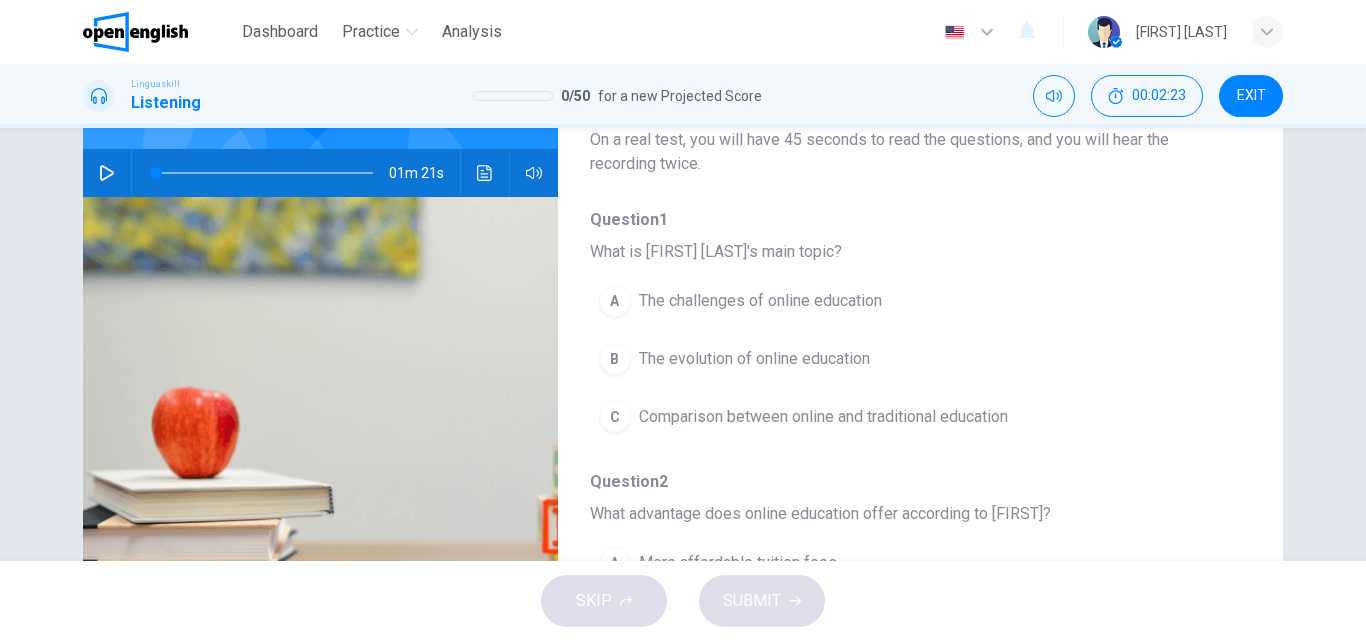 click on "The evolution of online education" at bounding box center (754, 359) 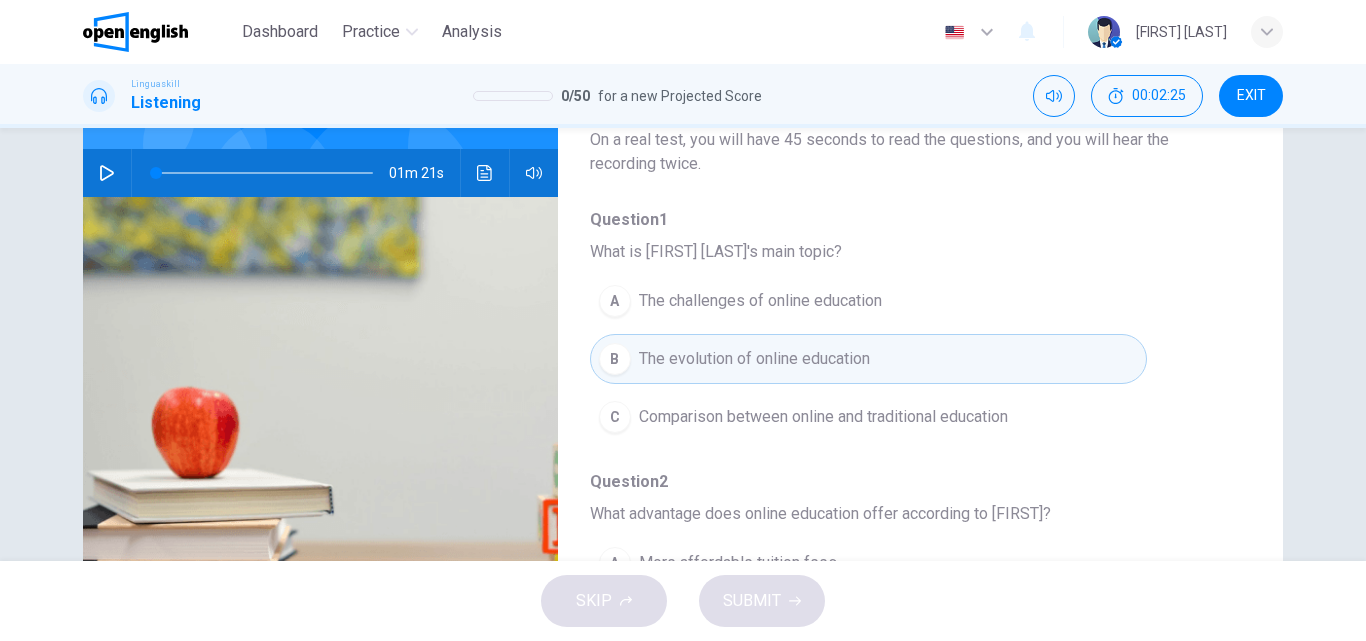 type 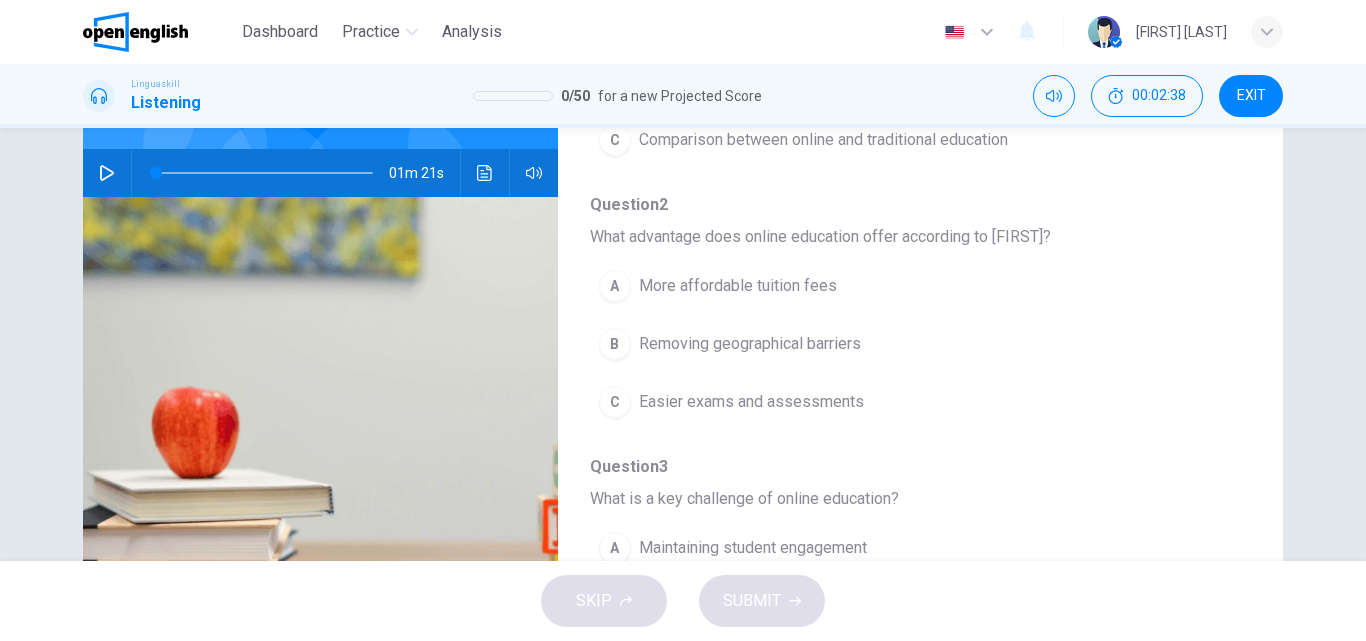 scroll, scrollTop: 280, scrollLeft: 0, axis: vertical 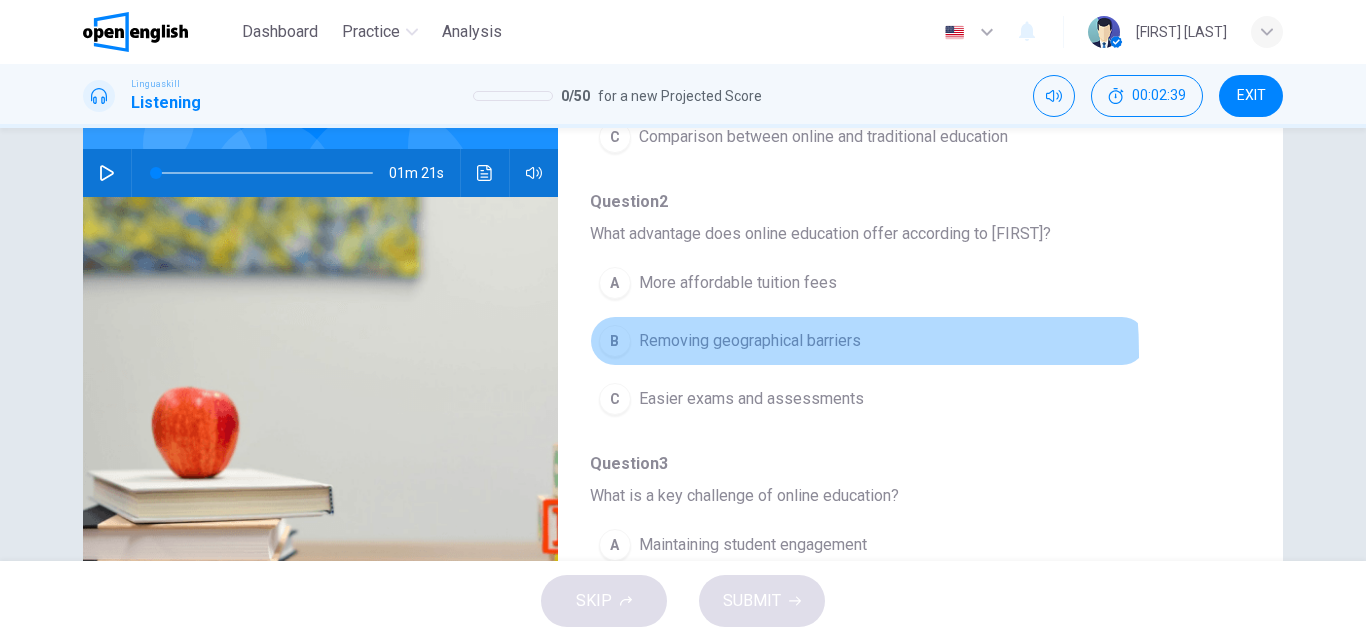 click on "B Removing geographical barriers" at bounding box center [868, 341] 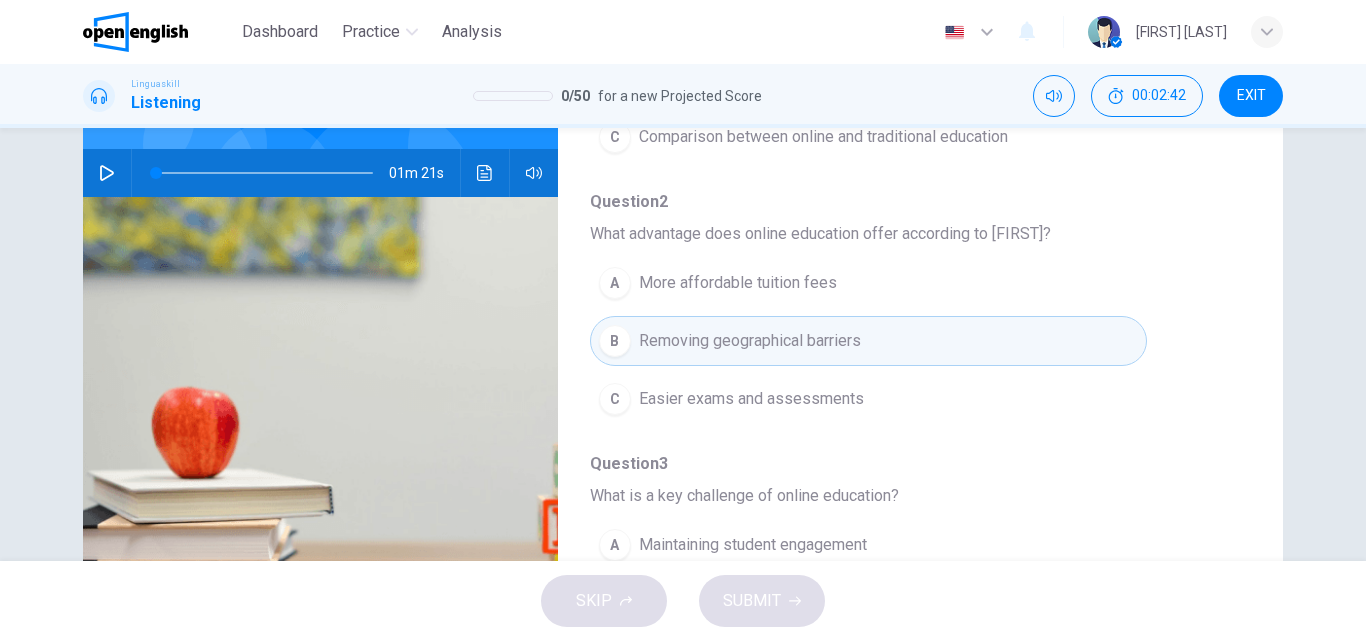 type 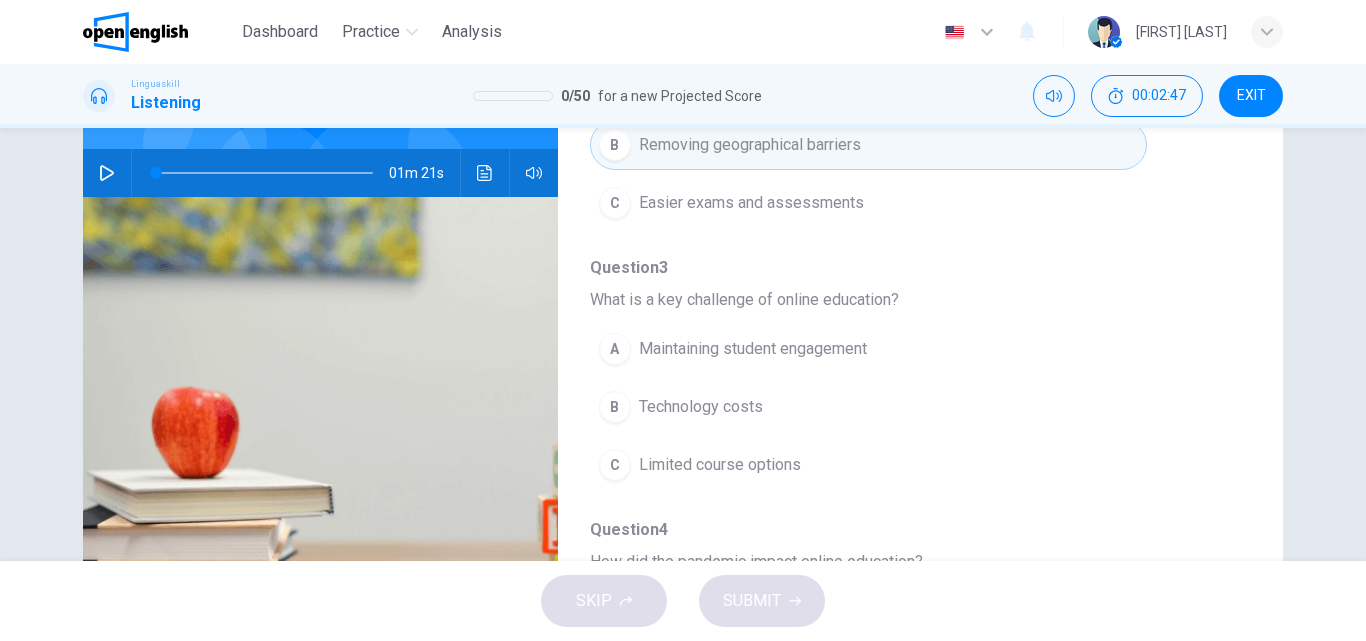 scroll, scrollTop: 480, scrollLeft: 0, axis: vertical 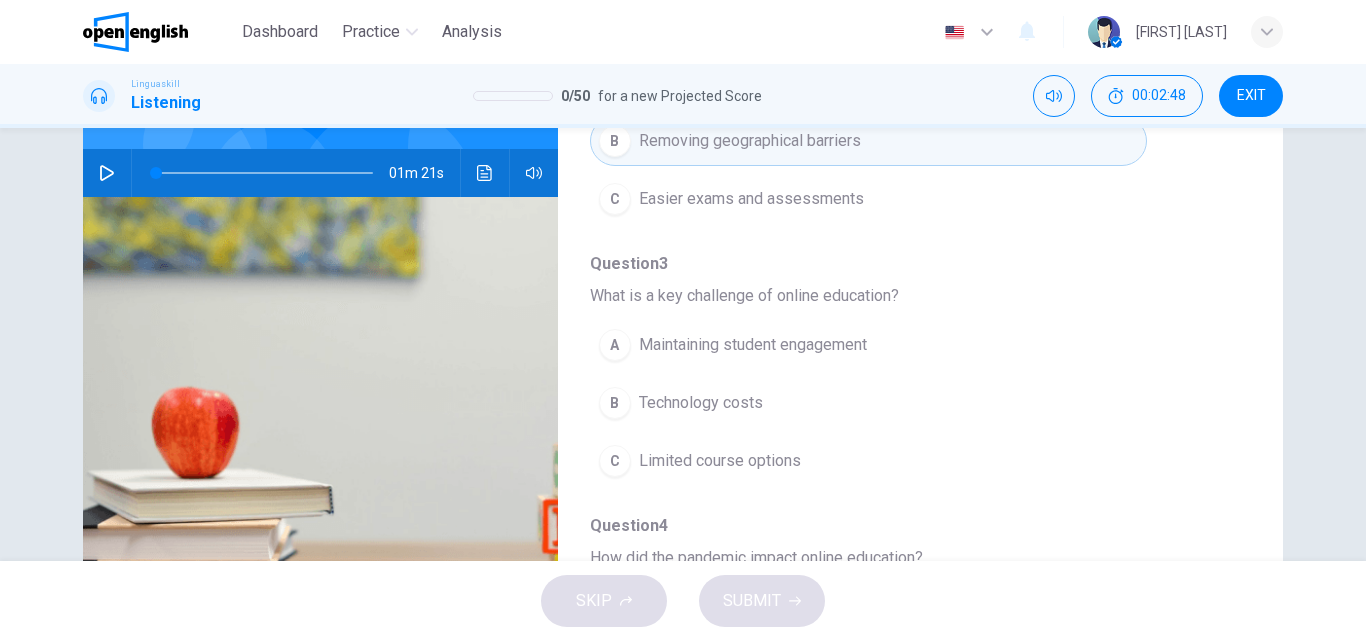 click on "Maintaining student engagement" at bounding box center [753, 345] 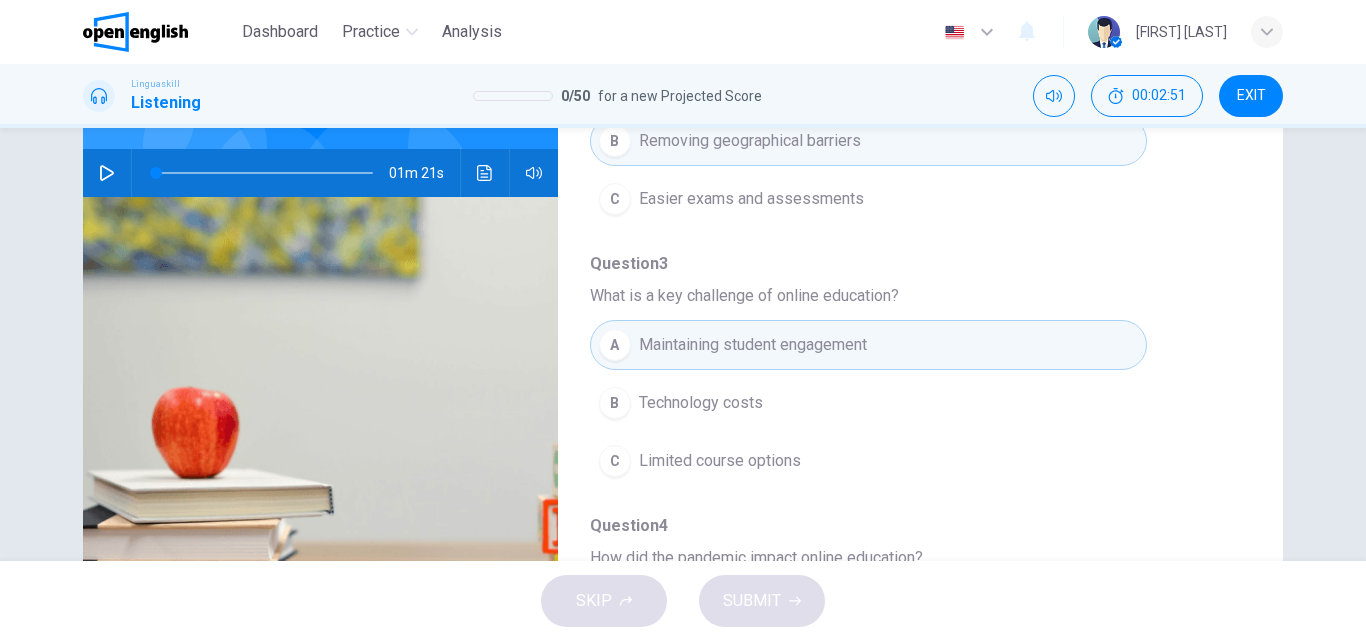 type 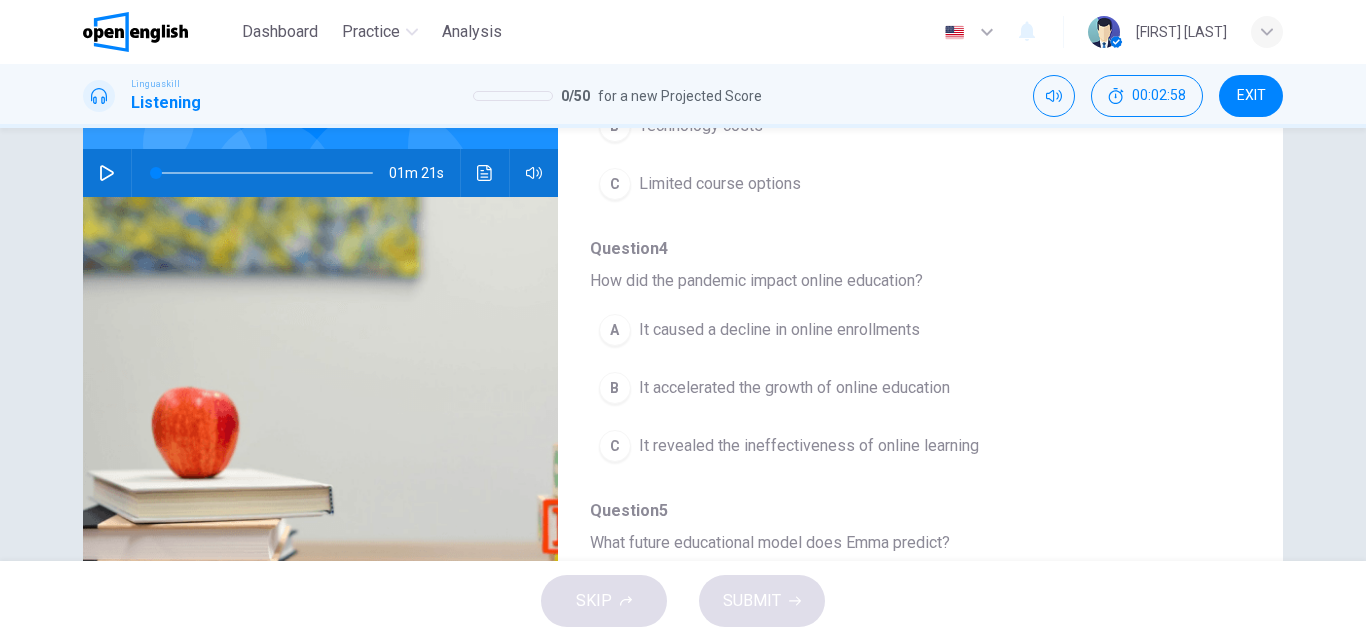 scroll, scrollTop: 760, scrollLeft: 0, axis: vertical 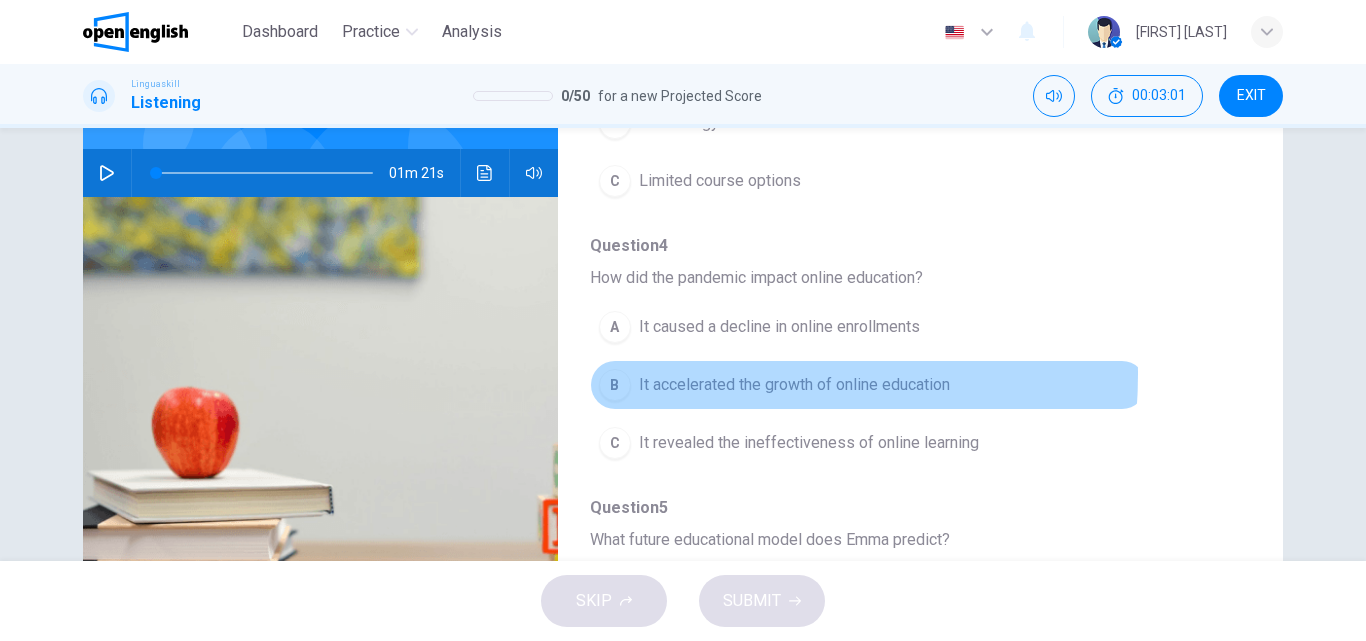 click on "It accelerated the growth of online education" at bounding box center [794, 385] 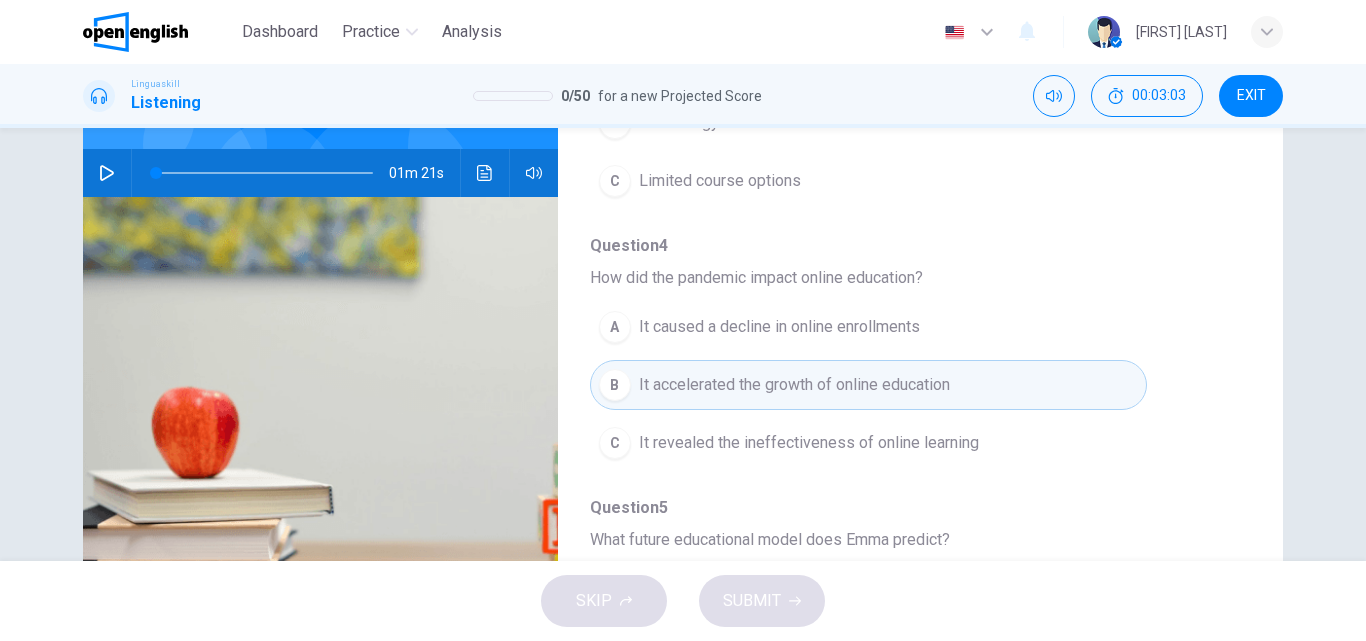 type 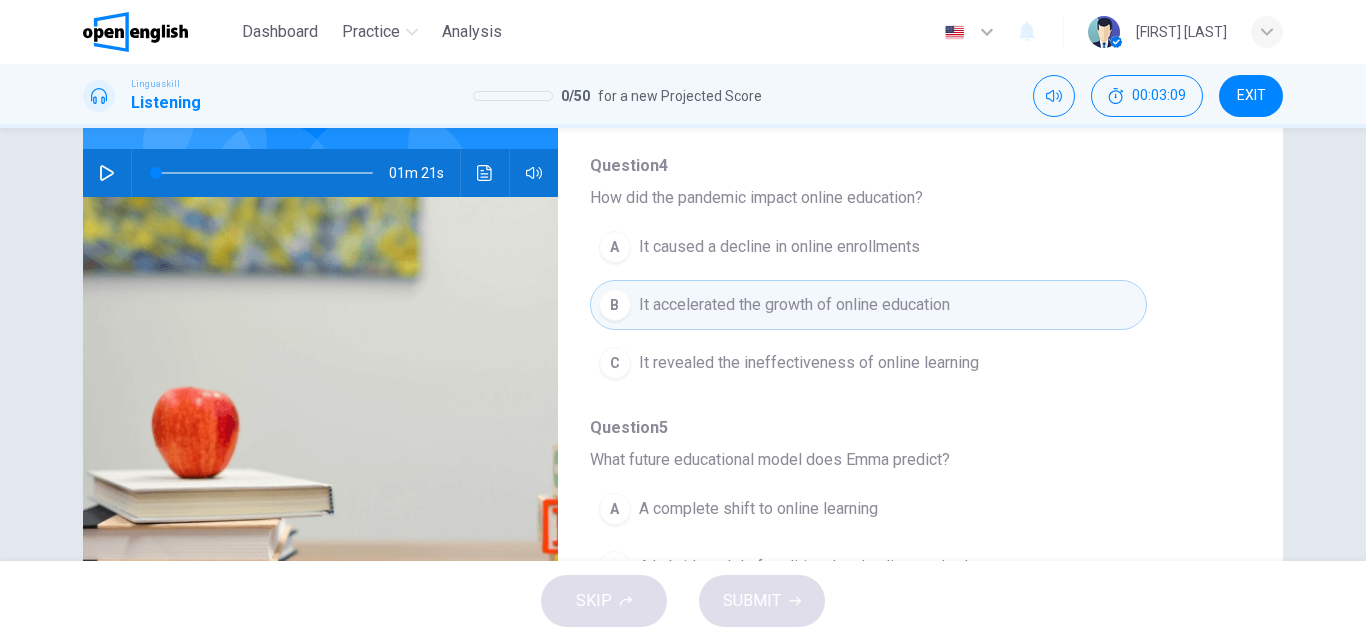 scroll, scrollTop: 863, scrollLeft: 0, axis: vertical 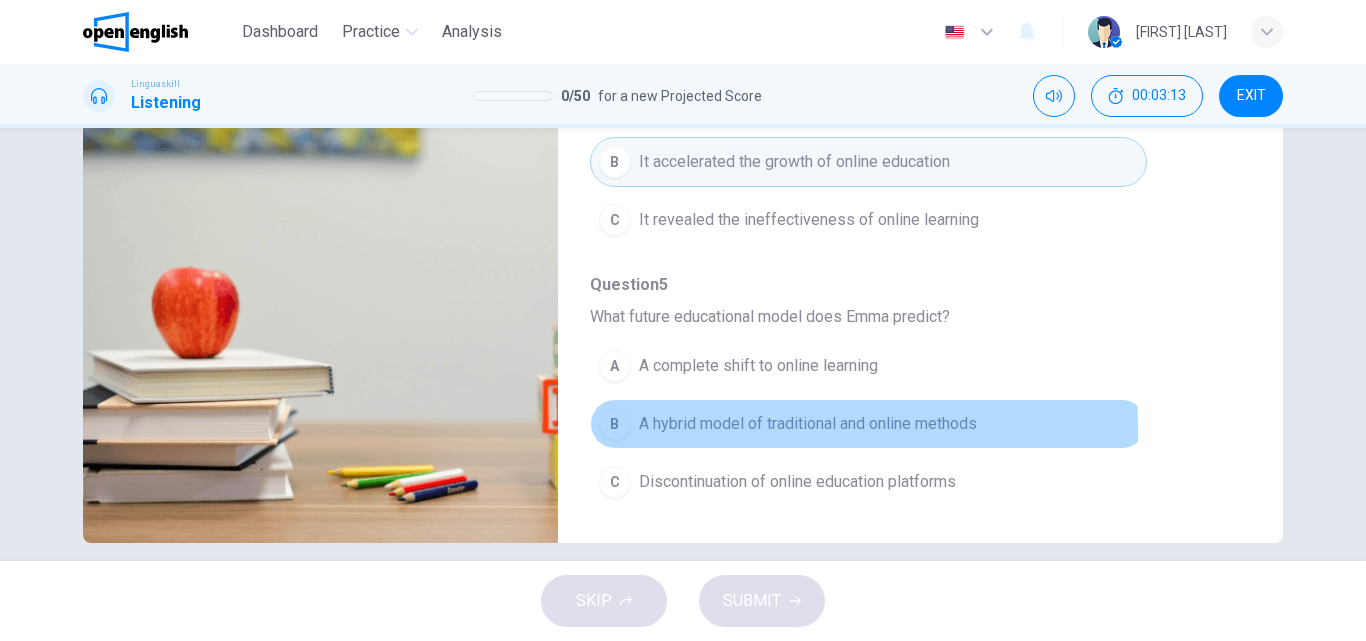 click on "A hybrid model of traditional and online methods" at bounding box center [808, 424] 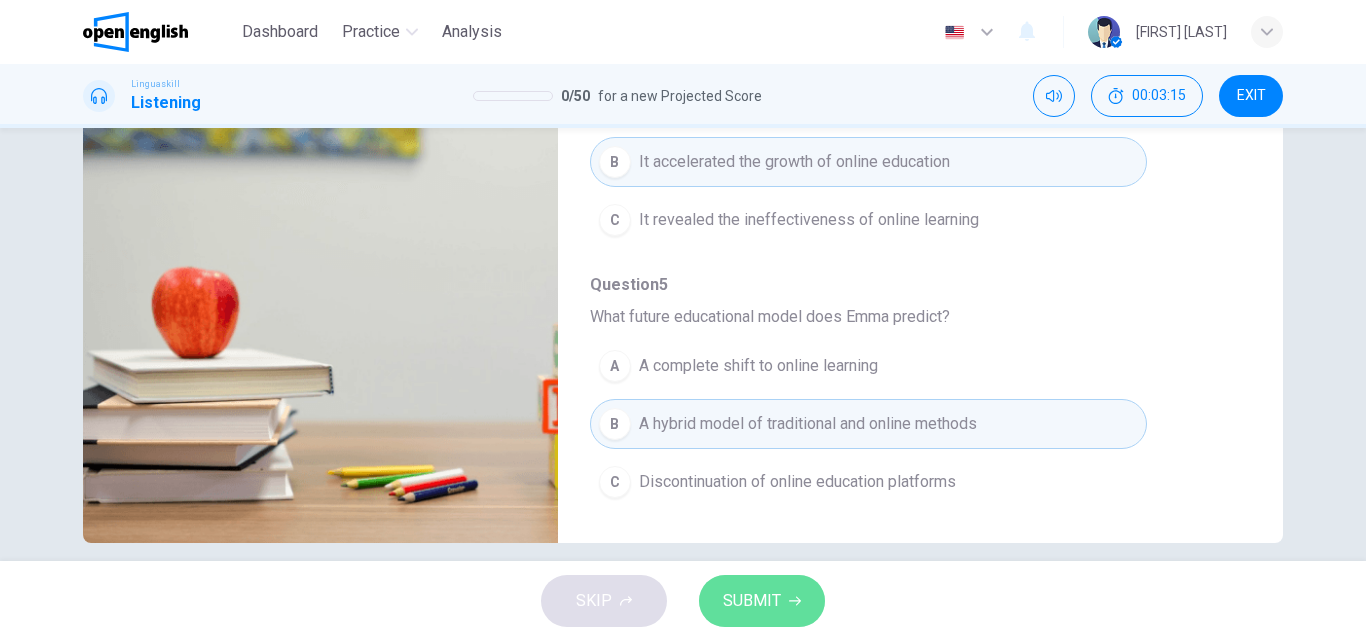 click on "SUBMIT" at bounding box center [752, 601] 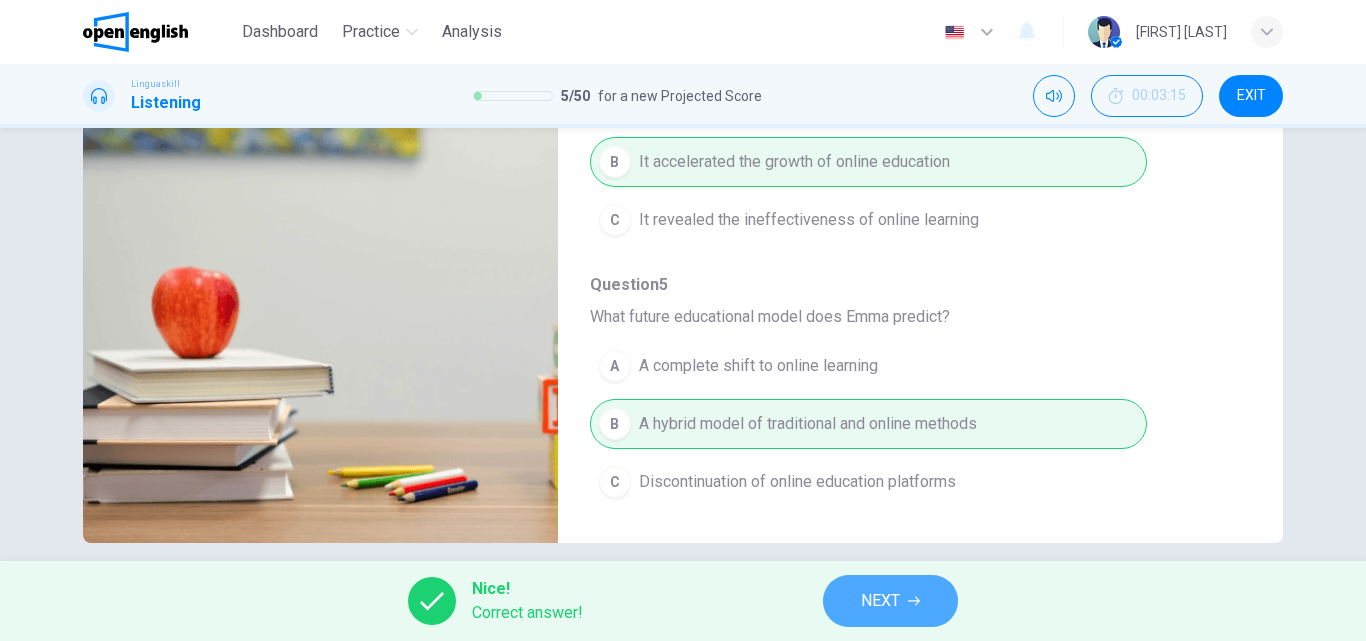 click on "NEXT" at bounding box center [890, 601] 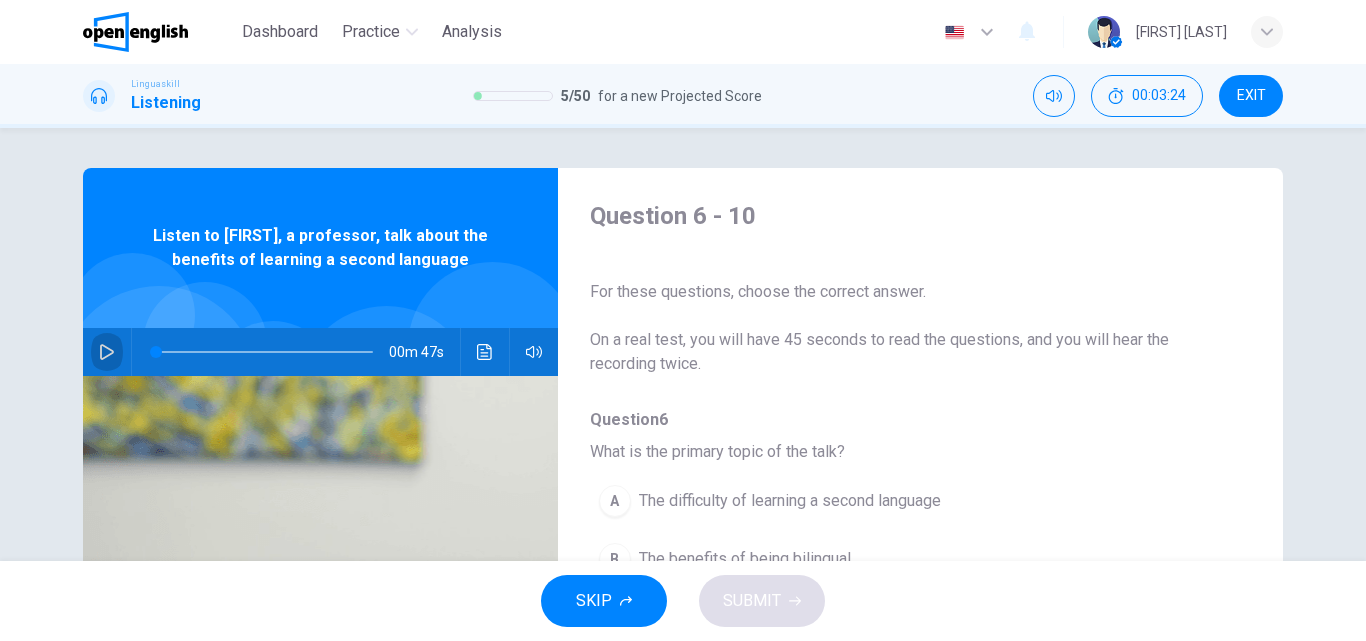 click 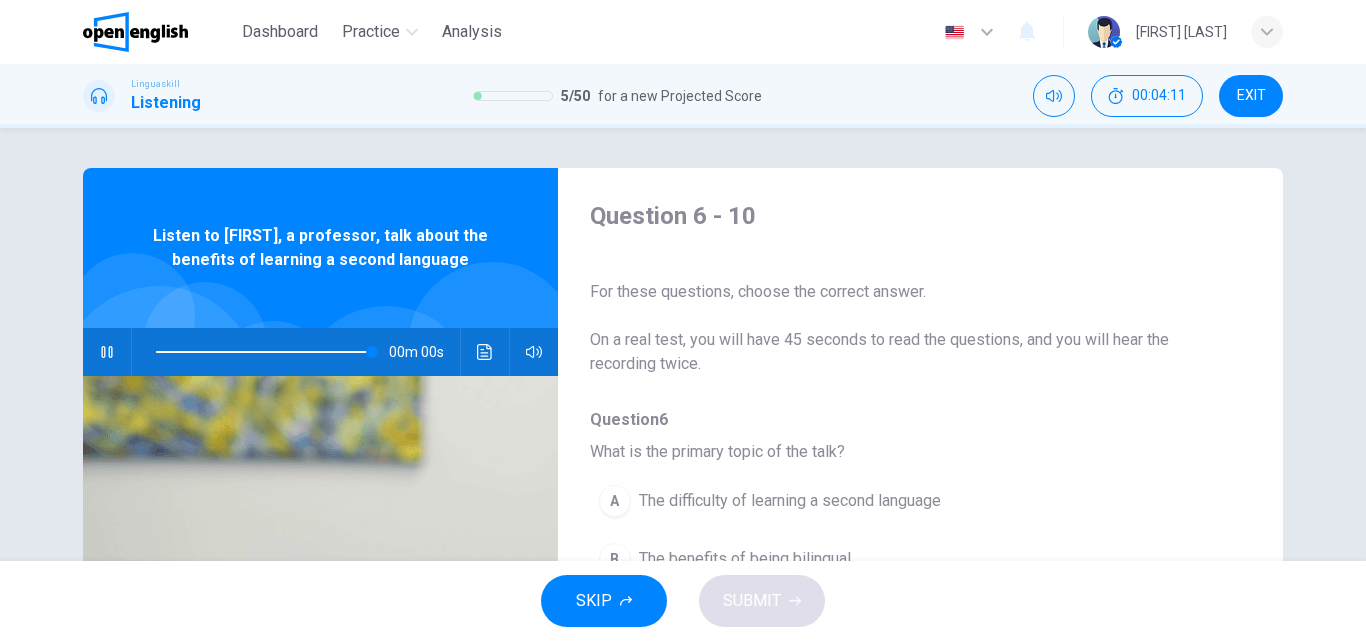 type on "*" 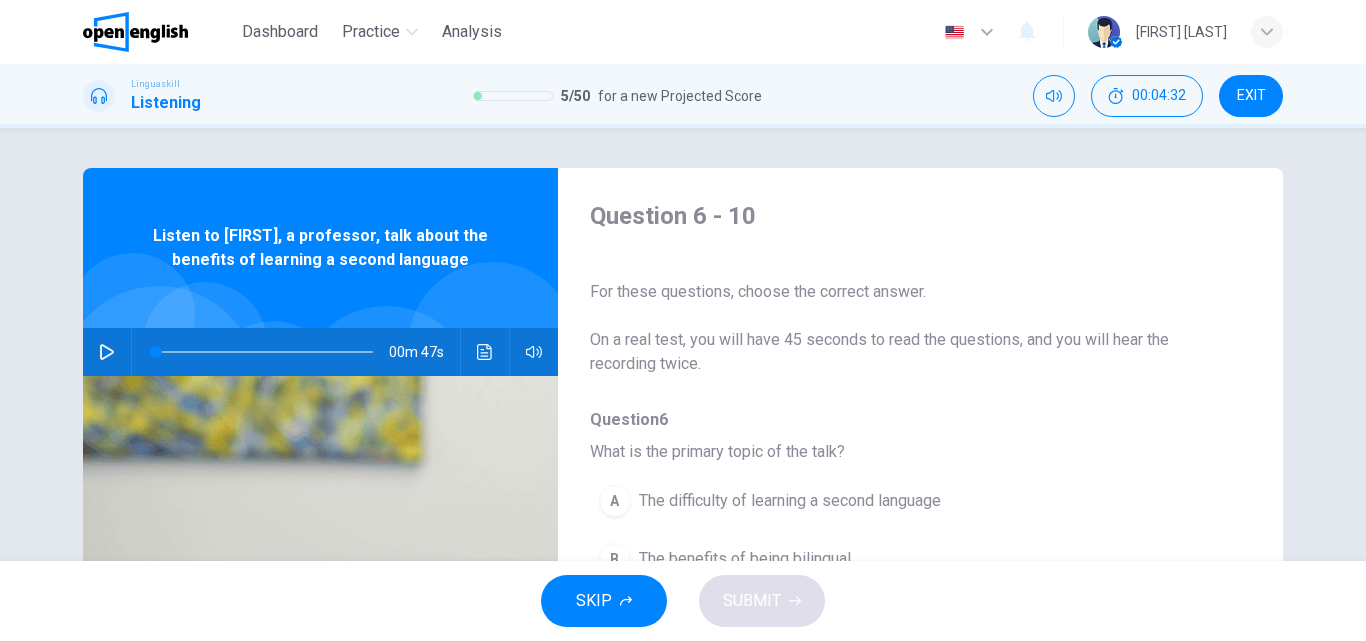 type 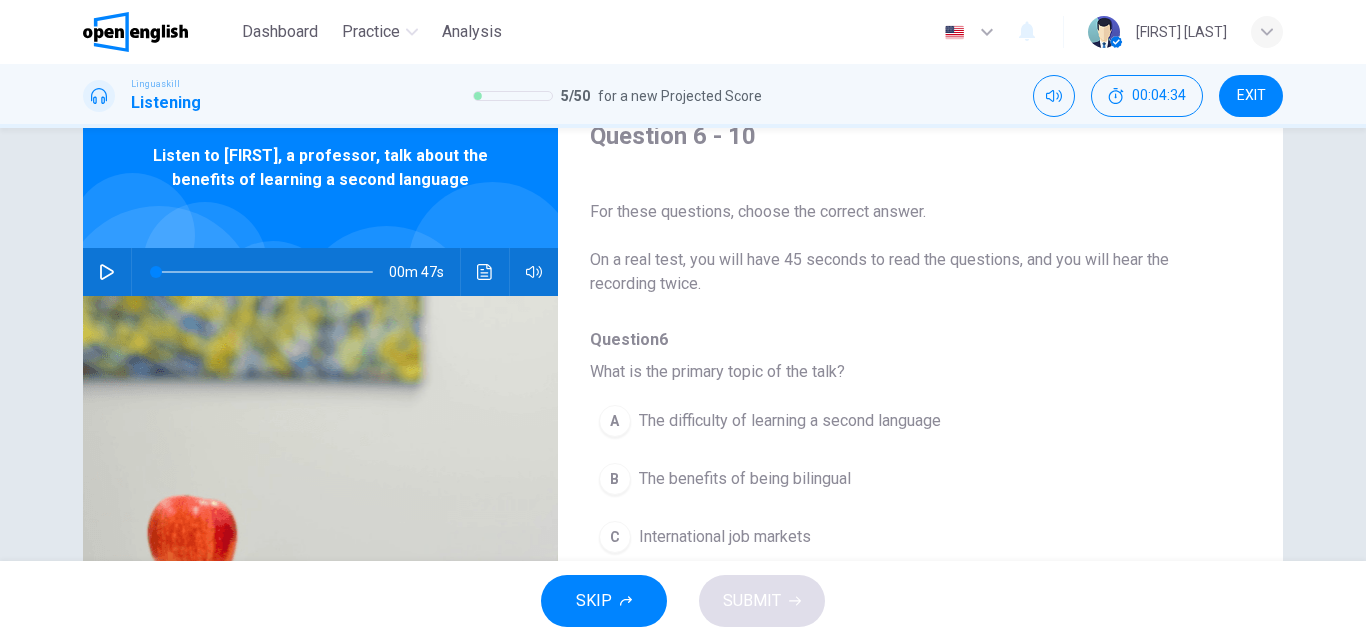 scroll, scrollTop: 120, scrollLeft: 0, axis: vertical 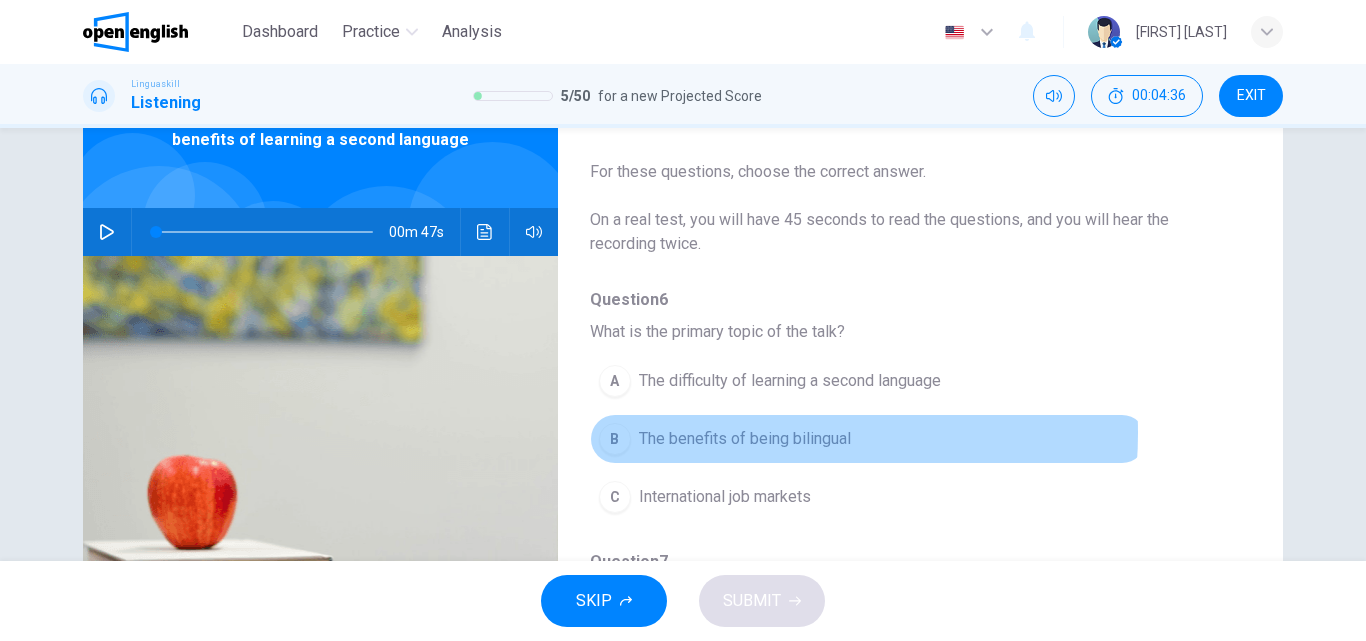 click on "The benefits of being bilingual" at bounding box center [745, 439] 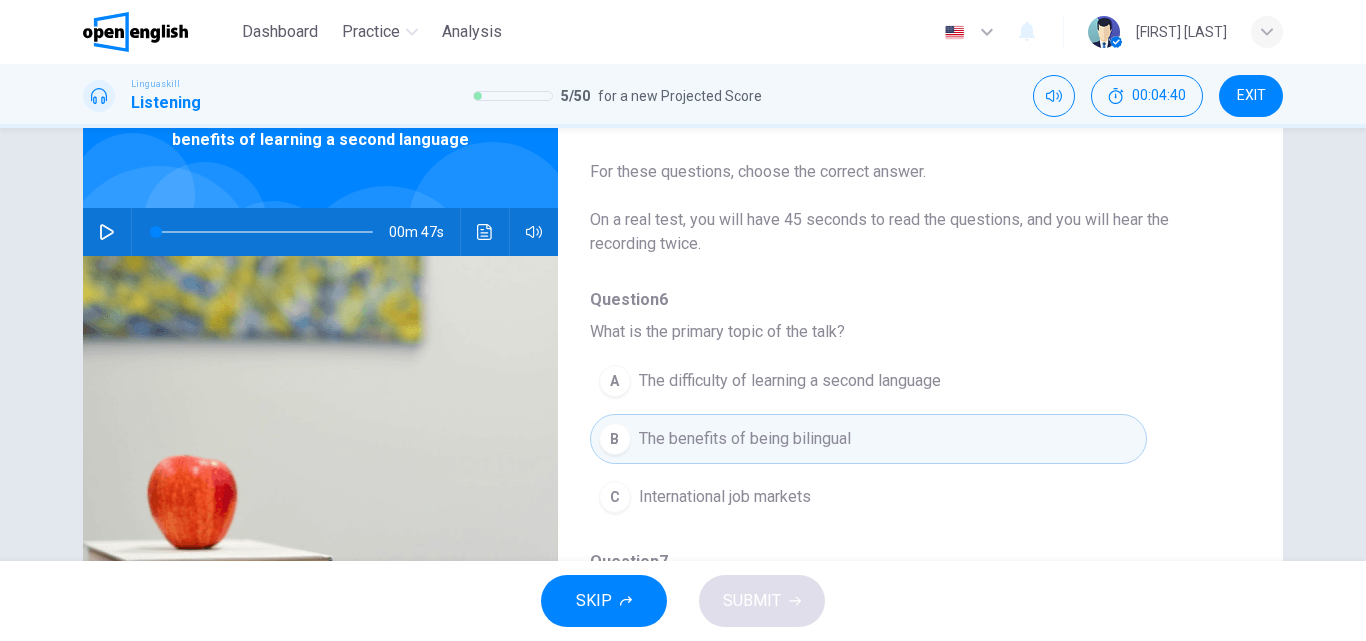 type 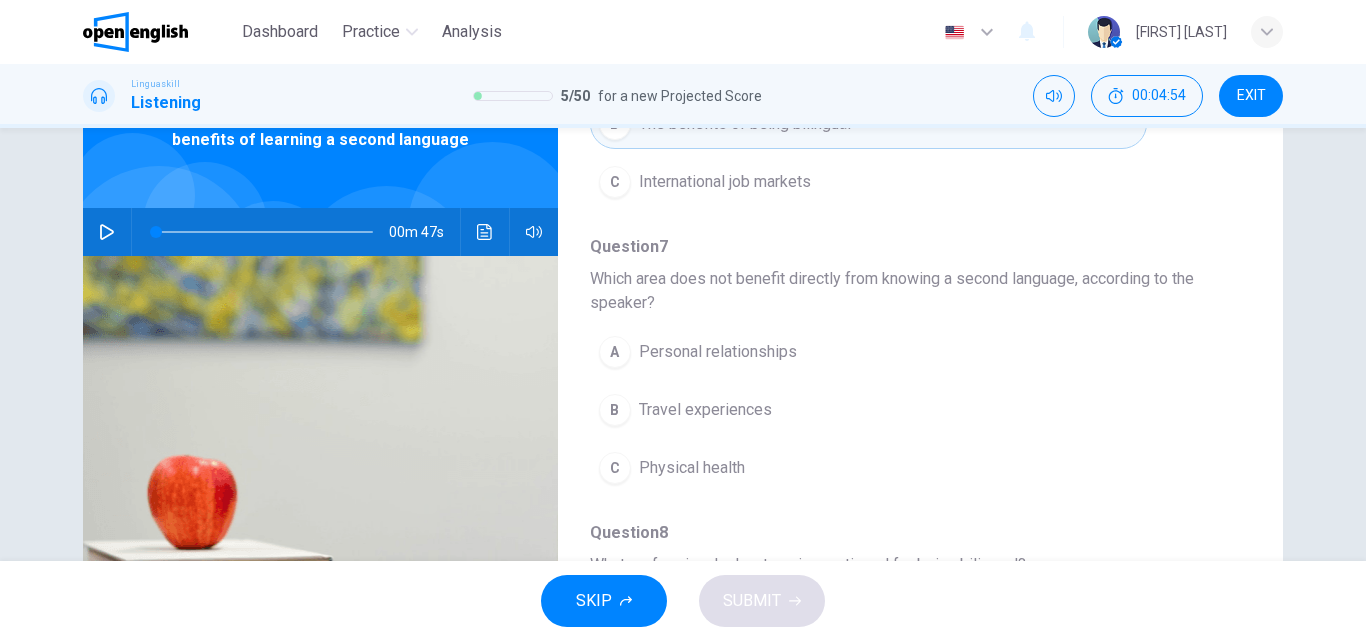 scroll, scrollTop: 320, scrollLeft: 0, axis: vertical 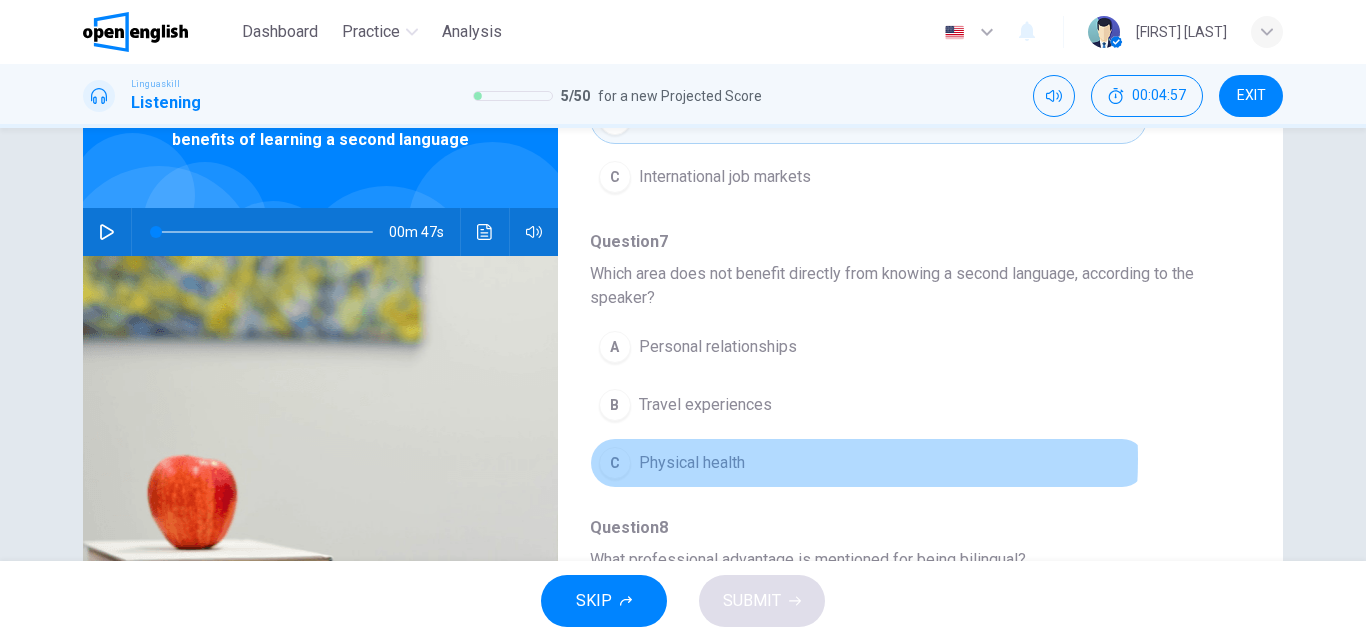 click on "Physical health" at bounding box center (692, 463) 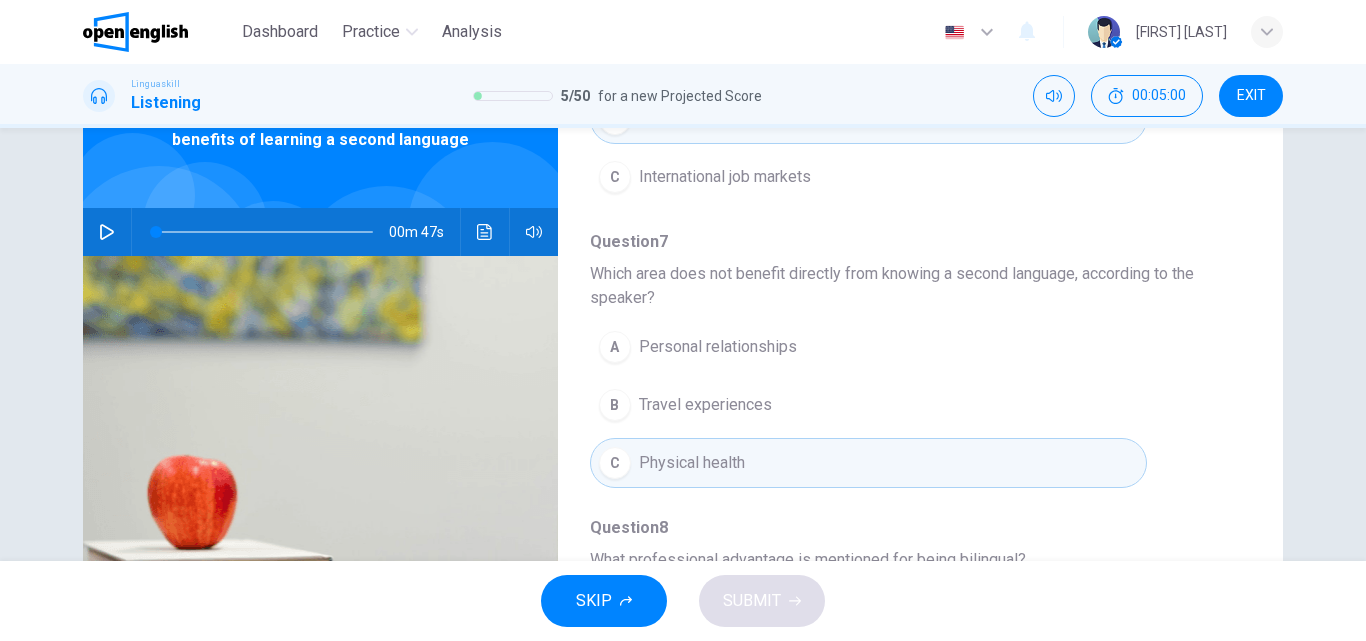 type 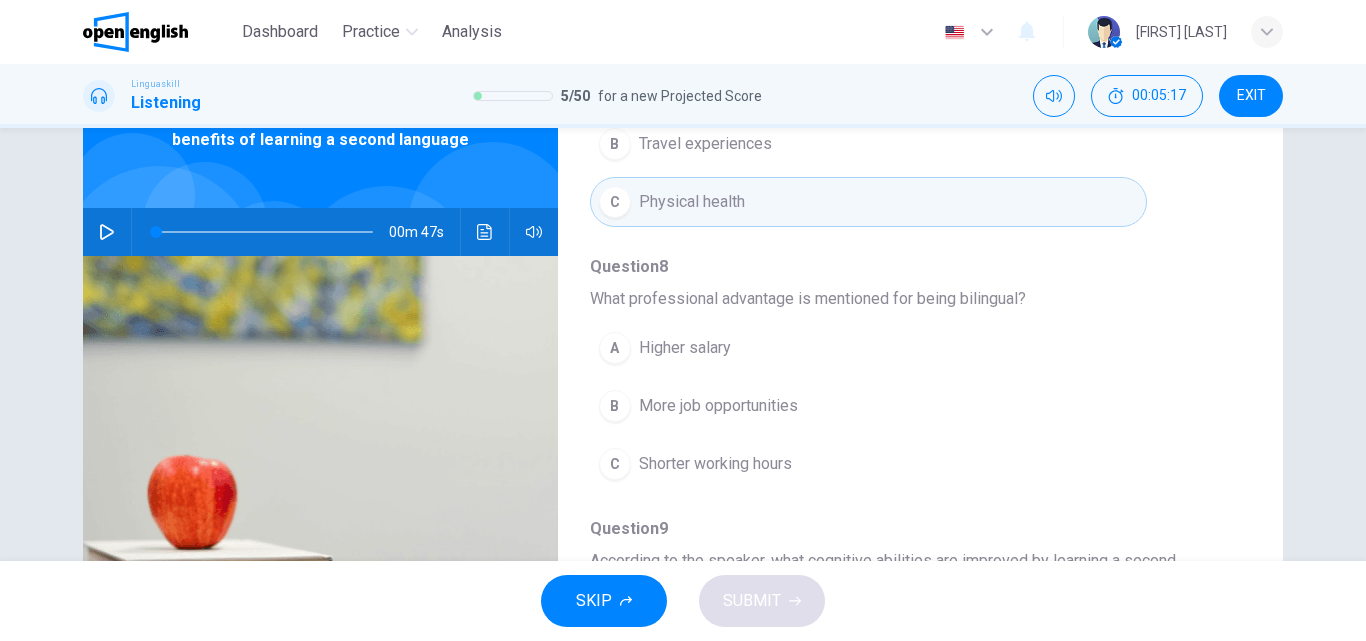 scroll, scrollTop: 600, scrollLeft: 0, axis: vertical 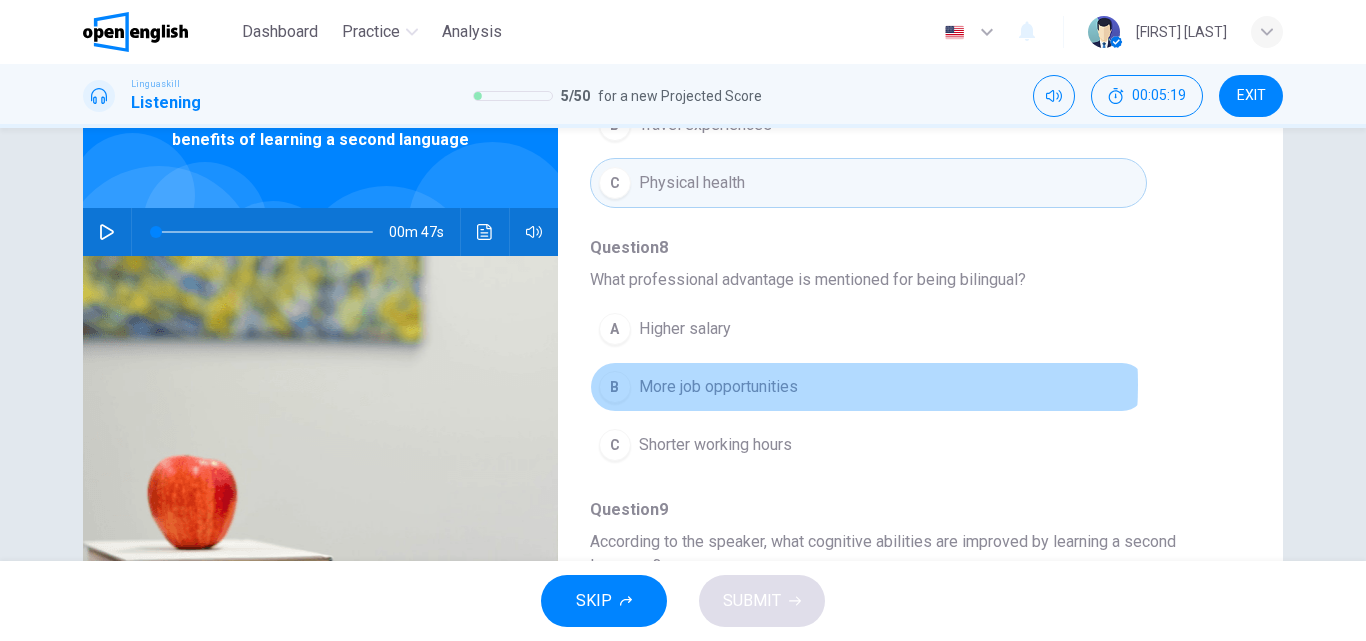 click on "More job opportunities" at bounding box center (718, 387) 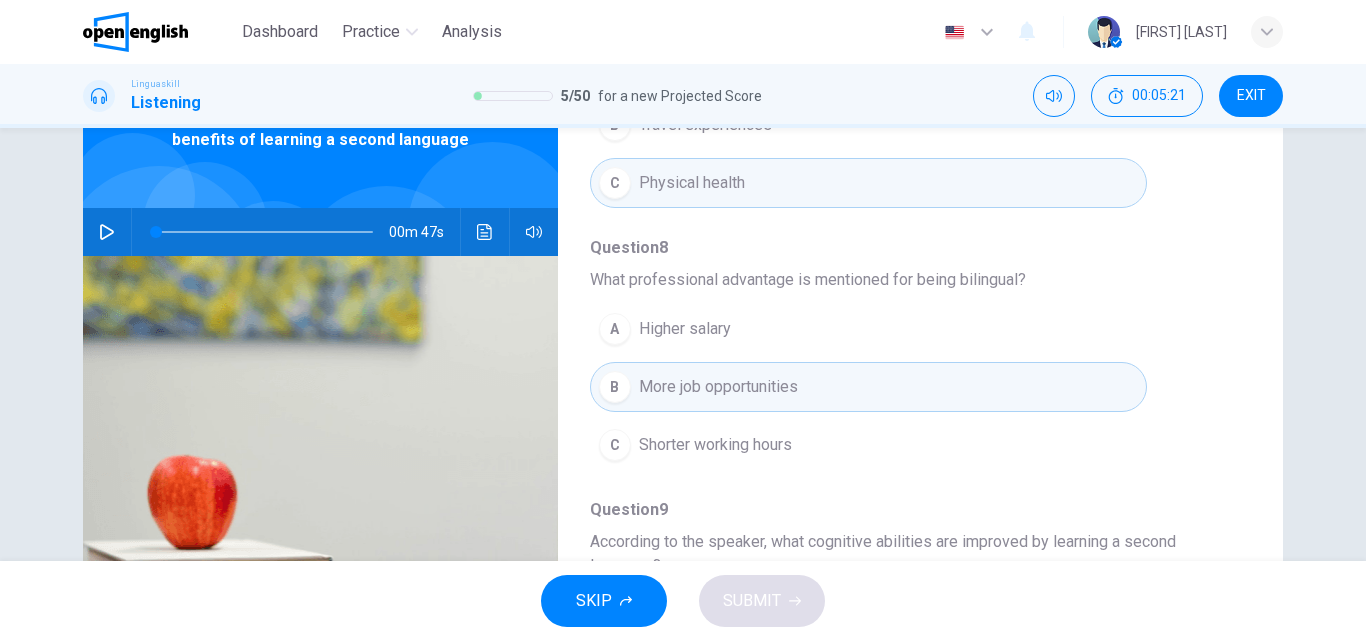 type 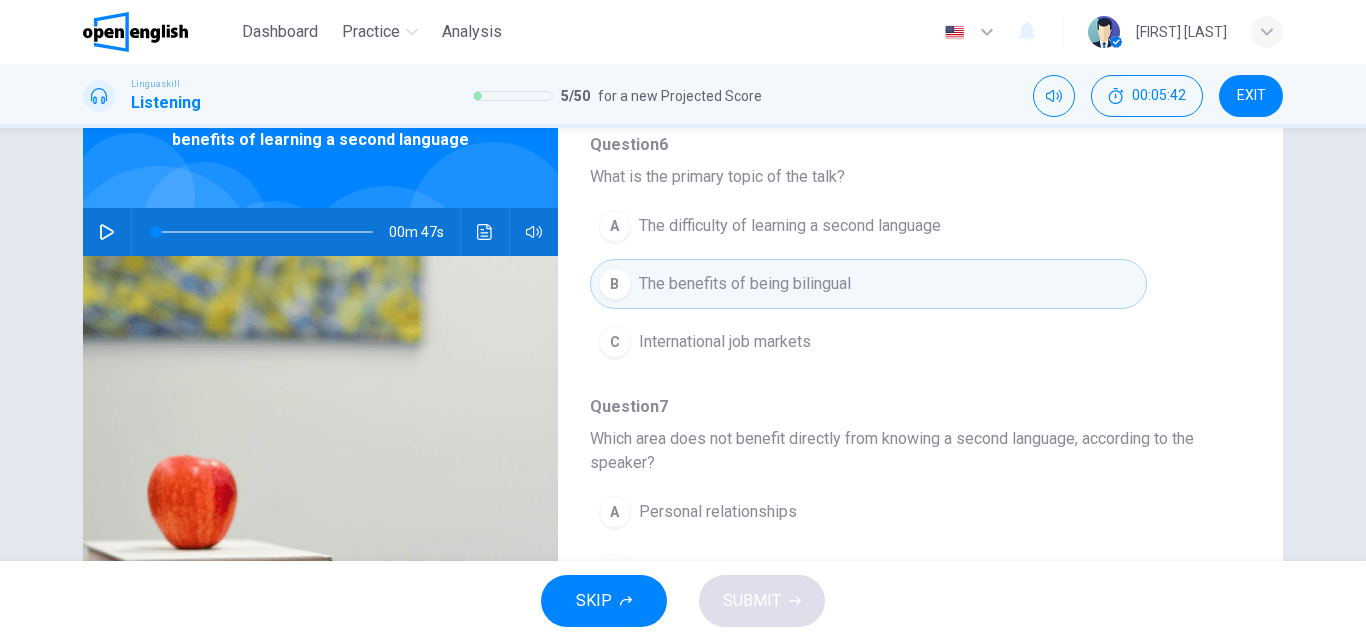 scroll, scrollTop: 26, scrollLeft: 0, axis: vertical 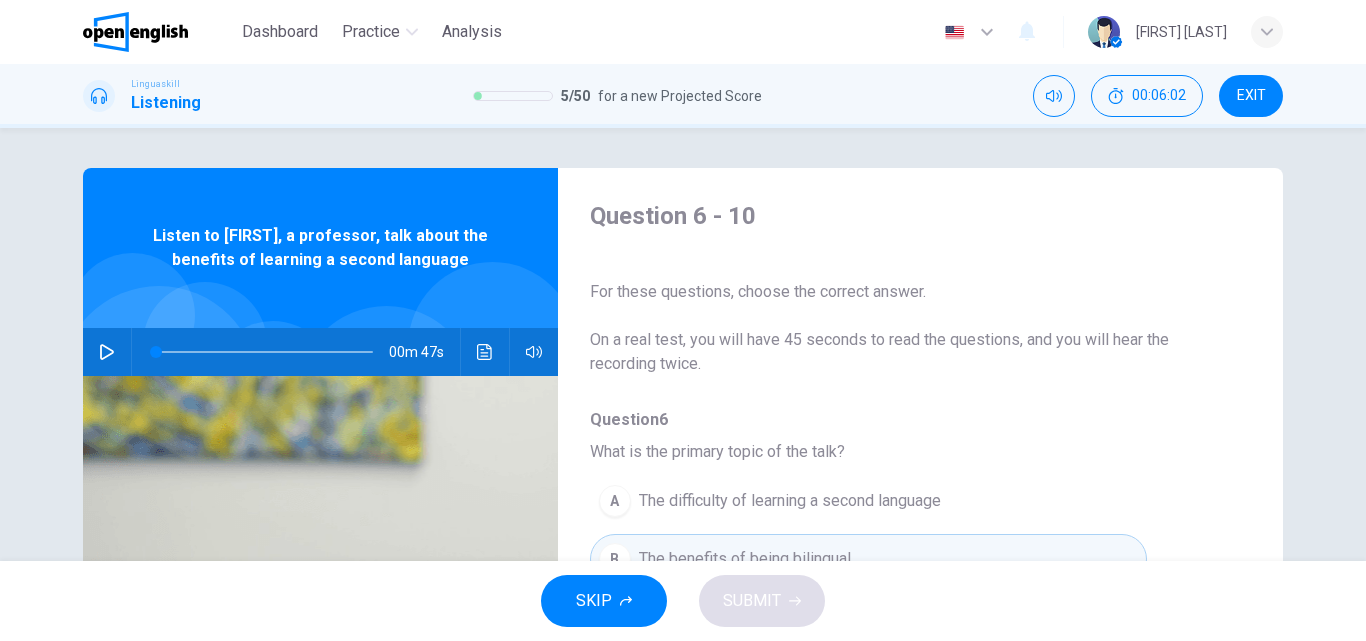 click 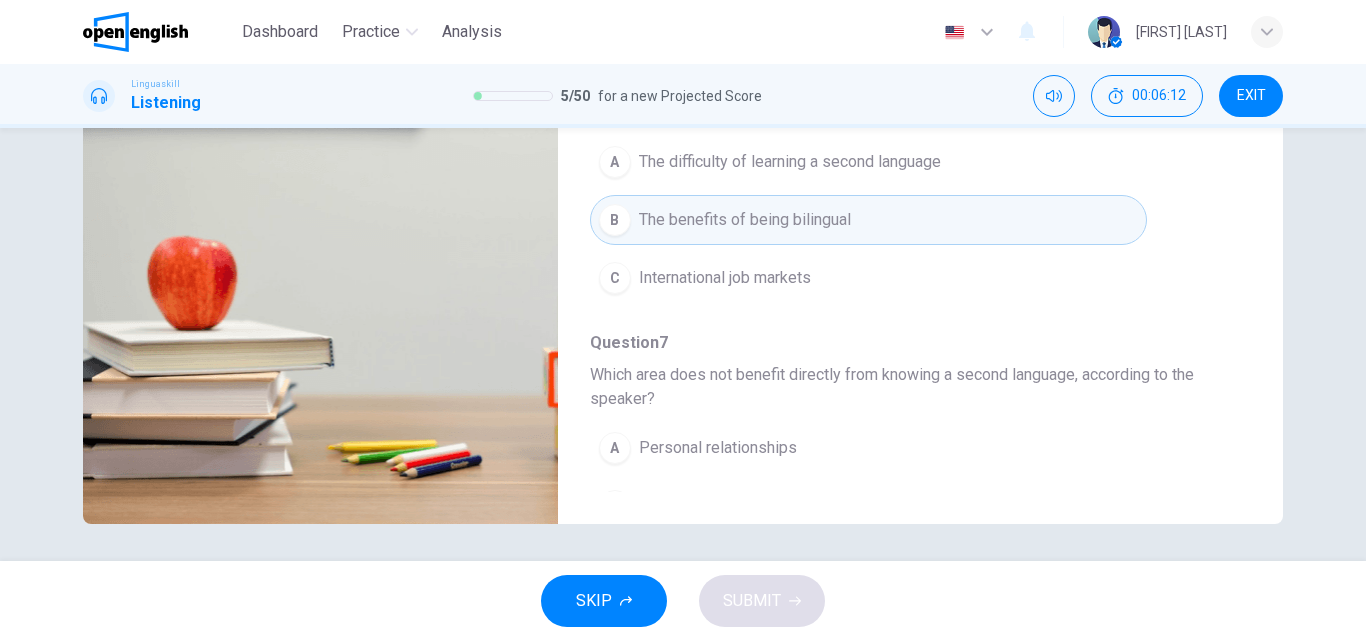 scroll, scrollTop: 342, scrollLeft: 0, axis: vertical 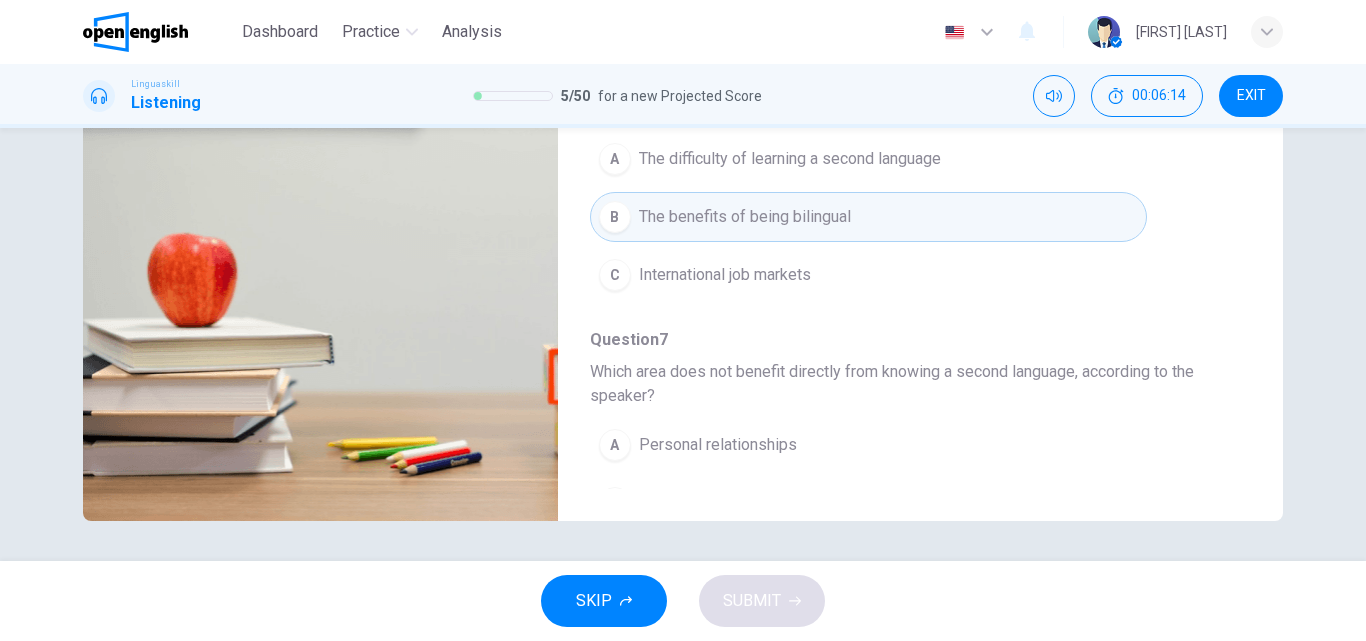 click at bounding box center (320, 277) 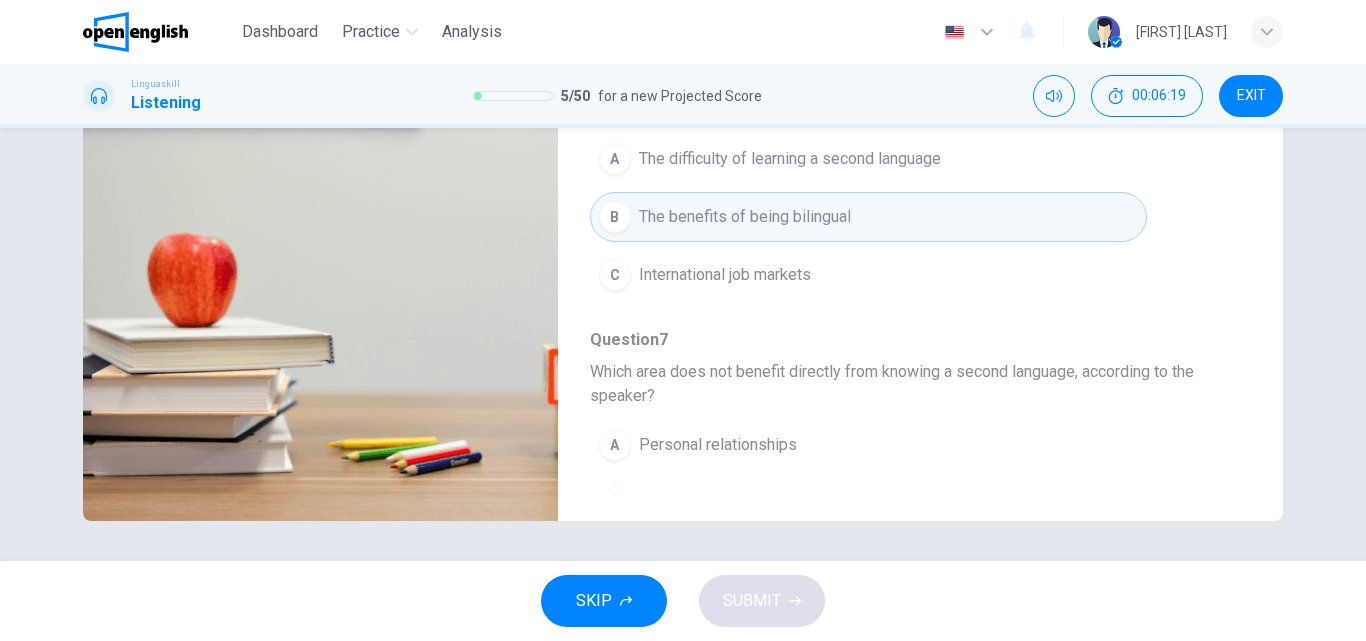 click on "A Personal relationships
B Travel experiences C Physical health" at bounding box center (904, 503) 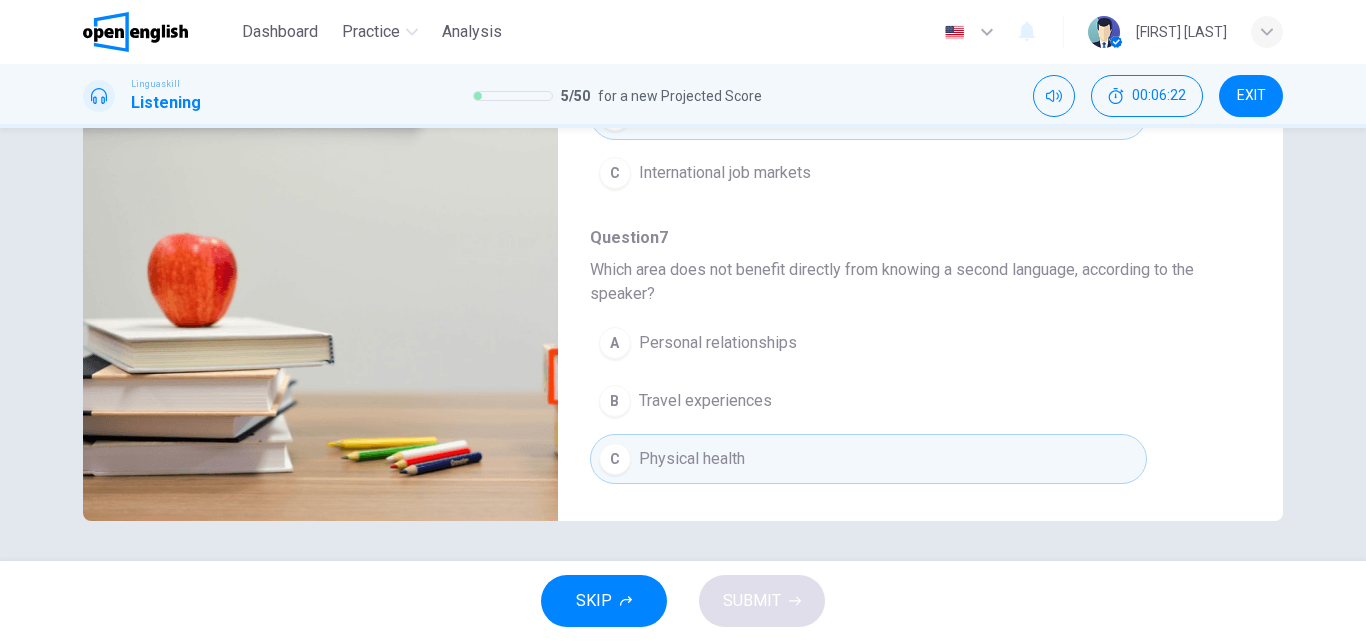 scroll, scrollTop: 120, scrollLeft: 0, axis: vertical 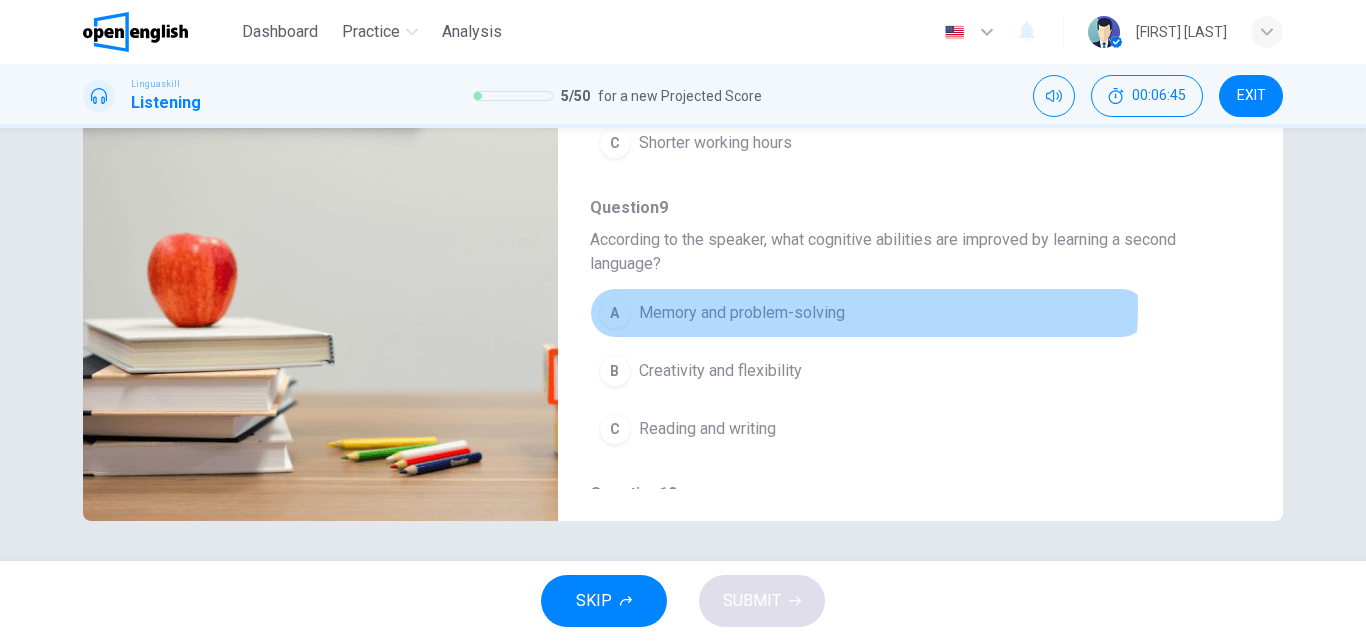 click on "Memory and problem-solving" at bounding box center [742, 313] 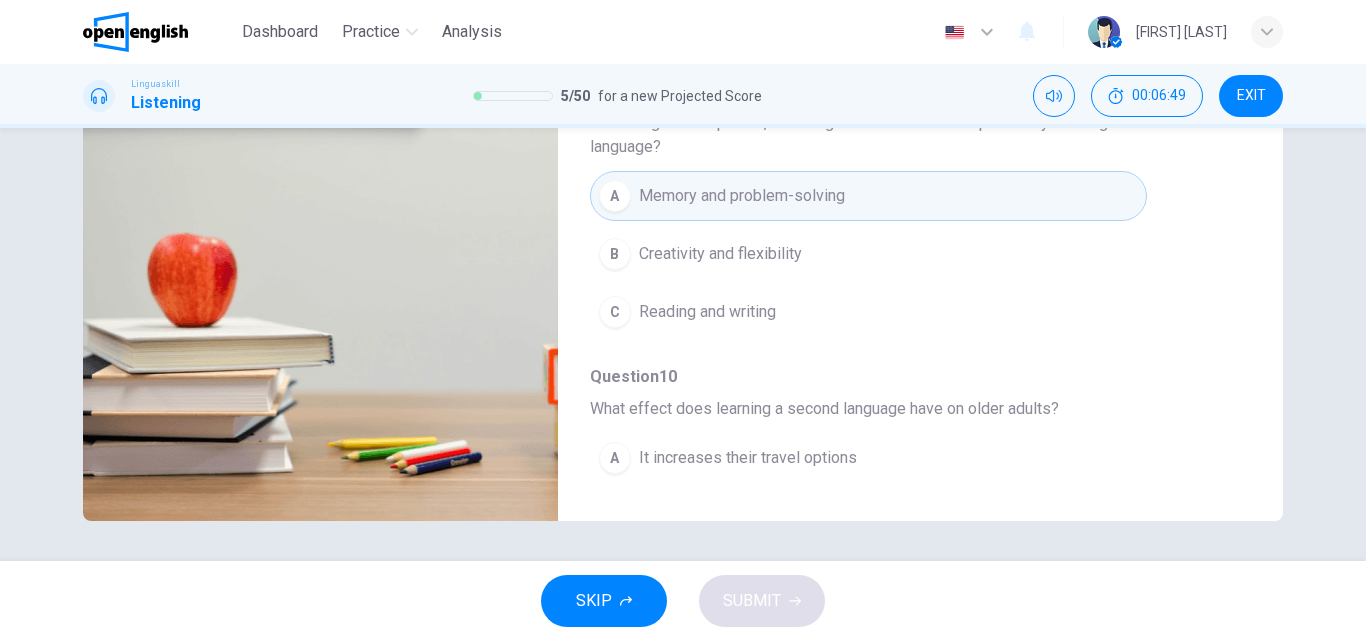 scroll, scrollTop: 840, scrollLeft: 0, axis: vertical 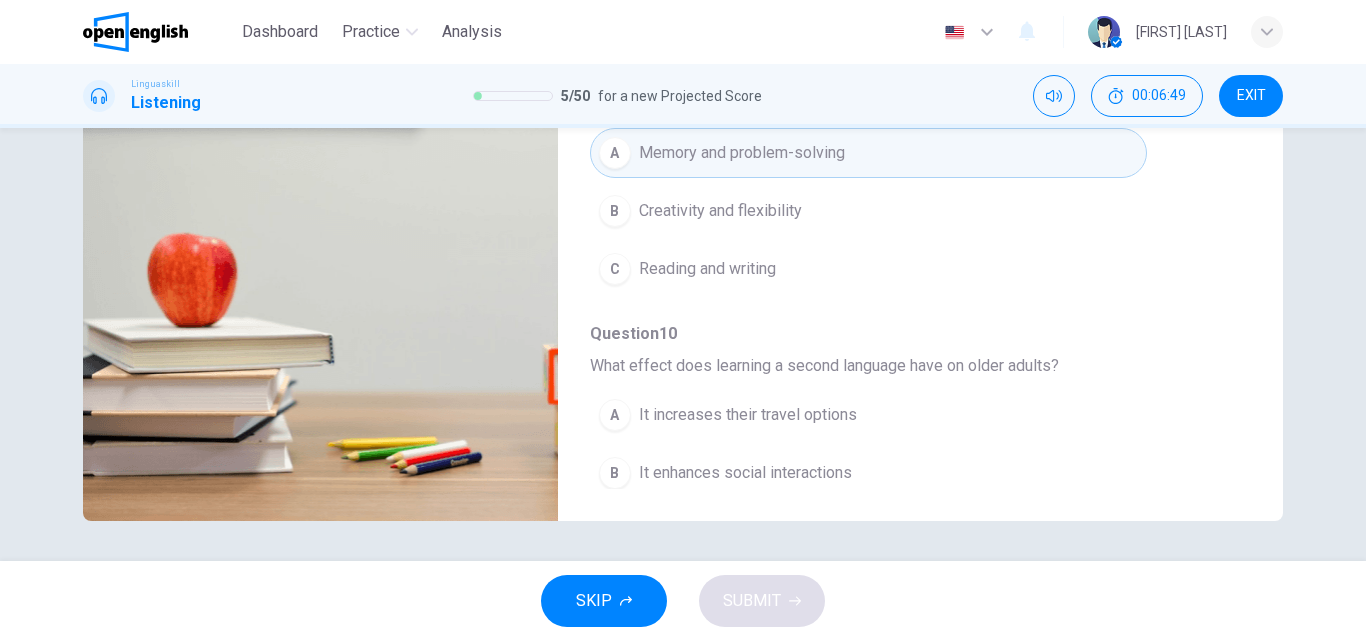 type on "*" 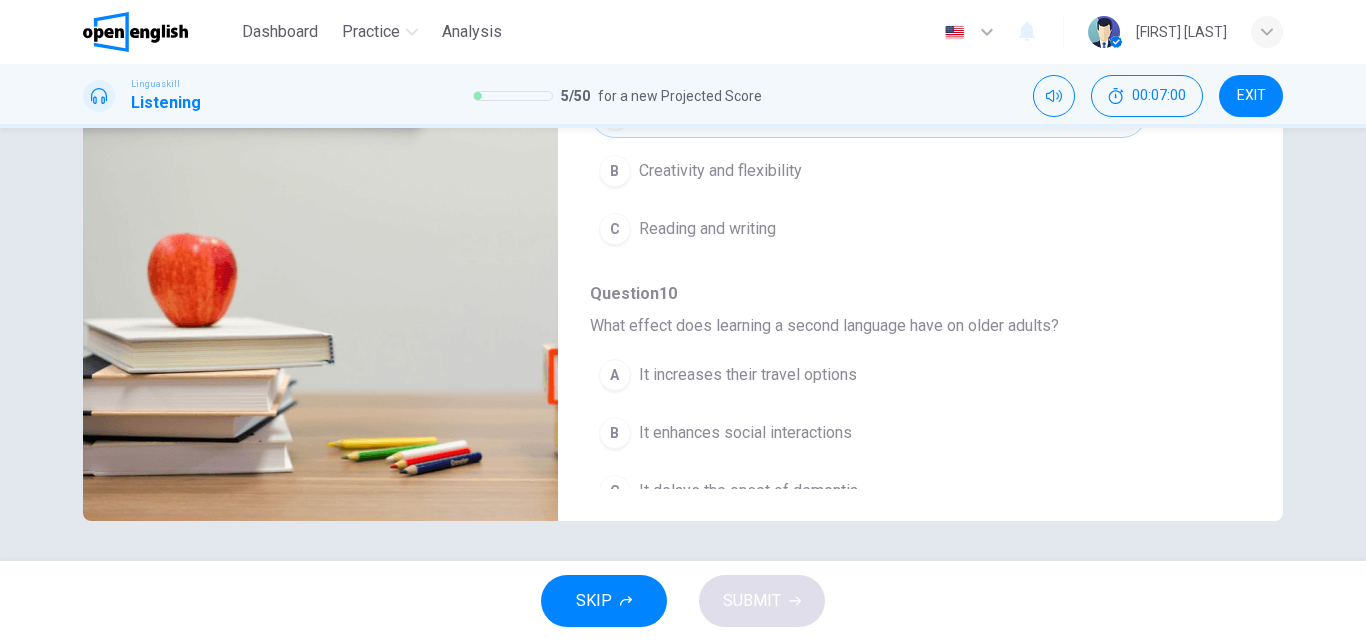 scroll, scrollTop: 911, scrollLeft: 0, axis: vertical 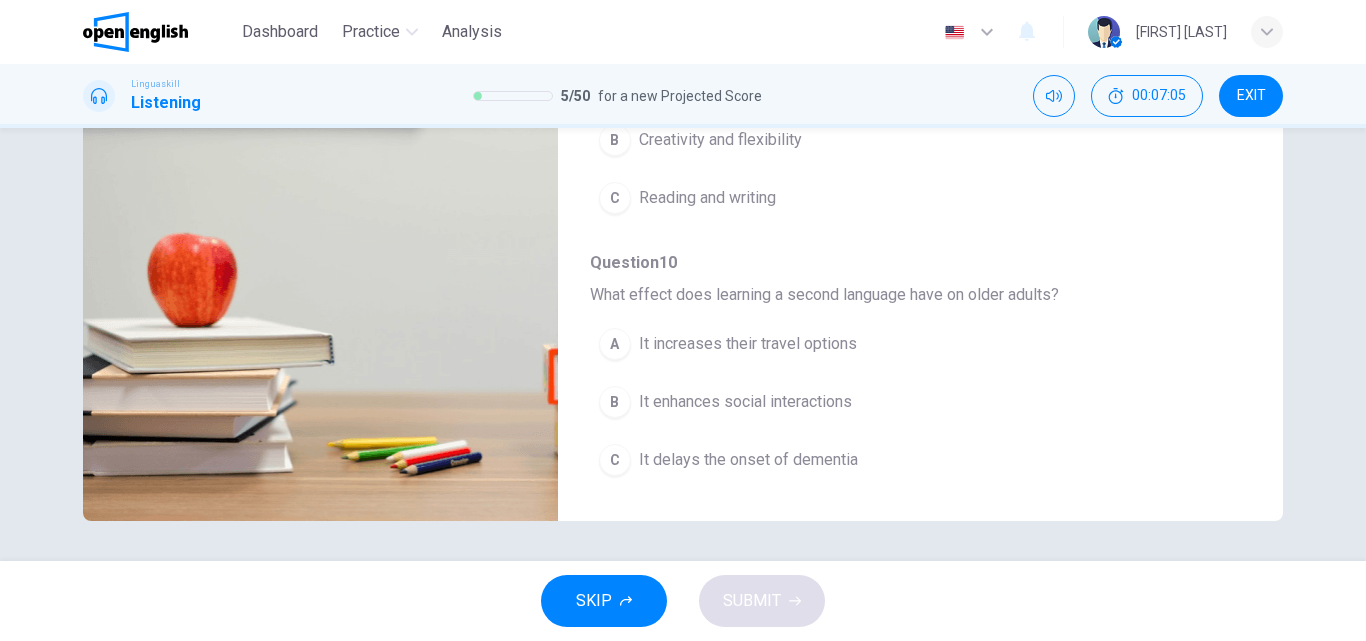 click on "It delays the onset of dementia" at bounding box center (748, 460) 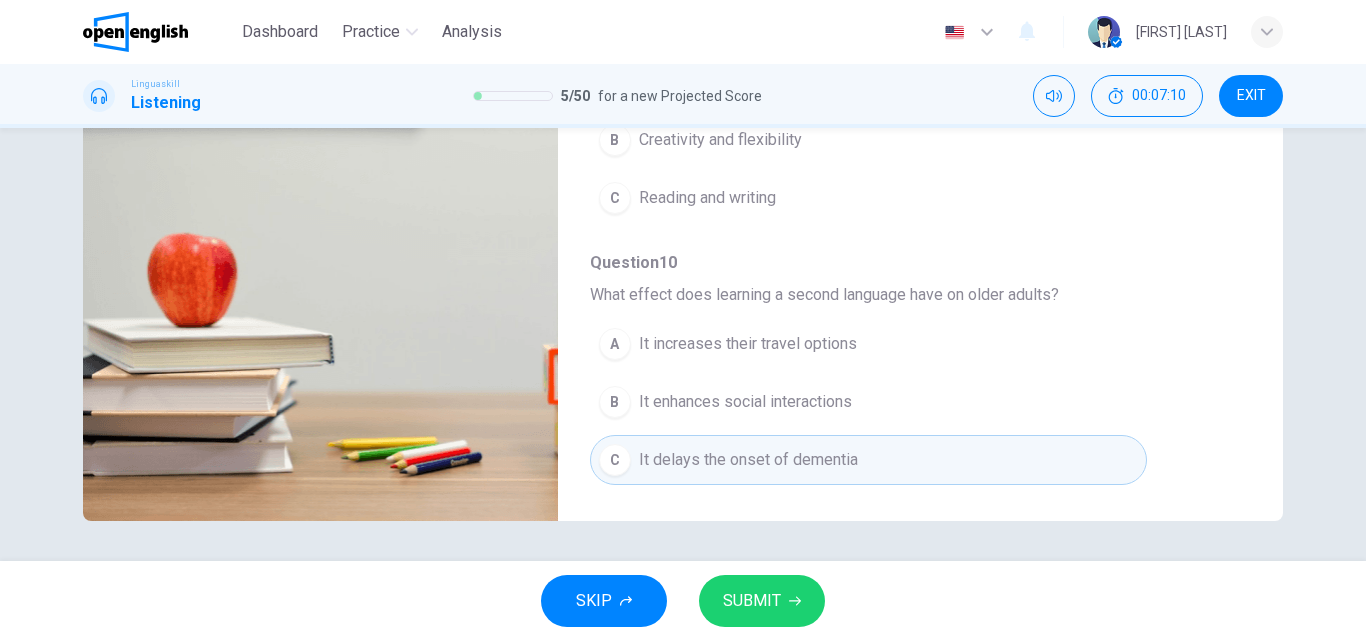 click on "A Memory and problem-solving B Creativity and flexibility C Reading and writing" at bounding box center [904, 140] 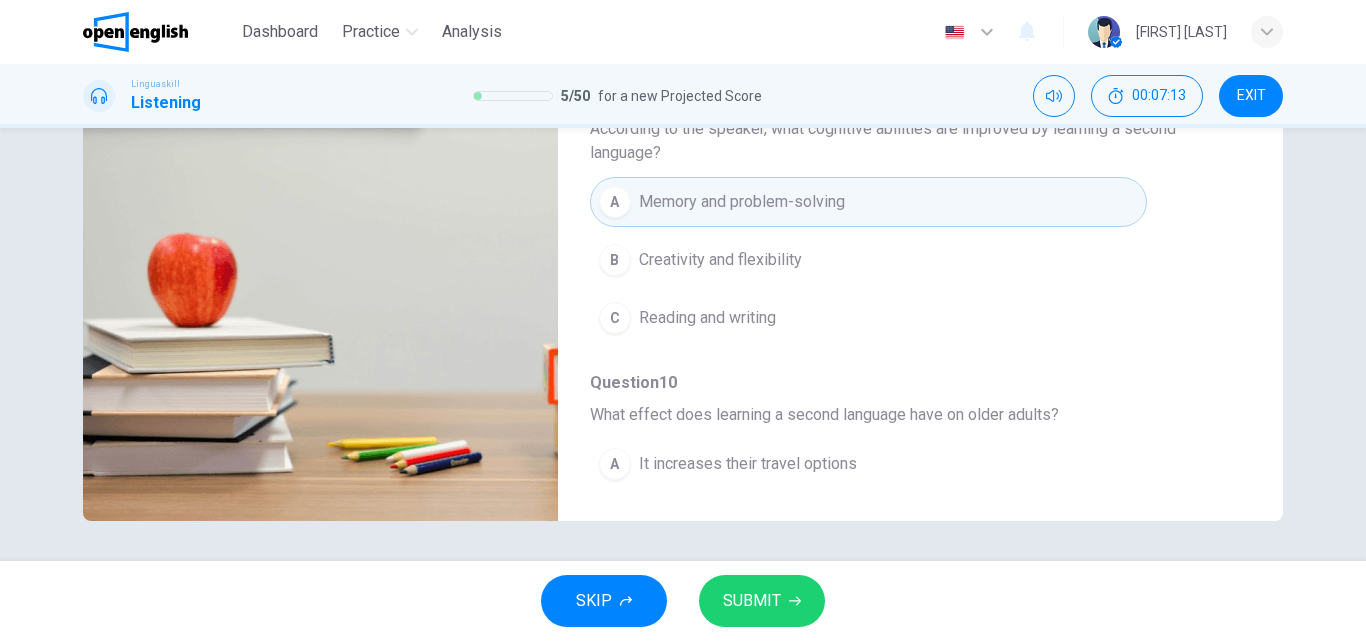 scroll, scrollTop: 751, scrollLeft: 0, axis: vertical 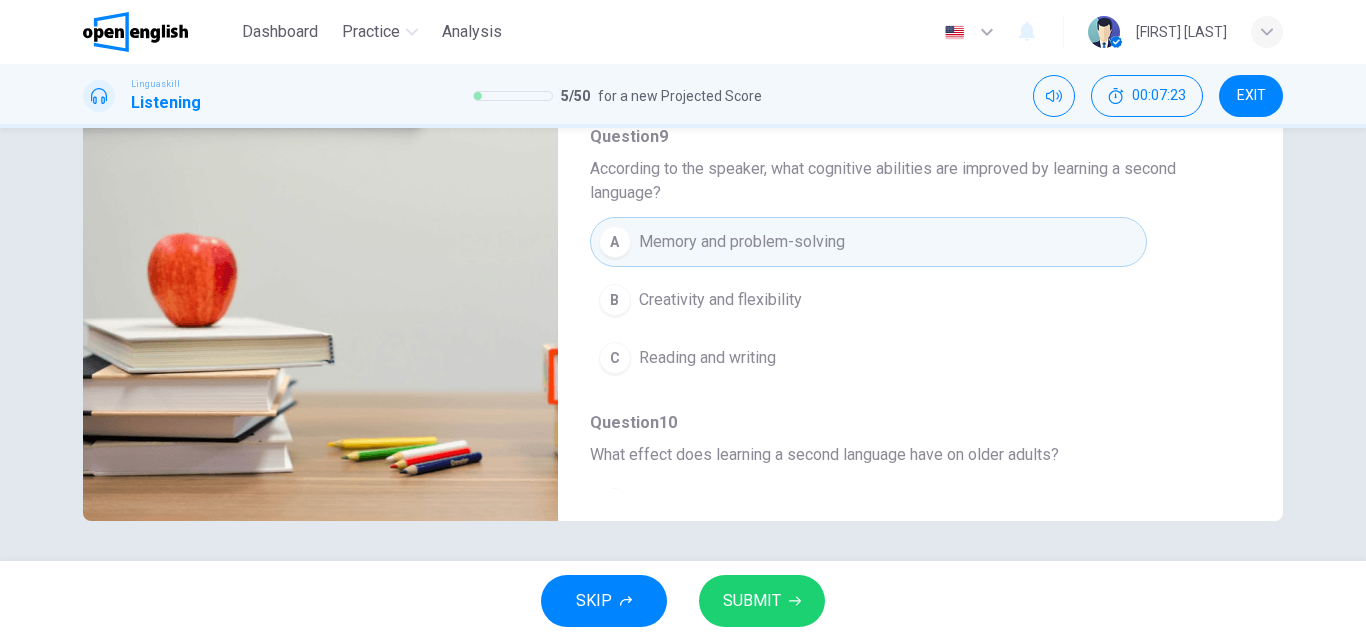 click on "Creativity and flexibility" at bounding box center (720, 300) 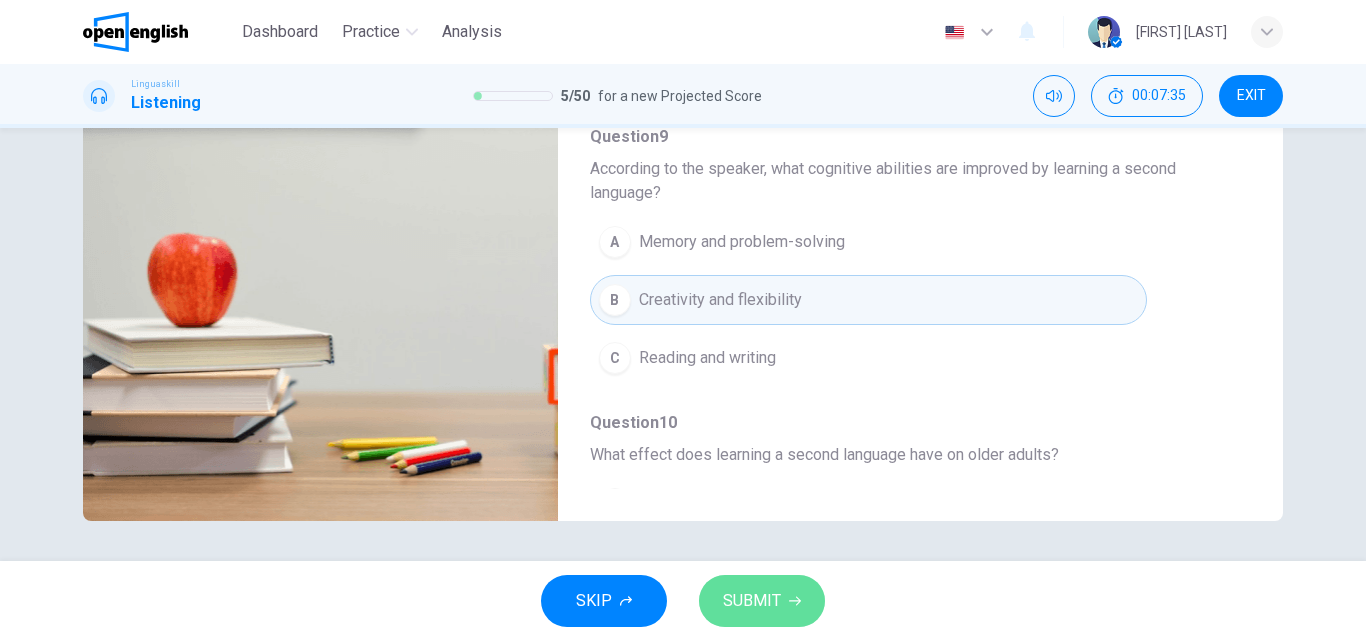 click on "SUBMIT" at bounding box center [752, 601] 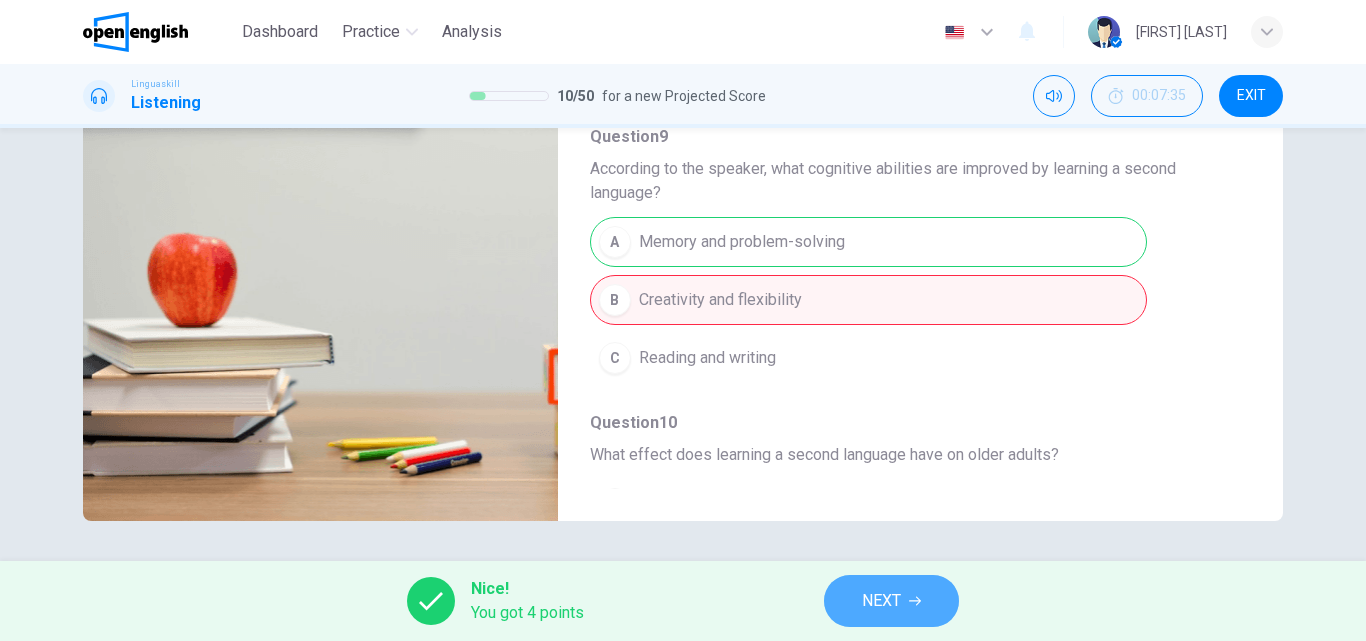 click on "NEXT" at bounding box center [881, 601] 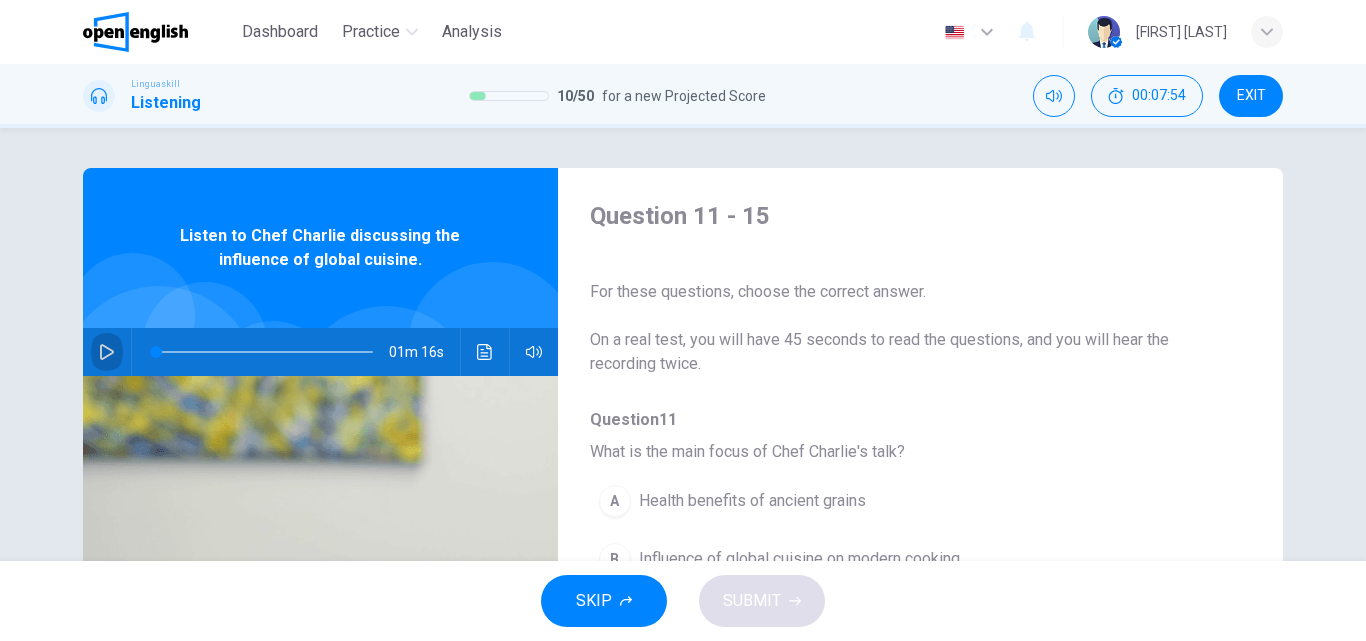 click 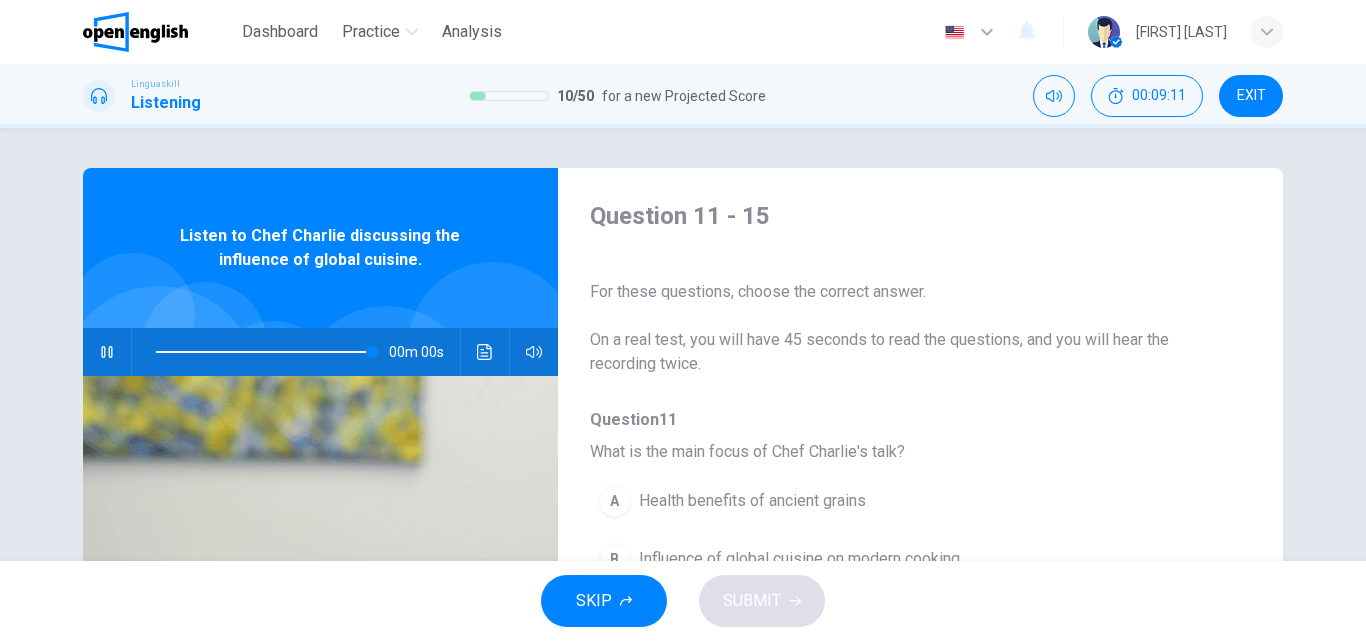 type on "*" 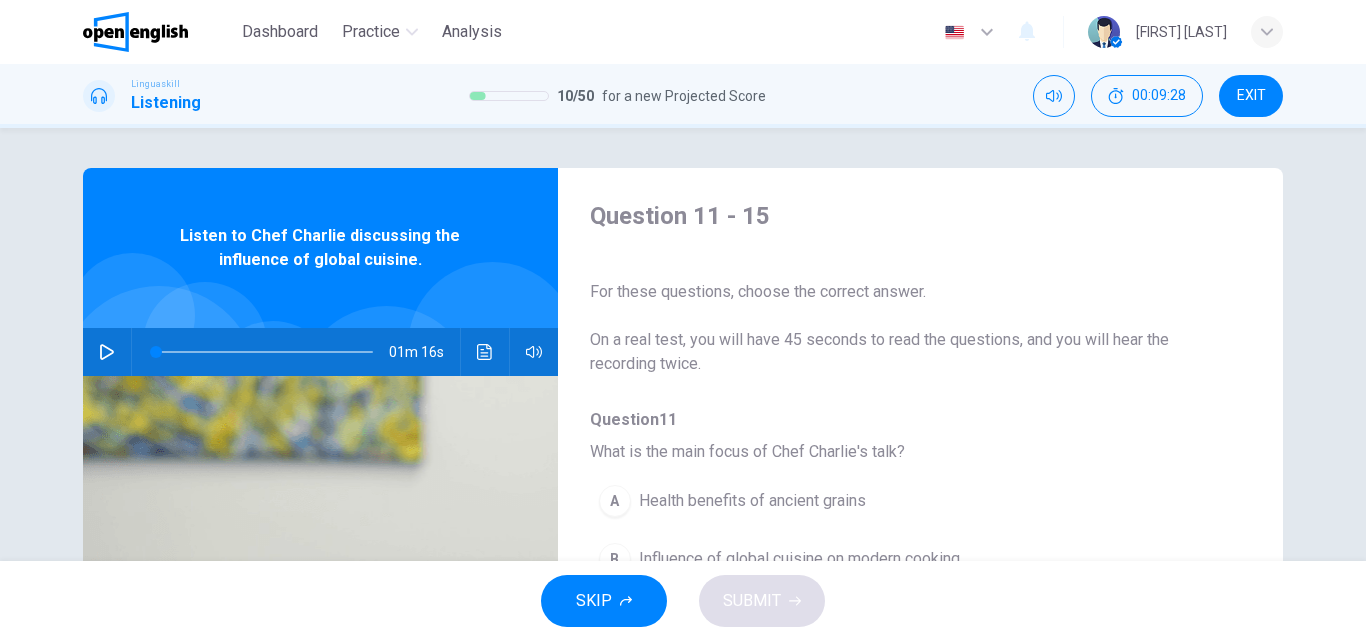 type 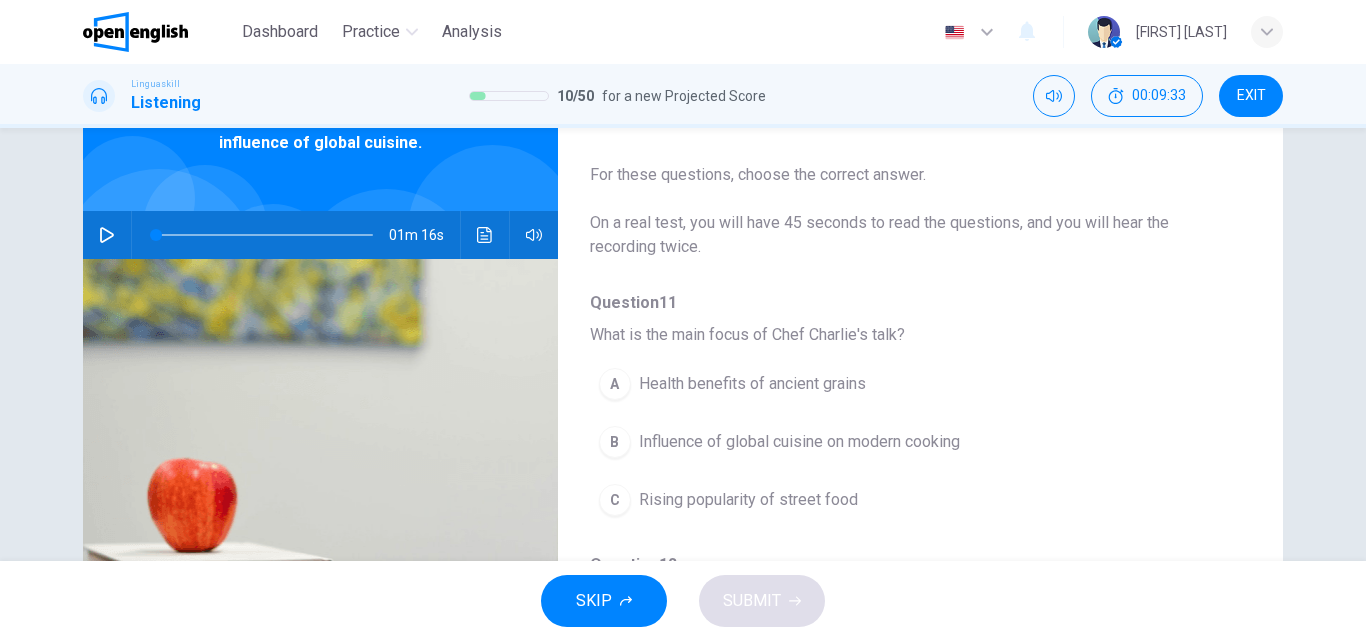 scroll, scrollTop: 120, scrollLeft: 0, axis: vertical 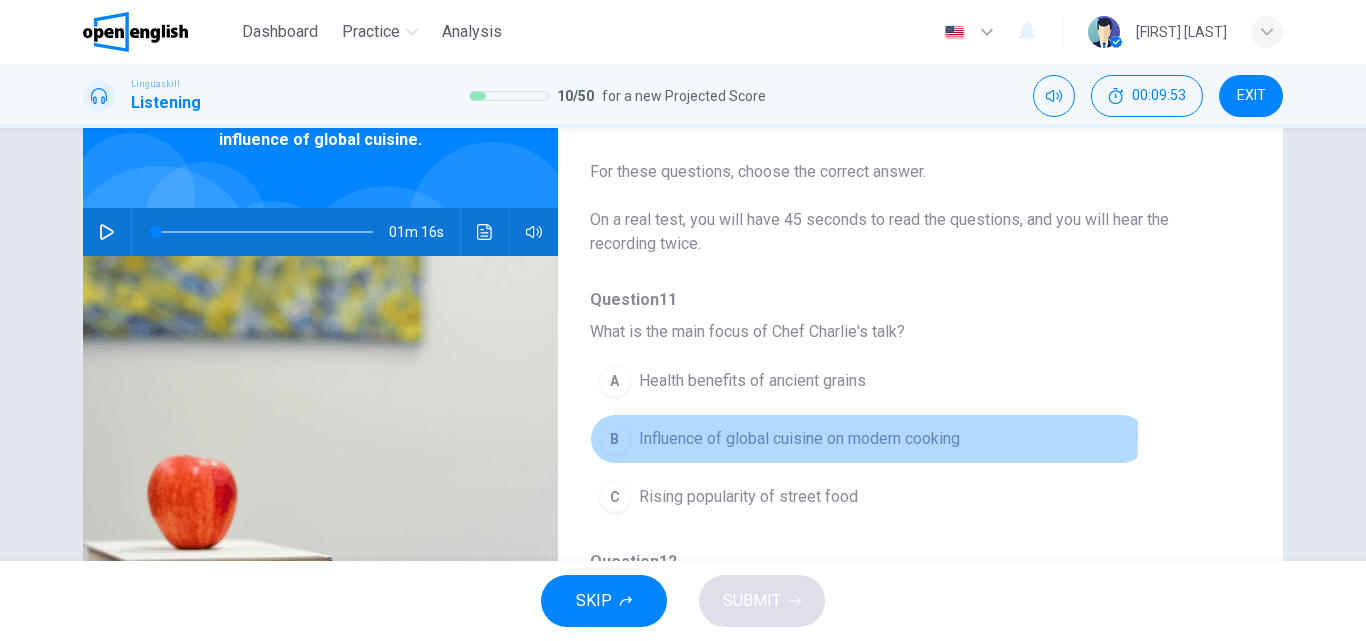 click on "Influence of global cuisine on modern cooking" at bounding box center [799, 439] 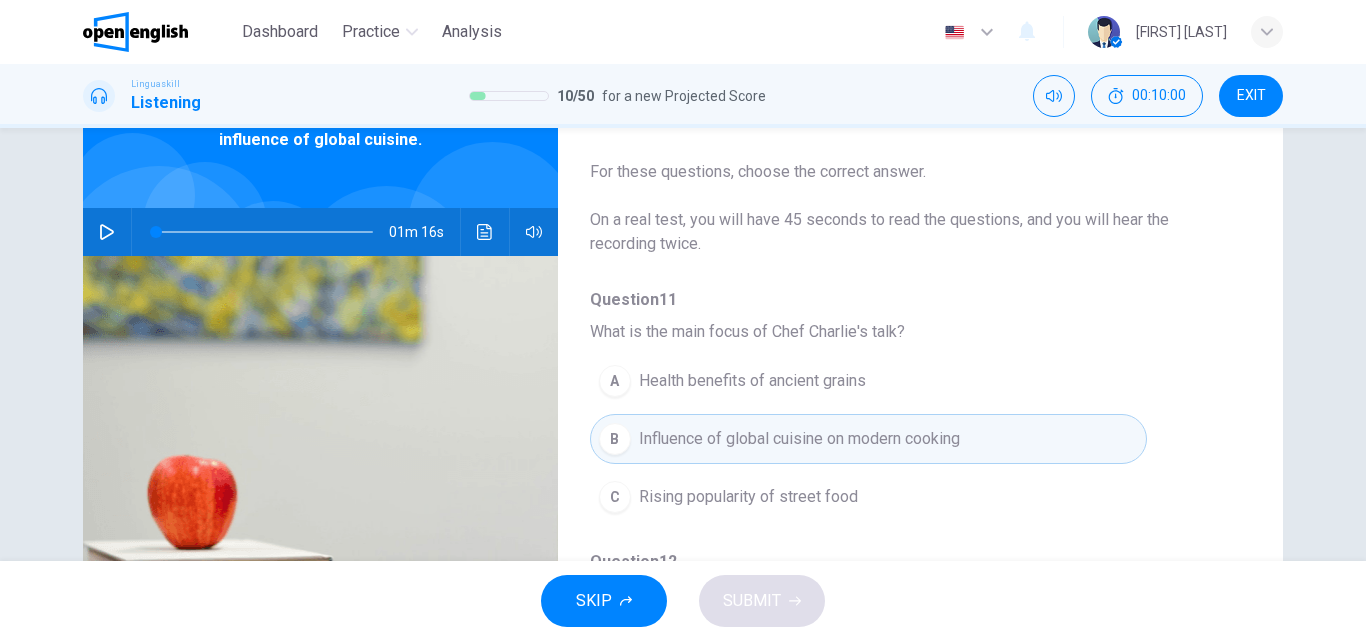 type 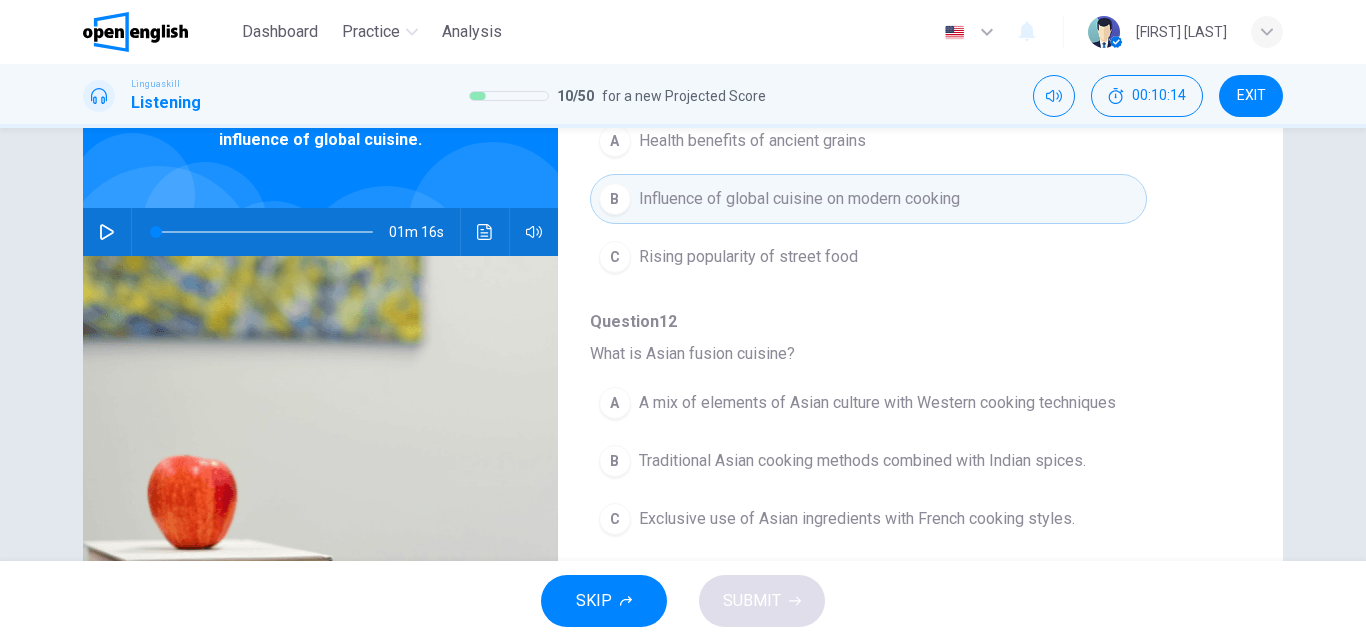 scroll, scrollTop: 280, scrollLeft: 0, axis: vertical 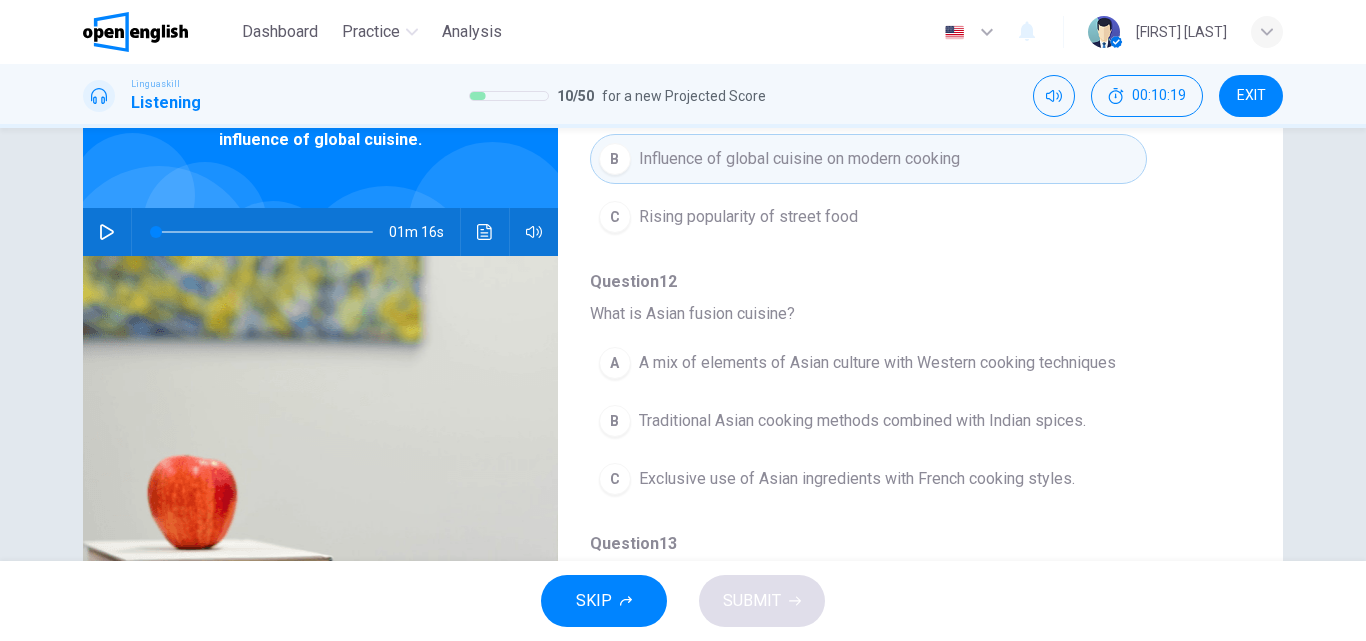 click on "A mix of elements of Asian culture with Western cooking techniques" at bounding box center [877, 363] 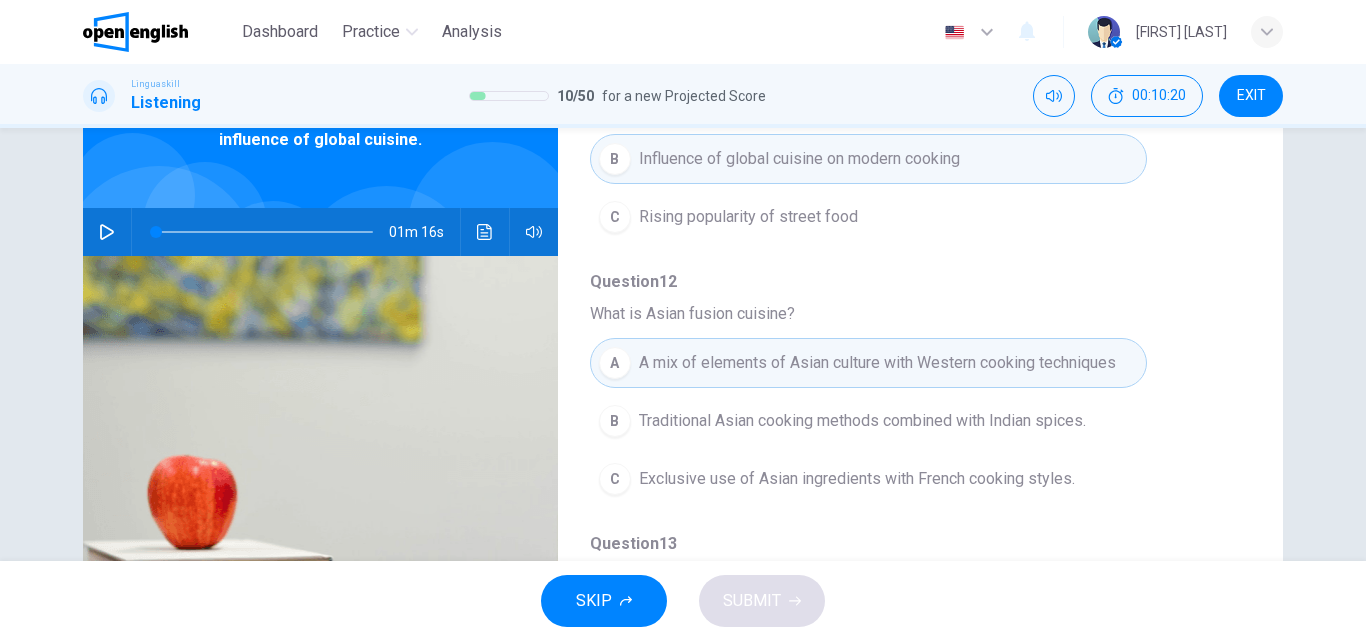 type 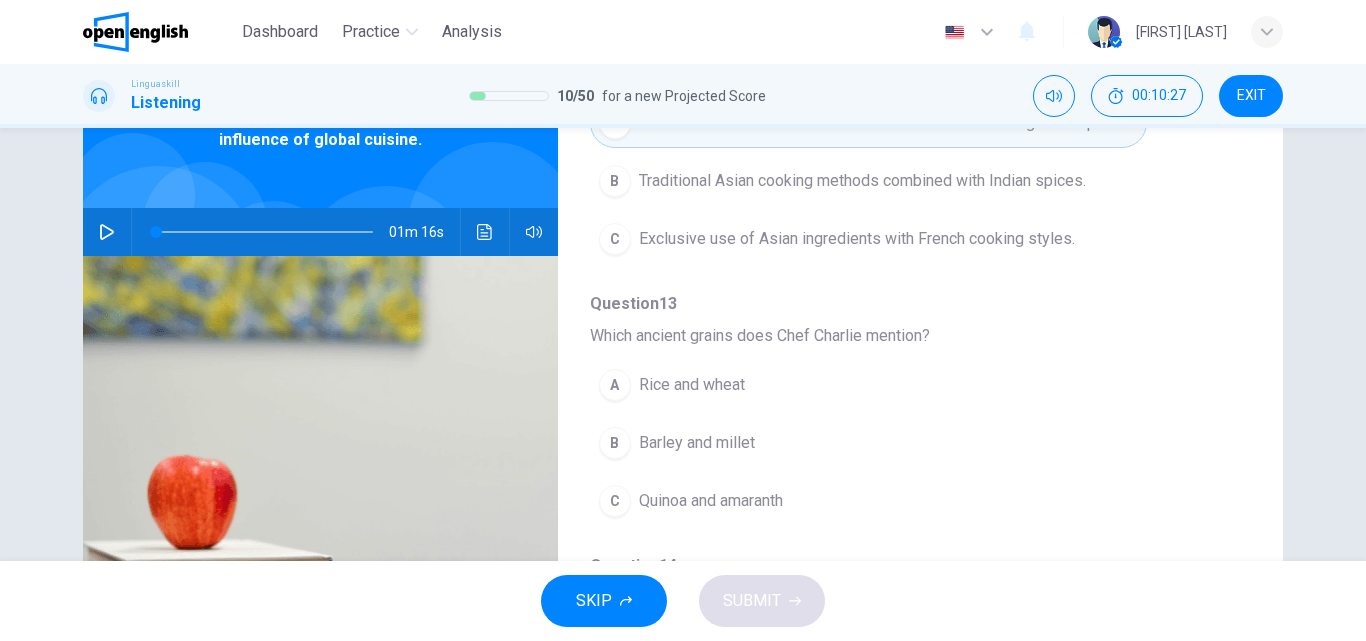 scroll, scrollTop: 560, scrollLeft: 0, axis: vertical 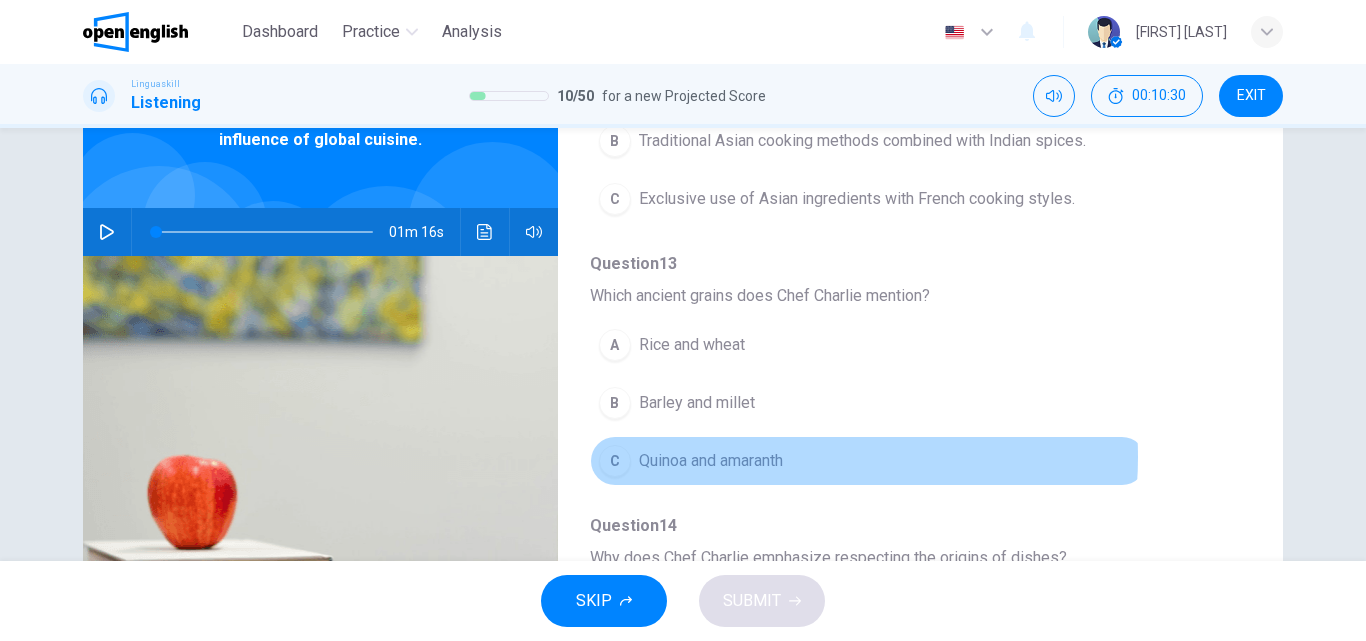 click on "Quinoa and amaranth" at bounding box center [711, 461] 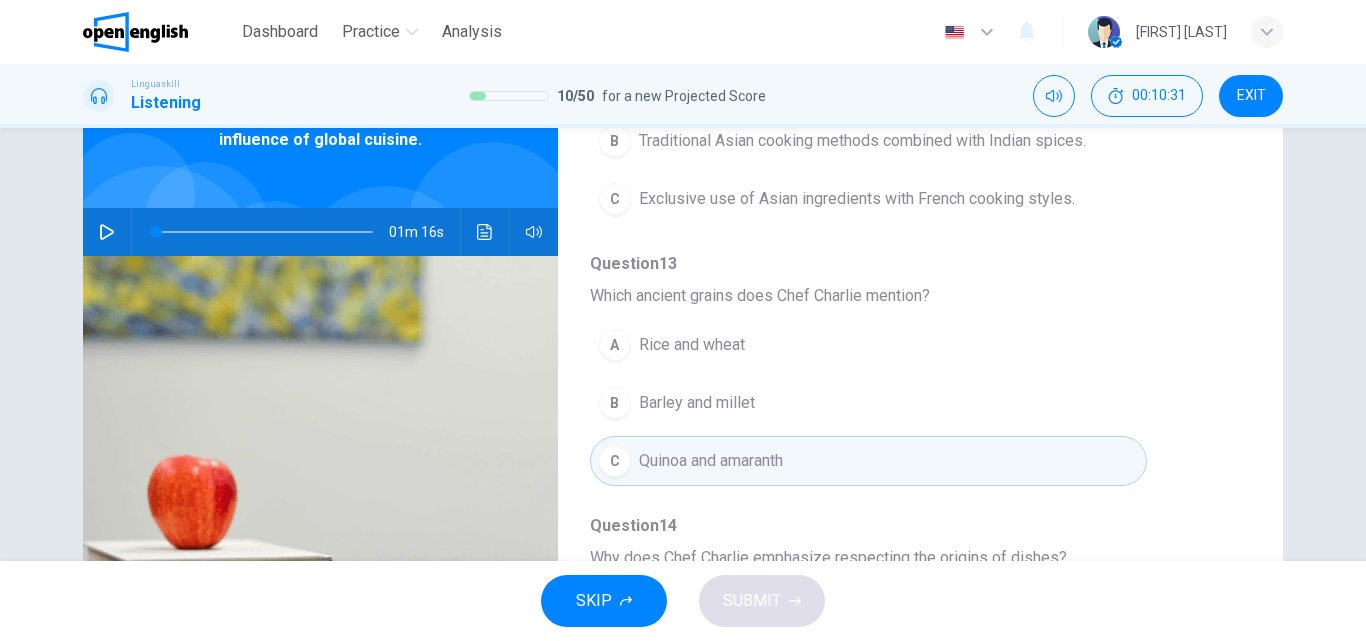 type 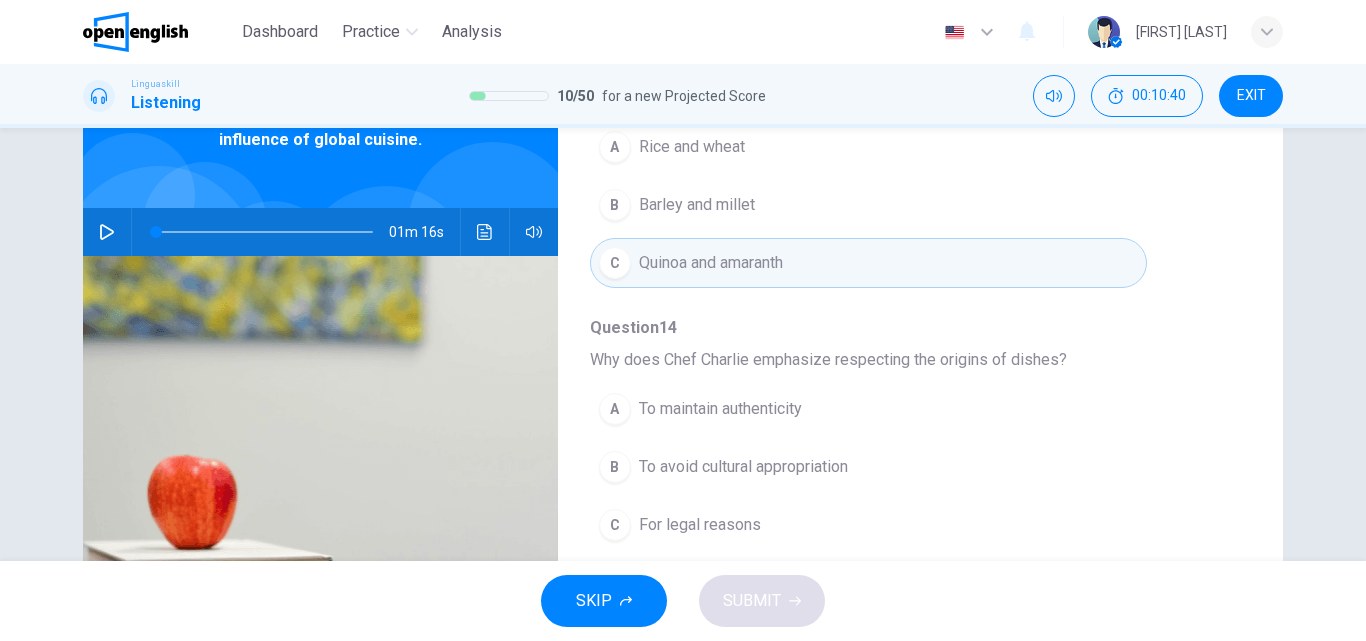 scroll, scrollTop: 760, scrollLeft: 0, axis: vertical 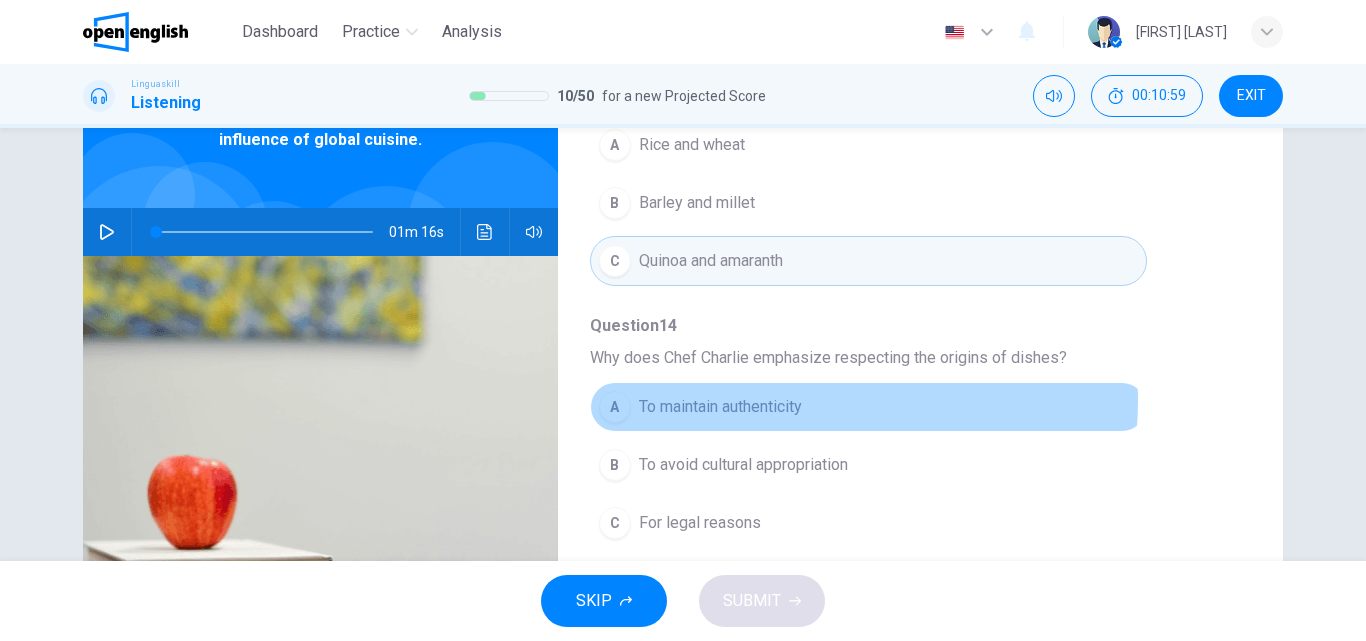click on "To maintain authenticity" at bounding box center (720, 407) 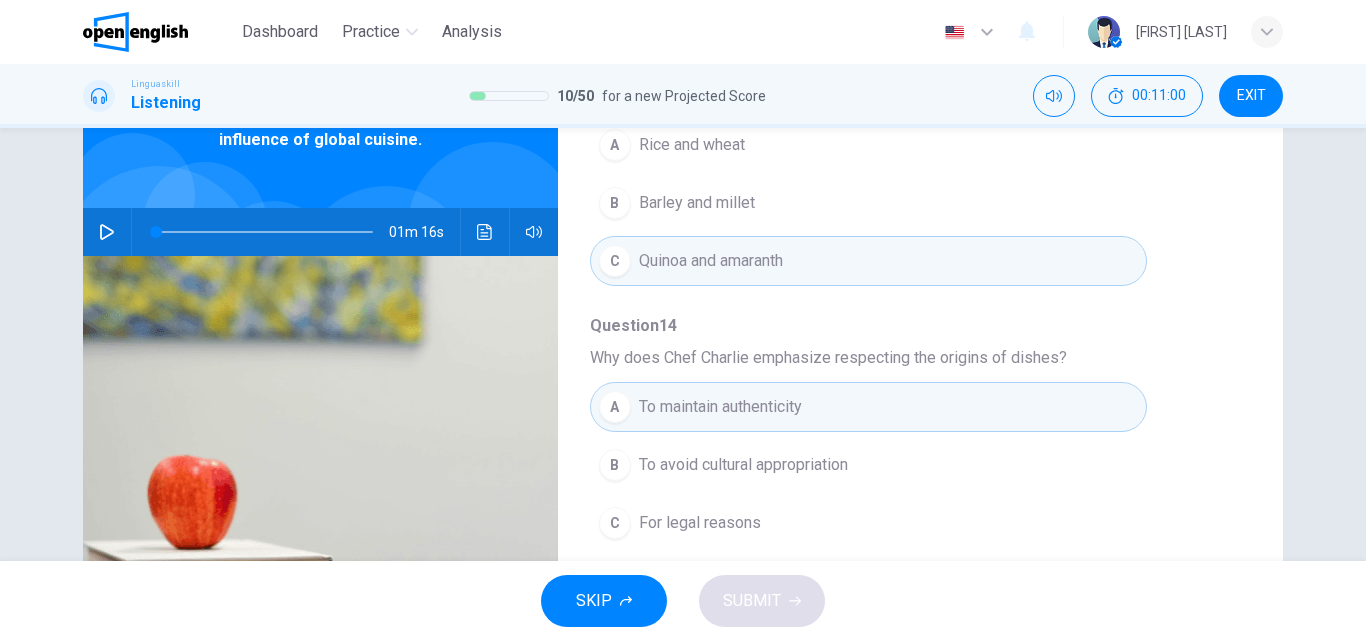 type 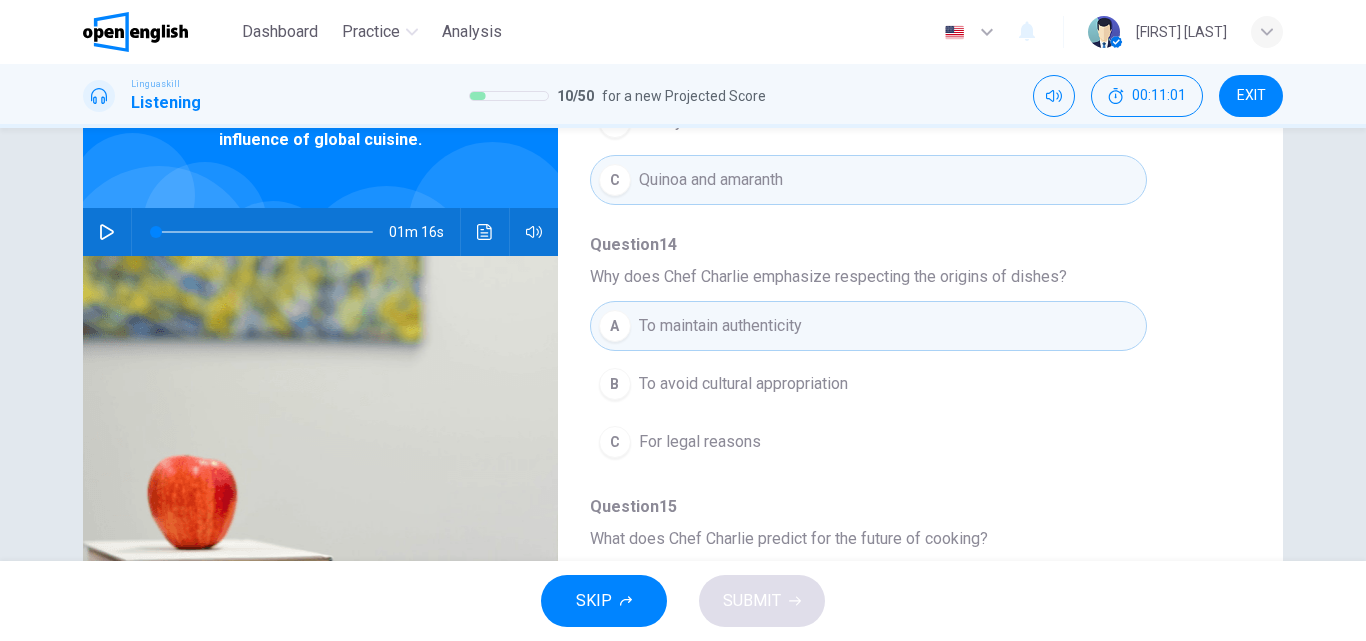 scroll, scrollTop: 863, scrollLeft: 0, axis: vertical 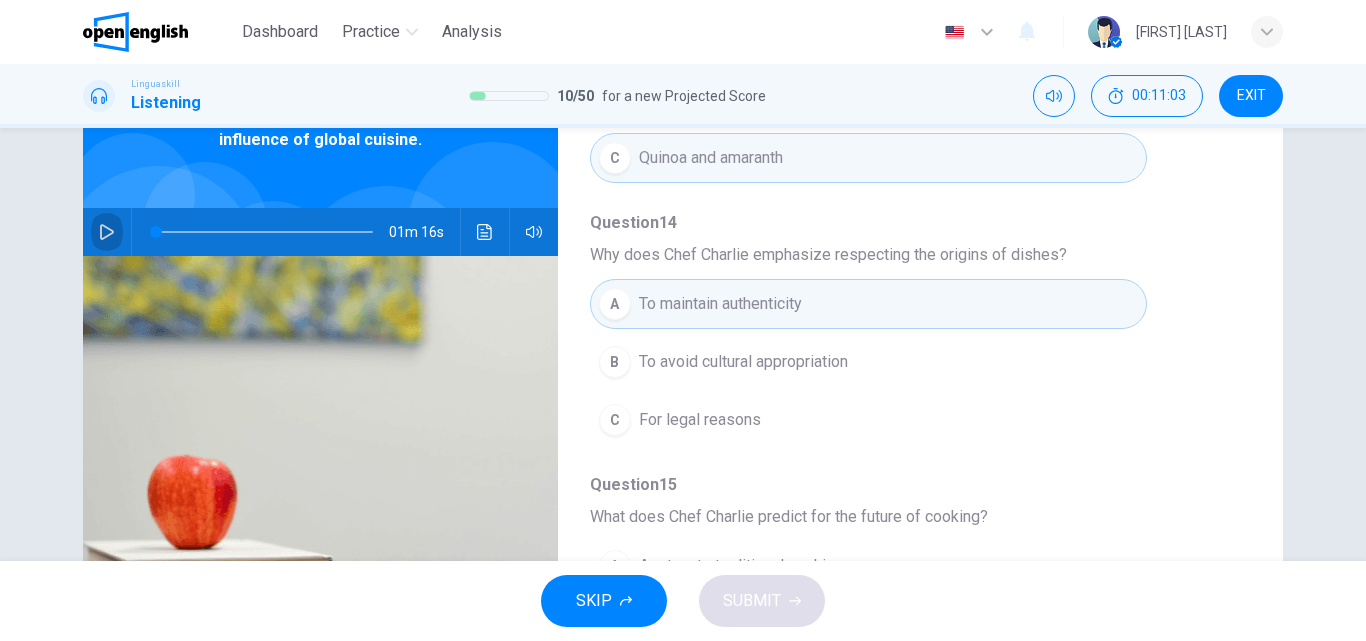 click 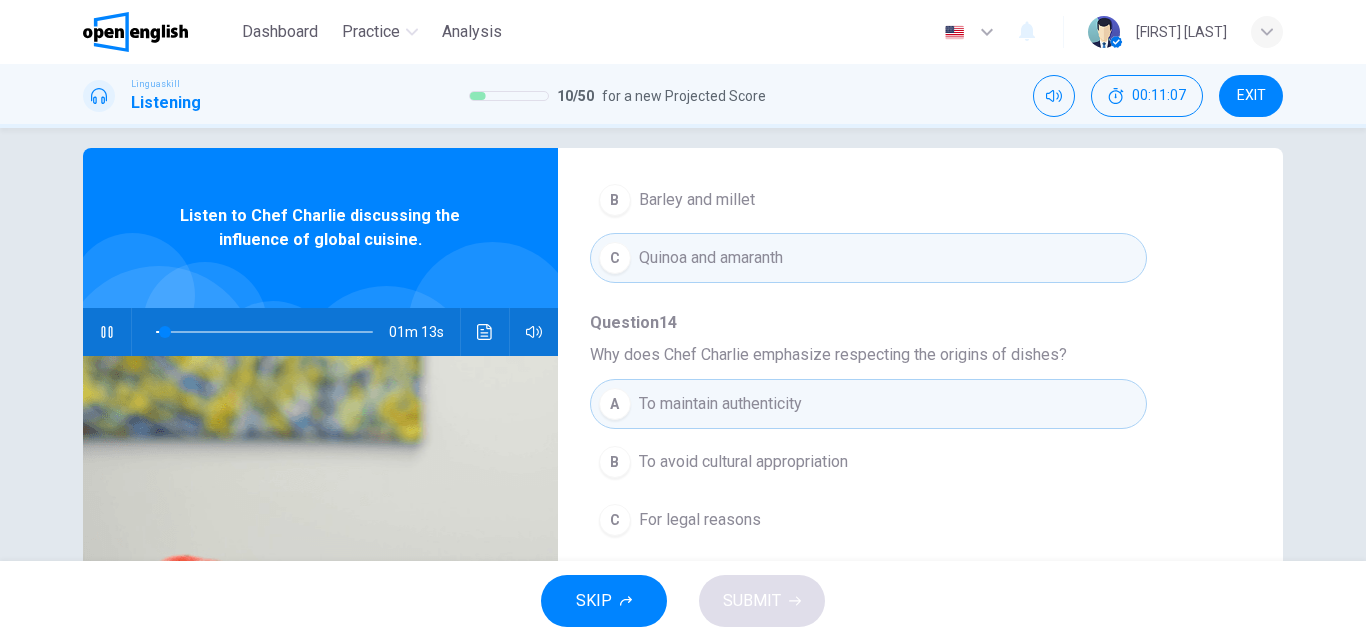 scroll, scrollTop: 0, scrollLeft: 0, axis: both 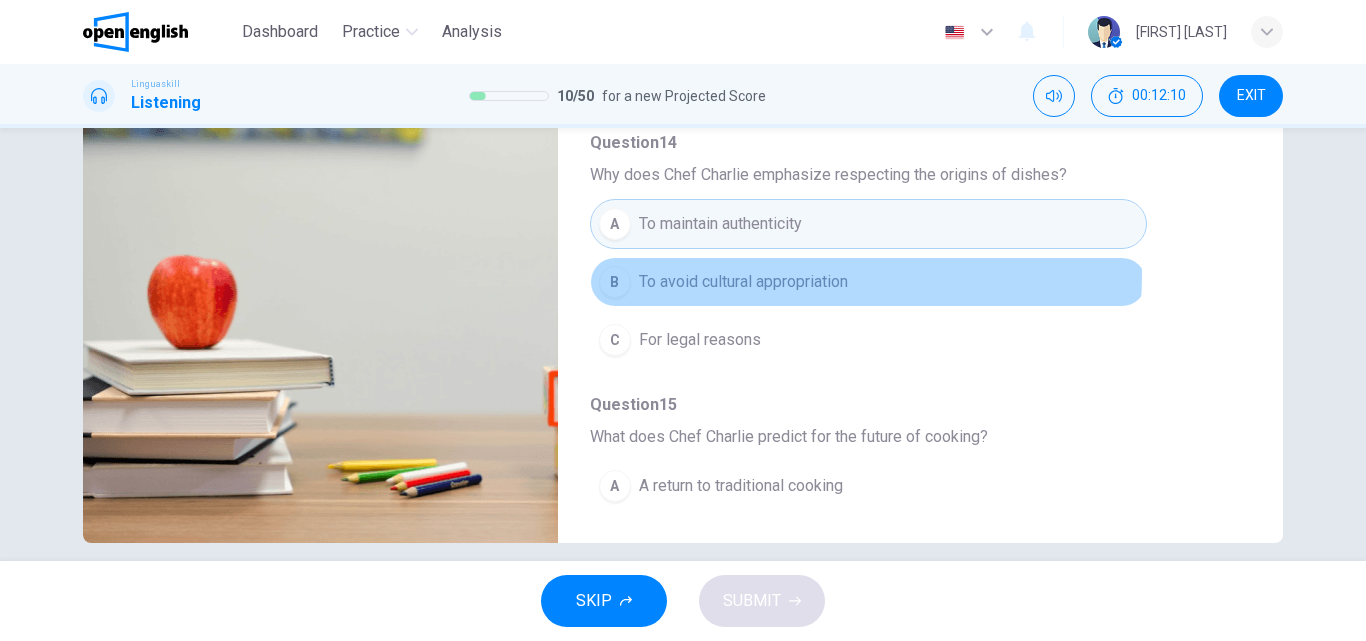 click on "B To avoid cultural appropriation" at bounding box center [868, 282] 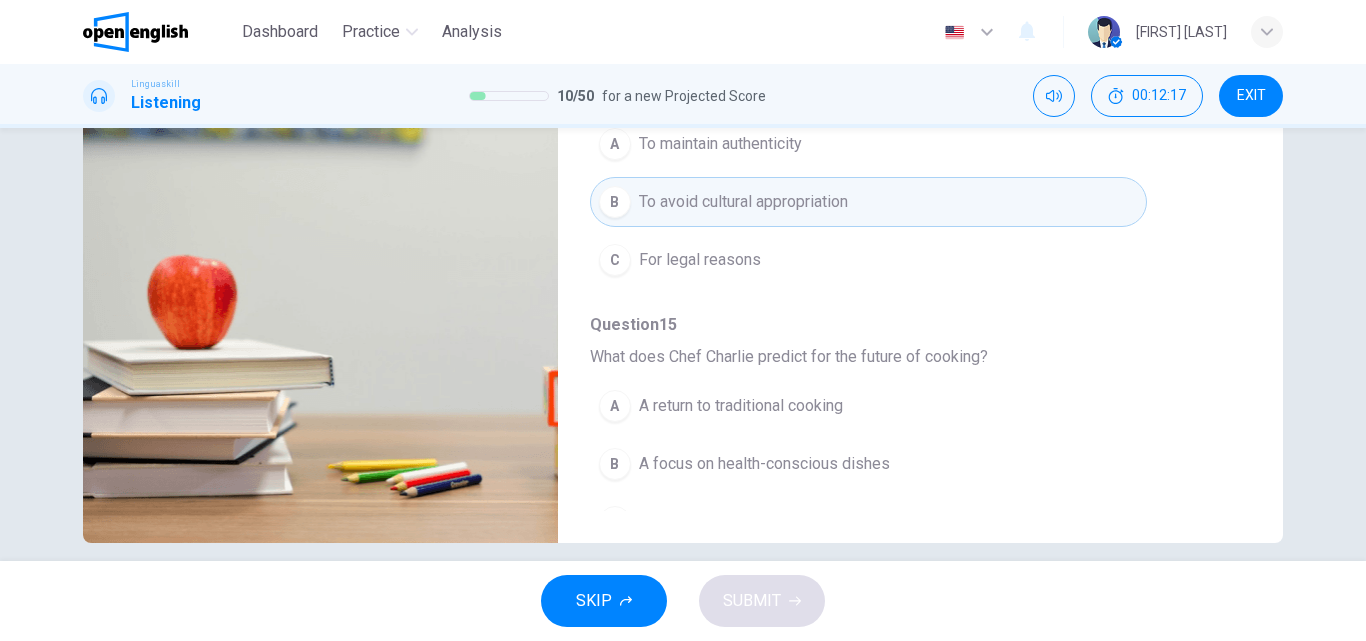 scroll, scrollTop: 863, scrollLeft: 0, axis: vertical 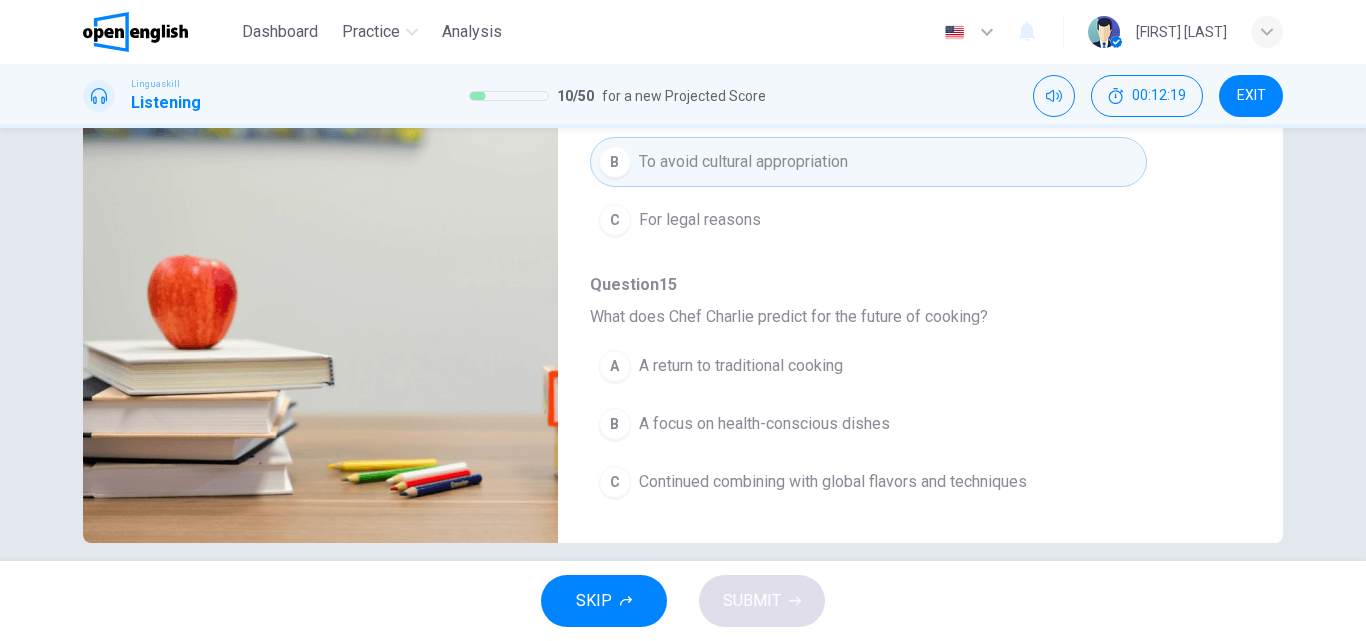 type on "*" 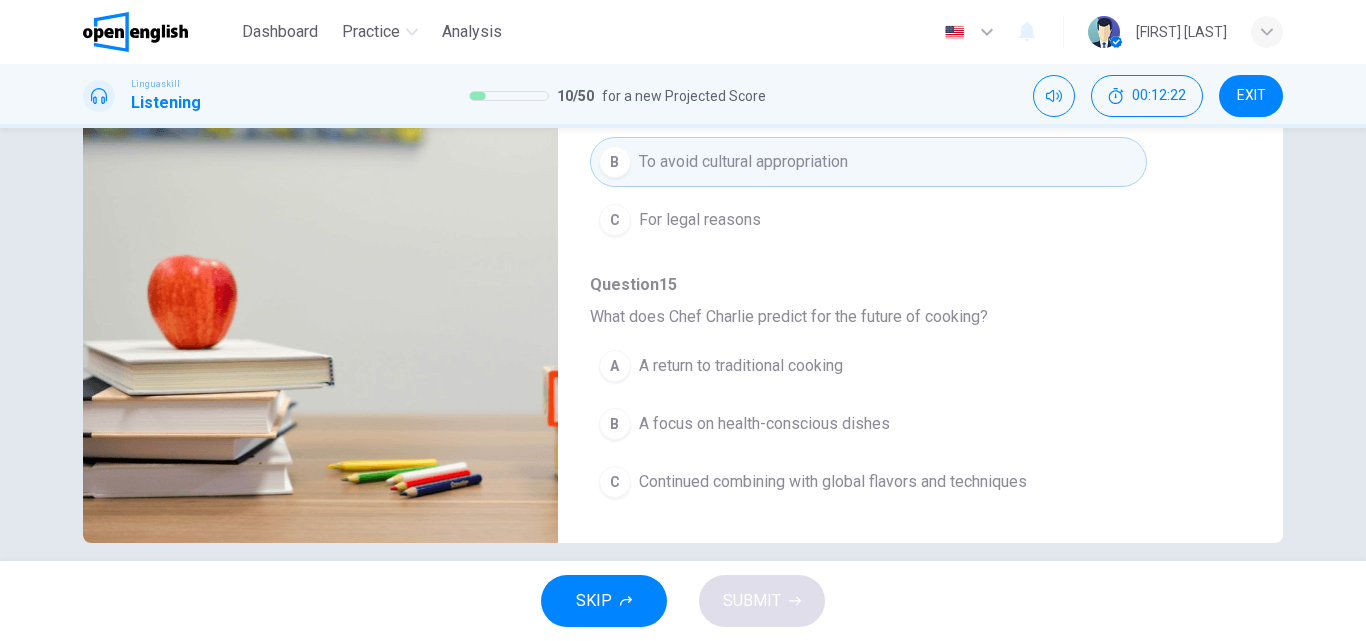 click on "Continued combining with global flavors and techniques" at bounding box center [833, 482] 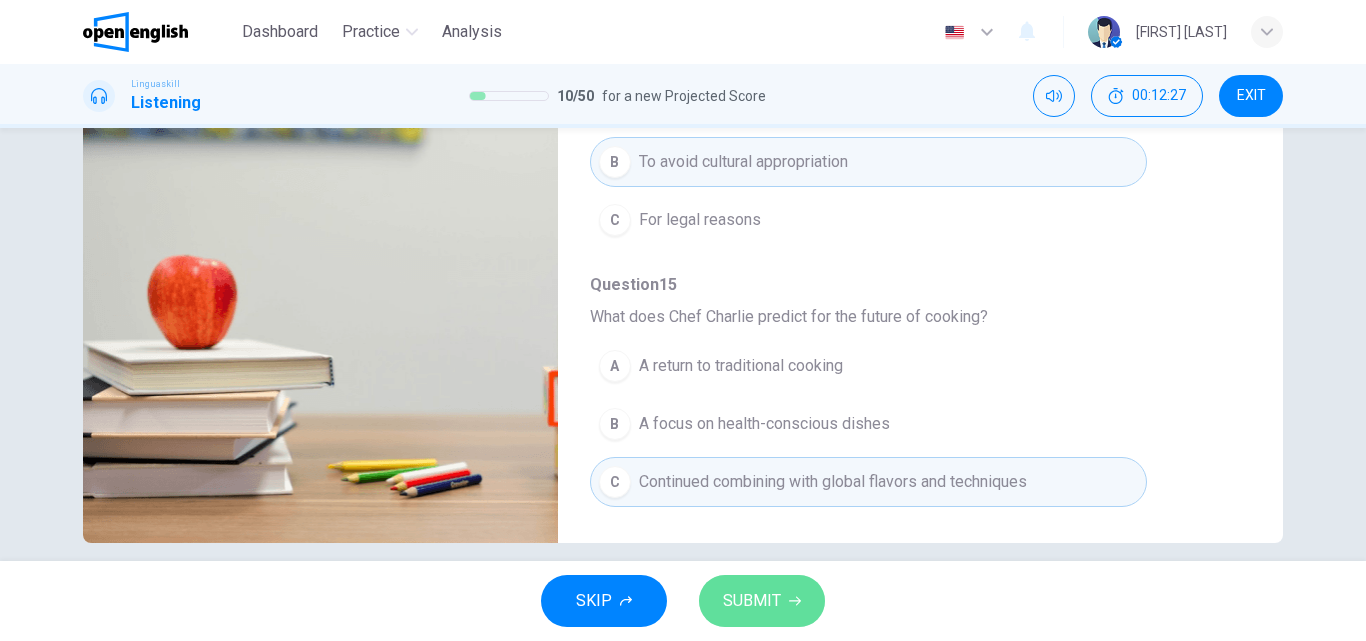 click on "SUBMIT" at bounding box center [762, 601] 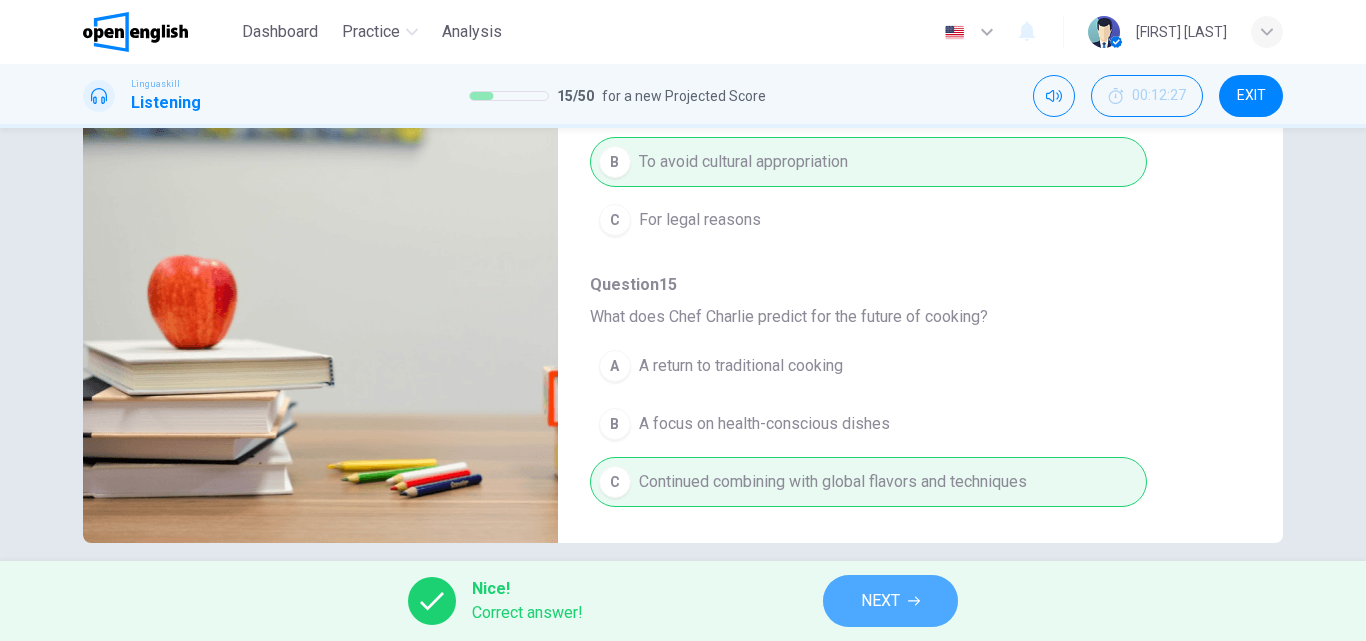 click on "NEXT" at bounding box center [890, 601] 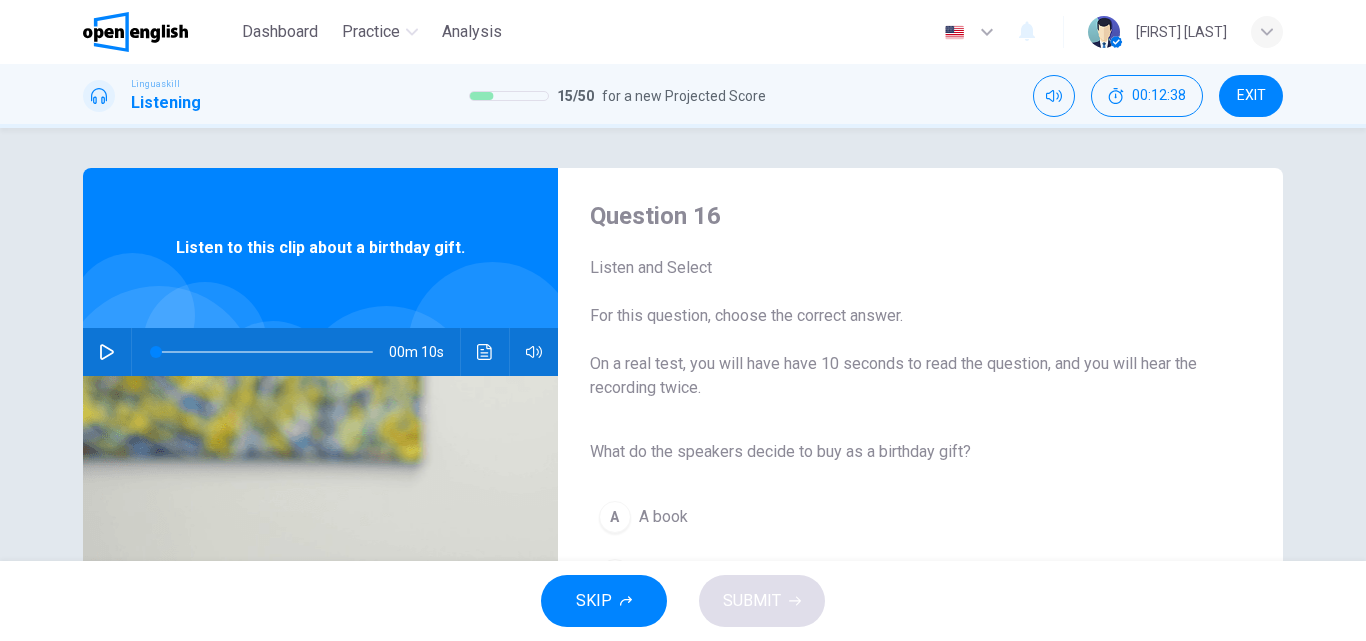 click at bounding box center [107, 352] 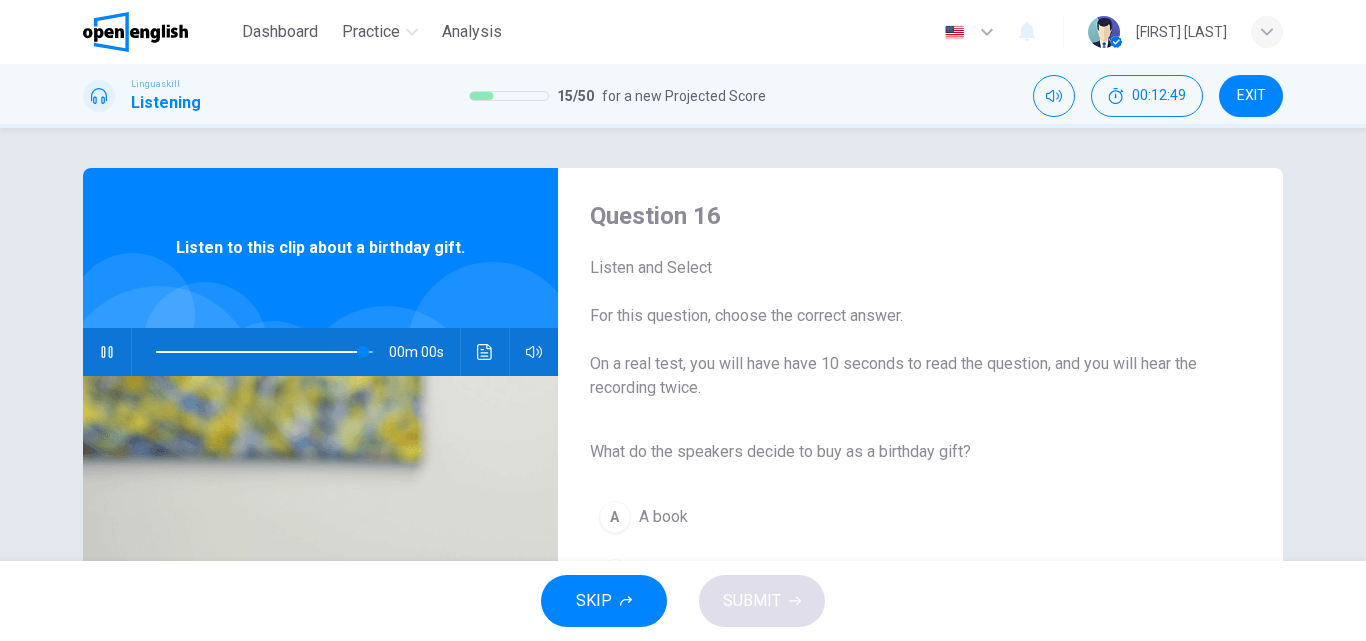 type on "*" 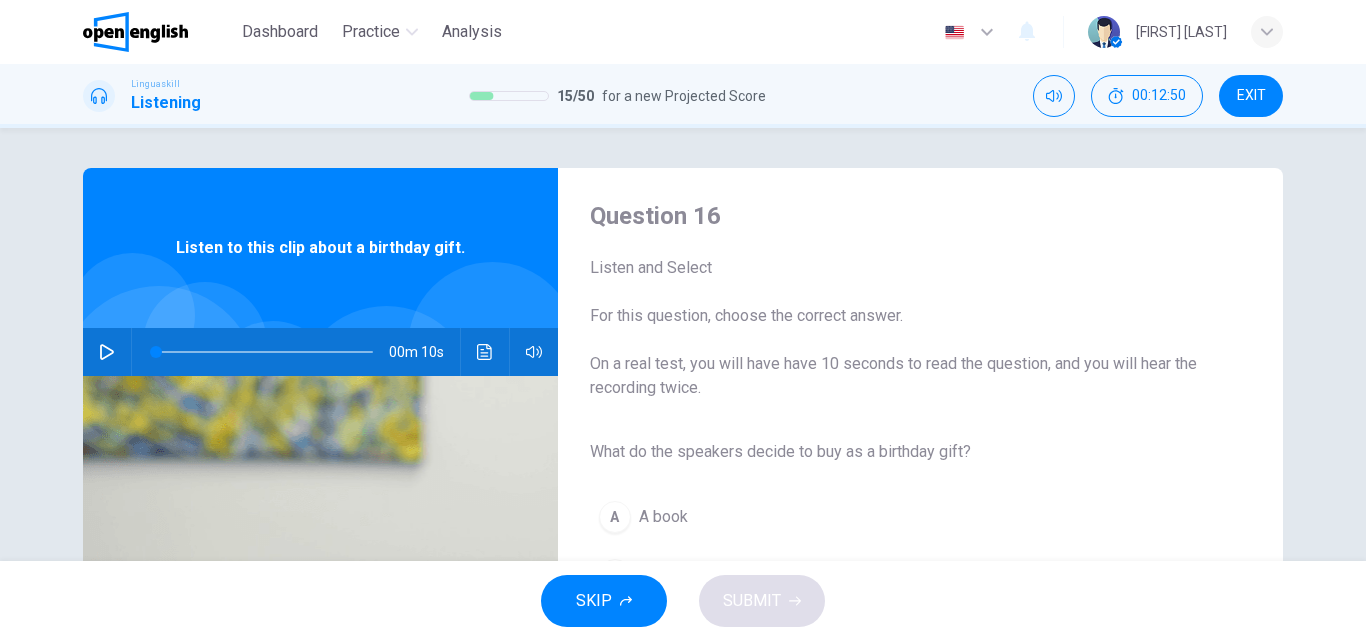 type 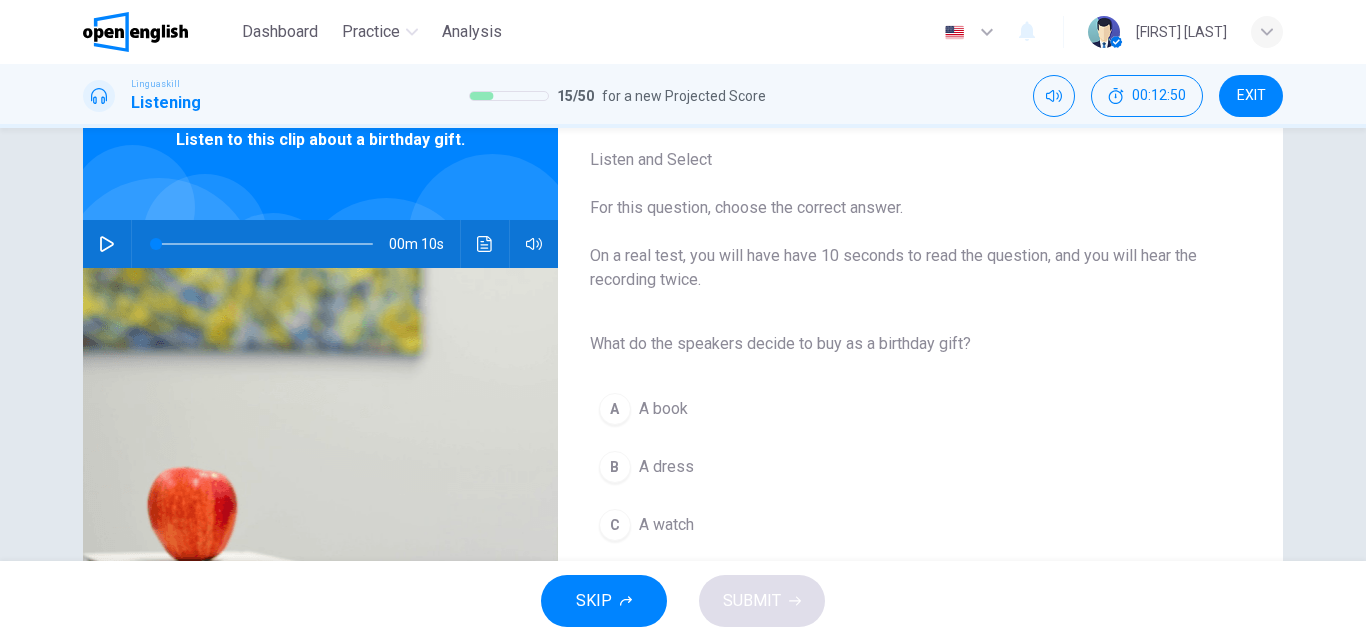 scroll, scrollTop: 120, scrollLeft: 0, axis: vertical 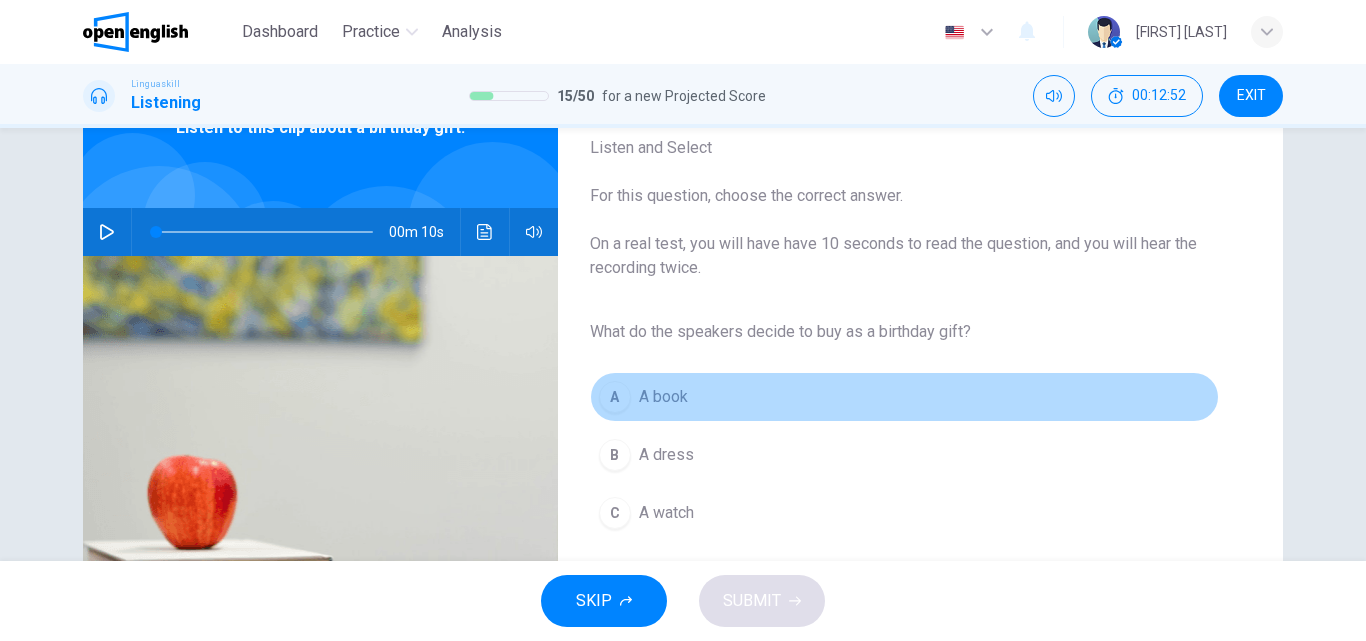 click on "A book" at bounding box center (663, 397) 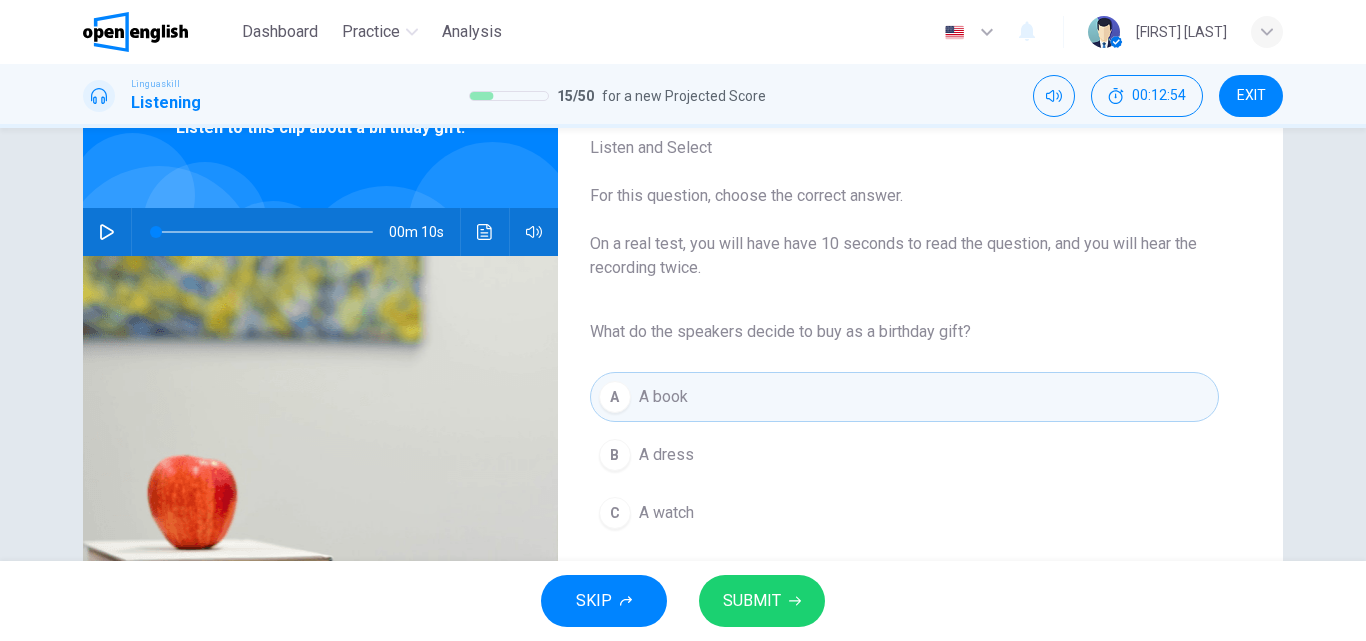click on "SUBMIT" at bounding box center (752, 601) 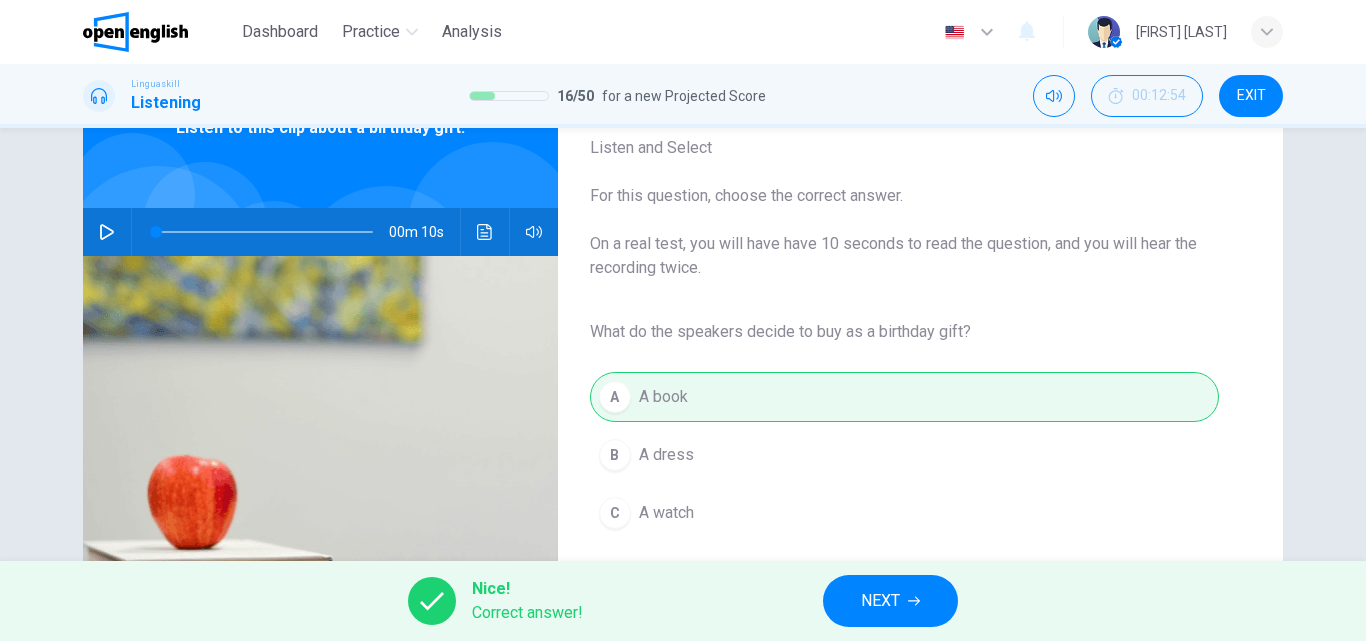 click on "NEXT" at bounding box center [880, 601] 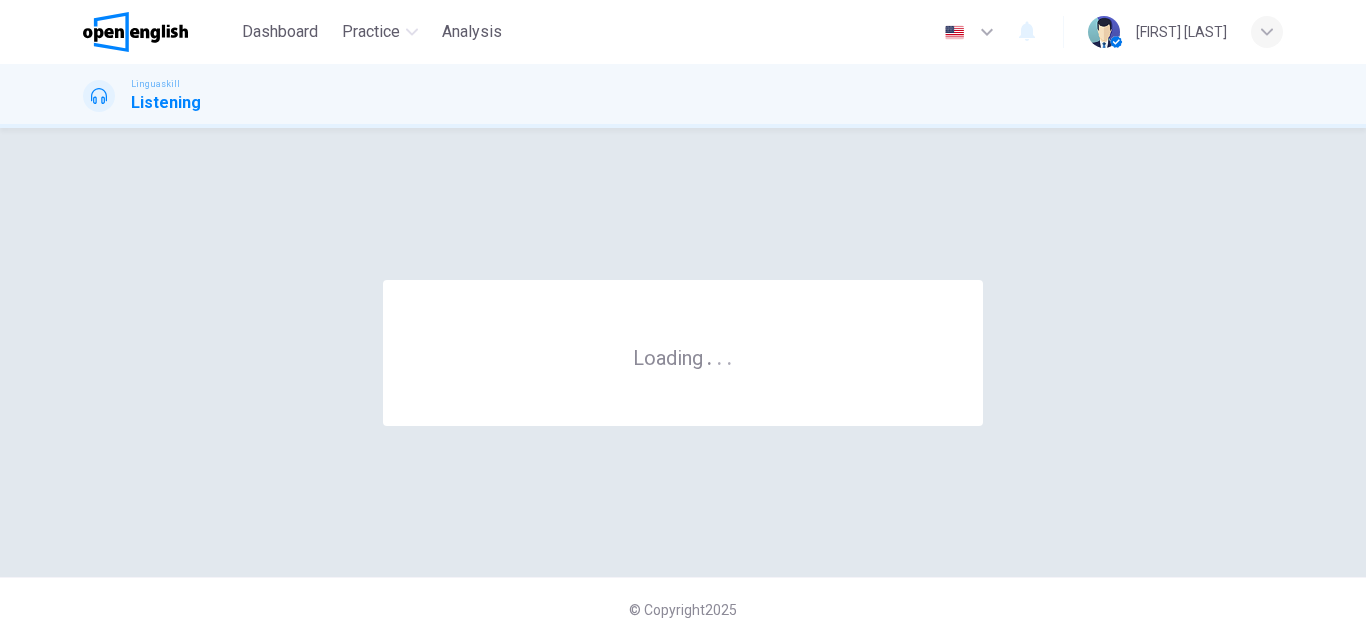 scroll, scrollTop: 0, scrollLeft: 0, axis: both 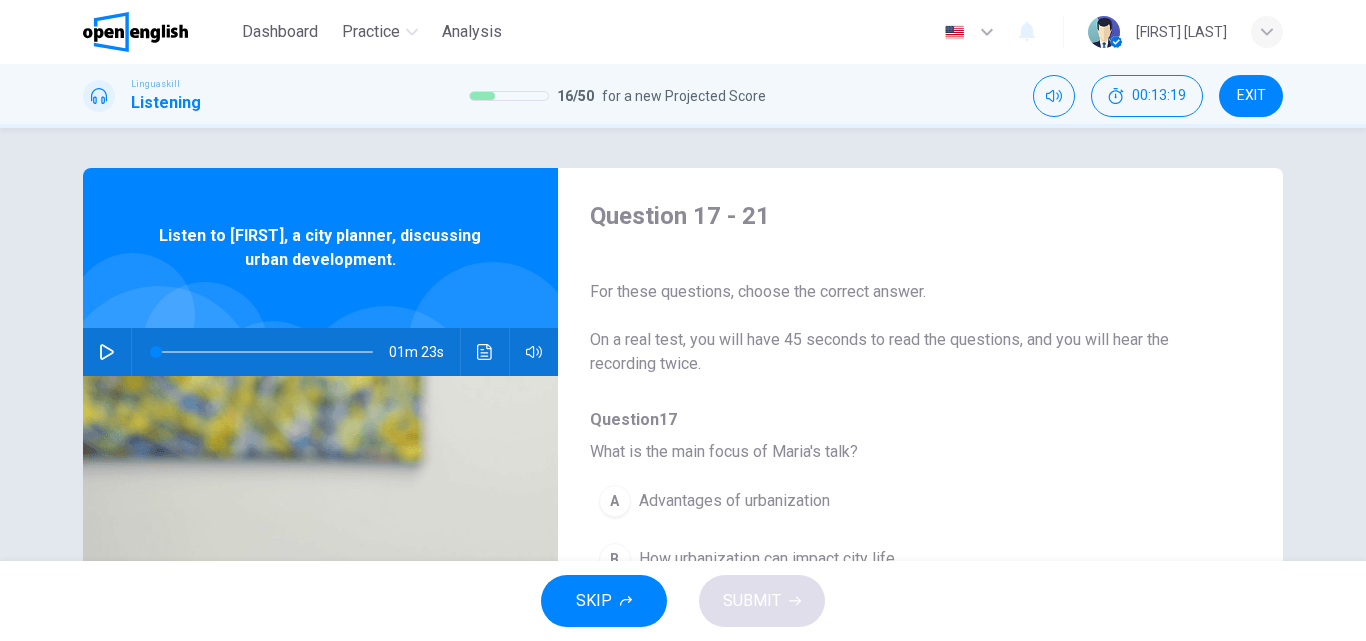 click 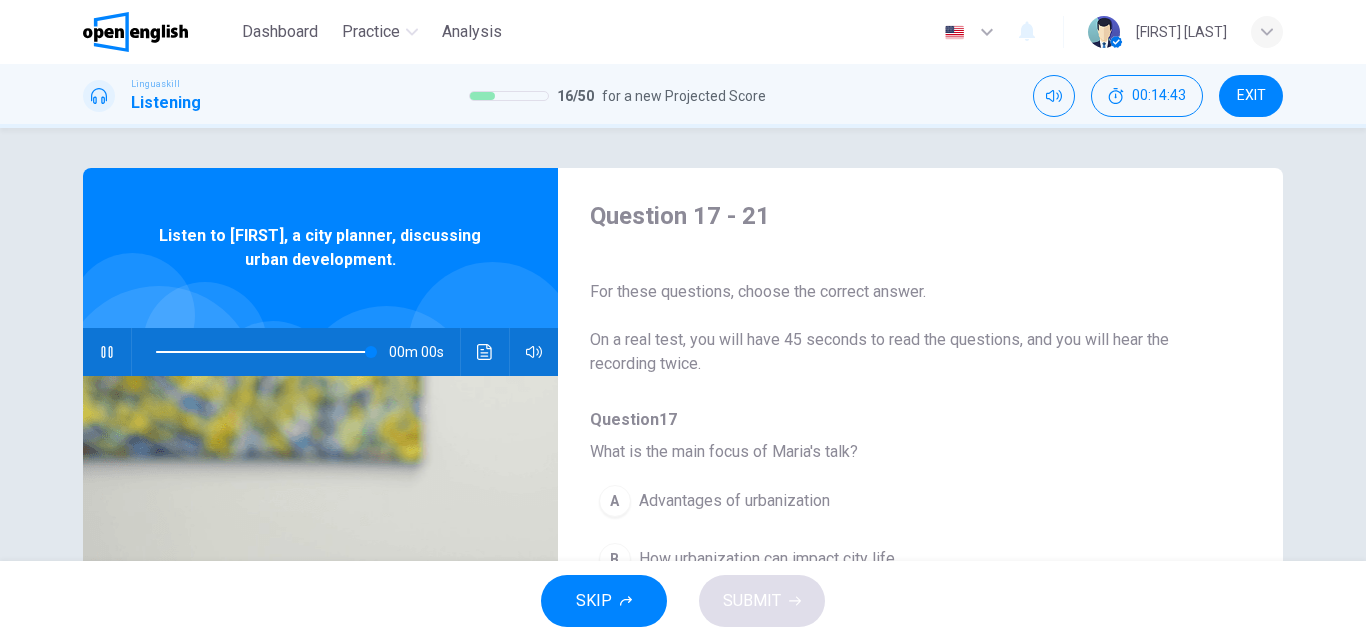 type on "*" 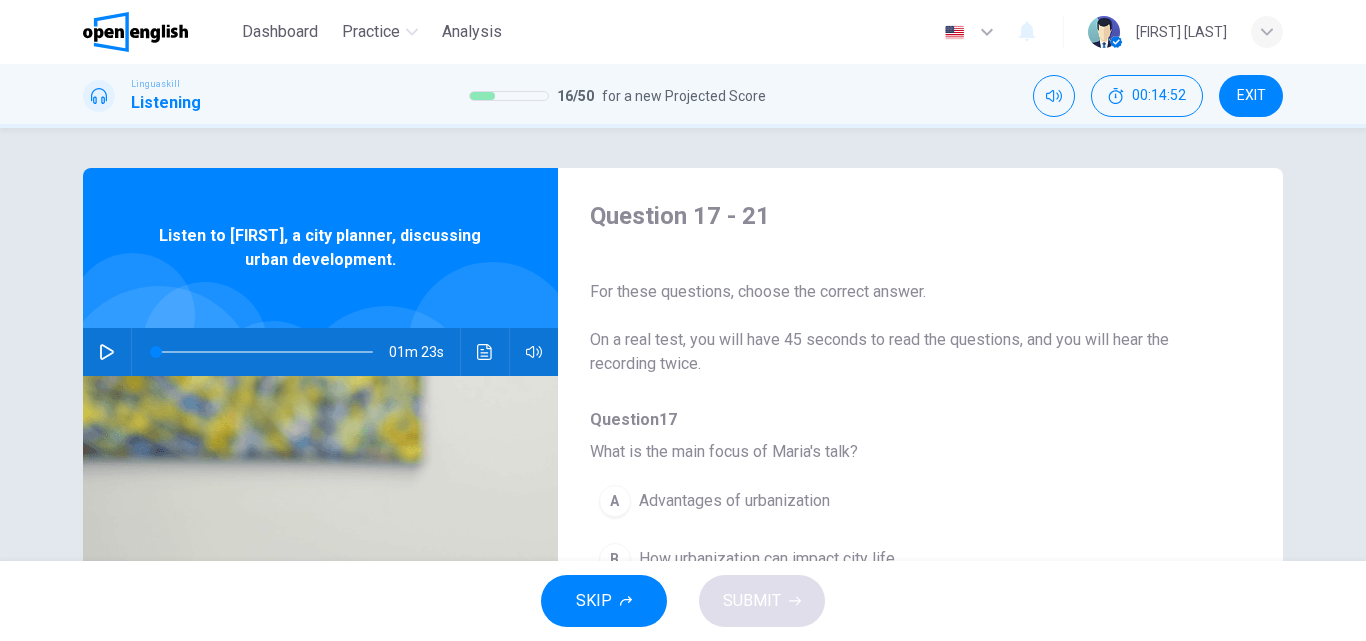 click on "What is the main focus of Maria's talk?" at bounding box center (904, 452) 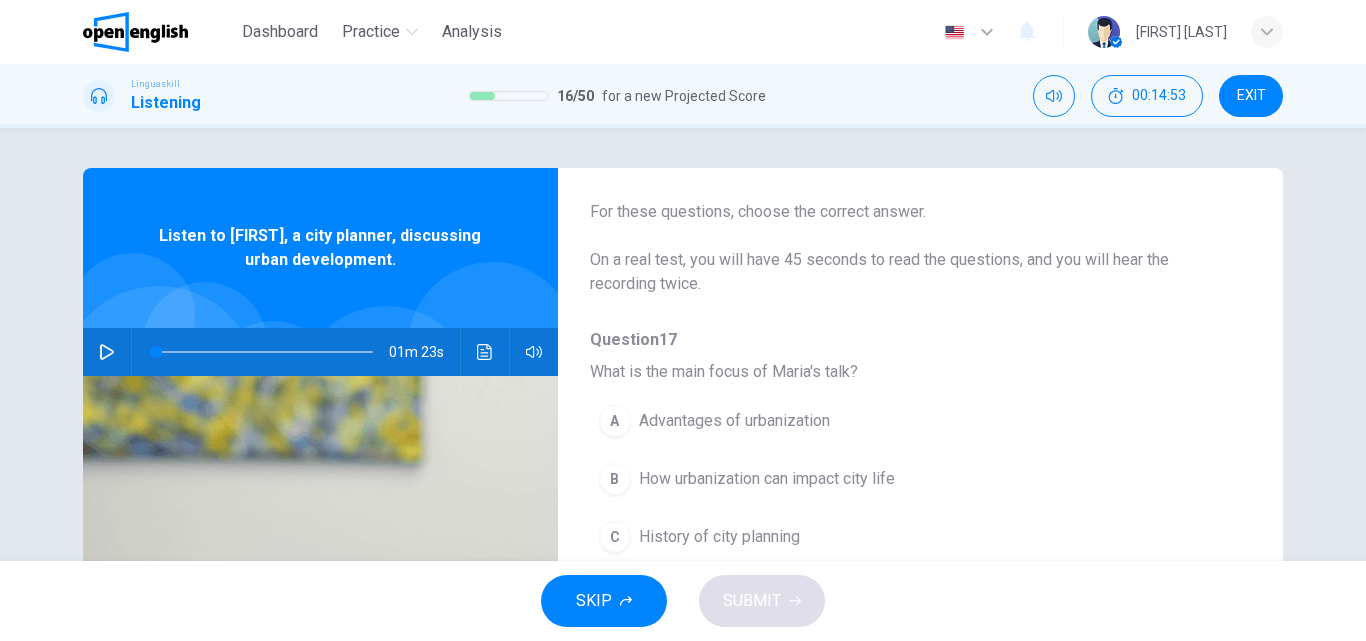 scroll, scrollTop: 120, scrollLeft: 0, axis: vertical 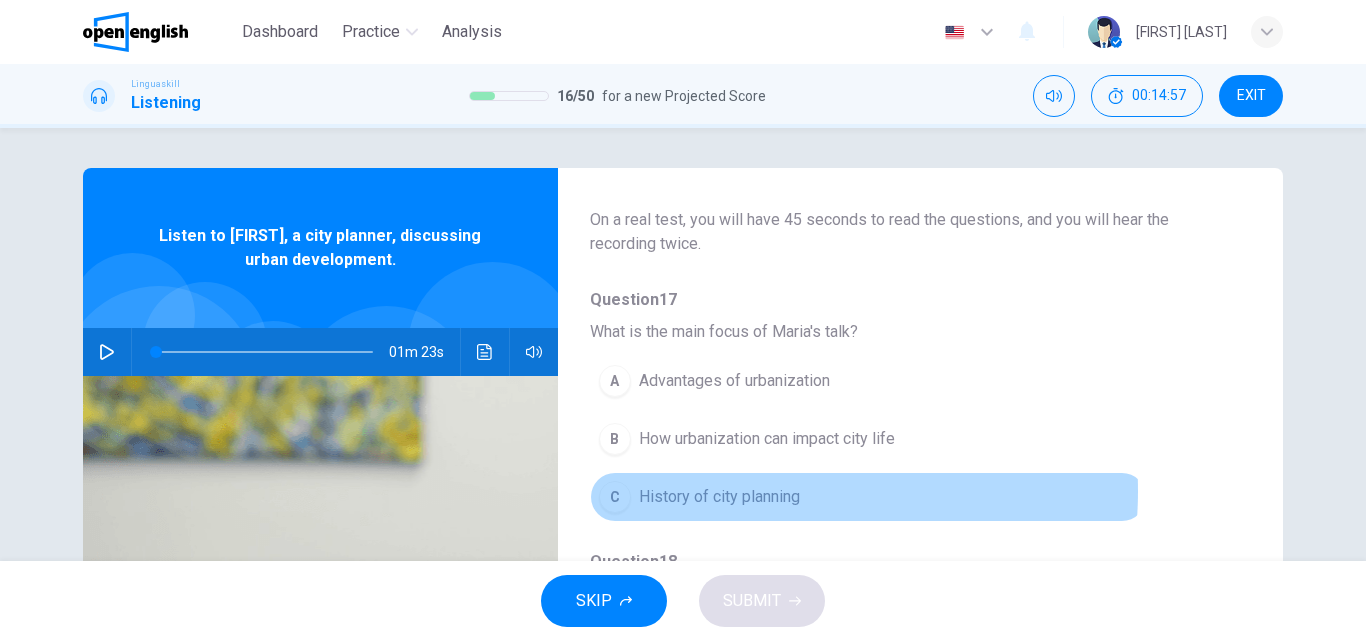 click on "History of city planning" at bounding box center (719, 497) 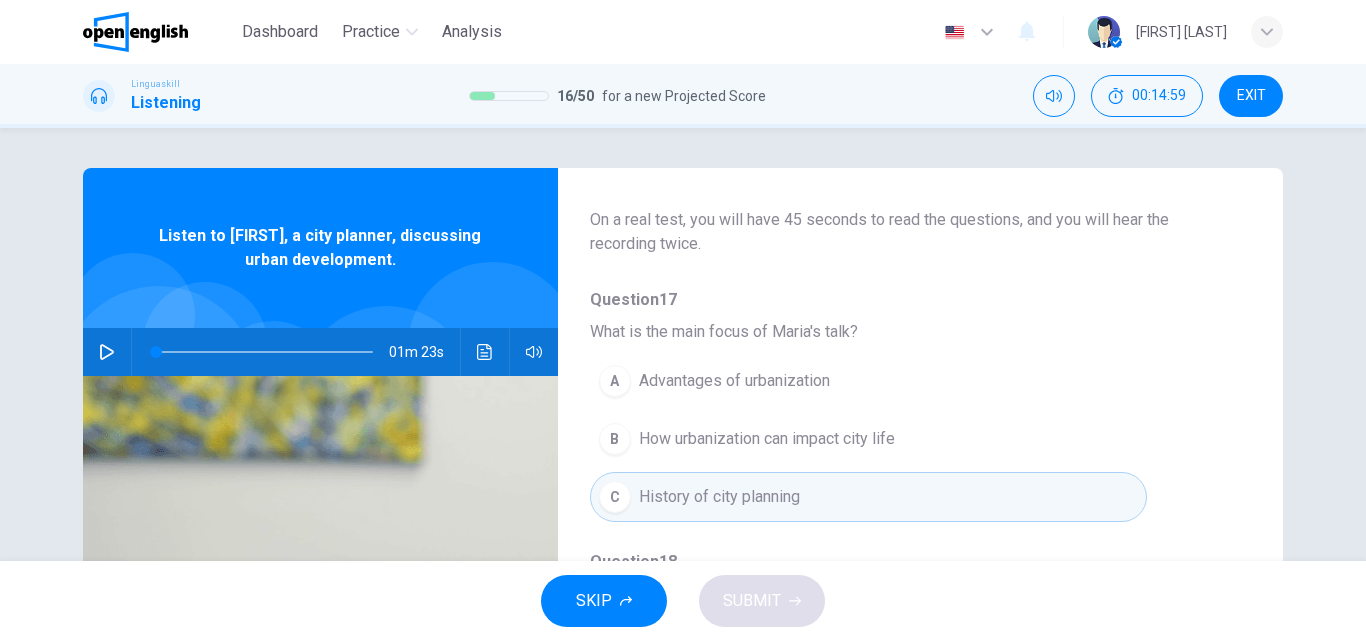 type 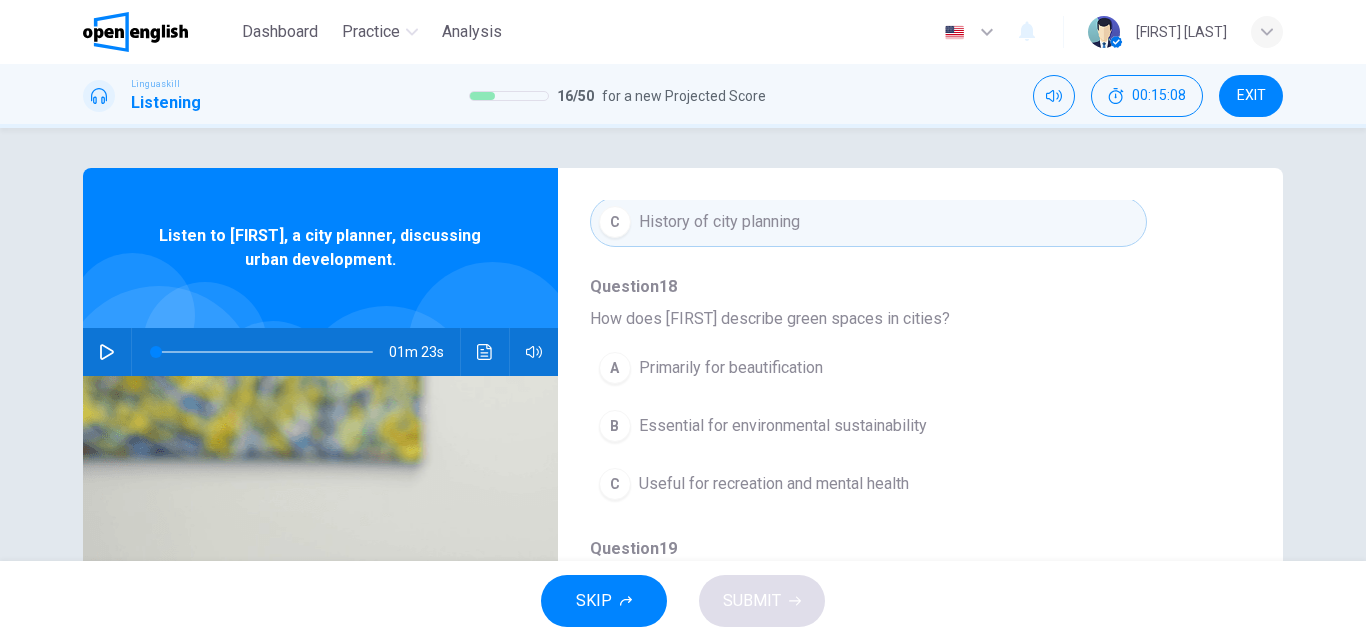 scroll, scrollTop: 400, scrollLeft: 0, axis: vertical 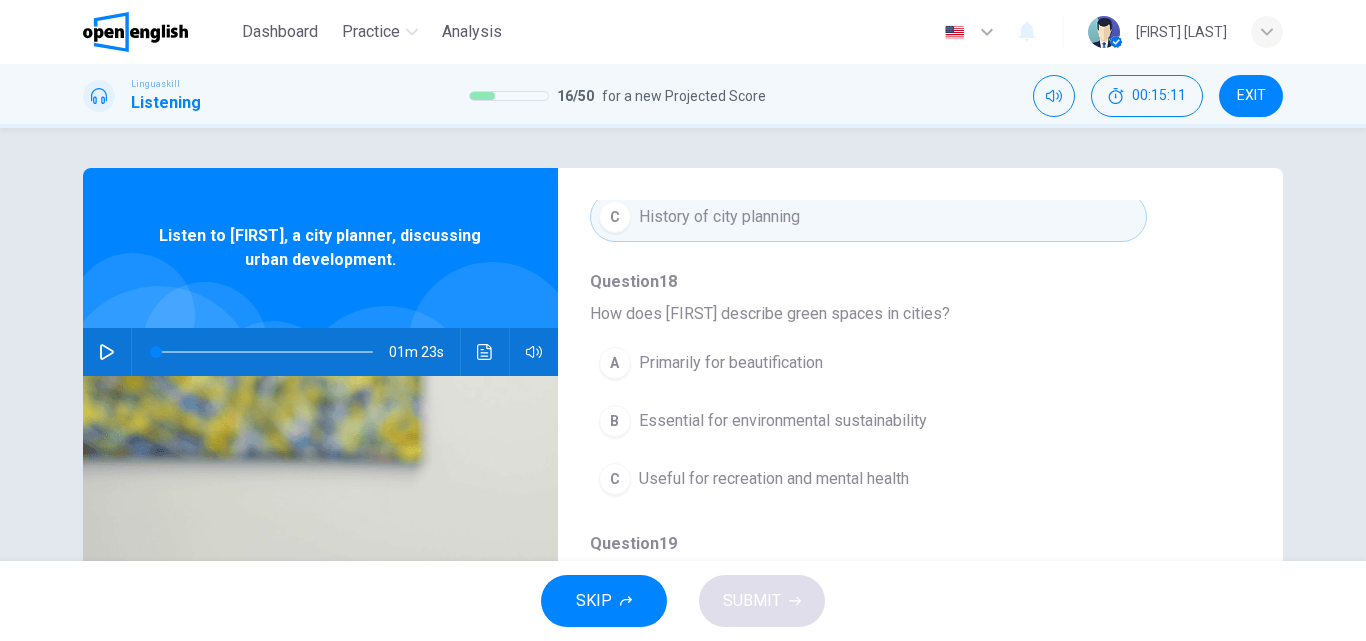click on "Useful for recreation and mental health" at bounding box center (774, 479) 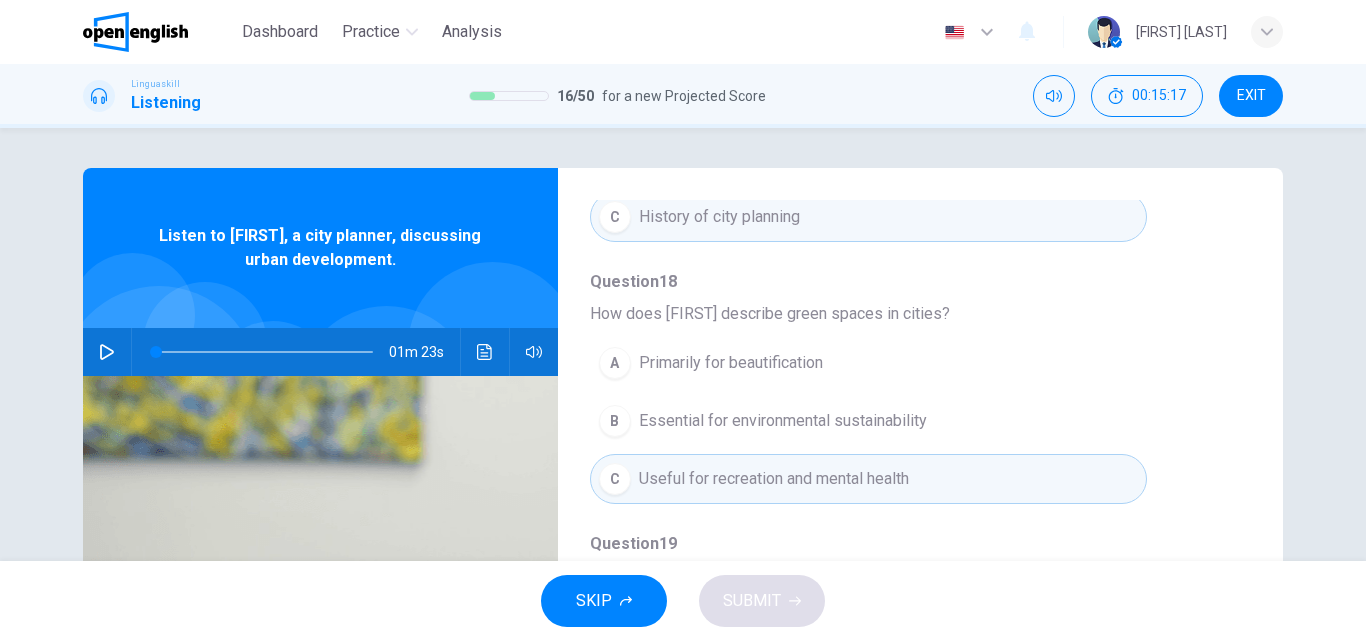type 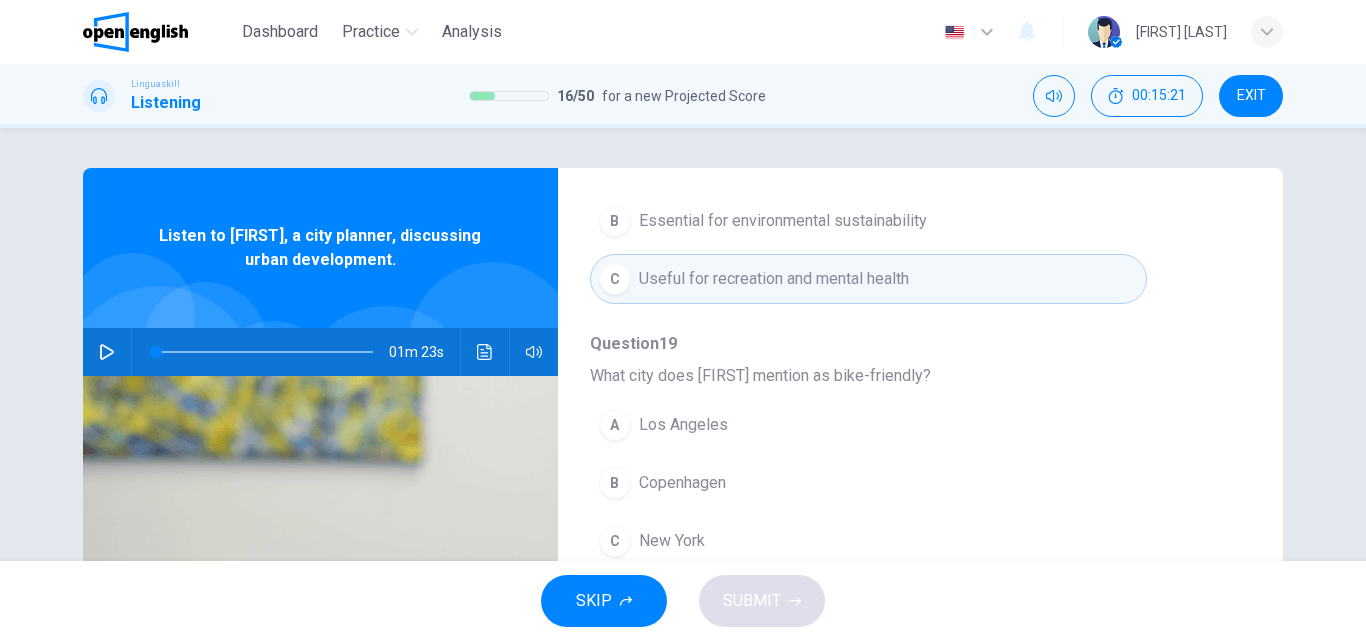 scroll, scrollTop: 640, scrollLeft: 0, axis: vertical 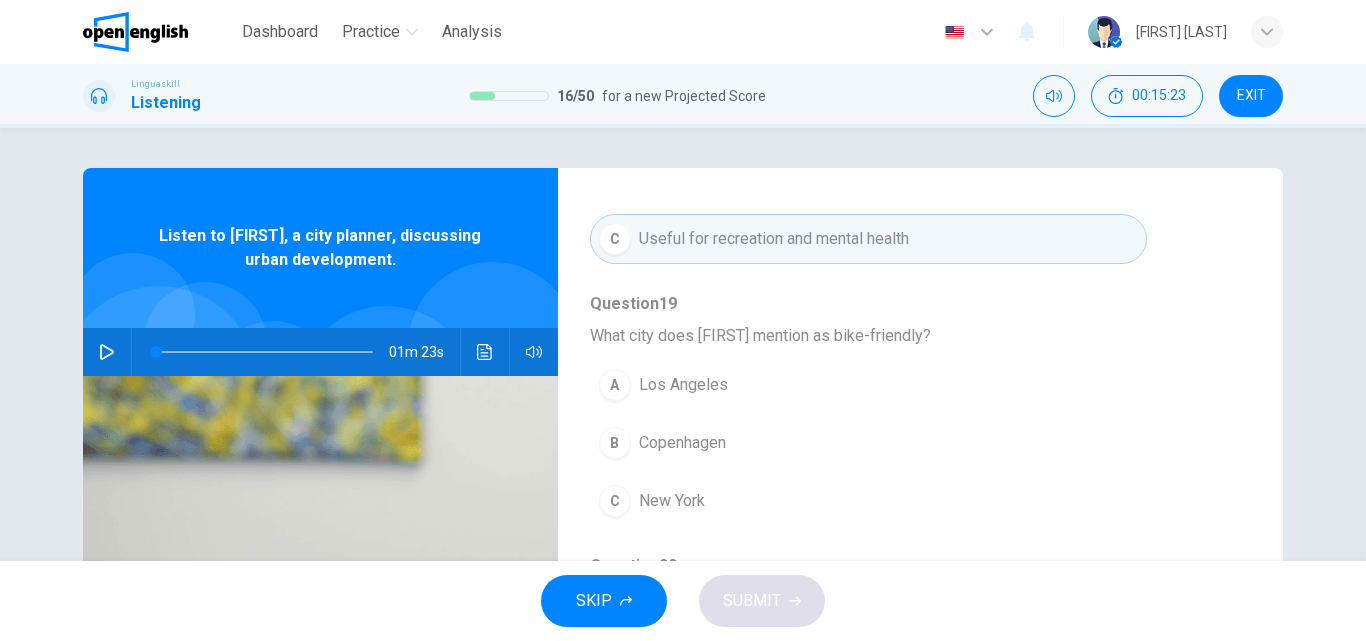 click on "Copenhagen" at bounding box center [682, 443] 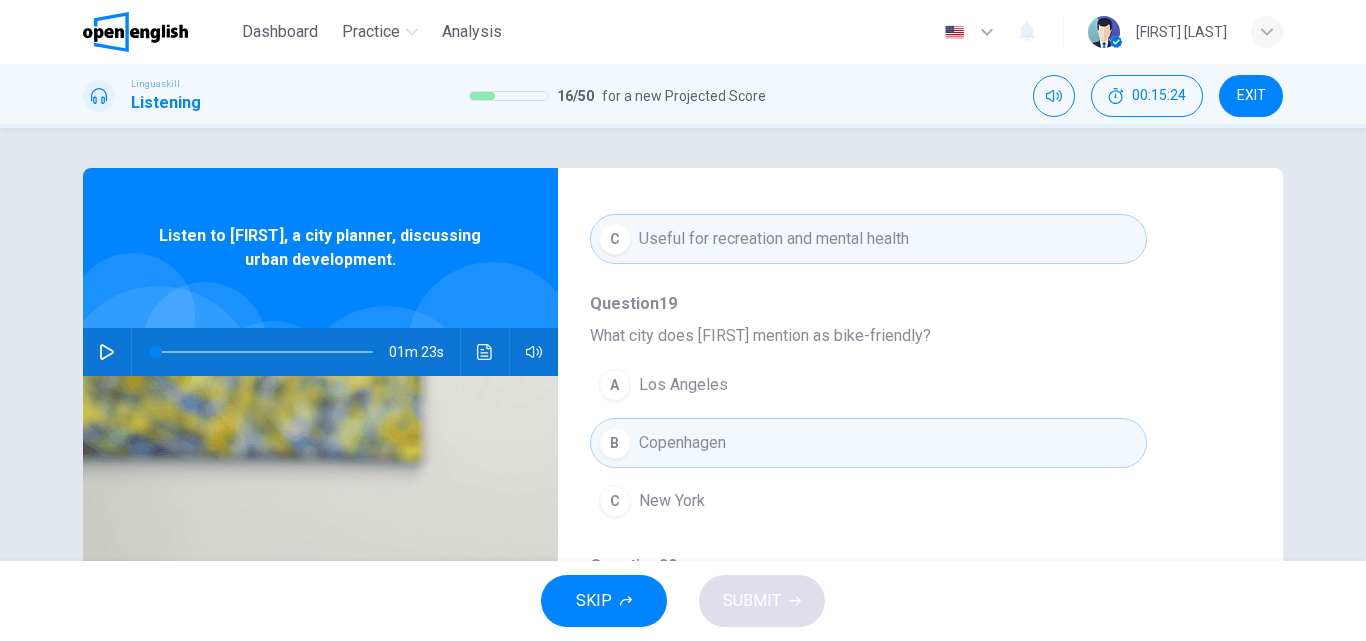 type 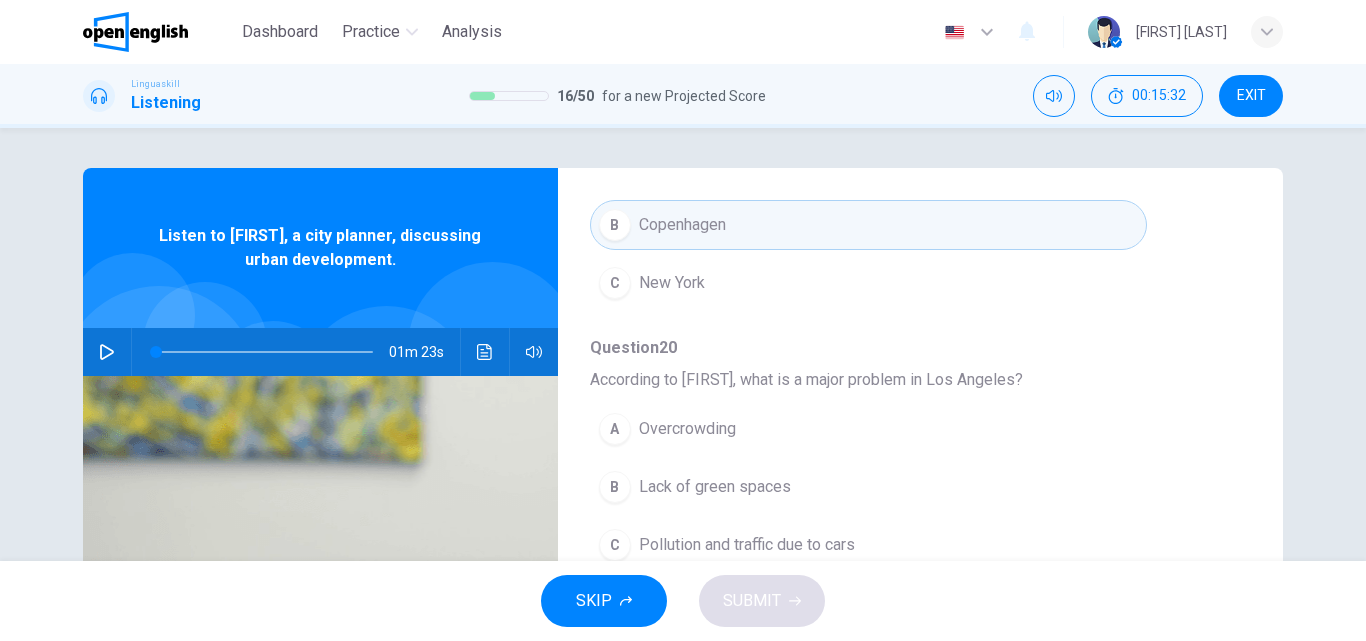 scroll, scrollTop: 863, scrollLeft: 0, axis: vertical 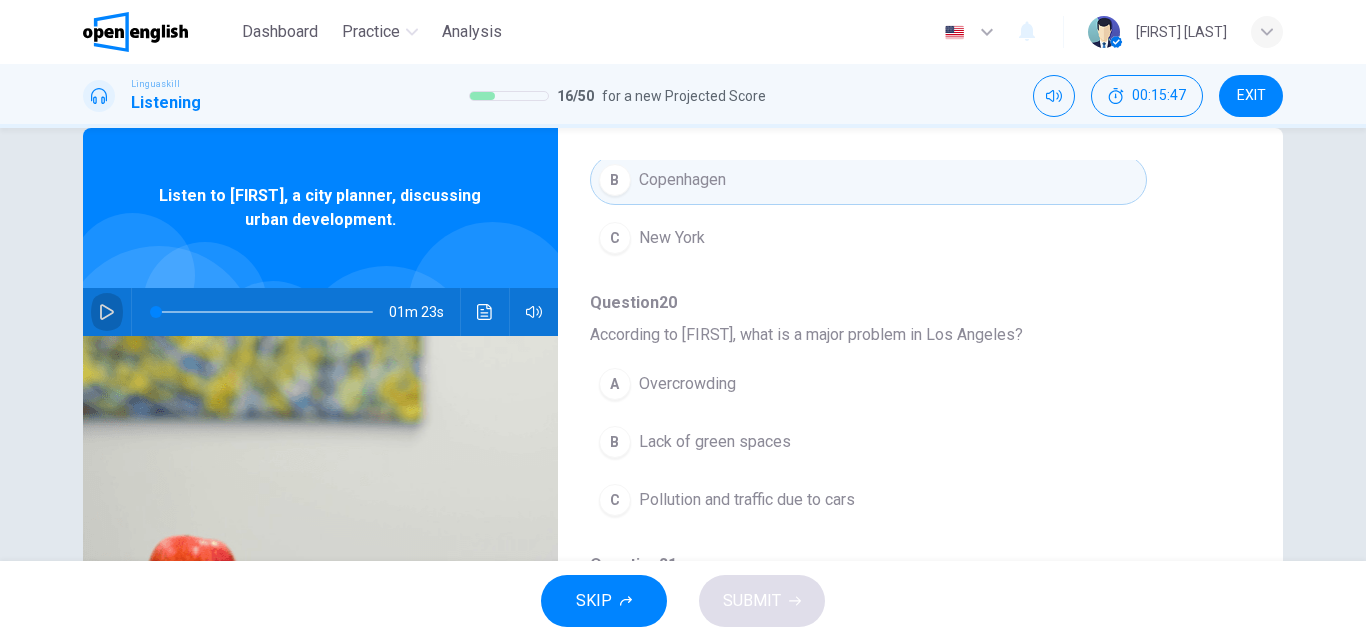 click 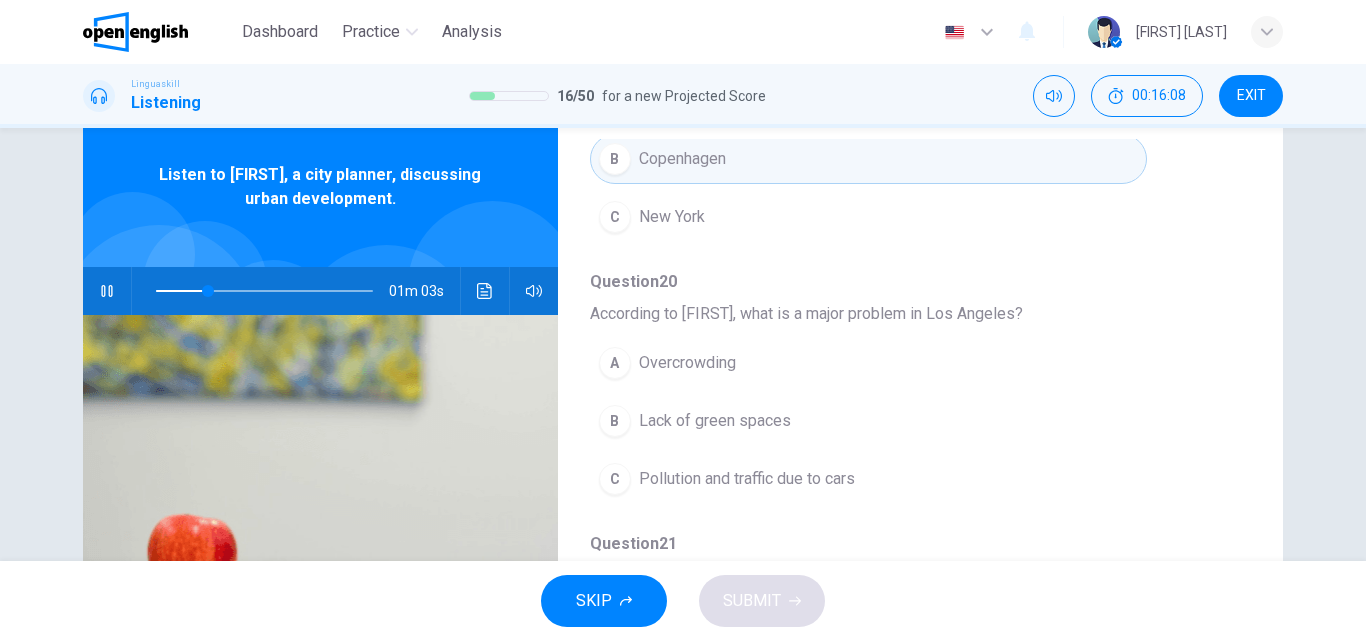scroll, scrollTop: 80, scrollLeft: 0, axis: vertical 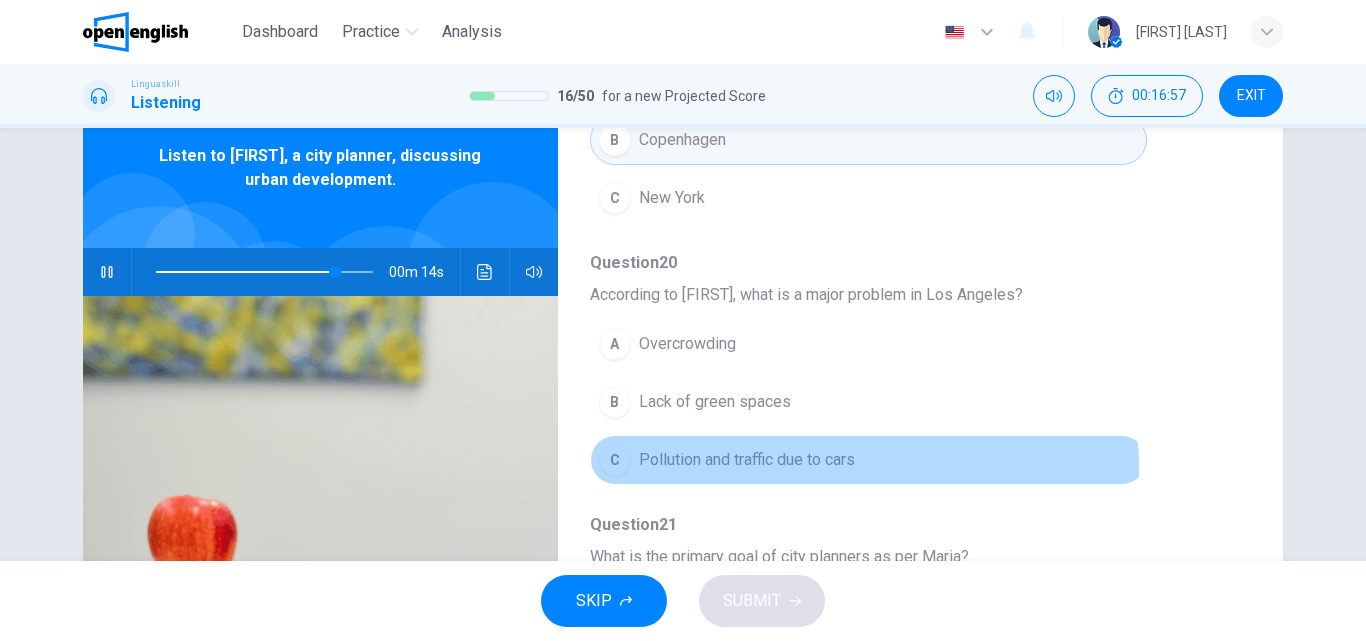 click on "Pollution and traffic due to cars" at bounding box center (747, 460) 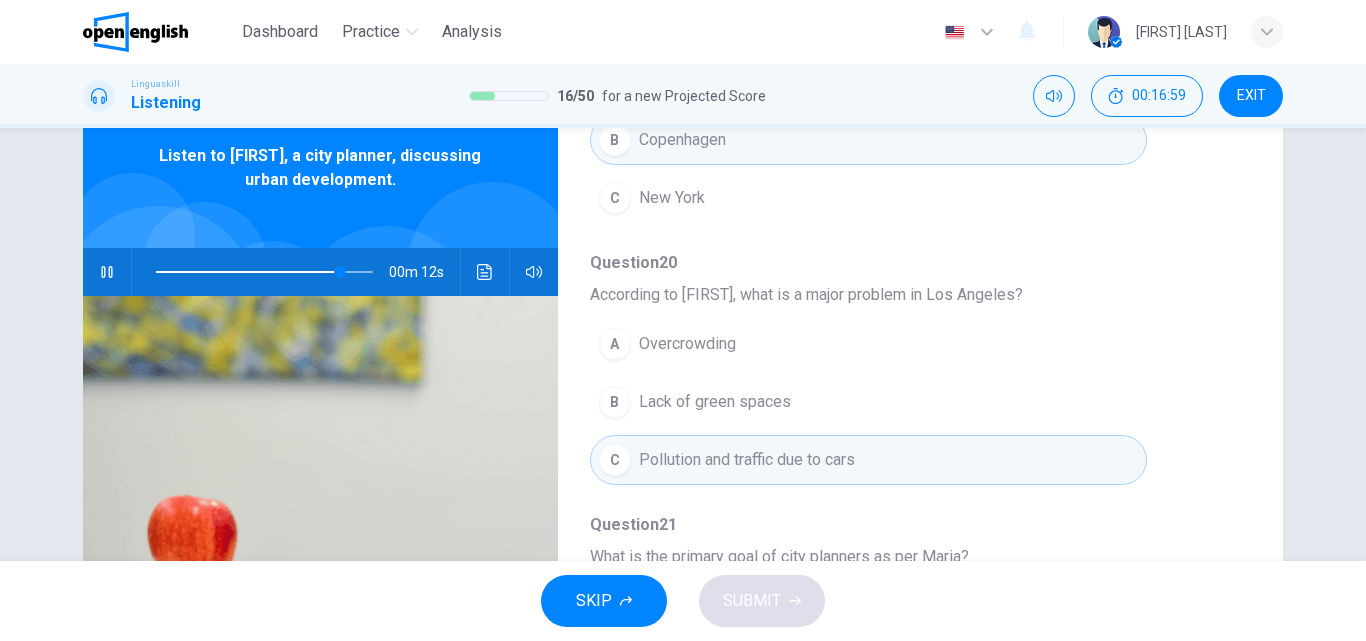 type on "**" 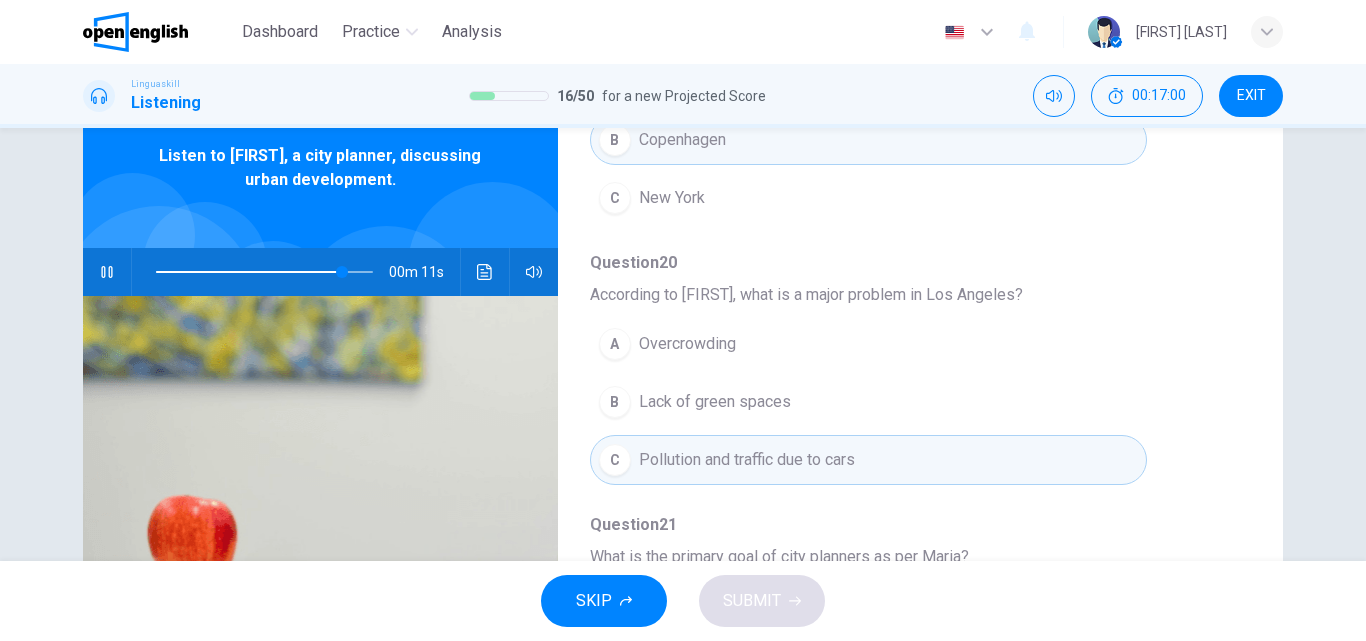 type 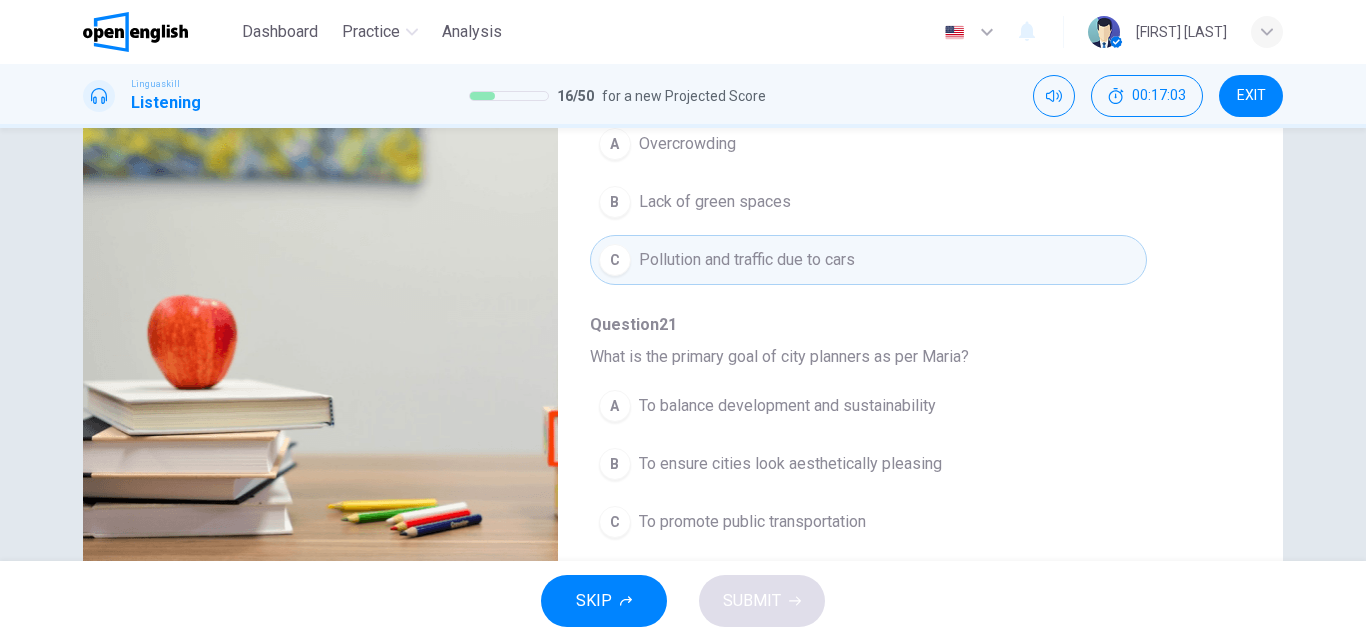scroll, scrollTop: 320, scrollLeft: 0, axis: vertical 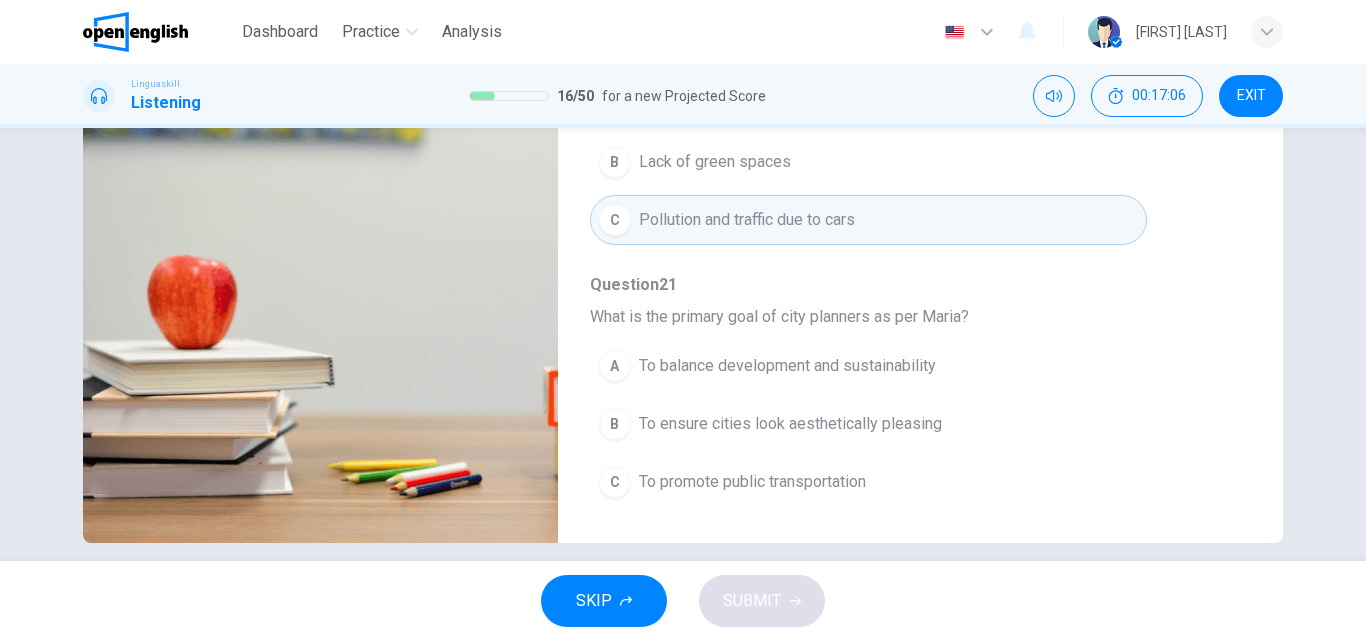click on "To balance development and sustainability" at bounding box center (787, 366) 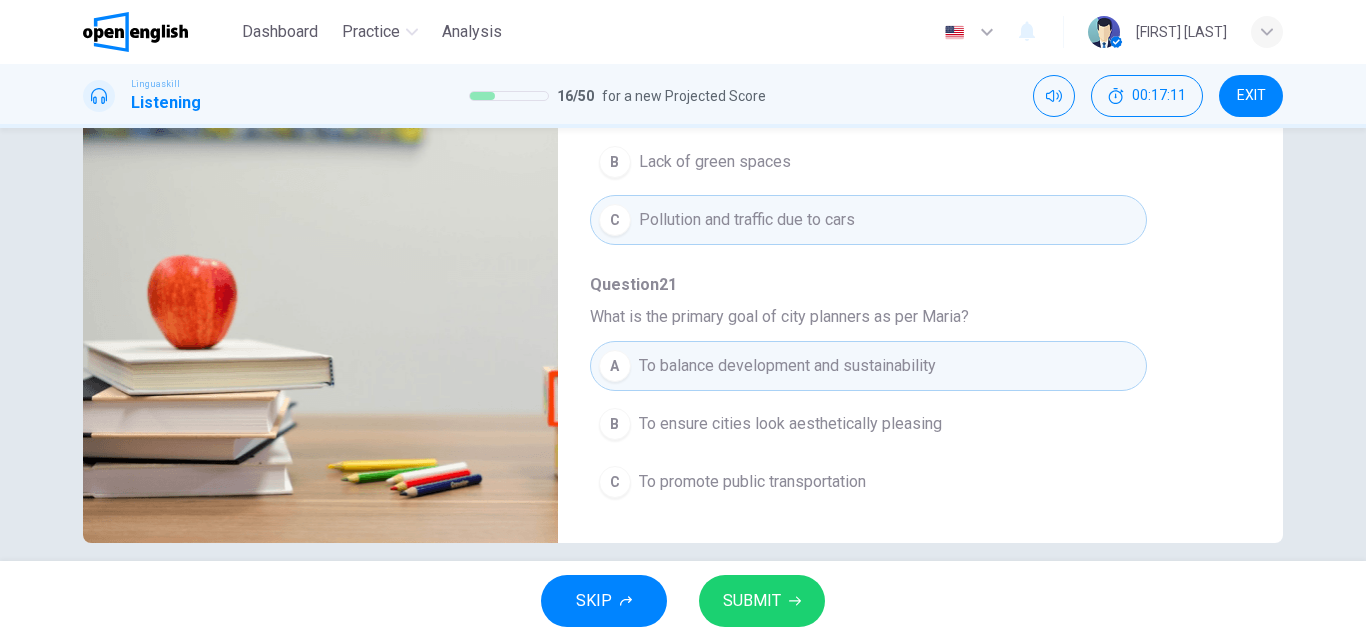 type on "*" 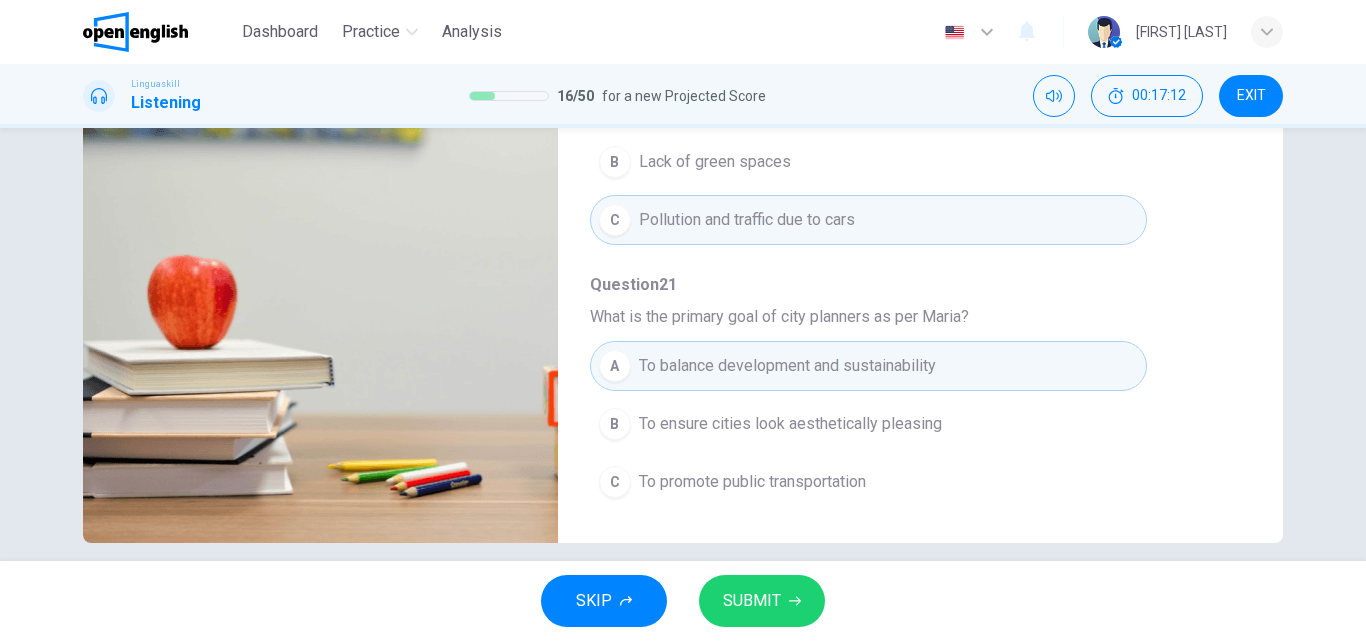 click on "SUBMIT" at bounding box center [752, 601] 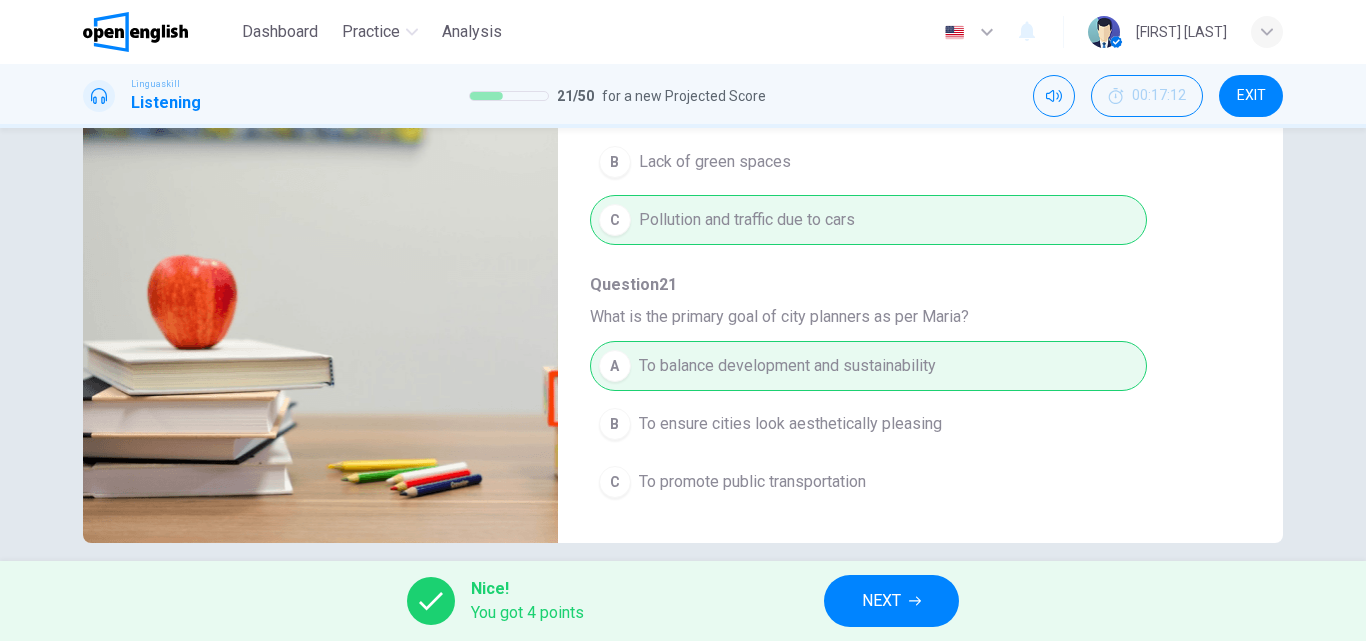 click on "NEXT" at bounding box center [891, 601] 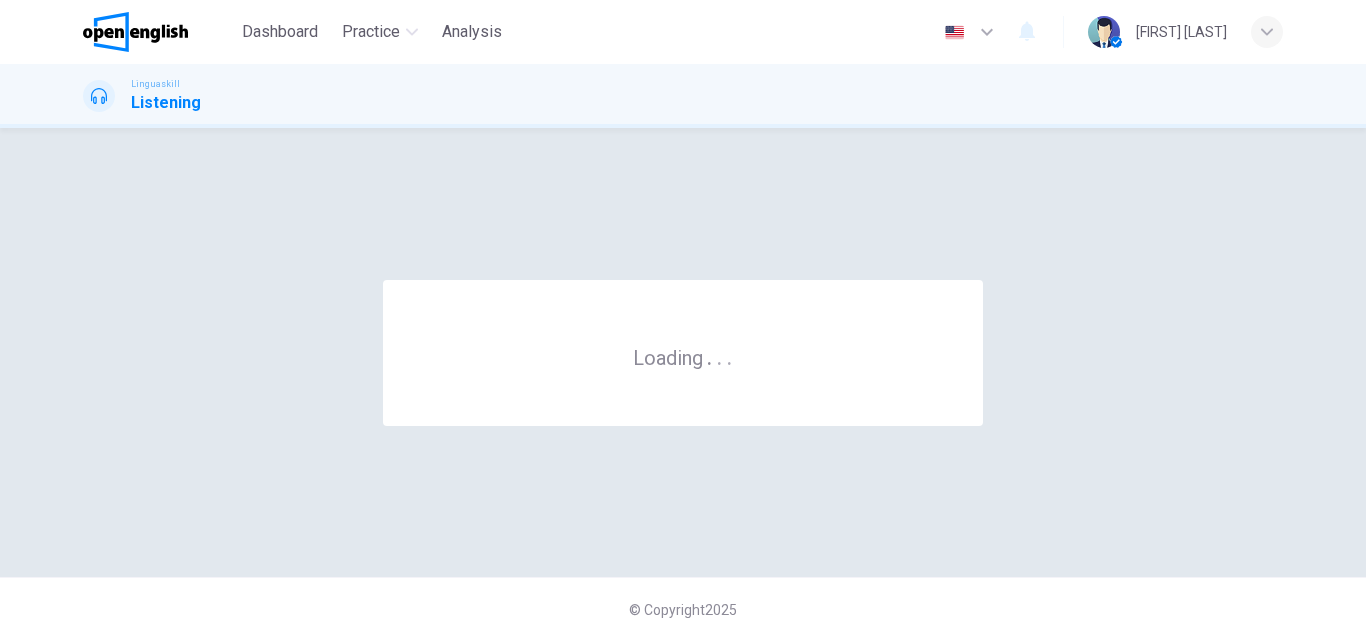 scroll, scrollTop: 0, scrollLeft: 0, axis: both 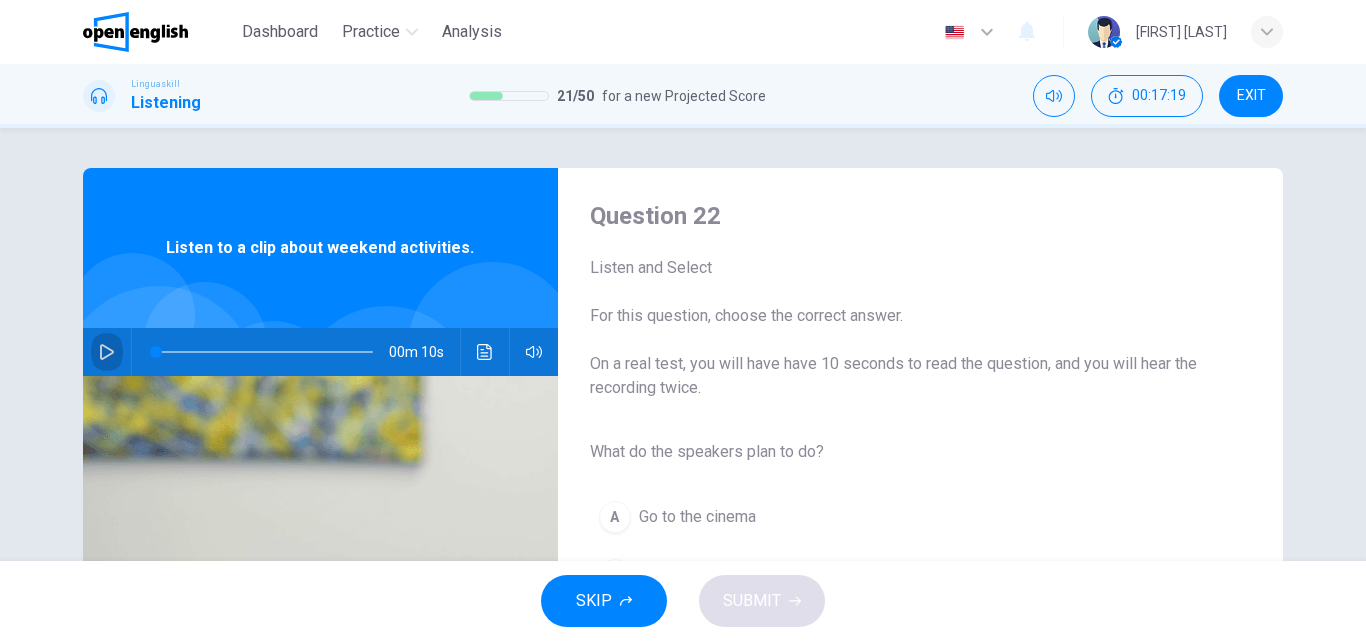 click 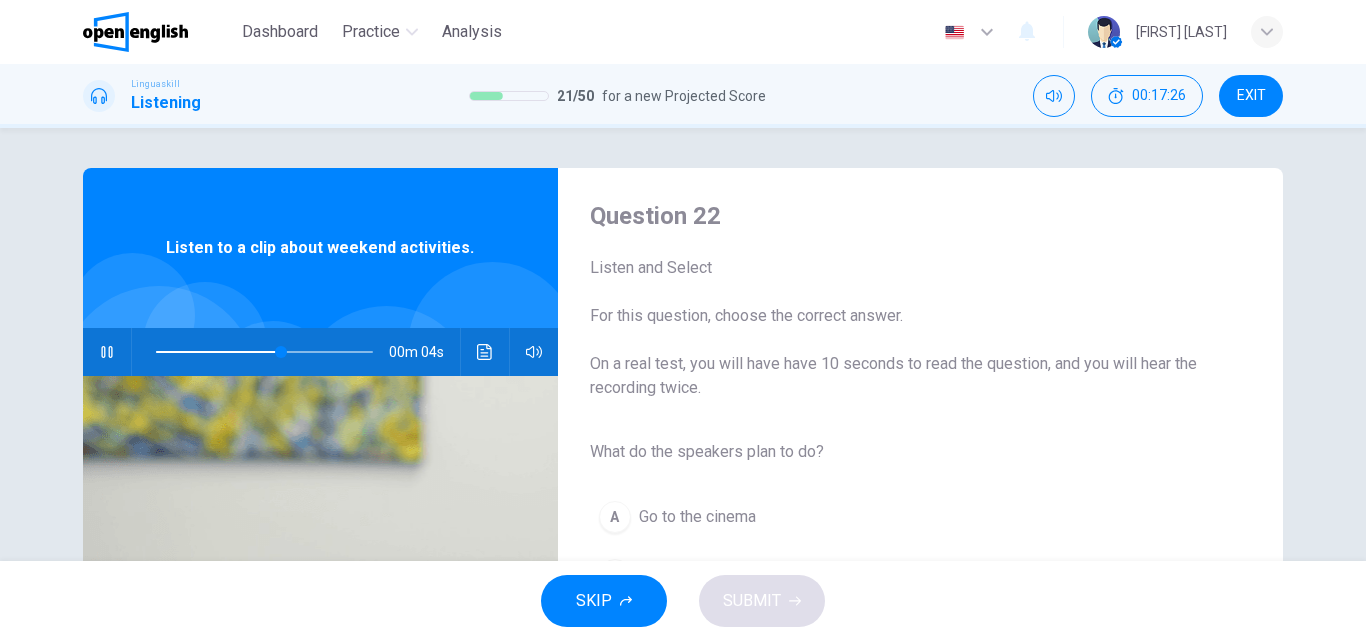click on "What do the speakers plan to do? A Go to the cinema	 B Go hiking C Stay at home" at bounding box center [904, 547] 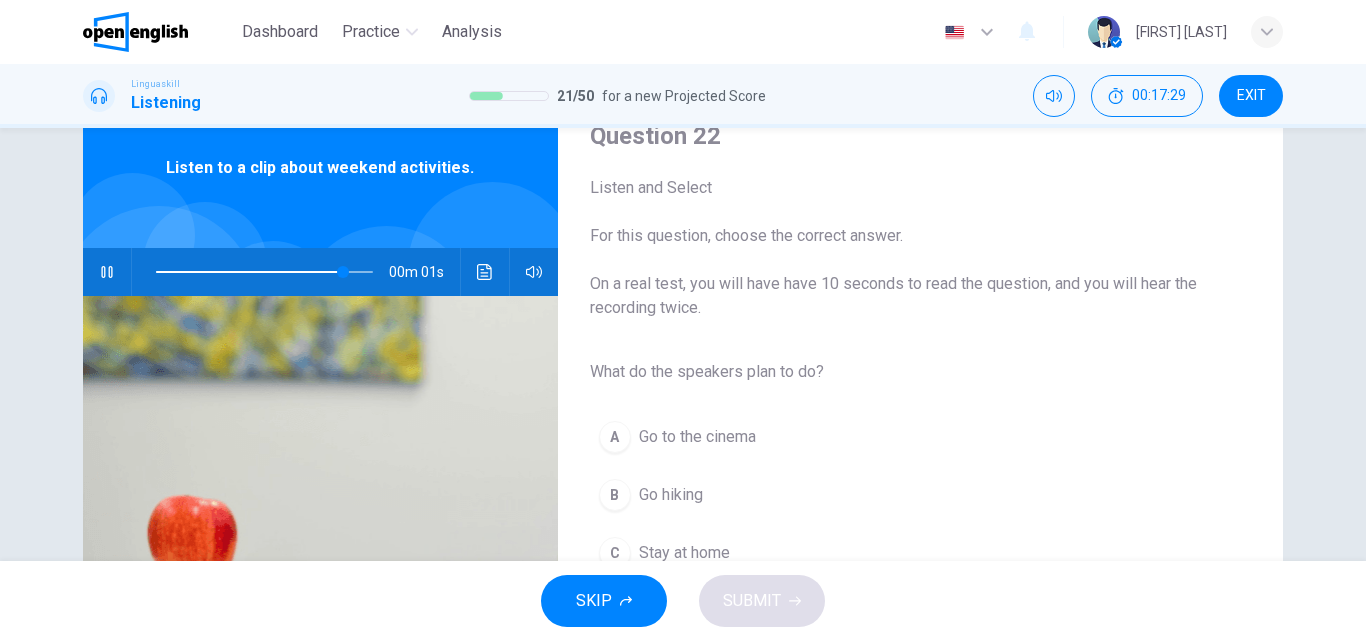 scroll, scrollTop: 120, scrollLeft: 0, axis: vertical 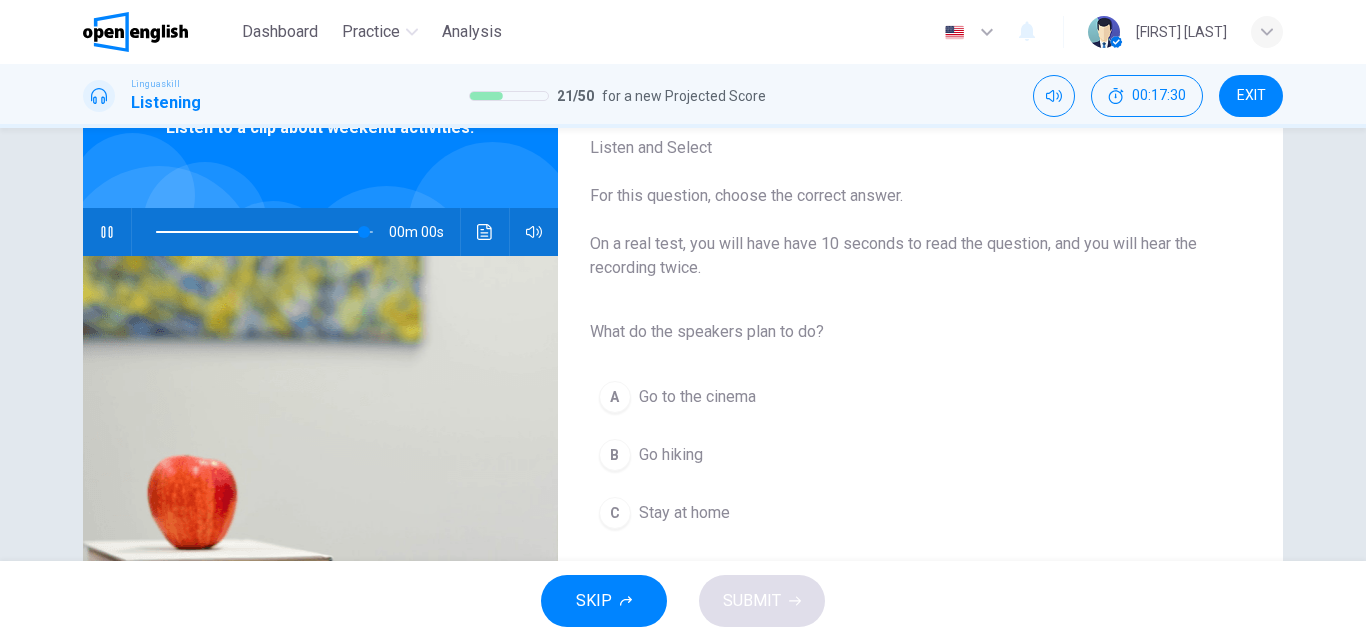 type on "*" 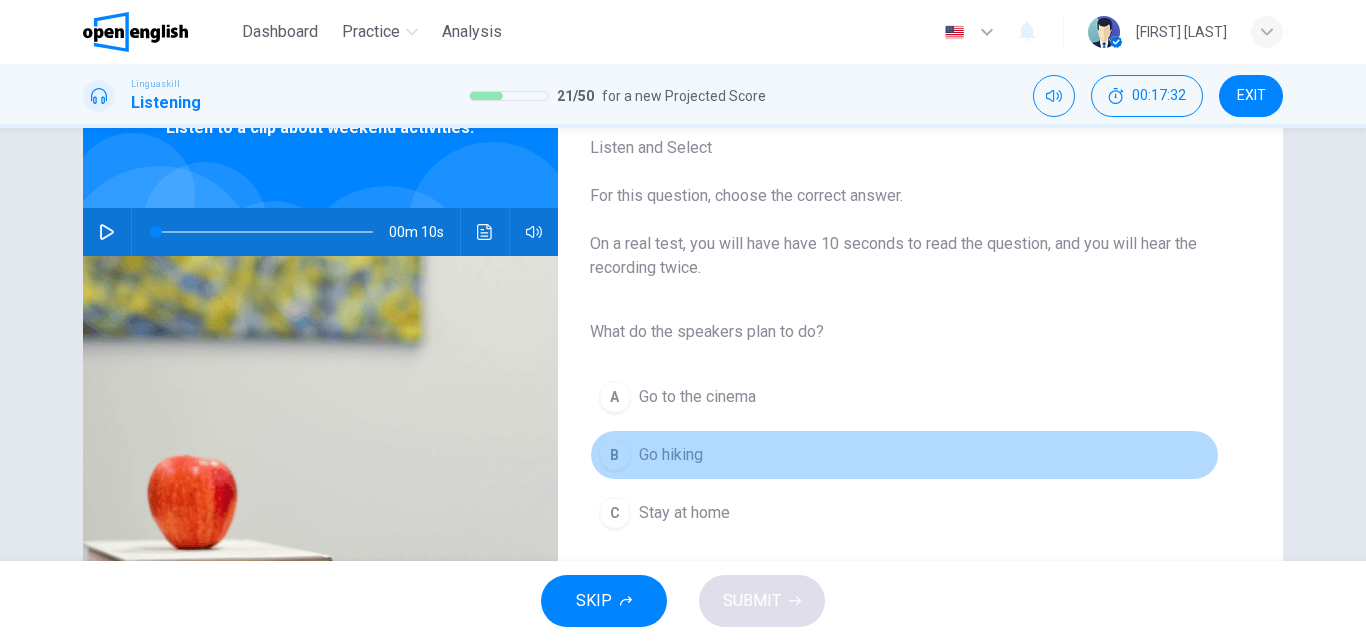 click on "Go hiking" at bounding box center (671, 455) 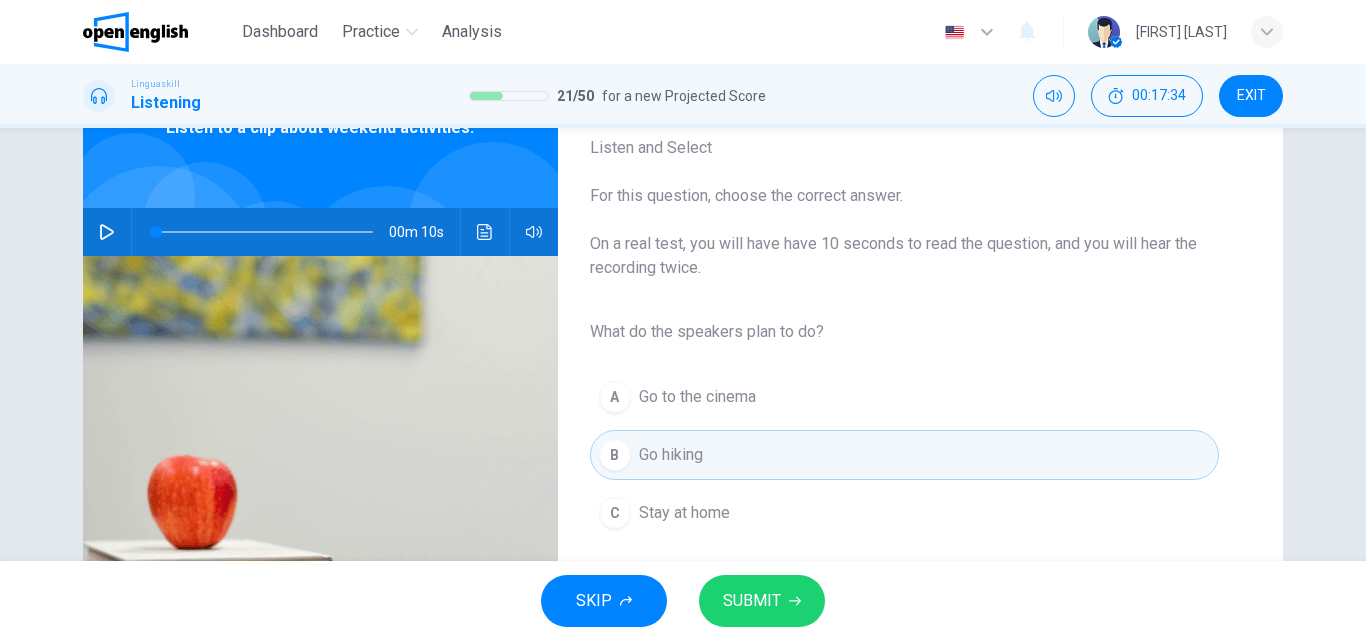 click on "SUBMIT" at bounding box center [752, 601] 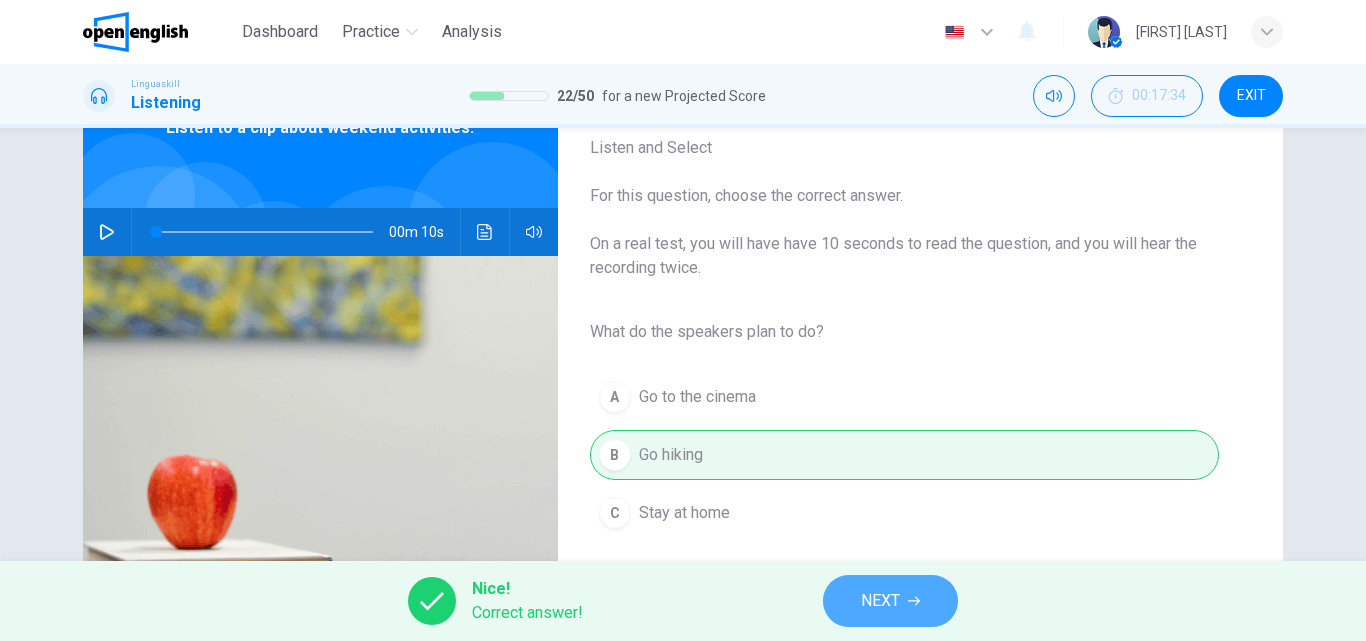 click on "NEXT" at bounding box center [890, 601] 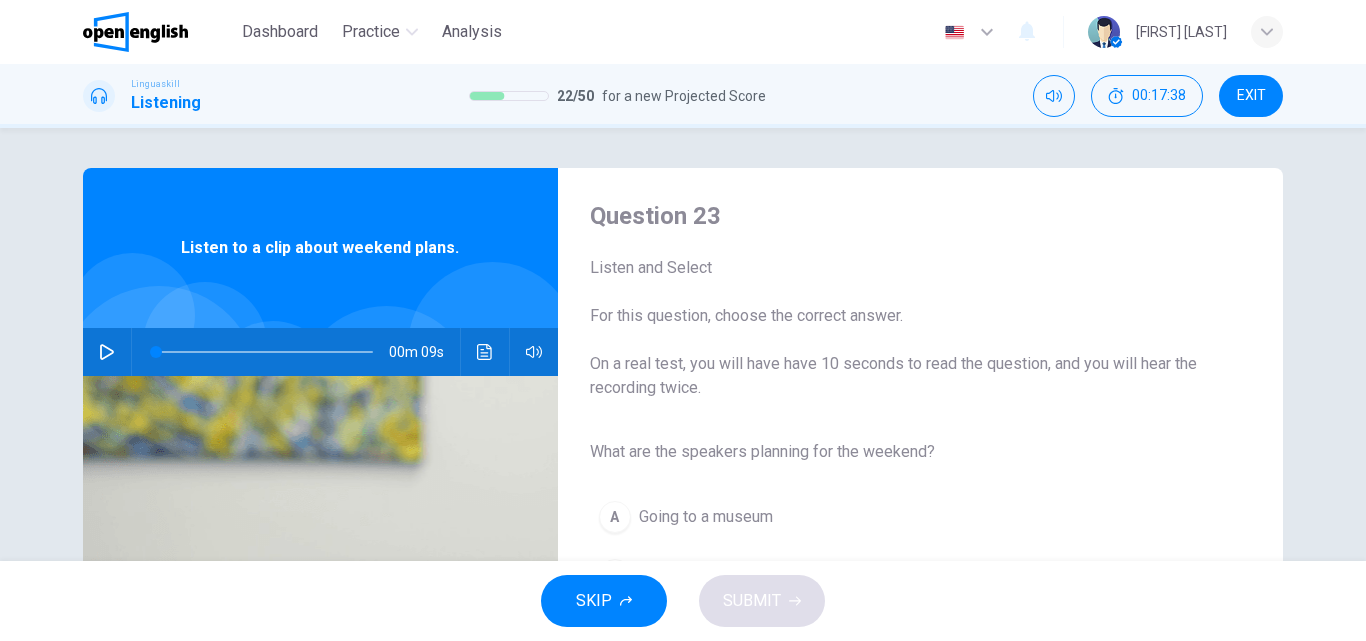 click 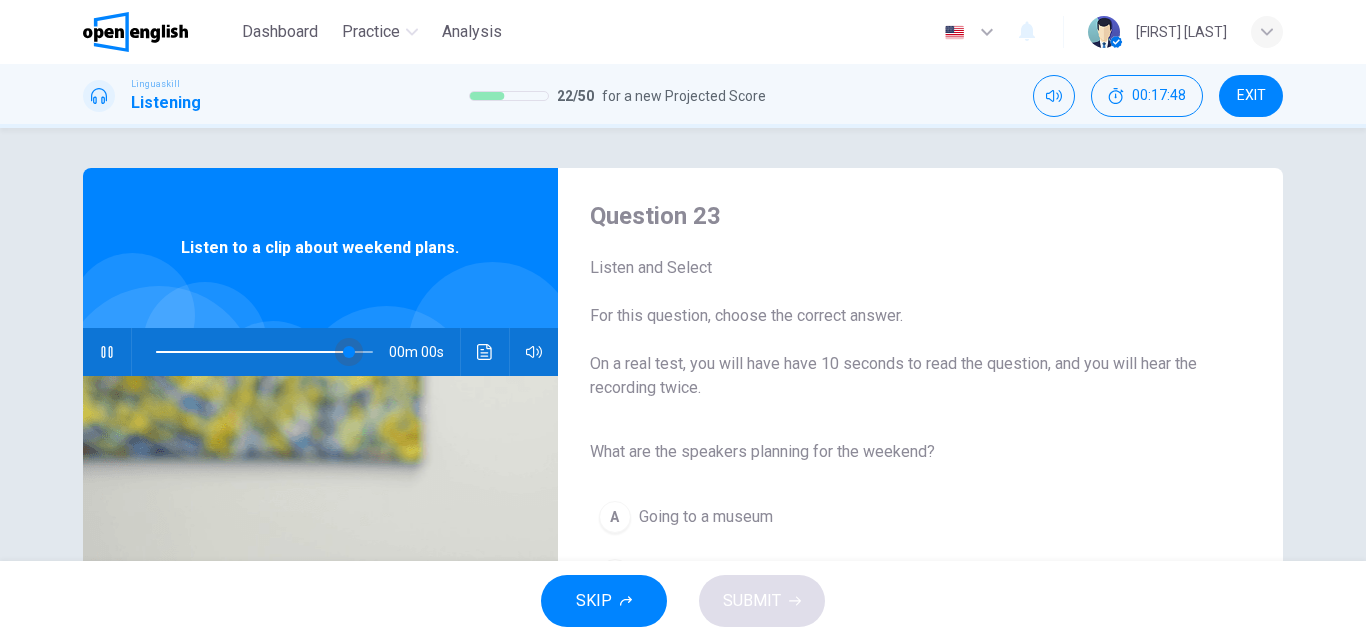 type on "*" 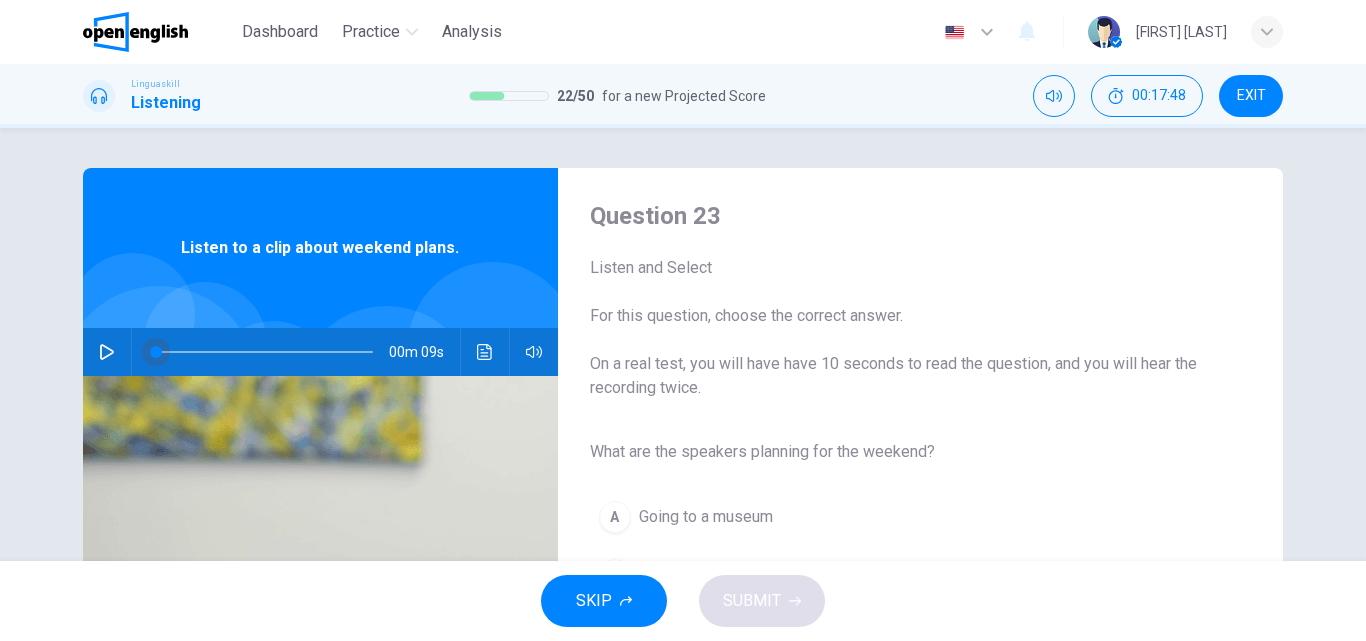 type 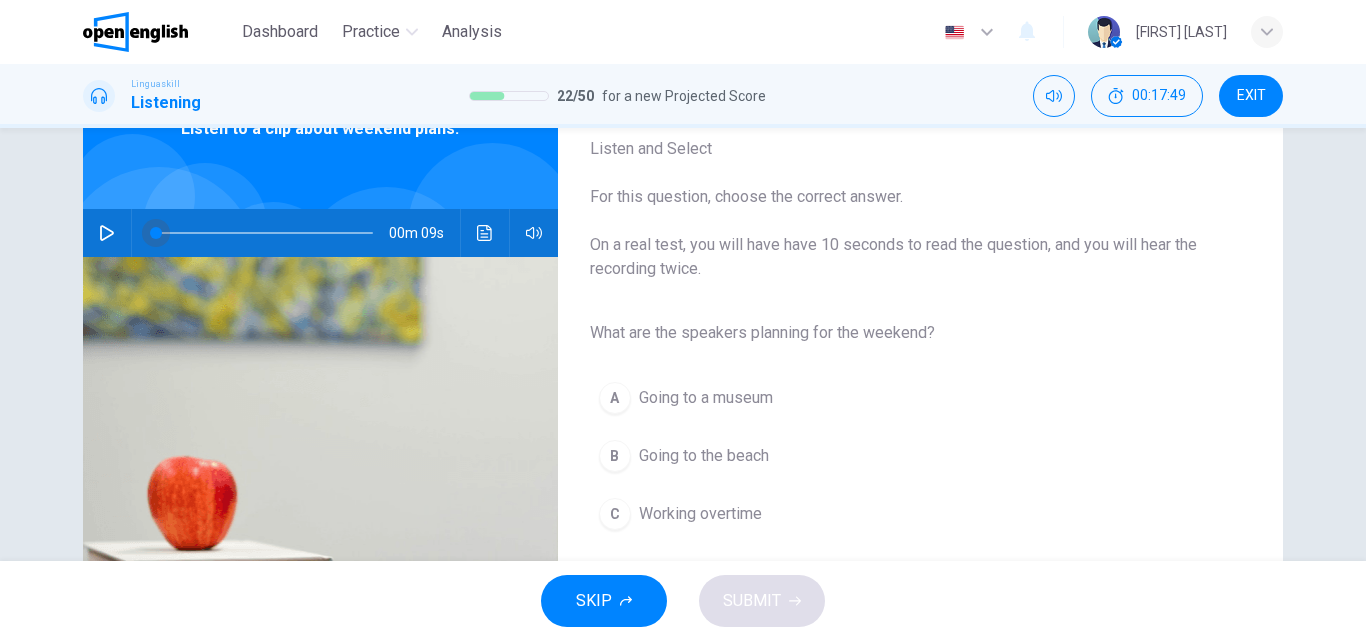 scroll, scrollTop: 120, scrollLeft: 0, axis: vertical 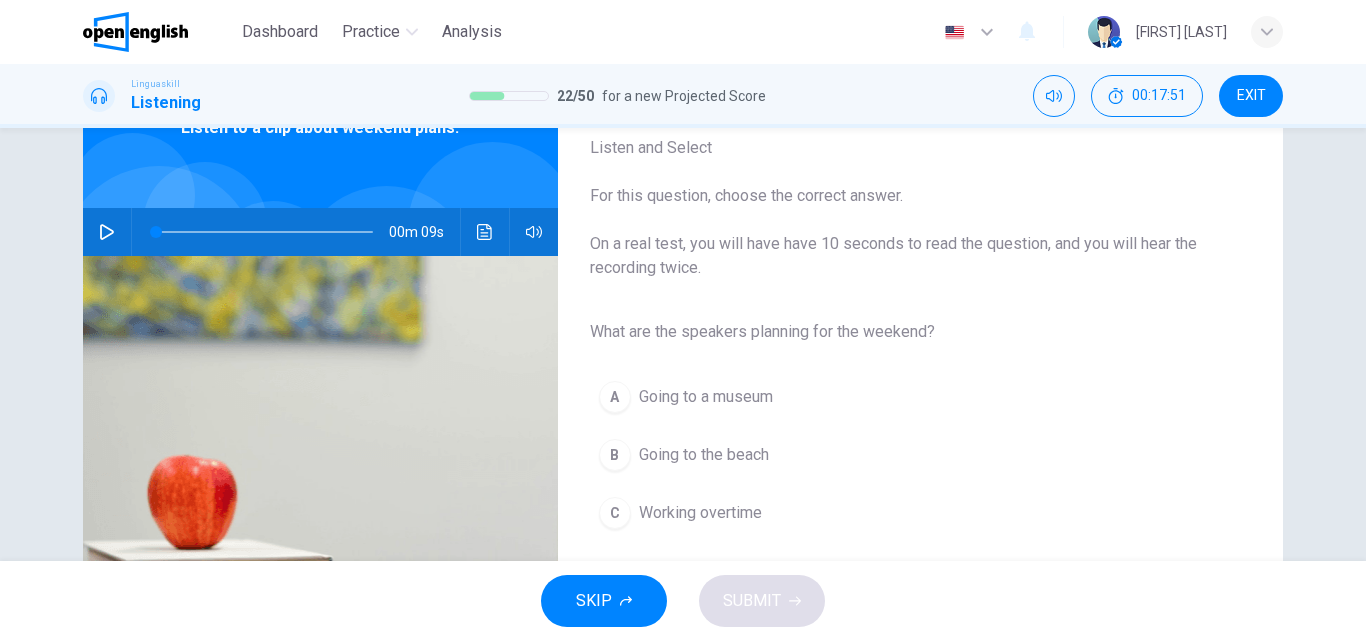 click on "Going to the beach" at bounding box center (704, 455) 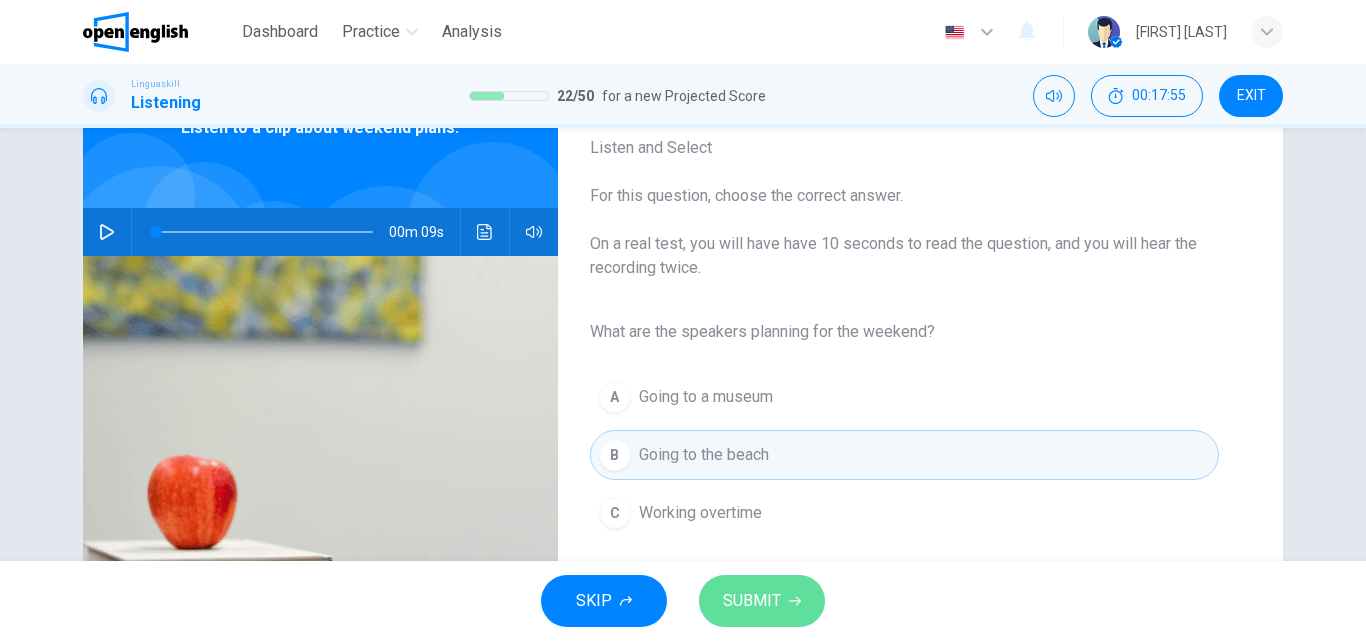 click on "SUBMIT" at bounding box center (752, 601) 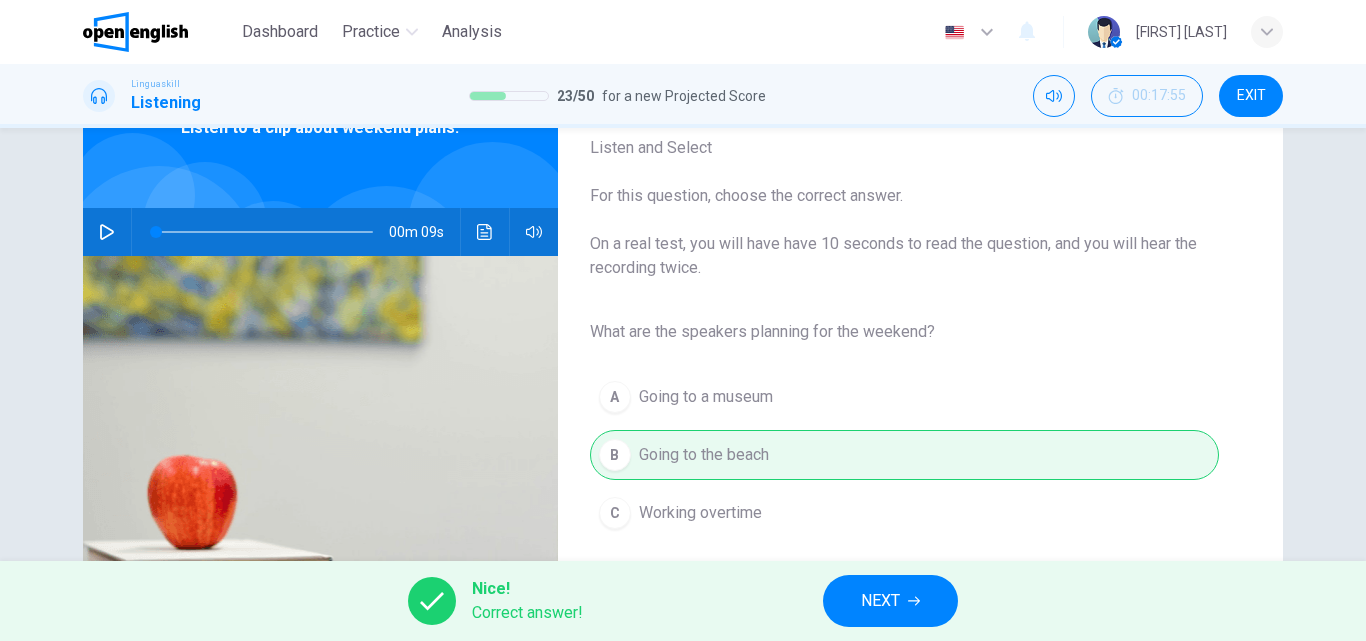 click on "NEXT" at bounding box center (880, 601) 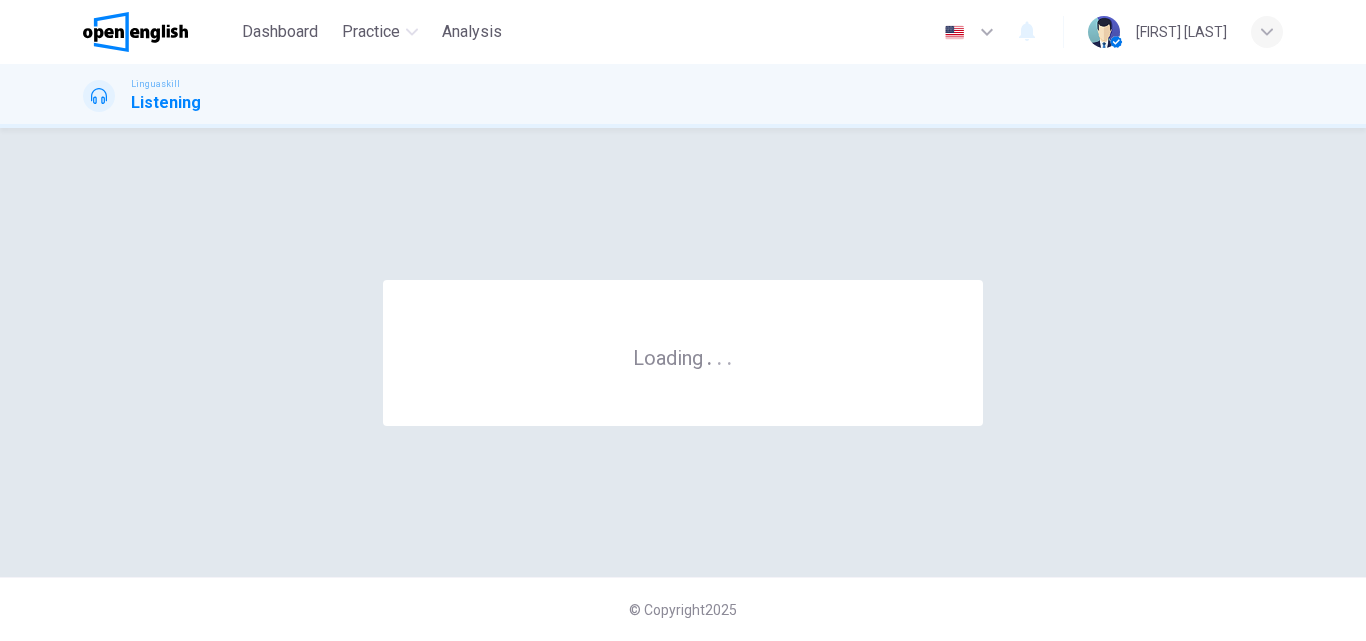 scroll, scrollTop: 0, scrollLeft: 0, axis: both 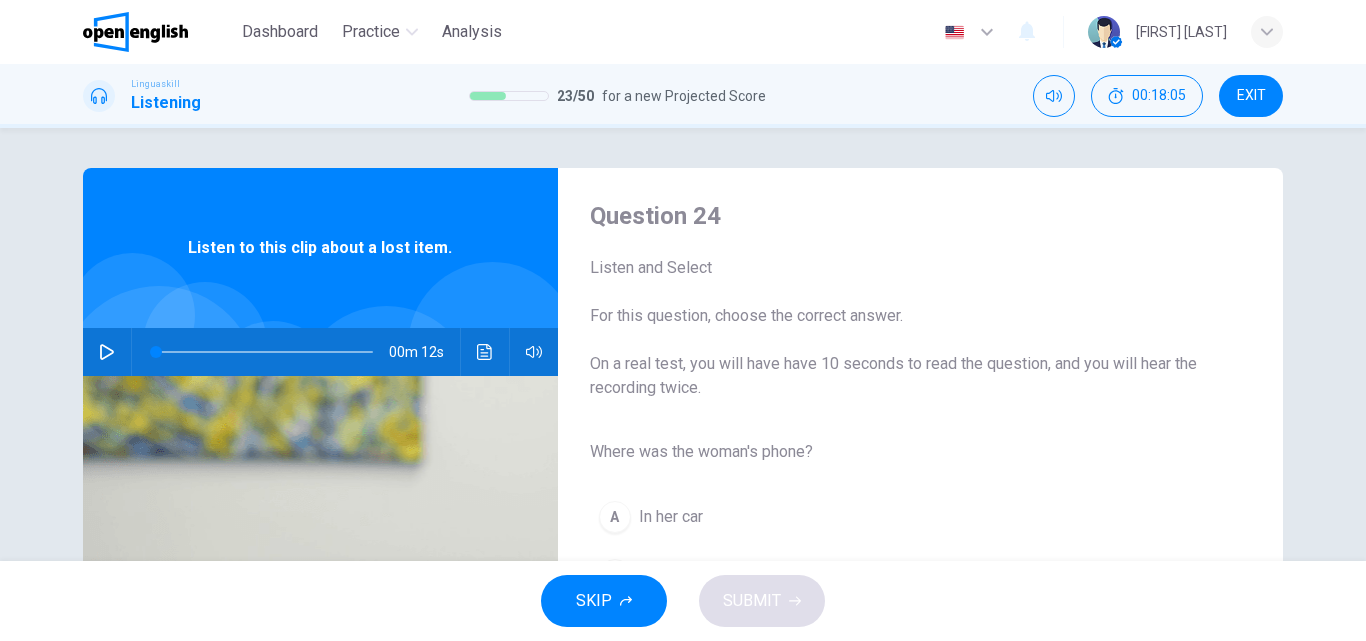 click 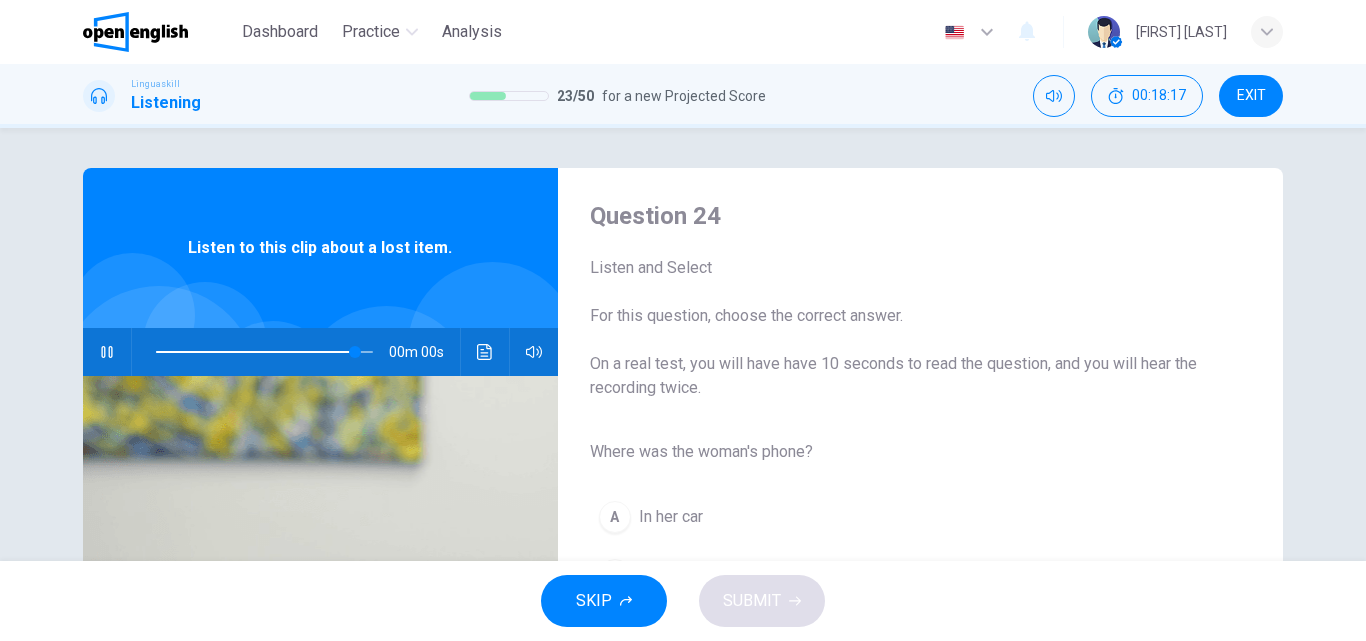 type on "*" 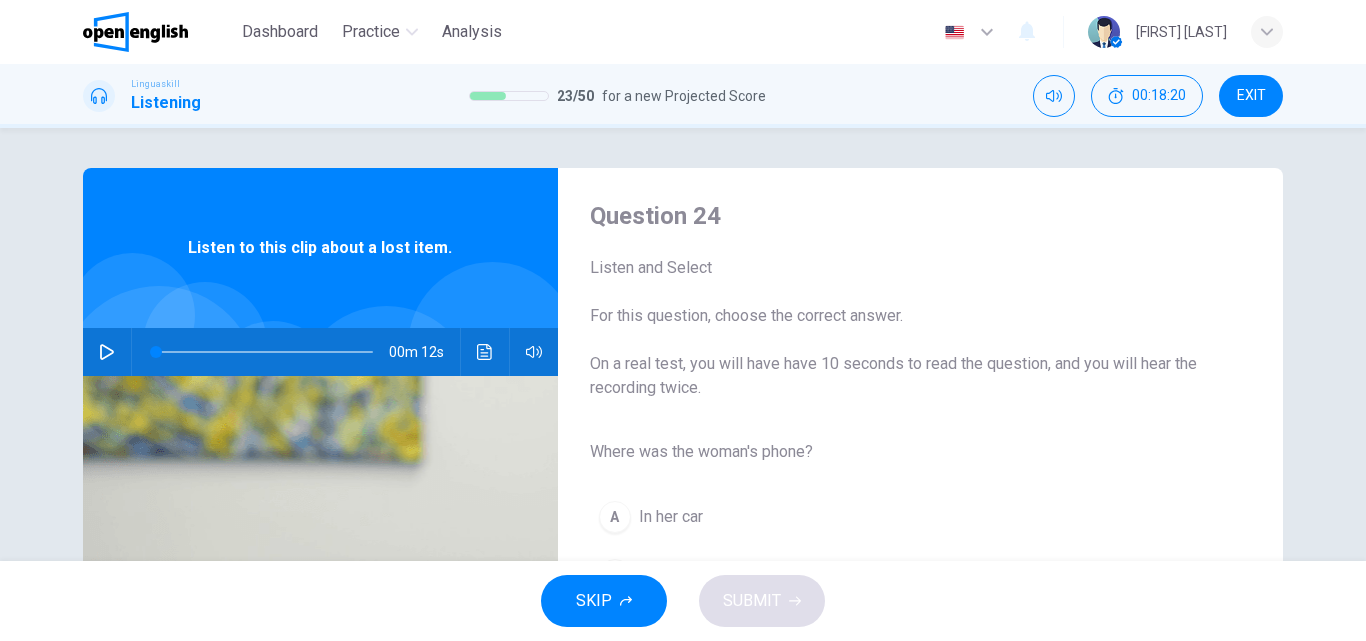 click on "Question 24 Listen and Select For this question, choose the correct answer.  On a real test, you will have have 10 seconds to read the question, and you will hear the recording twice. Where was the woman's phone? A In her car B On her desk C In her bag" at bounding box center [904, 515] 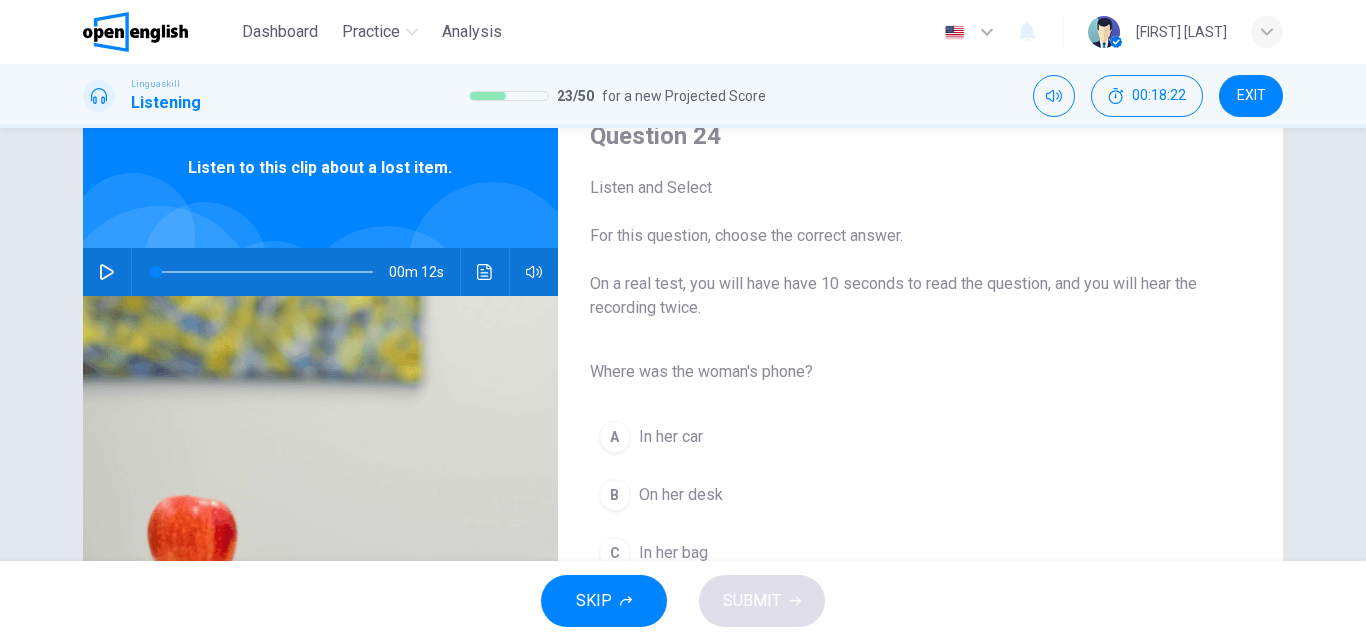 scroll, scrollTop: 120, scrollLeft: 0, axis: vertical 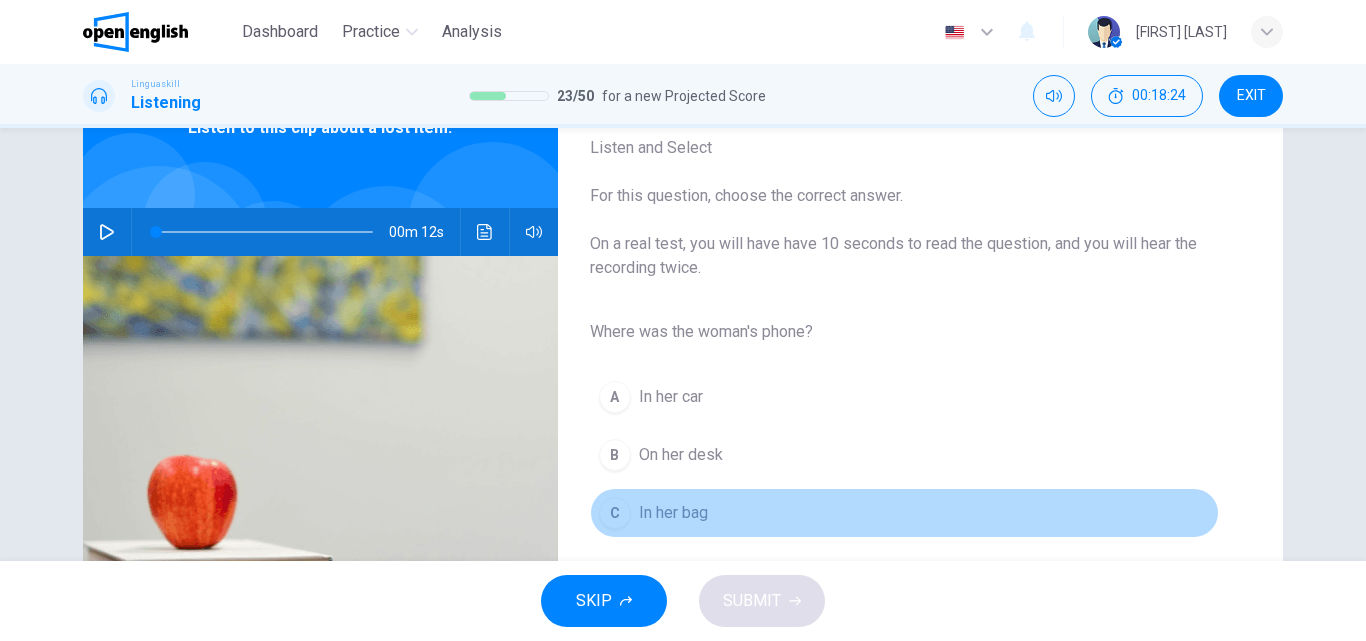 click on "In her bag" at bounding box center (673, 513) 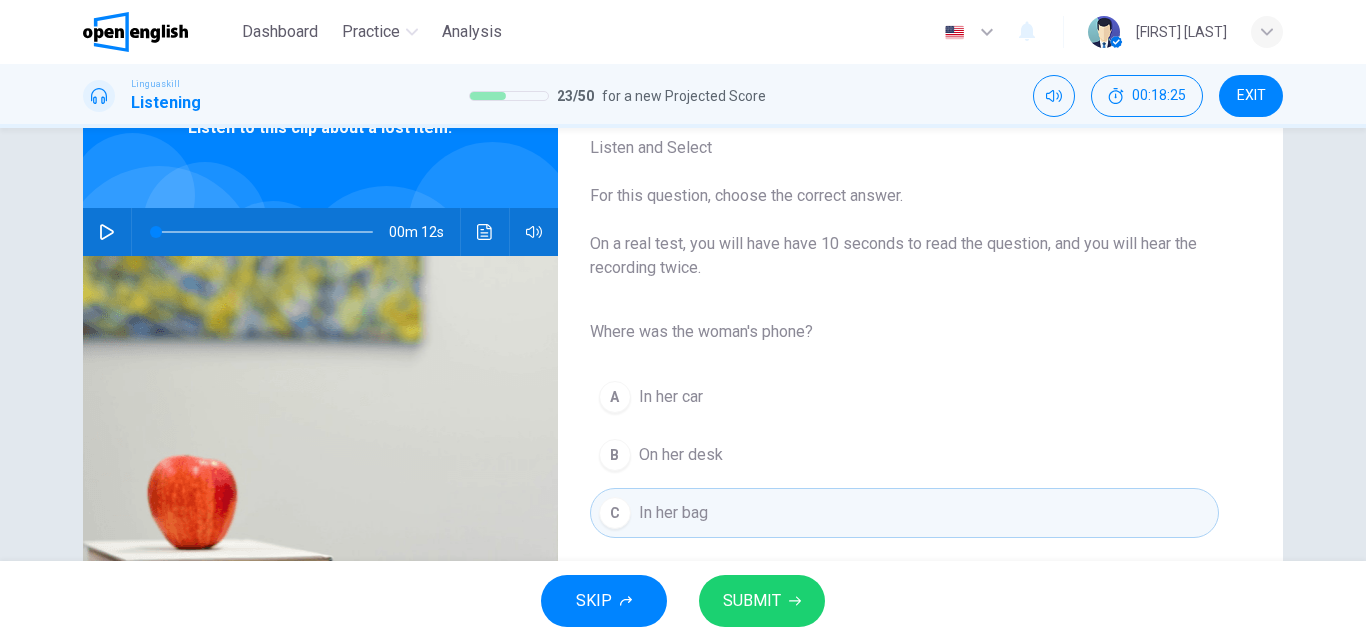 click on "SUBMIT" at bounding box center (752, 601) 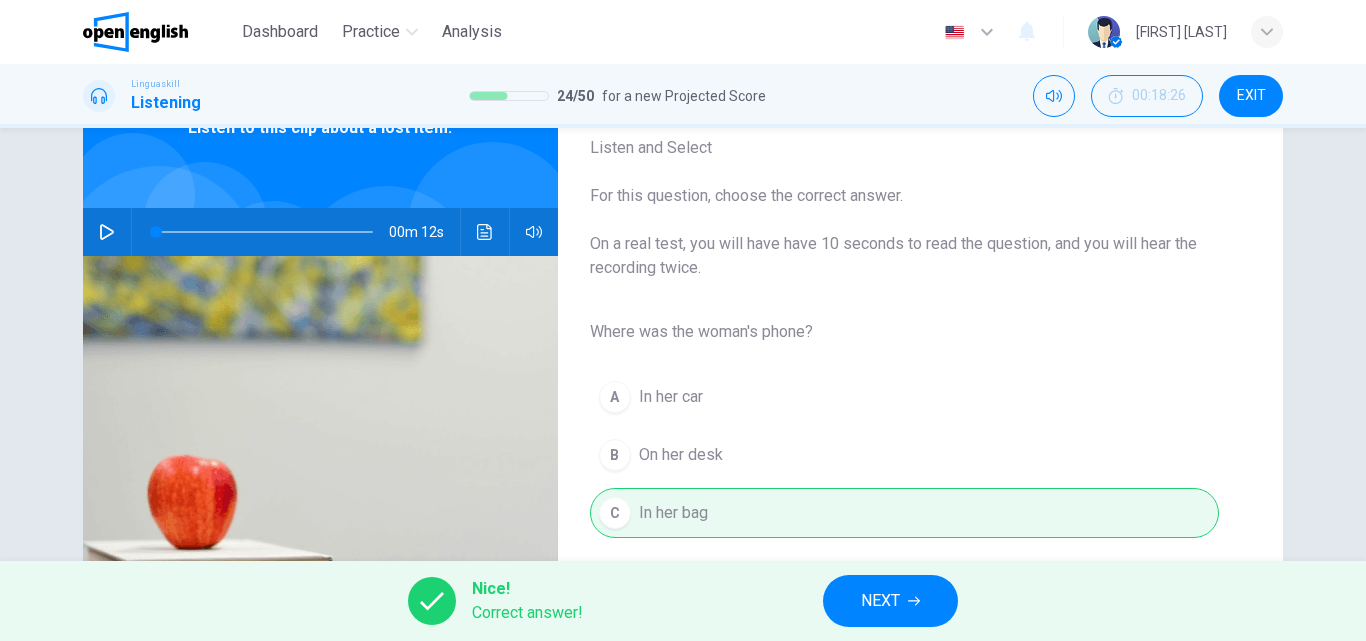 click on "NEXT" at bounding box center (880, 601) 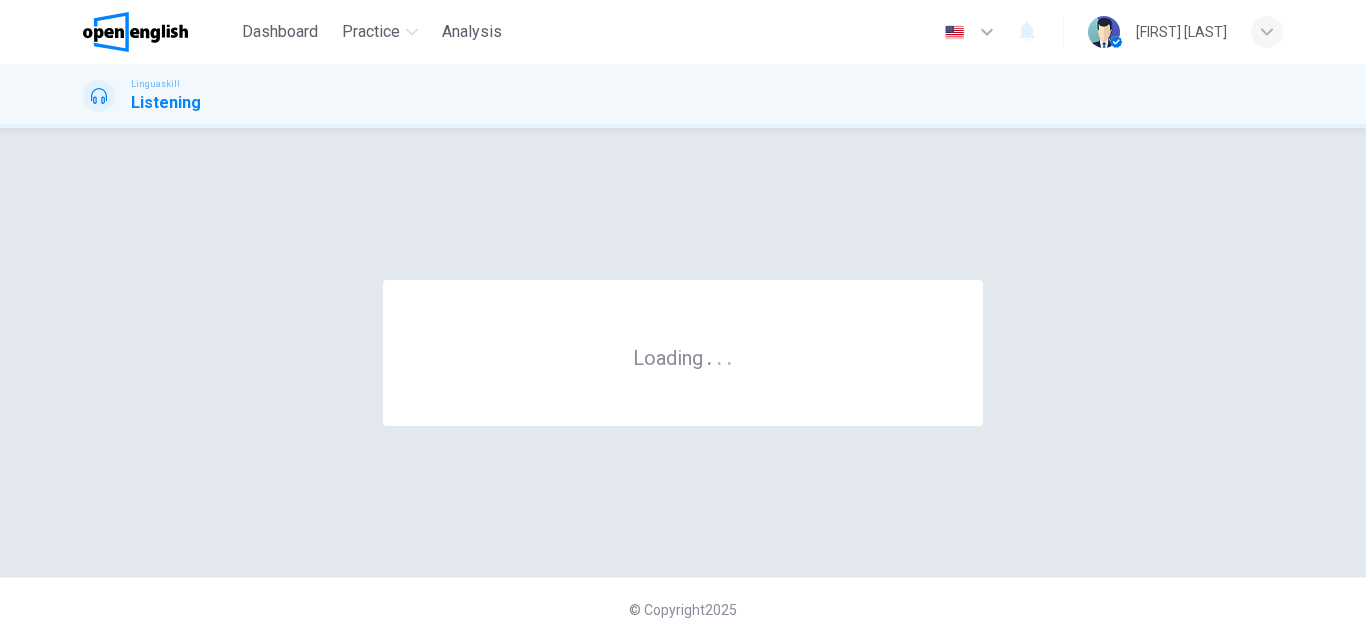 scroll, scrollTop: 0, scrollLeft: 0, axis: both 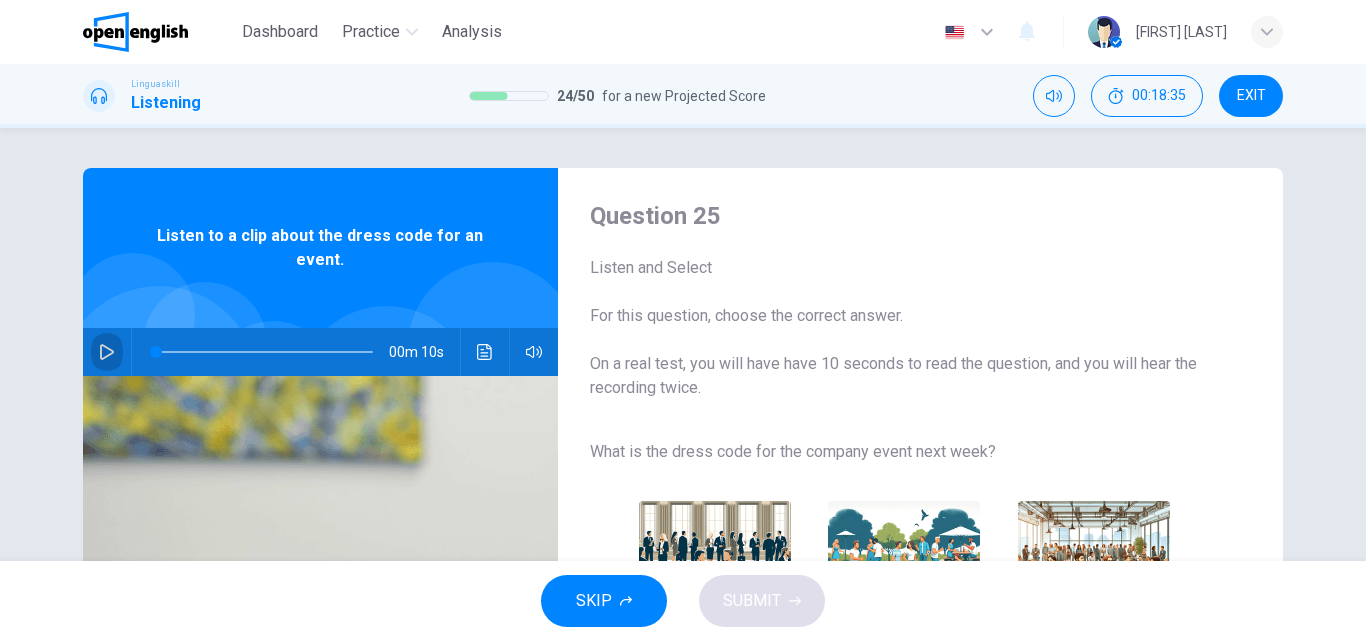 click 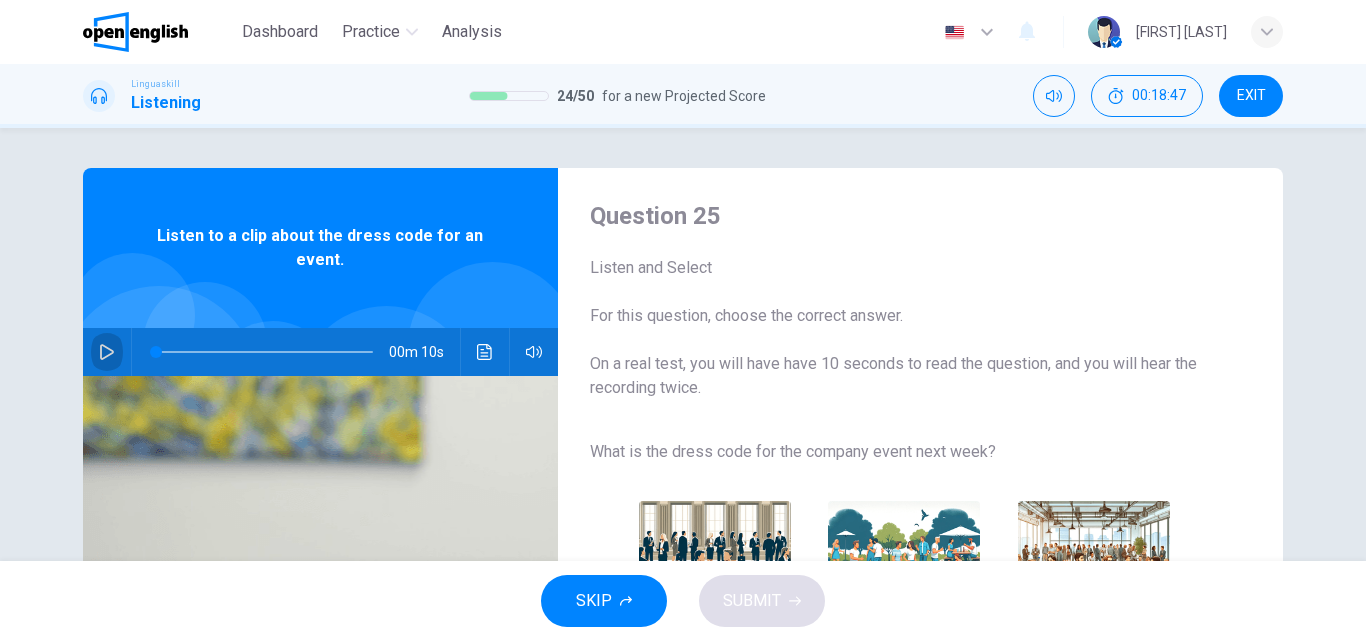 click 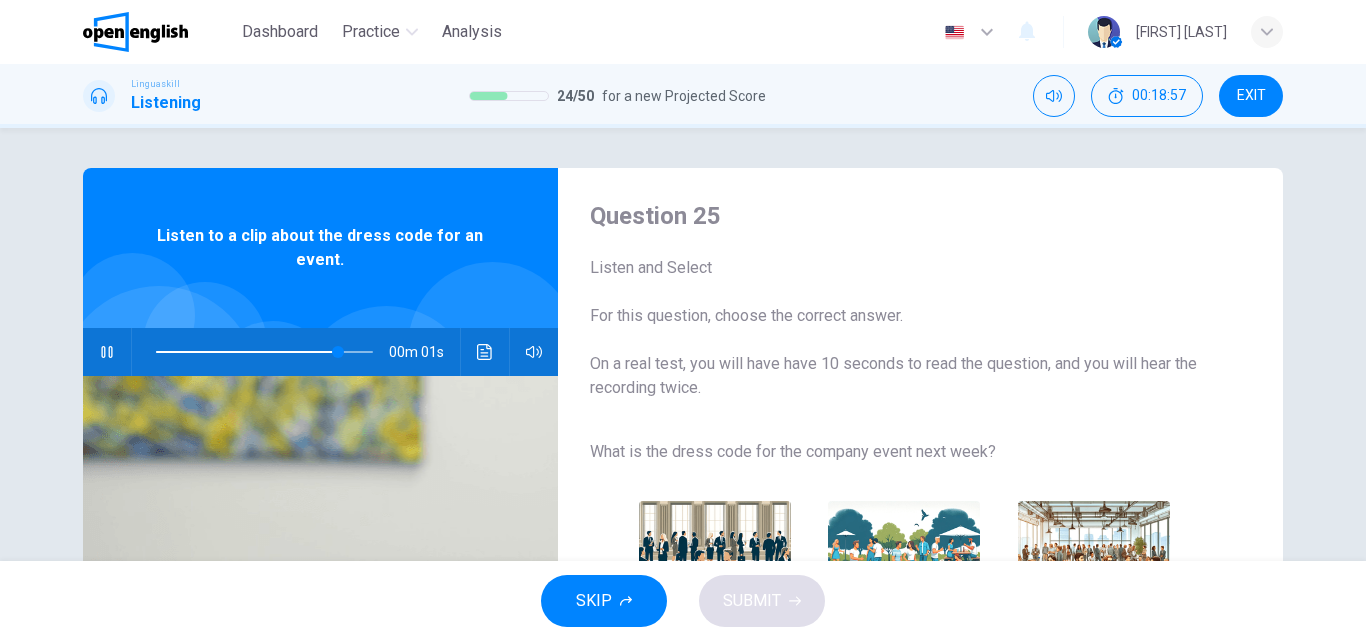 type on "**" 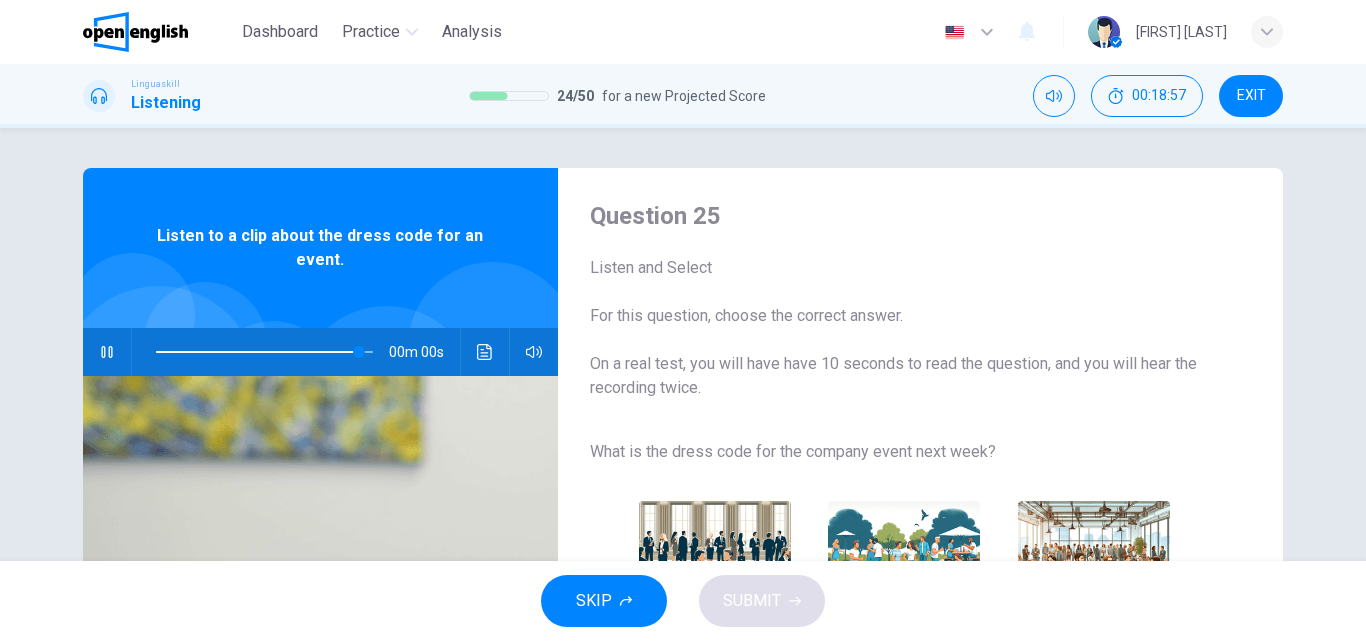 type 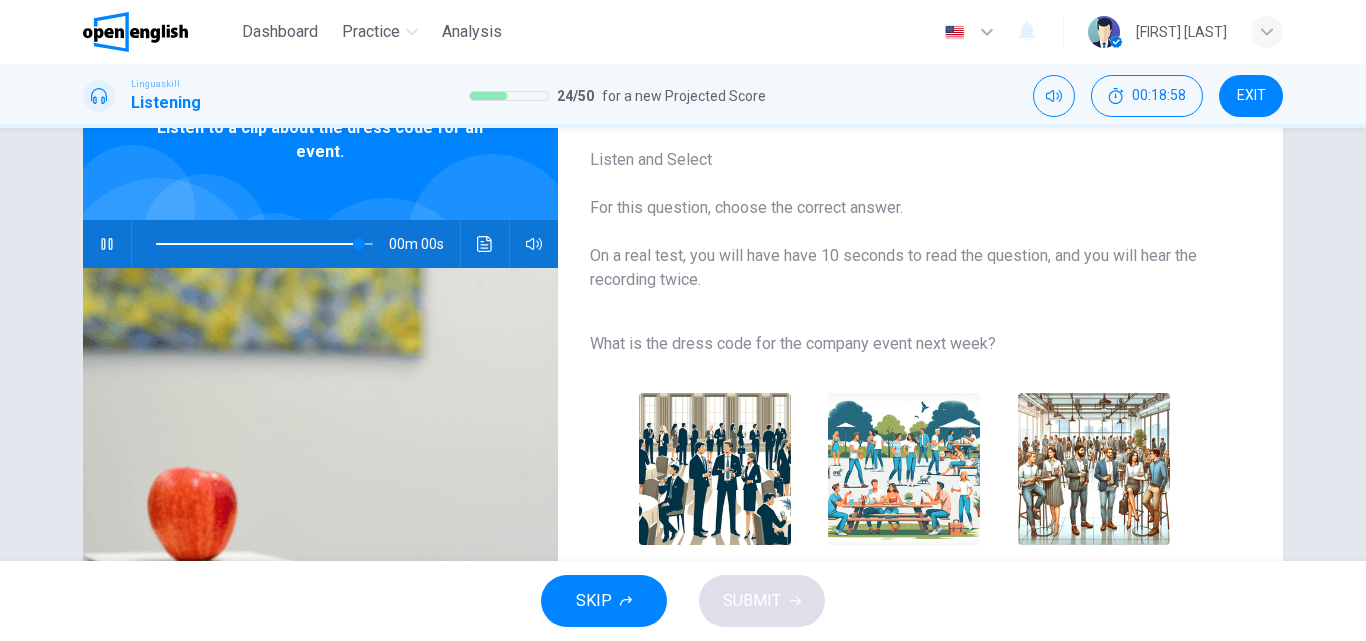type on "*" 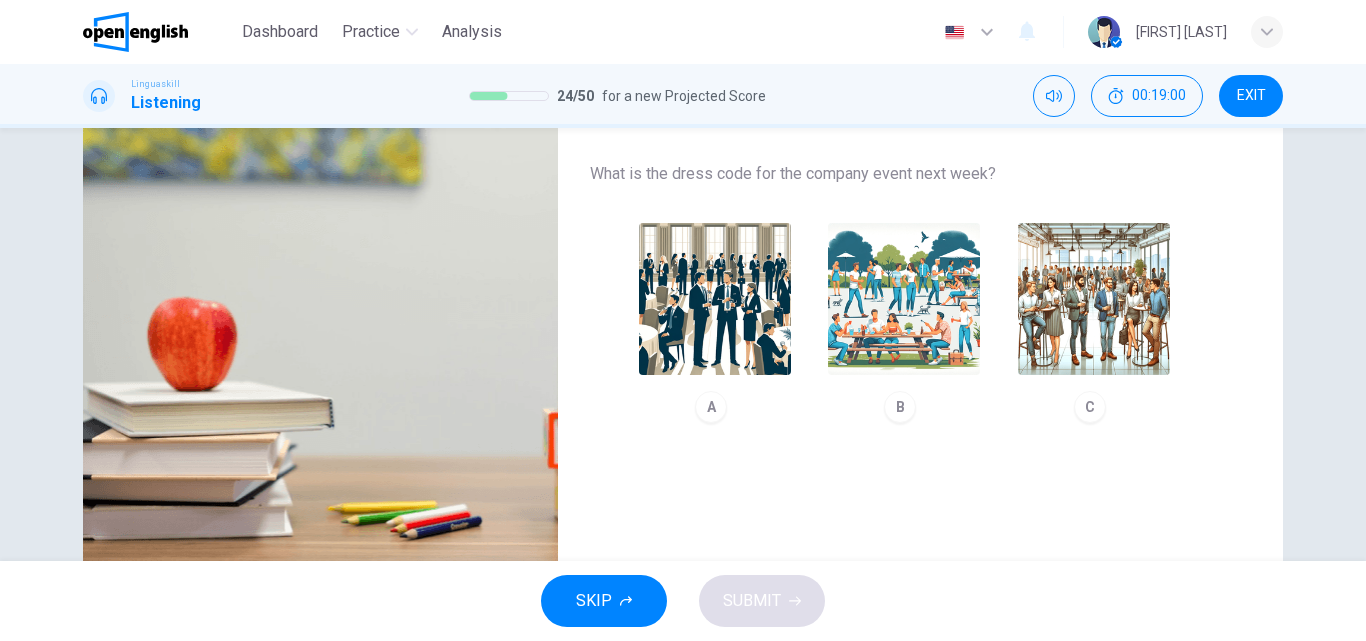 scroll, scrollTop: 280, scrollLeft: 0, axis: vertical 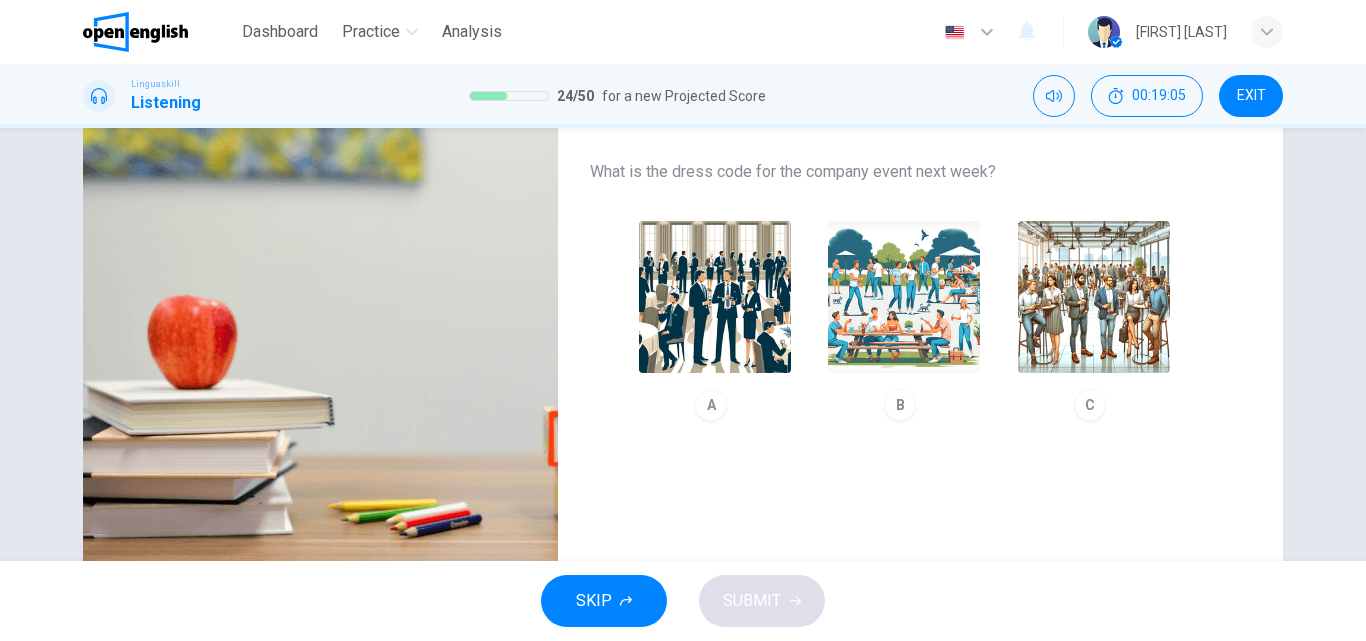 click at bounding box center [1094, 297] 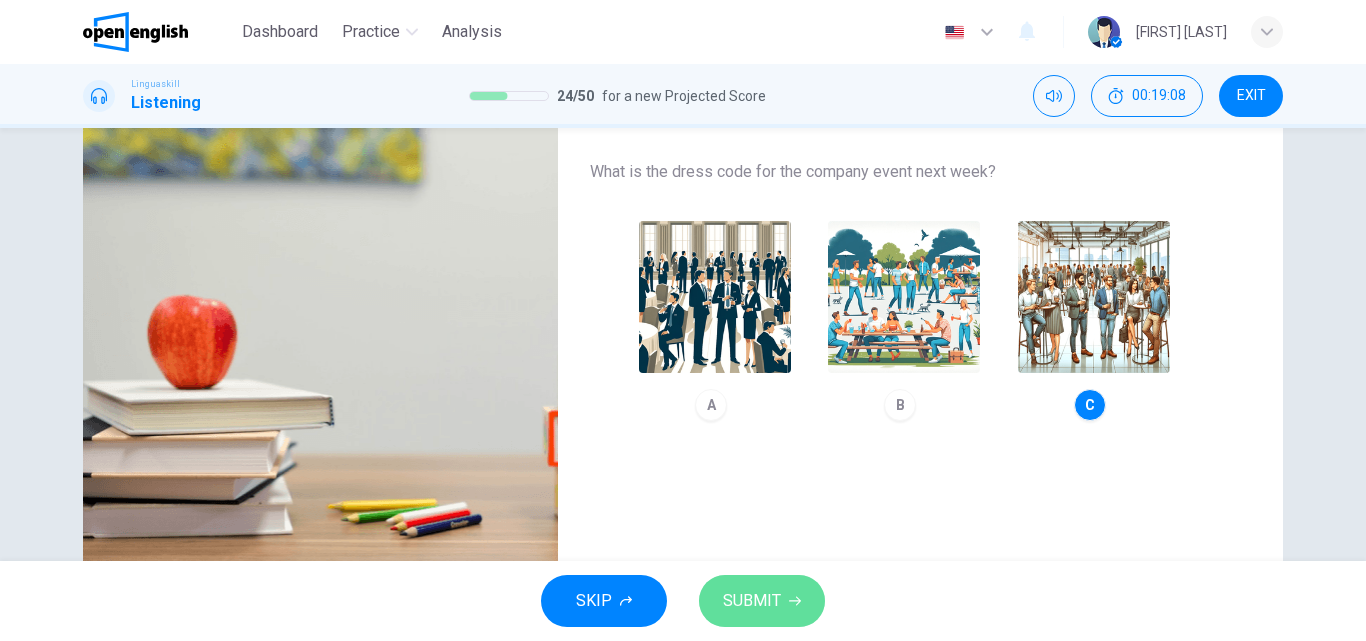 click on "SUBMIT" at bounding box center [752, 601] 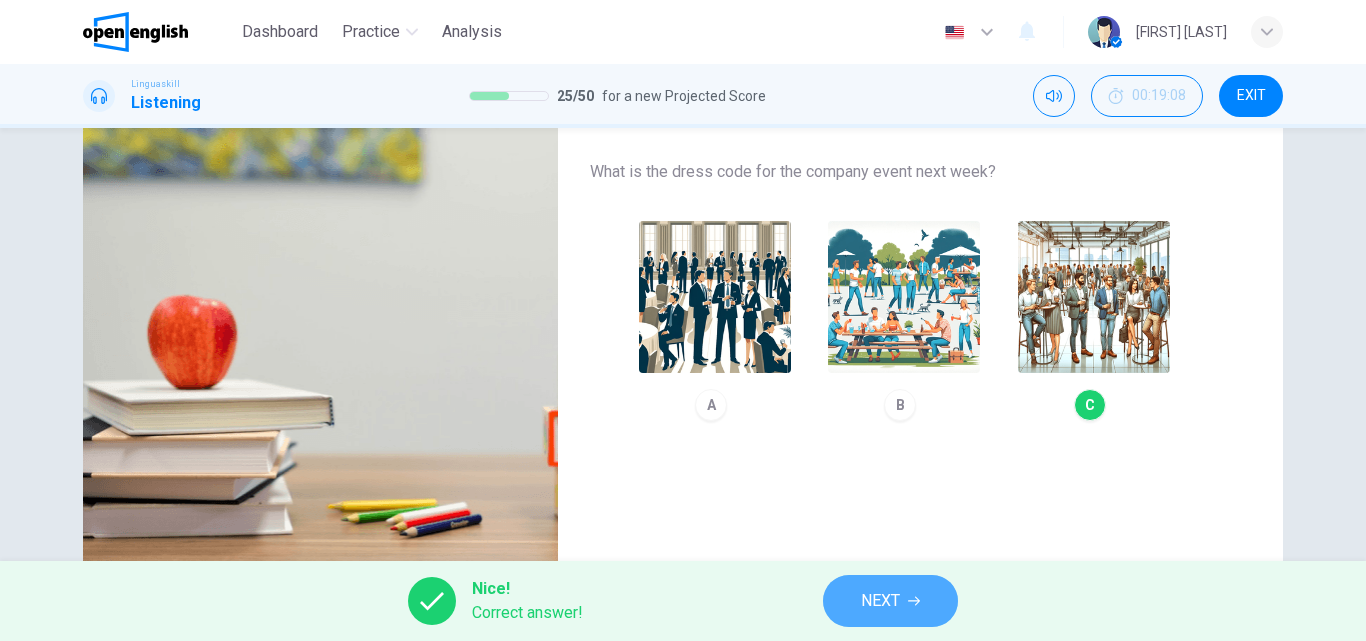 click on "NEXT" at bounding box center (890, 601) 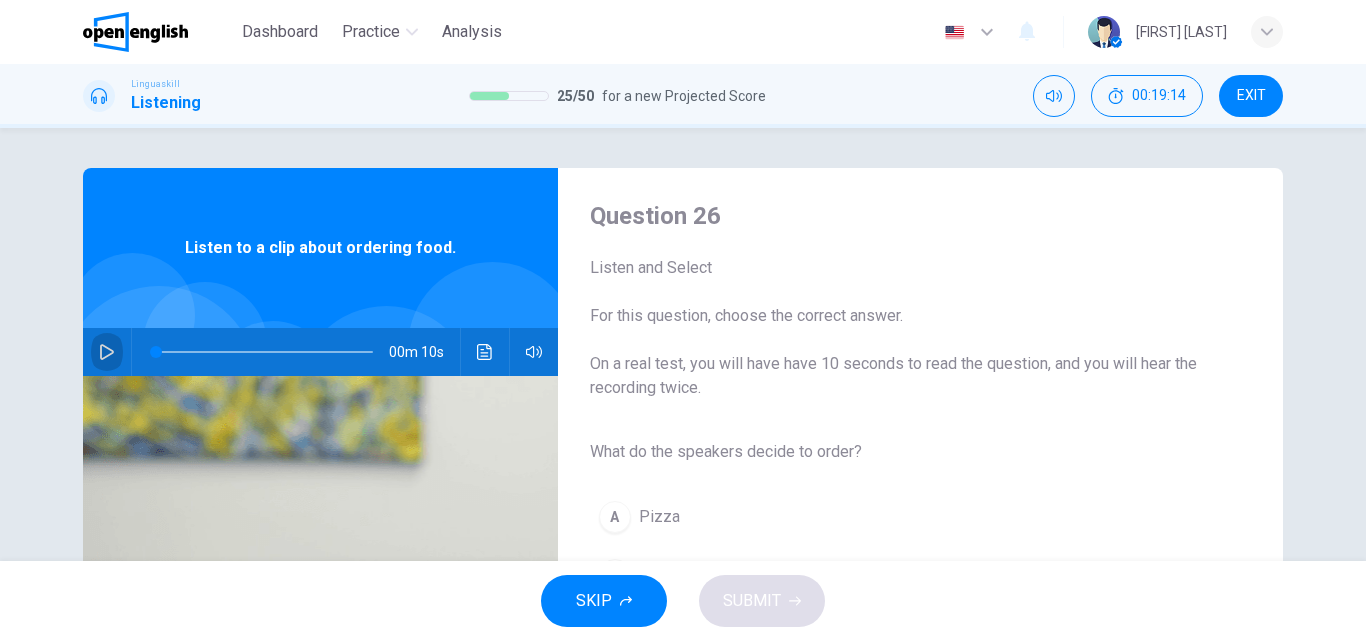 click 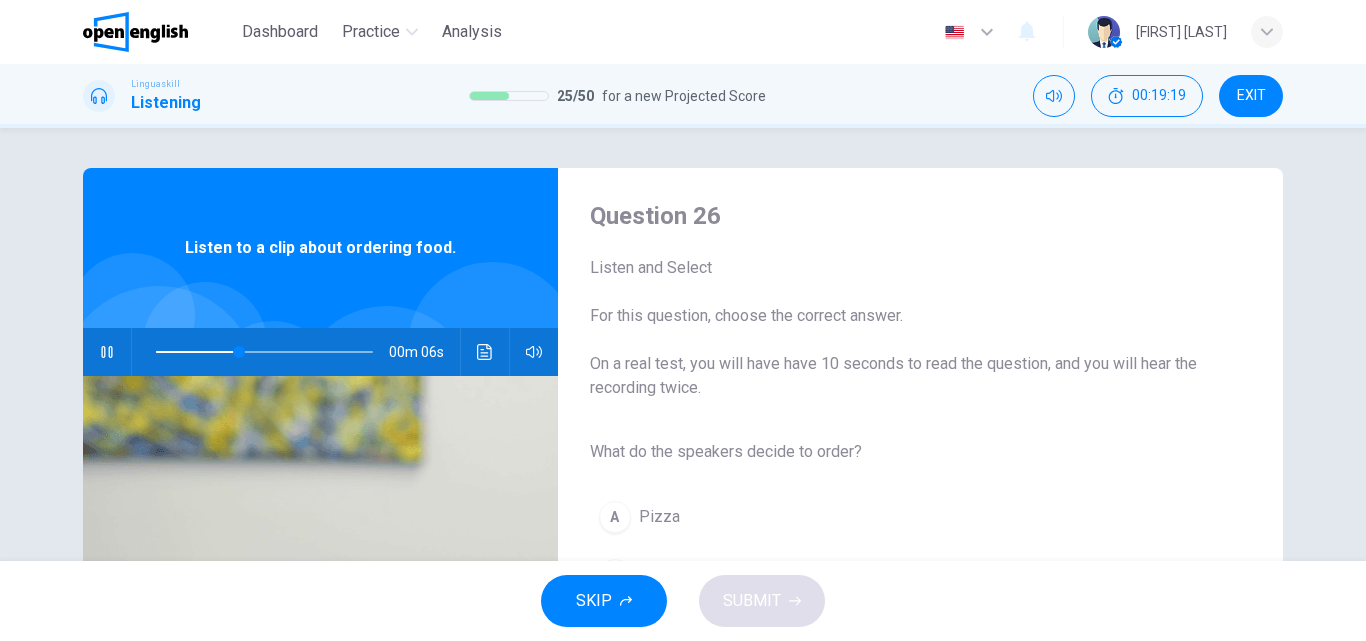 type on "**" 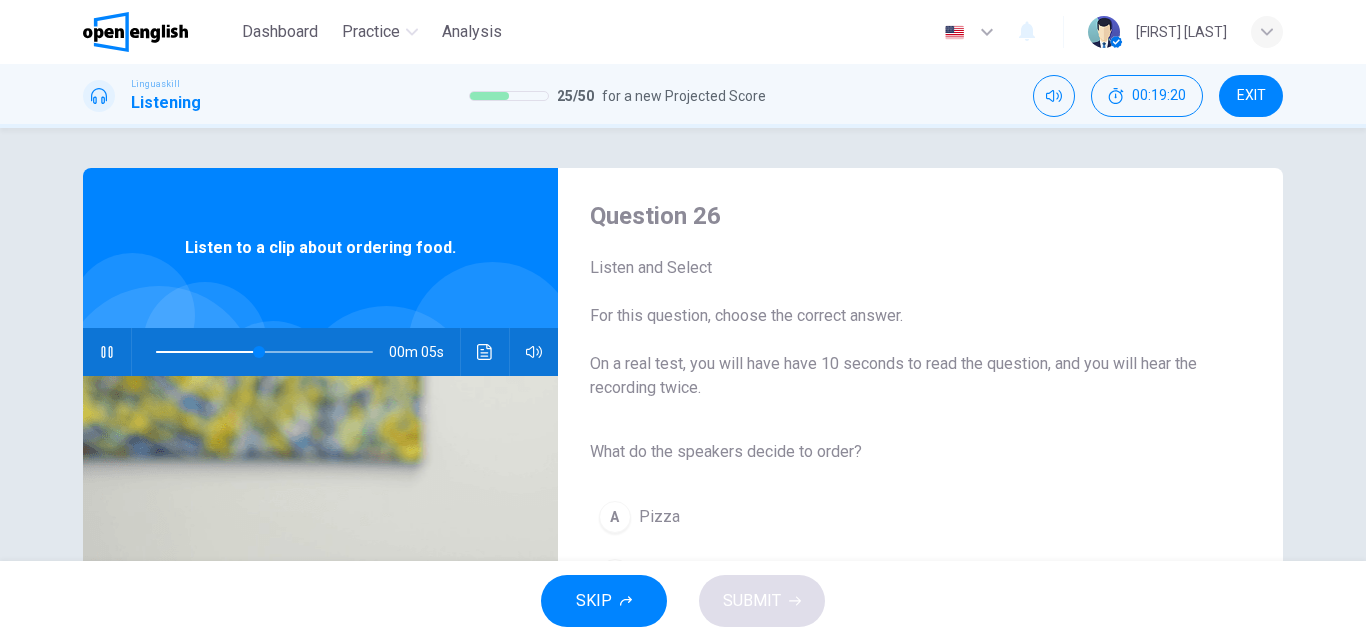 type 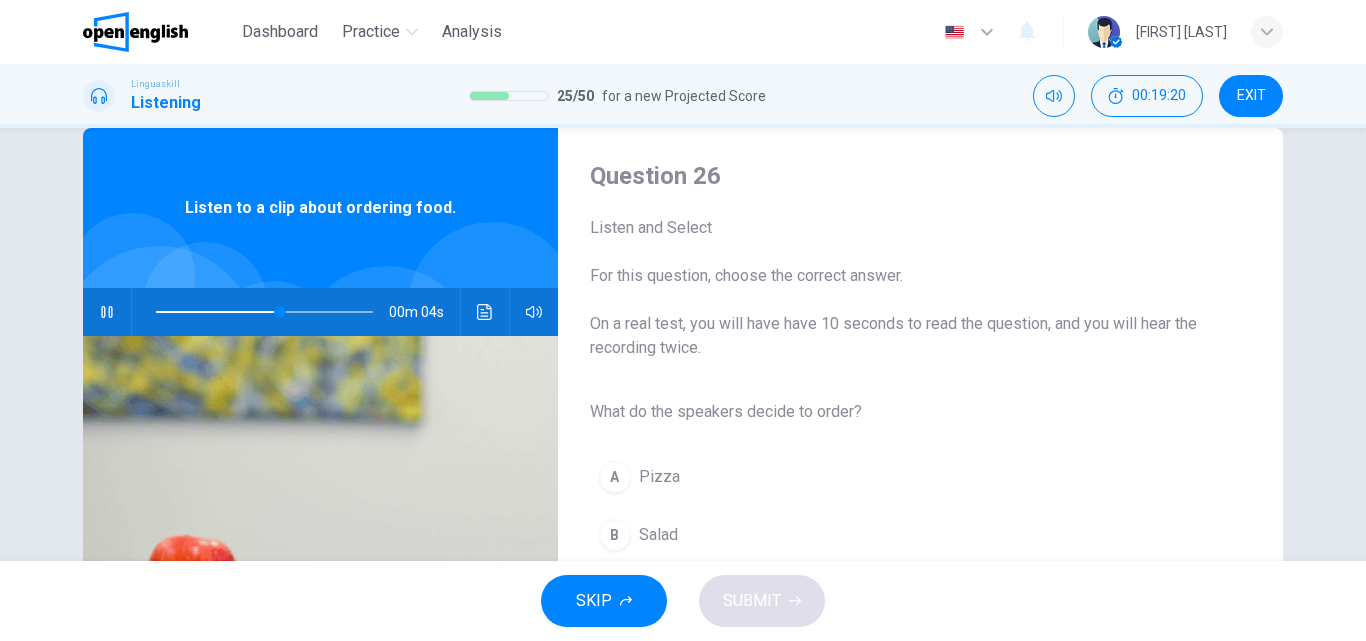 scroll, scrollTop: 80, scrollLeft: 0, axis: vertical 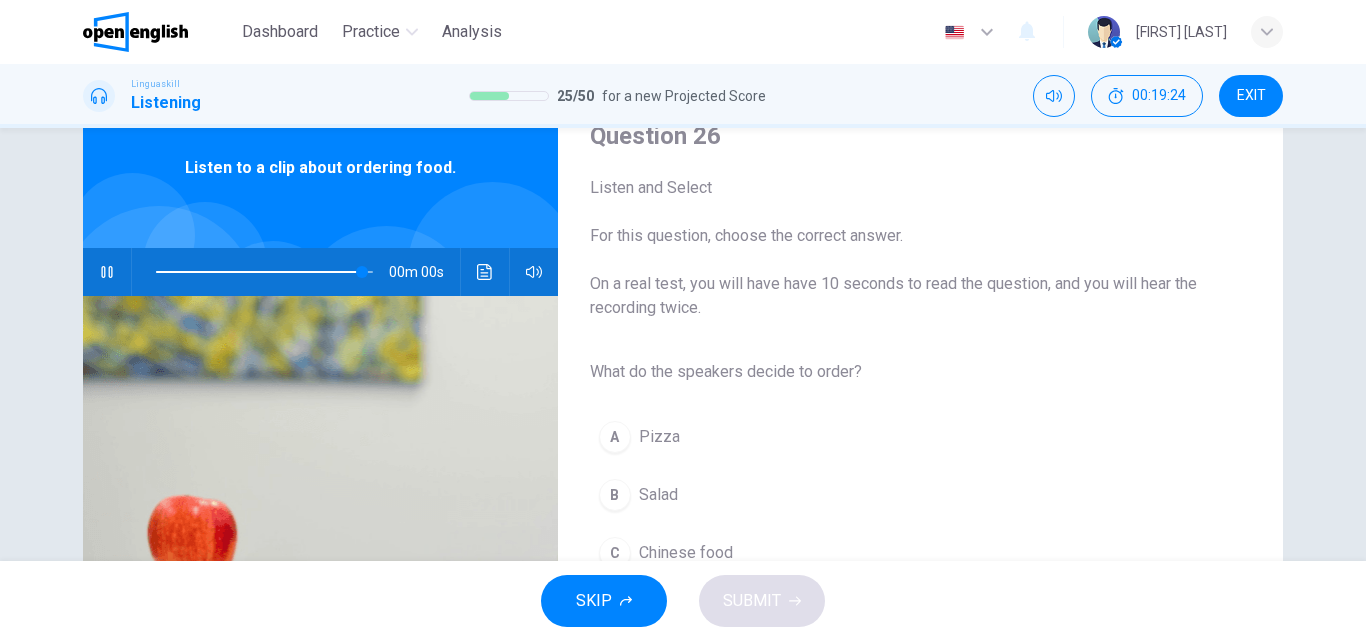 type on "*" 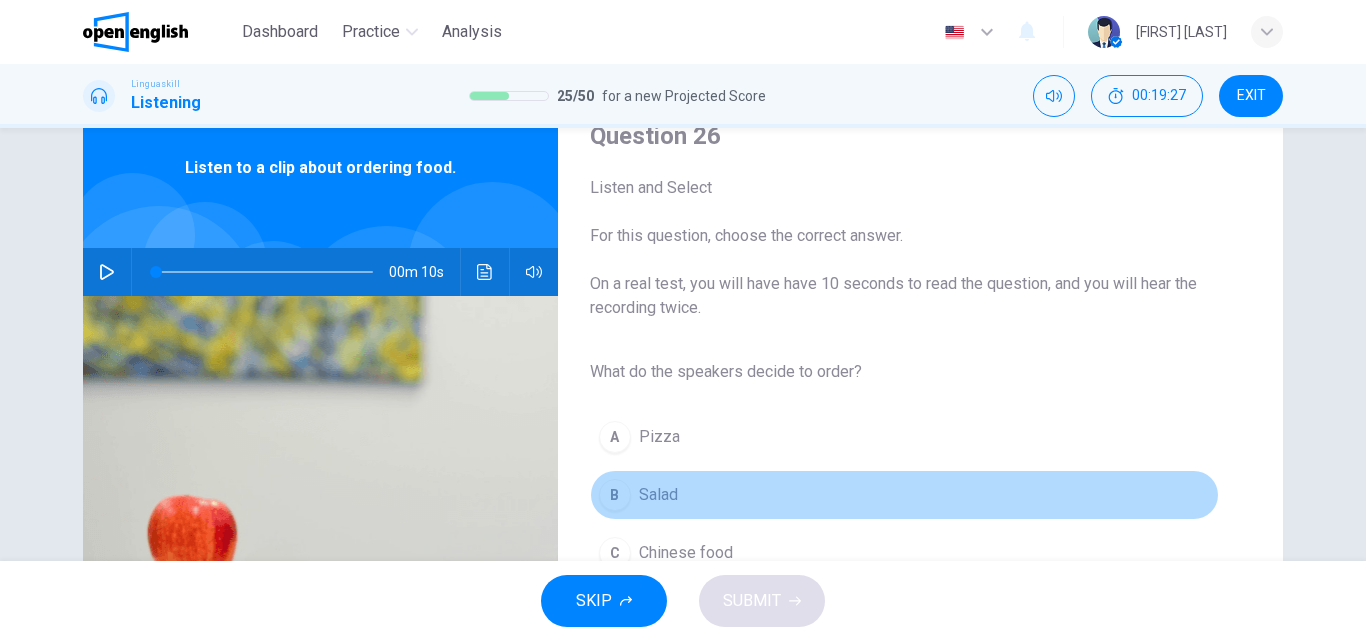 click on "Salad" at bounding box center (658, 495) 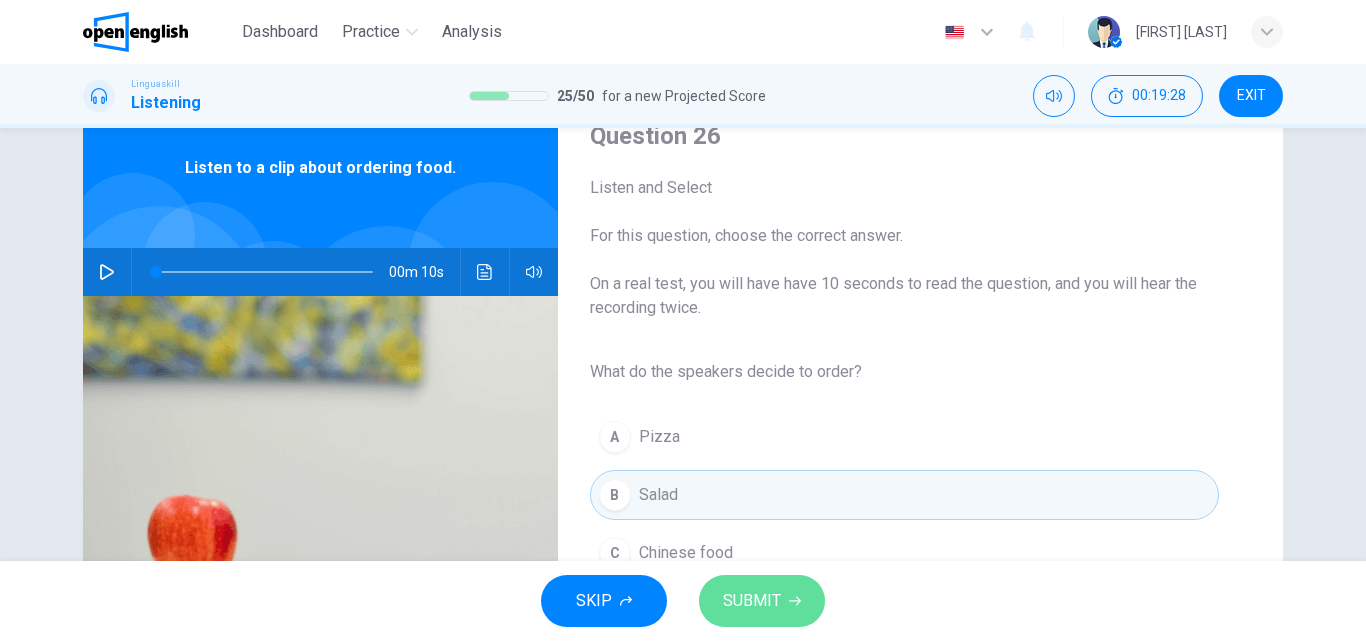 click on "SUBMIT" at bounding box center [752, 601] 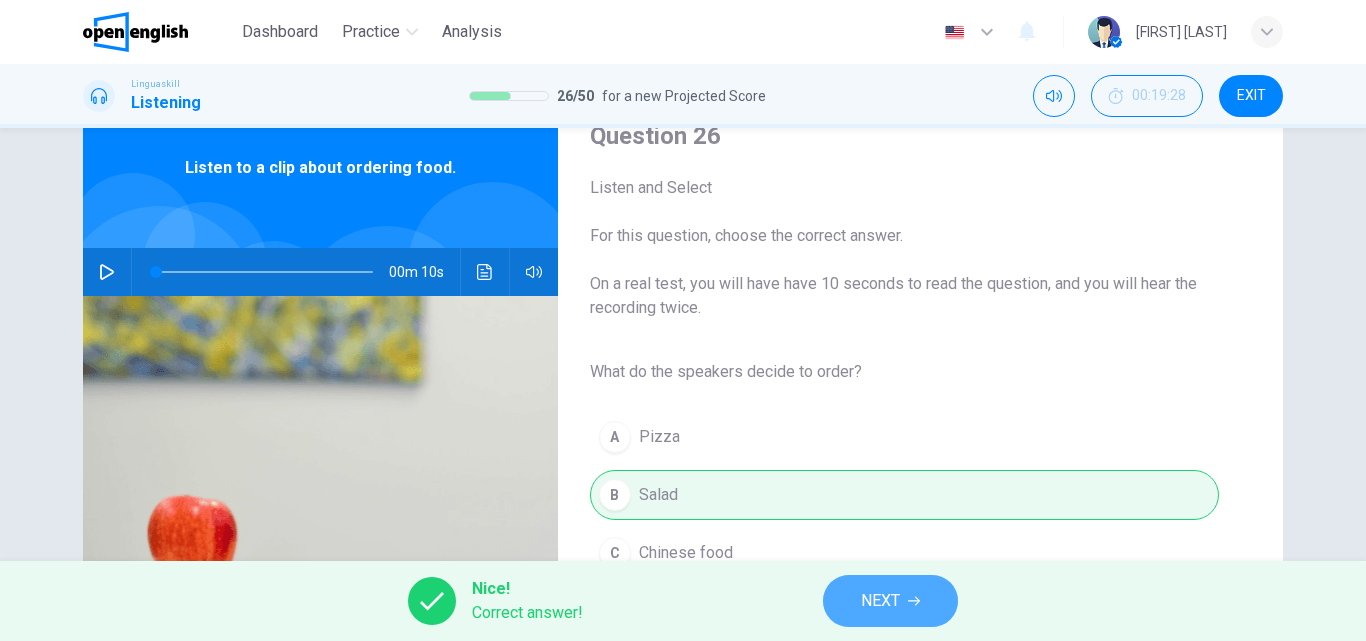 click on "NEXT" at bounding box center [890, 601] 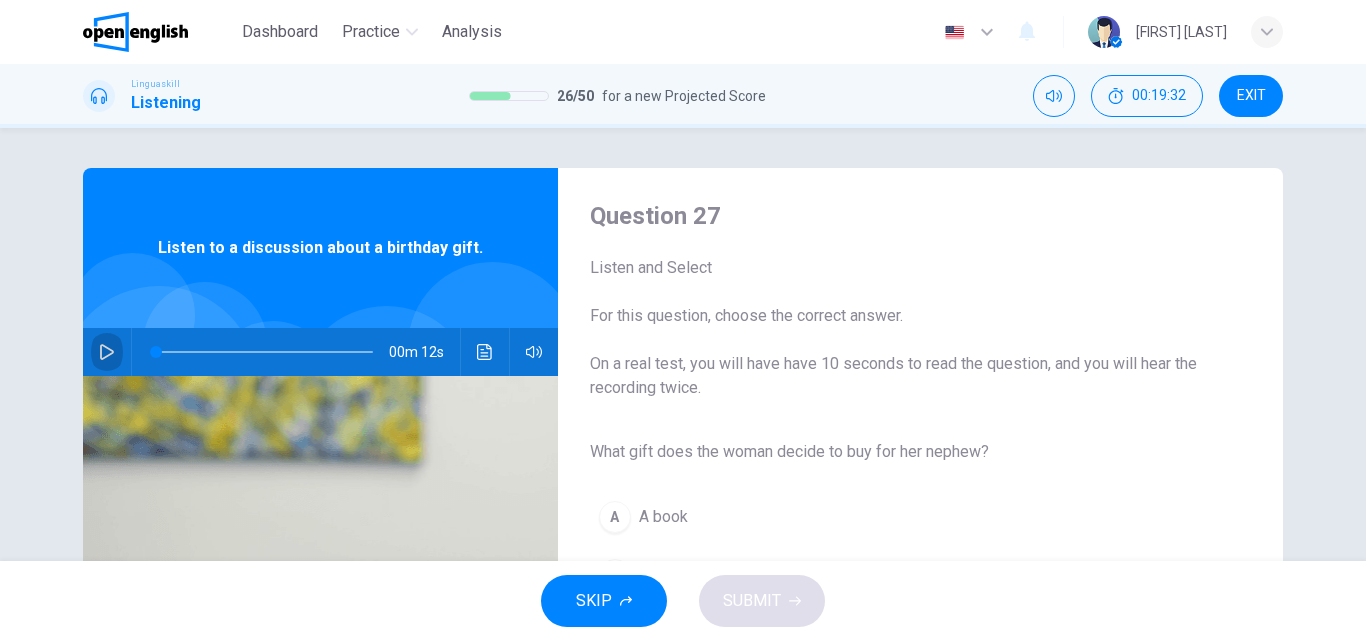 click 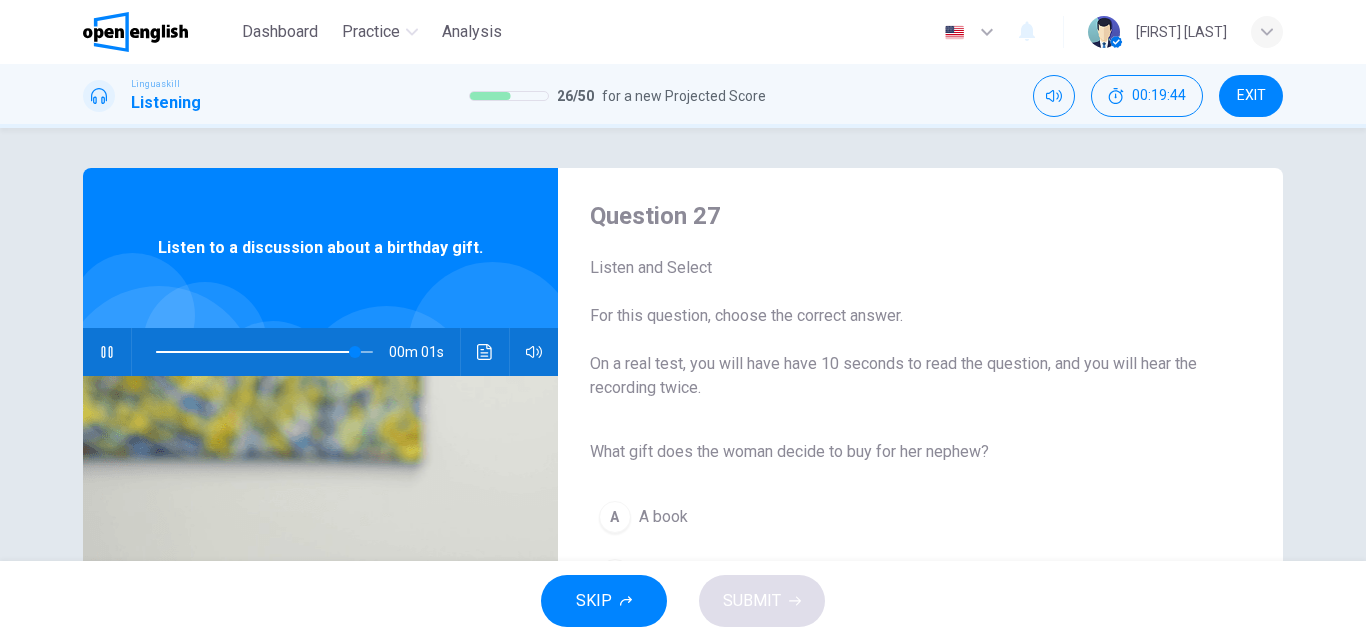 type on "*" 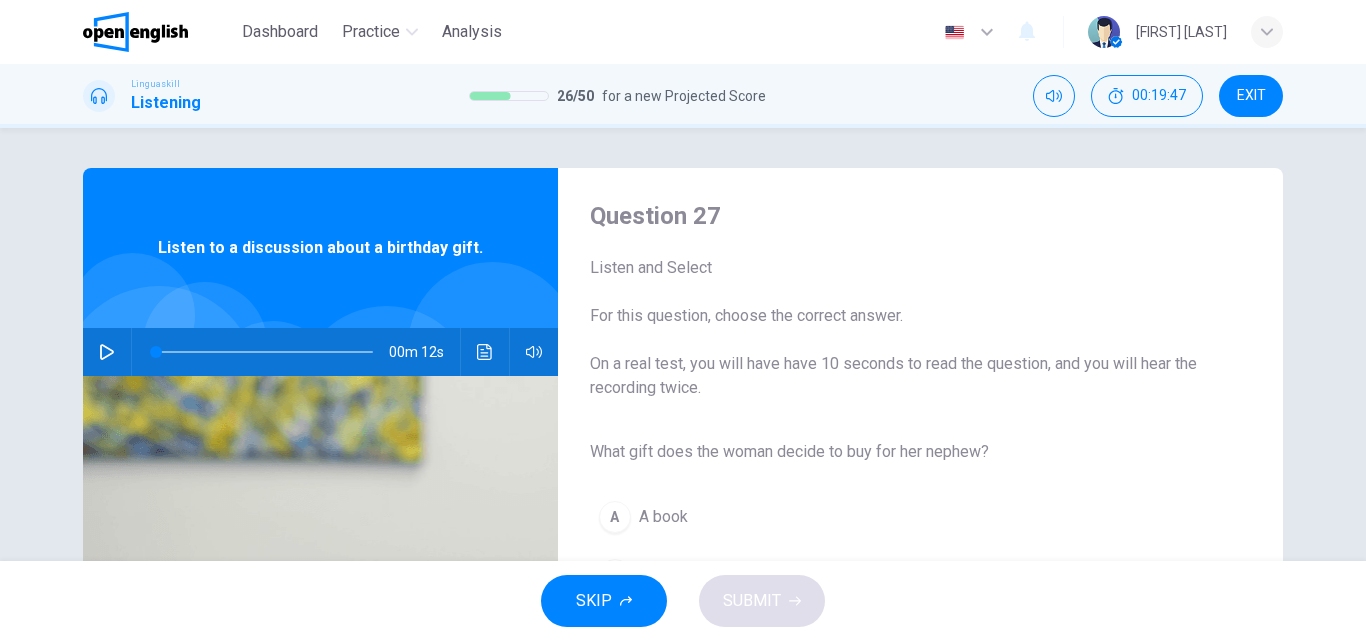 type 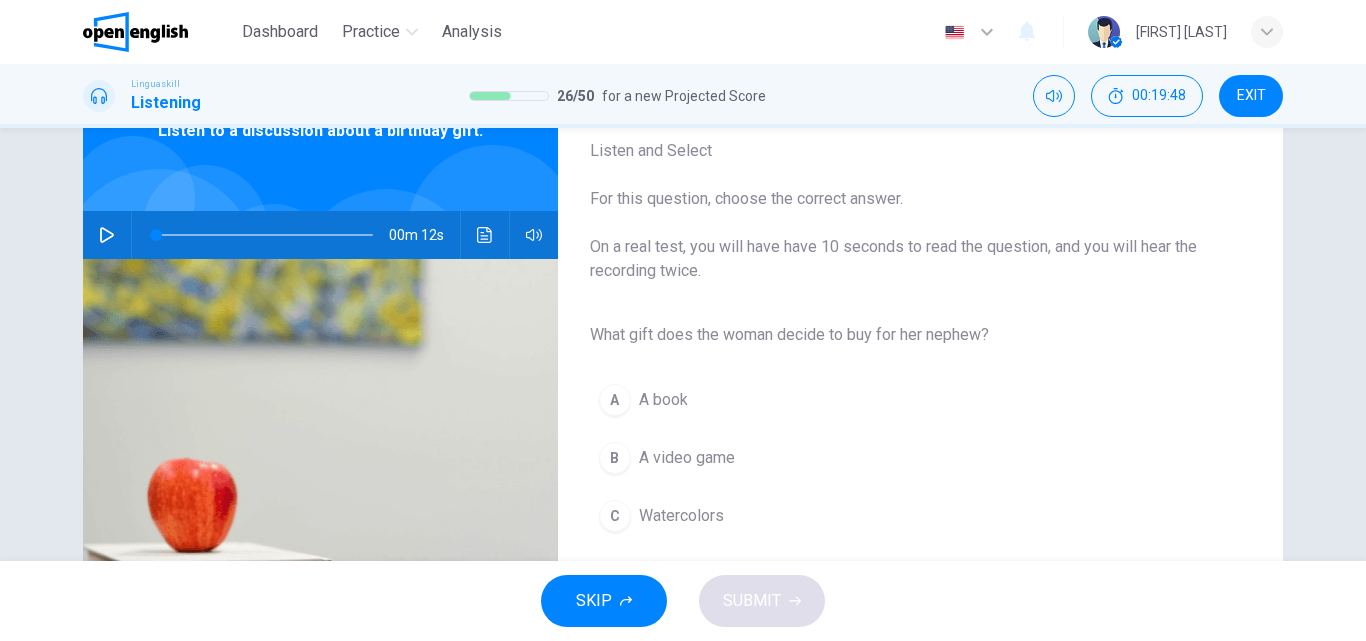 scroll, scrollTop: 120, scrollLeft: 0, axis: vertical 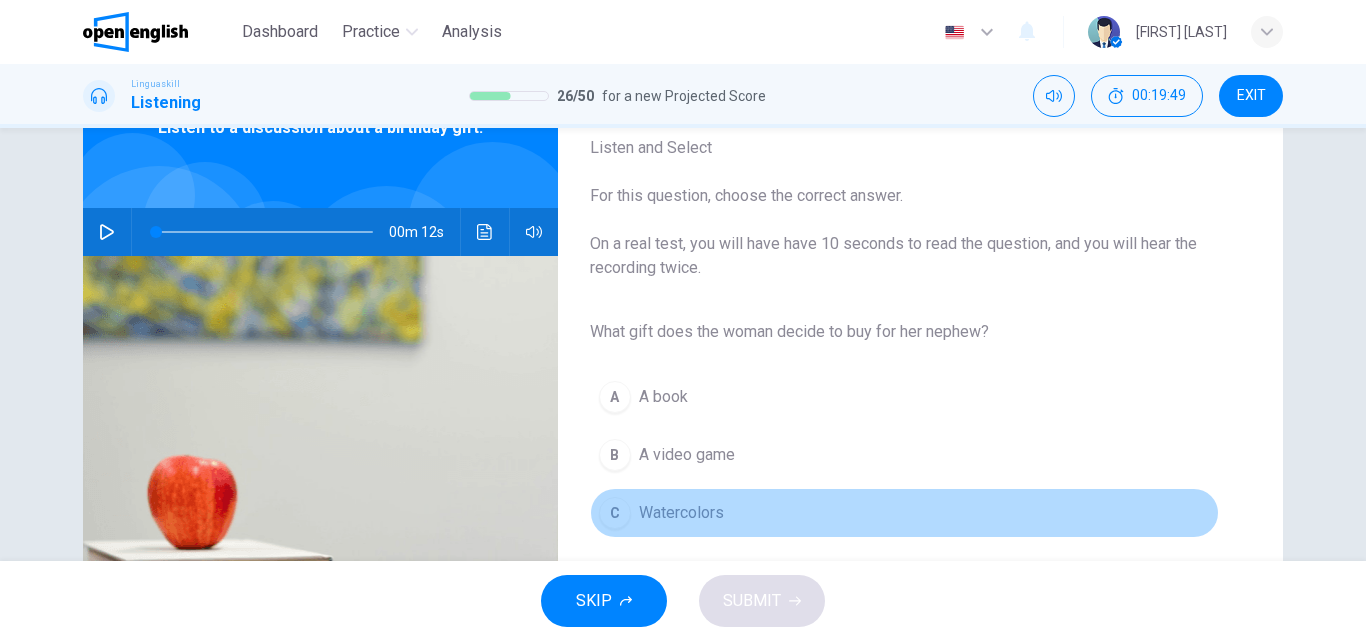 click on "Watercolors" at bounding box center (681, 513) 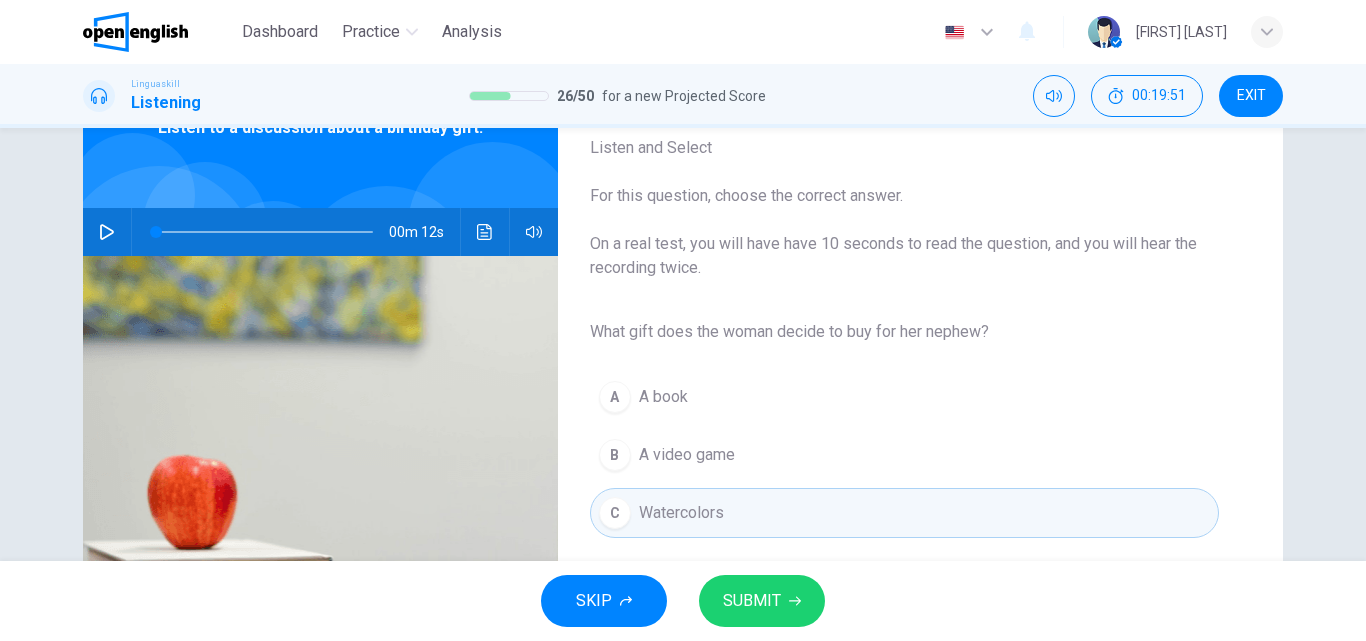 click on "SUBMIT" at bounding box center (752, 601) 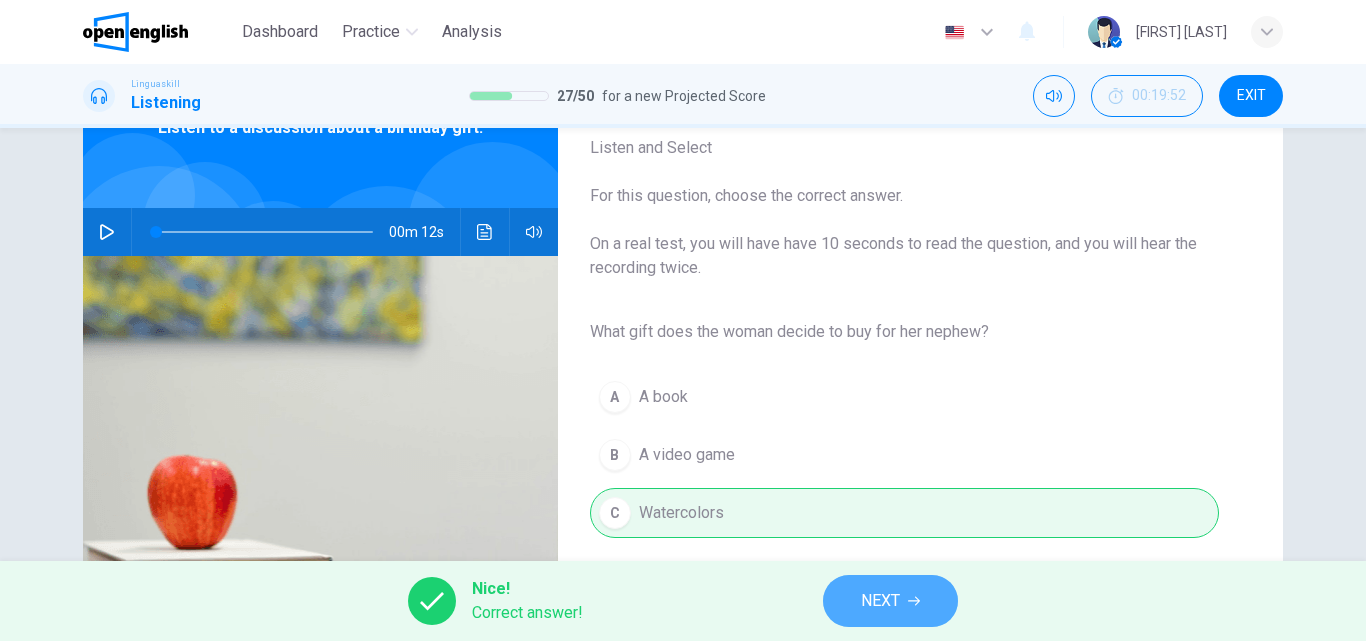 click on "NEXT" at bounding box center [880, 601] 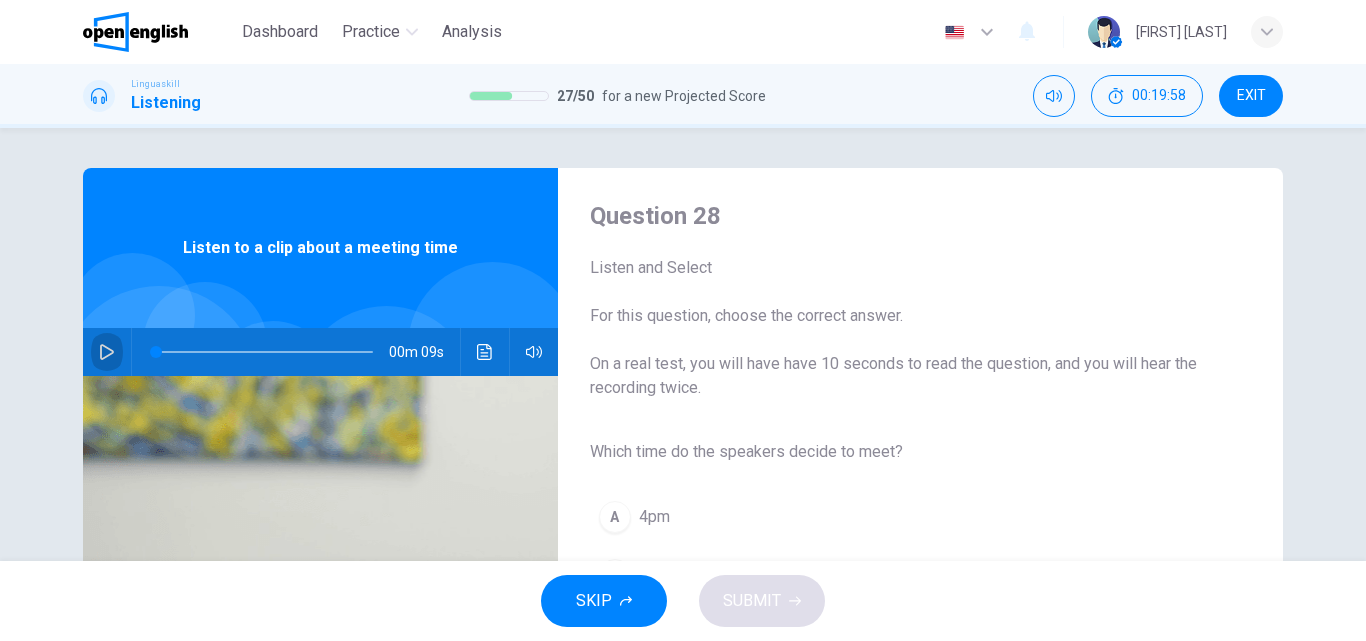 click at bounding box center [107, 352] 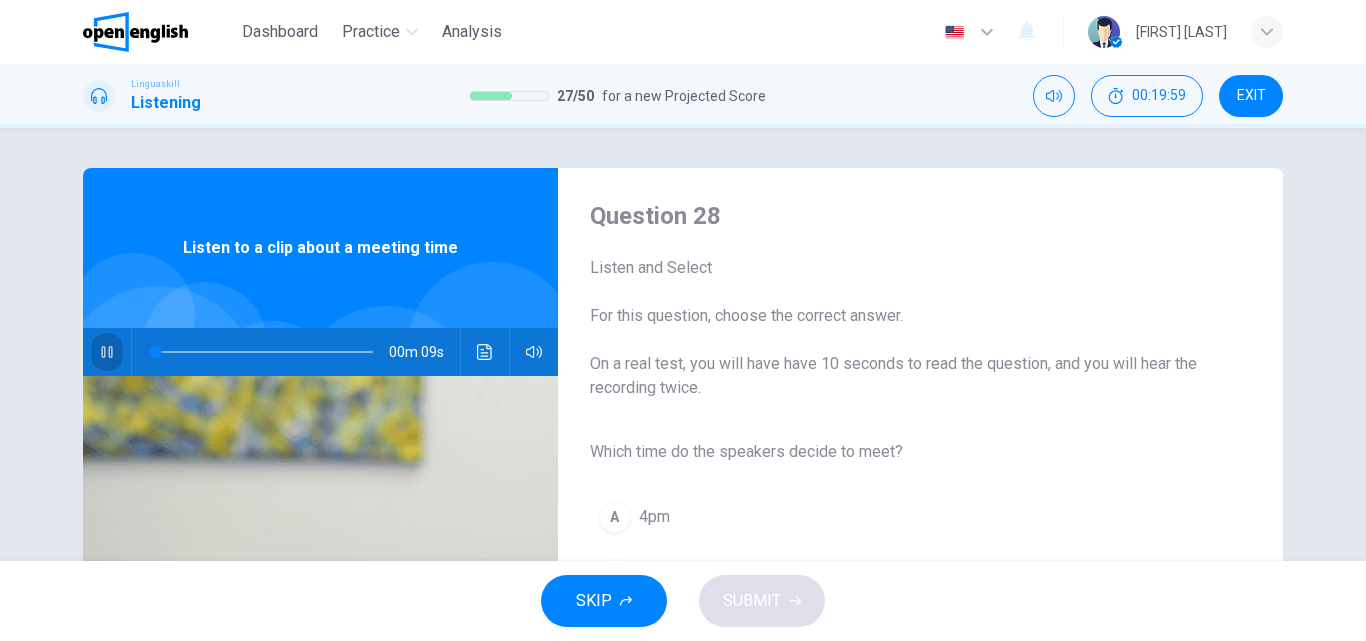 click at bounding box center (107, 352) 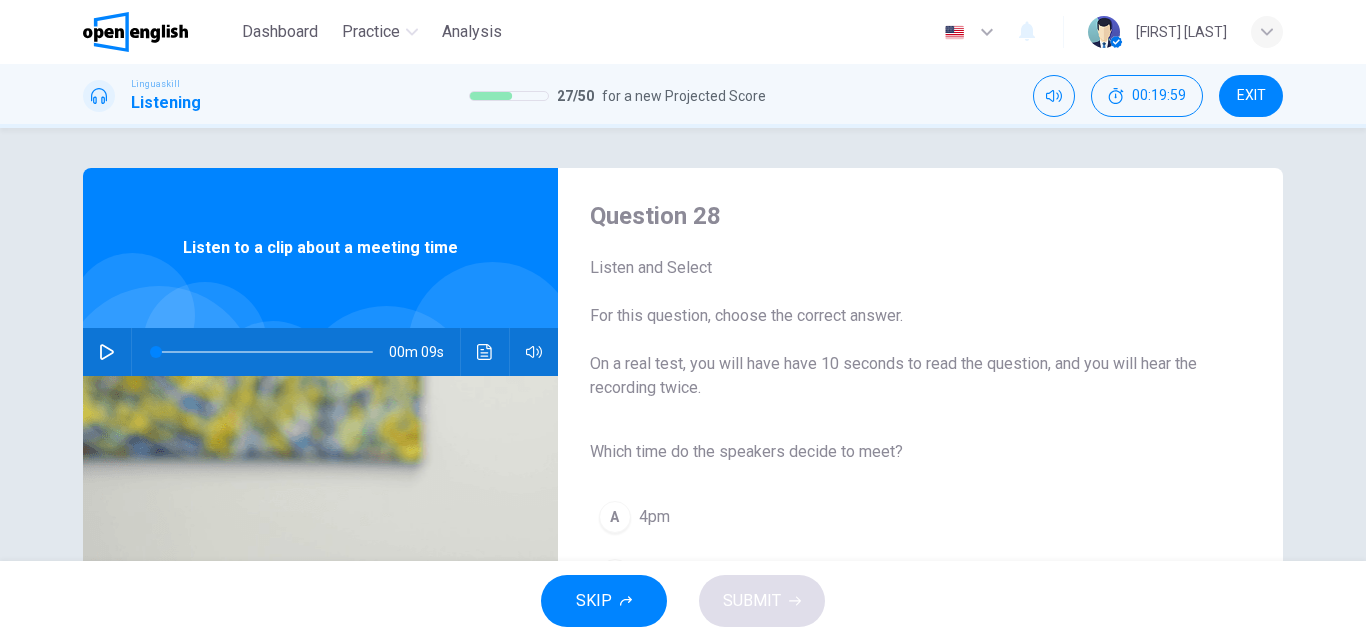click at bounding box center [107, 352] 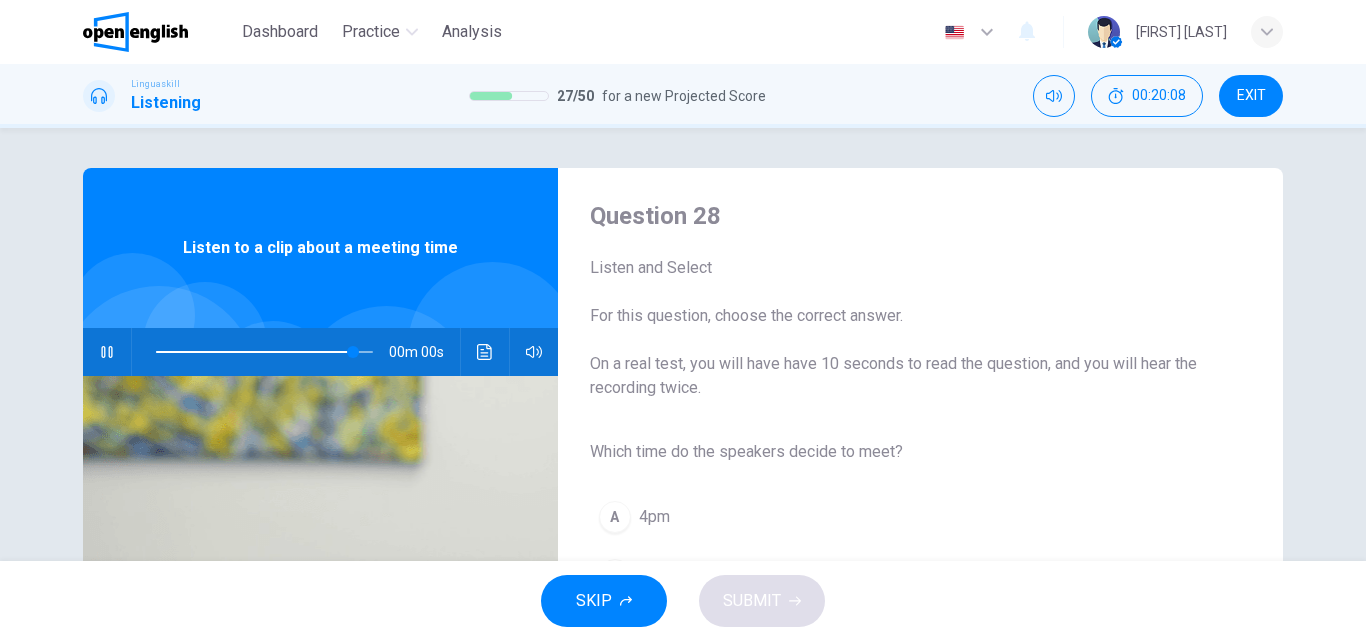 click on "Which time do the speakers decide to meet? A 4pm B 5pm C 3pm" at bounding box center [904, 547] 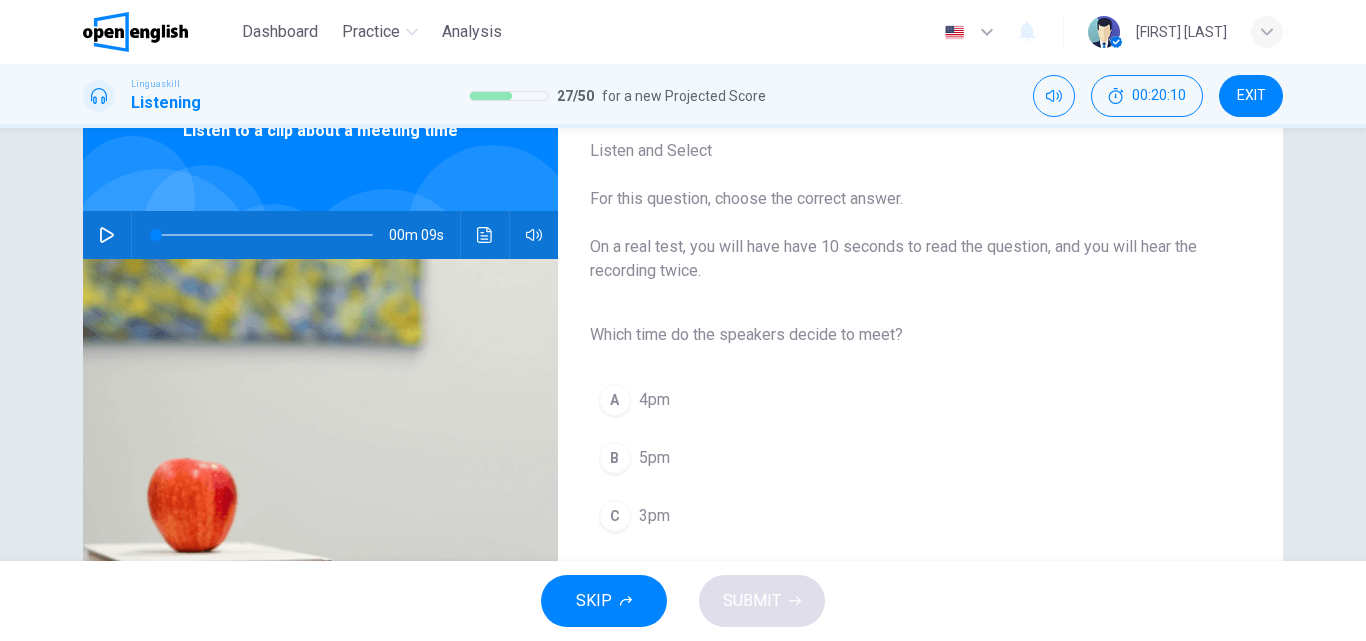 scroll, scrollTop: 120, scrollLeft: 0, axis: vertical 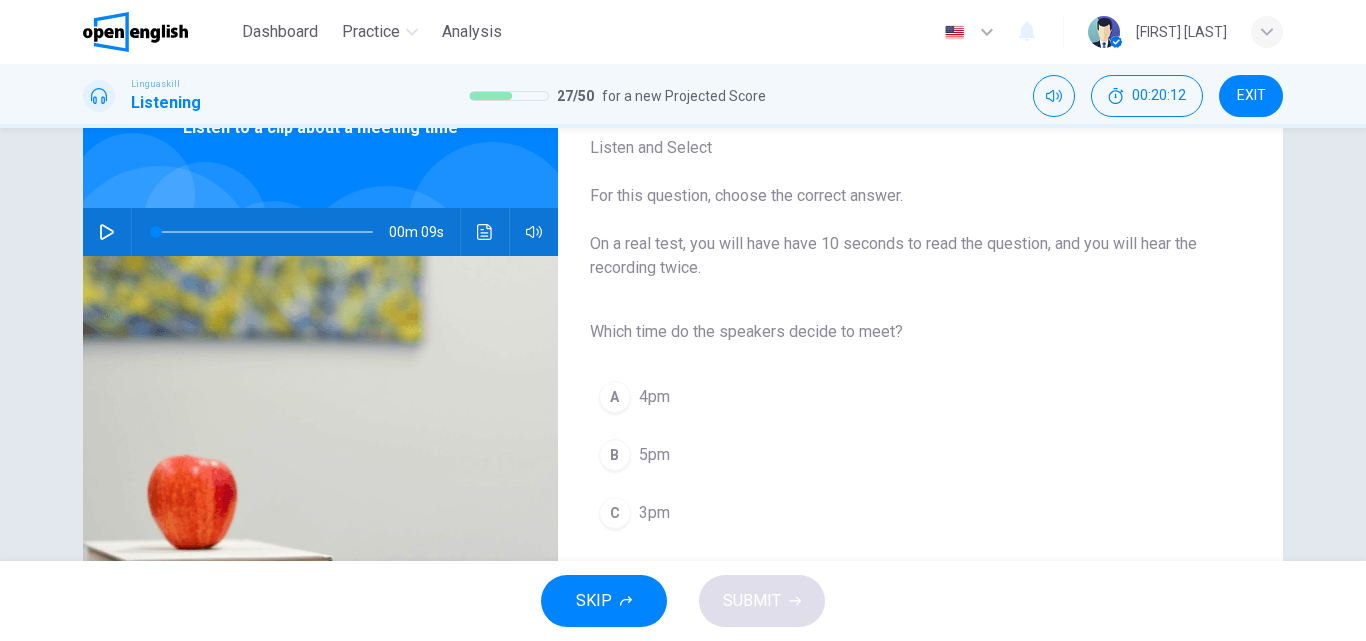 click on "3pm" at bounding box center (654, 513) 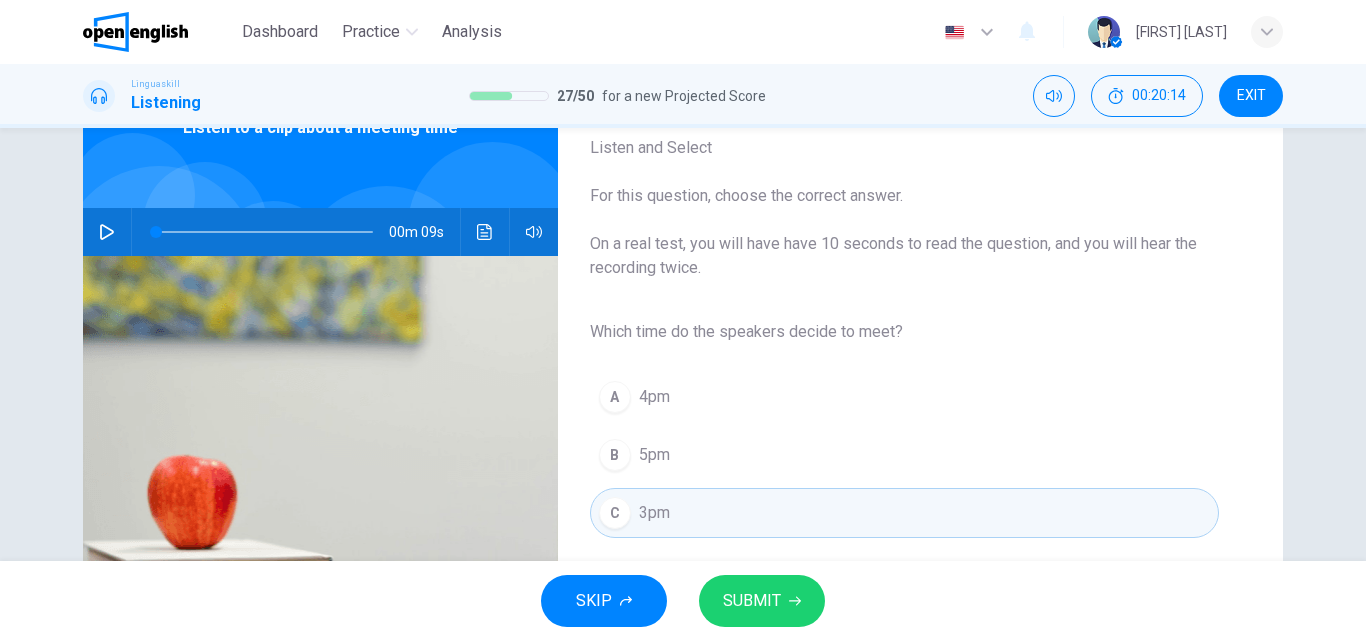 click on "SUBMIT" at bounding box center (752, 601) 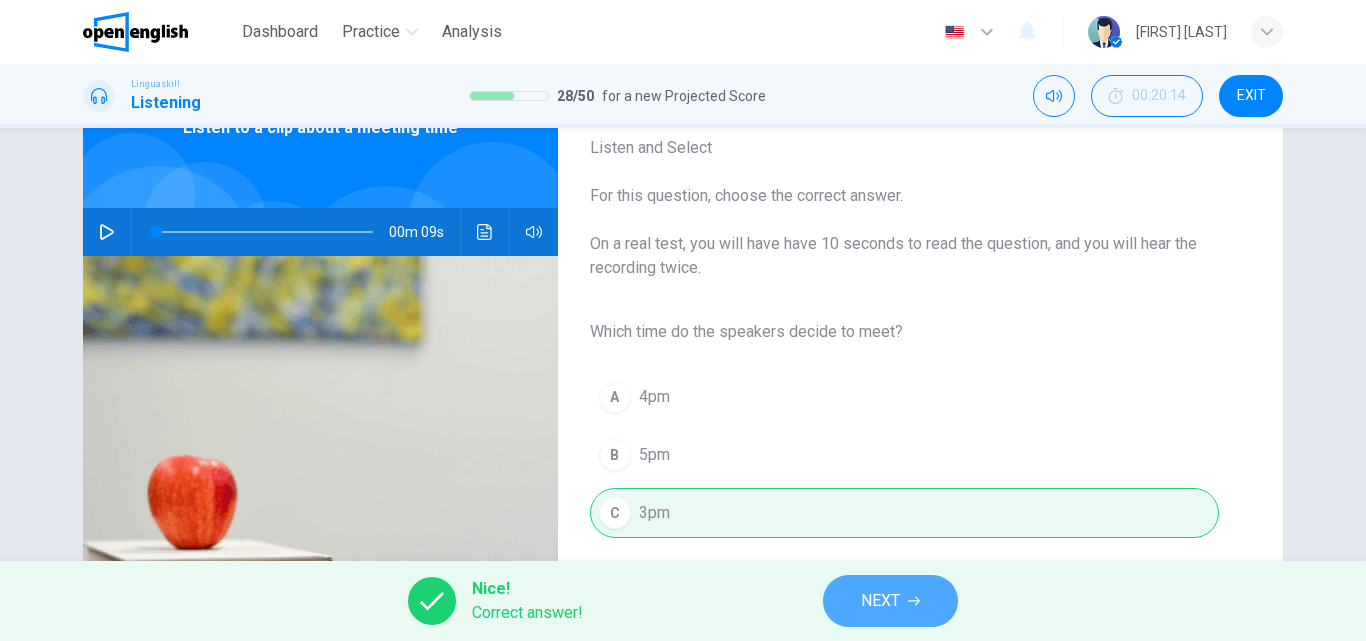 click on "NEXT" at bounding box center (890, 601) 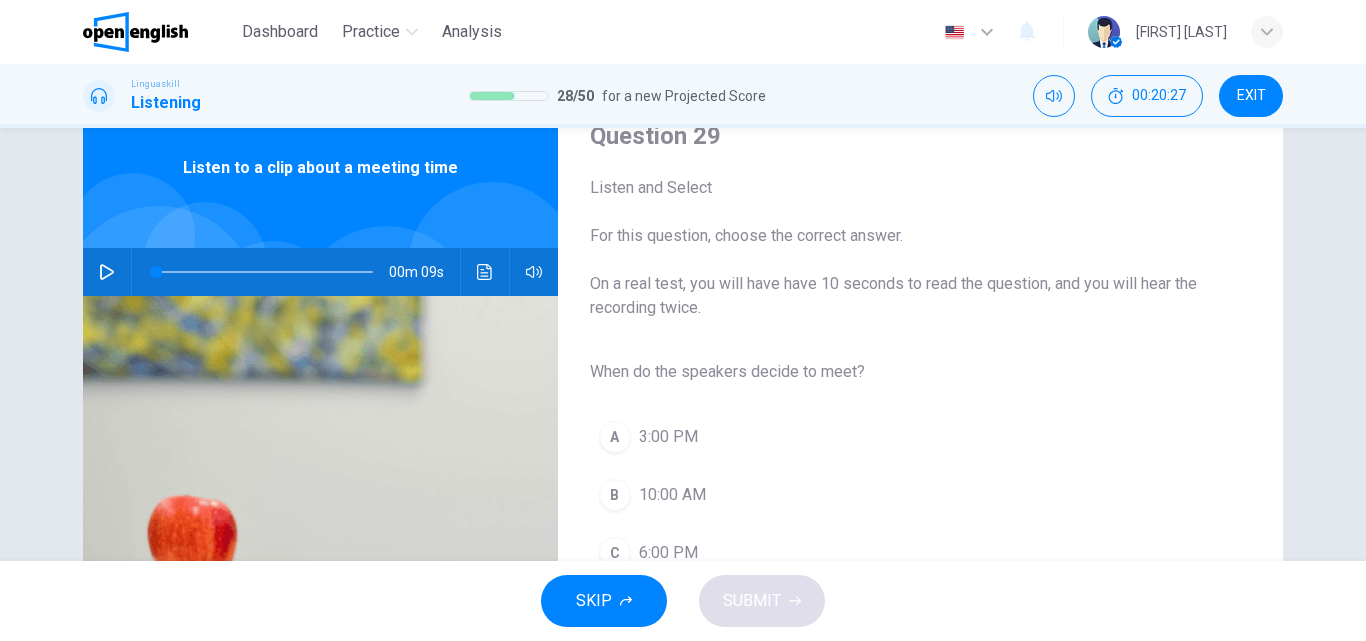 scroll, scrollTop: 40, scrollLeft: 0, axis: vertical 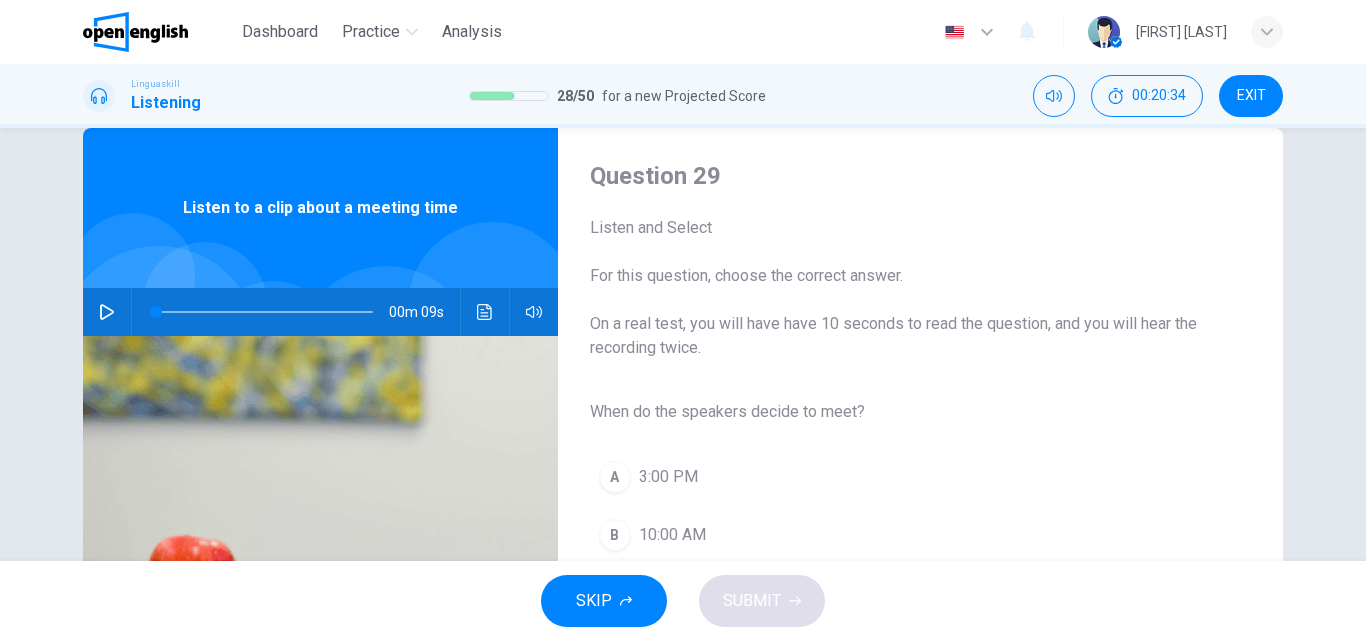 click 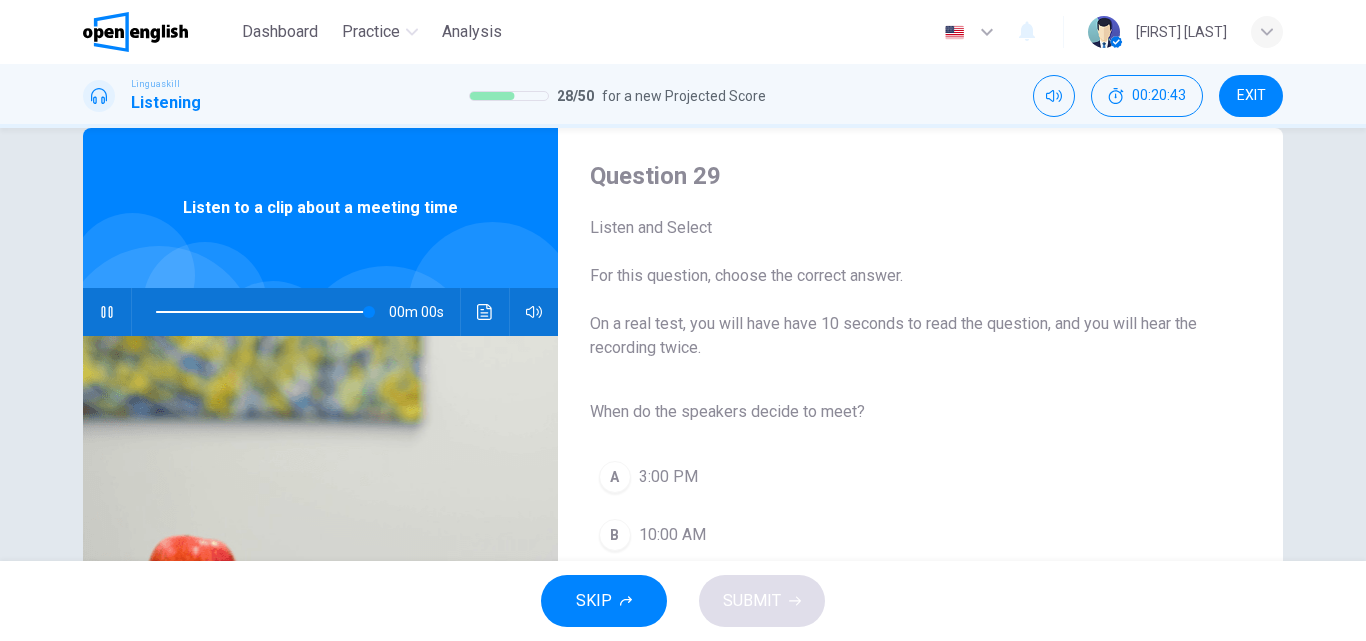 type on "*" 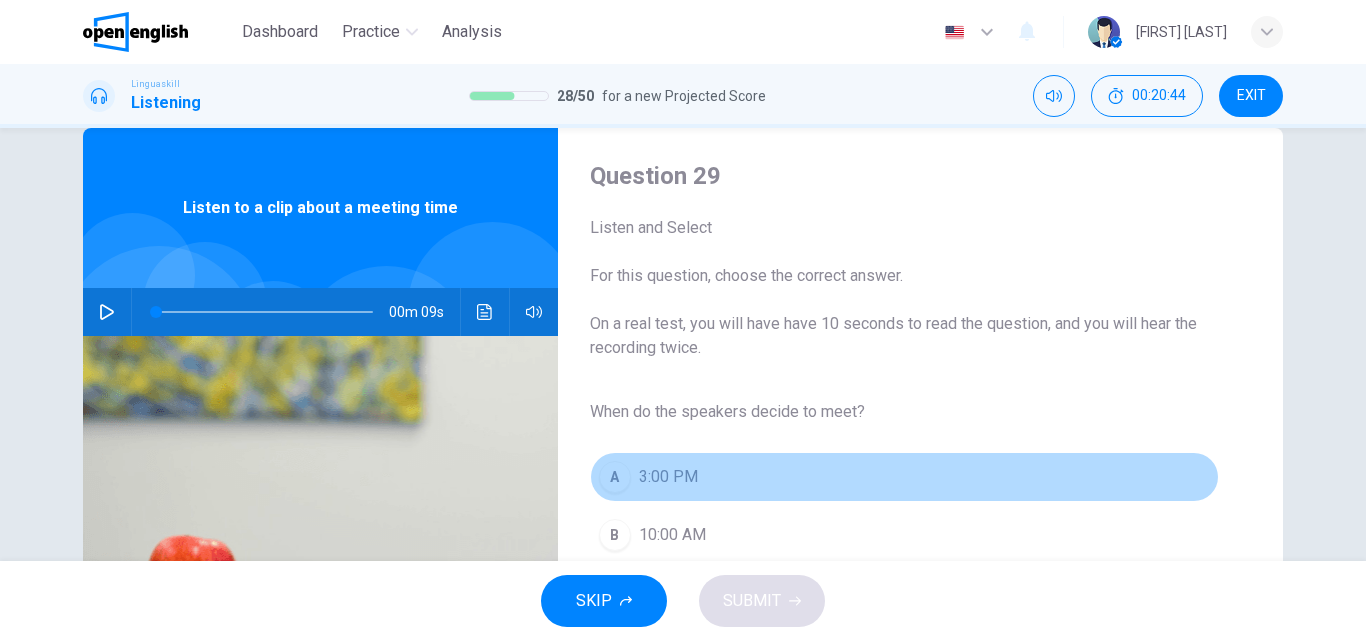 click on "3:00 PM" at bounding box center [668, 477] 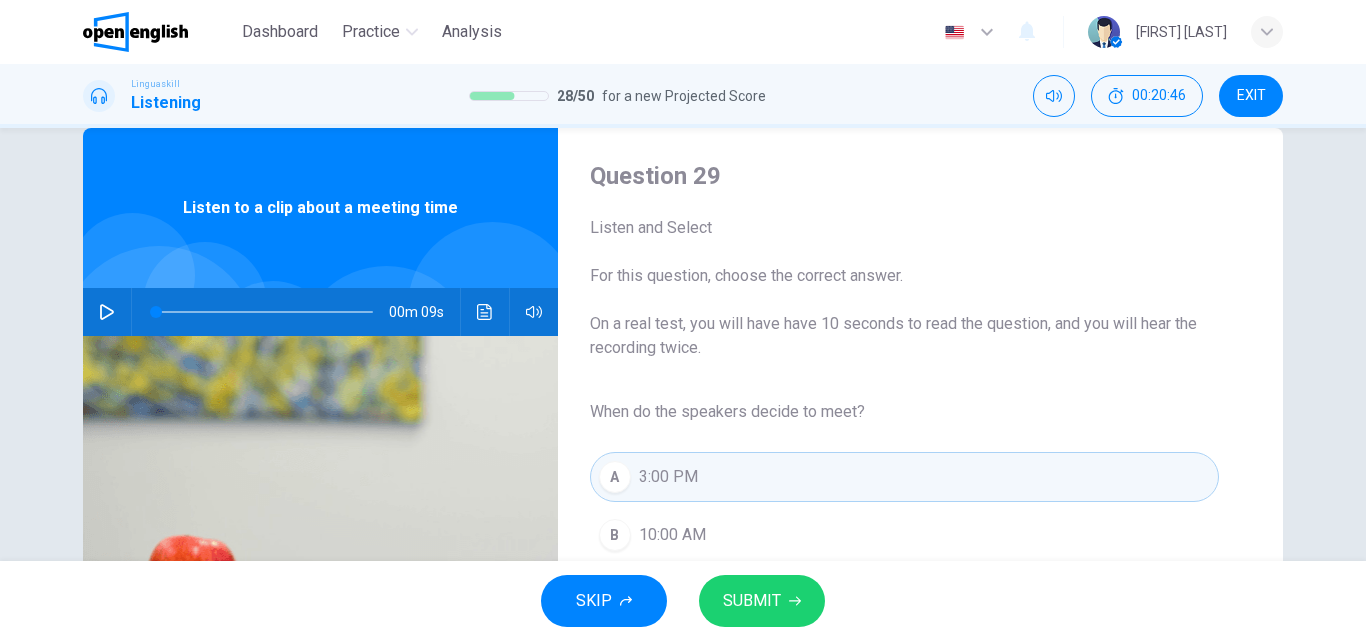 click on "SUBMIT" at bounding box center (762, 601) 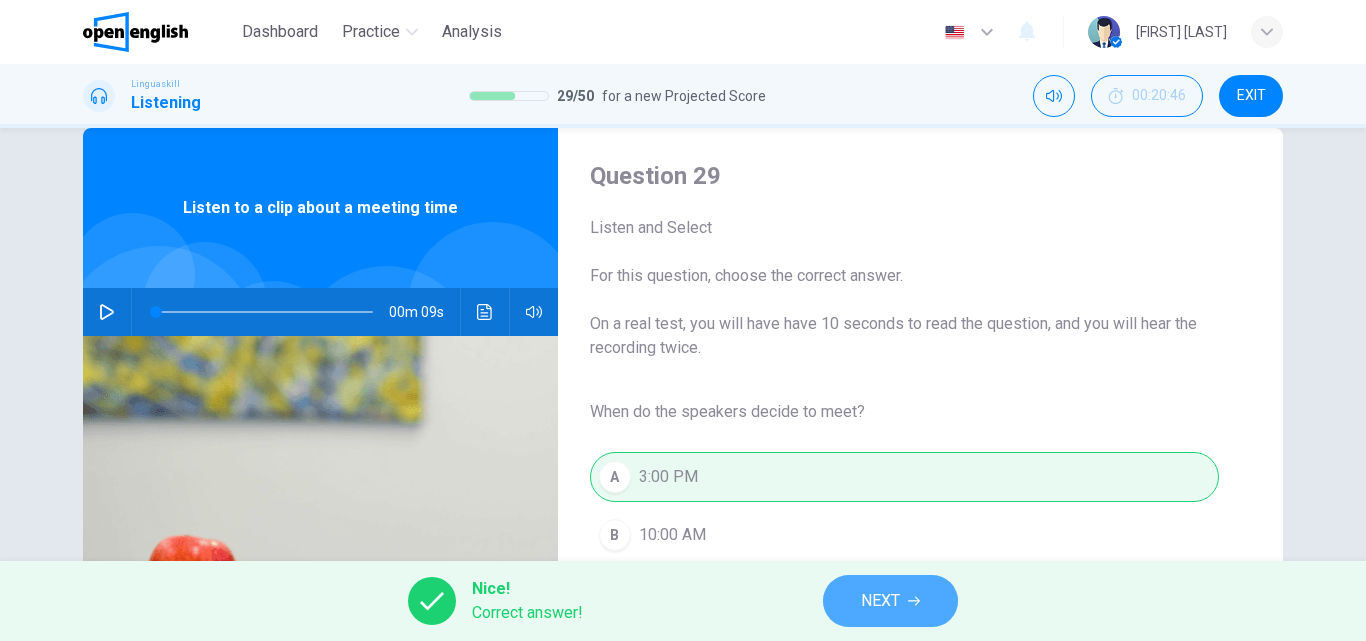 click on "NEXT" at bounding box center (890, 601) 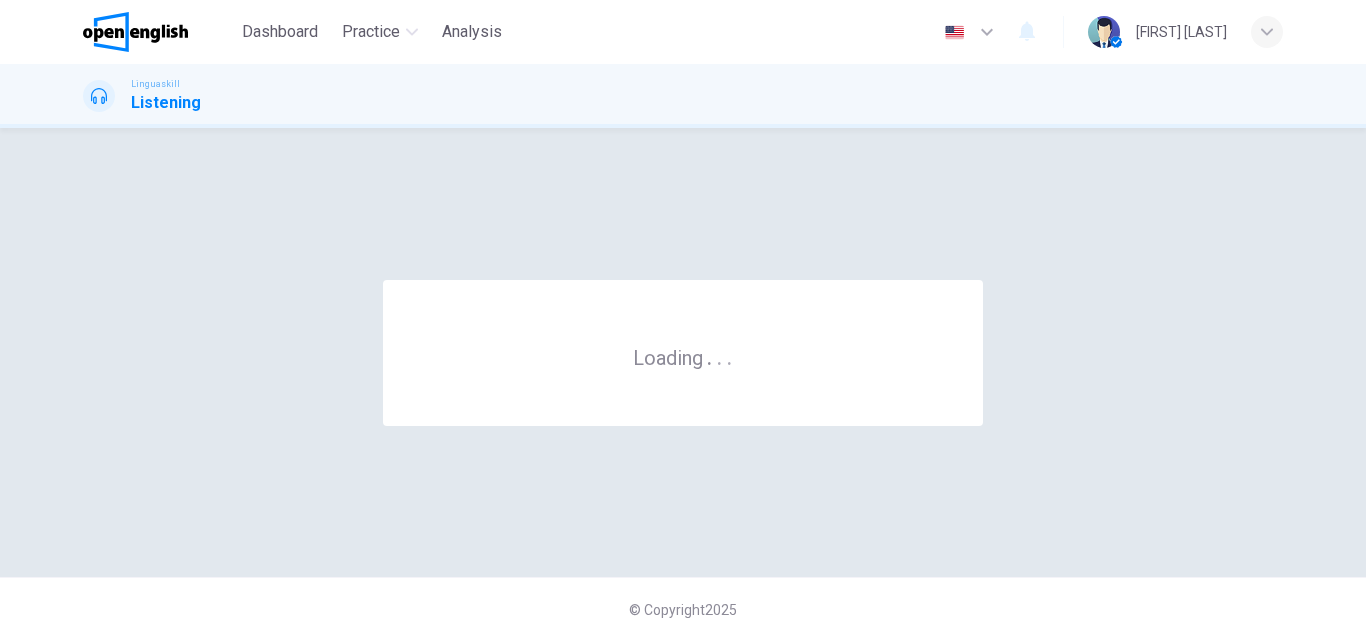 scroll, scrollTop: 0, scrollLeft: 0, axis: both 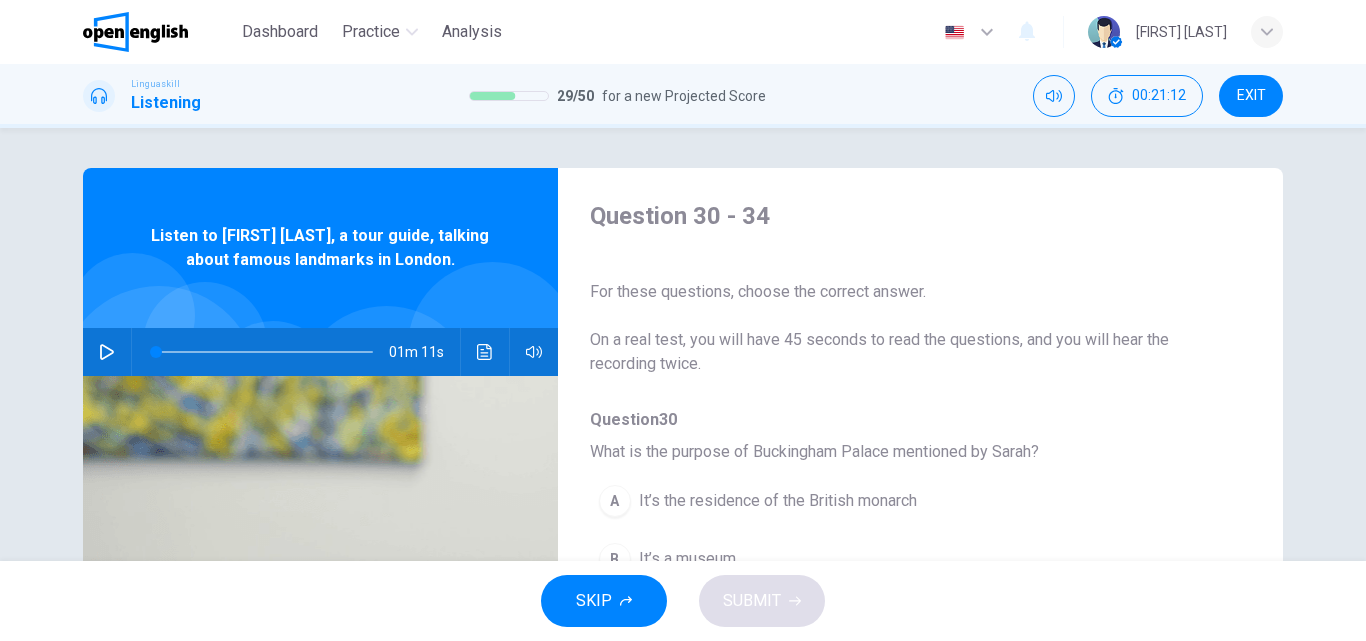 click 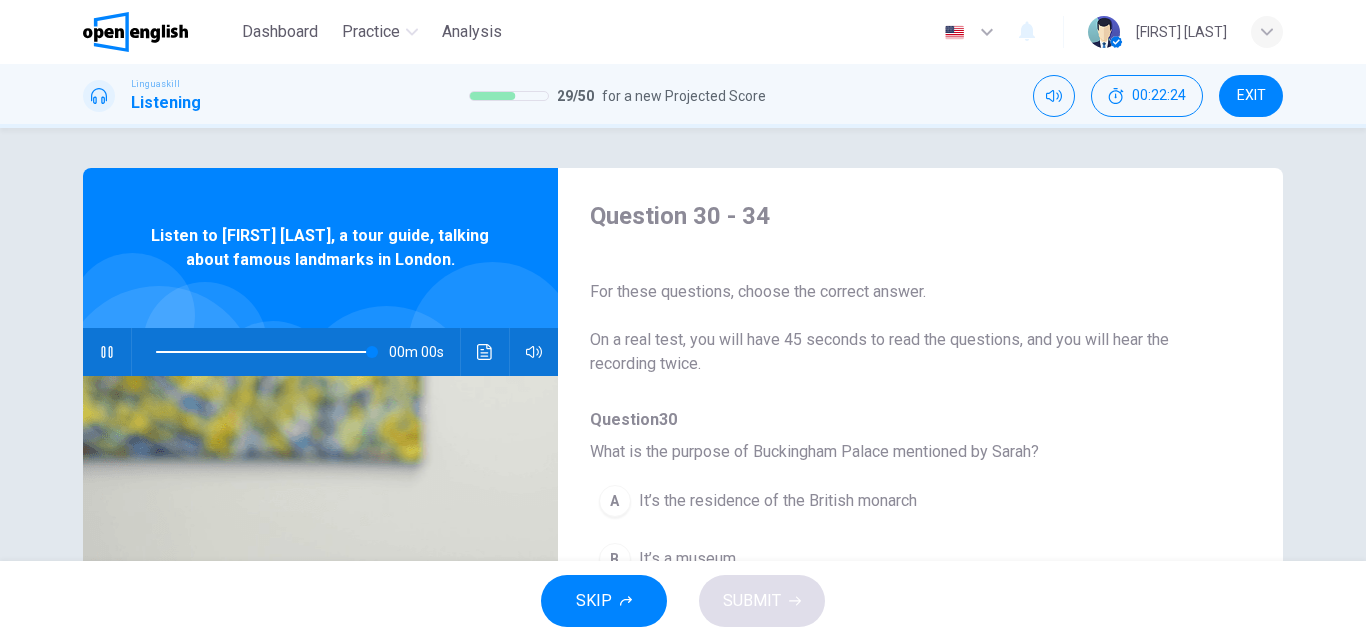 type on "*" 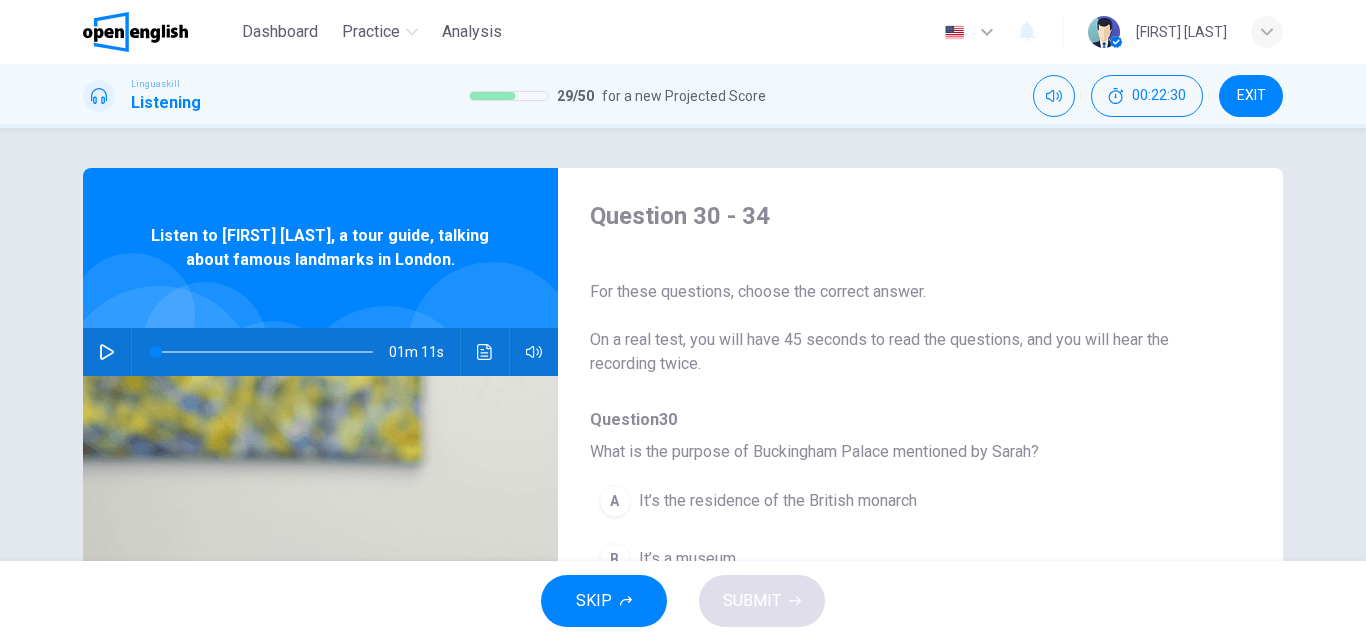 type 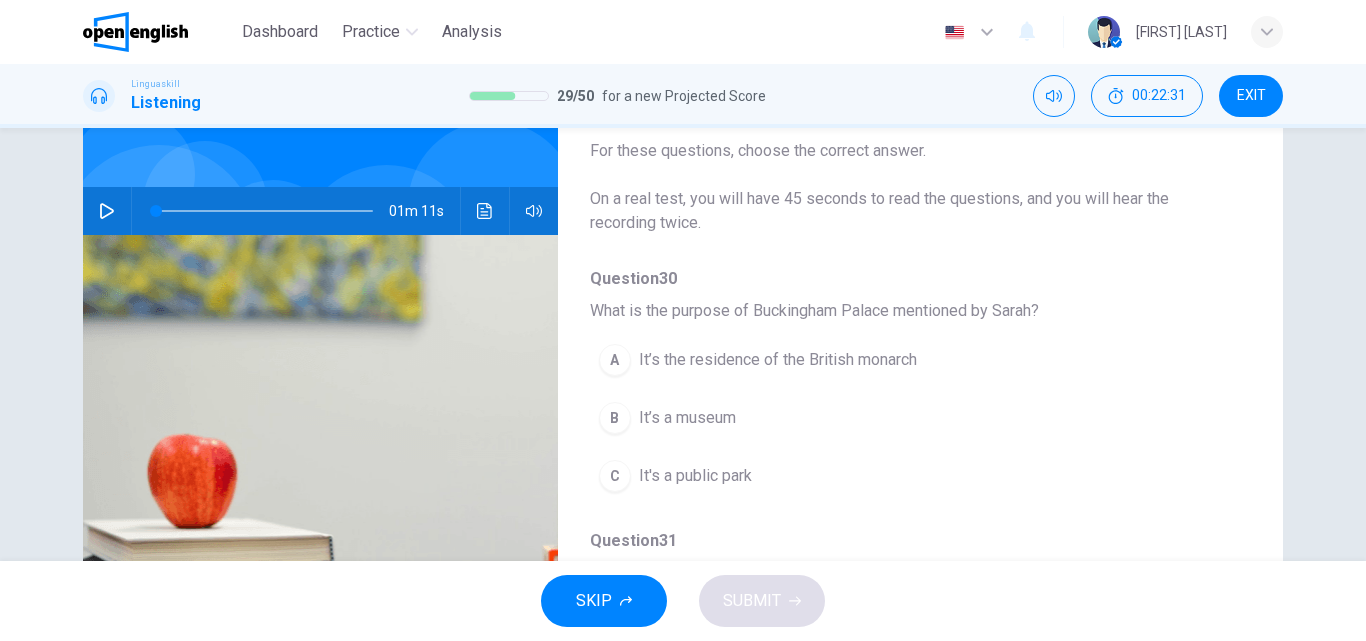 scroll, scrollTop: 160, scrollLeft: 0, axis: vertical 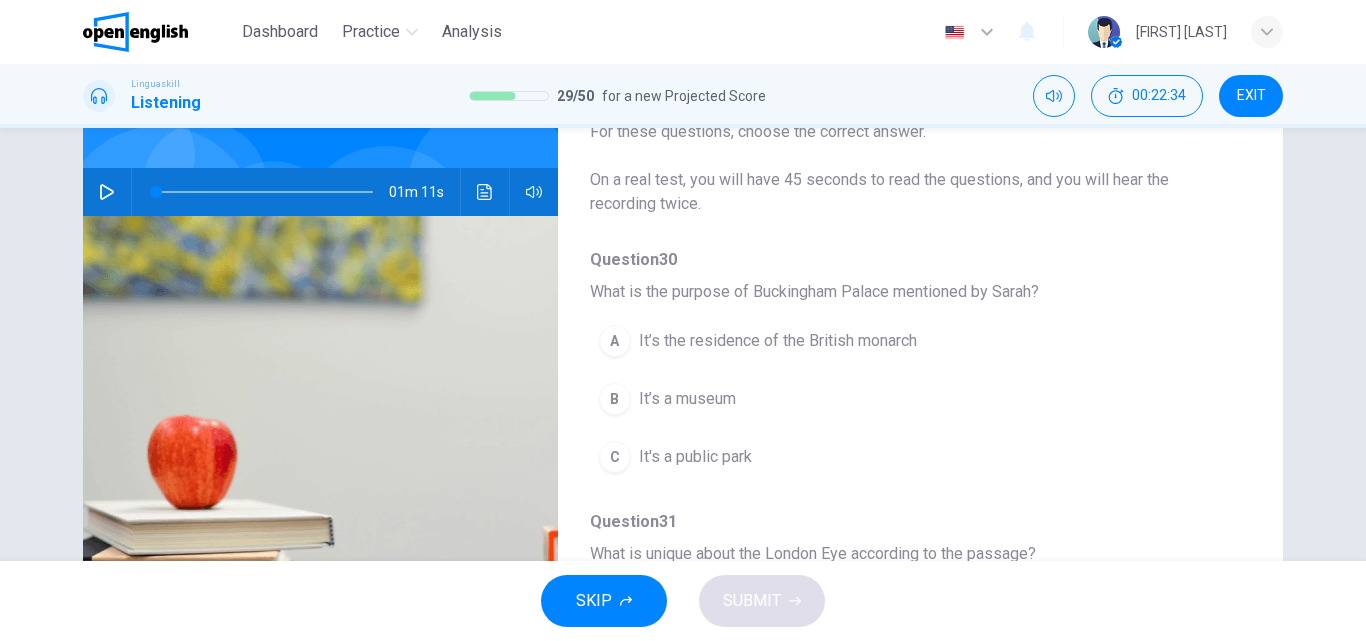click on "It’s the residence of the British monarch" at bounding box center (778, 341) 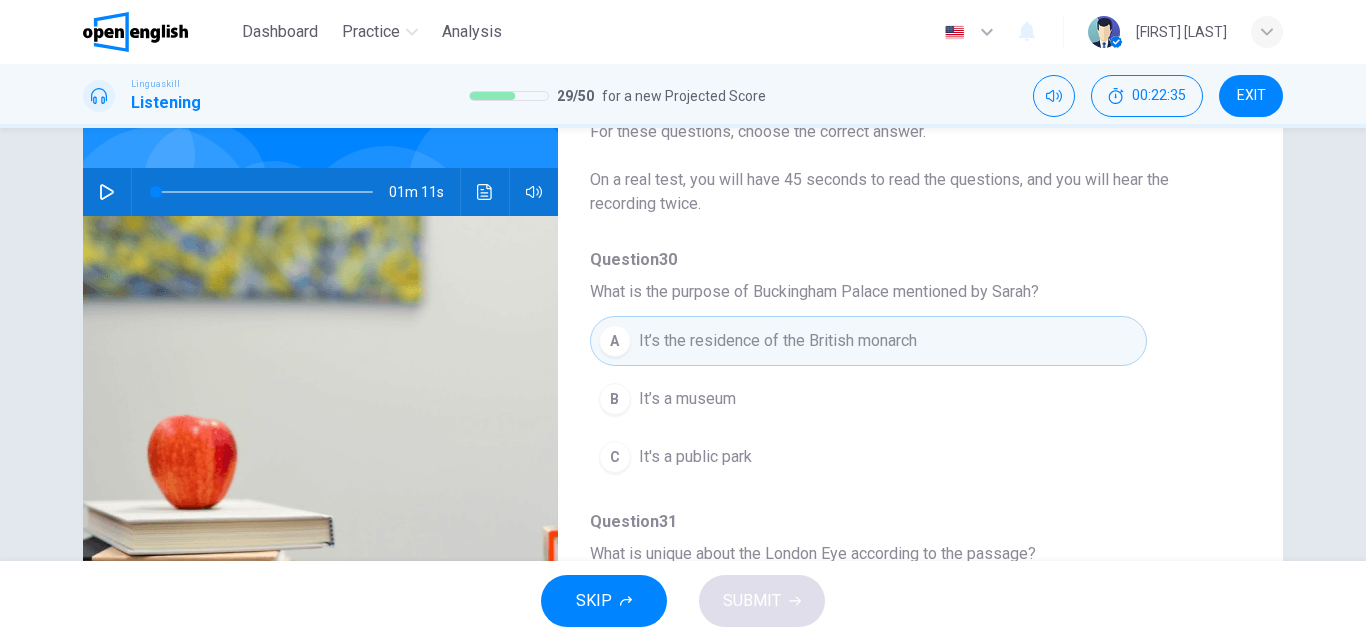 type 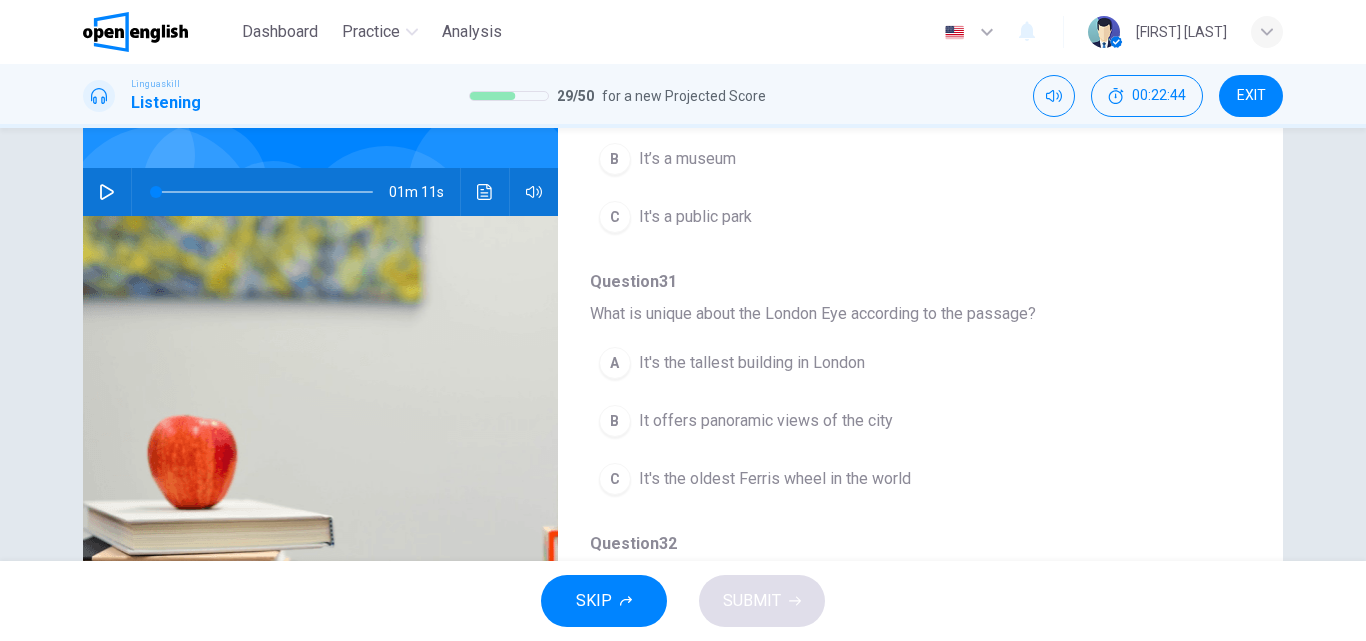 scroll, scrollTop: 280, scrollLeft: 0, axis: vertical 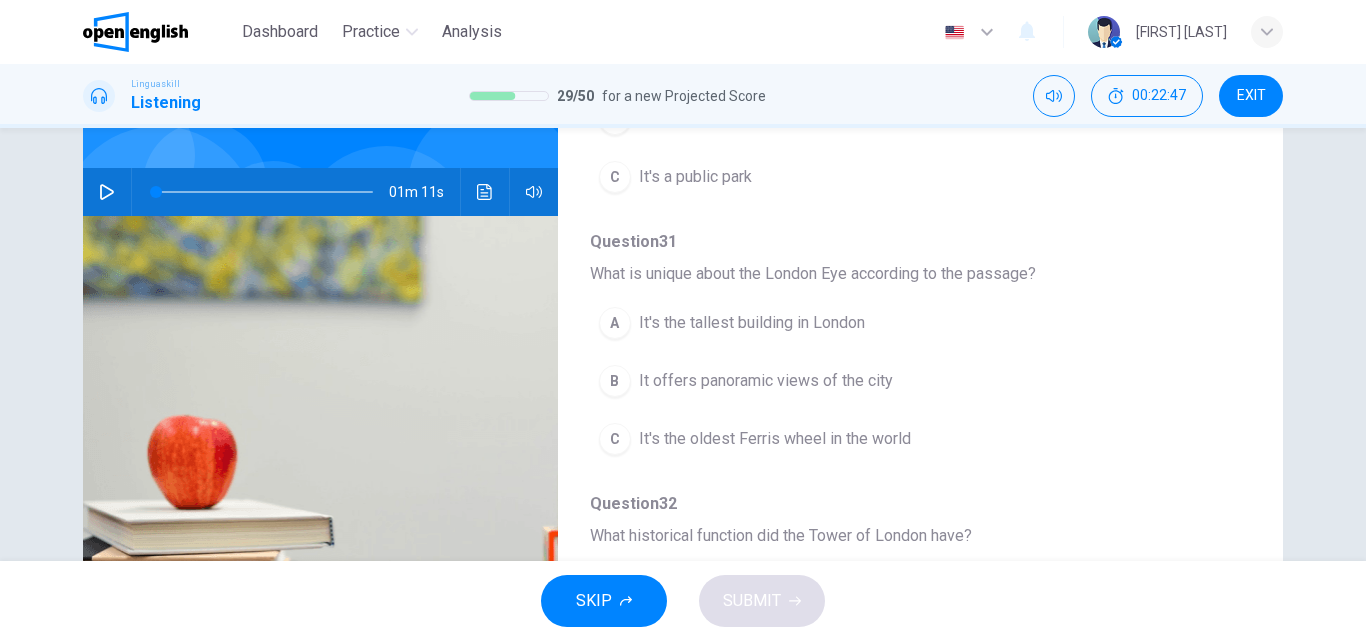 click on "It offers panoramic views of the city" at bounding box center [766, 381] 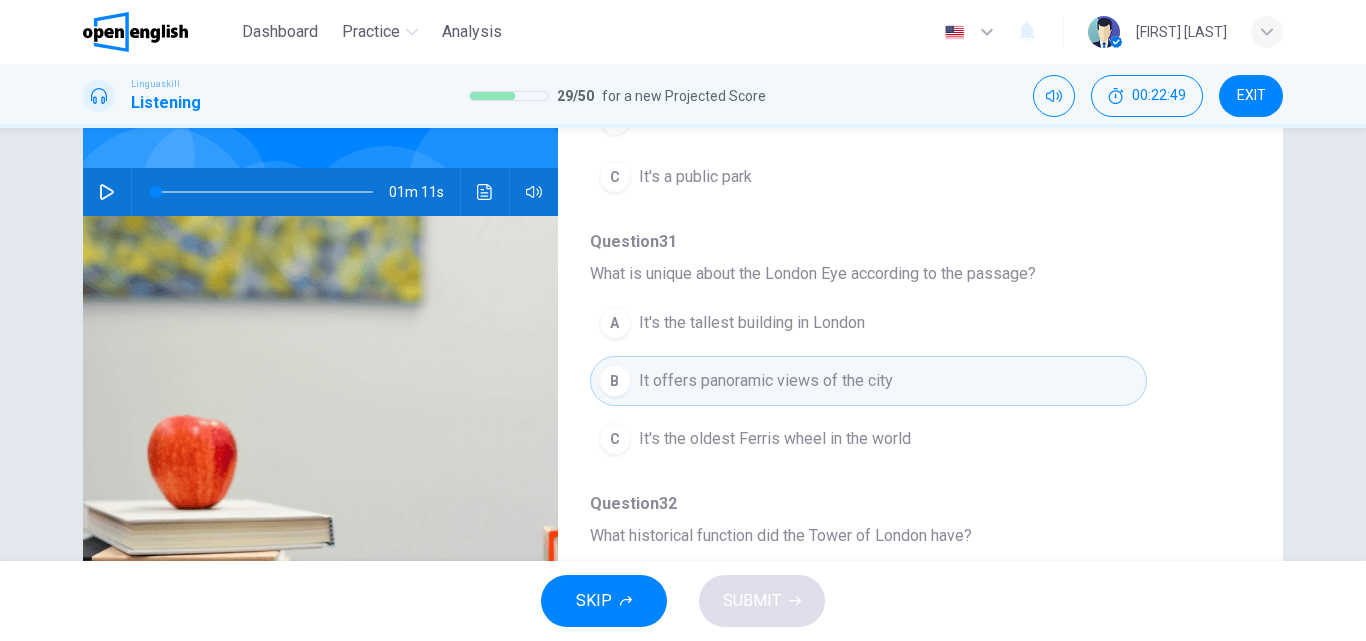 type 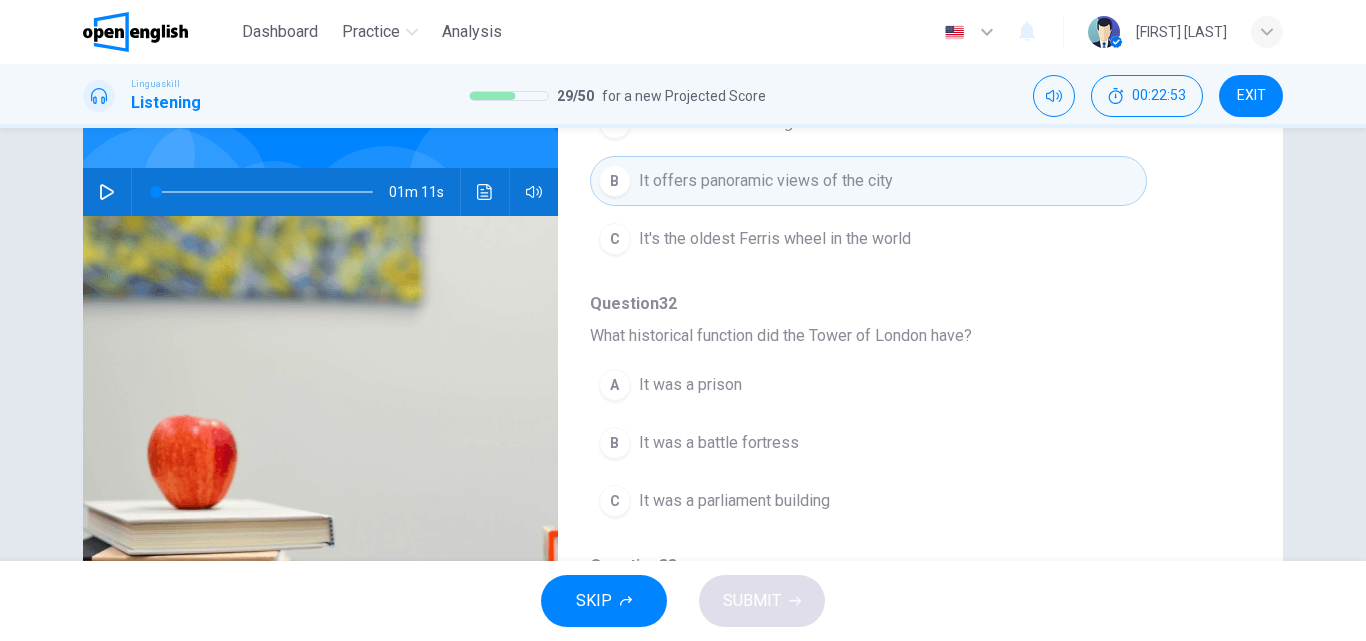scroll, scrollTop: 520, scrollLeft: 0, axis: vertical 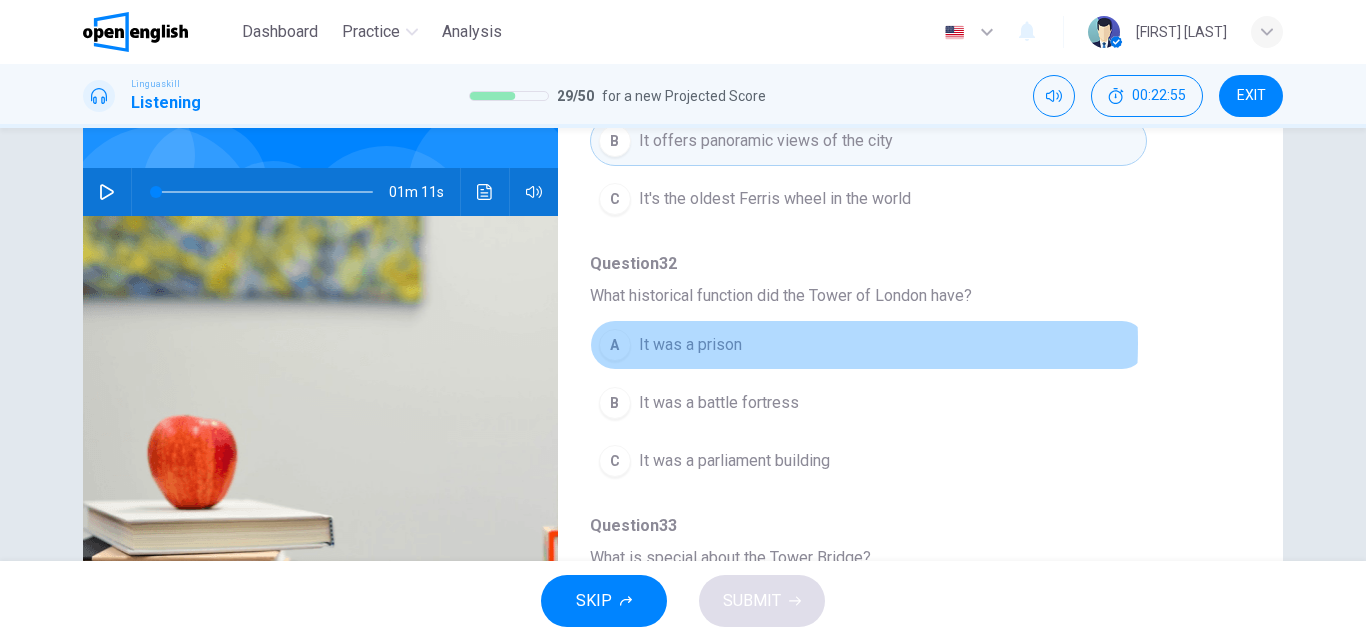 click on "It was a prison" at bounding box center (690, 345) 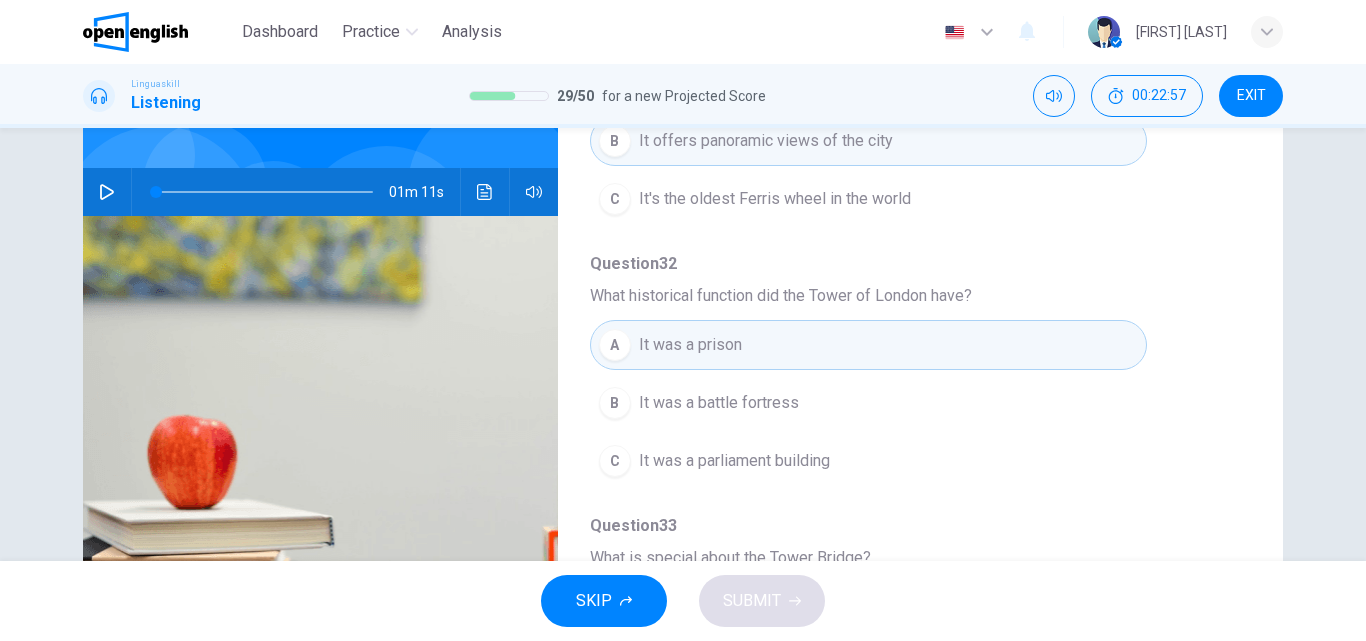 type 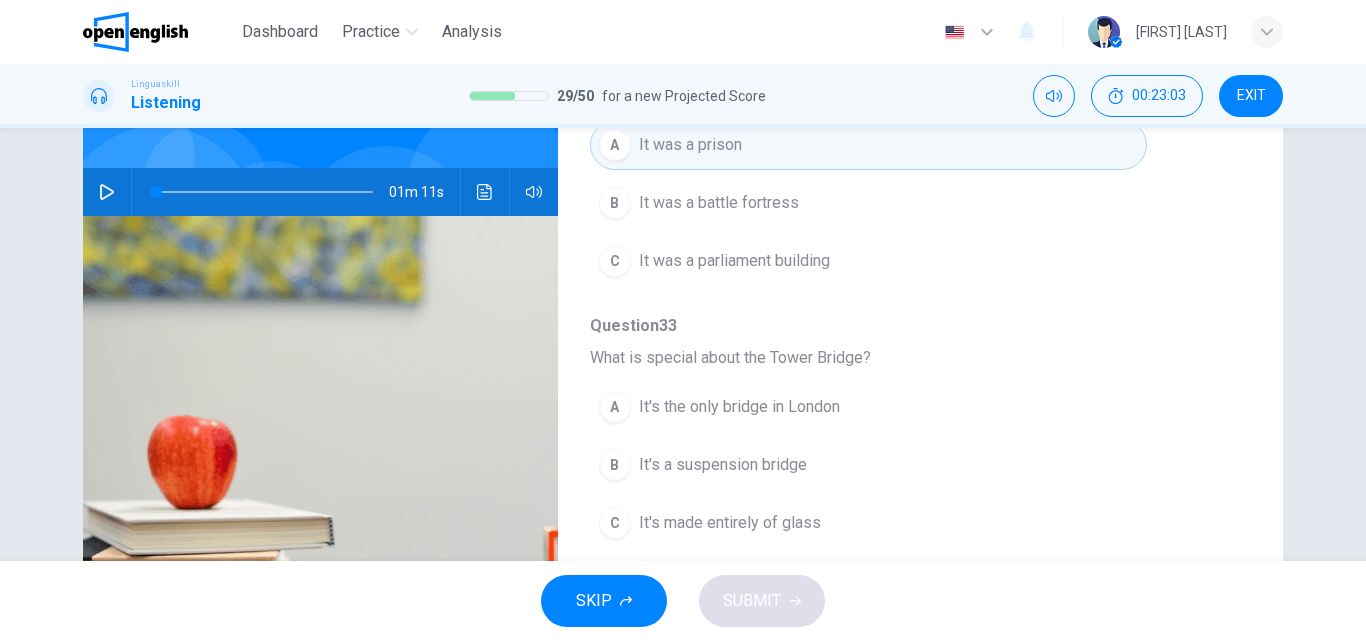 scroll, scrollTop: 760, scrollLeft: 0, axis: vertical 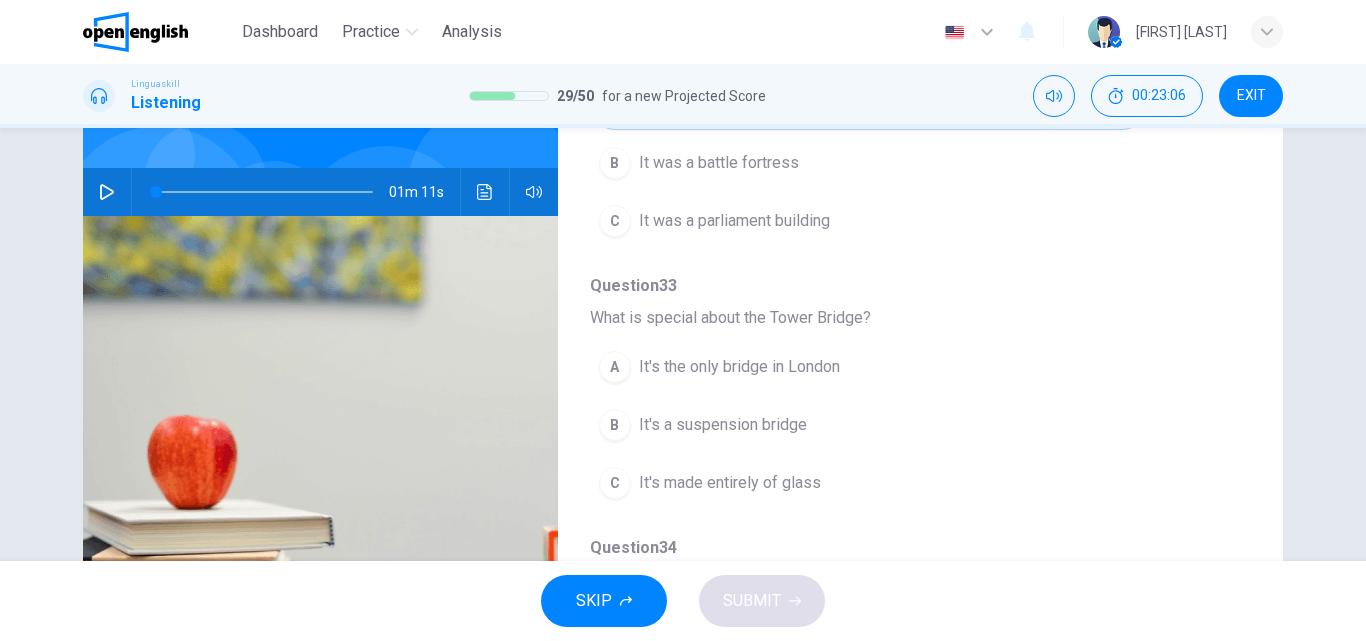 click on "It's a suspension bridge" at bounding box center (723, 425) 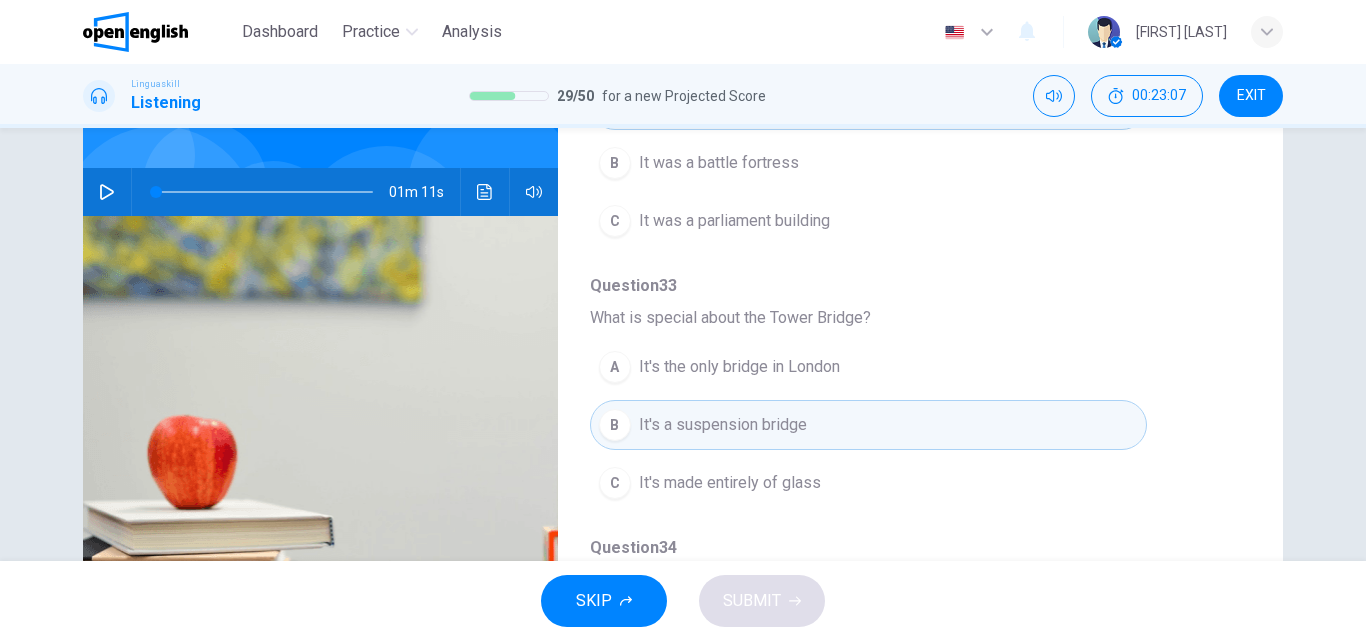 type 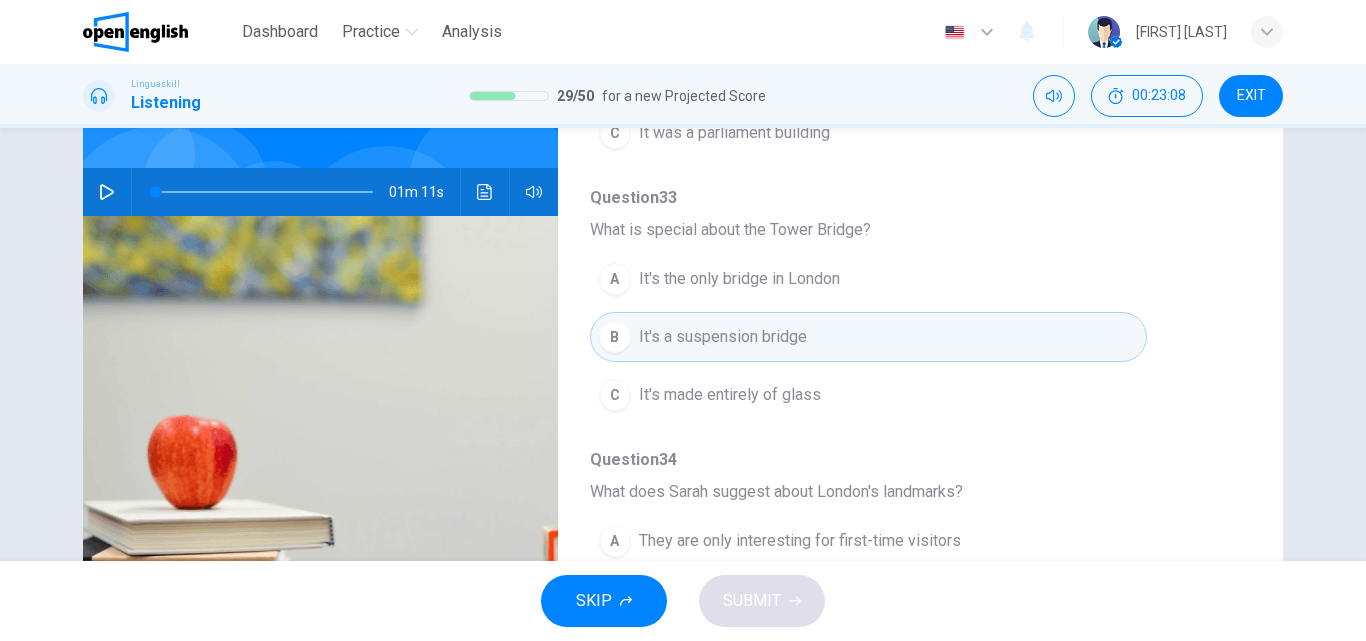 scroll, scrollTop: 863, scrollLeft: 0, axis: vertical 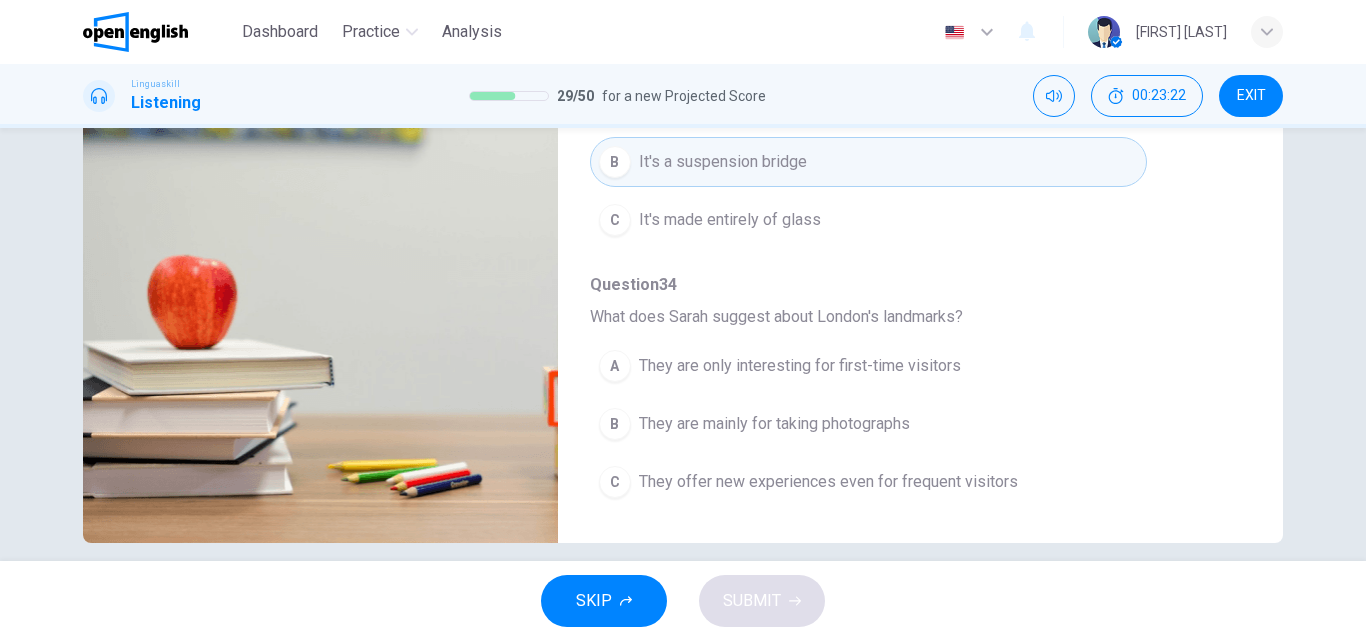 click on "They offer new experiences even for frequent visitors" at bounding box center (828, 482) 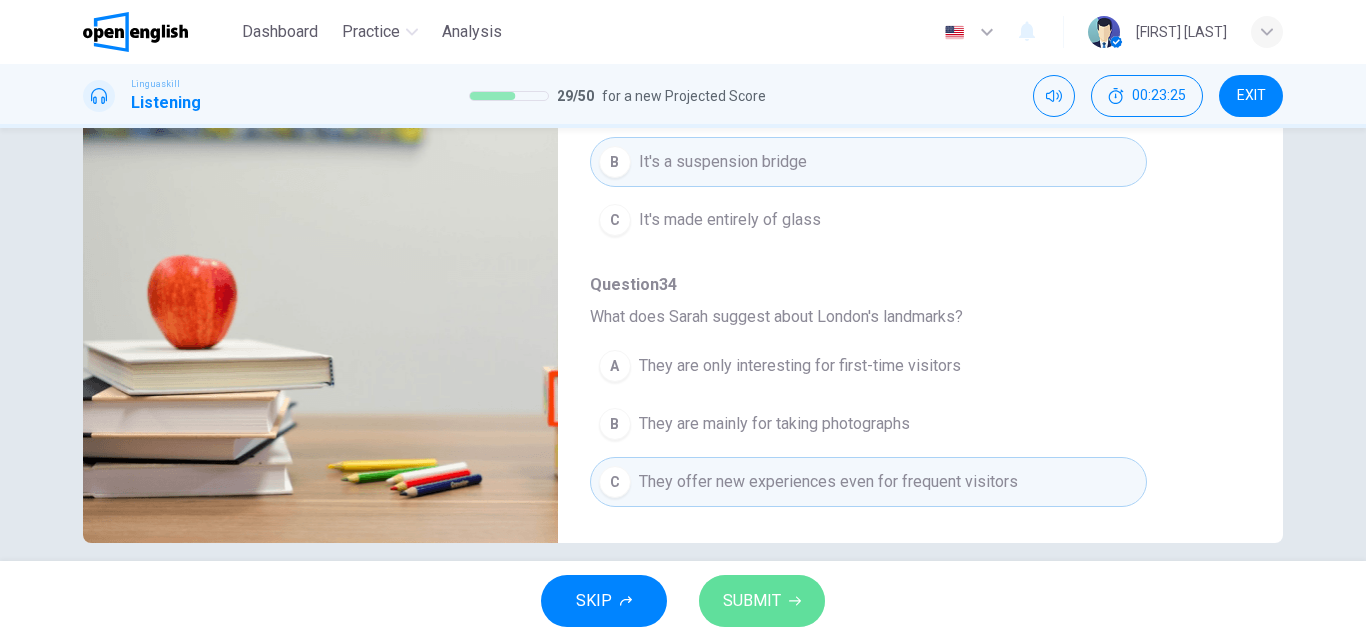 click on "SUBMIT" at bounding box center [752, 601] 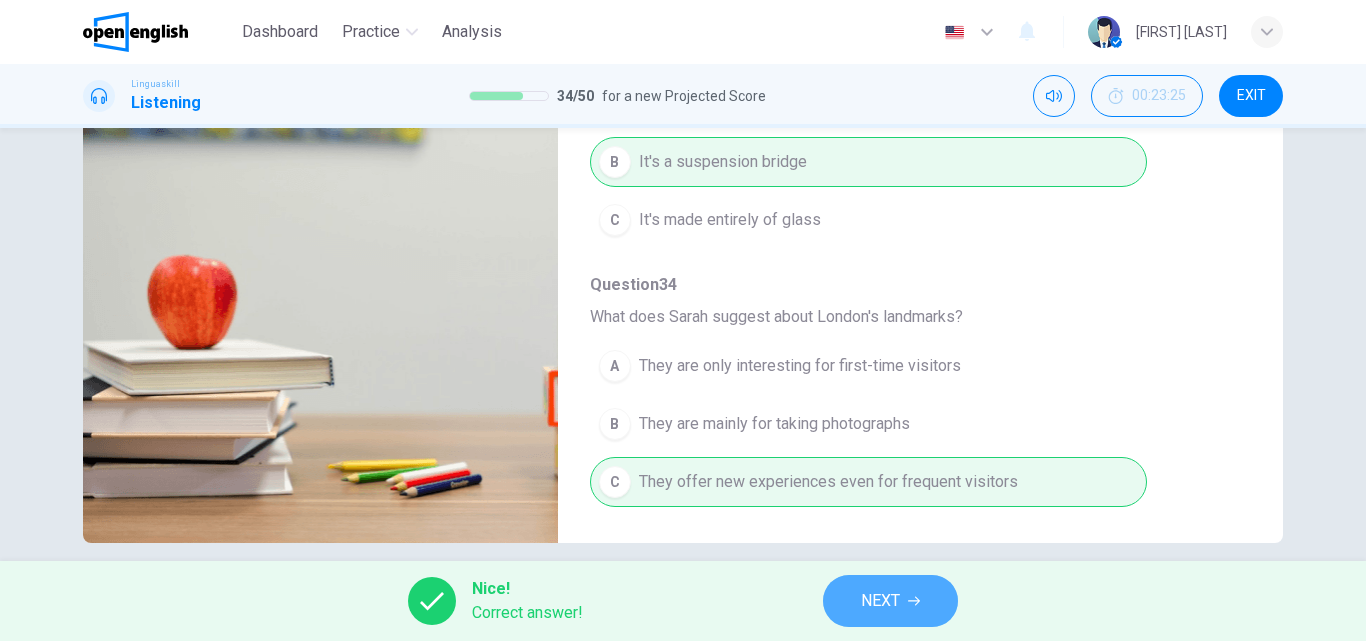 click on "NEXT" at bounding box center [890, 601] 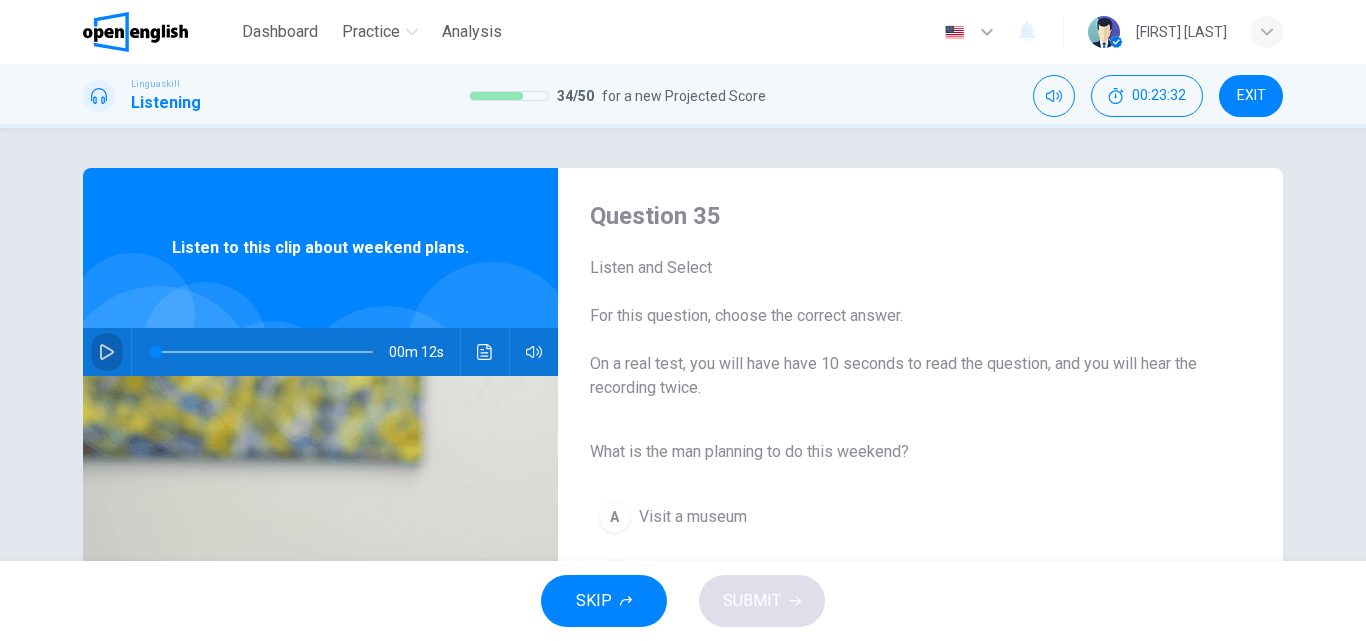click 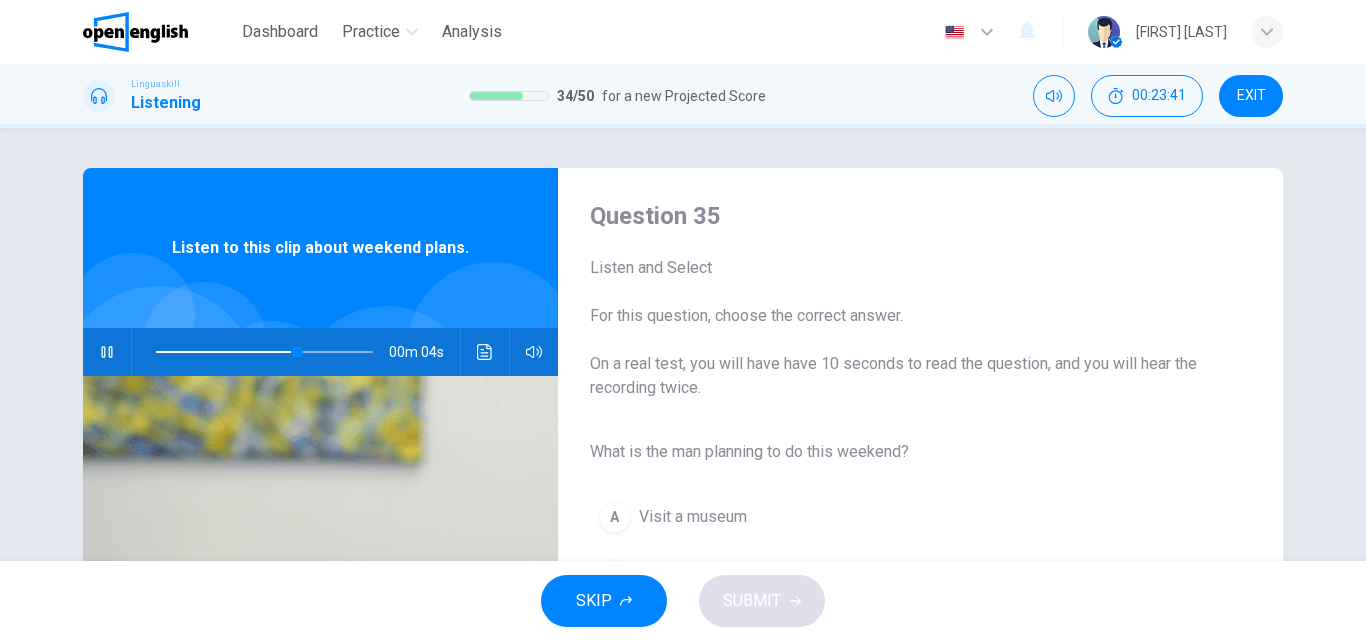 click on "What is the man planning to do this weekend? A Visit a museum B Go hiking in the mountains C Go to the beach" at bounding box center [904, 547] 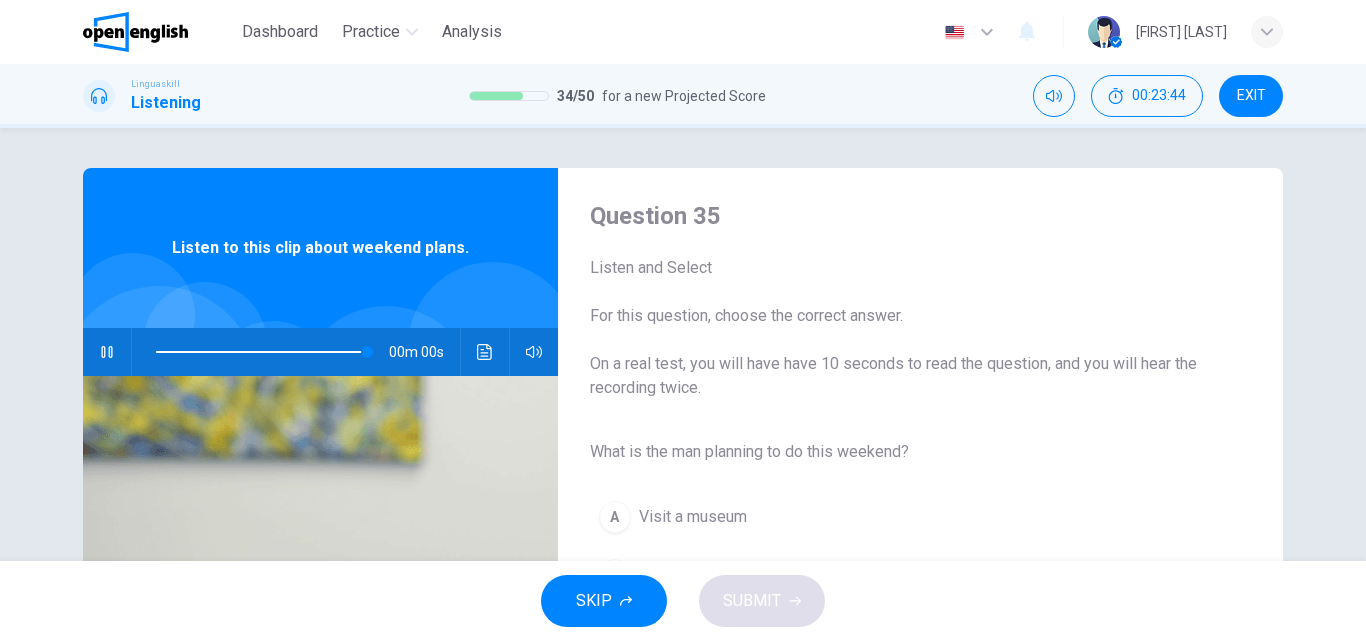 type on "*" 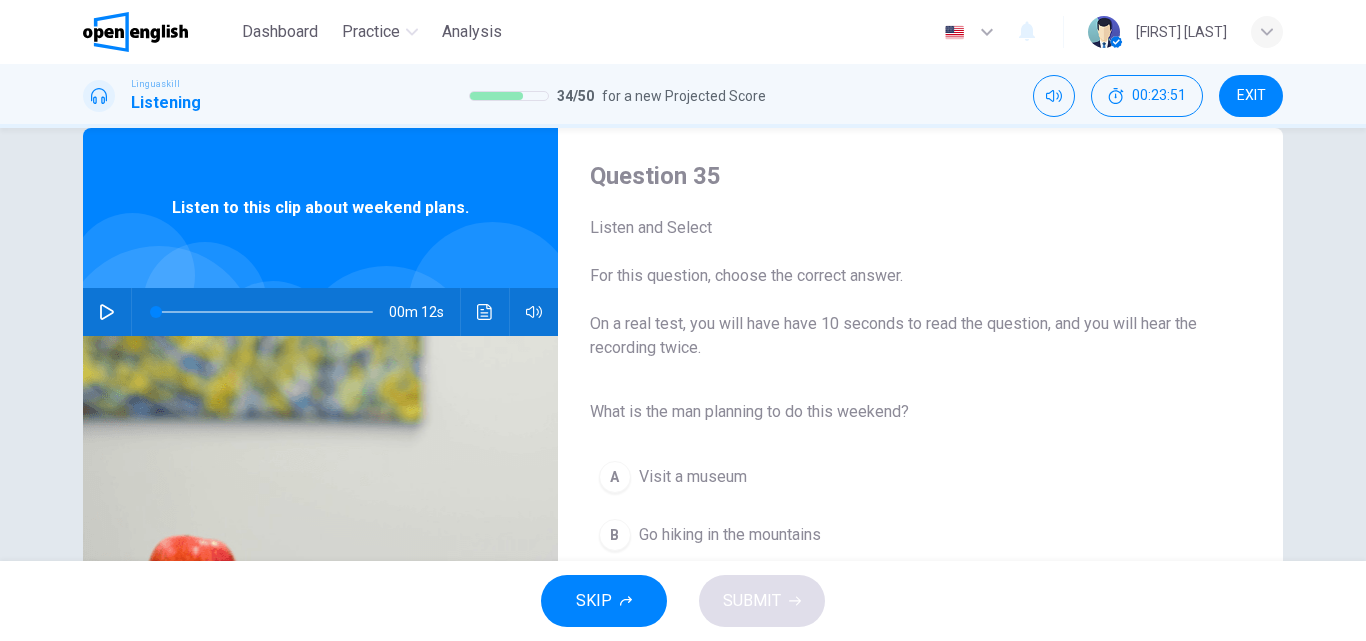 scroll, scrollTop: 80, scrollLeft: 0, axis: vertical 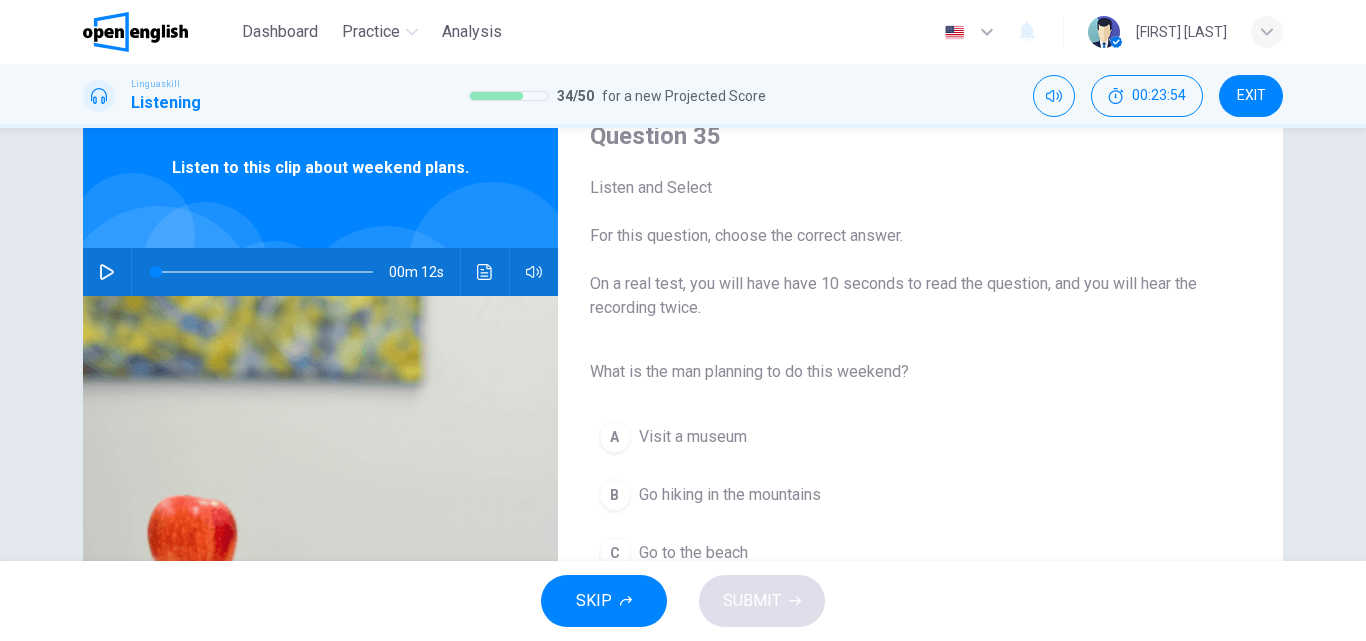 click on "Go hiking in the mountains" at bounding box center (730, 495) 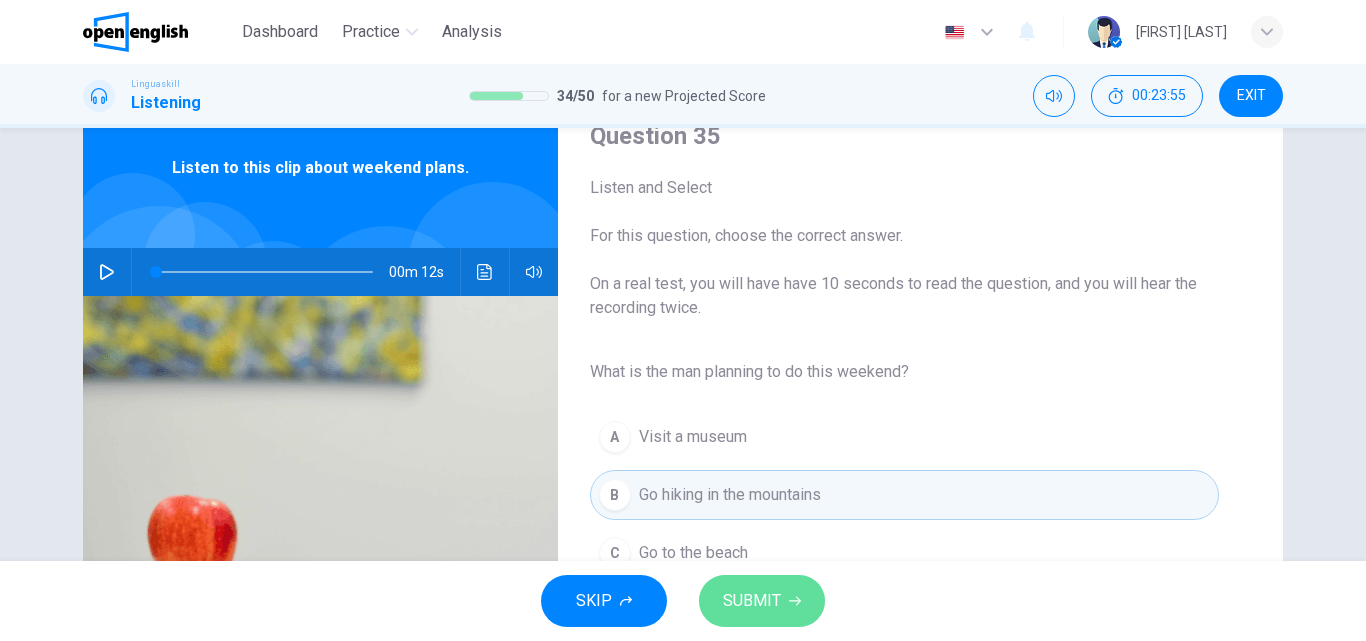 click on "SUBMIT" at bounding box center [752, 601] 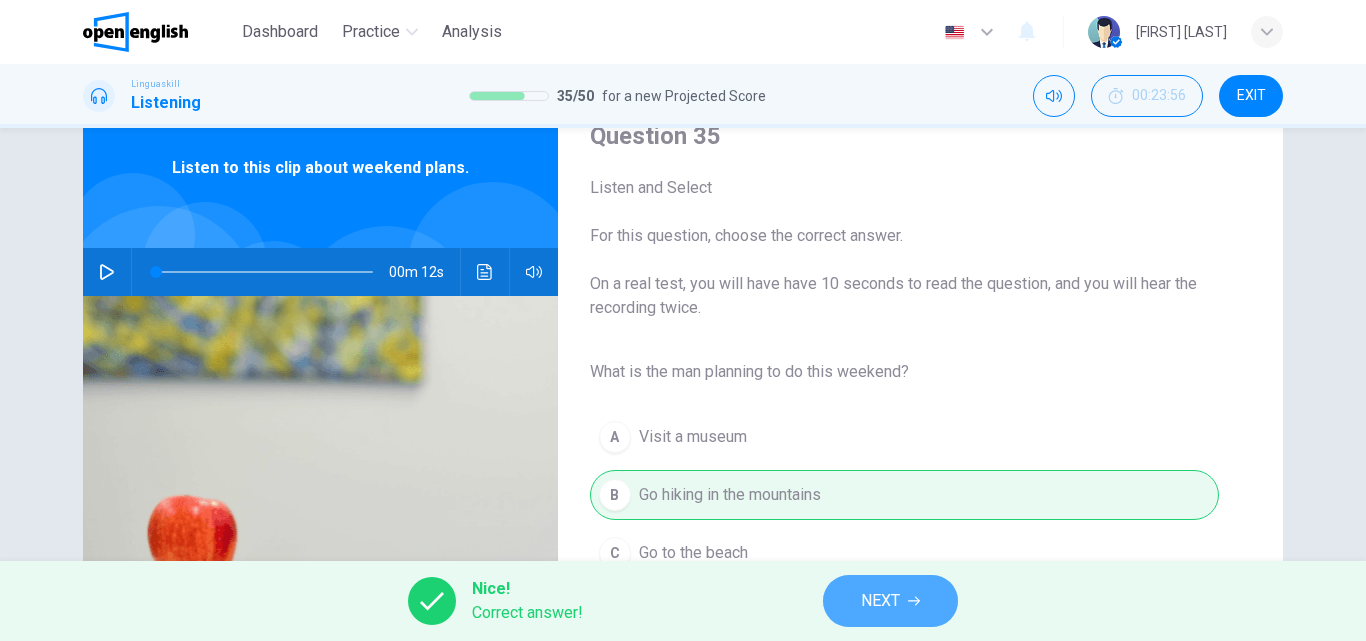click on "NEXT" at bounding box center (890, 601) 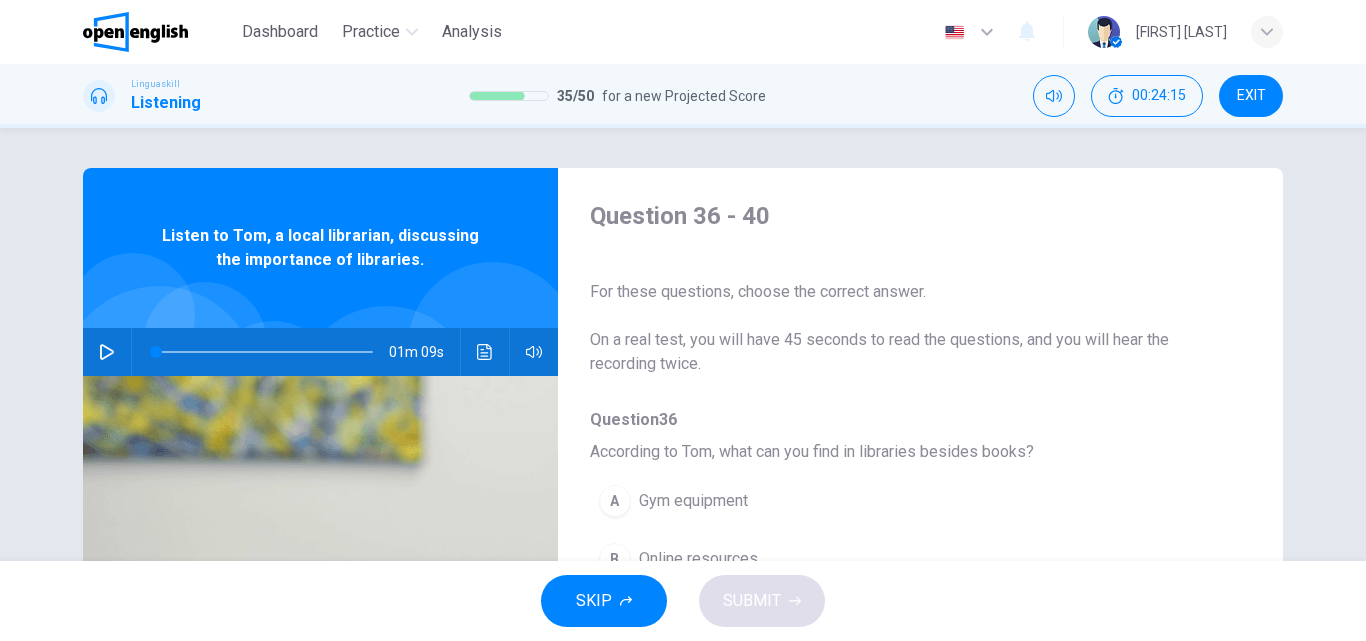 click 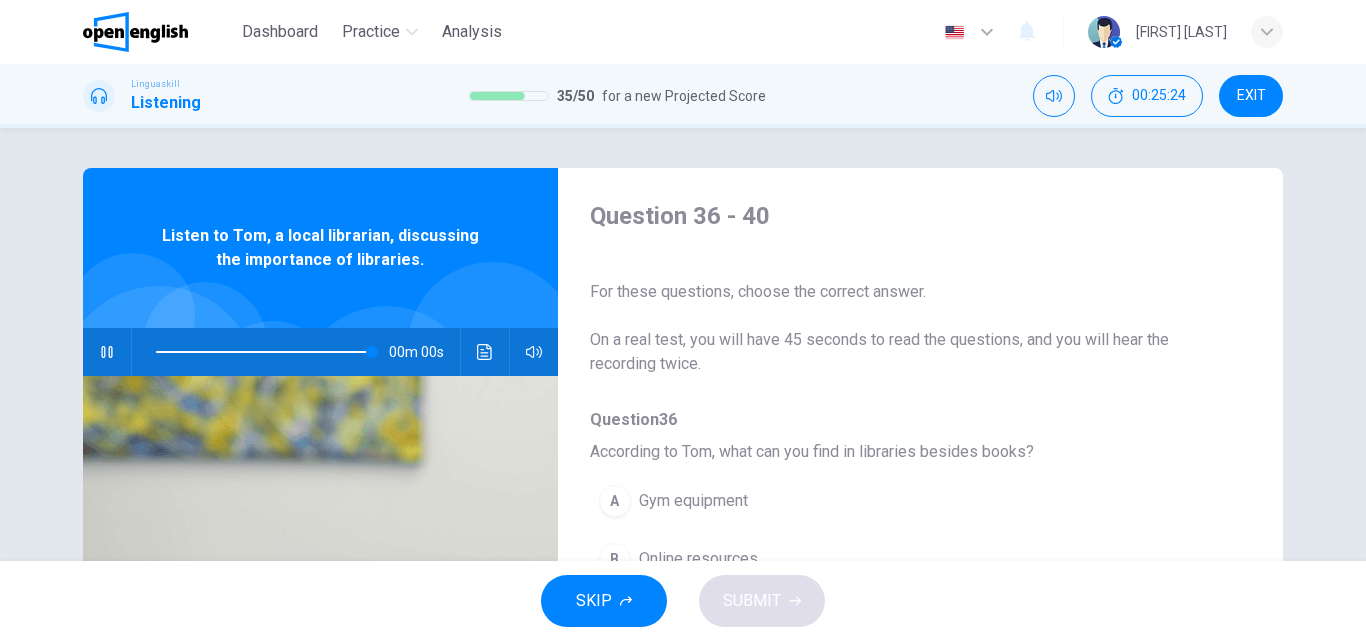 type on "*" 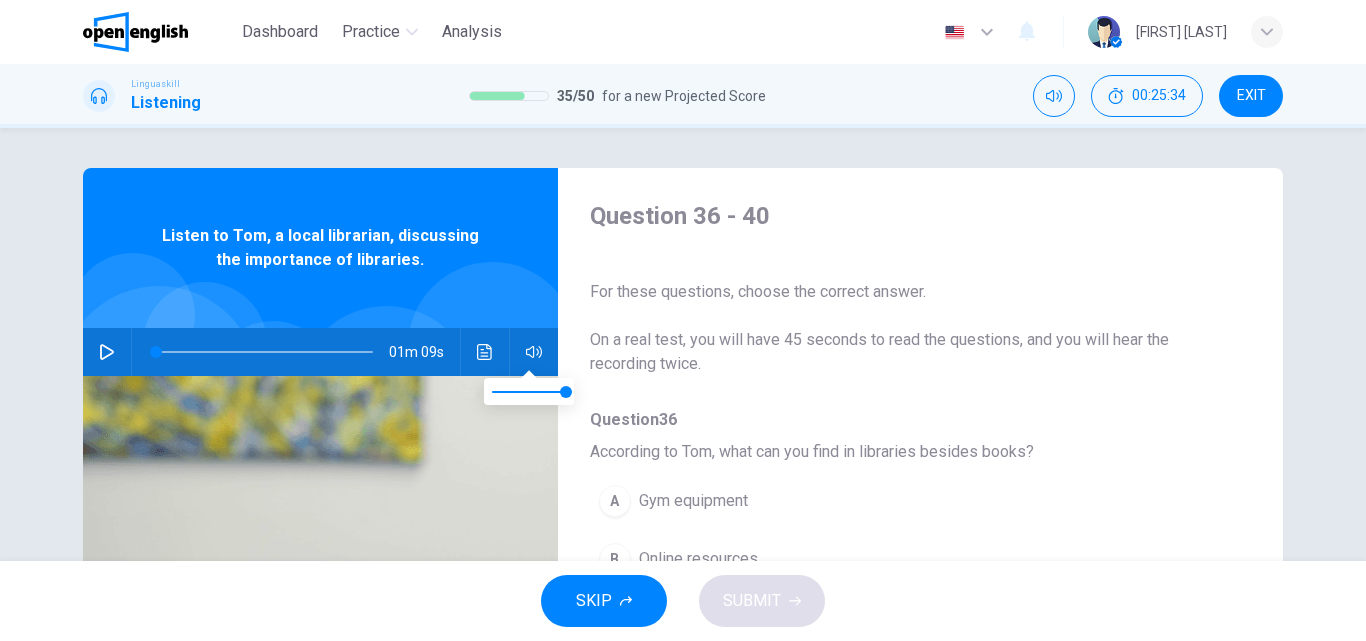 type 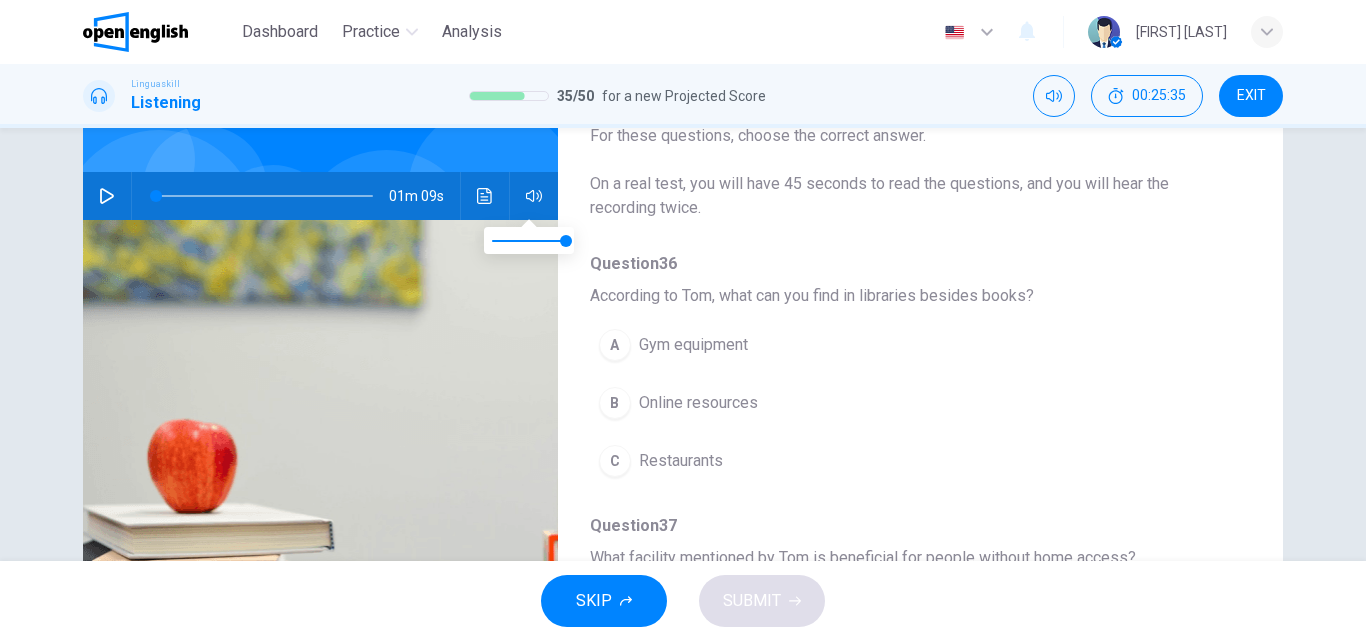 scroll, scrollTop: 160, scrollLeft: 0, axis: vertical 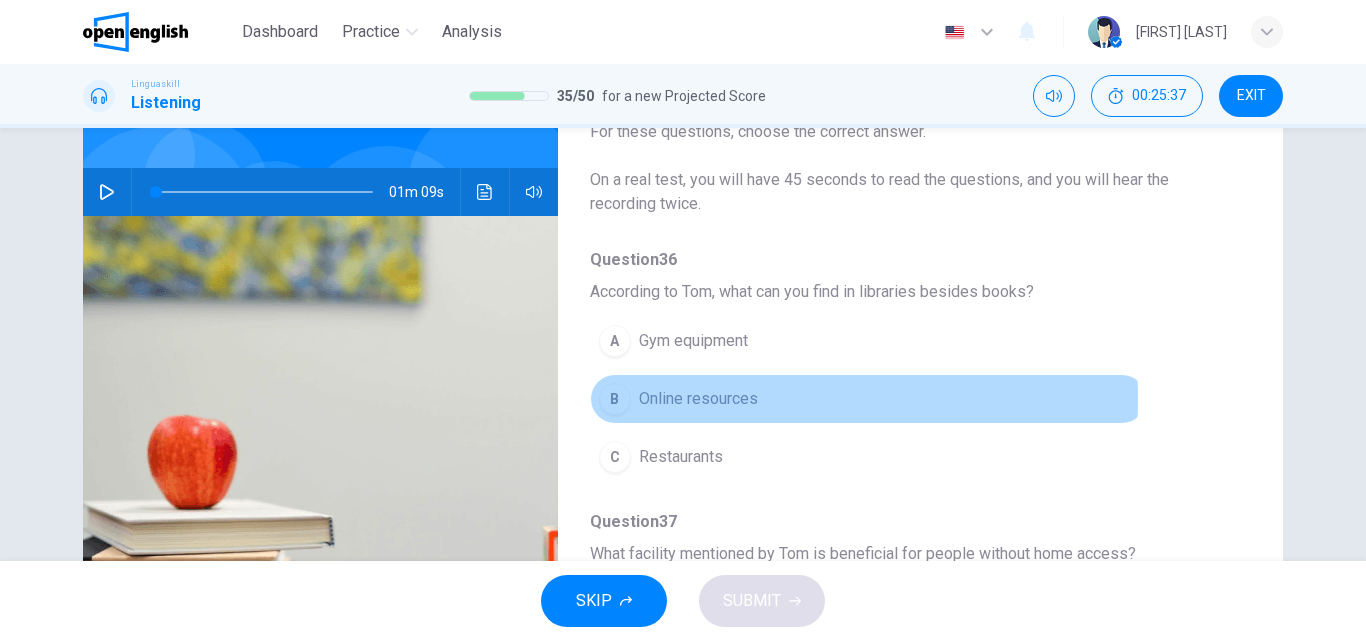 click on "Online resources" at bounding box center (698, 399) 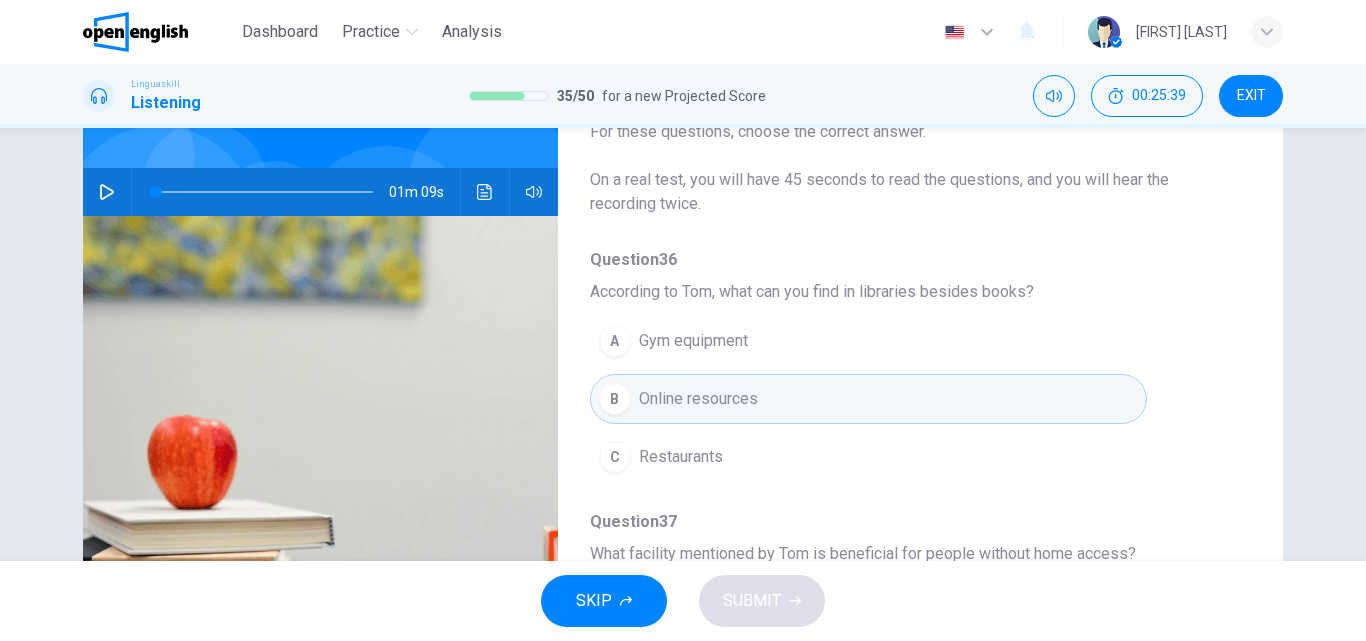 type 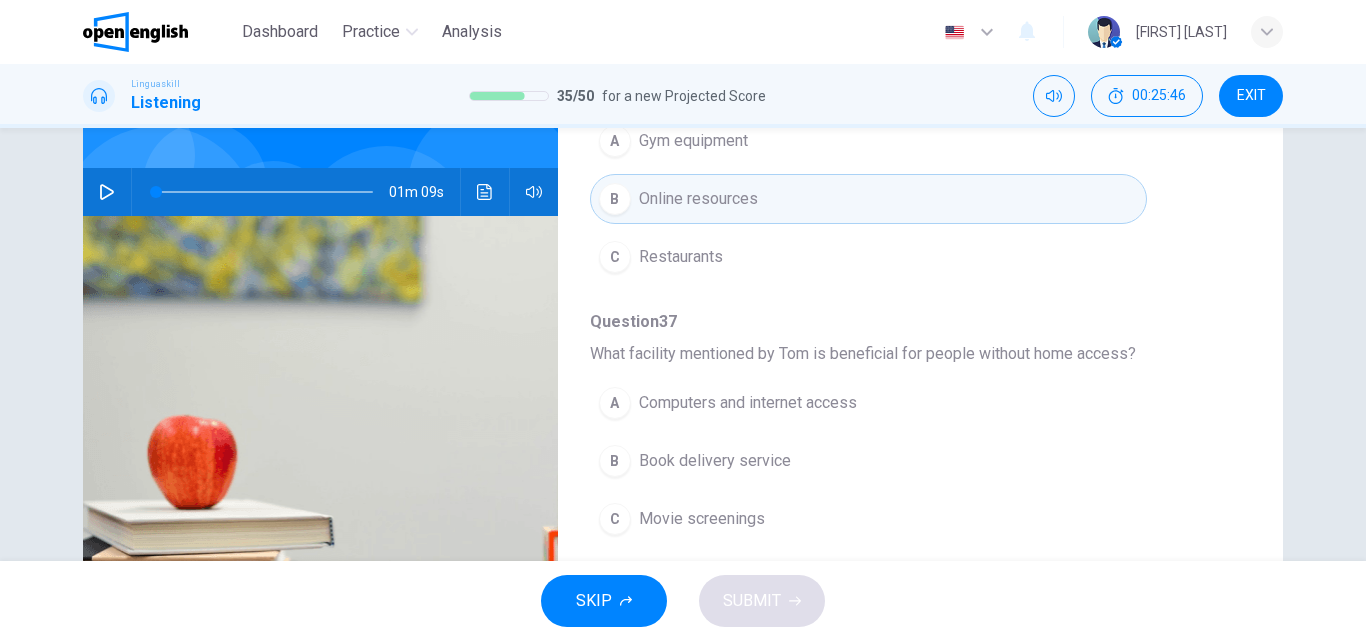 scroll, scrollTop: 240, scrollLeft: 0, axis: vertical 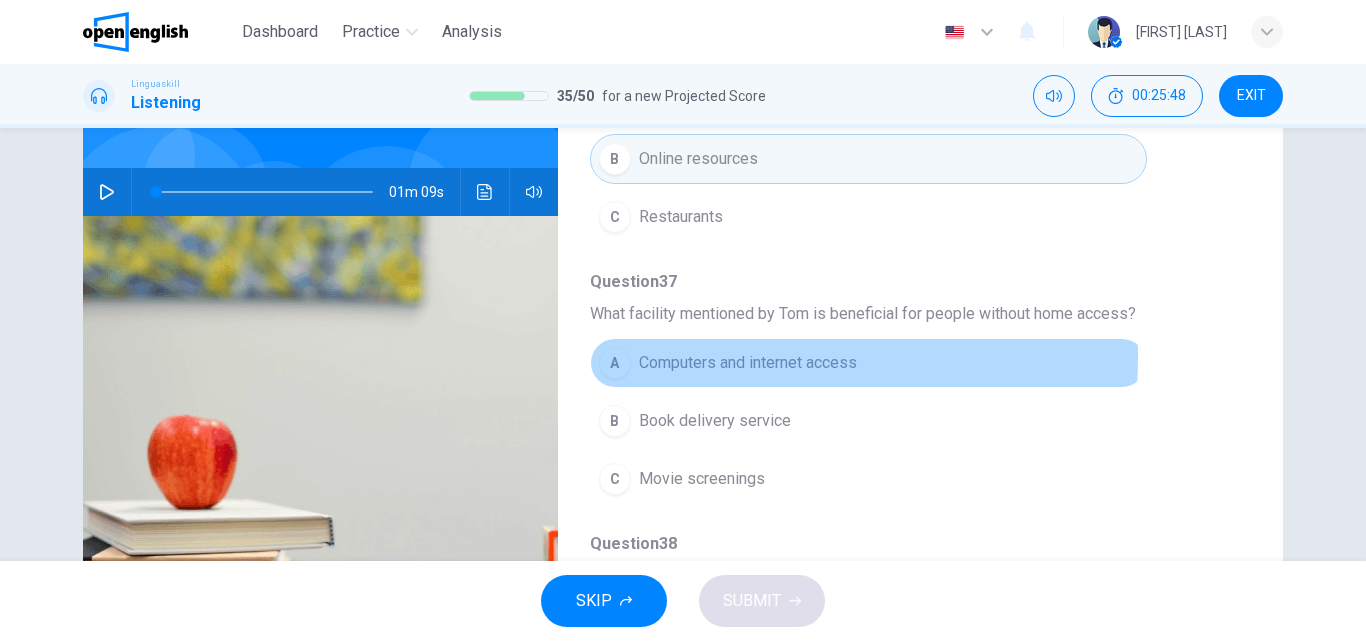 click on "Computers and internet access" at bounding box center [748, 363] 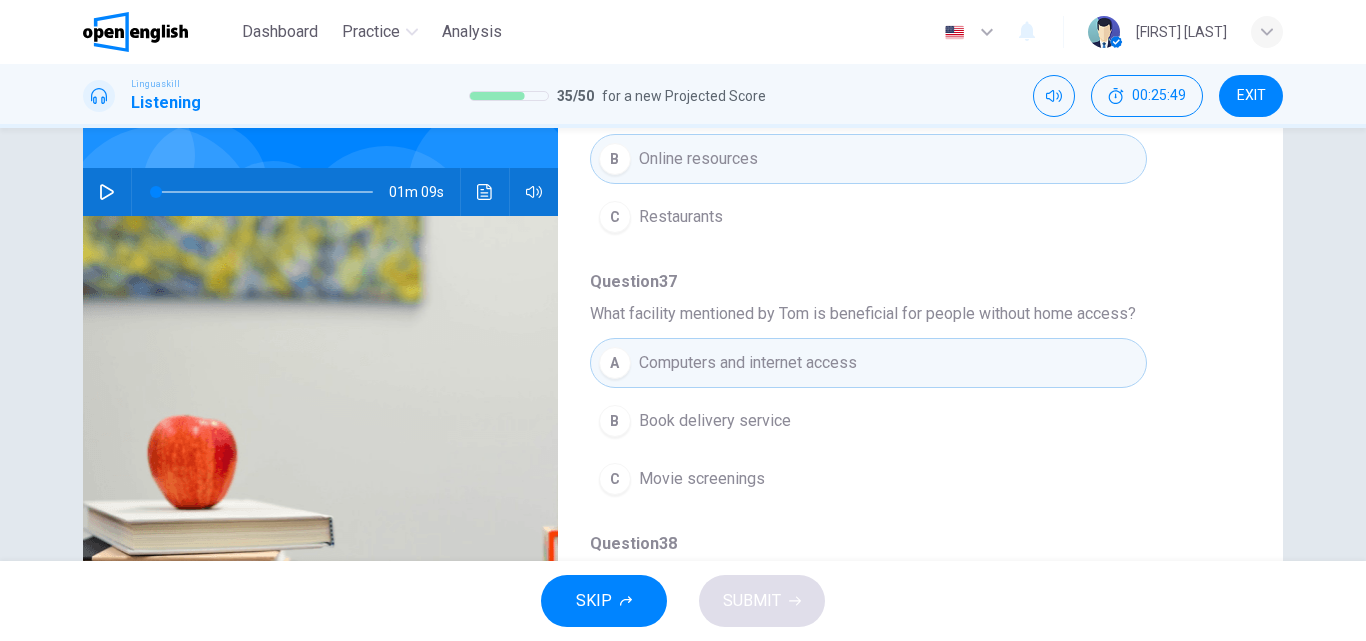 type 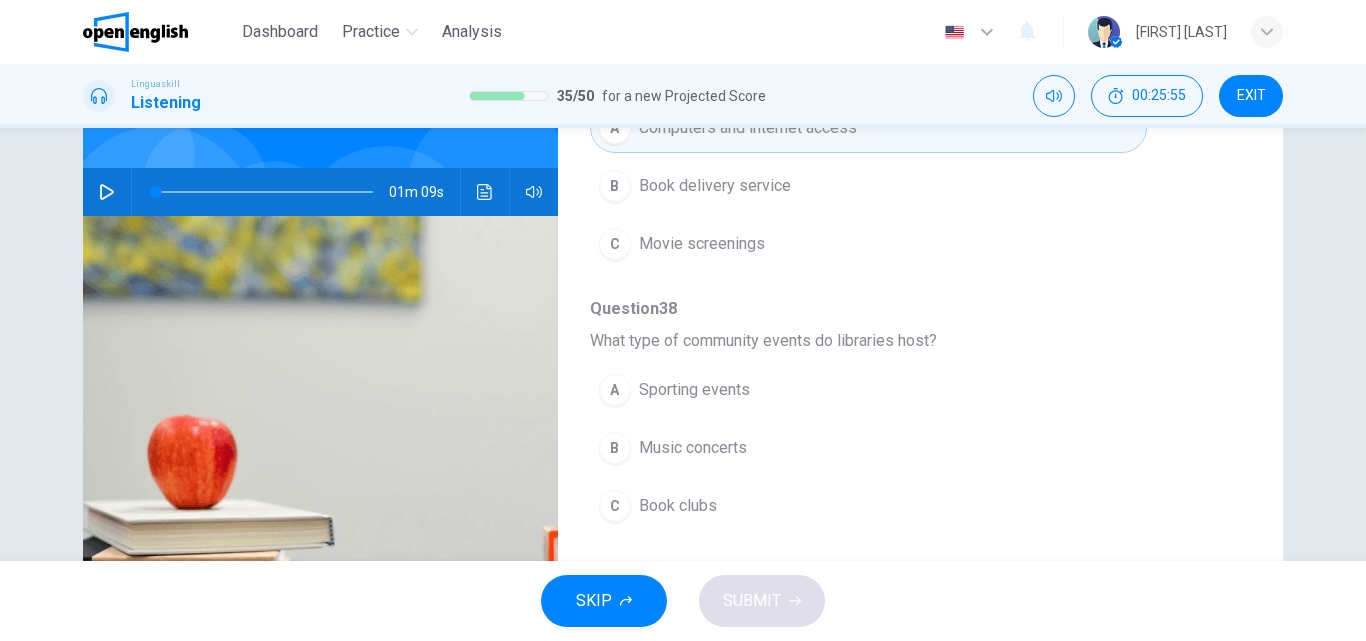 scroll, scrollTop: 480, scrollLeft: 0, axis: vertical 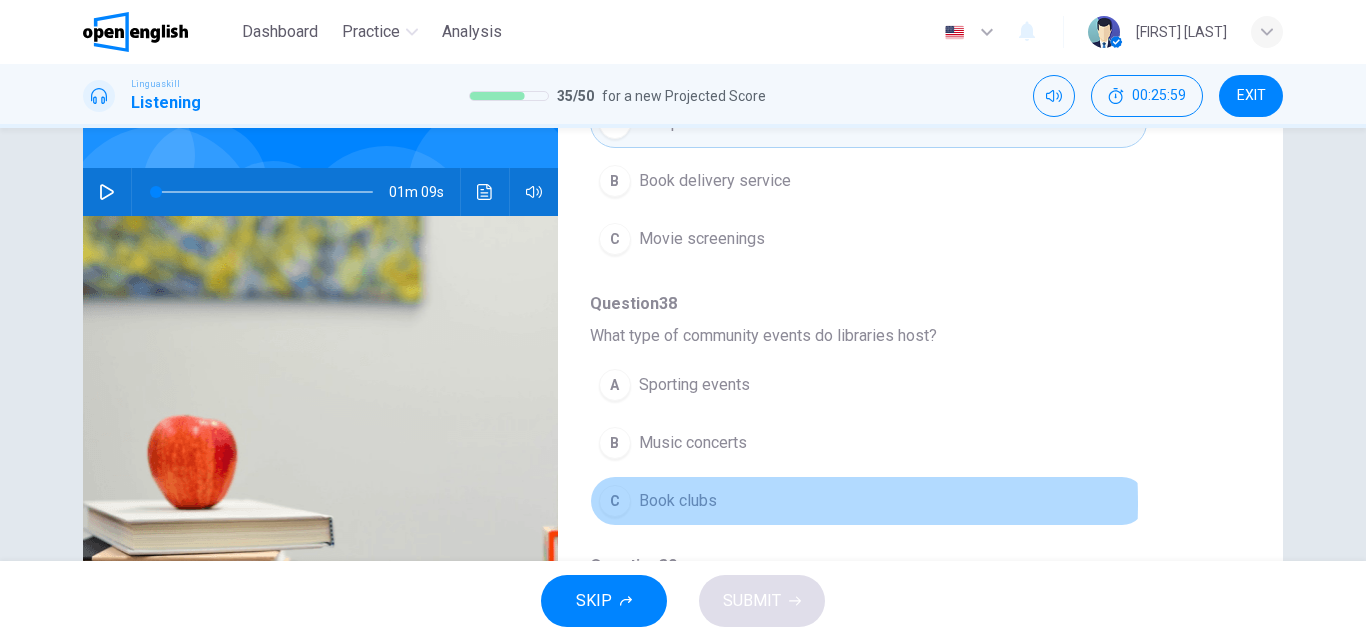 click on "Book clubs" at bounding box center [678, 501] 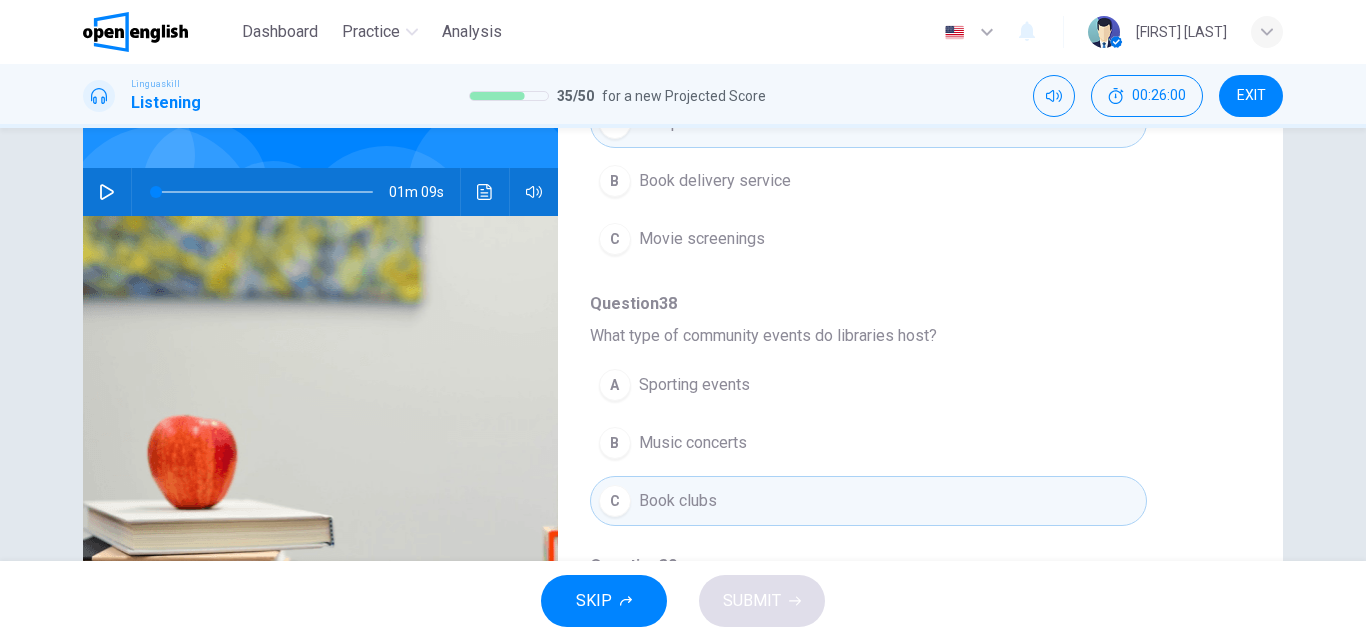 type 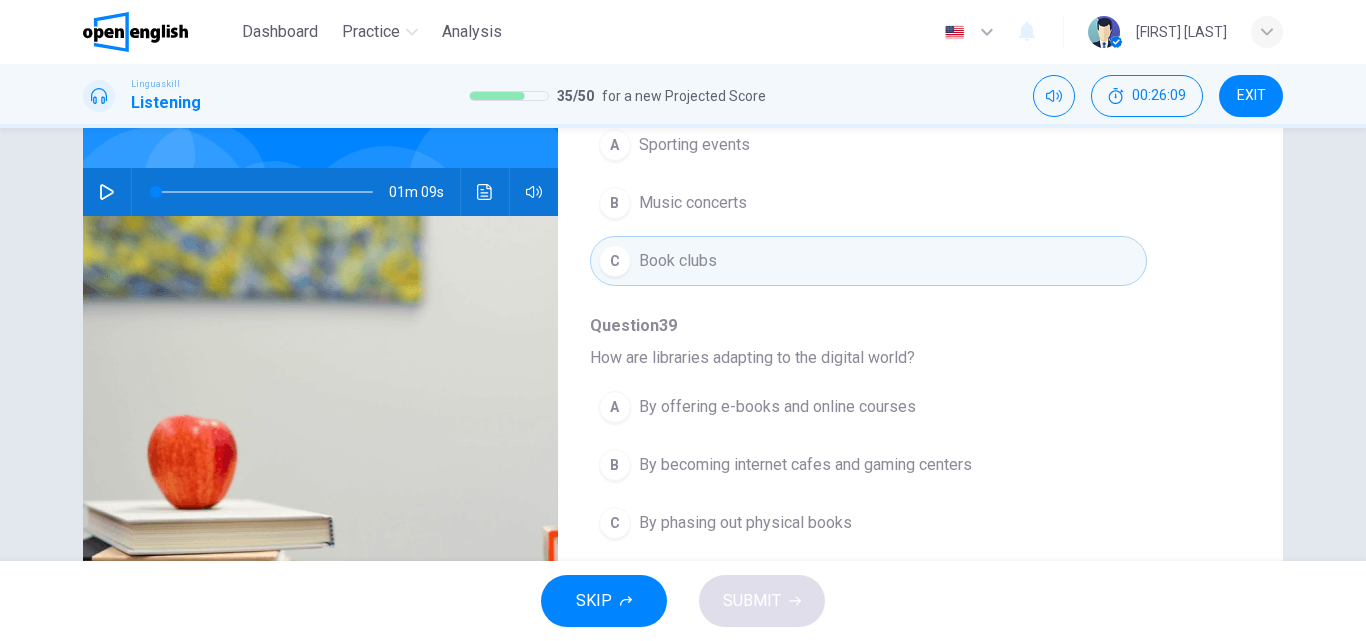 scroll, scrollTop: 760, scrollLeft: 0, axis: vertical 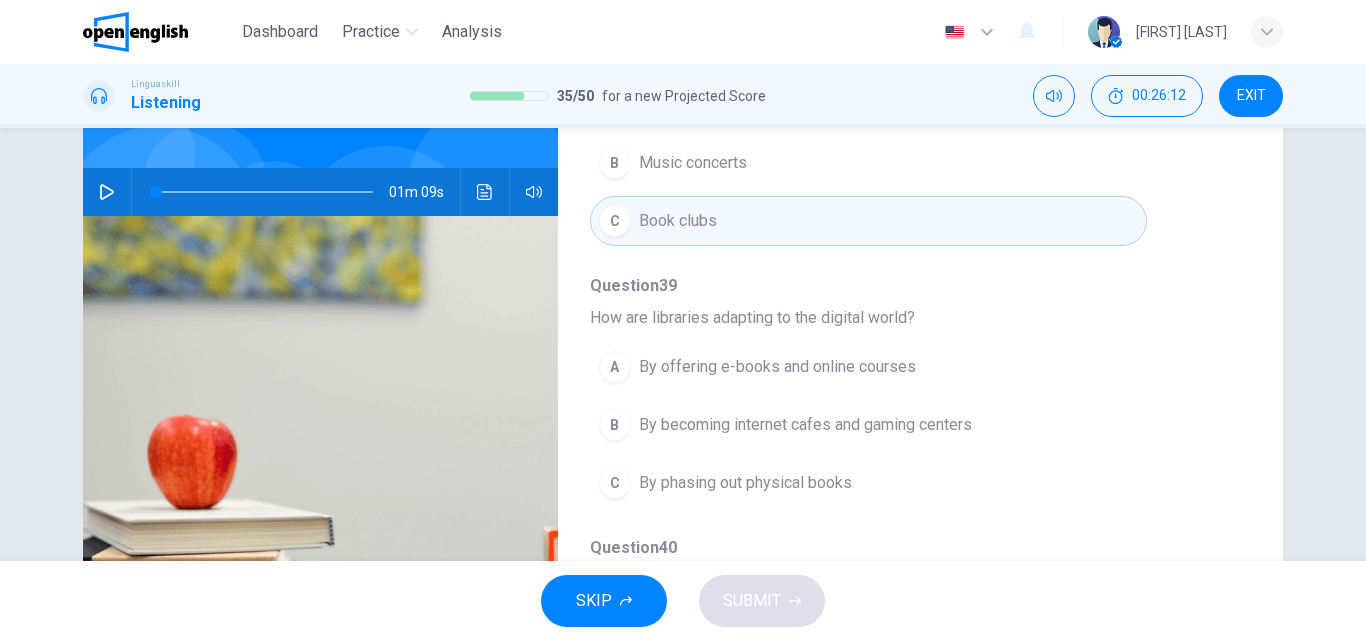click on "By offering e-books and online courses" at bounding box center (777, 367) 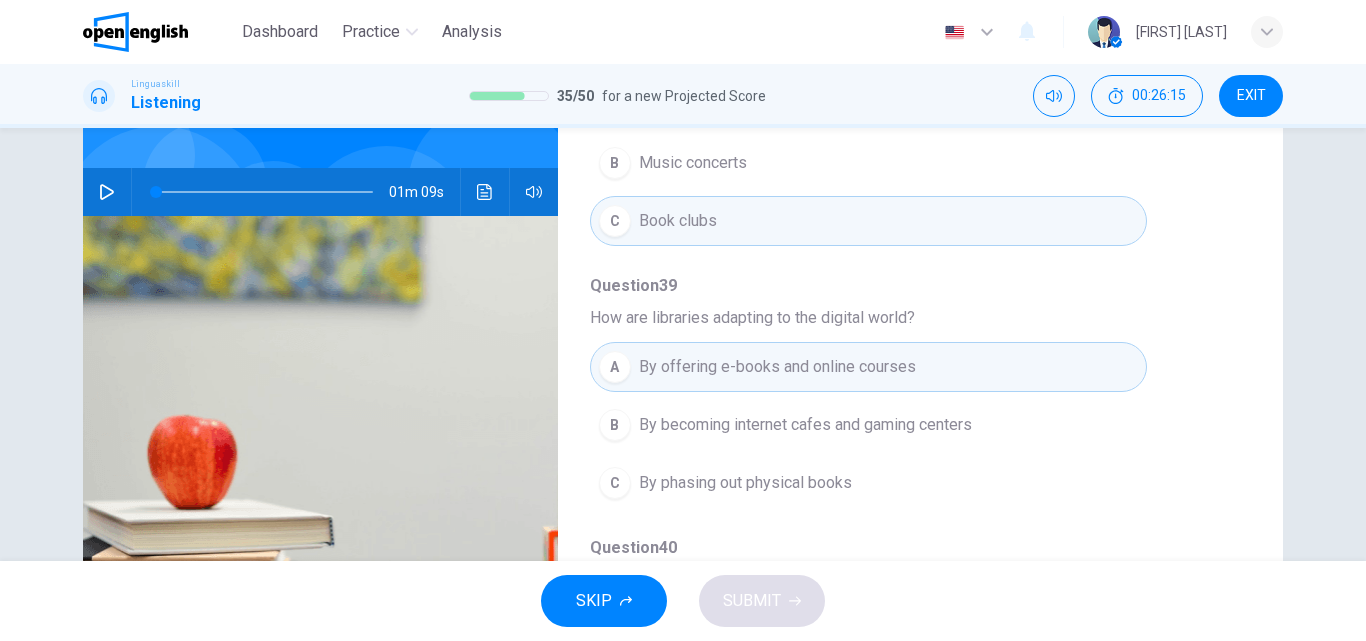 type 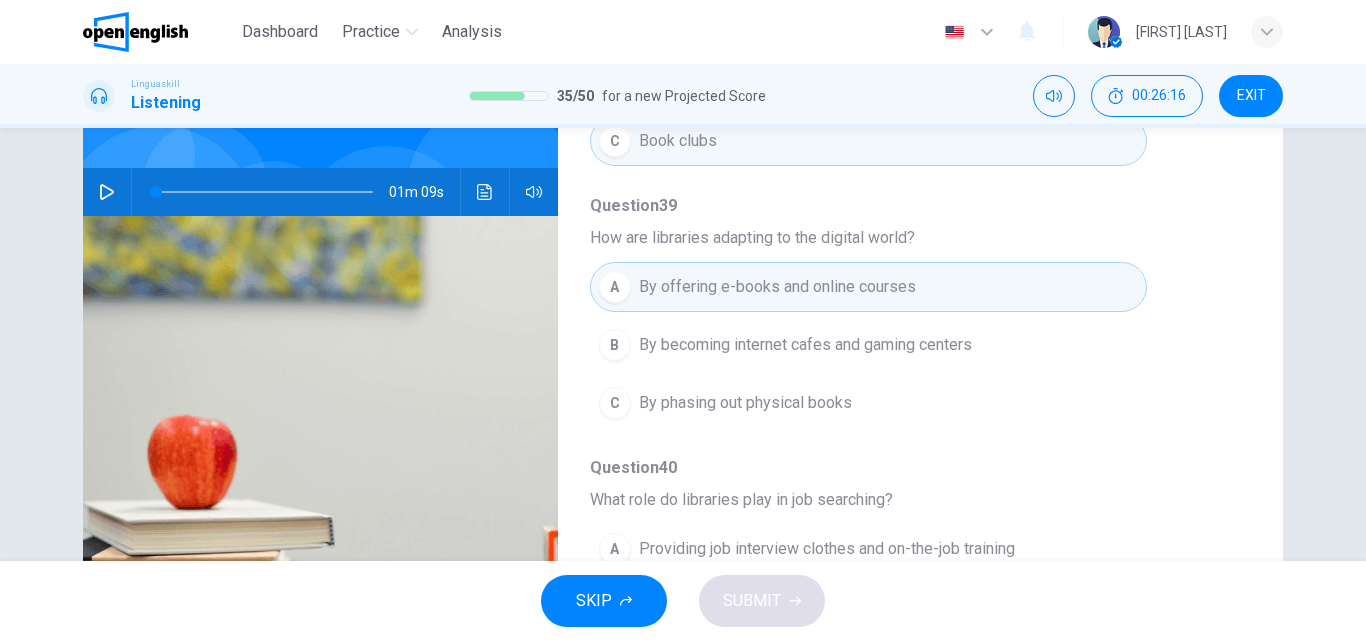 scroll, scrollTop: 863, scrollLeft: 0, axis: vertical 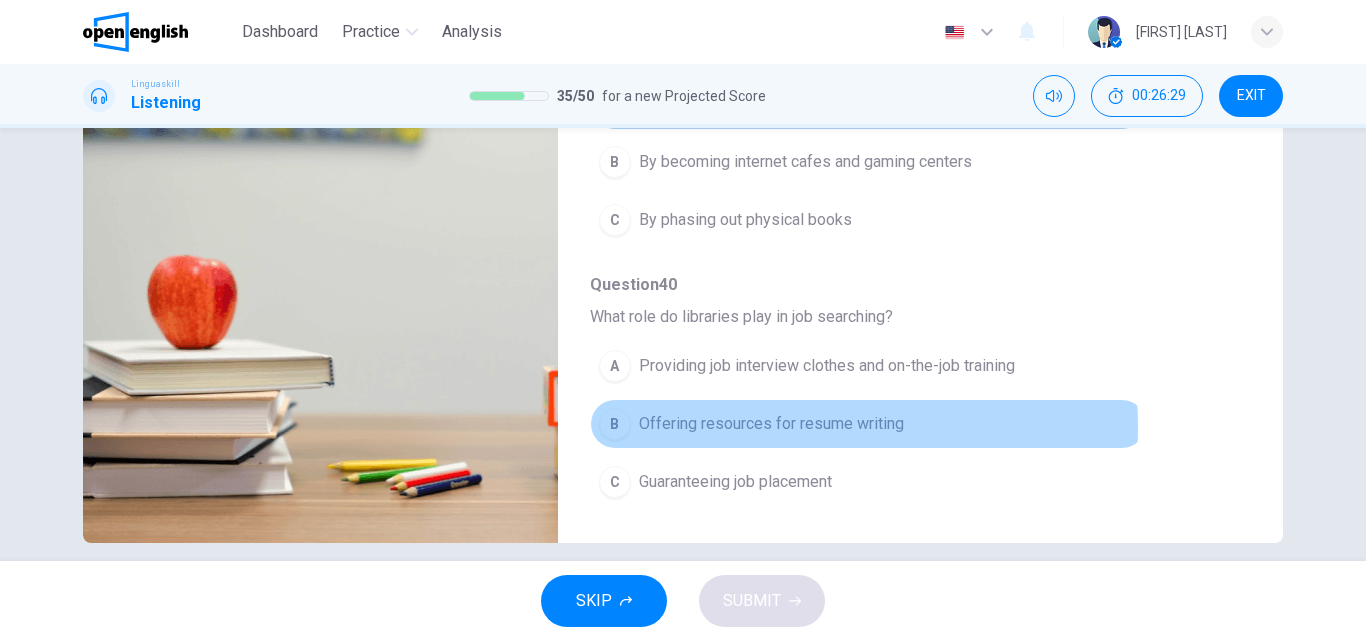 click on "Offering resources for resume writing" at bounding box center [771, 424] 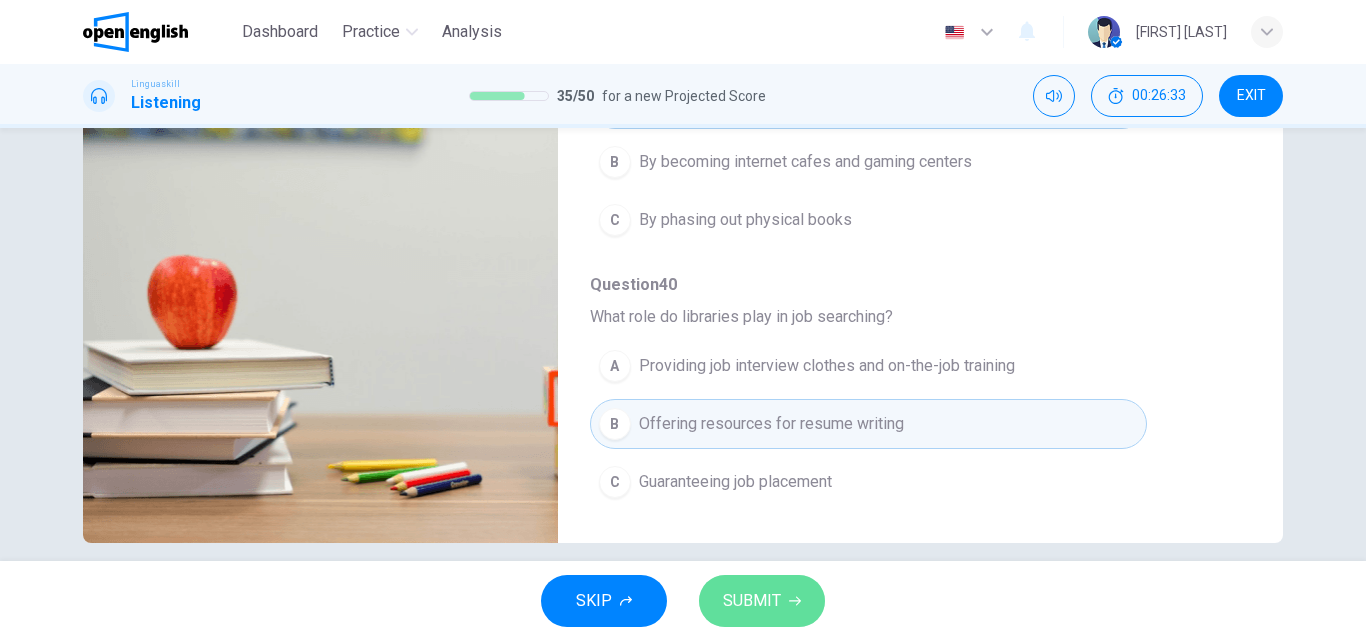 click on "SUBMIT" at bounding box center [752, 601] 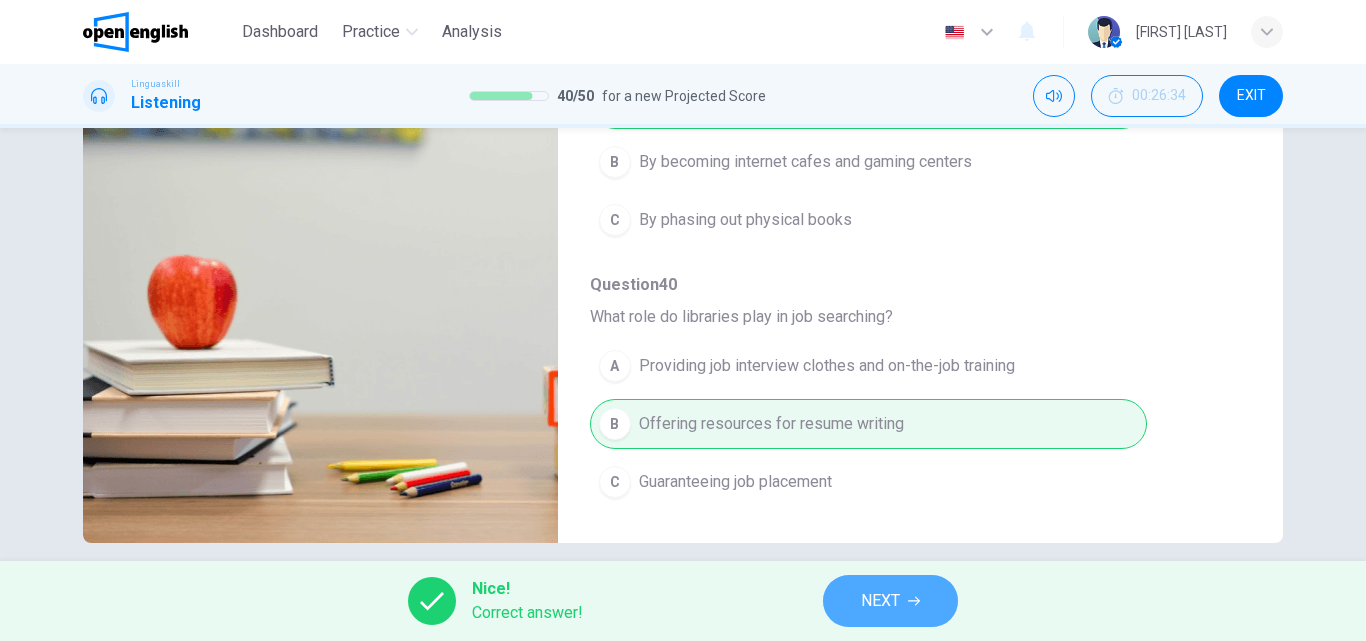 click on "NEXT" at bounding box center (890, 601) 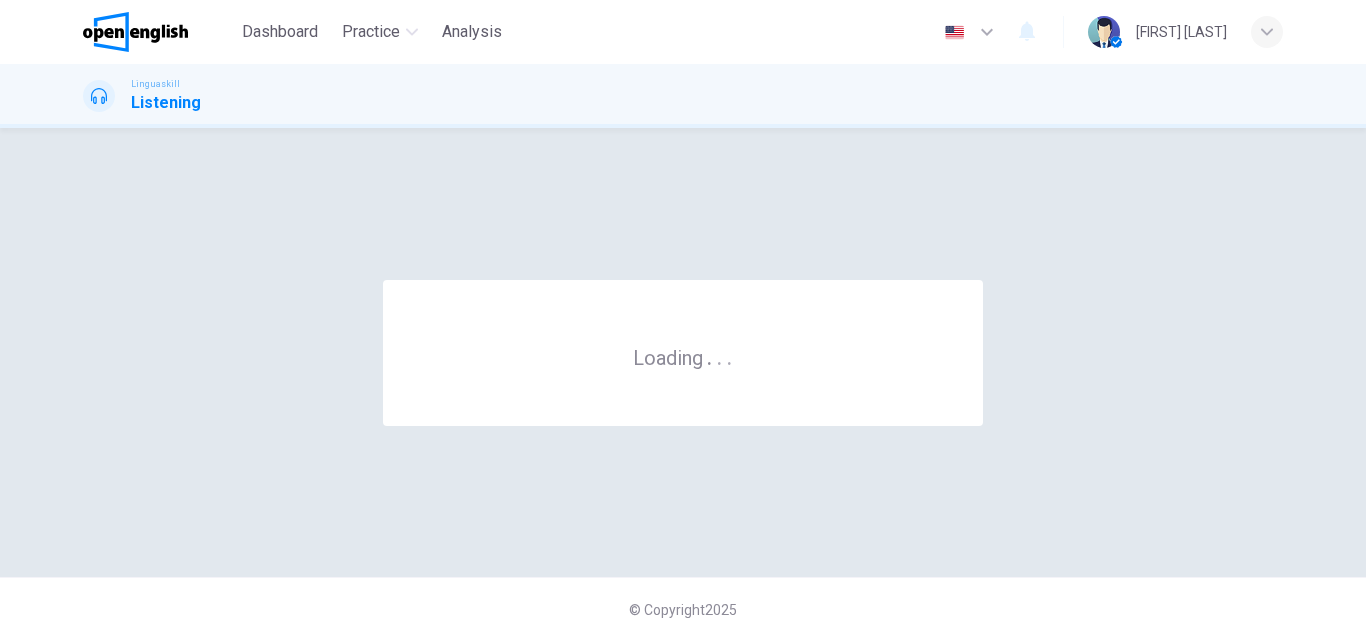 scroll, scrollTop: 0, scrollLeft: 0, axis: both 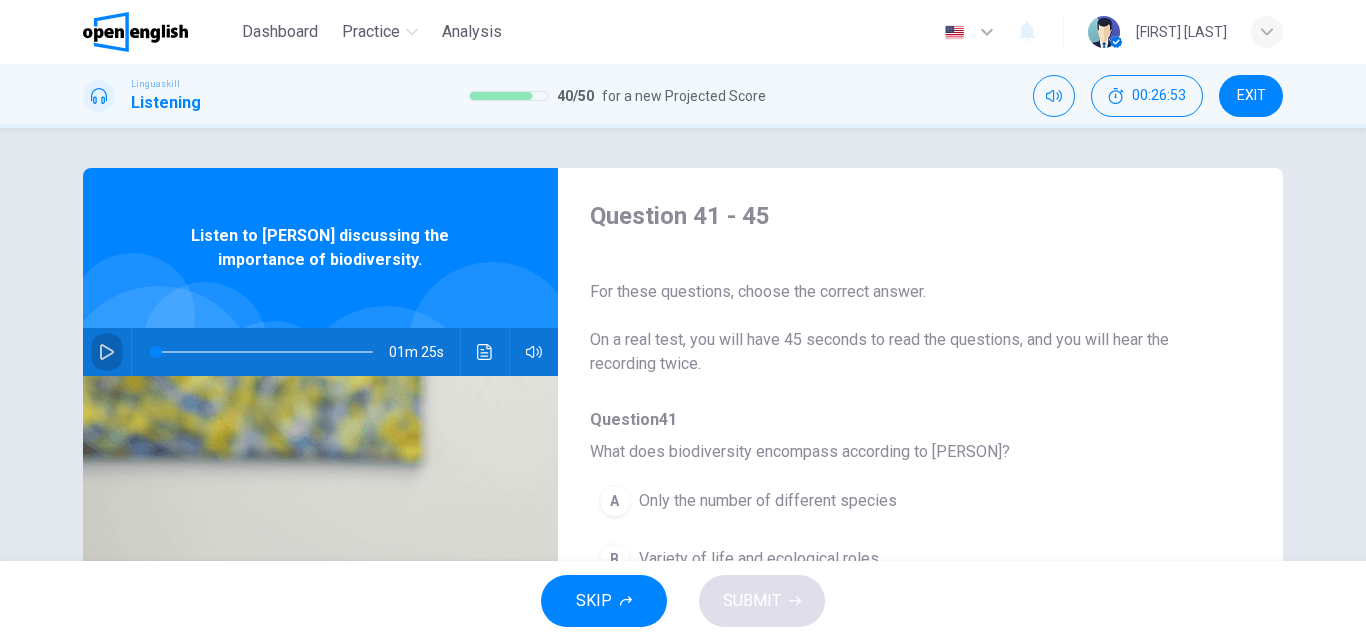 click 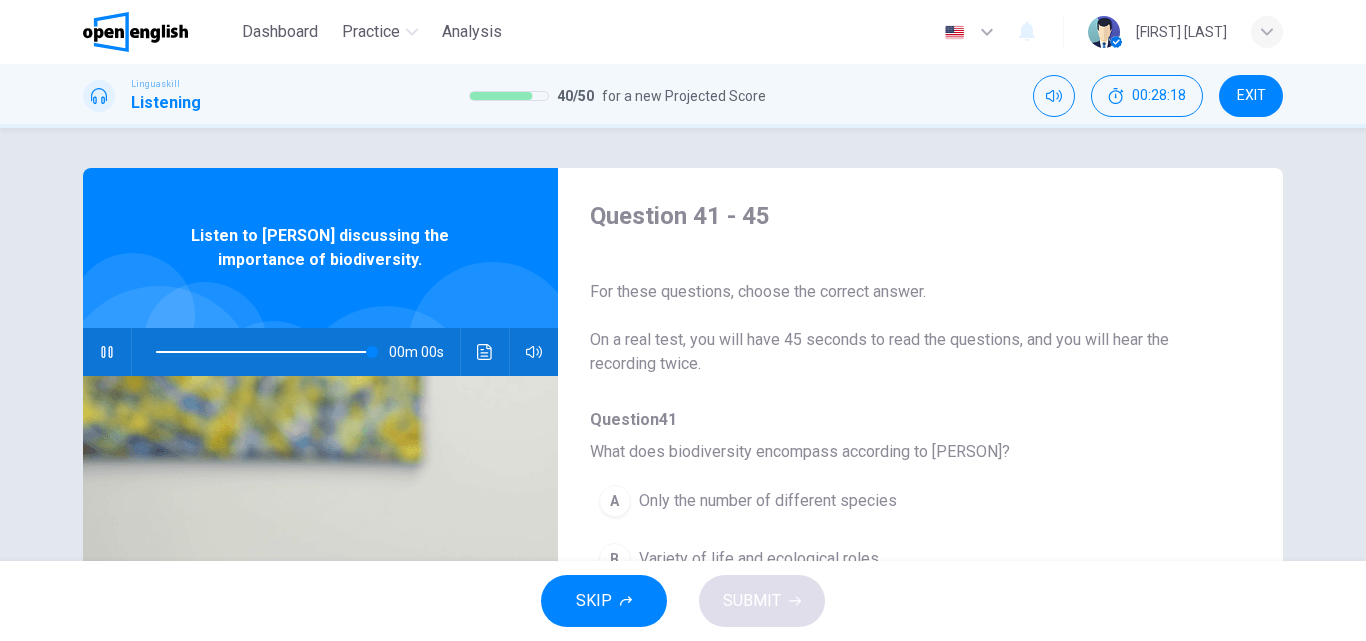 type on "*" 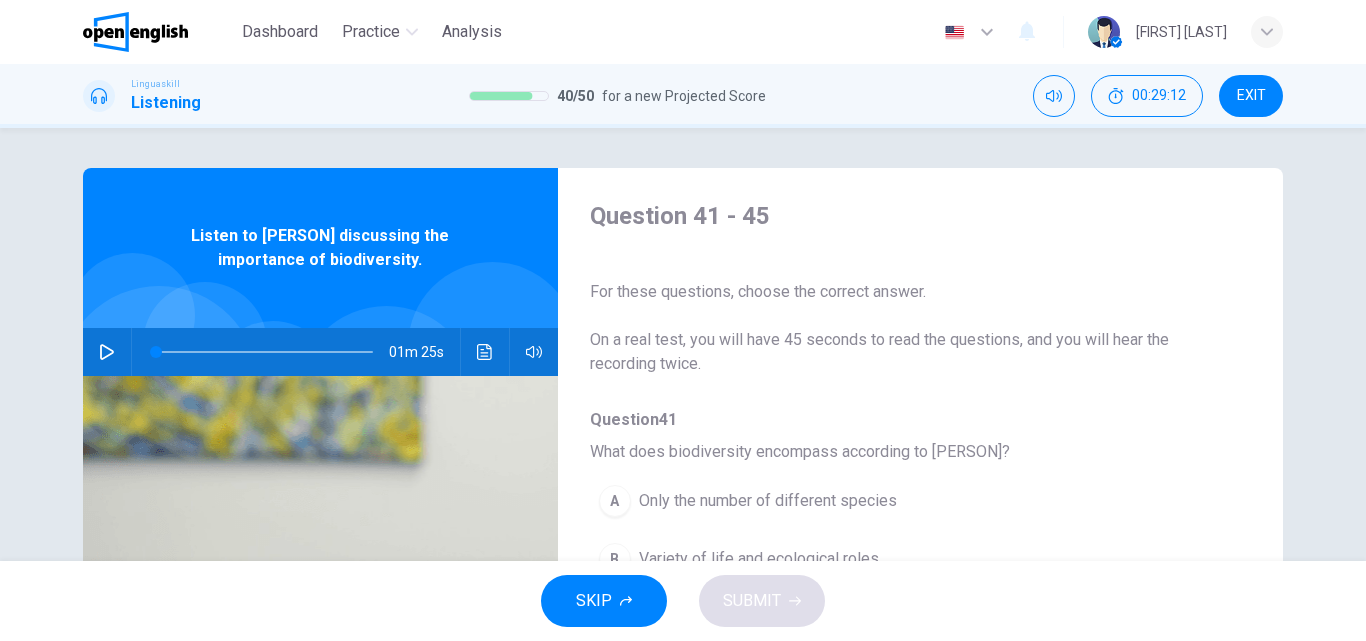 type 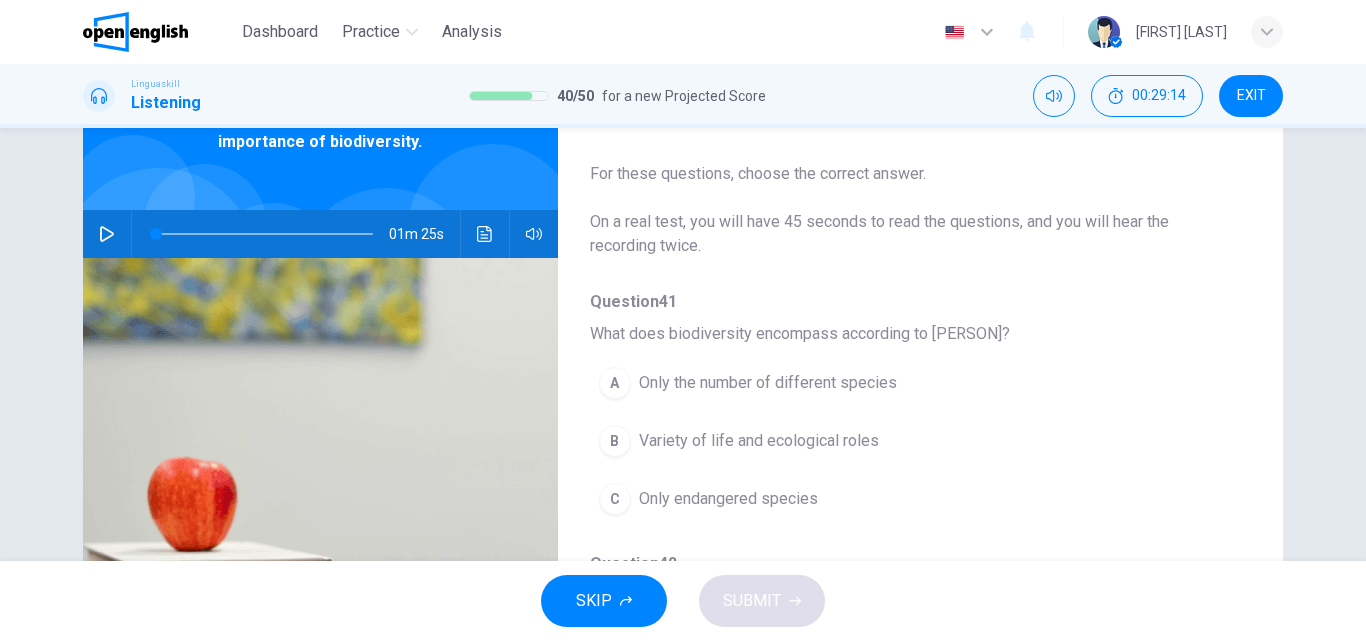 scroll, scrollTop: 120, scrollLeft: 0, axis: vertical 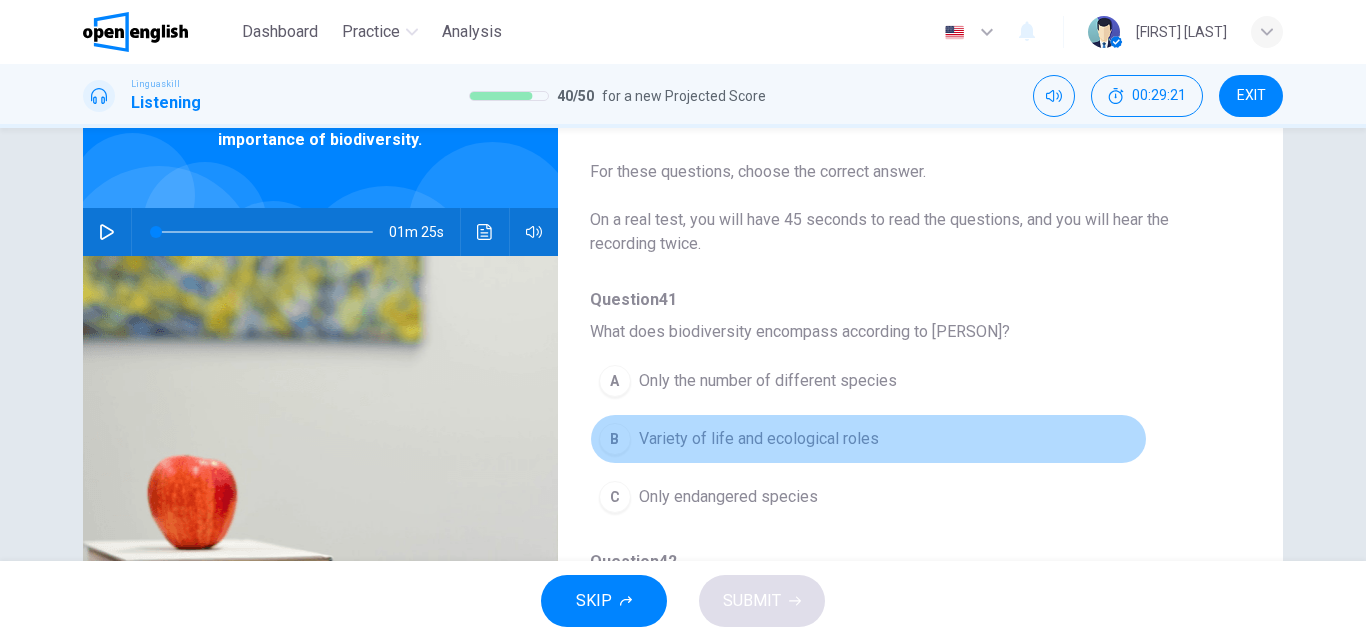 click on "B Variety of life and ecological roles" at bounding box center (868, 439) 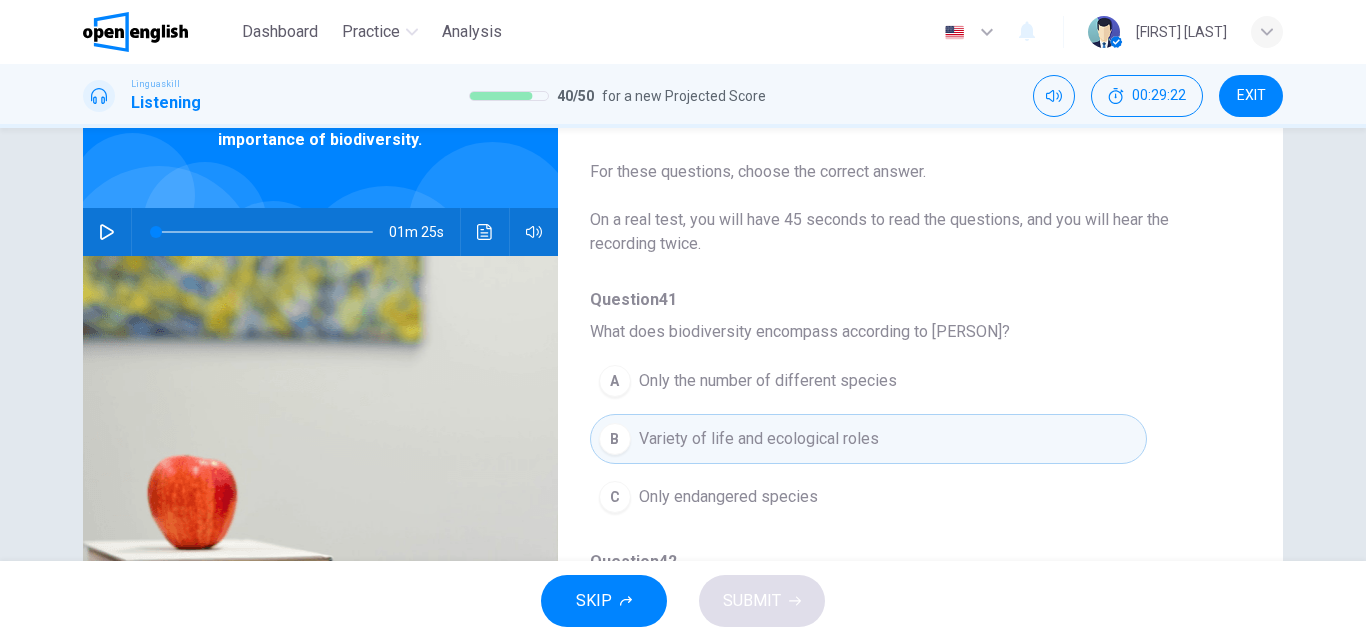 type 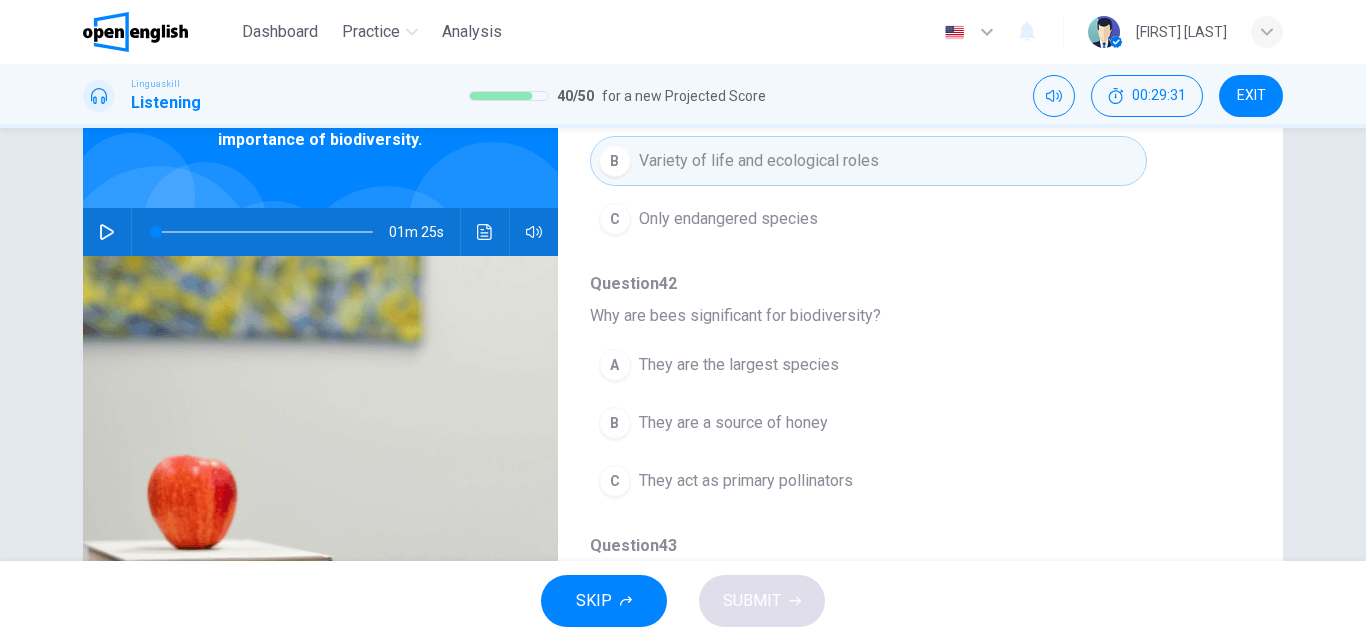 scroll, scrollTop: 280, scrollLeft: 0, axis: vertical 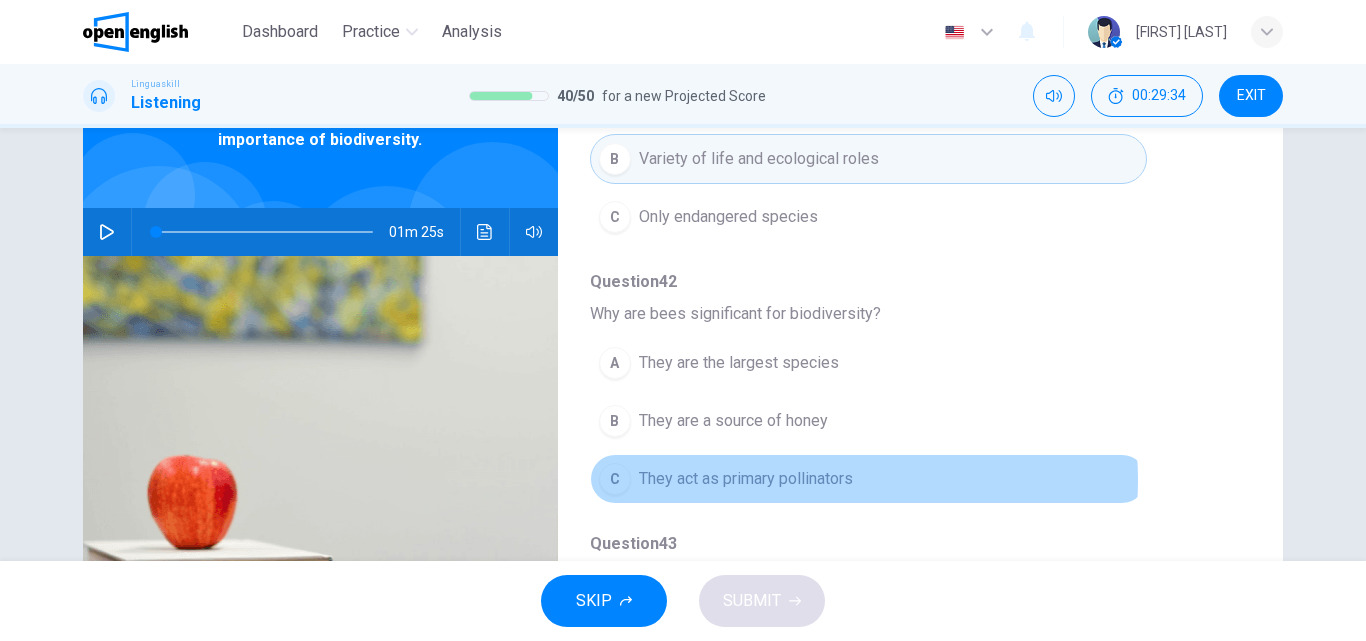 click on "They act as primary pollinators" at bounding box center (746, 479) 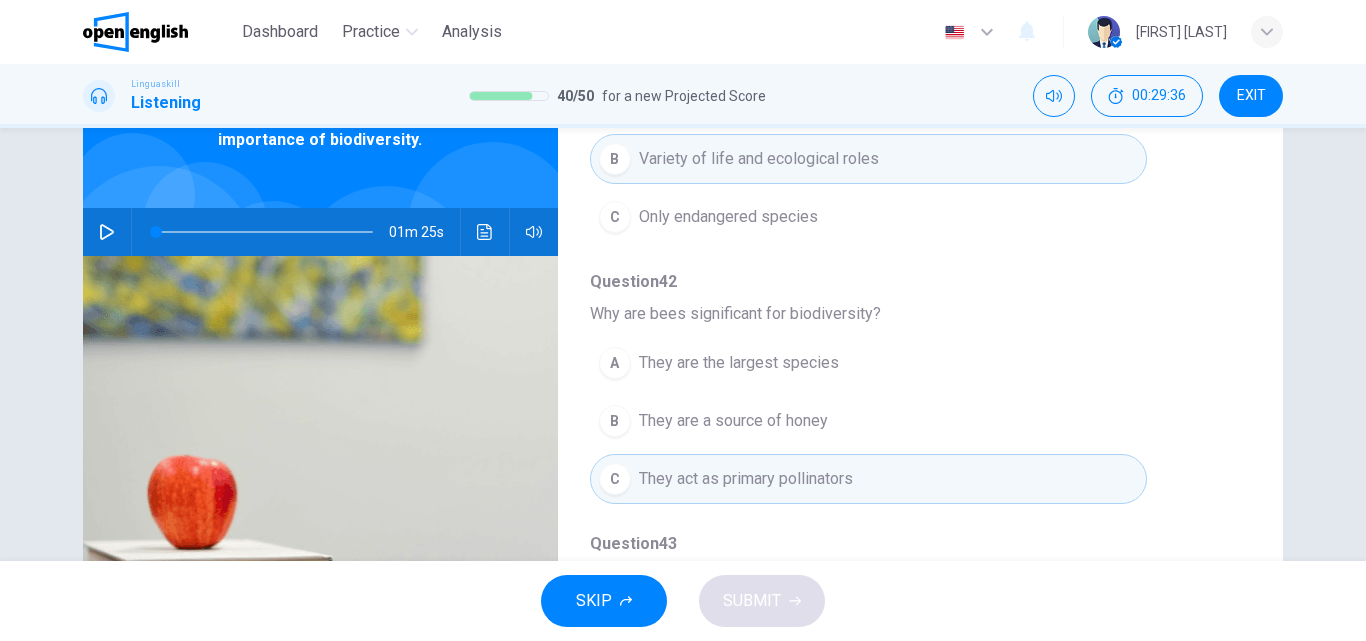 type 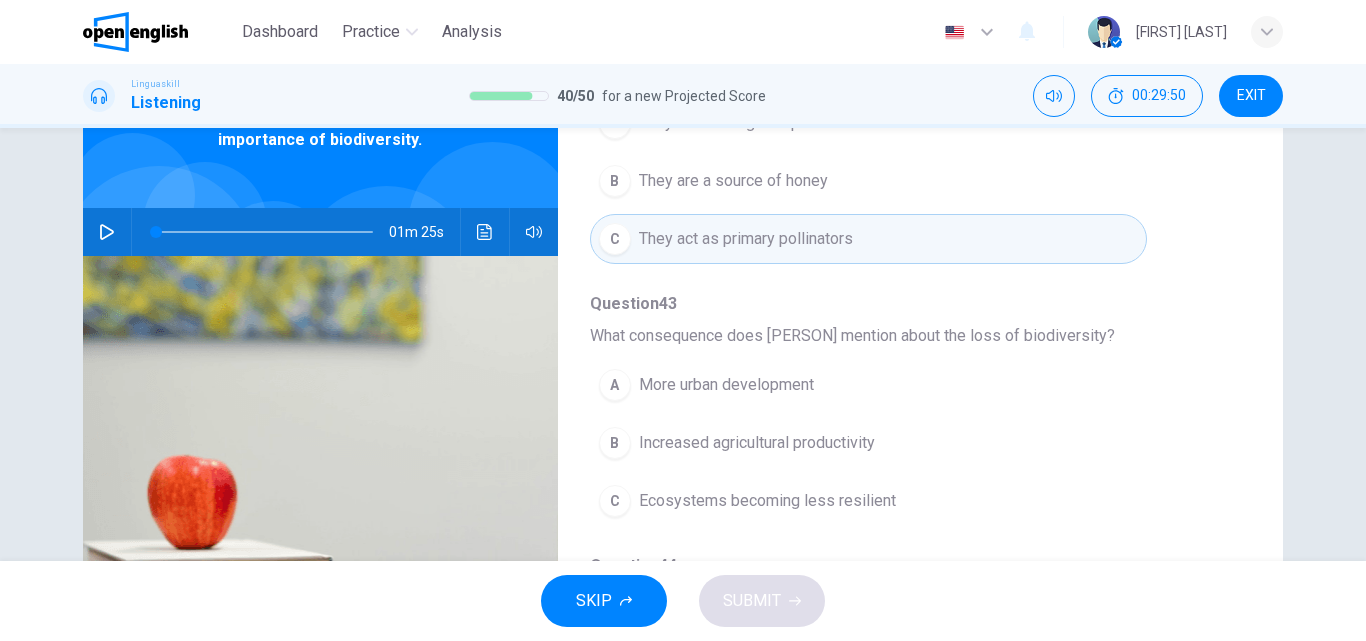 scroll, scrollTop: 560, scrollLeft: 0, axis: vertical 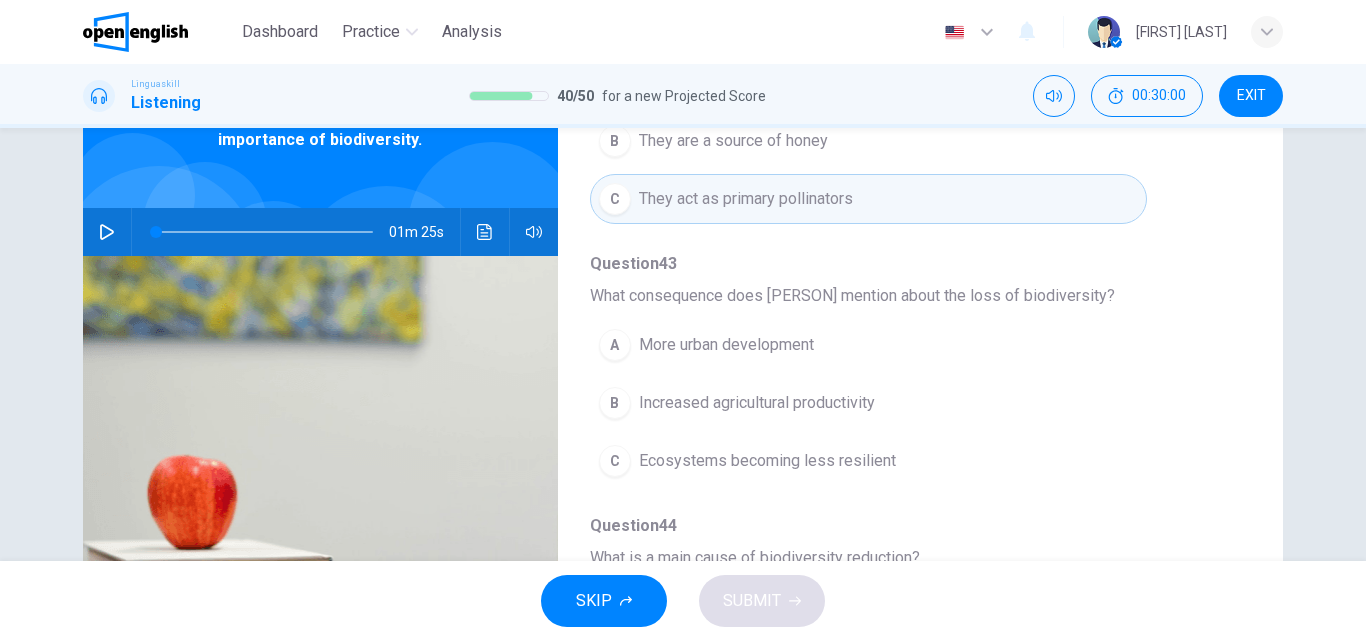 click on "Ecosystems becoming less resilient" at bounding box center (767, 461) 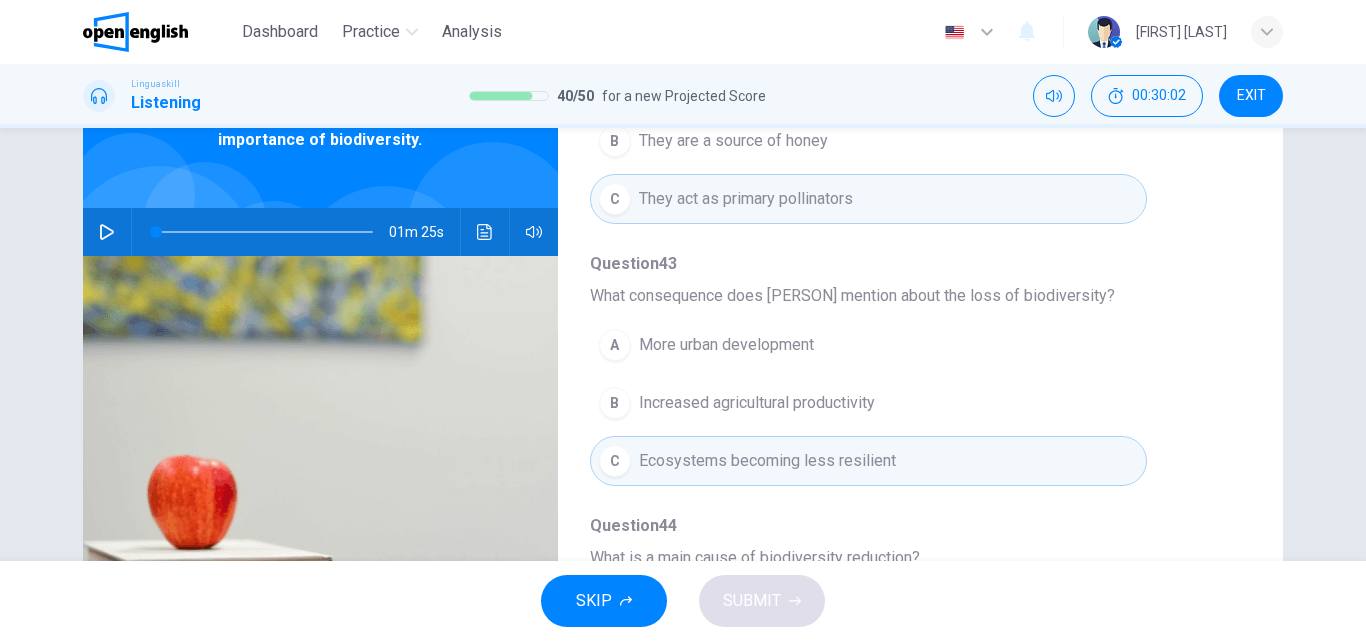 type 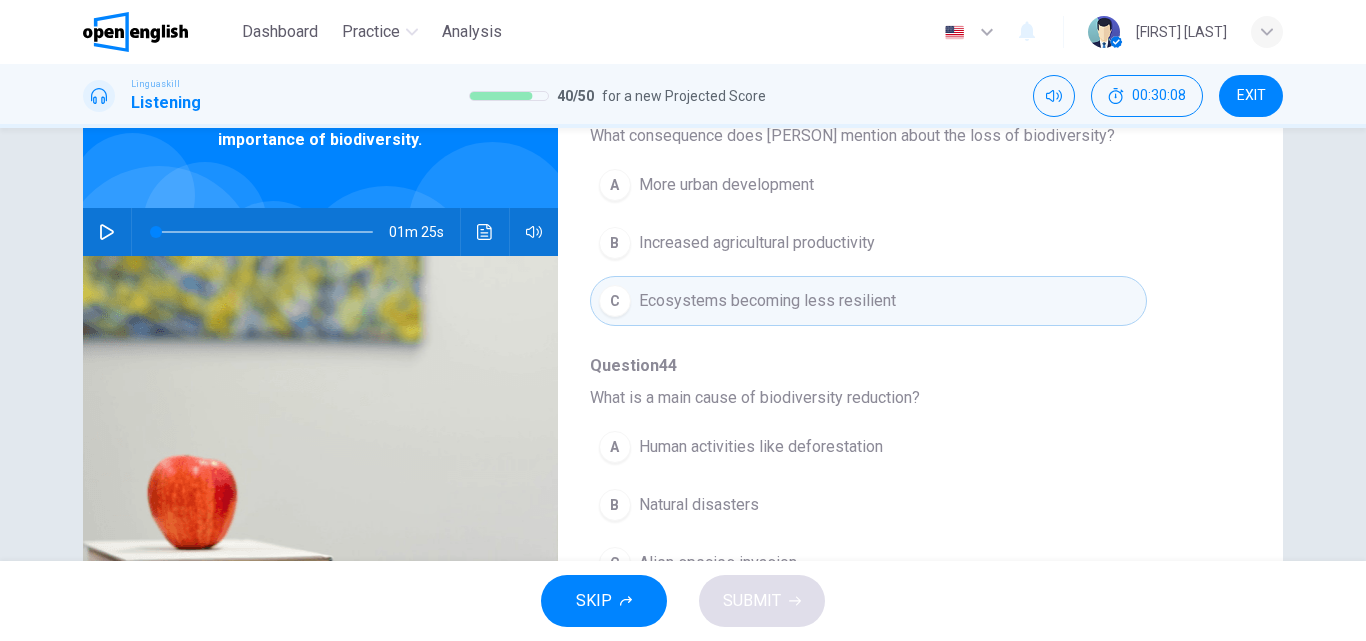 scroll, scrollTop: 760, scrollLeft: 0, axis: vertical 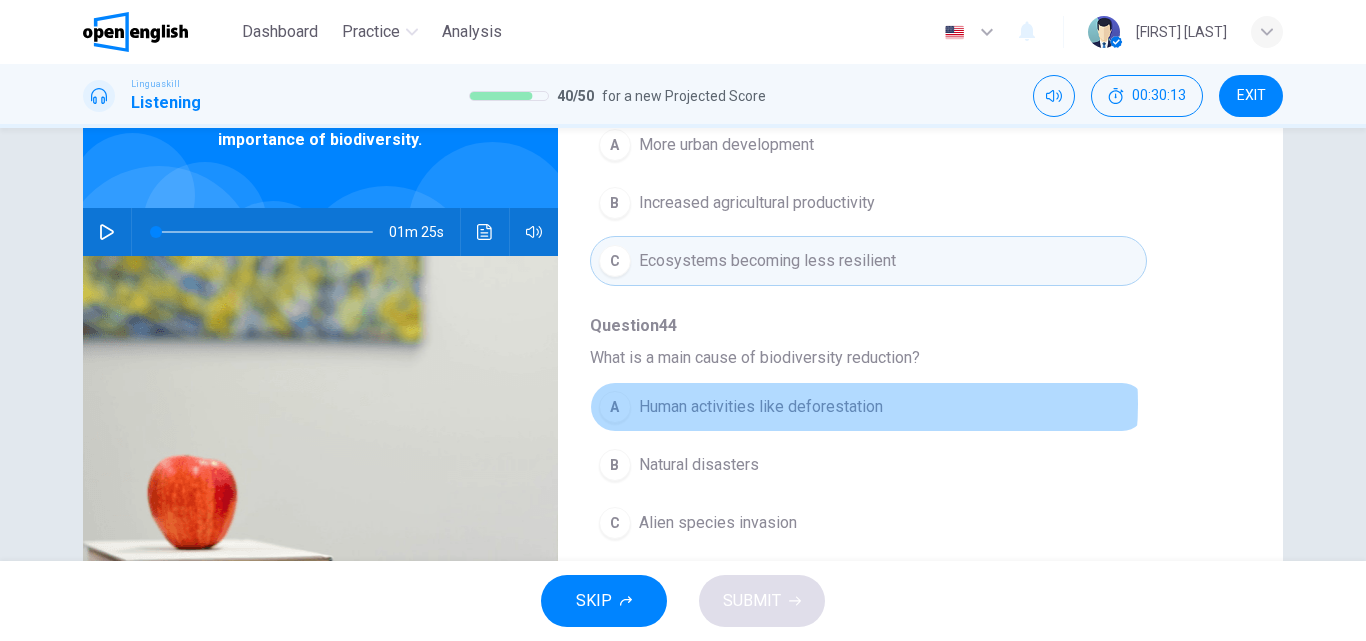 click on "Human activities like deforestation" at bounding box center [761, 407] 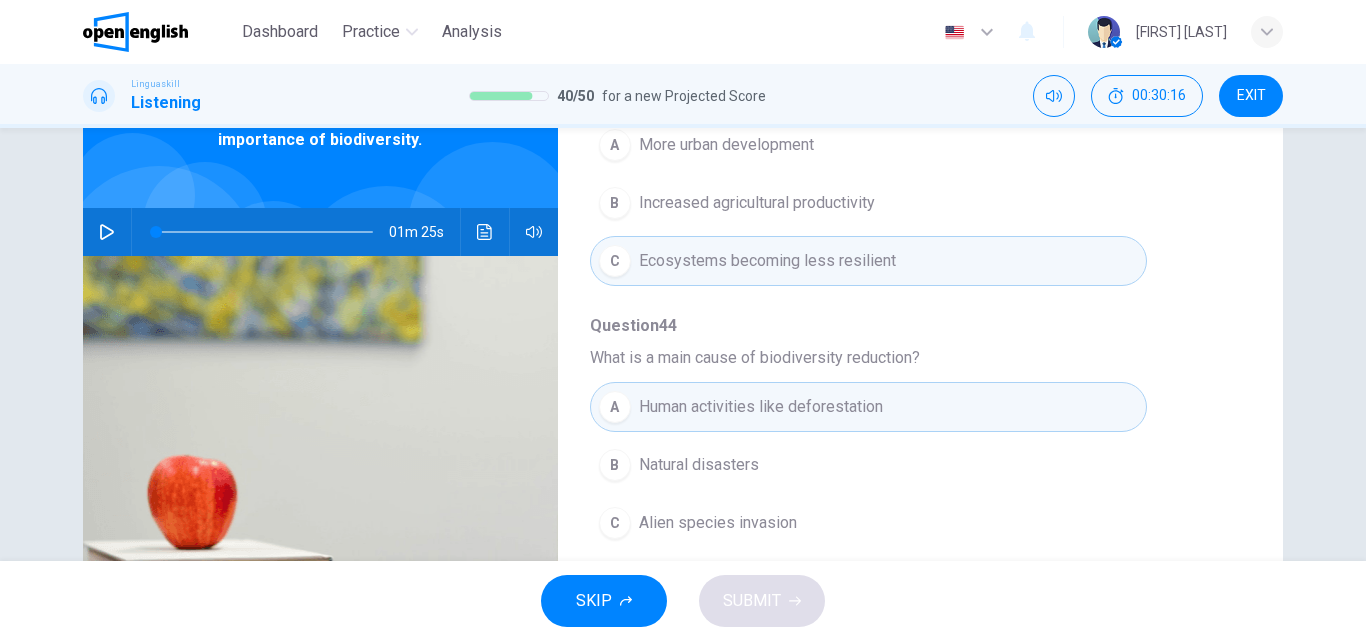 type 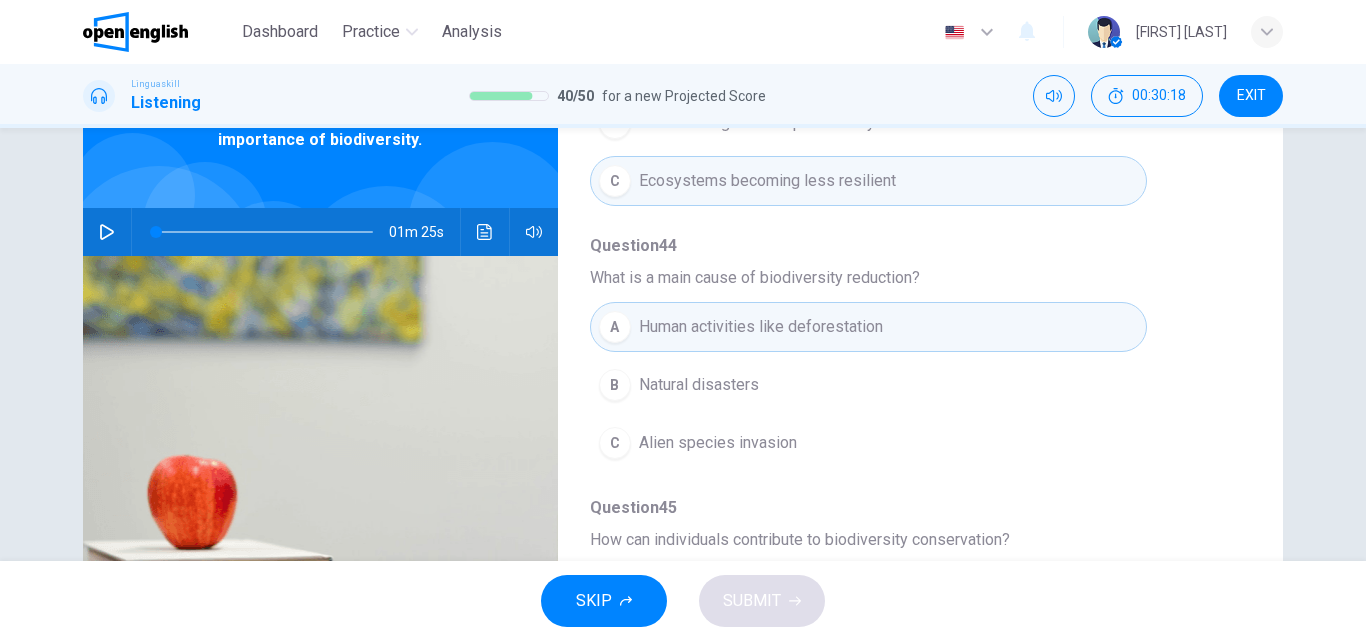 scroll, scrollTop: 863, scrollLeft: 0, axis: vertical 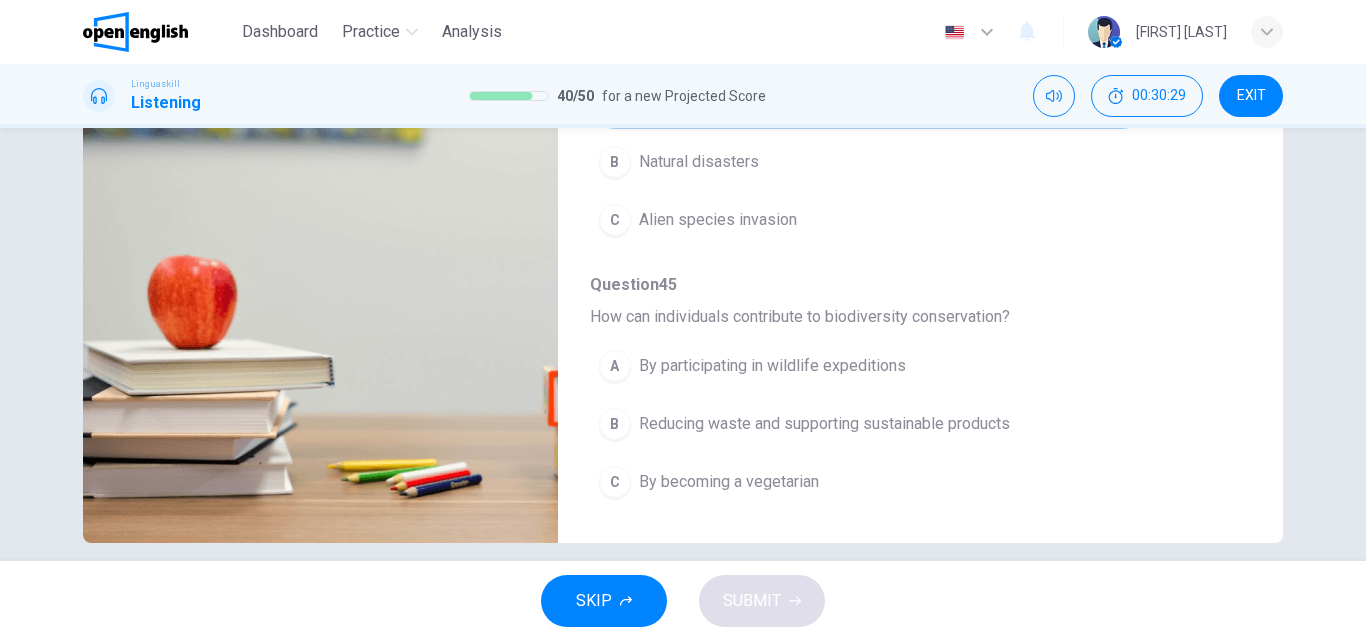 click on "Reducing waste and supporting sustainable products" at bounding box center (824, 424) 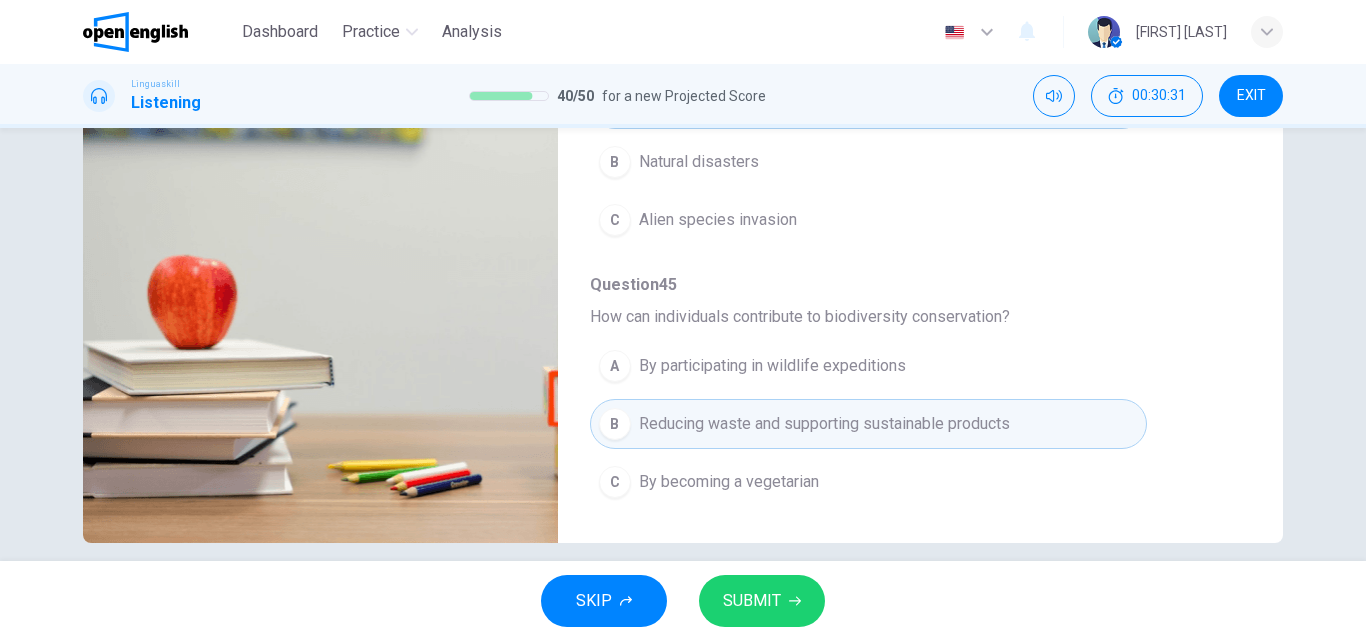 click on "SUBMIT" at bounding box center [762, 601] 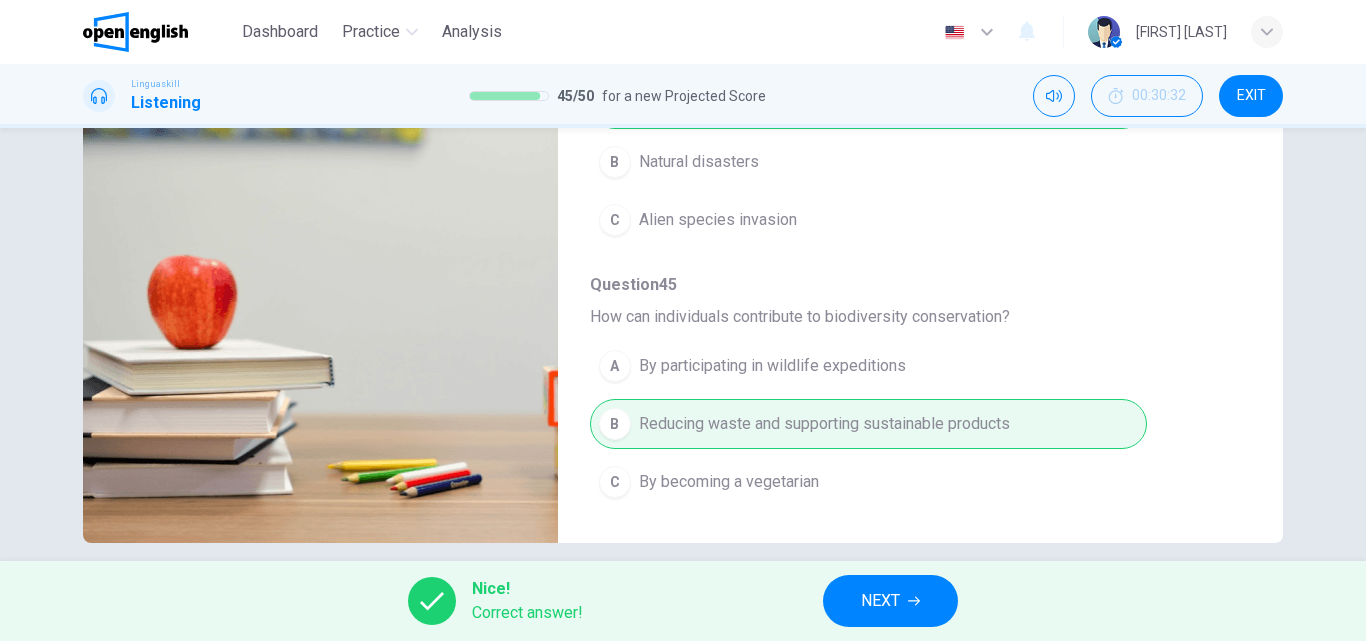 click on "NEXT" at bounding box center (890, 601) 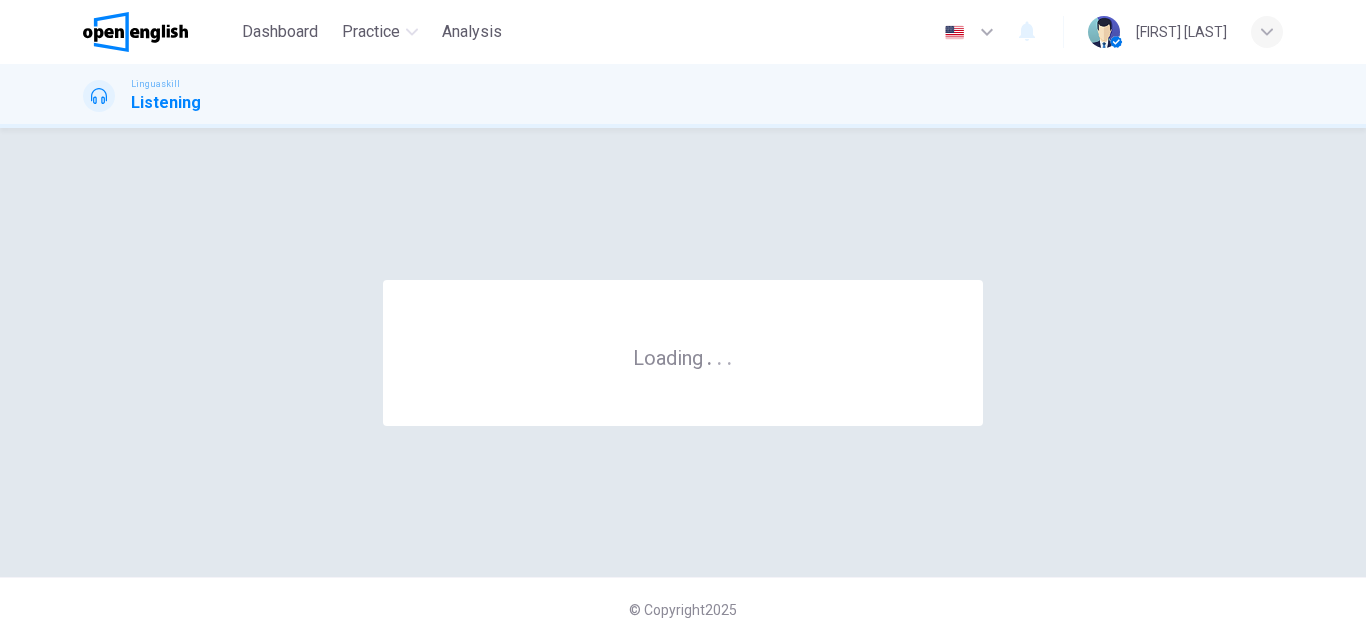 scroll, scrollTop: 0, scrollLeft: 0, axis: both 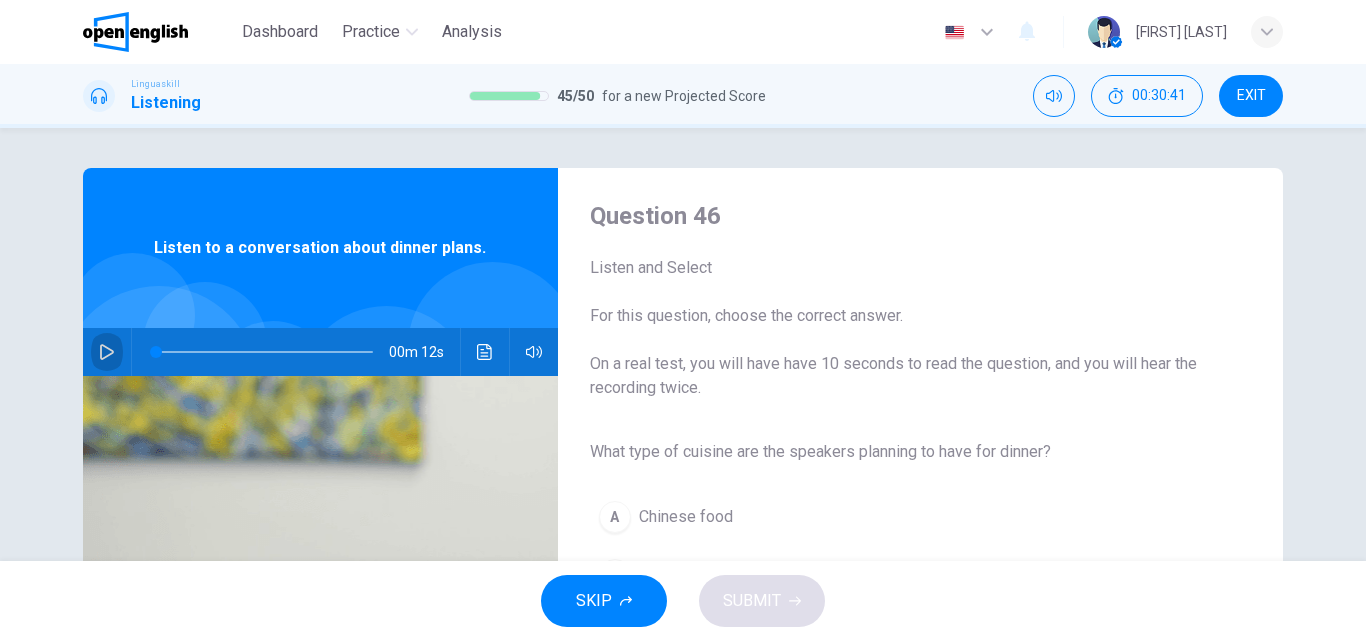 click 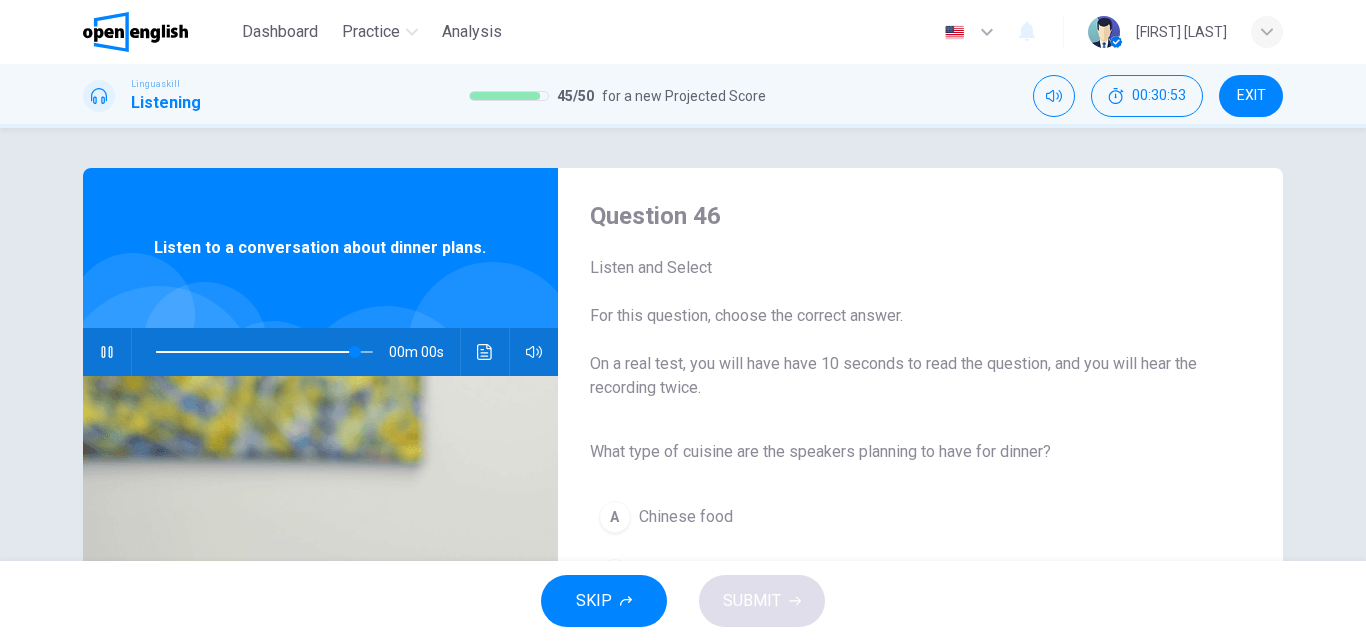 type on "*" 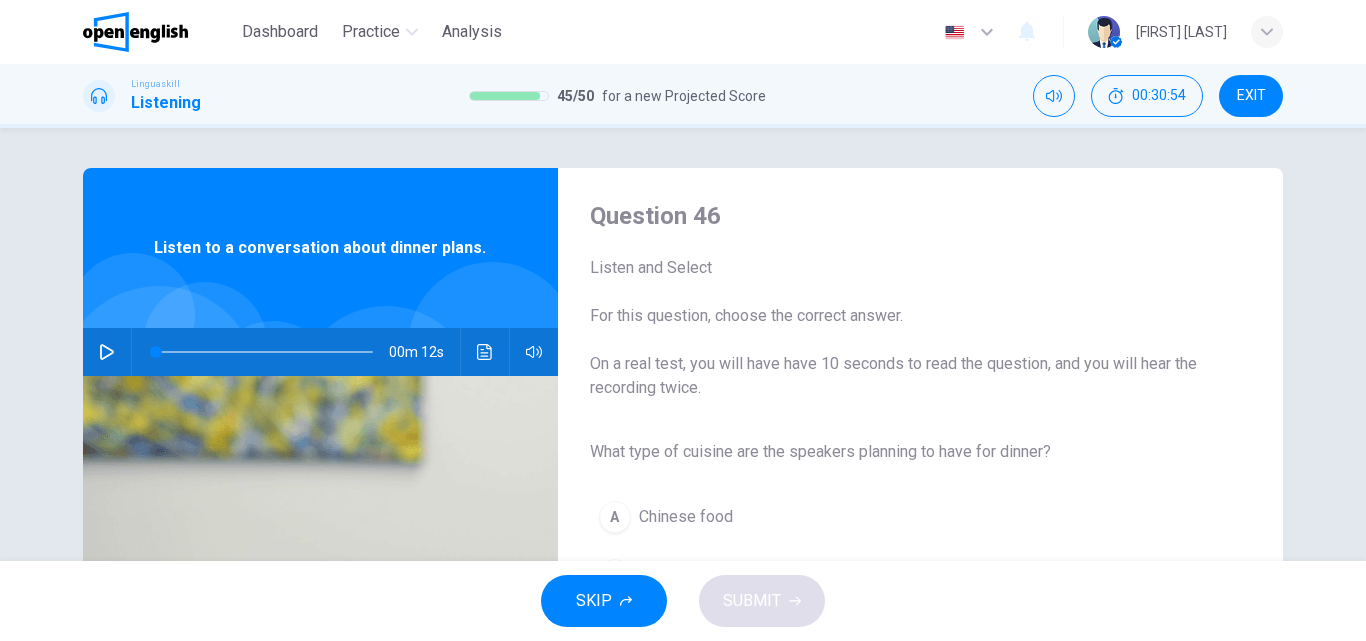 click on "Question 46 Listen and Select For this question, choose the correct answer.  On a real test, you will have have 10 seconds to read the question, and you will hear the recording twice. What type of cuisine are the speakers planning to have for dinner? A Chinese food B Italian food C Indian food" at bounding box center (904, 515) 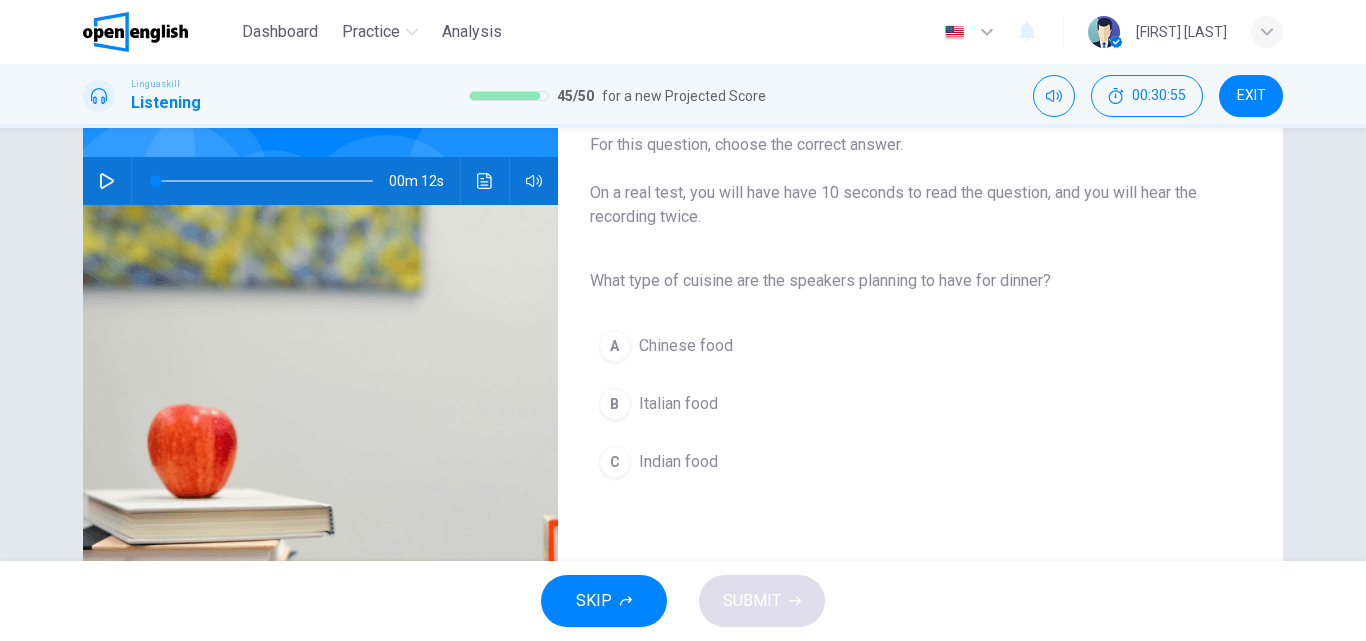 scroll, scrollTop: 200, scrollLeft: 0, axis: vertical 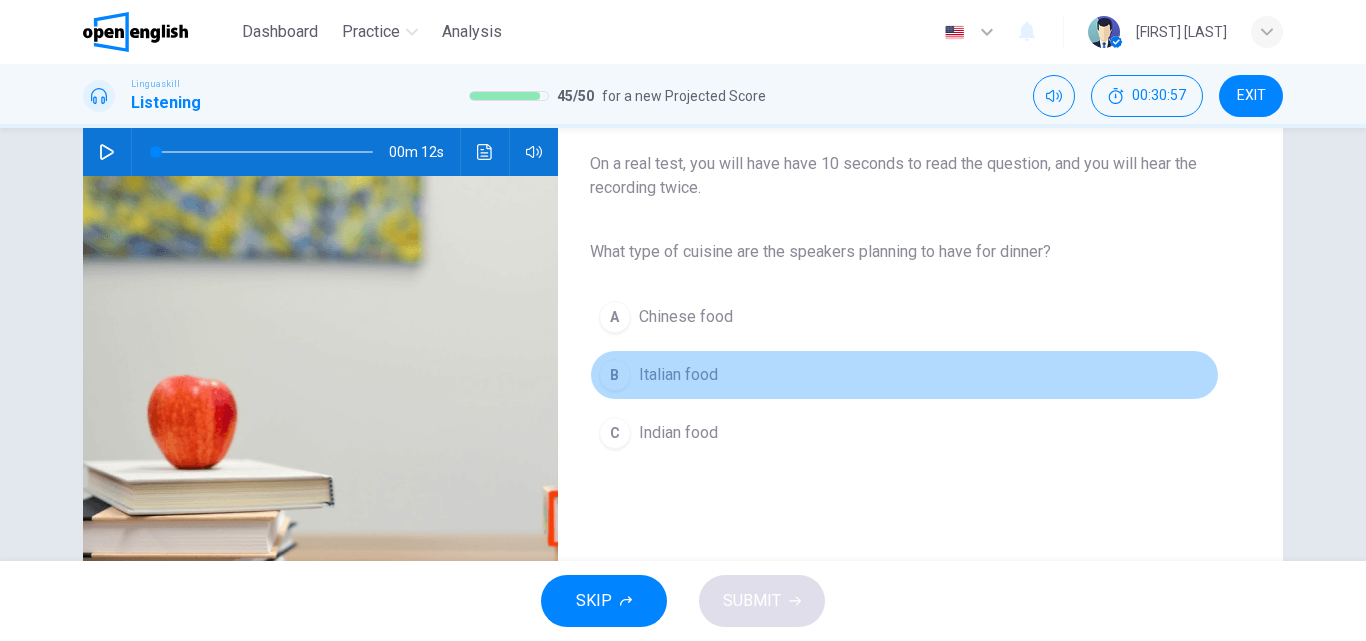click on "Italian food" at bounding box center [678, 375] 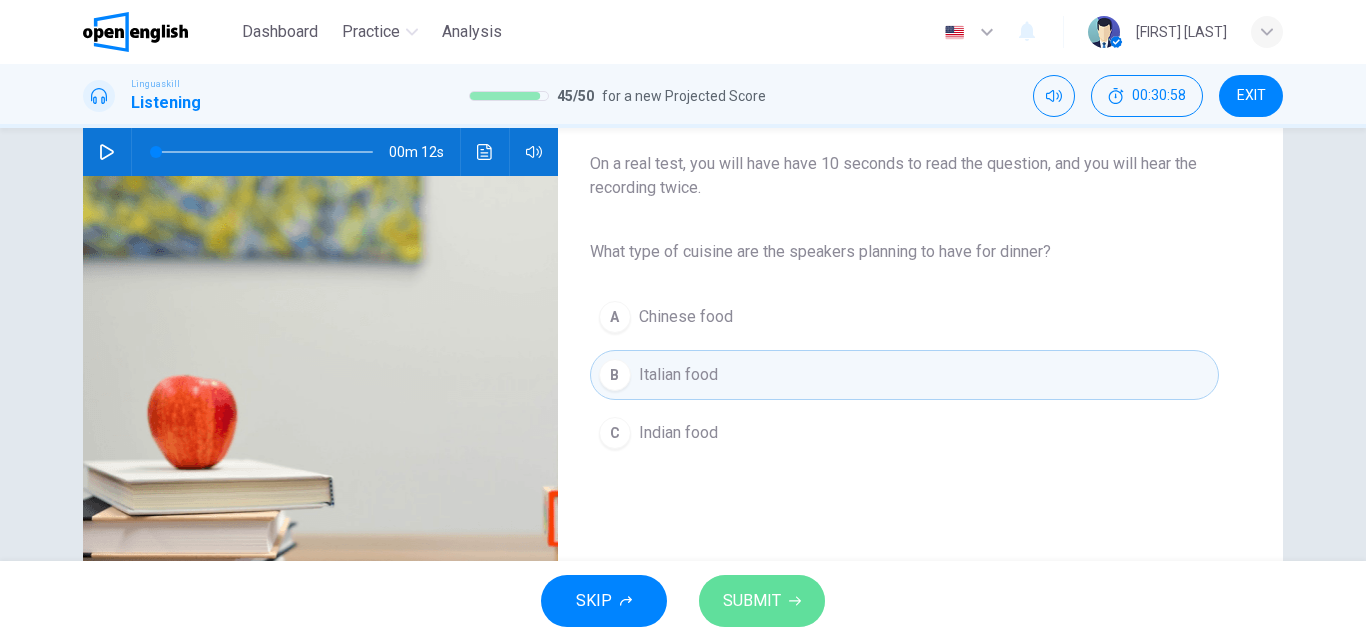 click on "SUBMIT" at bounding box center [762, 601] 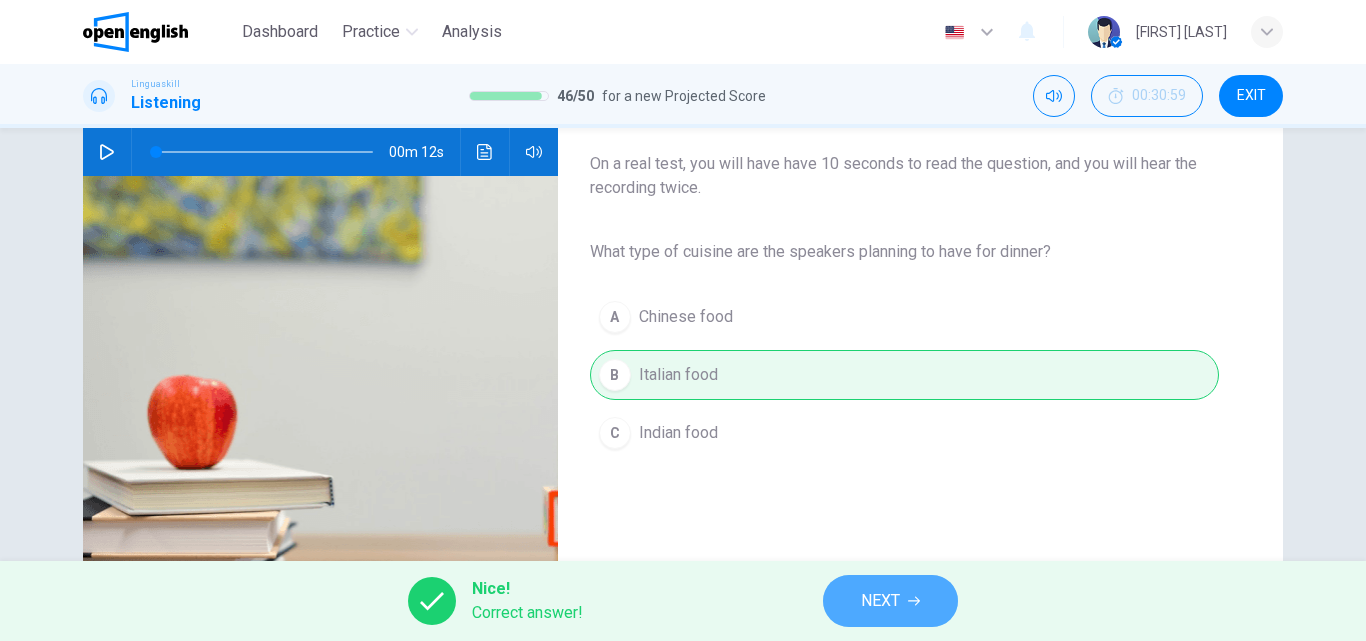 click on "NEXT" at bounding box center (890, 601) 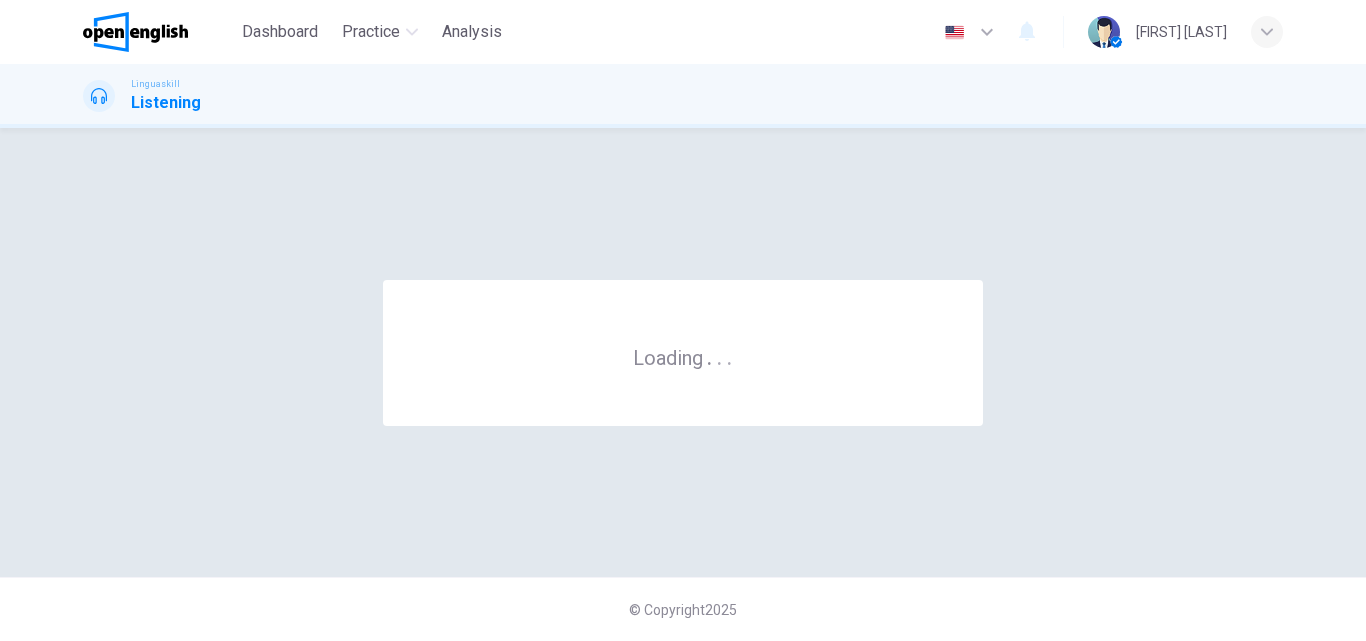 scroll, scrollTop: 0, scrollLeft: 0, axis: both 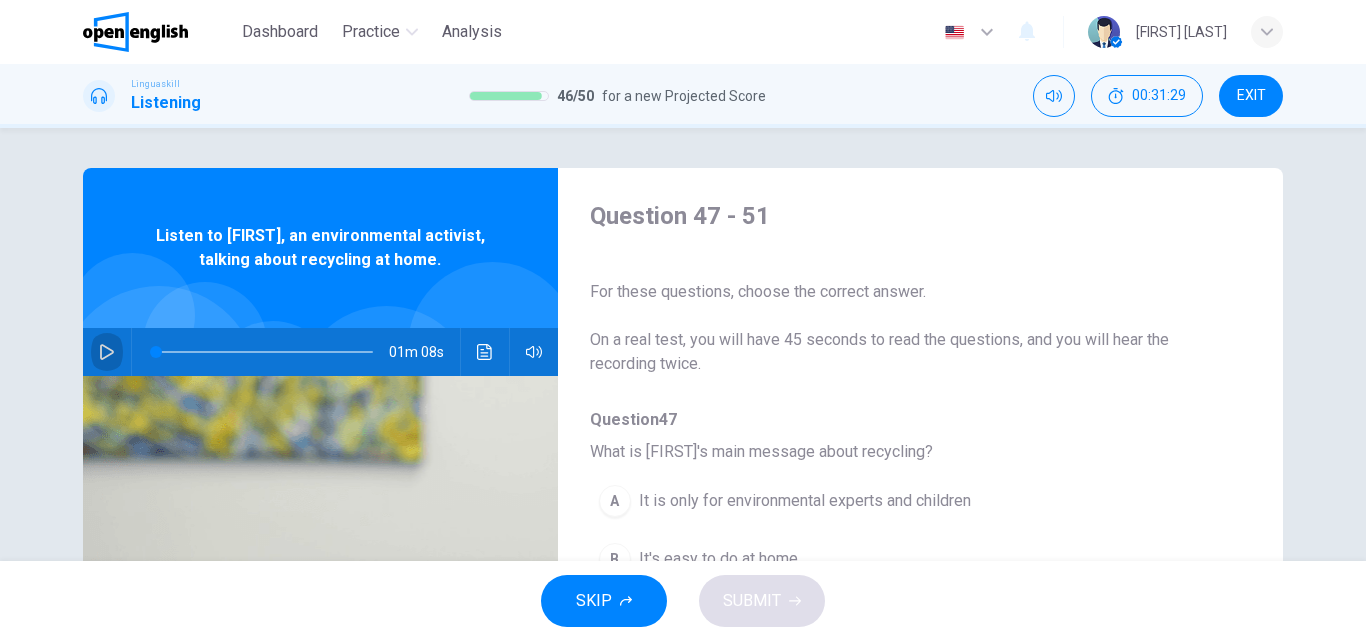 click 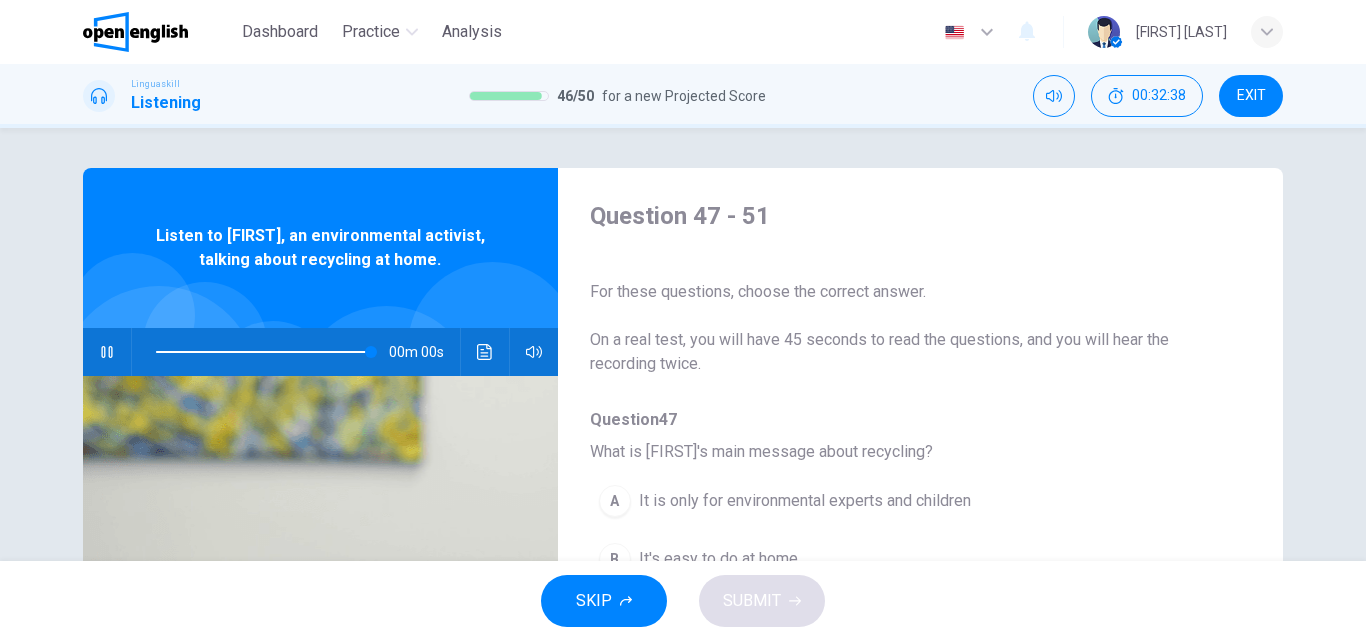 type on "*" 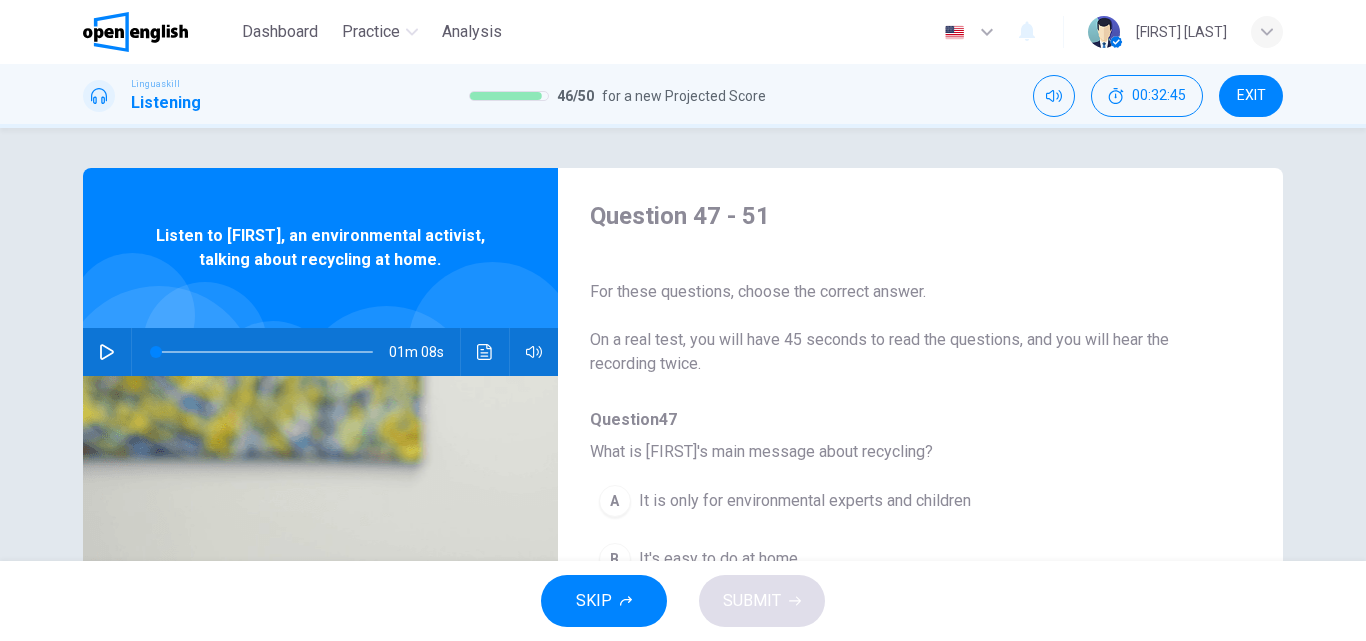 type 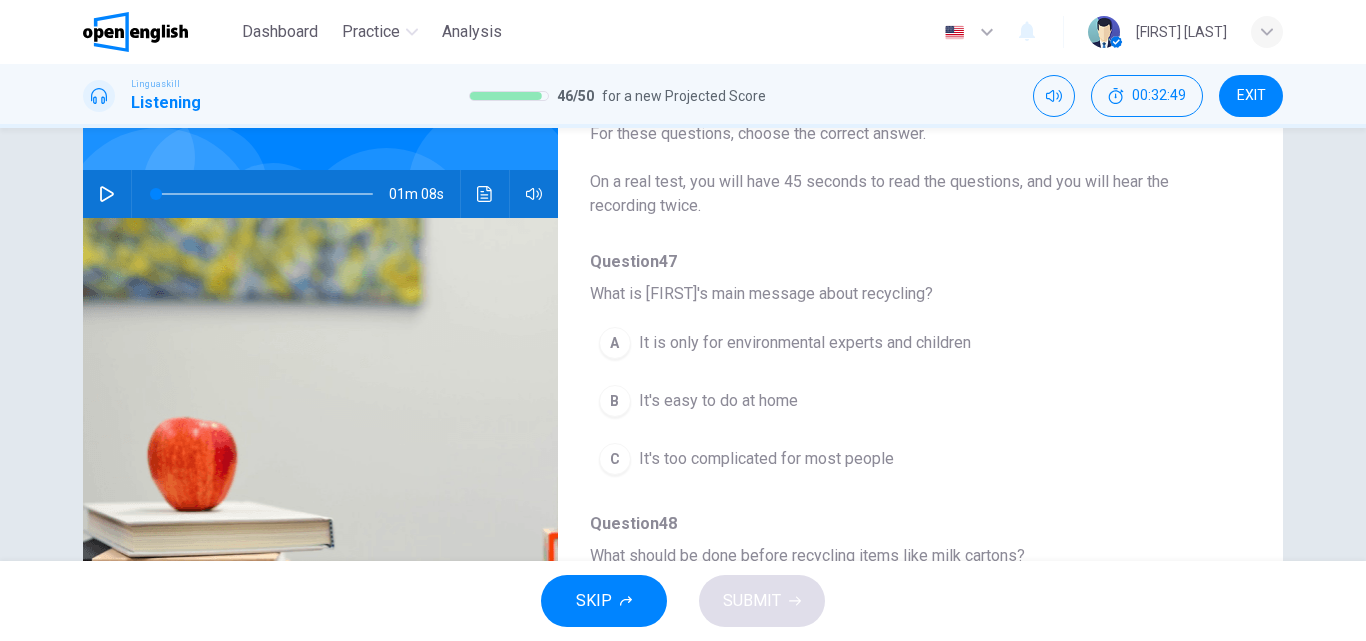 scroll, scrollTop: 160, scrollLeft: 0, axis: vertical 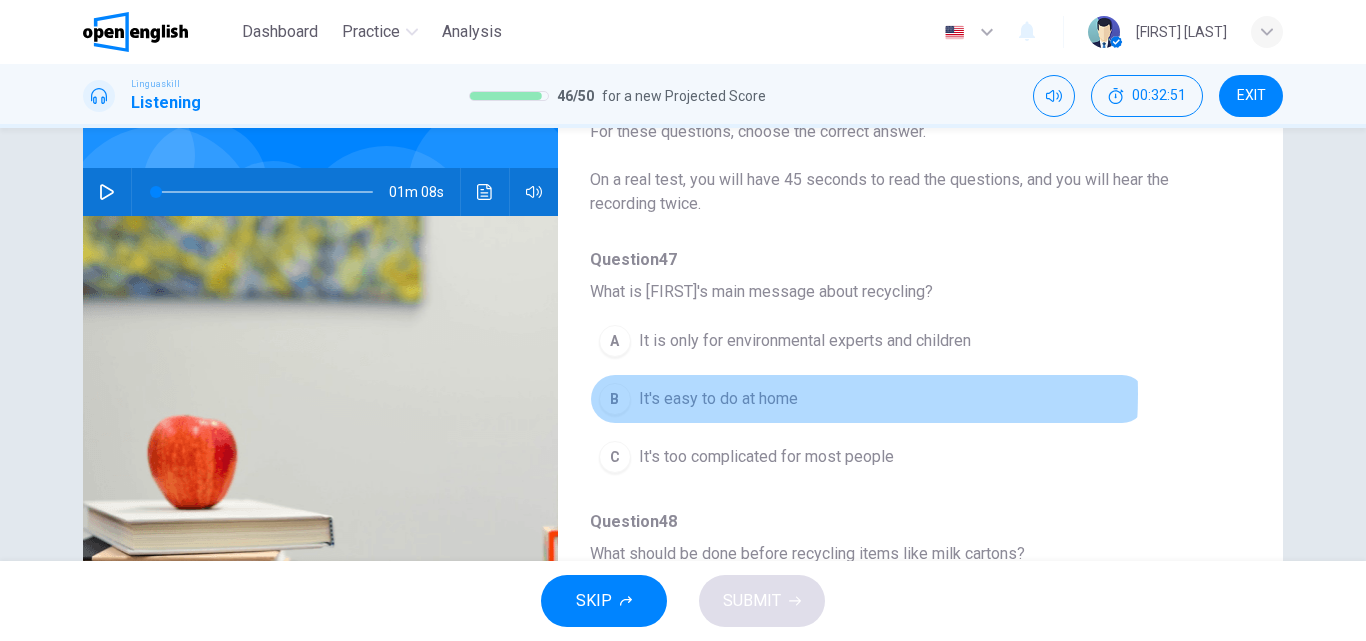 click on "It's easy to do at home" at bounding box center [718, 399] 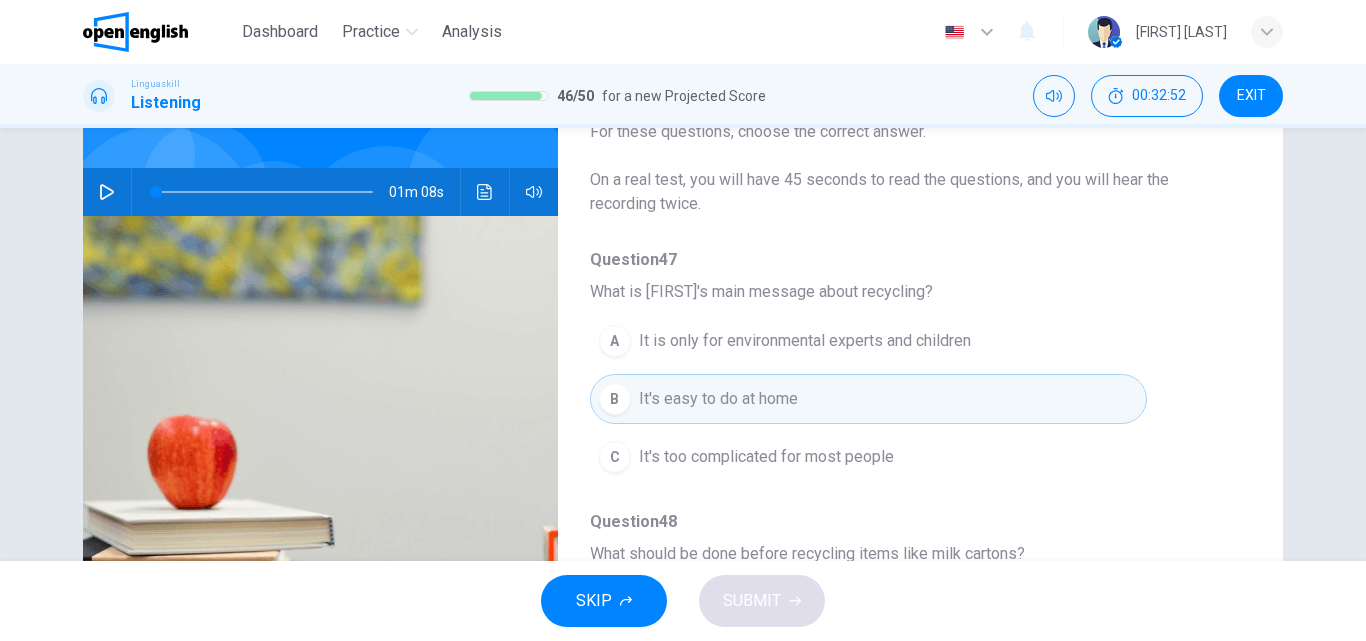 type 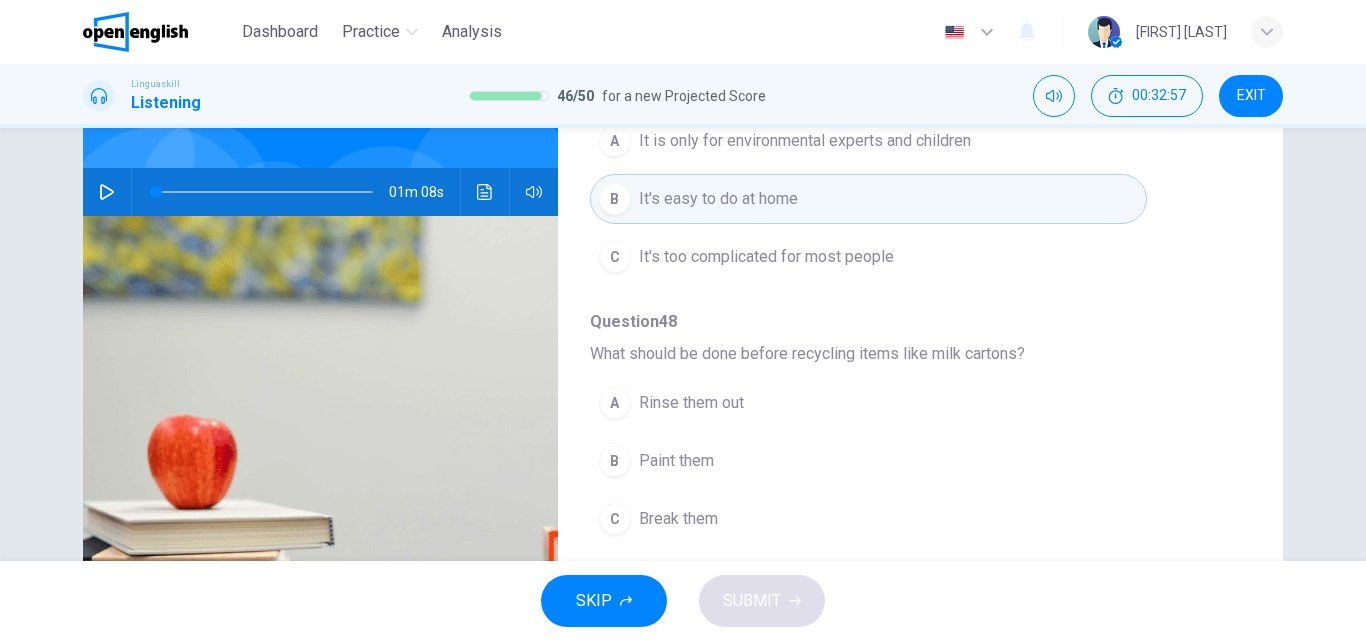 scroll, scrollTop: 240, scrollLeft: 0, axis: vertical 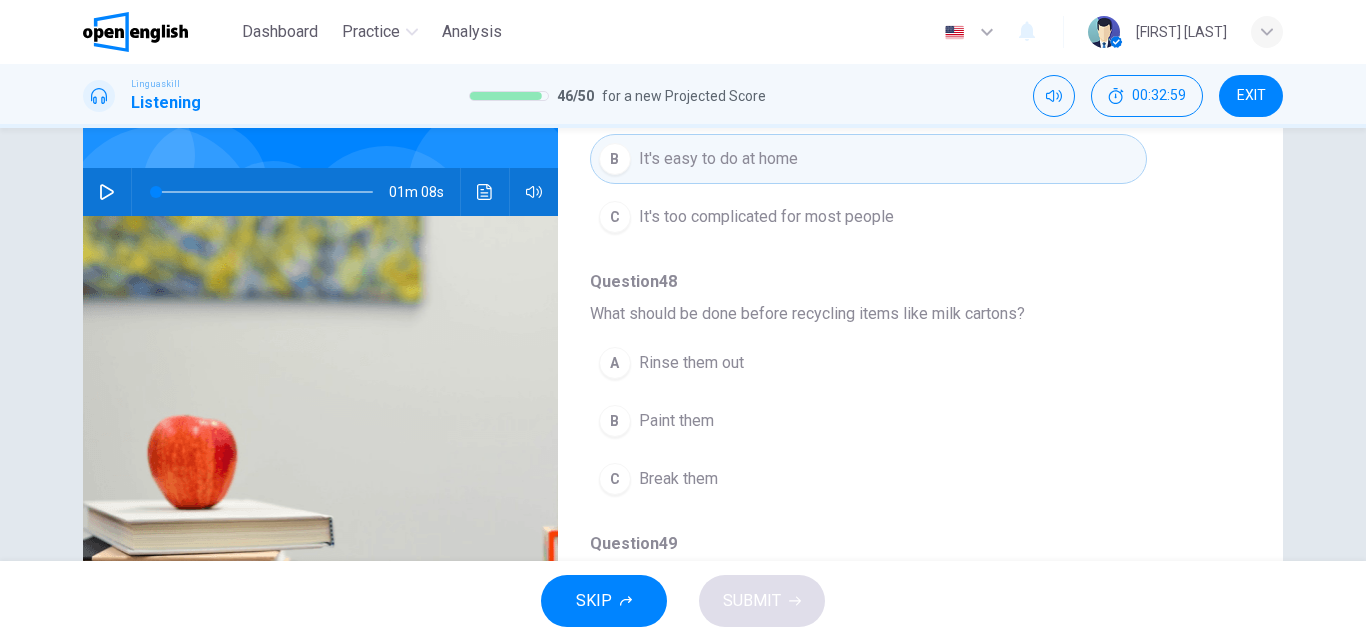 click on "Rinse them out" at bounding box center [691, 363] 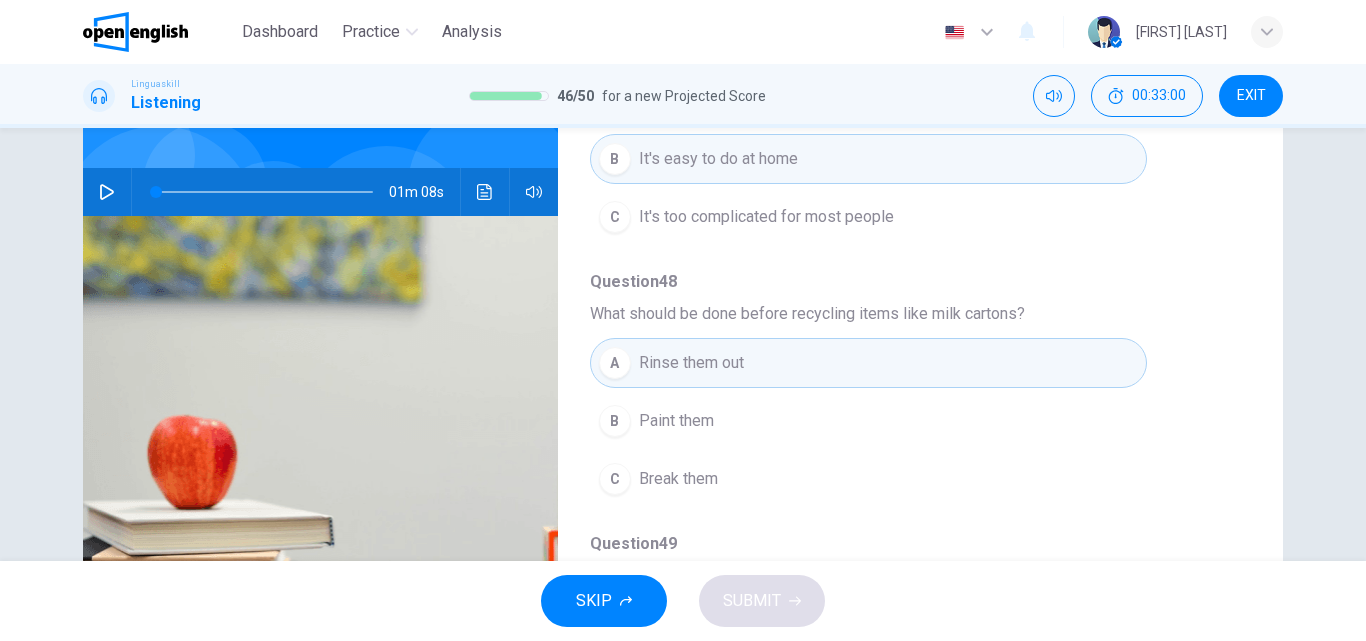 type 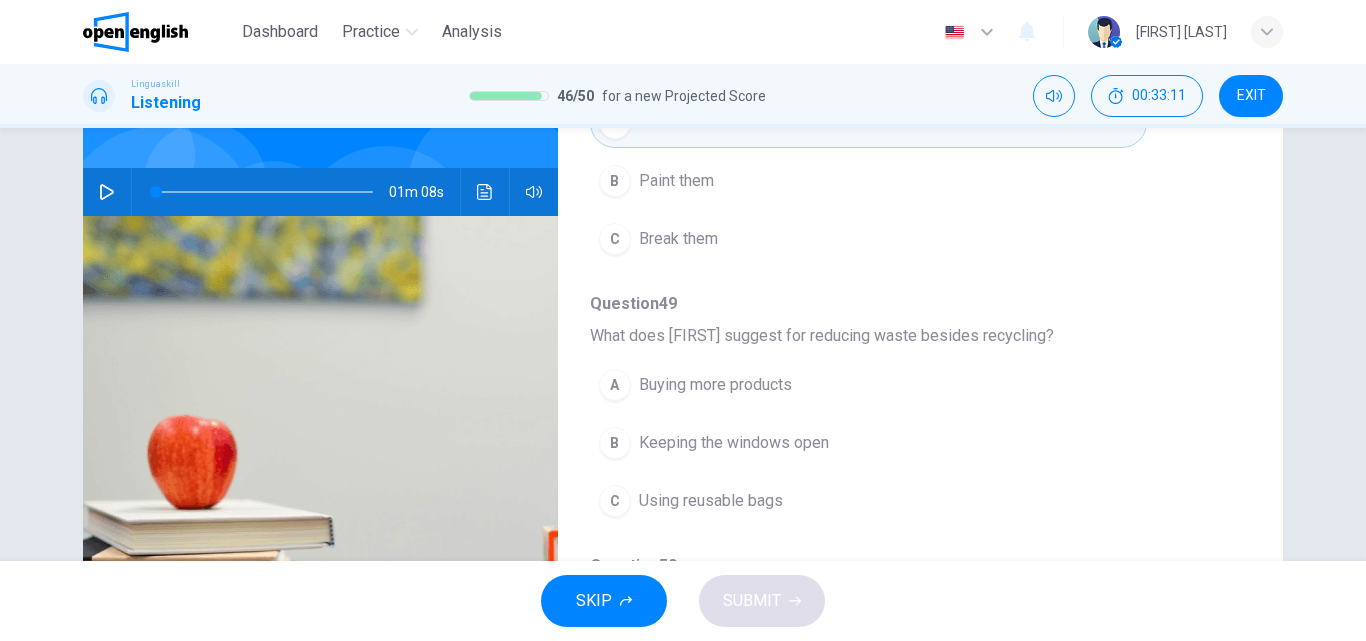 scroll, scrollTop: 520, scrollLeft: 0, axis: vertical 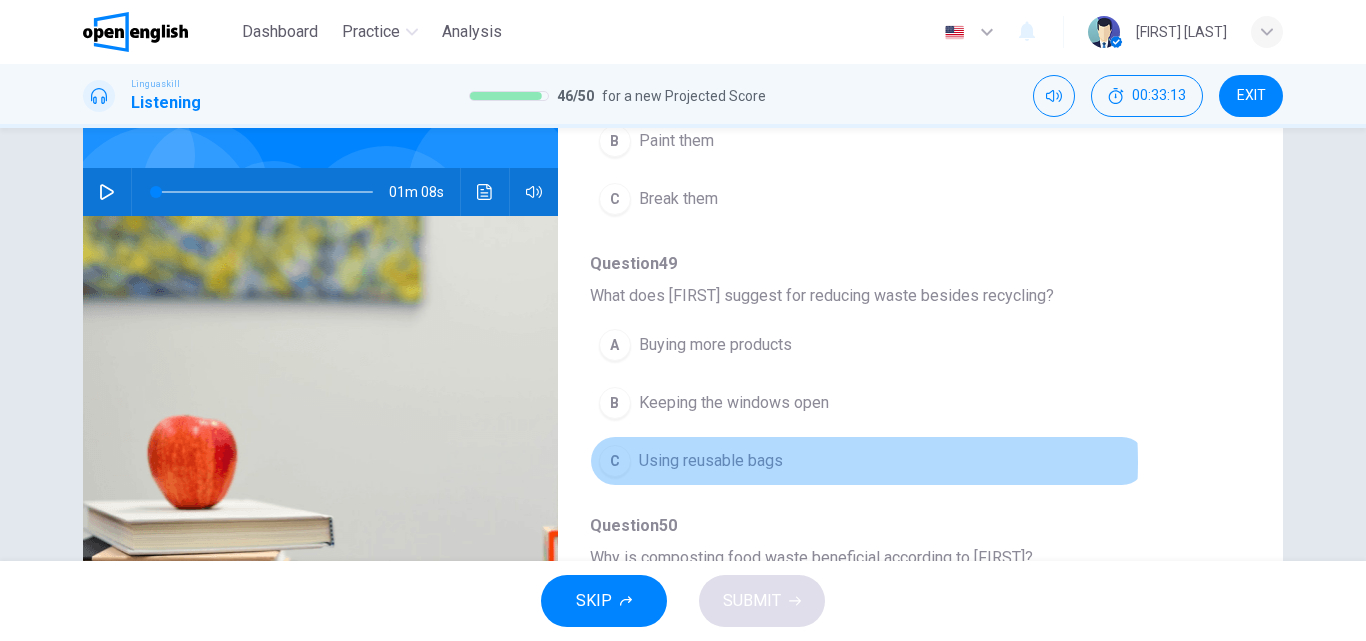 click on "Using reusable bags" at bounding box center [711, 461] 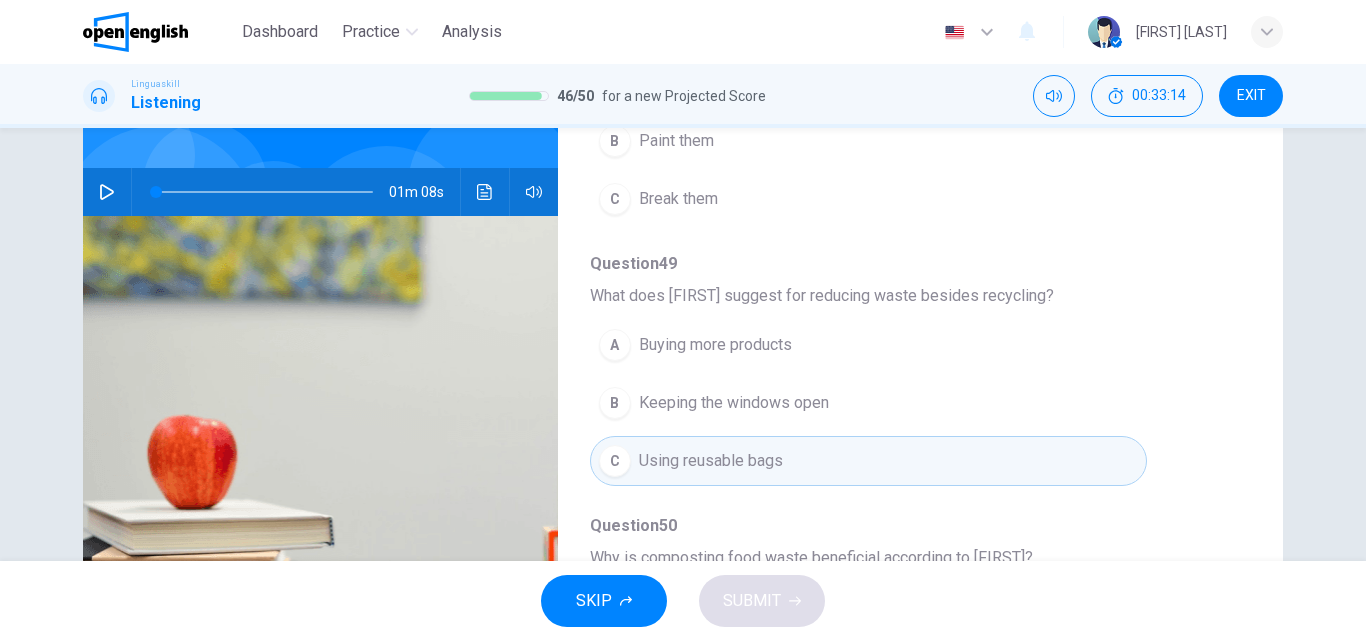 type 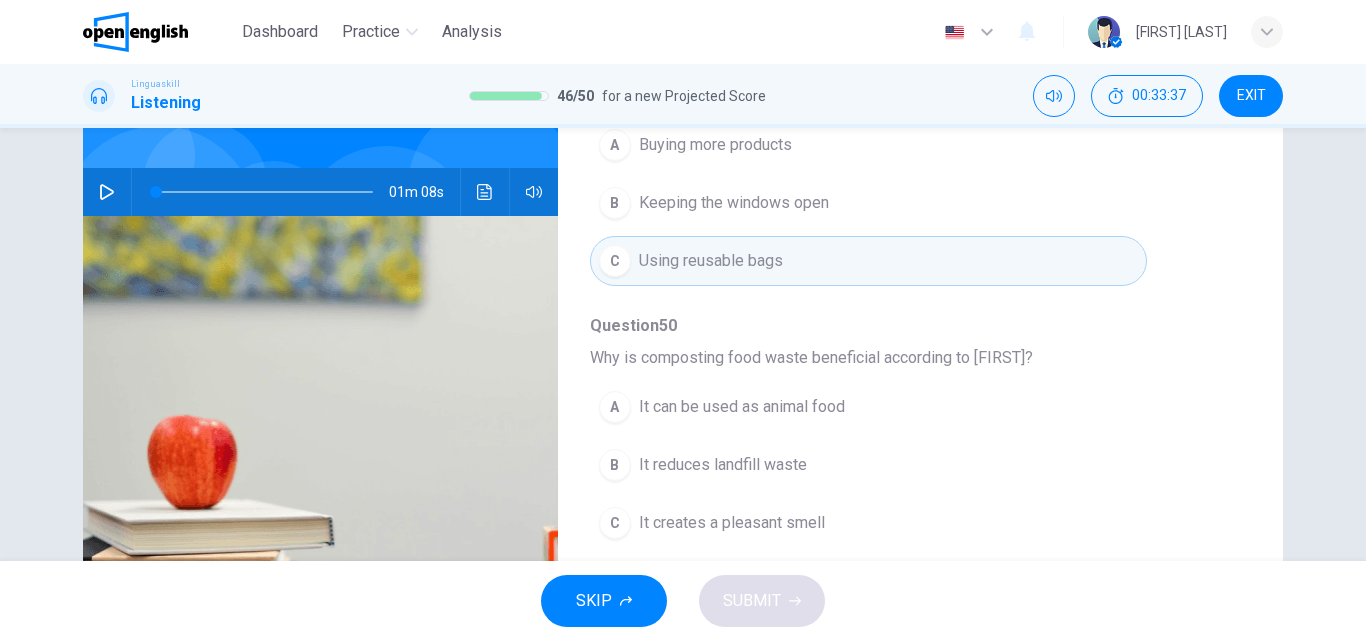 scroll, scrollTop: 760, scrollLeft: 0, axis: vertical 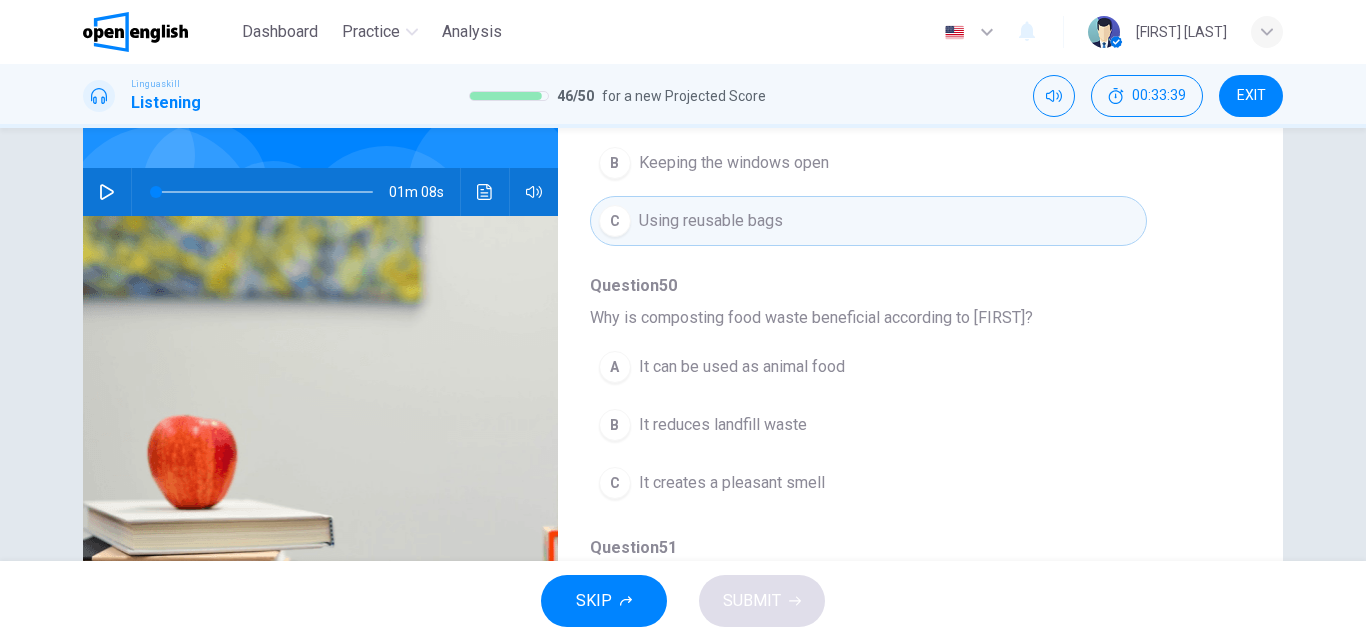 click on "It reduces landfill waste" at bounding box center [723, 425] 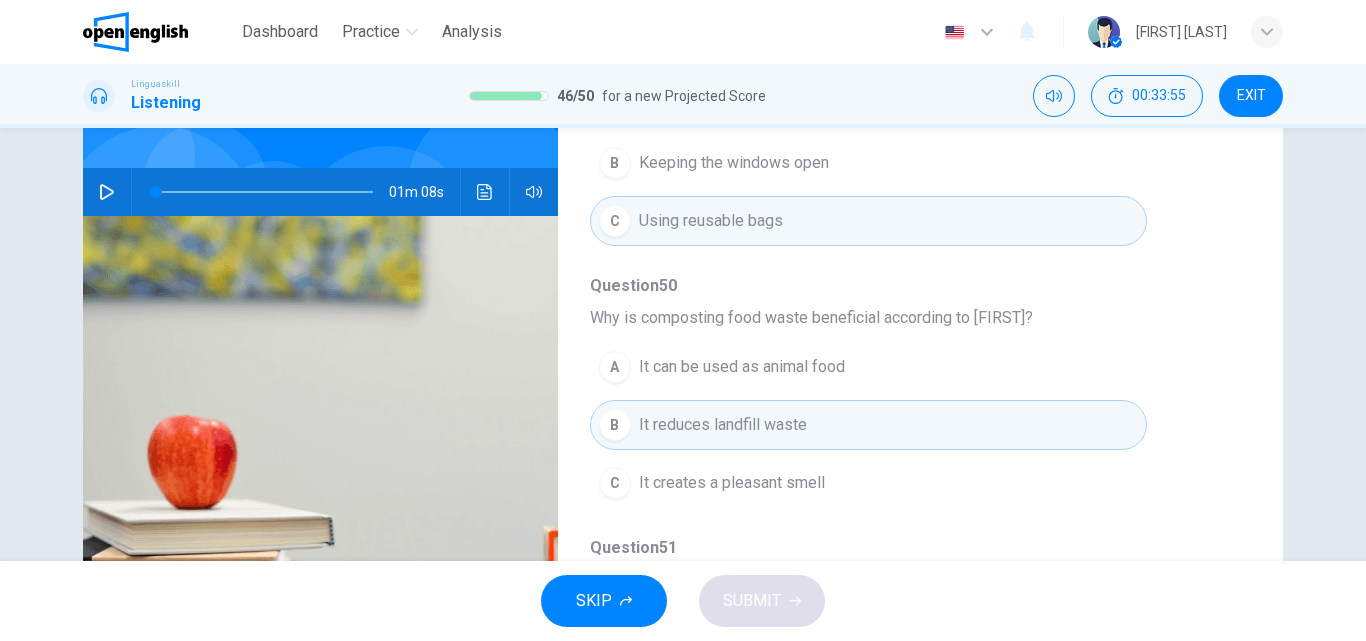type 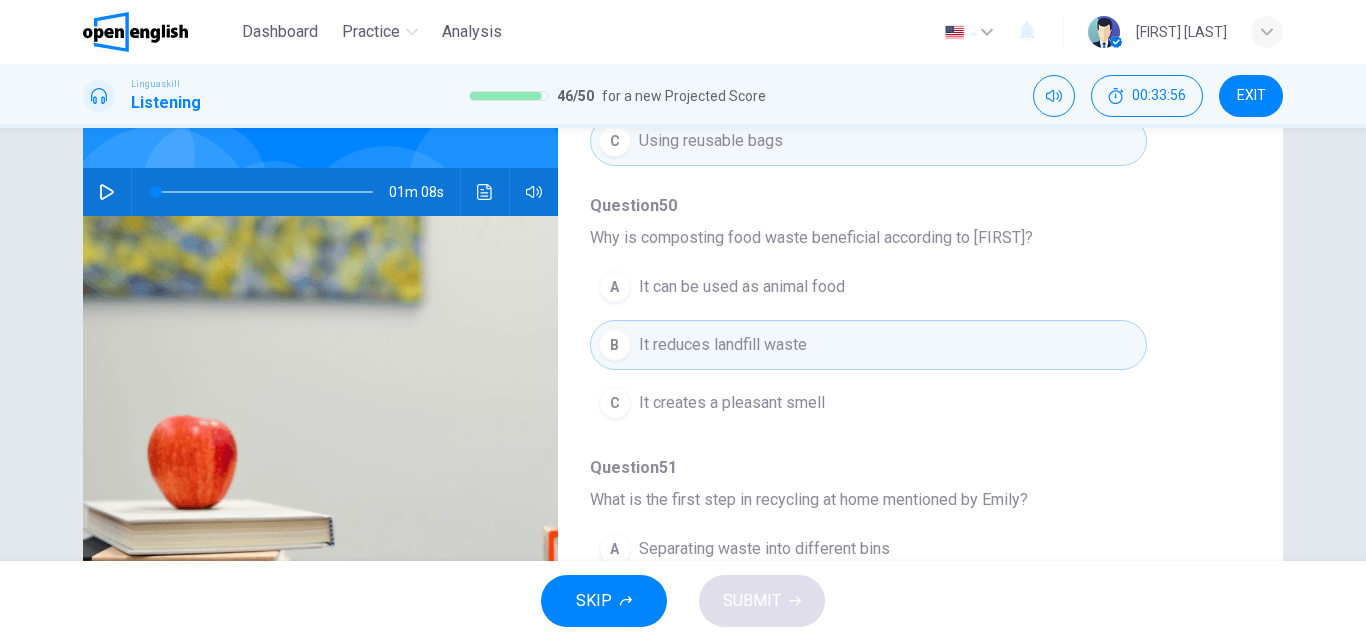 scroll, scrollTop: 863, scrollLeft: 0, axis: vertical 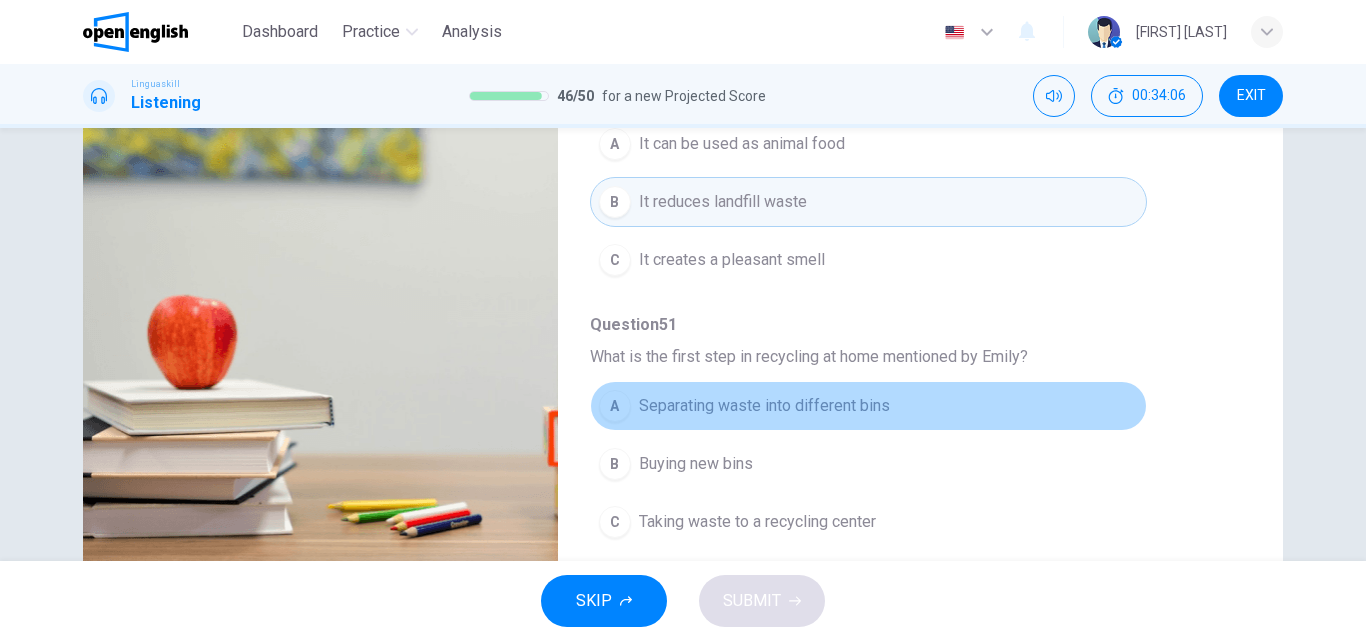 click on "Separating waste into different bins" at bounding box center [764, 406] 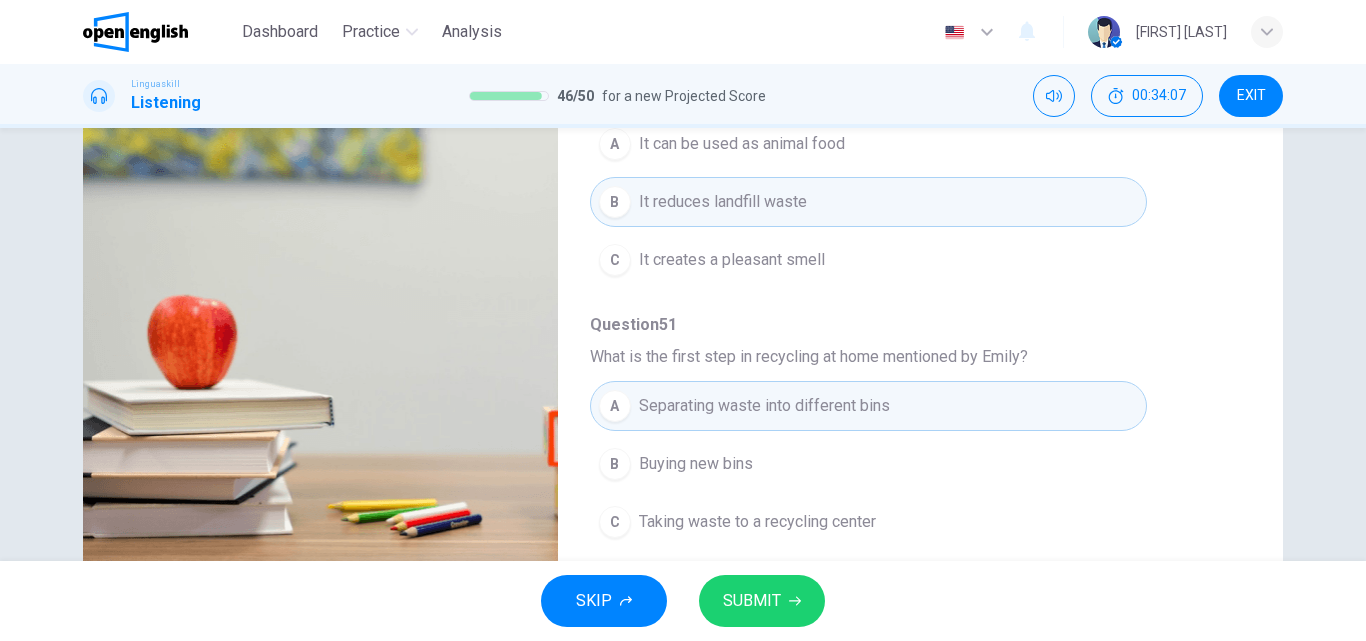 click on "SUBMIT" at bounding box center (752, 601) 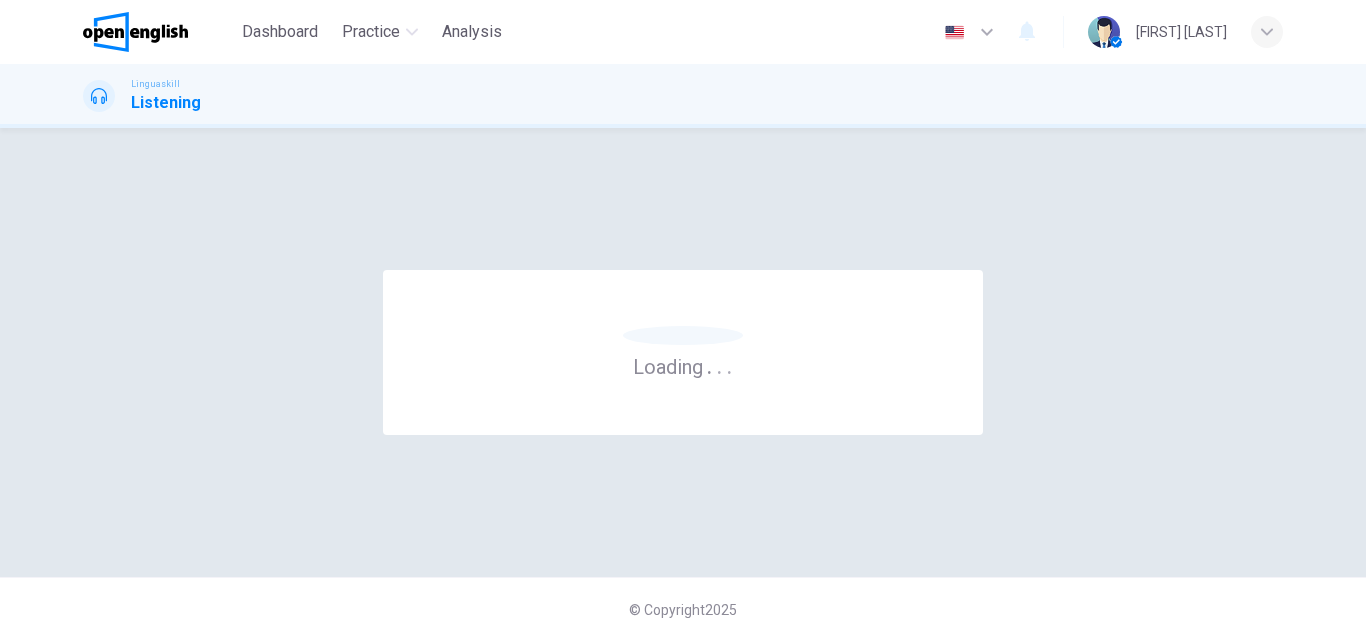 scroll, scrollTop: 0, scrollLeft: 0, axis: both 